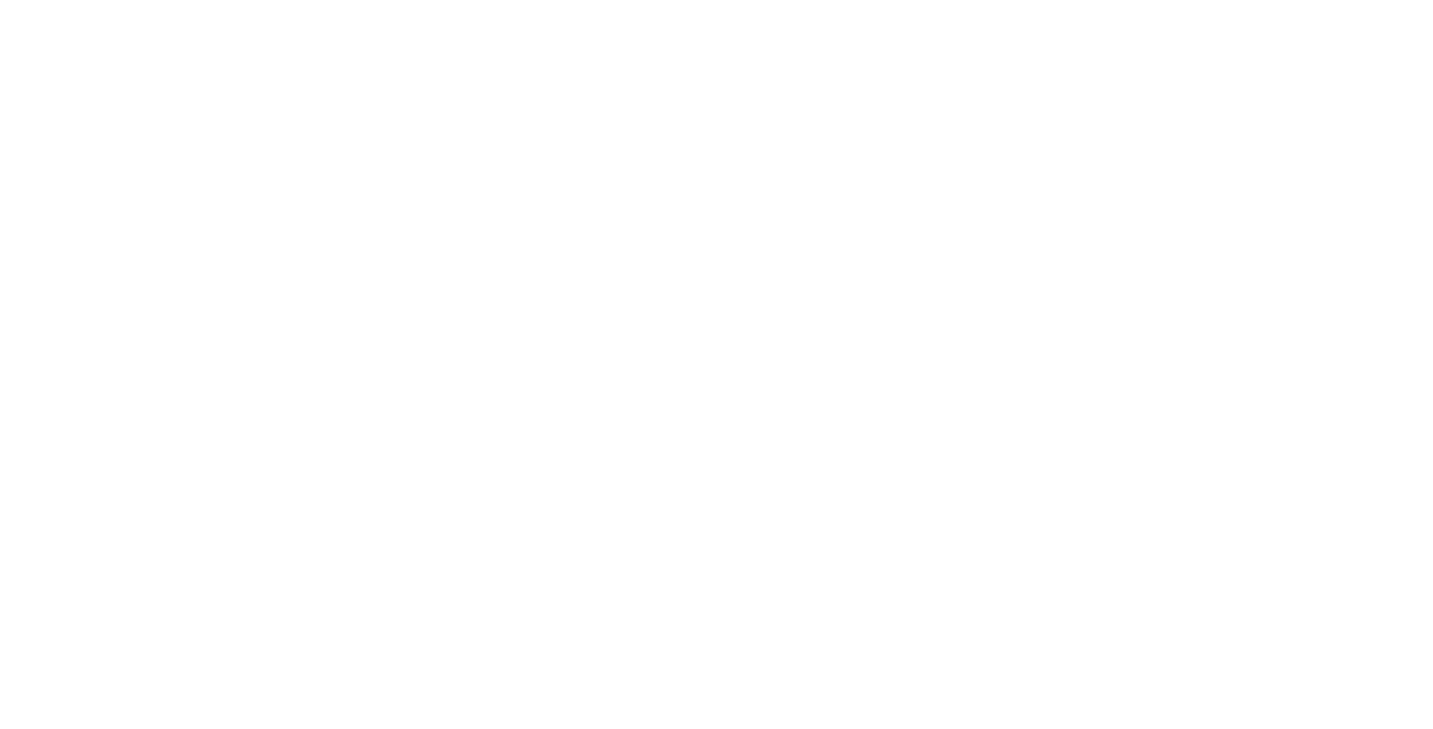 scroll, scrollTop: 0, scrollLeft: 0, axis: both 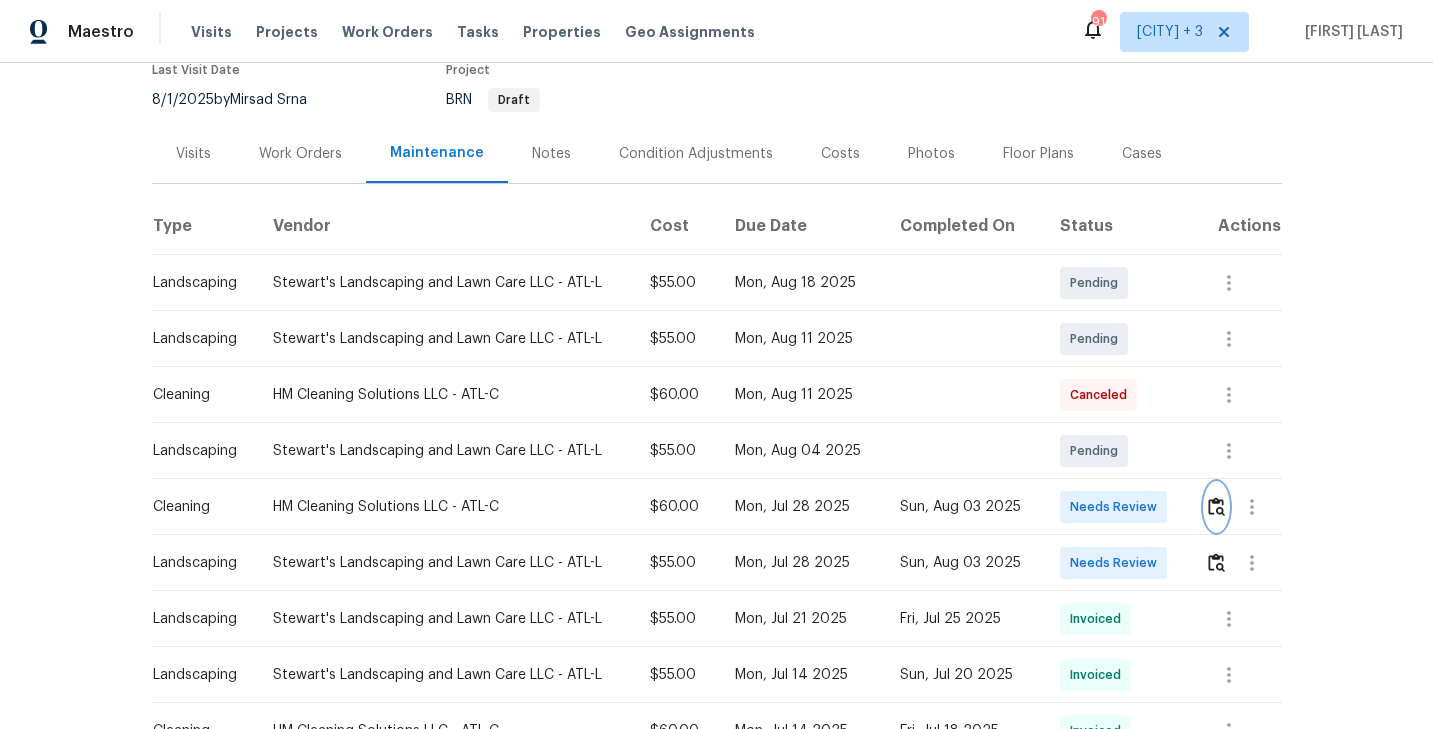 click at bounding box center [1216, 506] 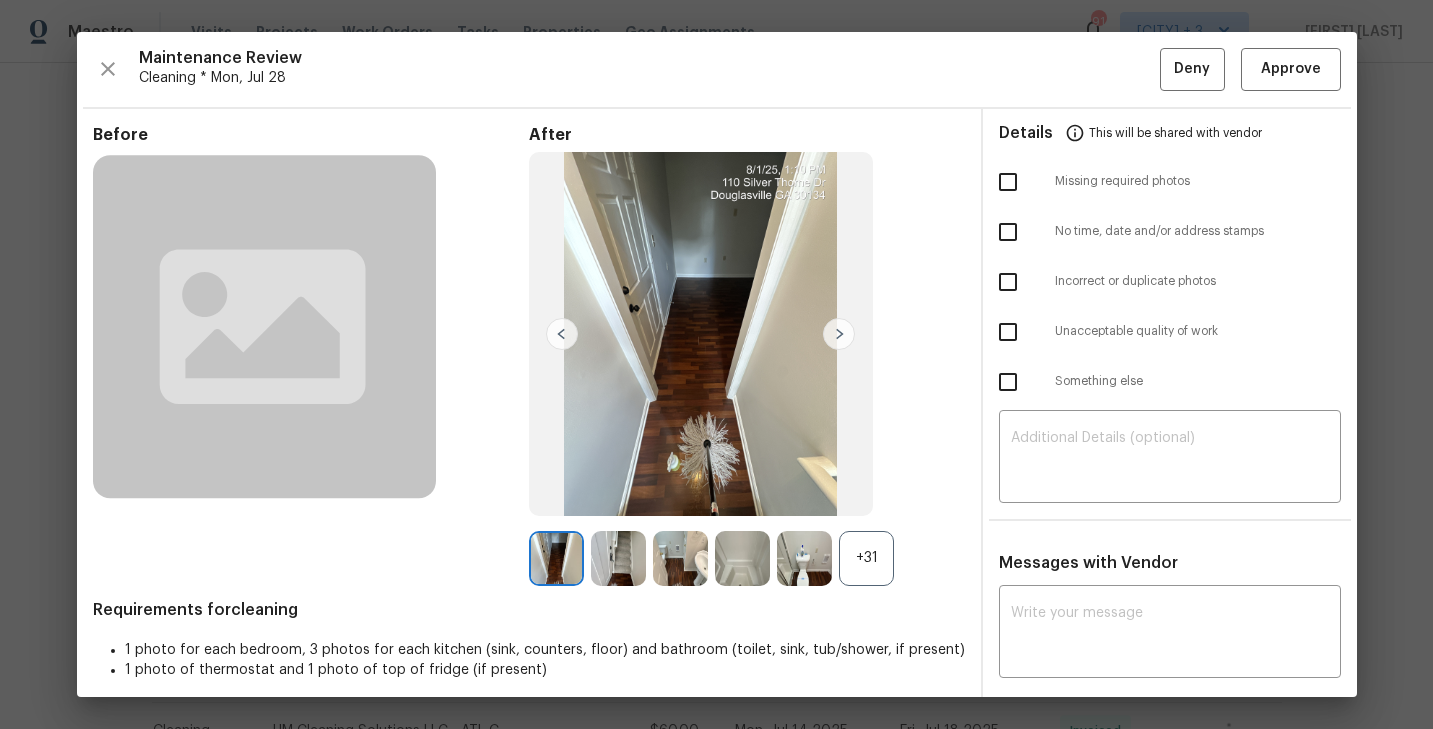 click on "+31" at bounding box center [866, 558] 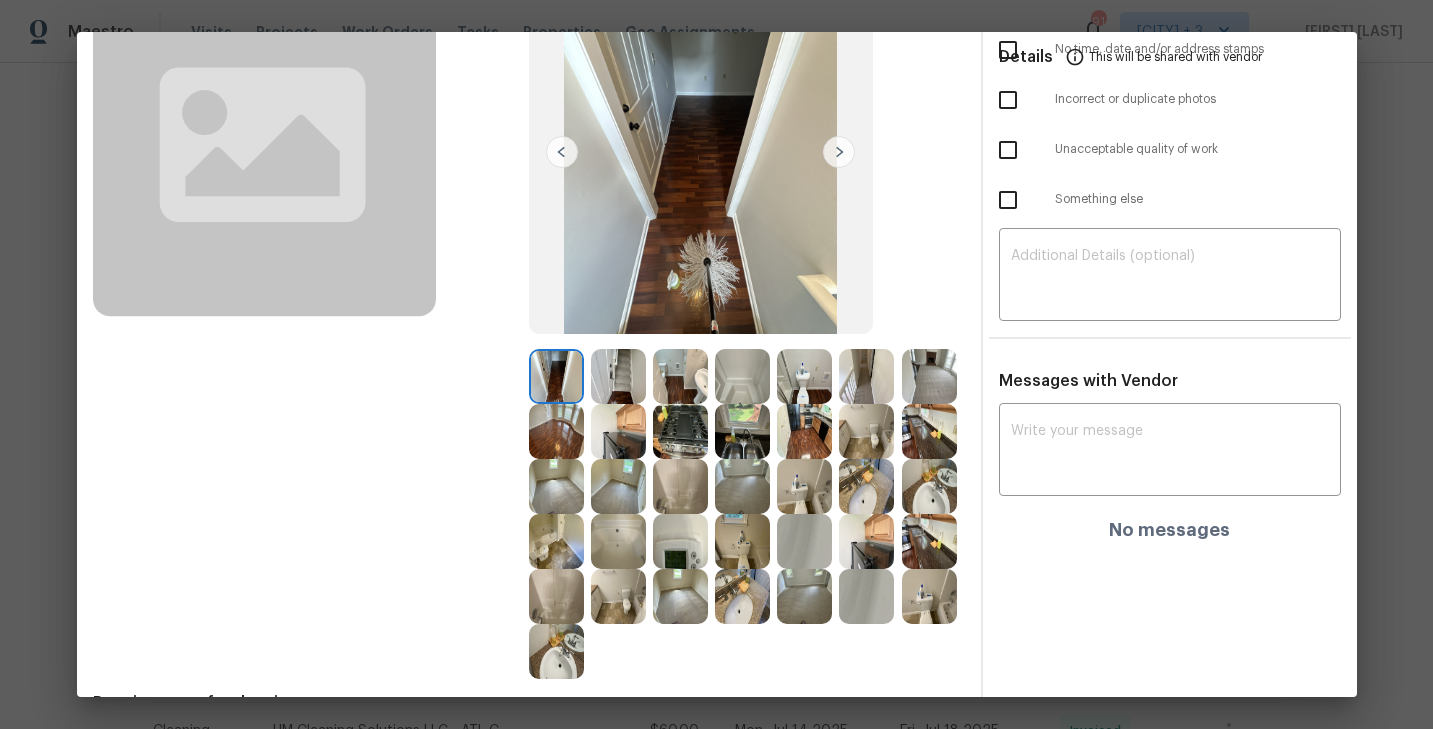 scroll, scrollTop: 183, scrollLeft: 0, axis: vertical 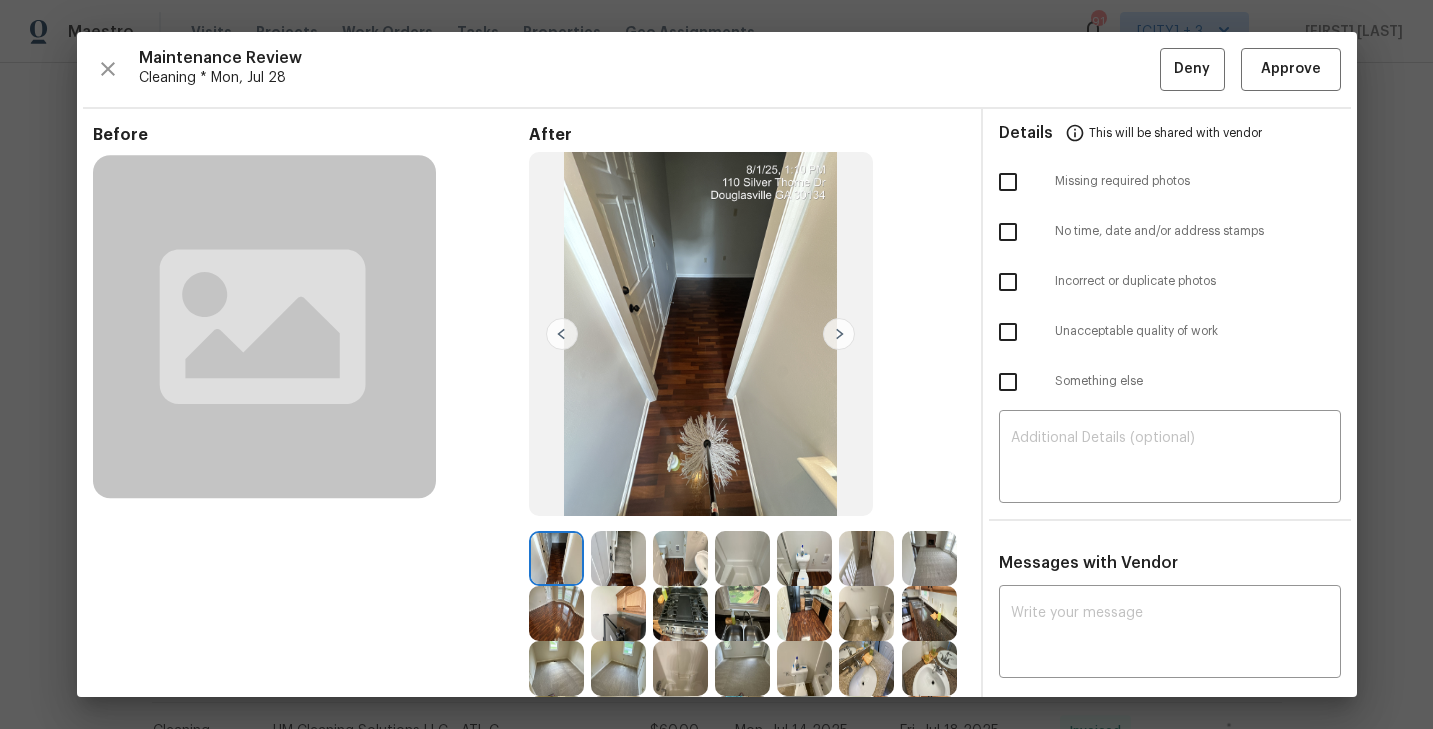 click at bounding box center [839, 334] 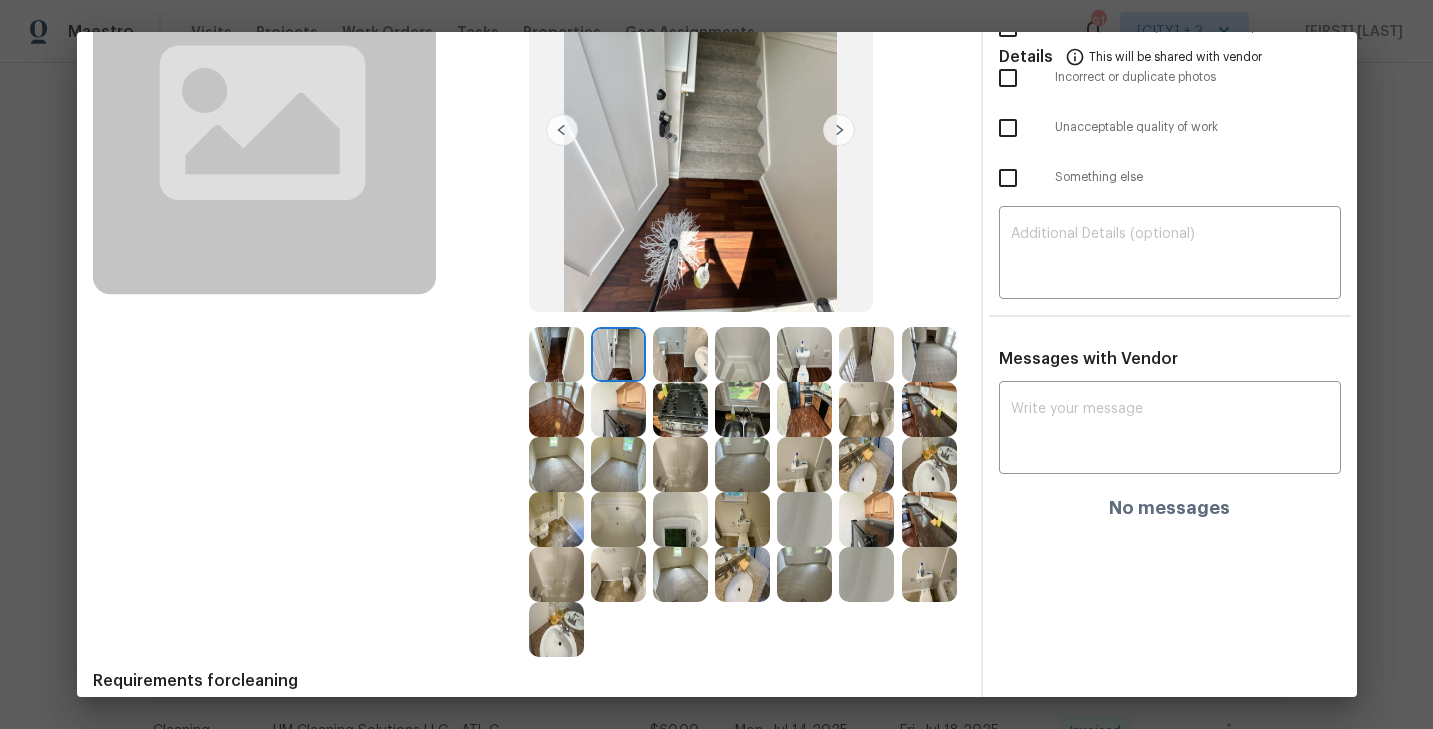 scroll, scrollTop: 208, scrollLeft: 0, axis: vertical 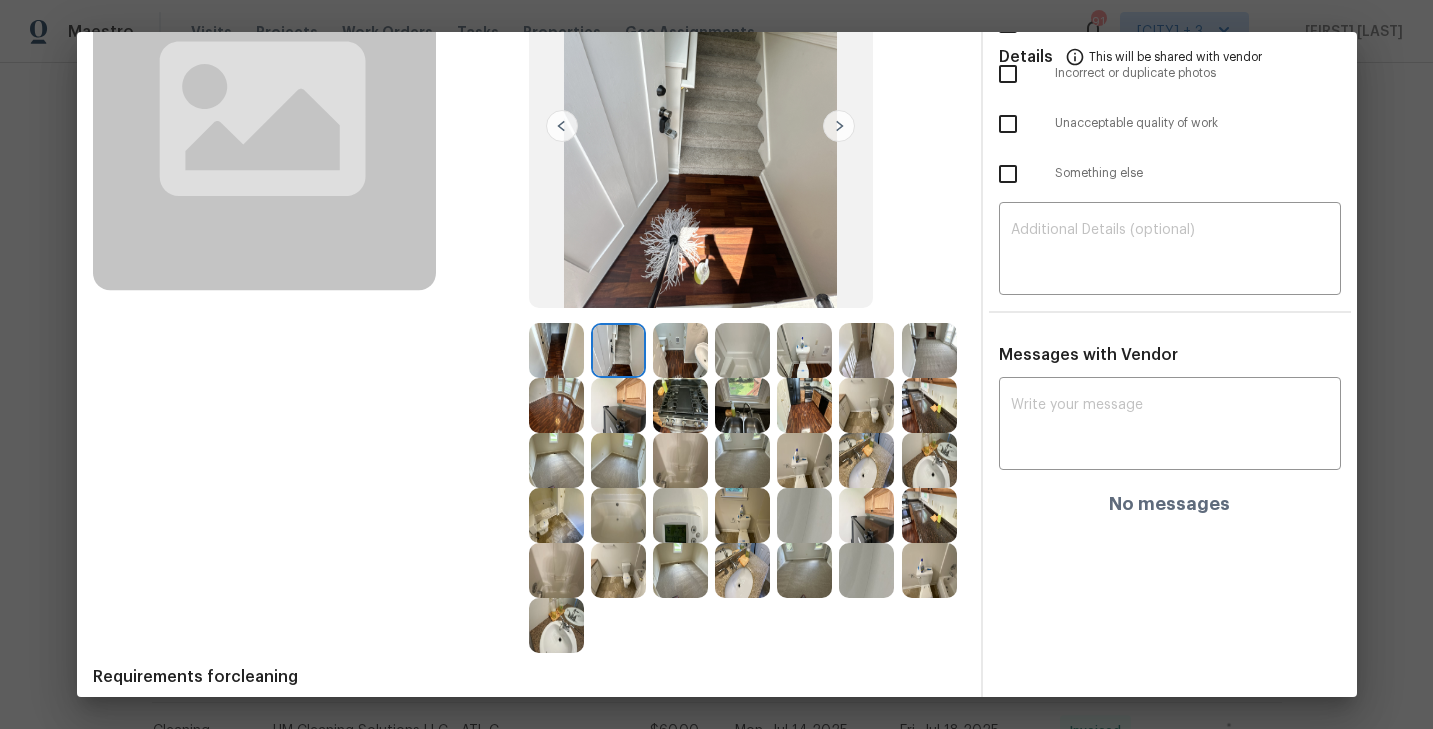 click at bounding box center (680, 350) 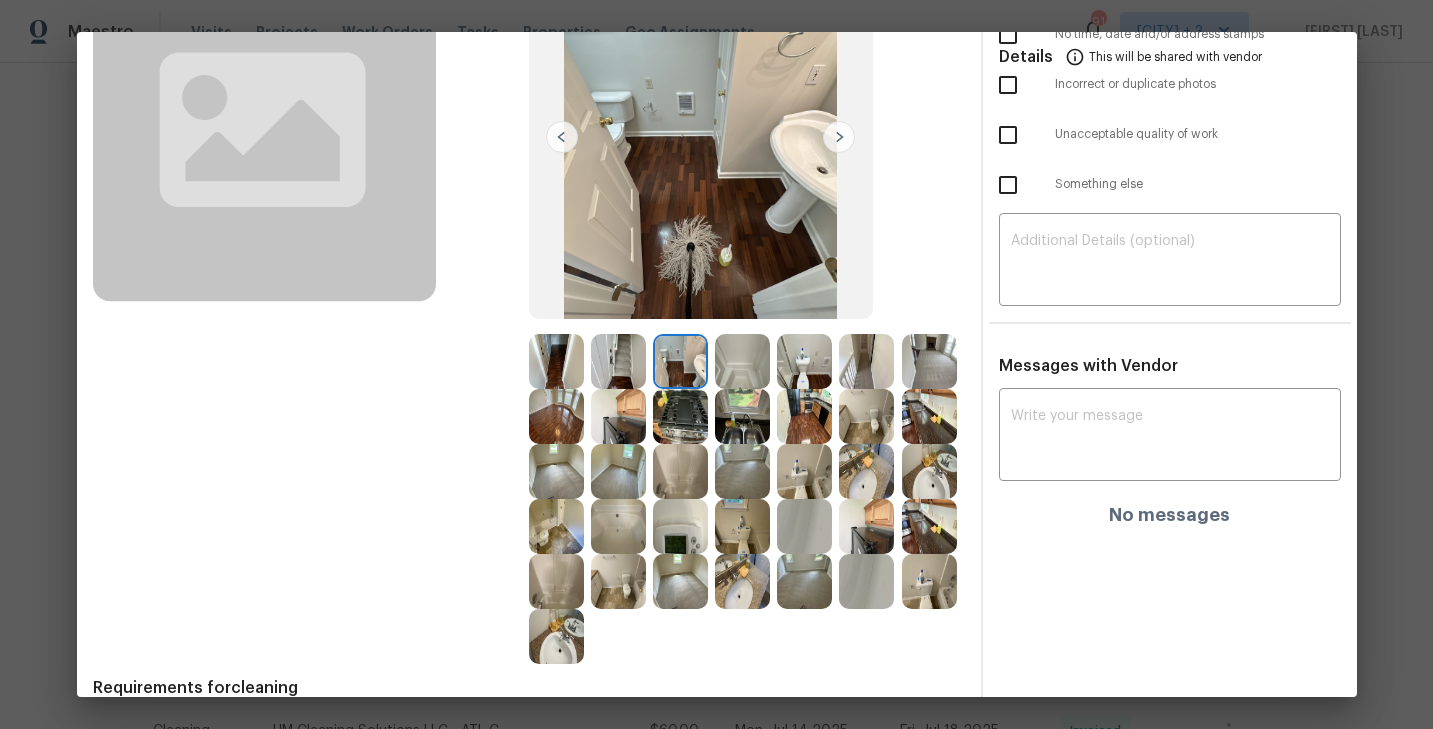 scroll, scrollTop: 201, scrollLeft: 0, axis: vertical 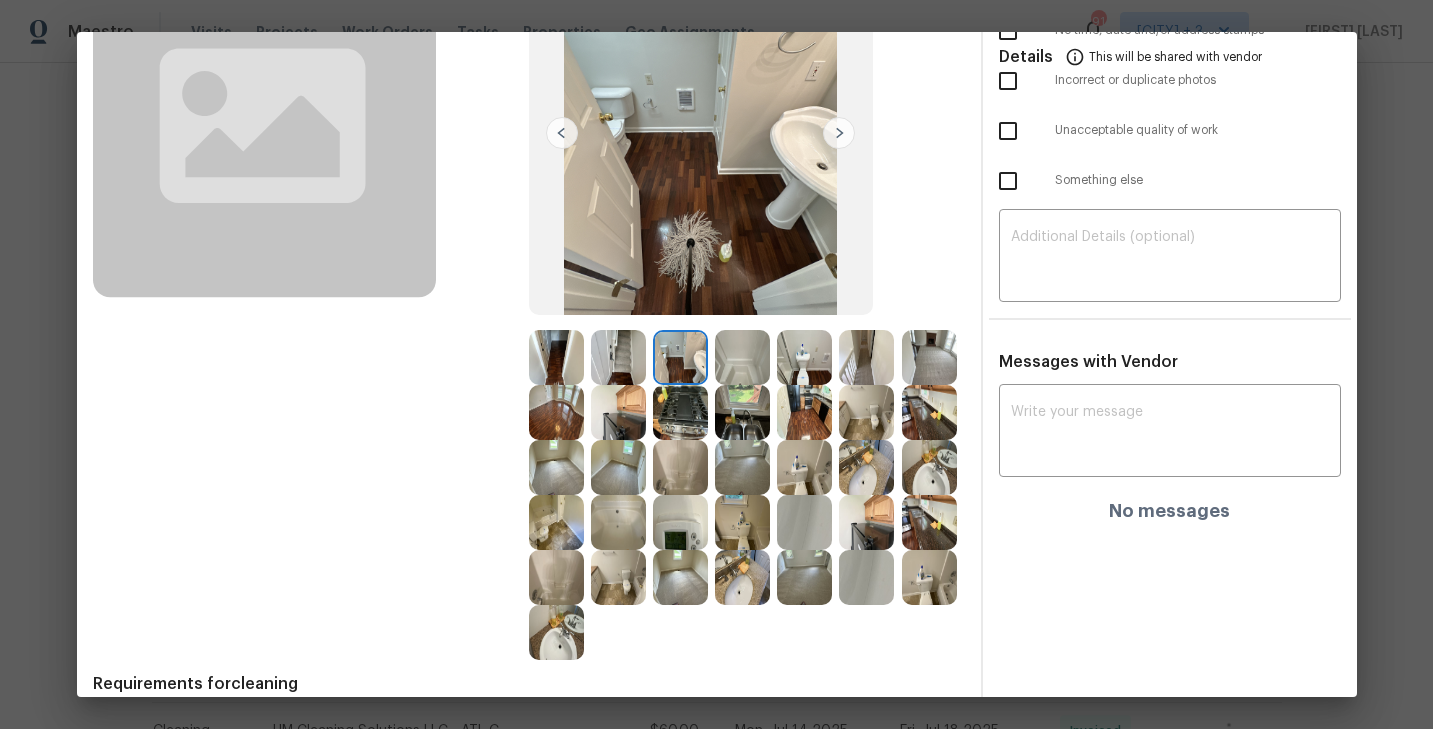 click at bounding box center (742, 357) 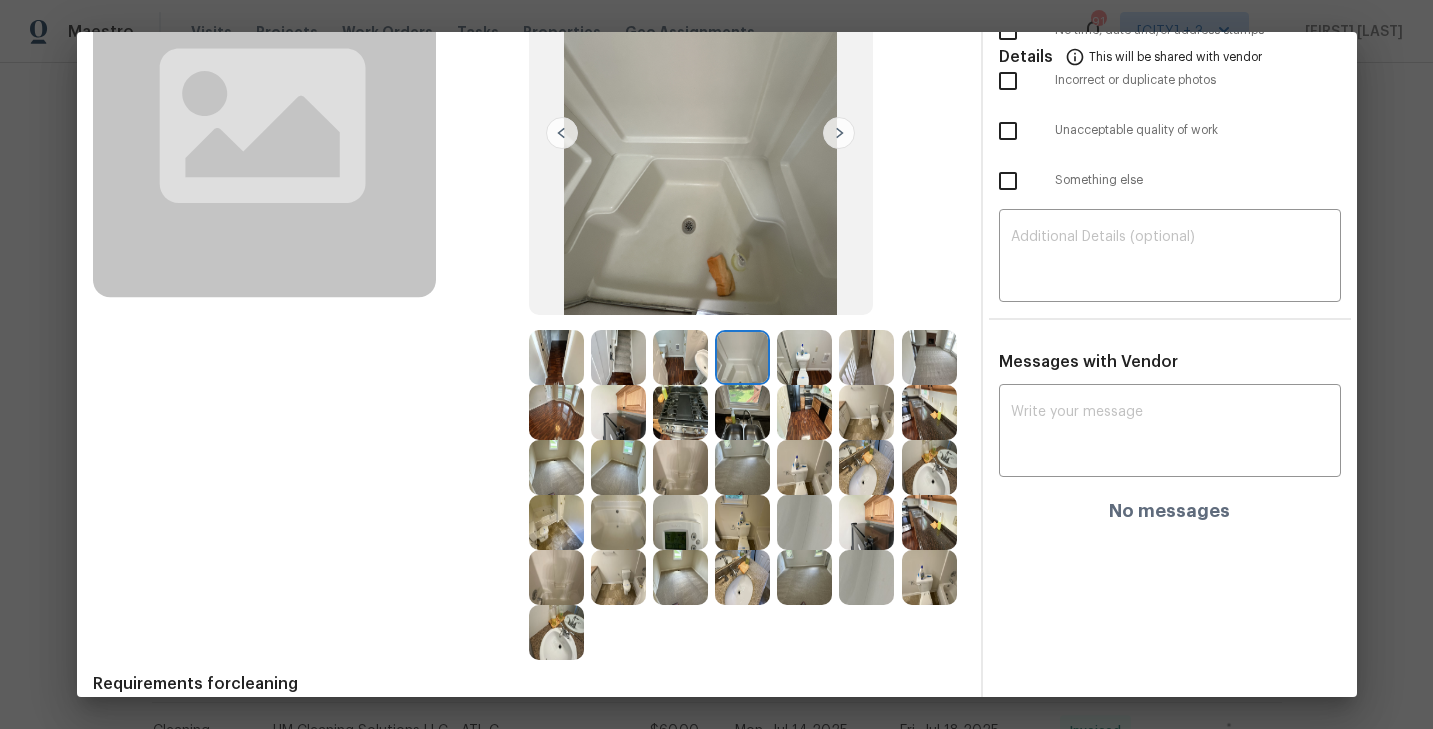 click at bounding box center (839, 133) 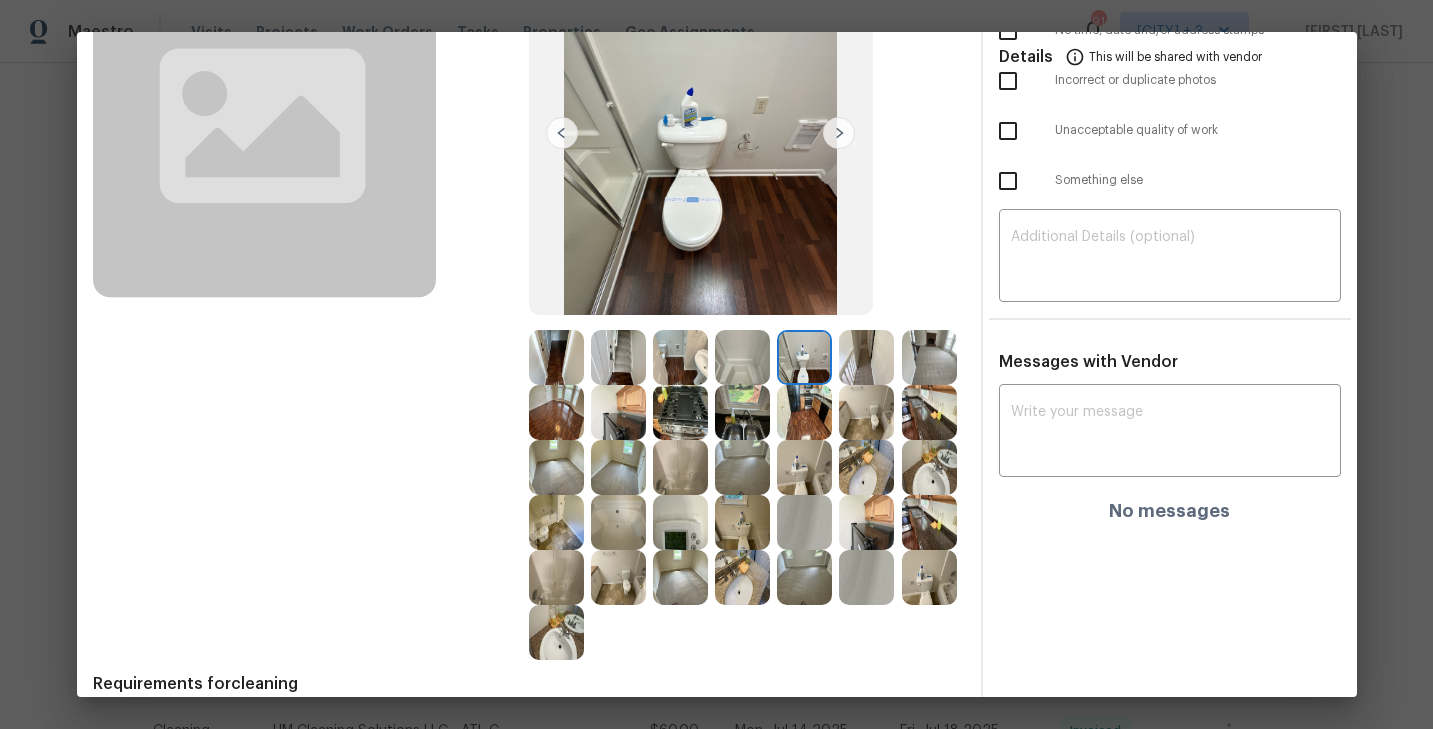 click at bounding box center [839, 133] 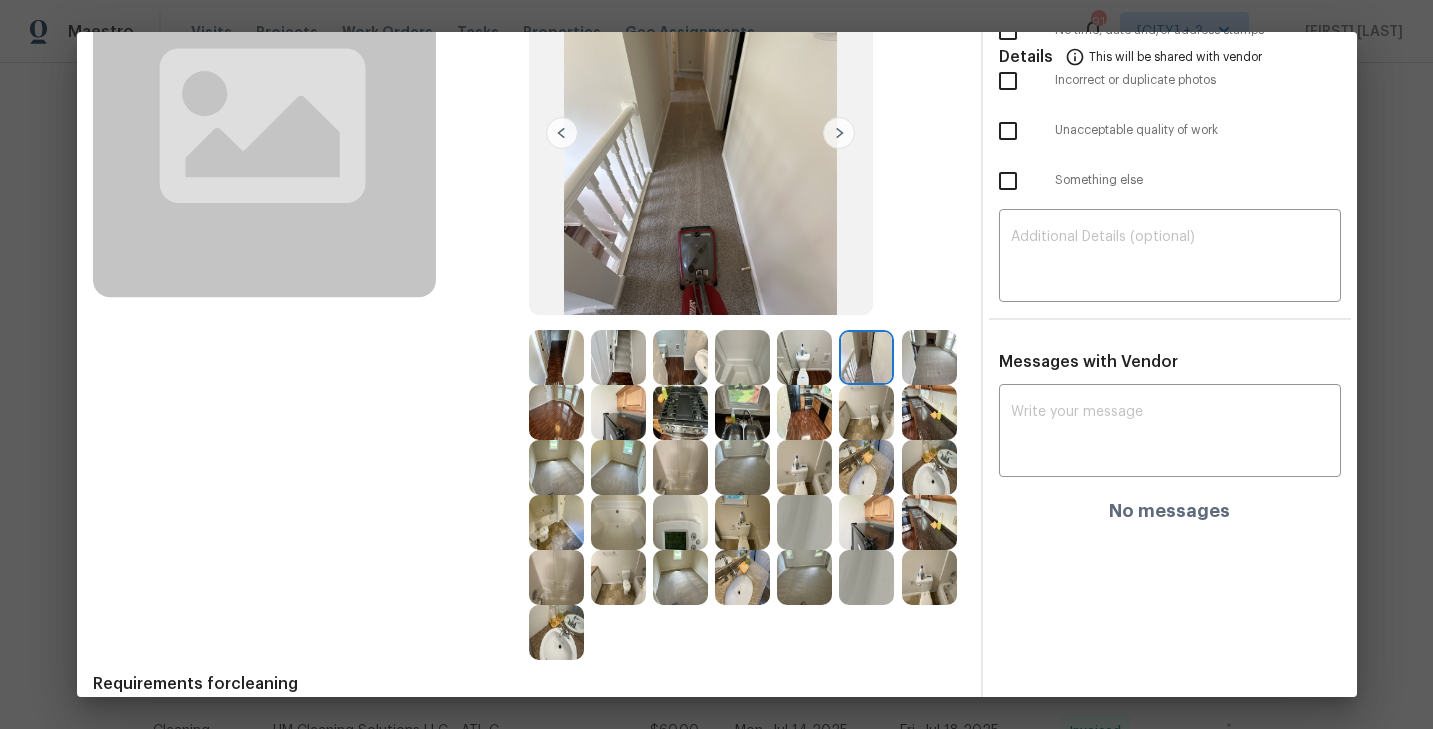 click at bounding box center [929, 357] 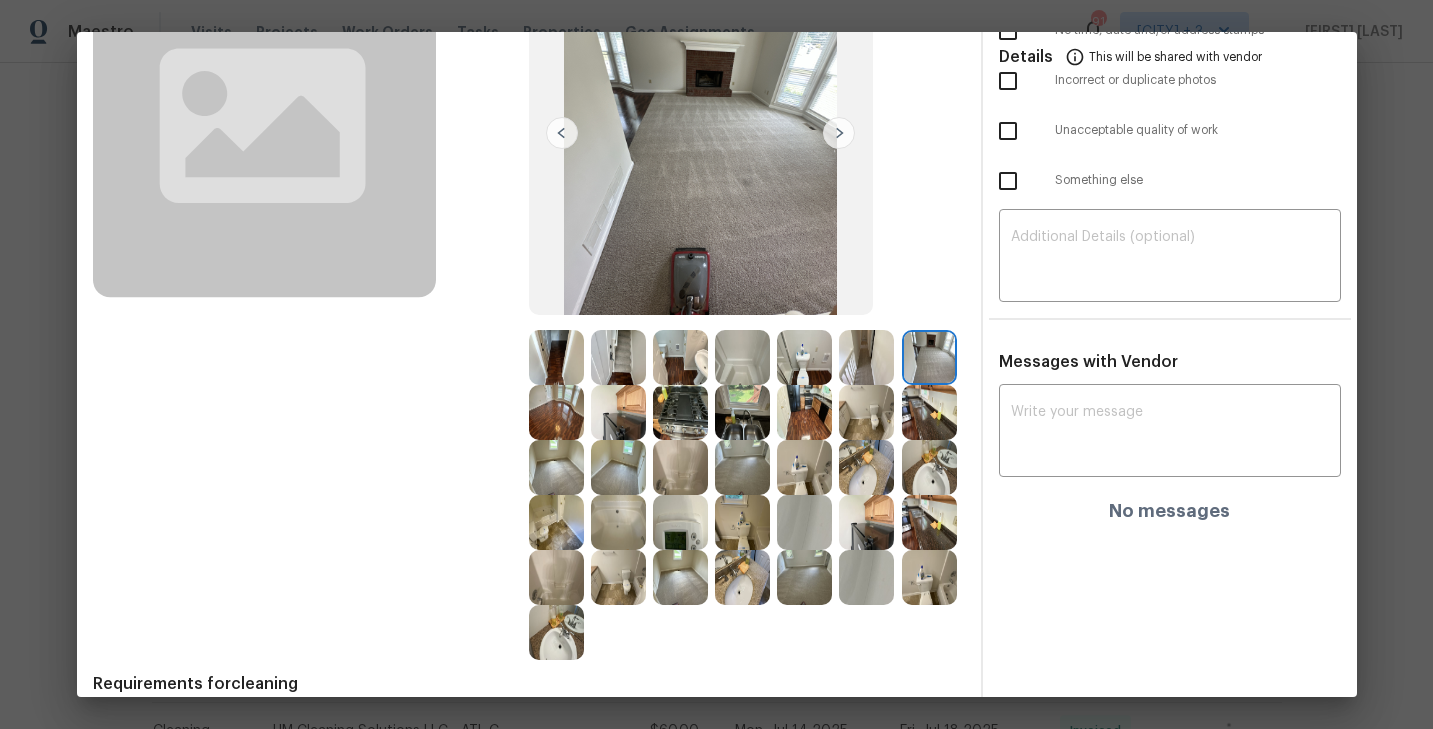 click at bounding box center [556, 412] 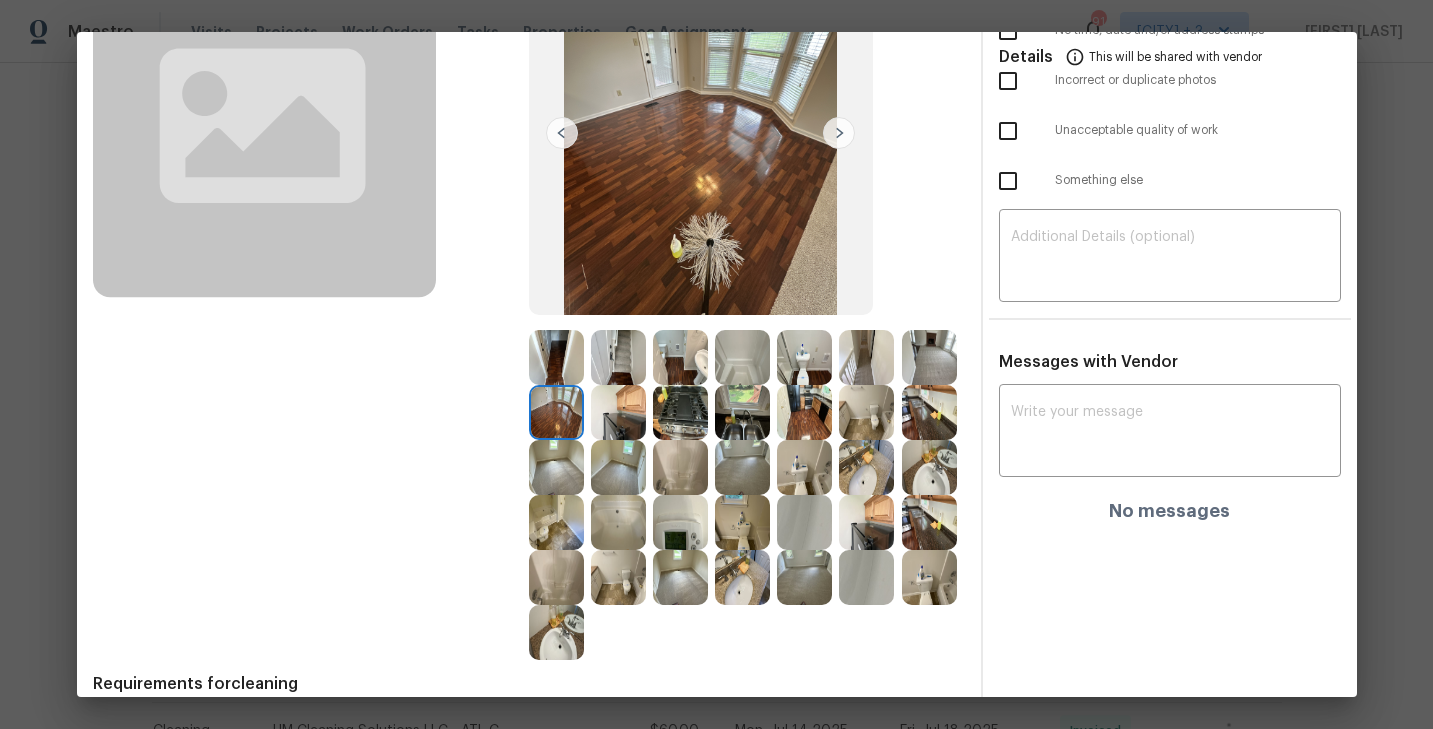 click at bounding box center (618, 412) 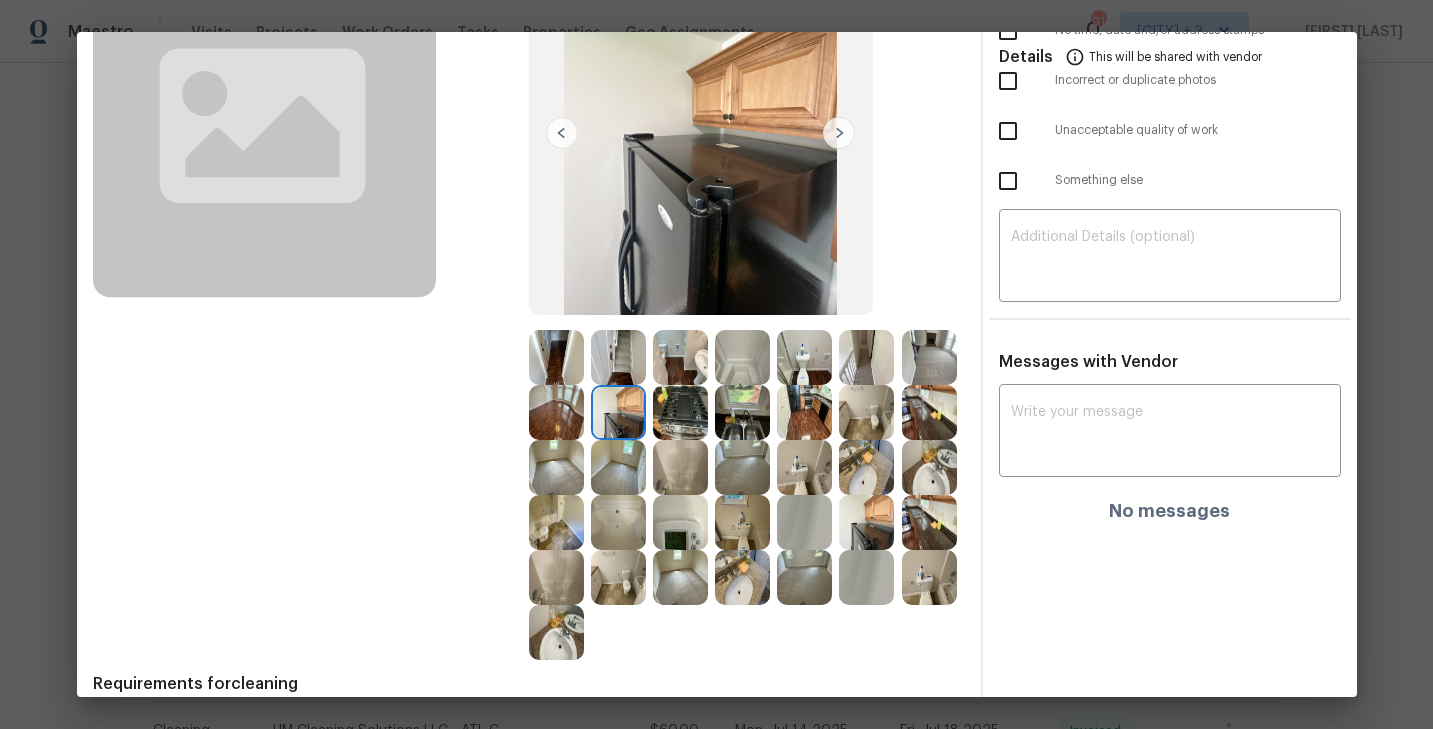 click at bounding box center [742, 412] 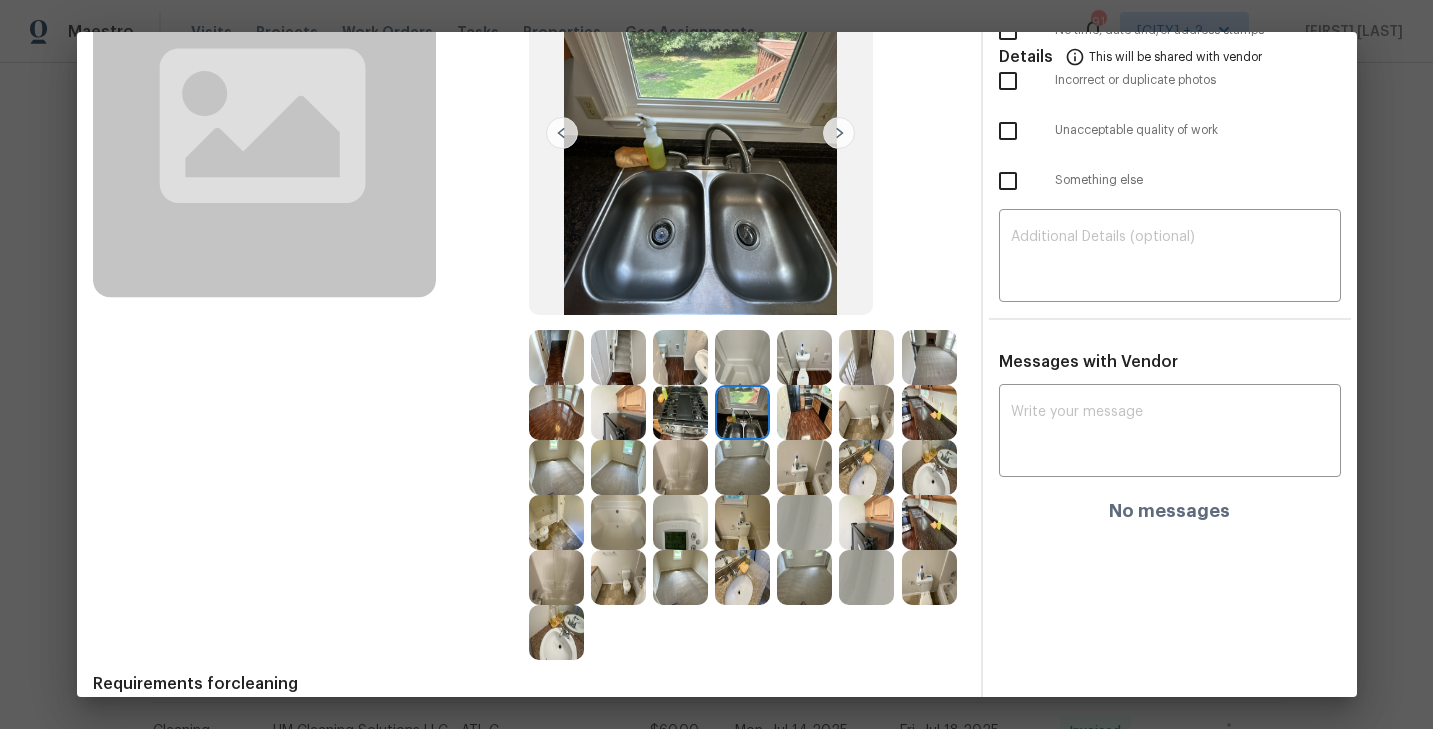 click at bounding box center (680, 412) 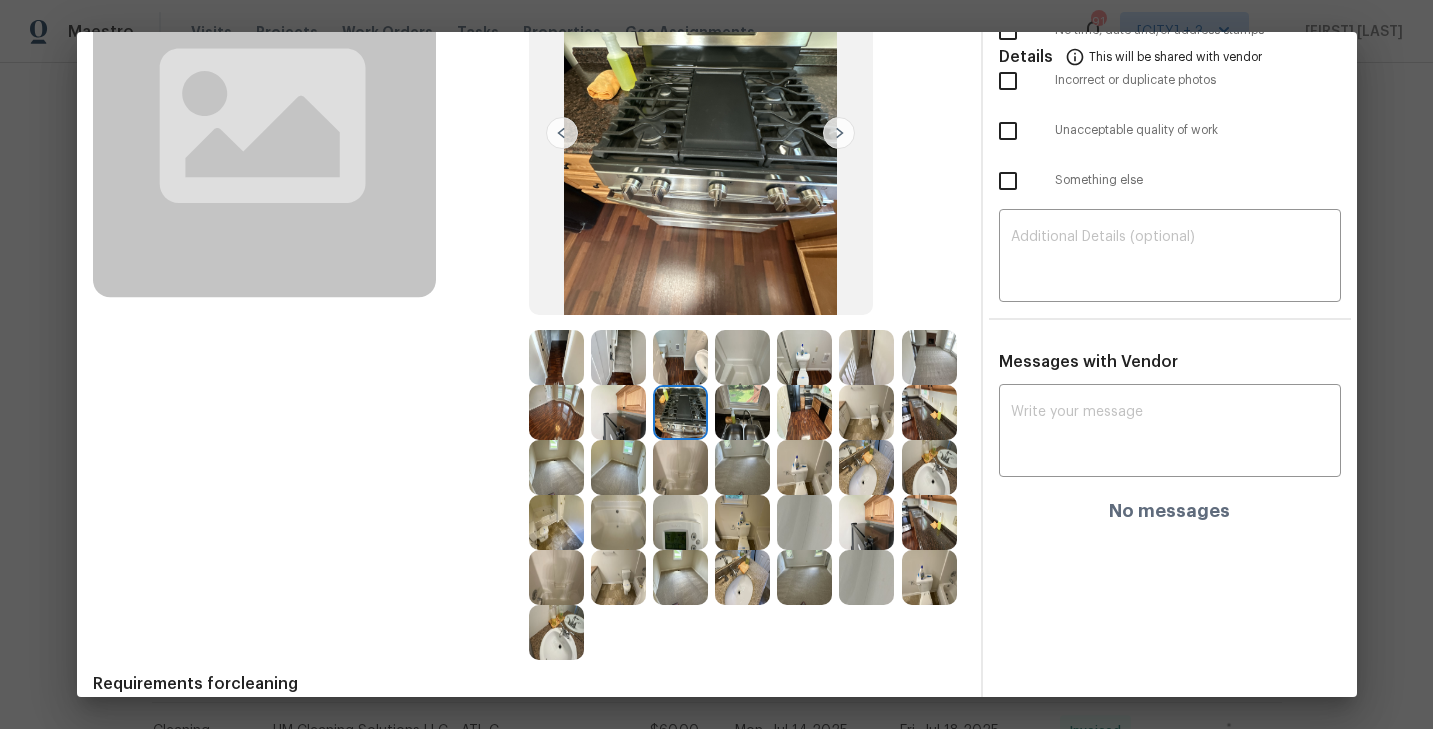 click at bounding box center [742, 412] 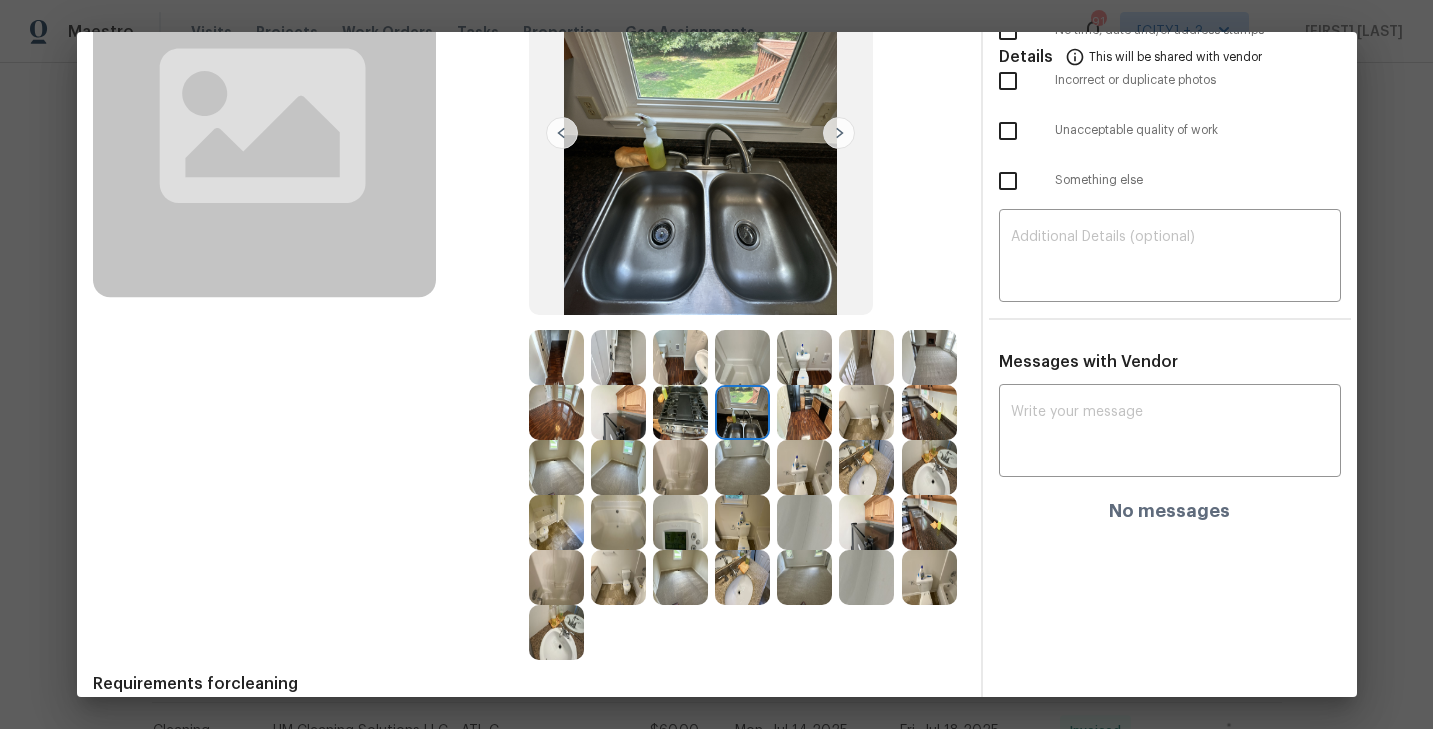 click at bounding box center [804, 412] 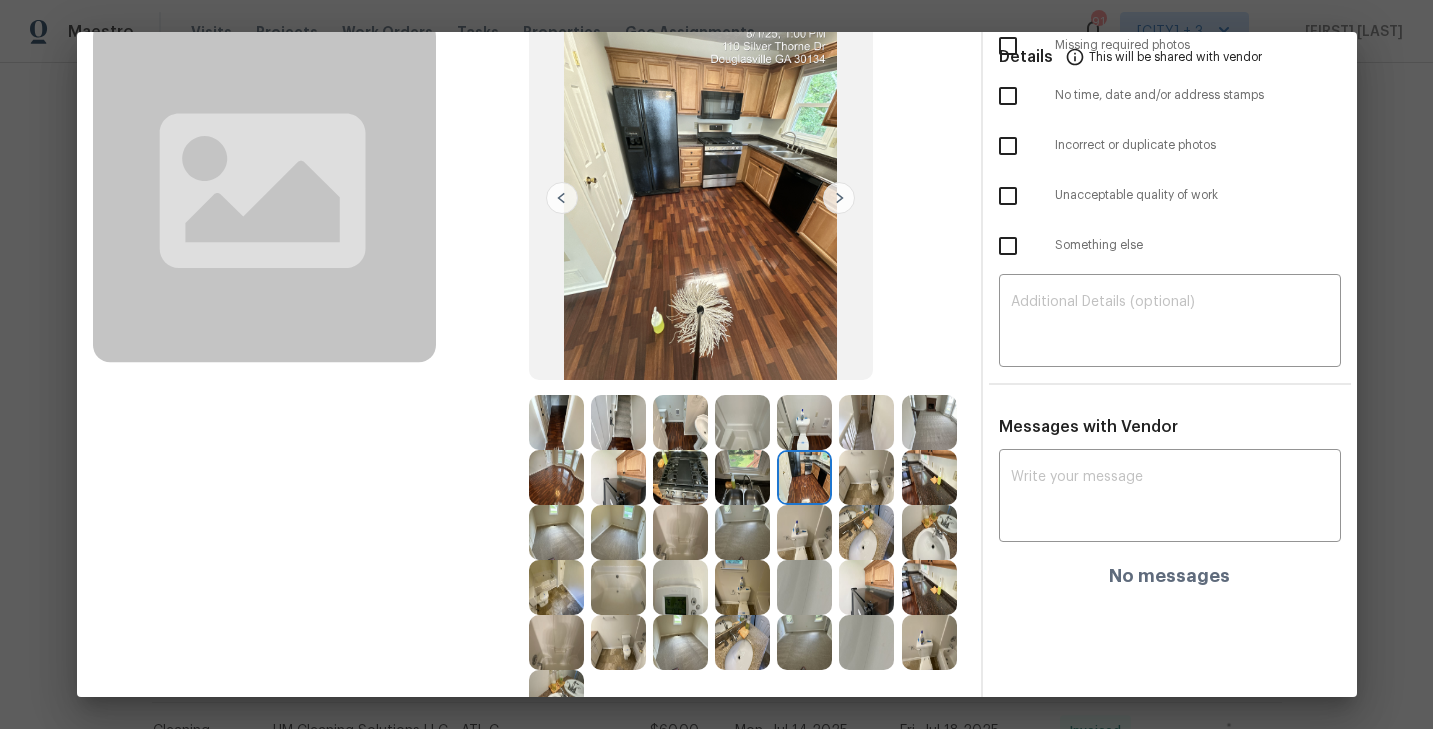 scroll, scrollTop: 133, scrollLeft: 0, axis: vertical 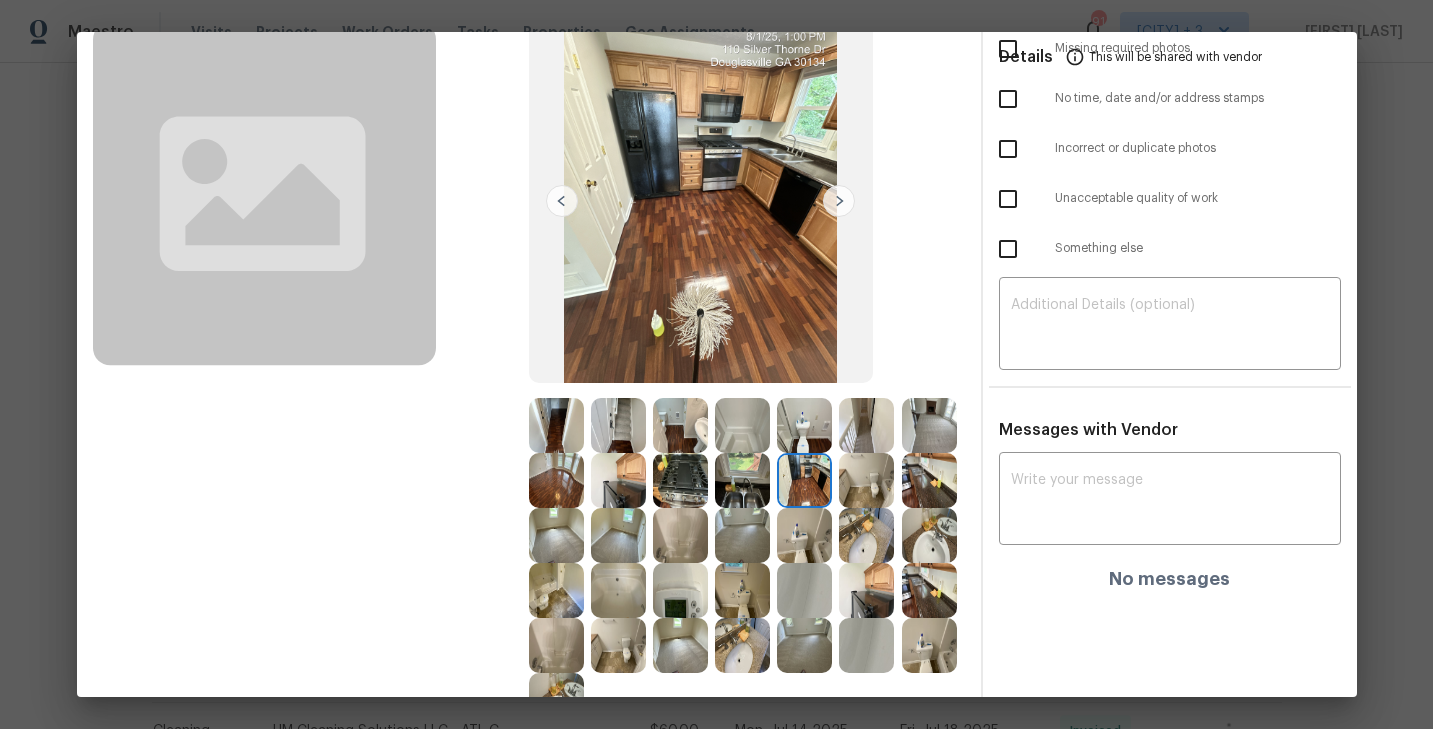 click at bounding box center [839, 201] 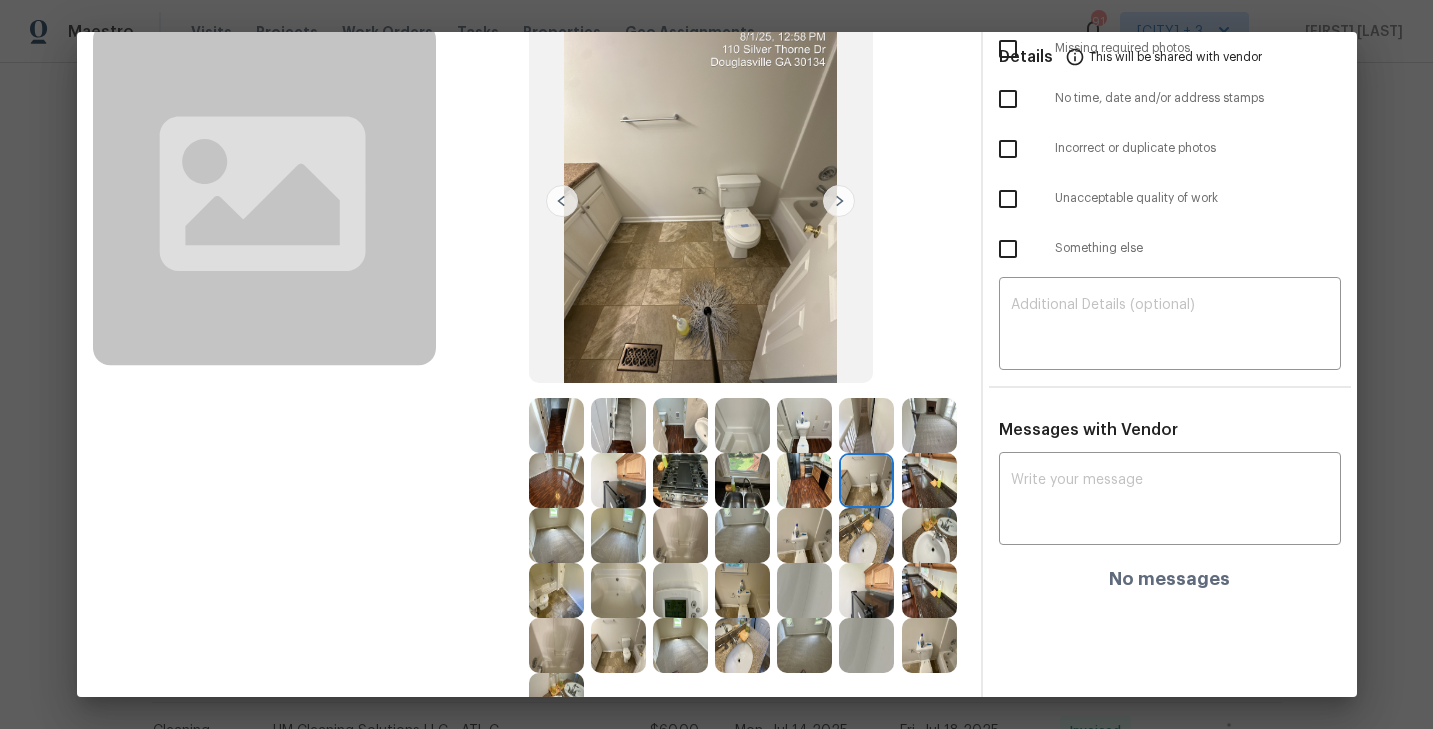 click at bounding box center (929, 480) 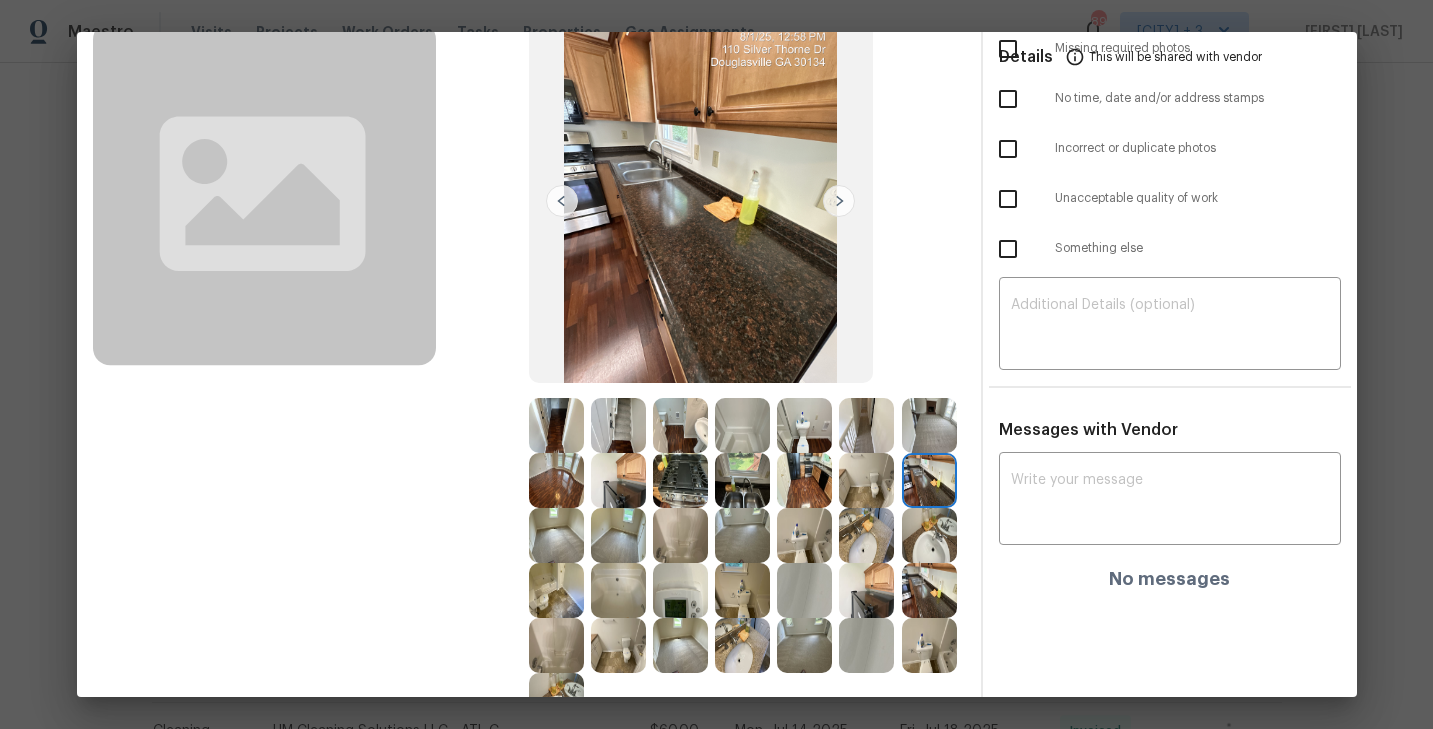 click at bounding box center (839, 201) 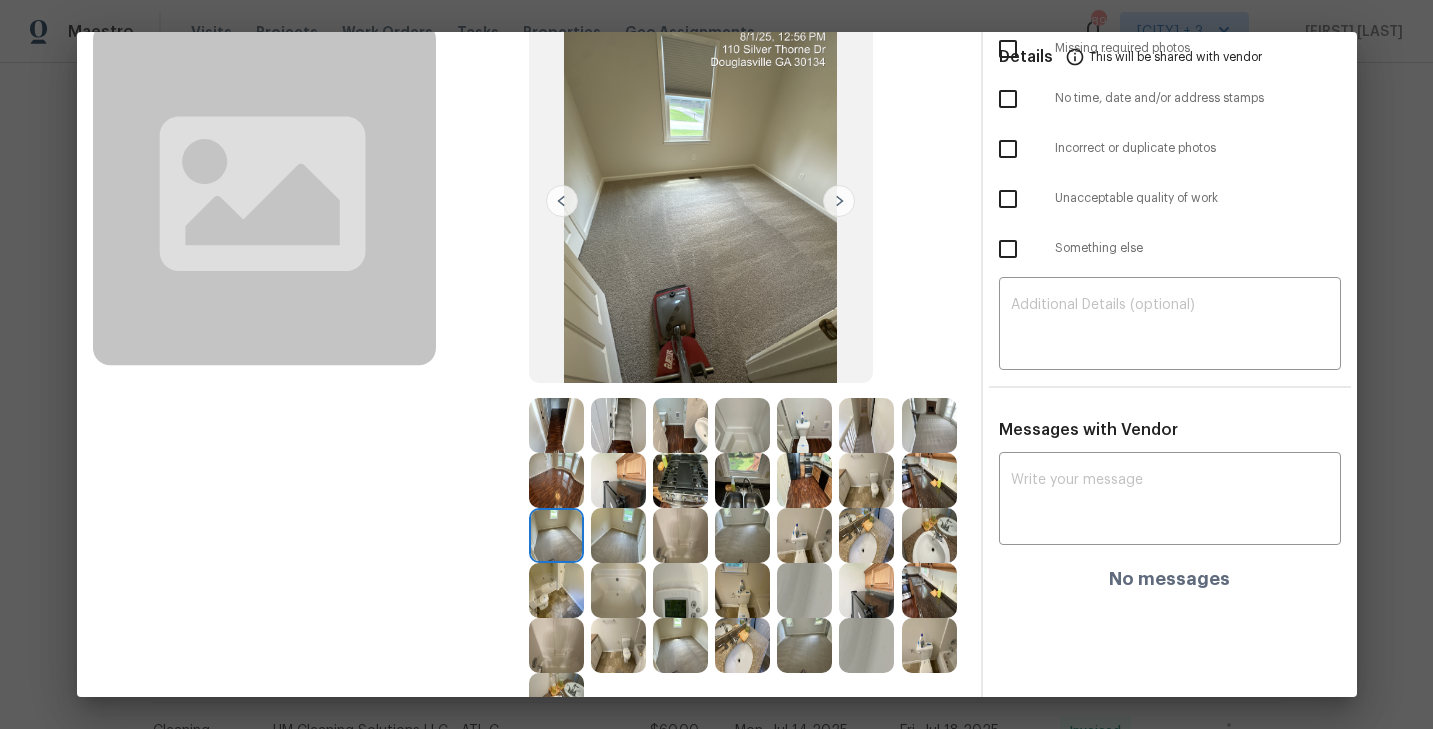click at bounding box center (839, 201) 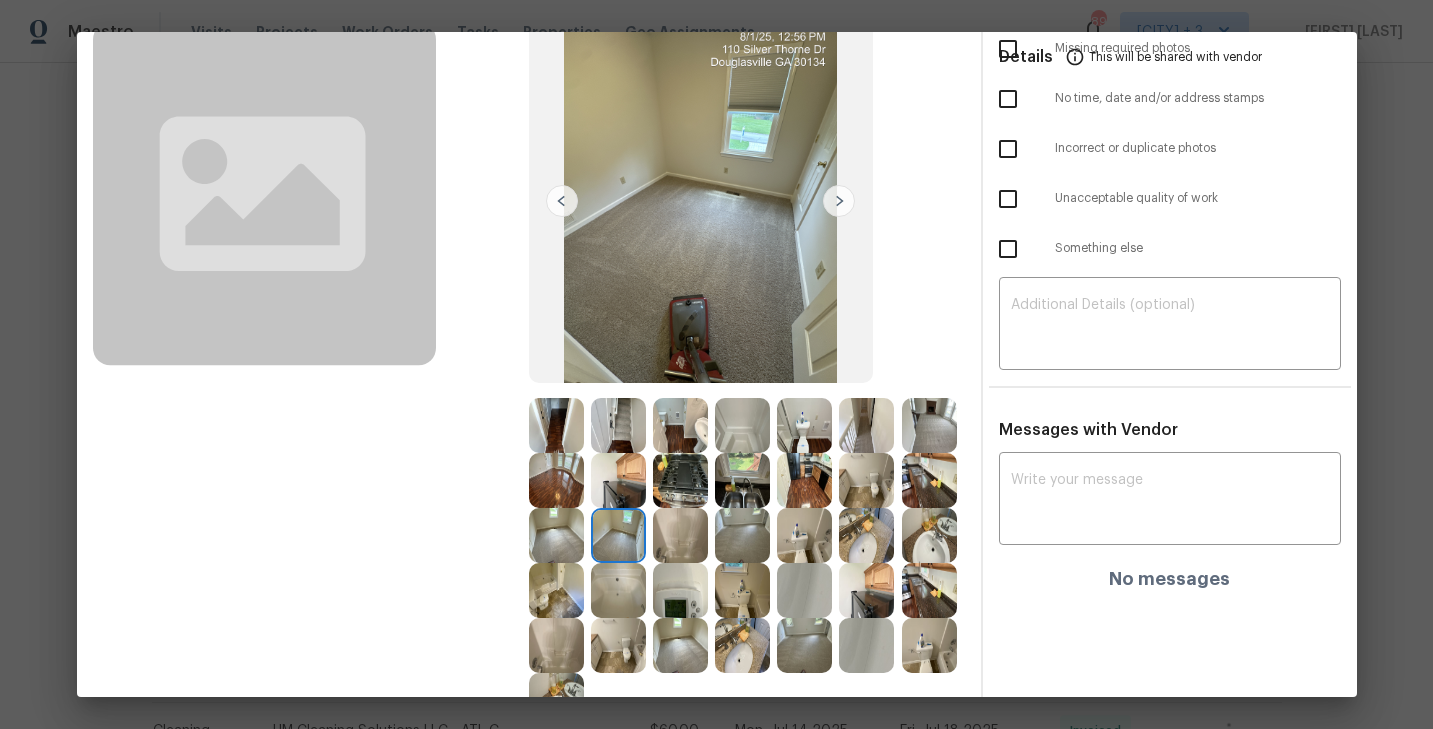 click at bounding box center (556, 535) 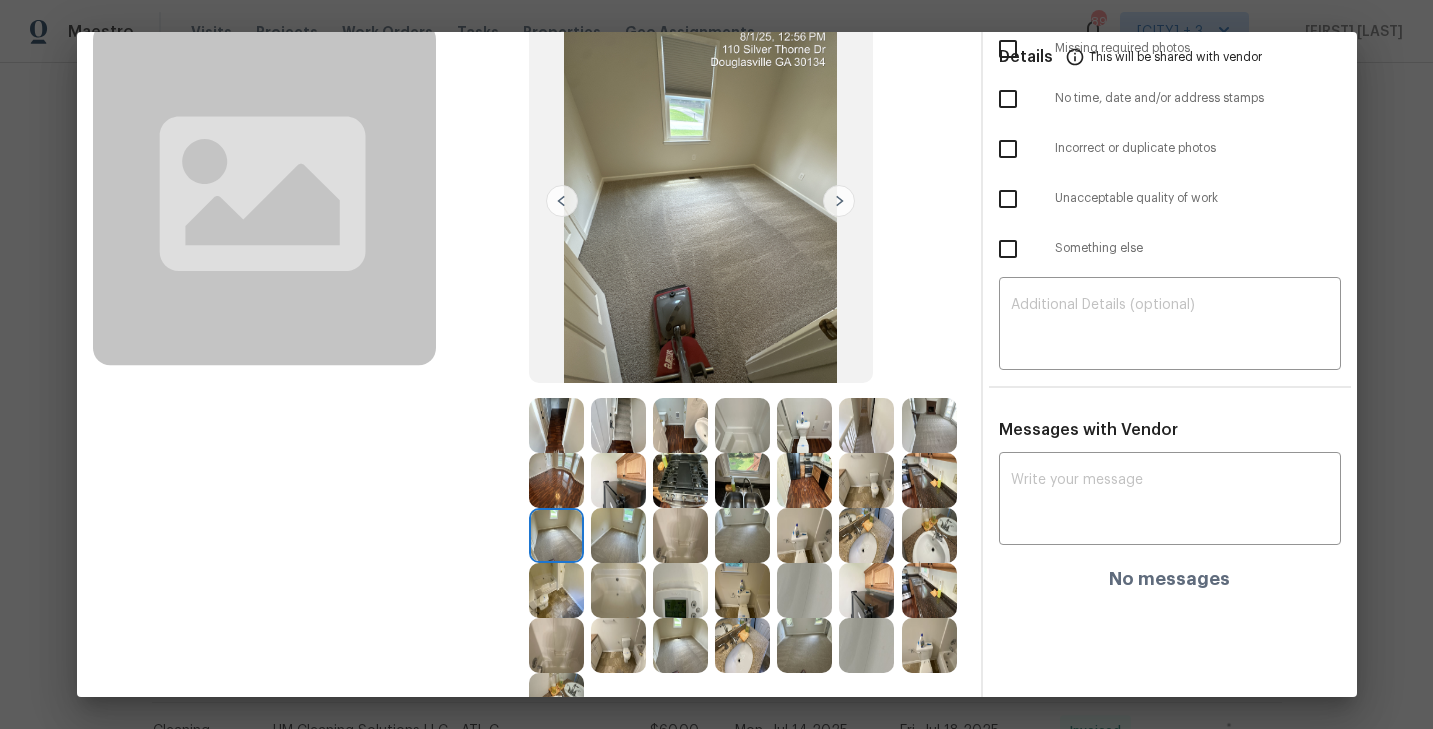 click at bounding box center (839, 201) 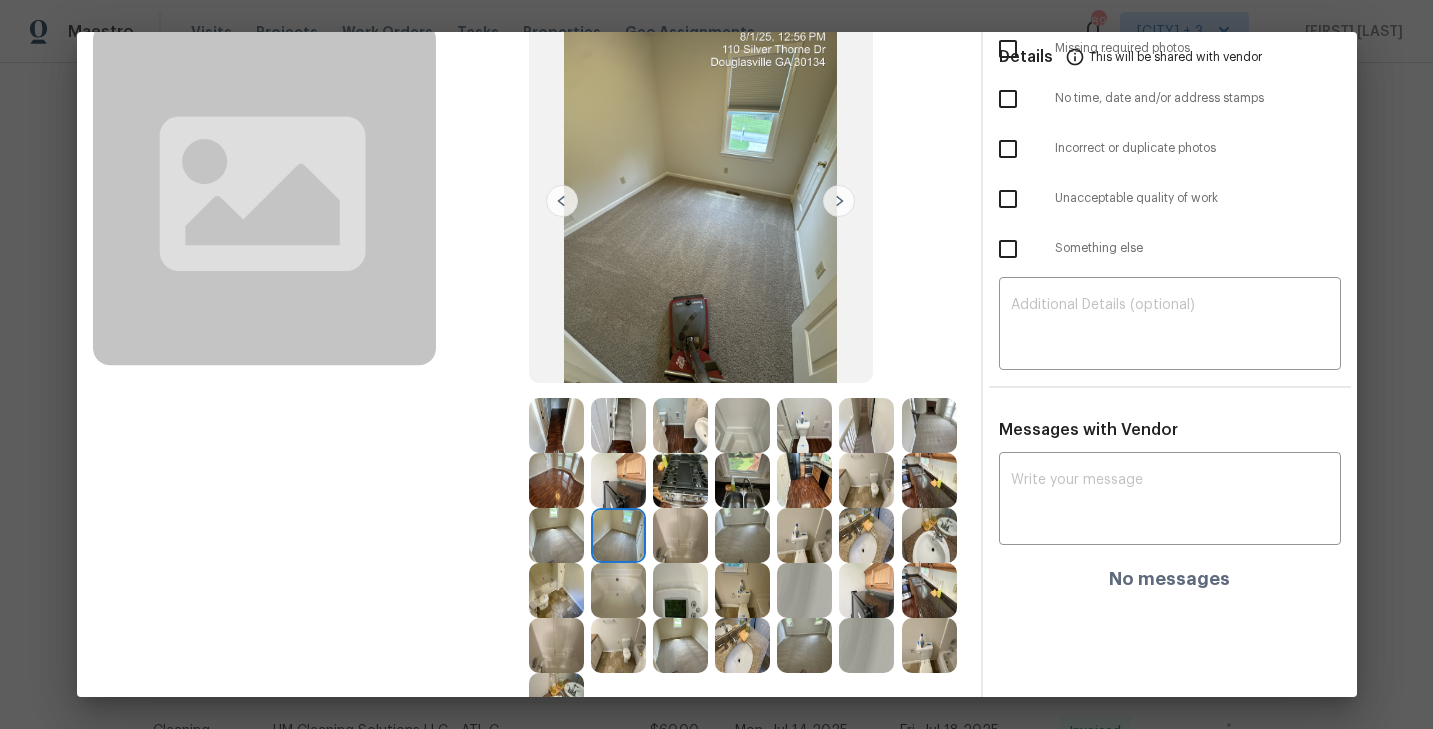 click at bounding box center (839, 201) 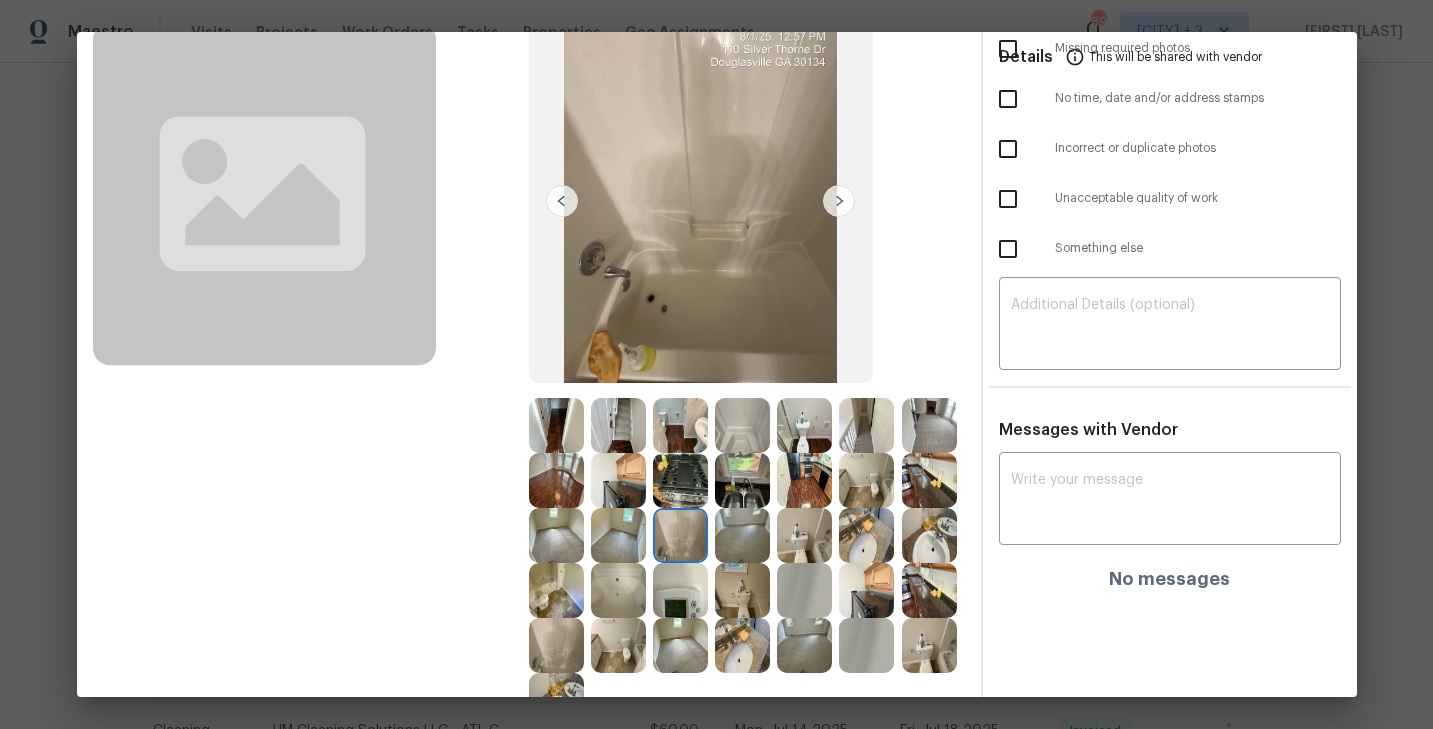 click at bounding box center (839, 201) 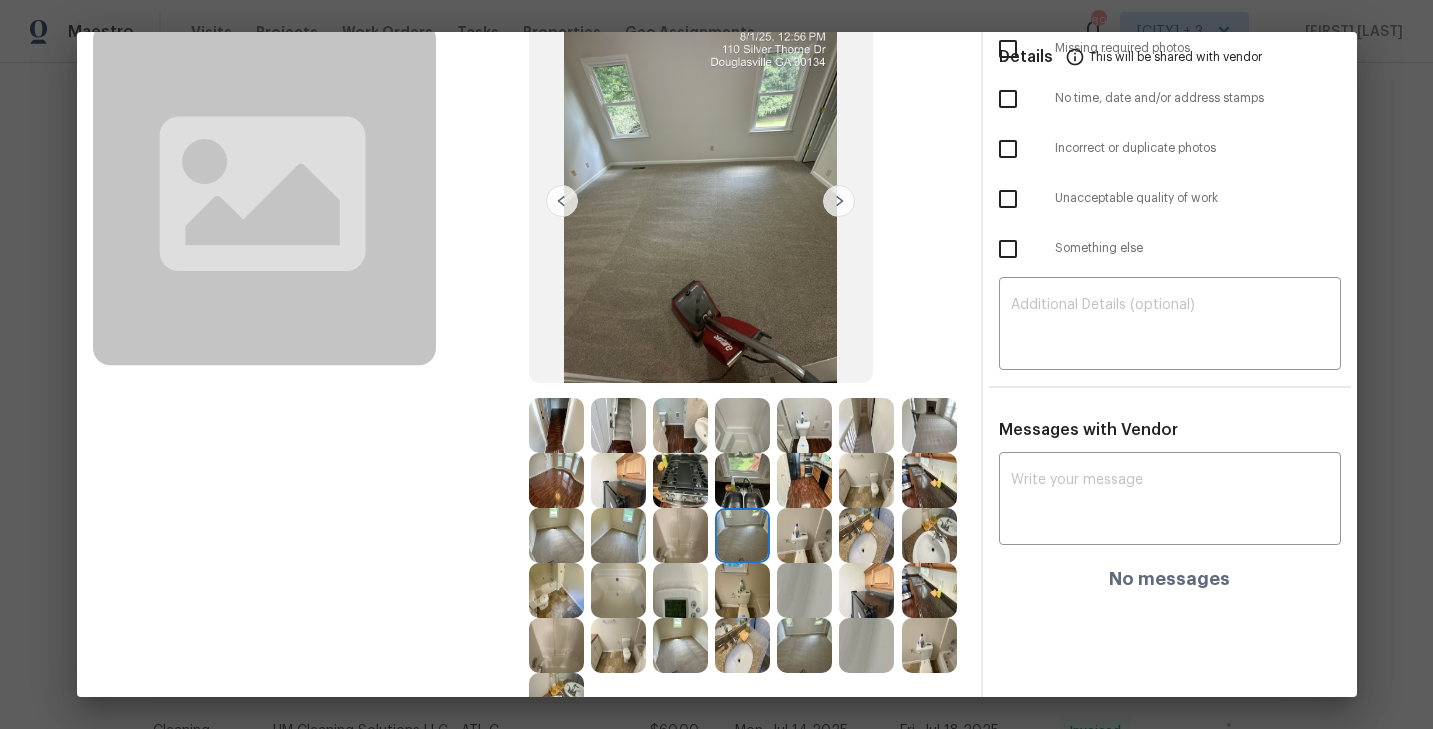 click at bounding box center [839, 201] 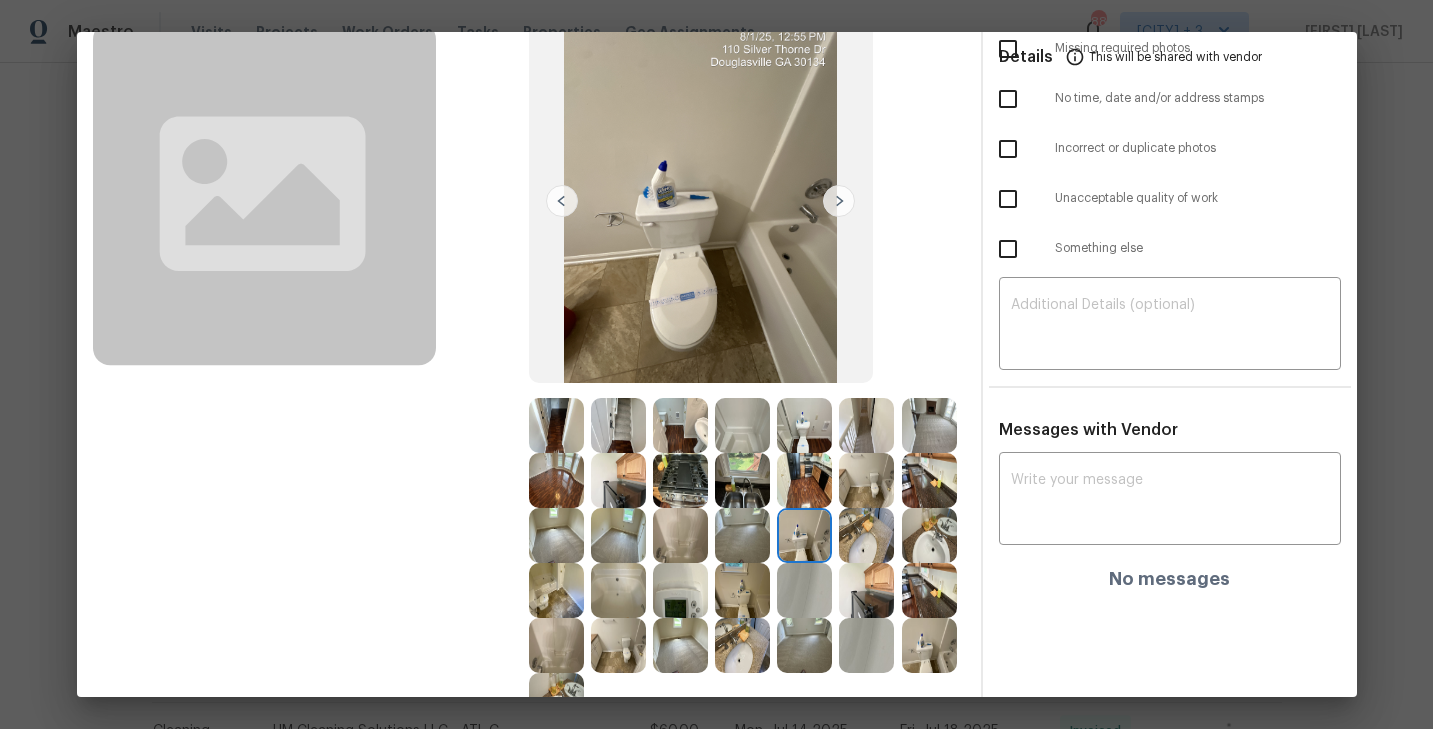 click at bounding box center (866, 480) 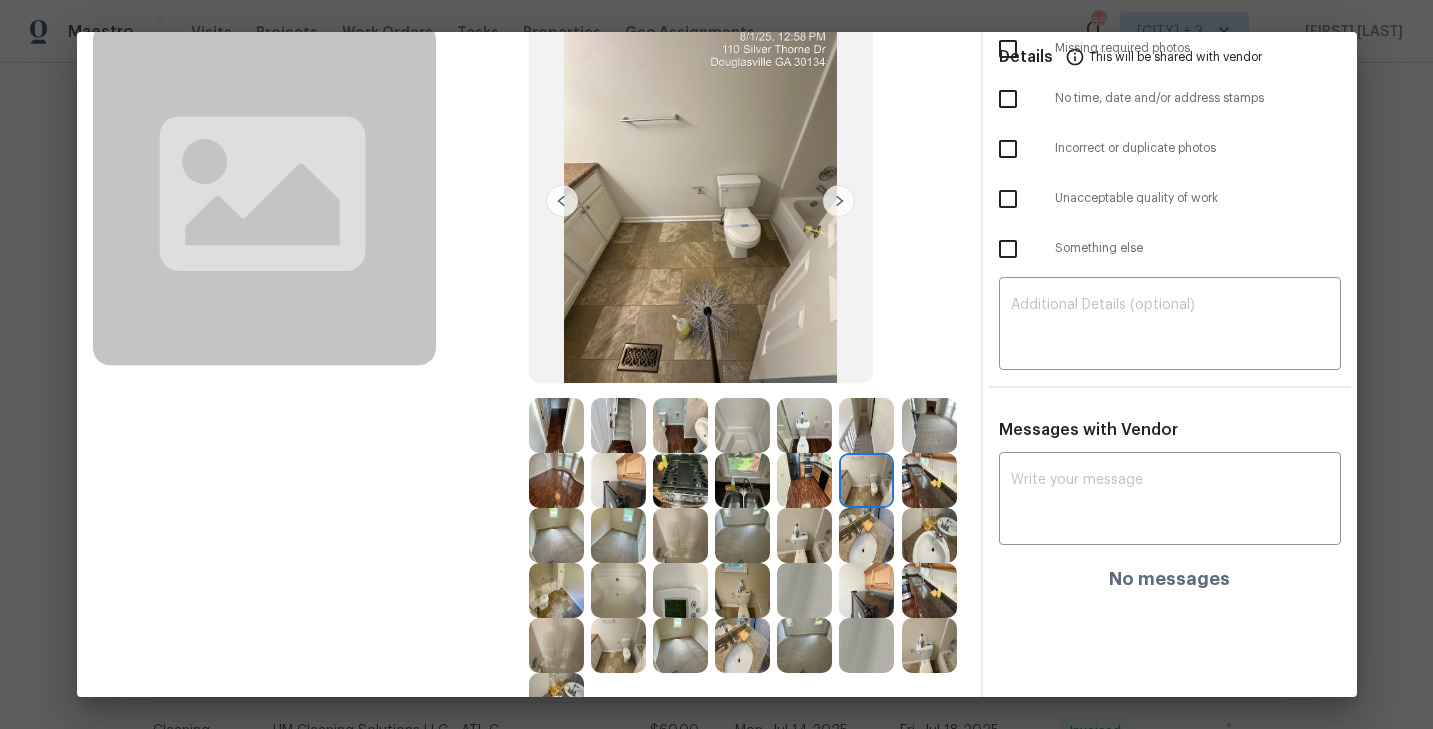 click at bounding box center (929, 480) 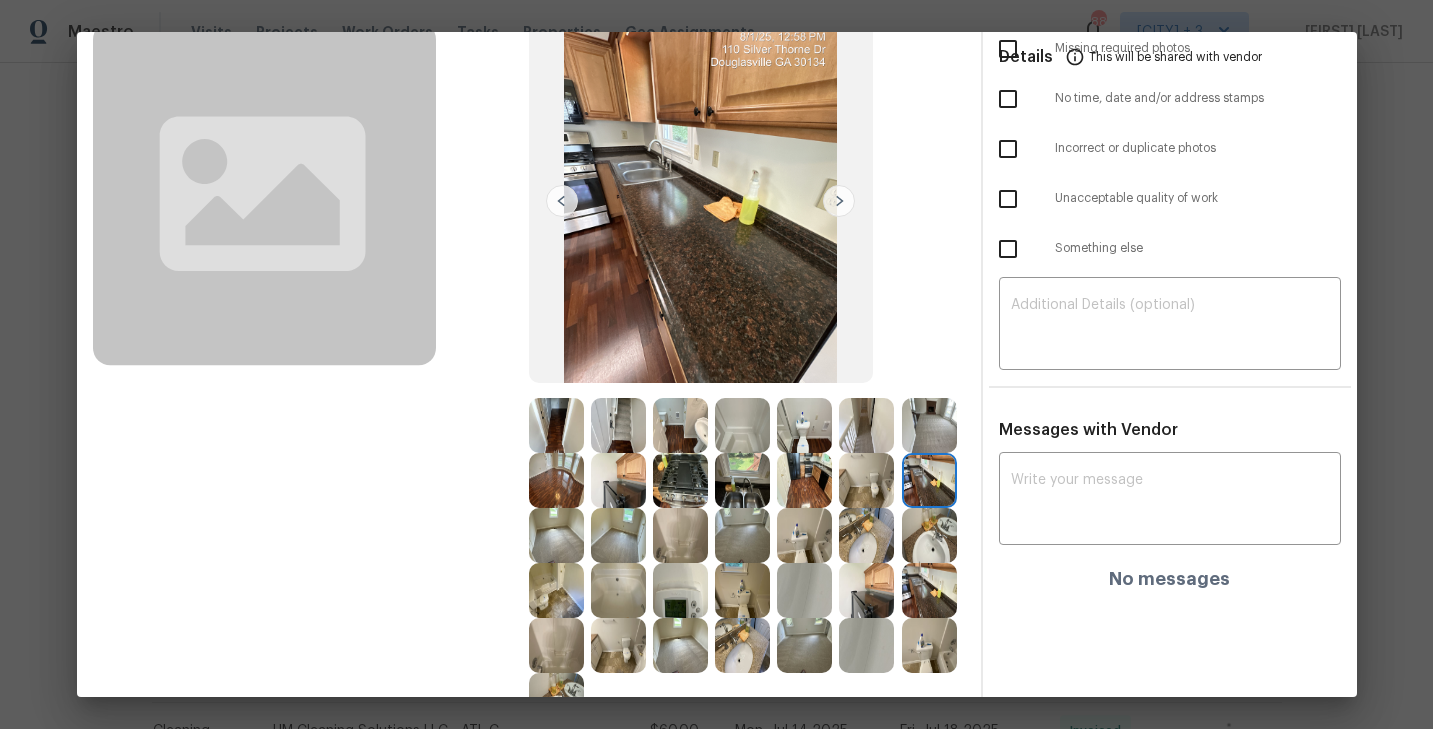 click at bounding box center (742, 535) 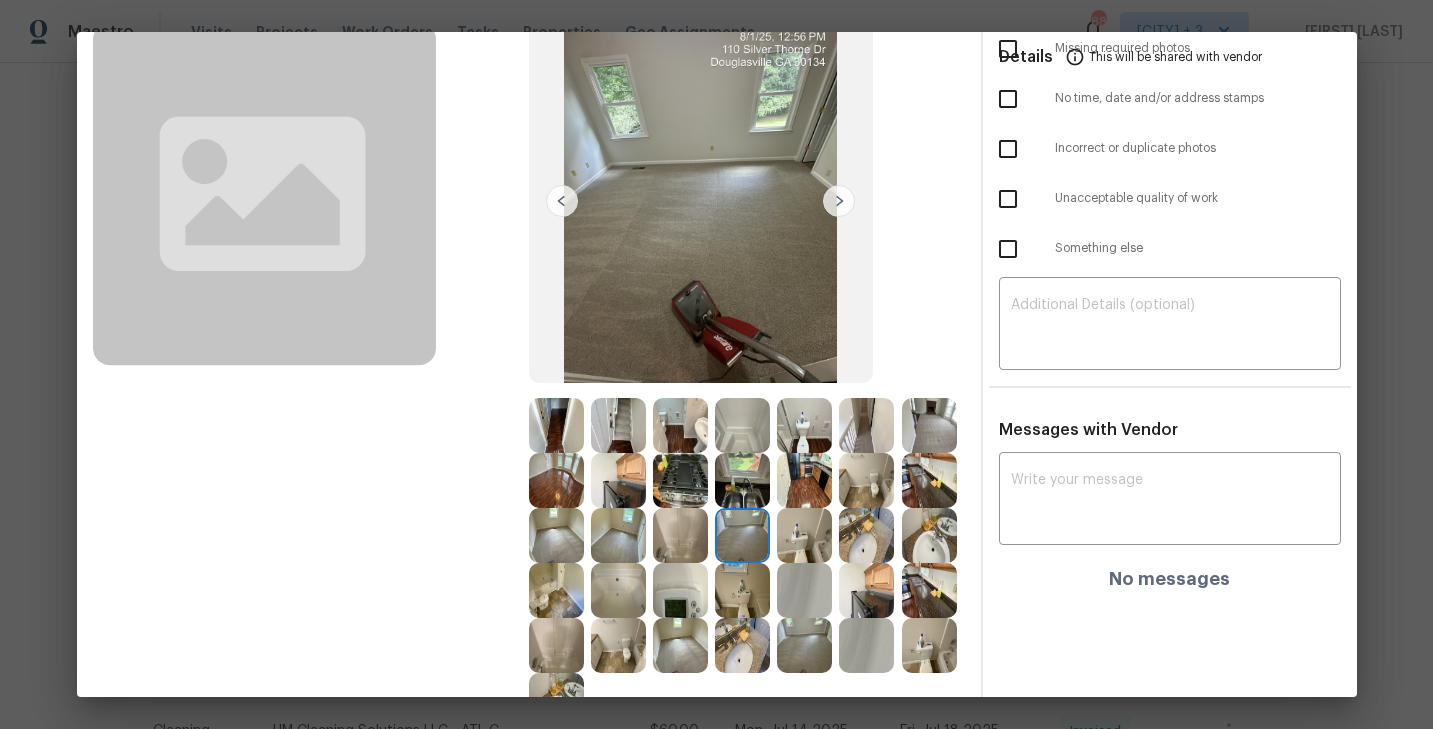 click at bounding box center [804, 535] 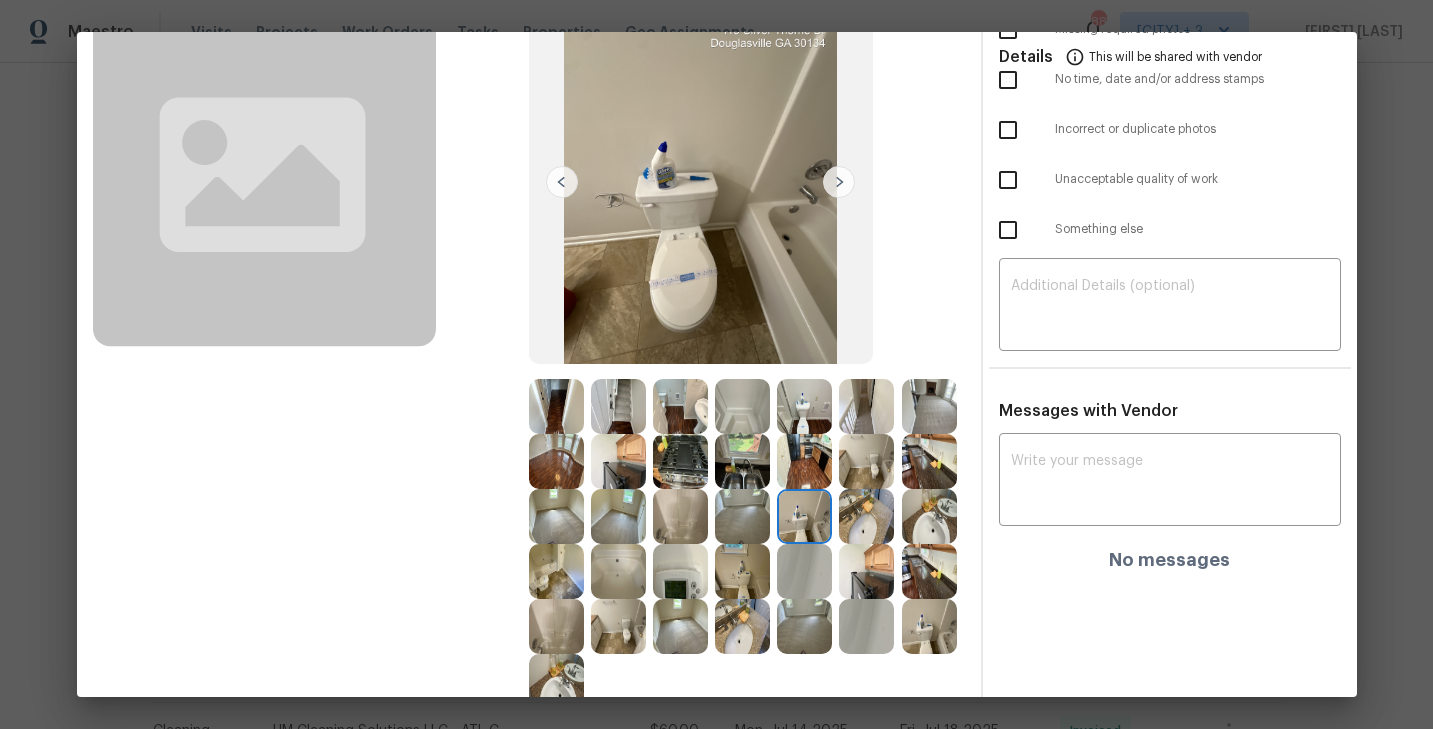 scroll, scrollTop: 156, scrollLeft: 0, axis: vertical 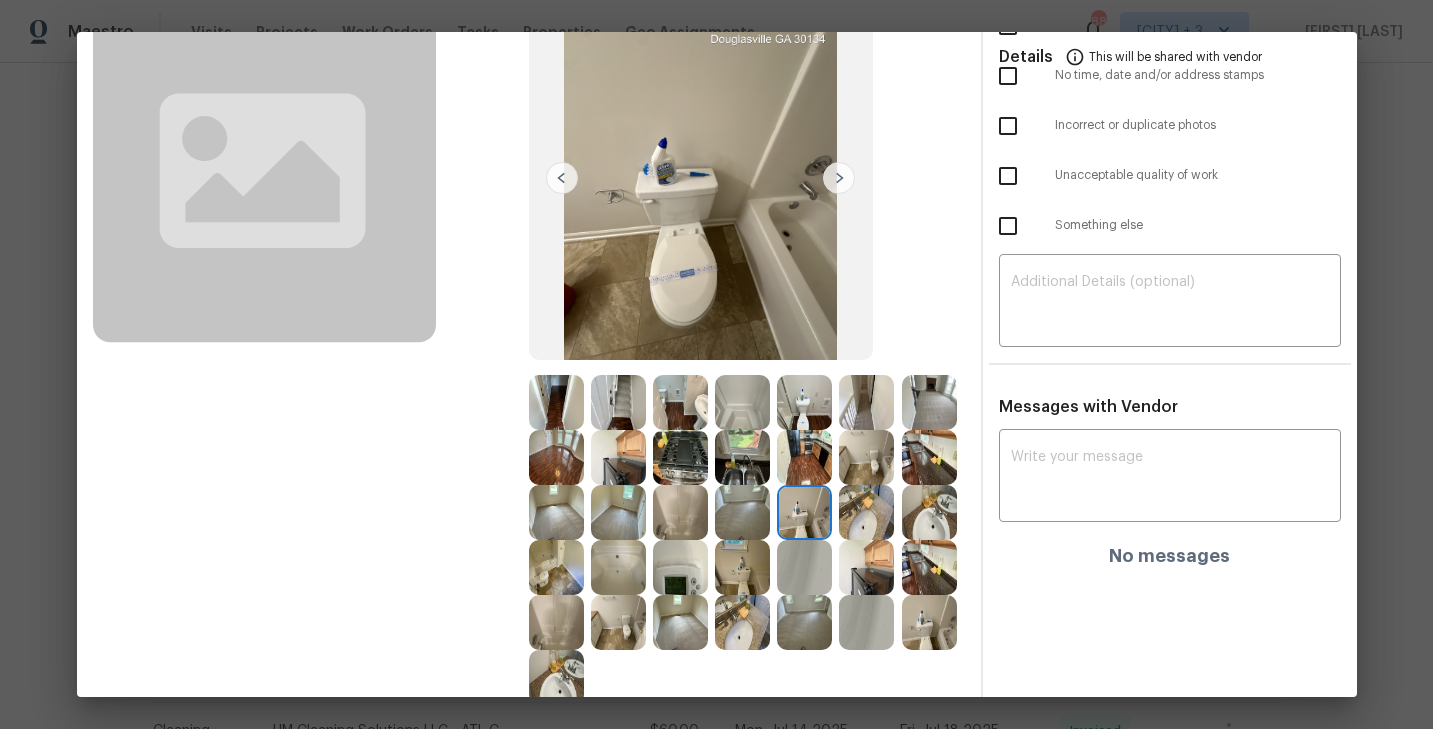 click at bounding box center [804, 512] 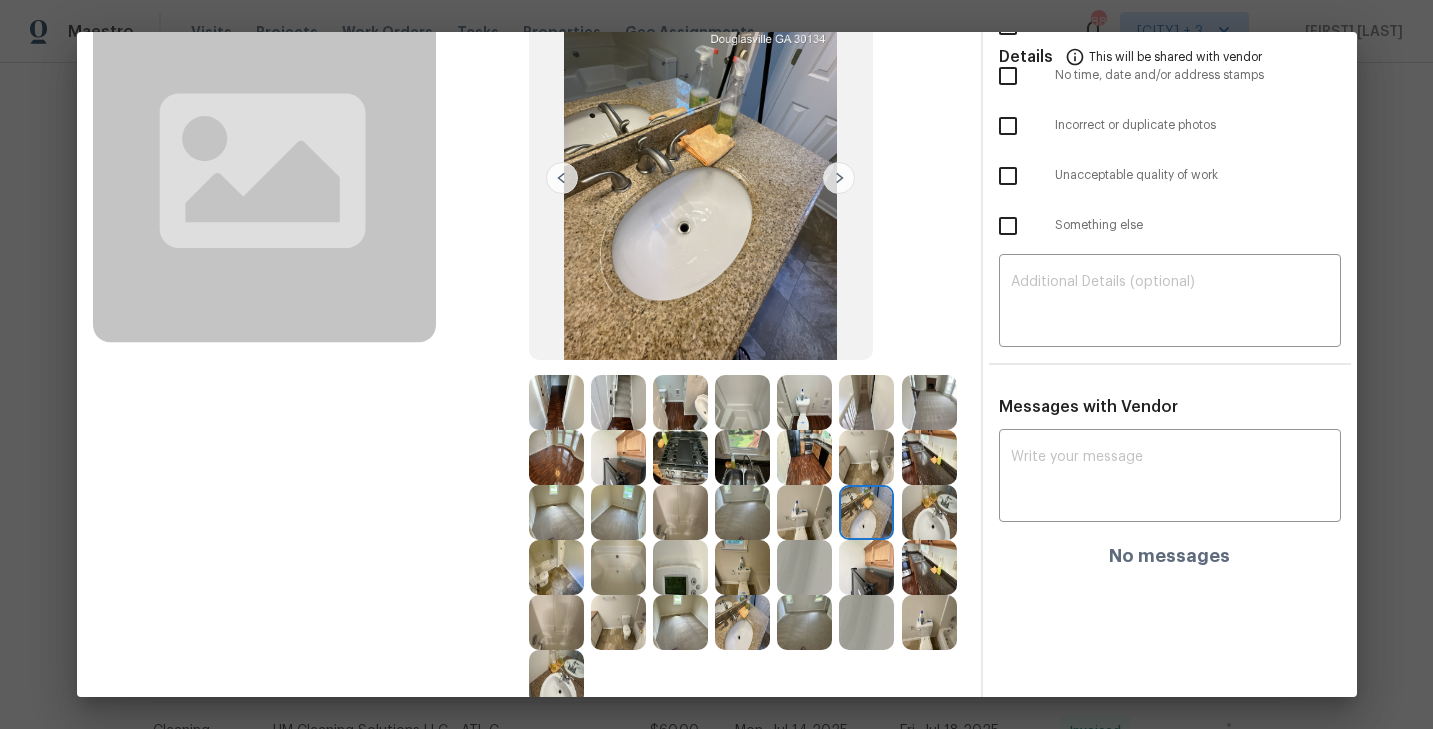 click at bounding box center (929, 512) 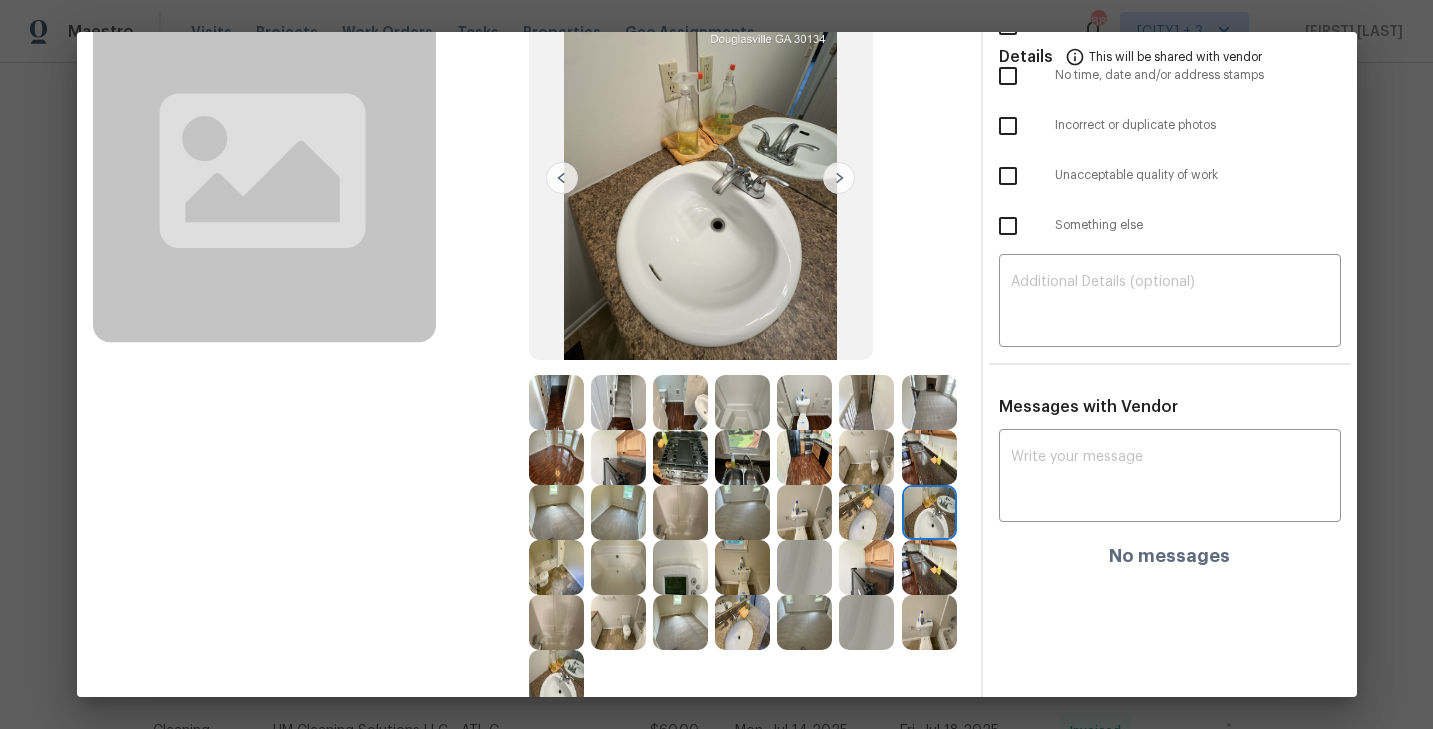 click at bounding box center (839, 178) 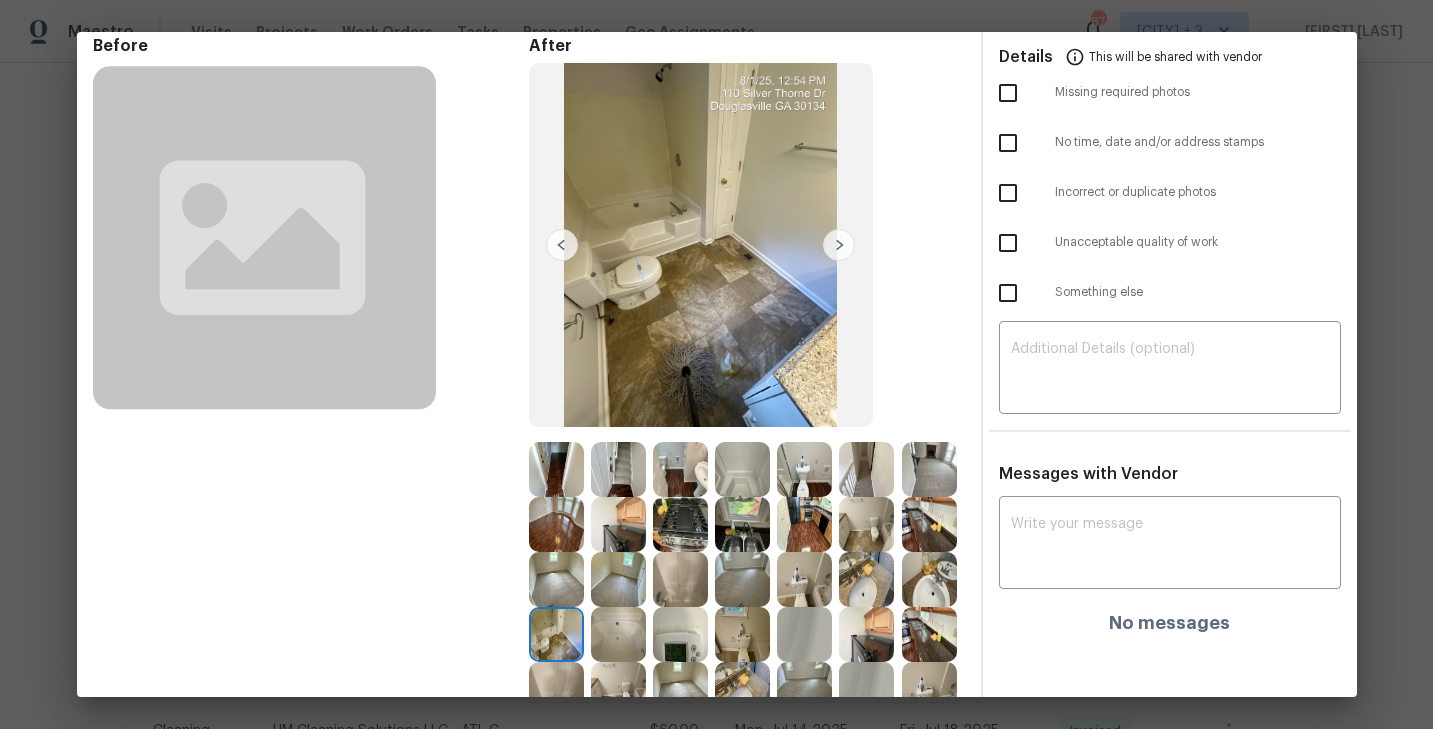 scroll, scrollTop: 0, scrollLeft: 0, axis: both 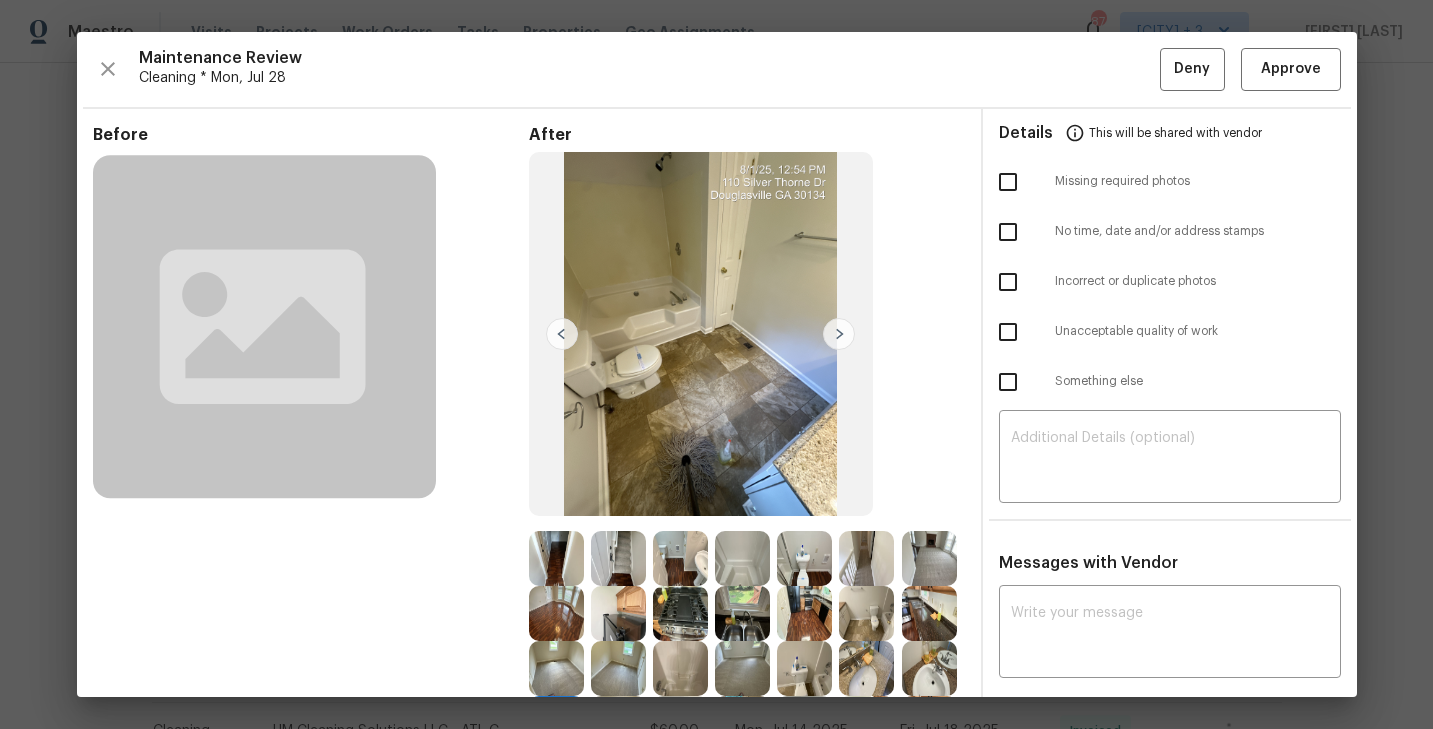 click at bounding box center (839, 334) 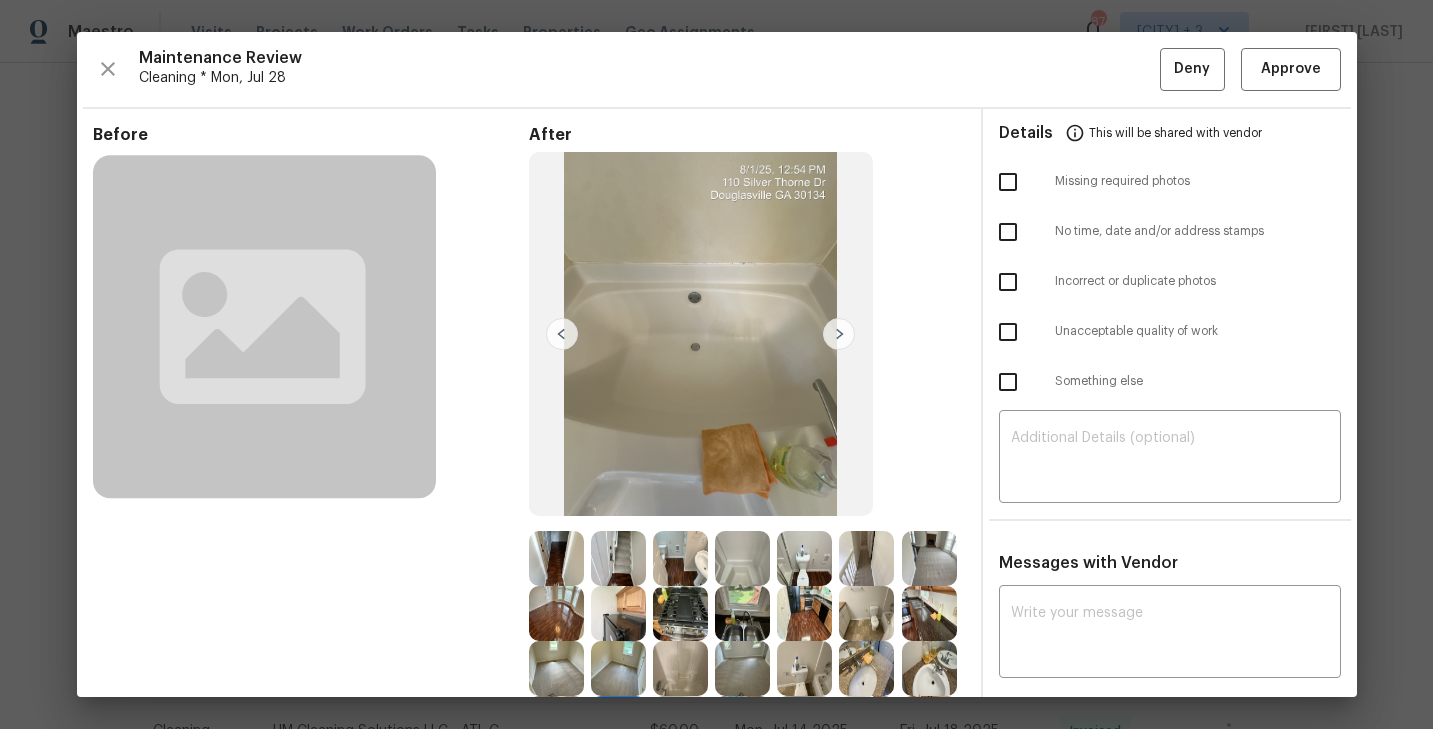 click at bounding box center [839, 334] 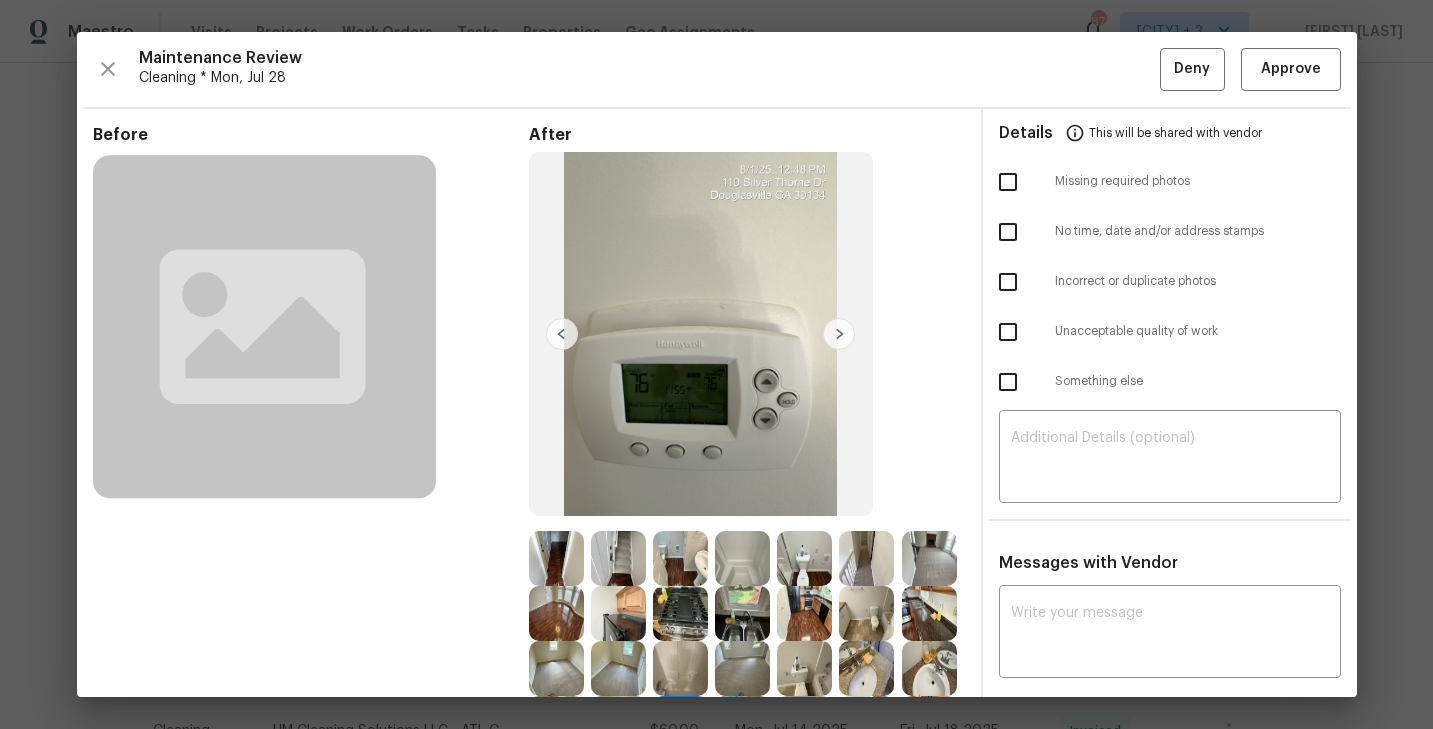 click at bounding box center (839, 334) 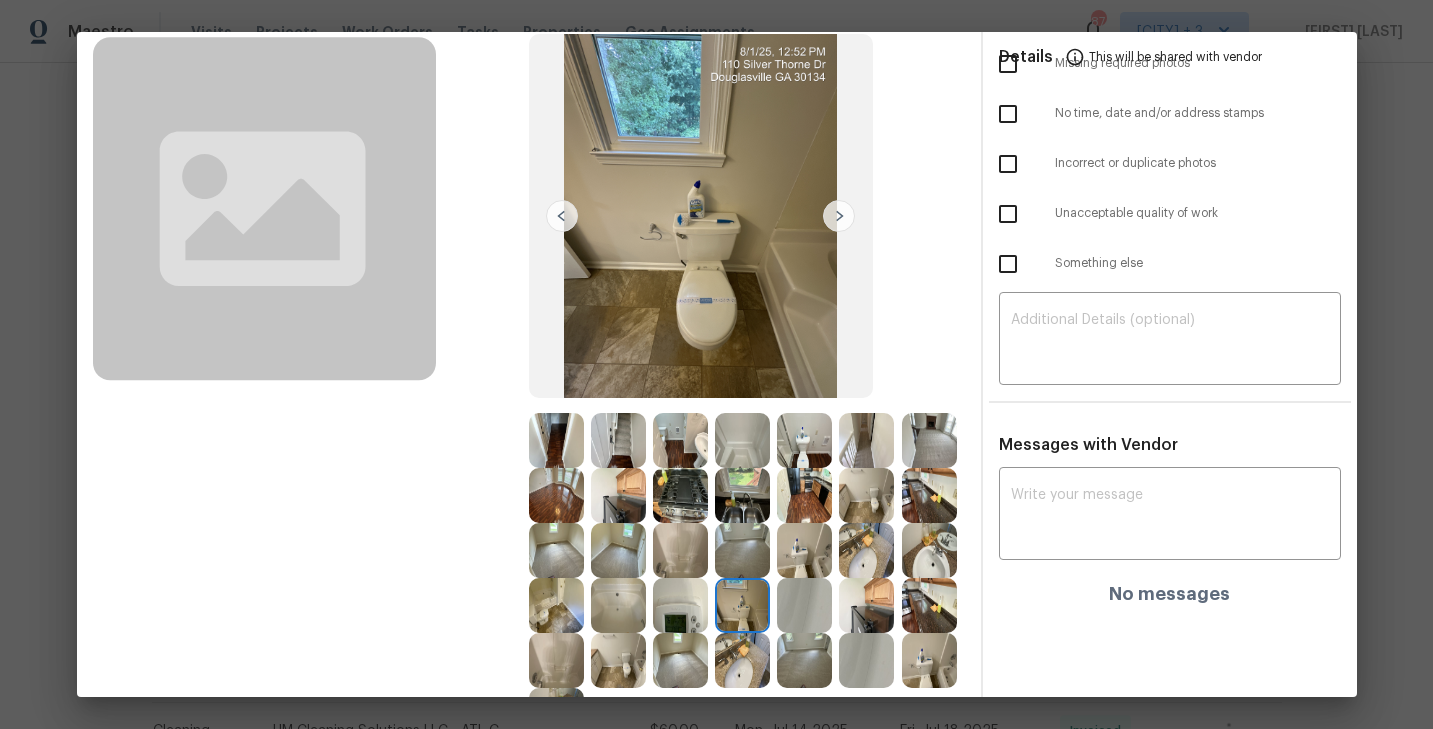 scroll, scrollTop: 127, scrollLeft: 0, axis: vertical 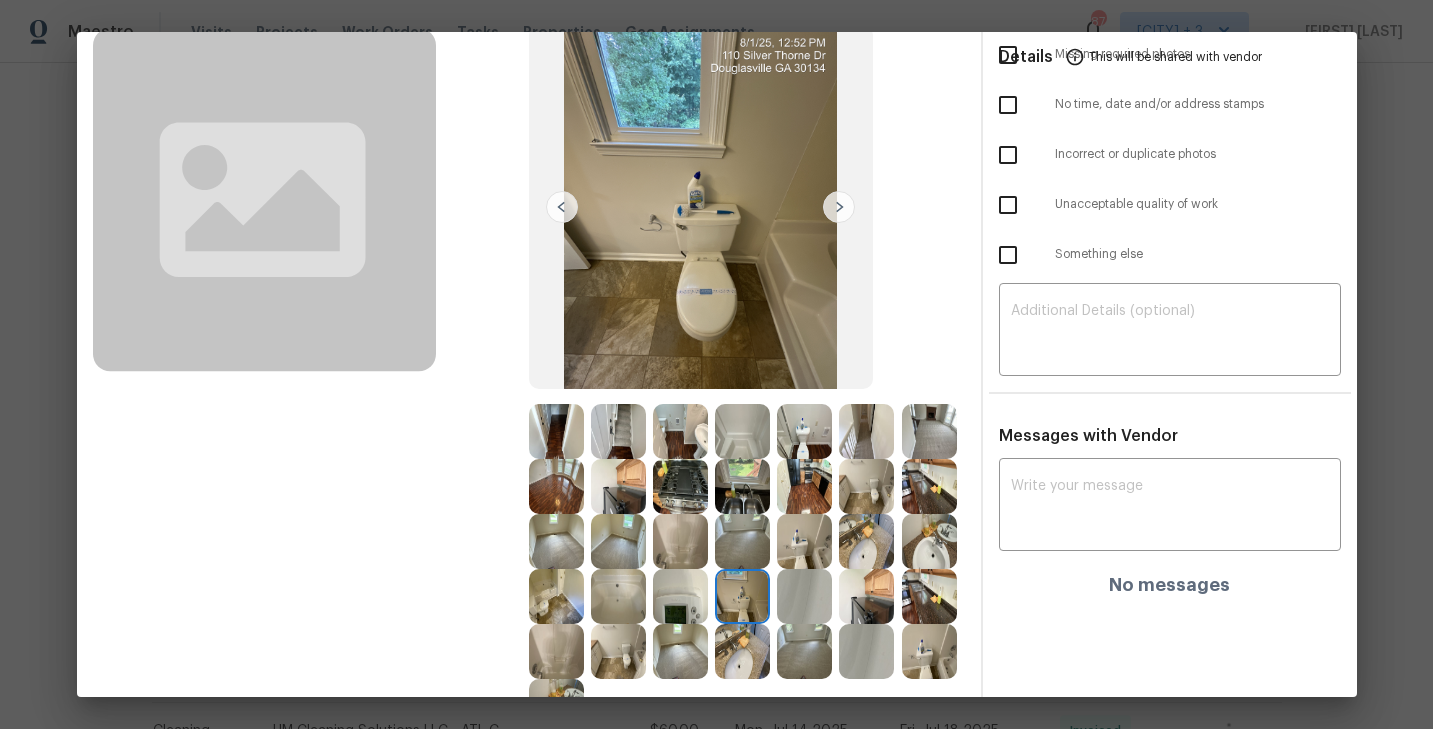 click at bounding box center (839, 207) 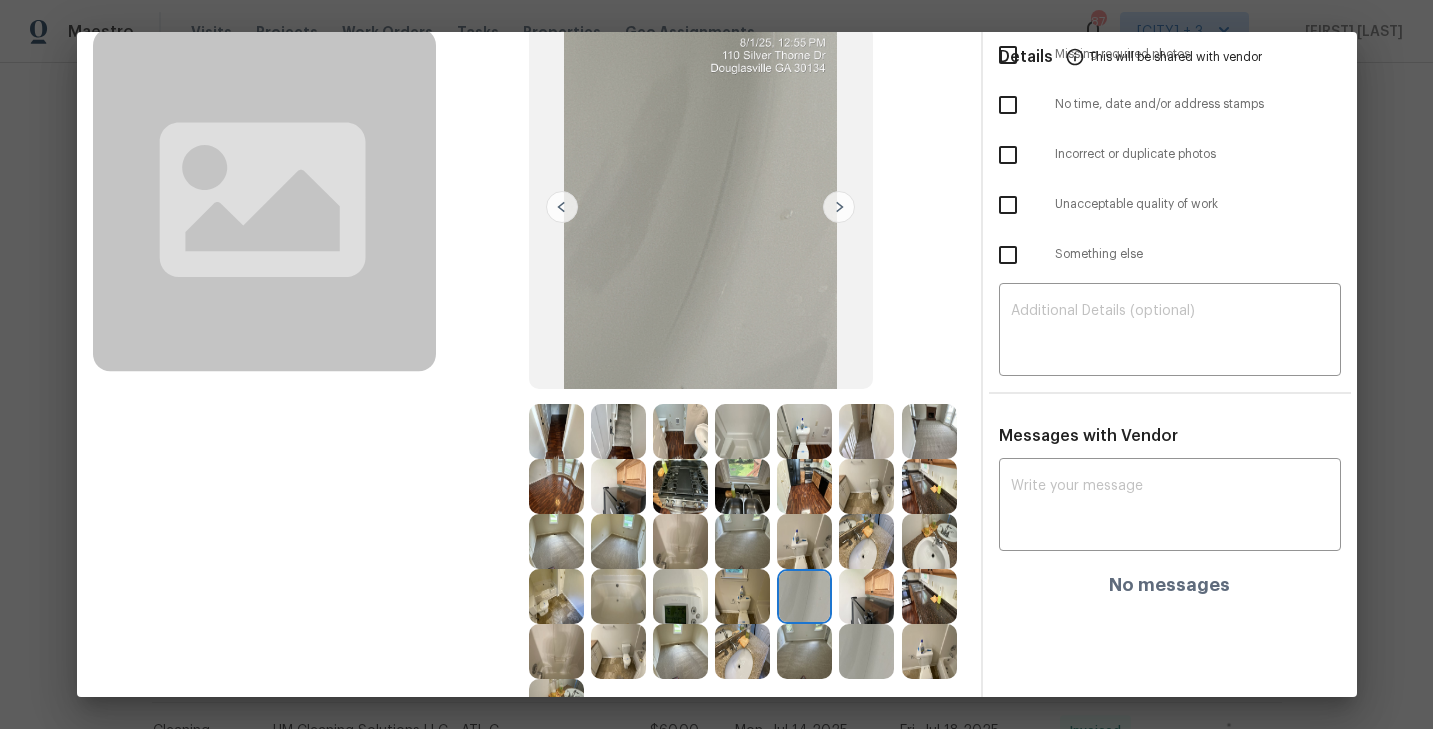 click at bounding box center [839, 207] 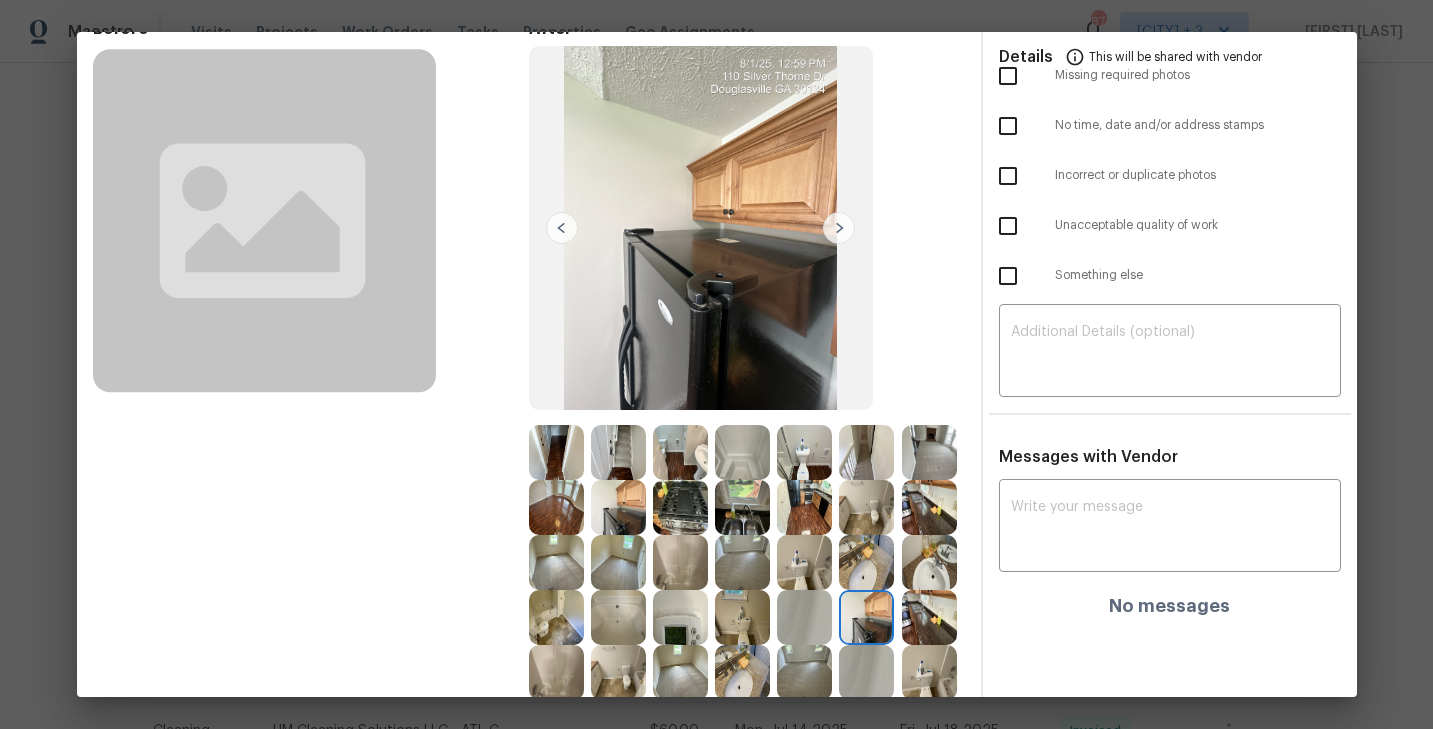 scroll, scrollTop: 109, scrollLeft: 0, axis: vertical 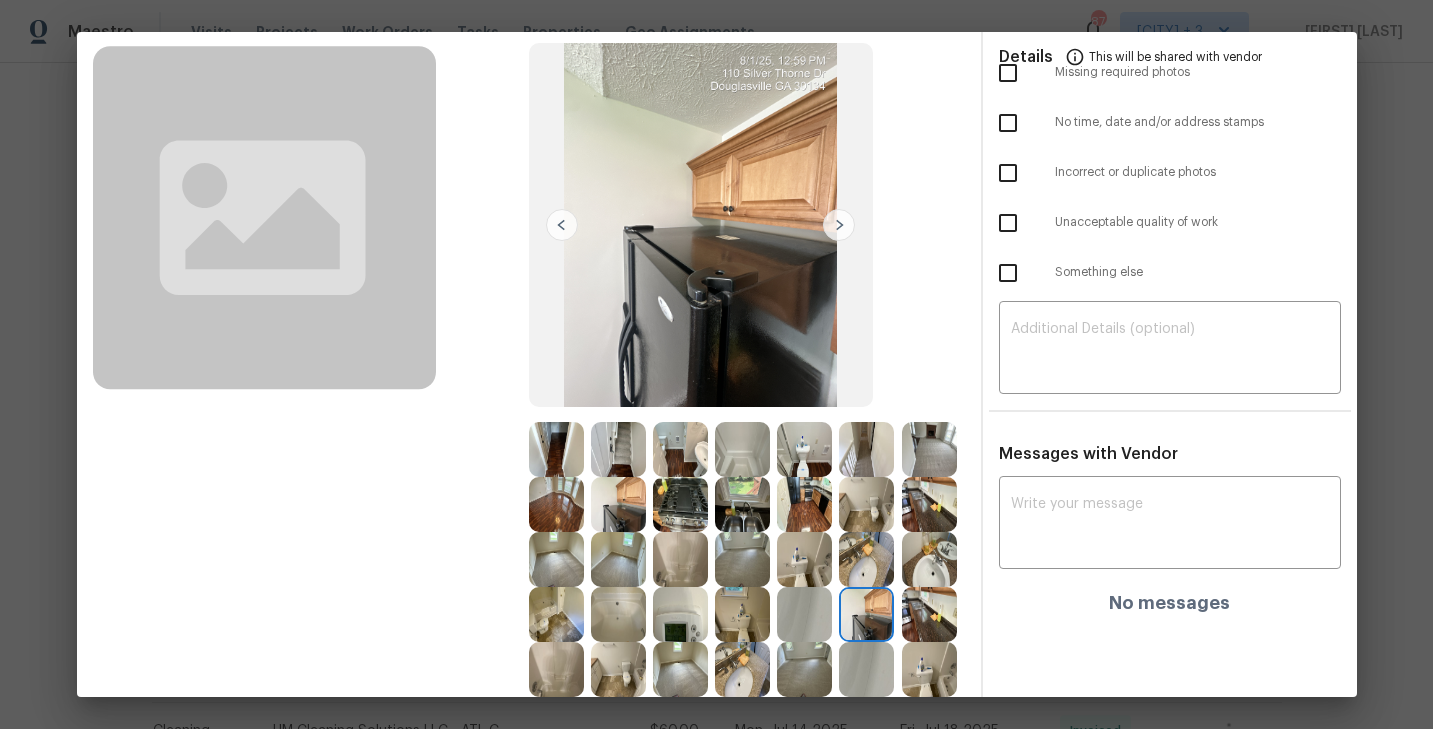 click at bounding box center [839, 225] 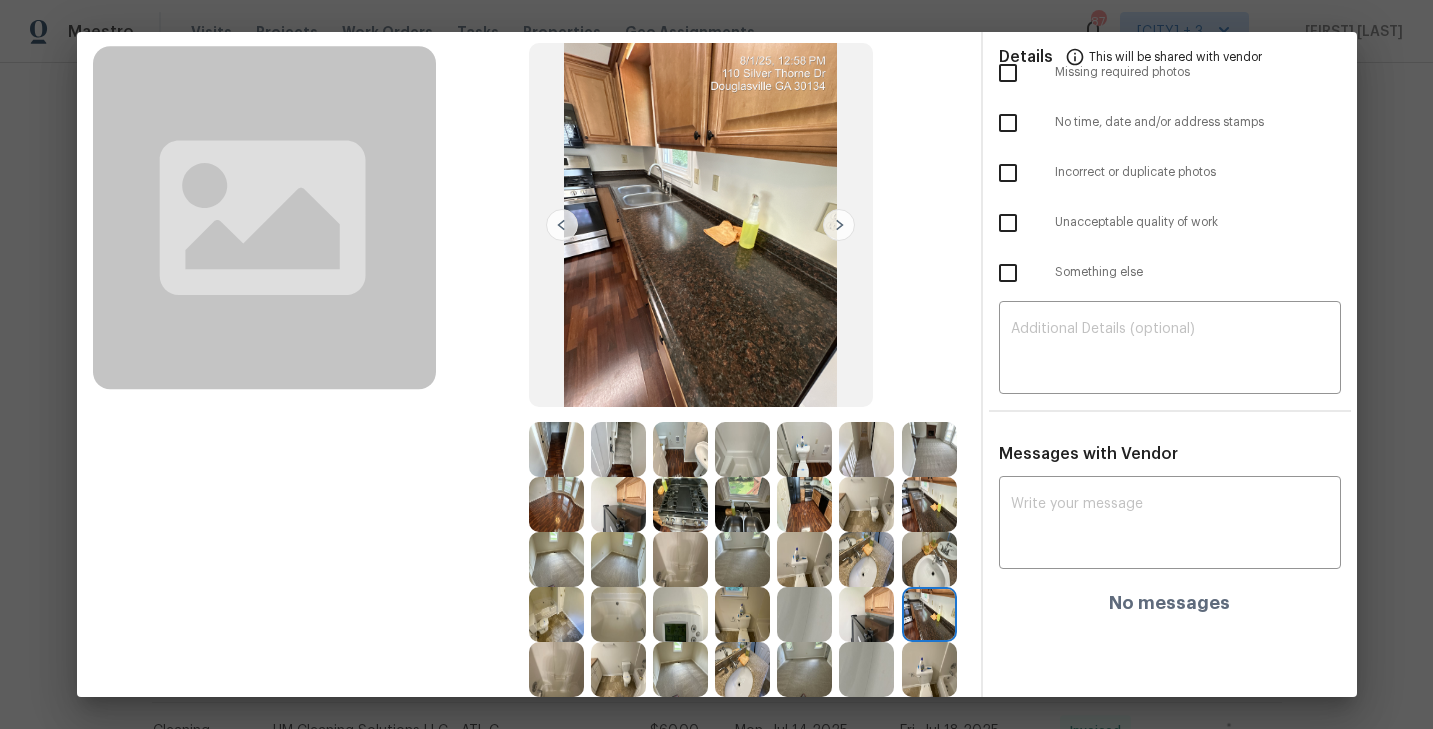 click at bounding box center (839, 225) 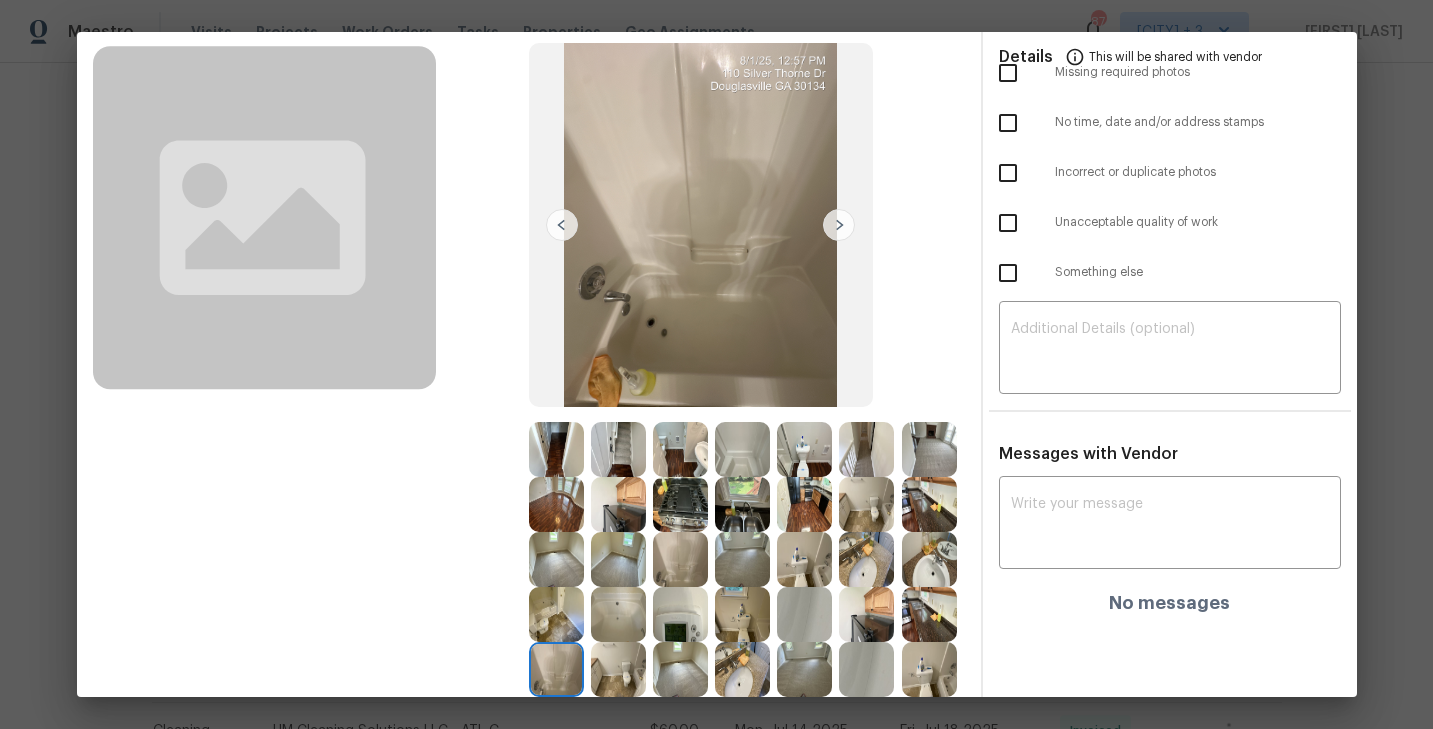 click at bounding box center [839, 225] 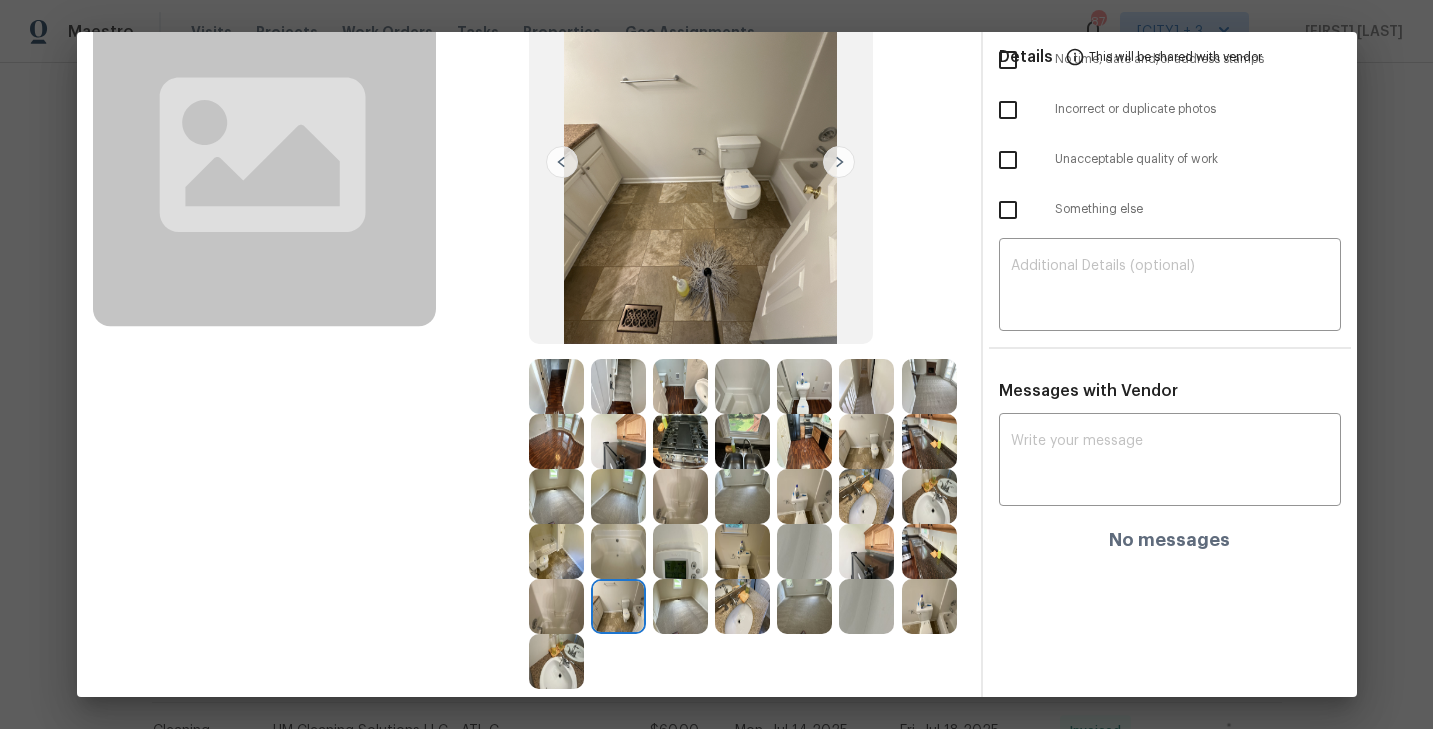 scroll, scrollTop: 173, scrollLeft: 0, axis: vertical 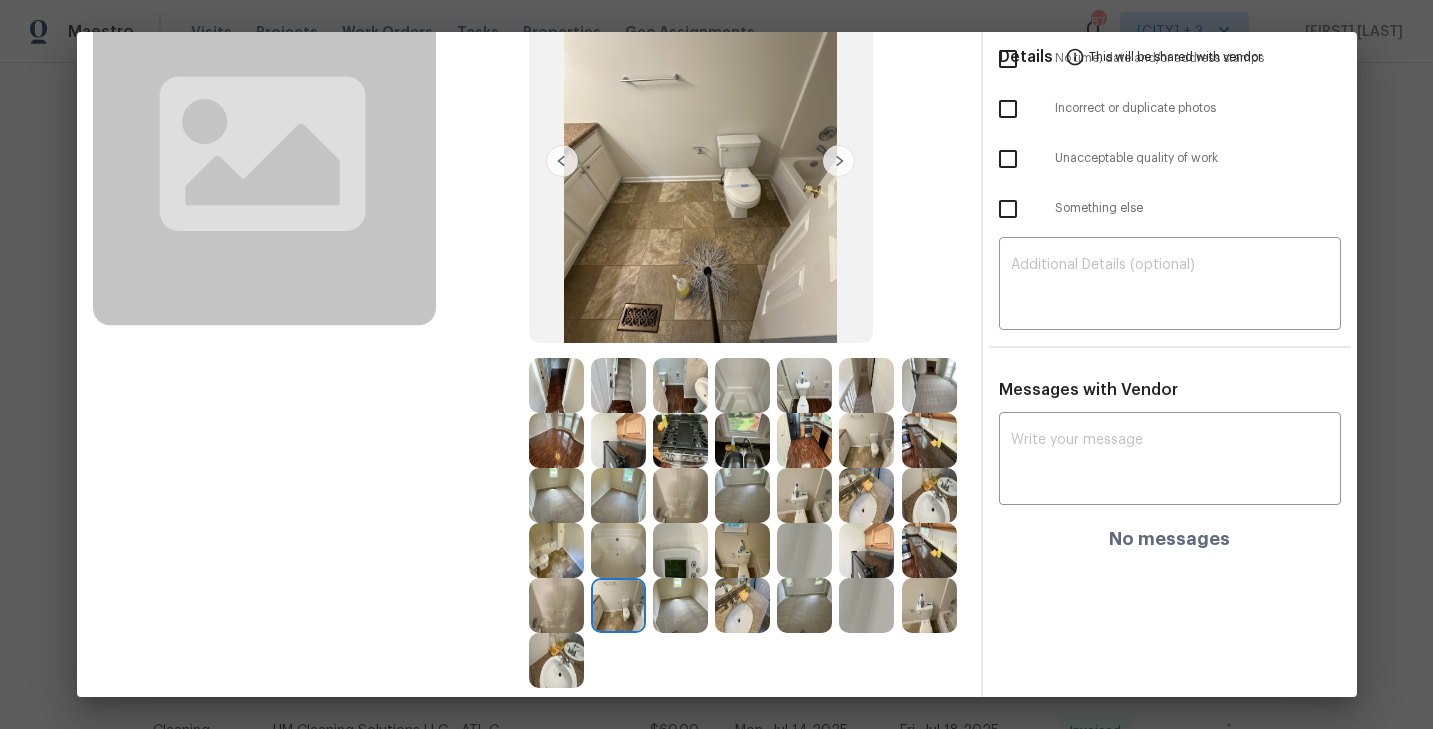 click at bounding box center (839, 161) 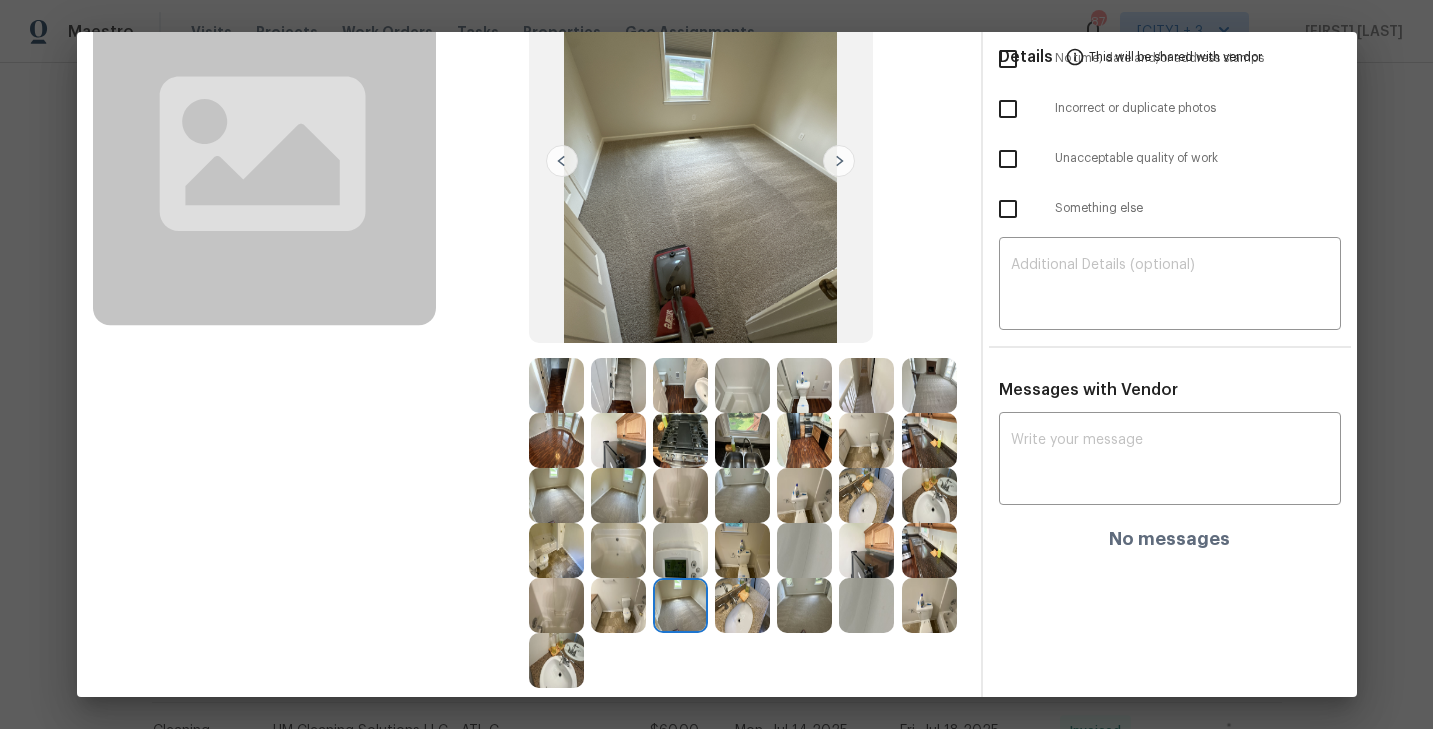 click at bounding box center (929, 605) 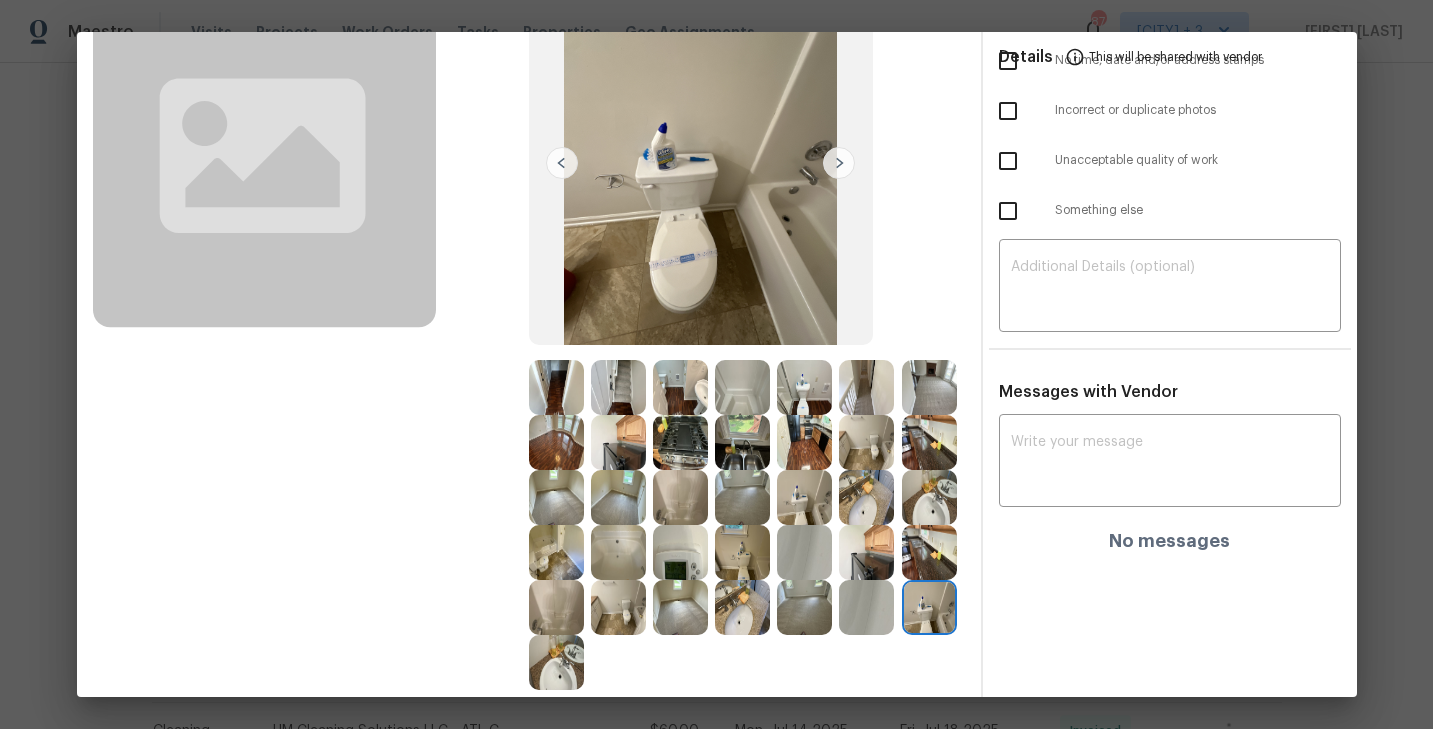 scroll, scrollTop: 263, scrollLeft: 0, axis: vertical 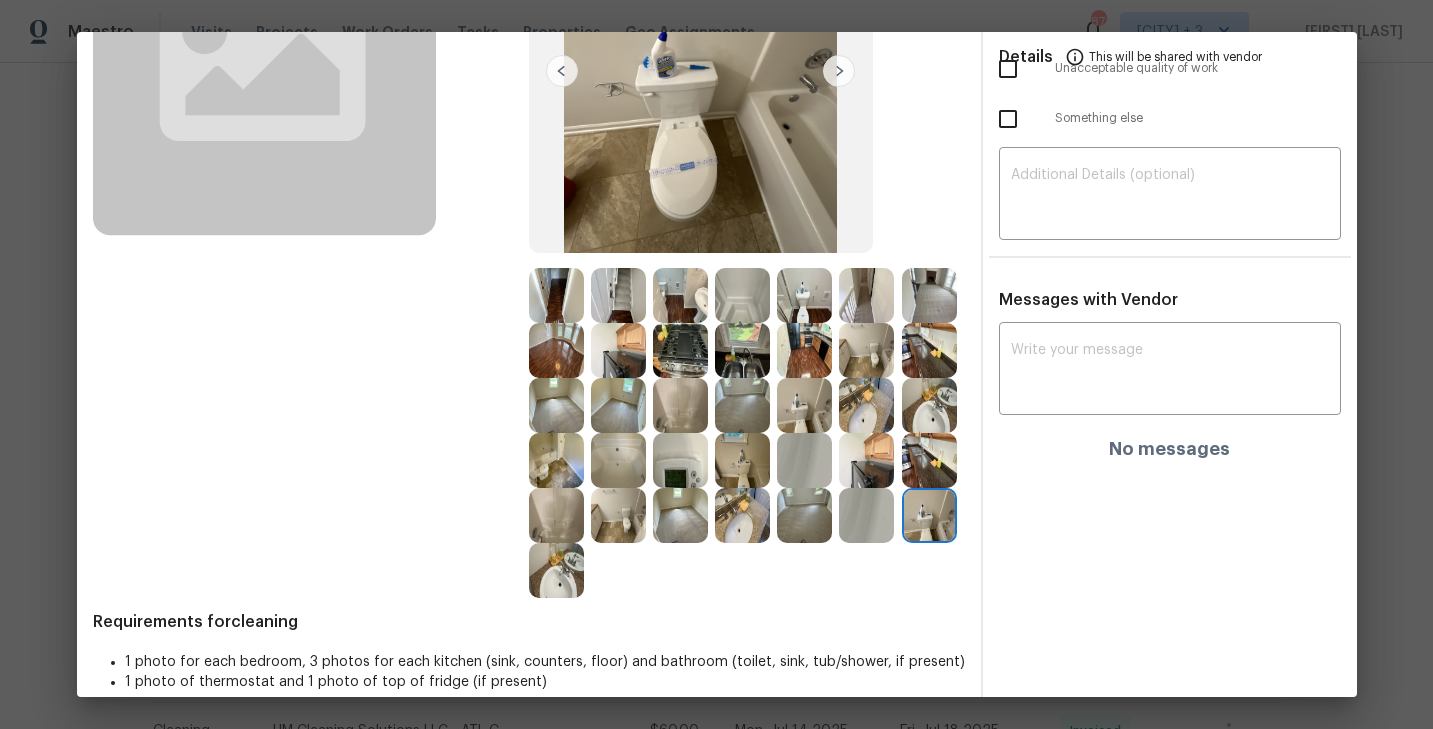 click at bounding box center [556, 570] 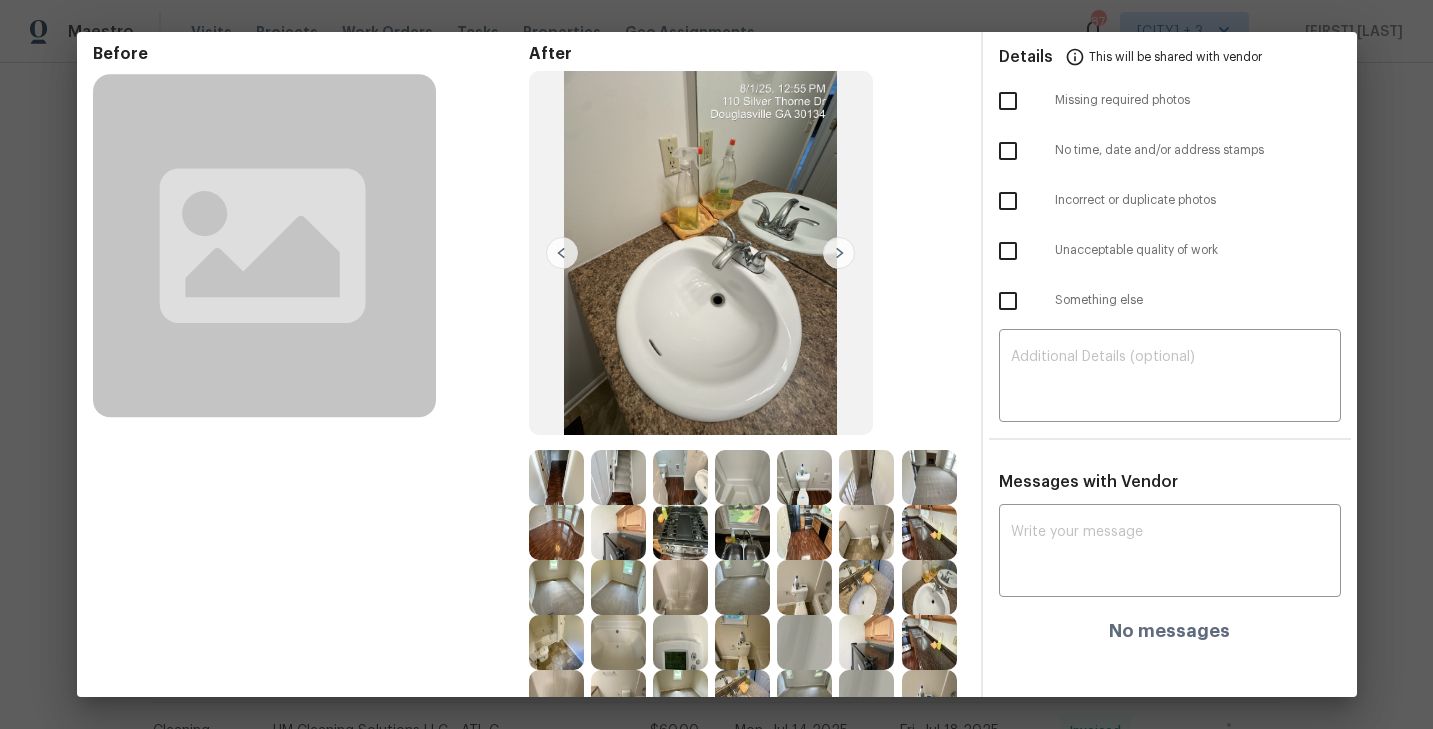 scroll, scrollTop: 0, scrollLeft: 0, axis: both 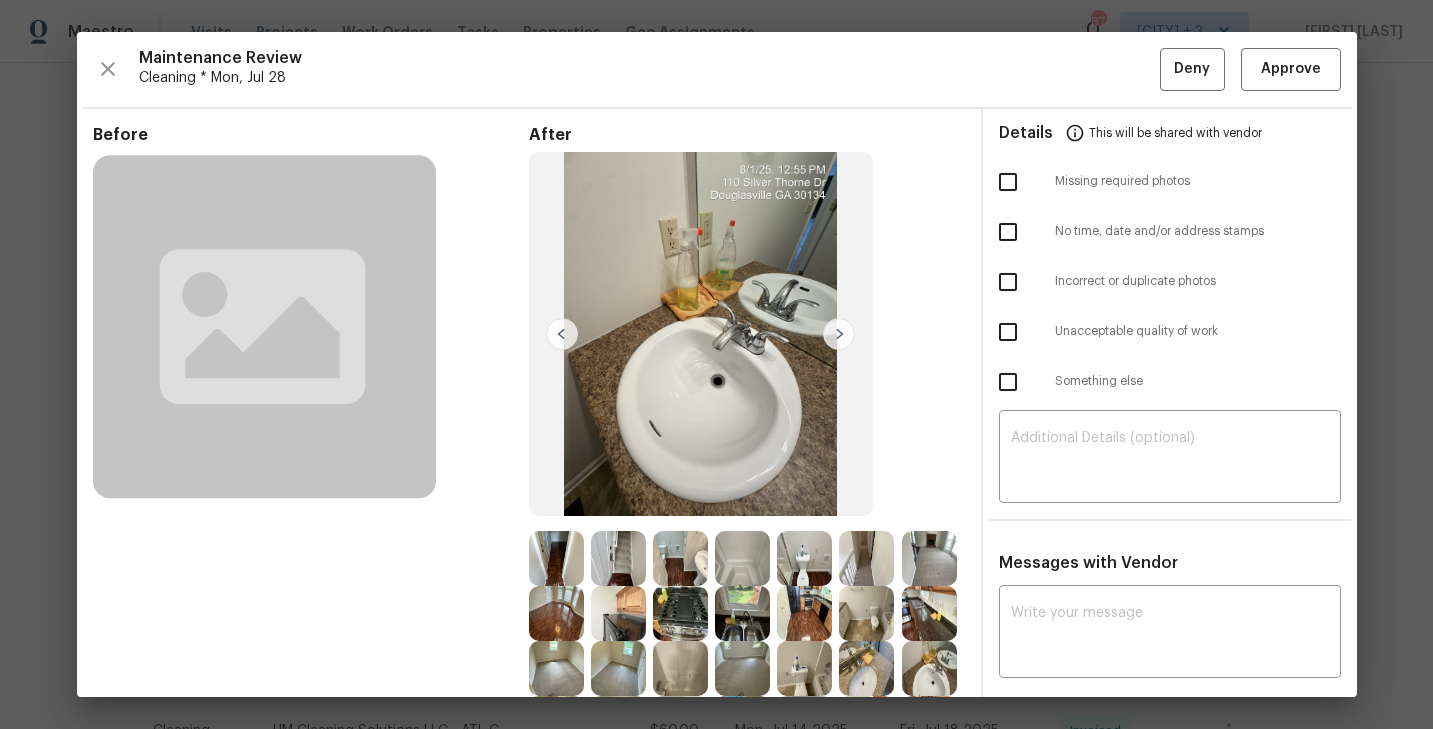 click at bounding box center [556, 613] 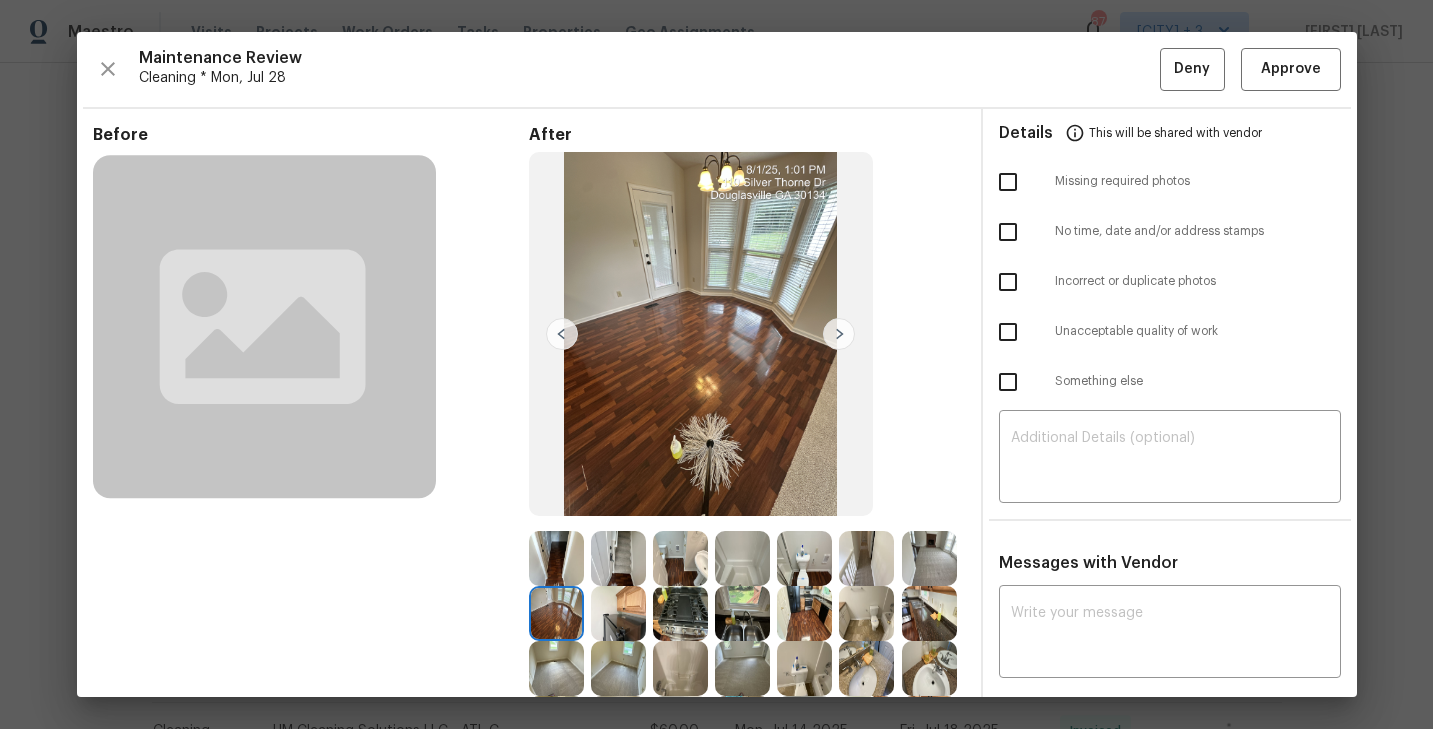 click at bounding box center [556, 558] 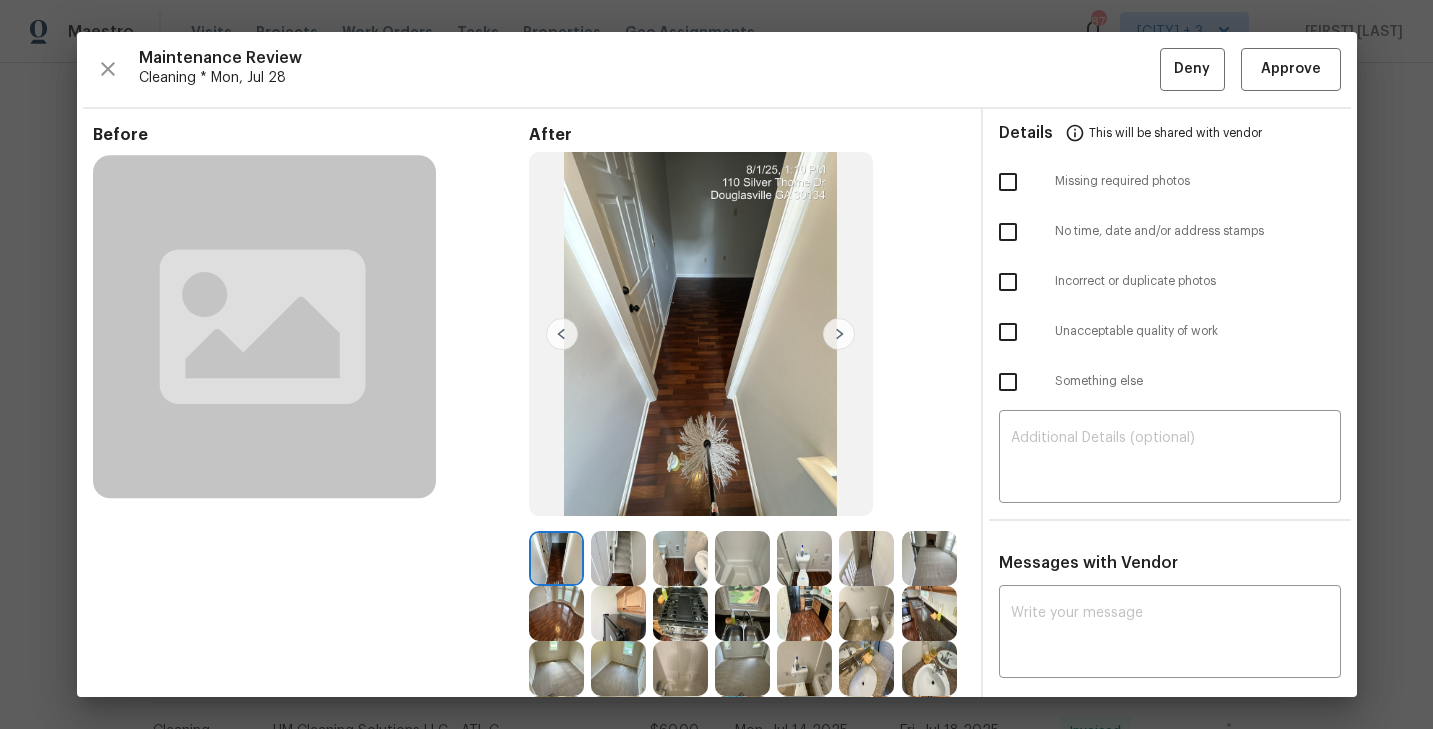 click at bounding box center [618, 558] 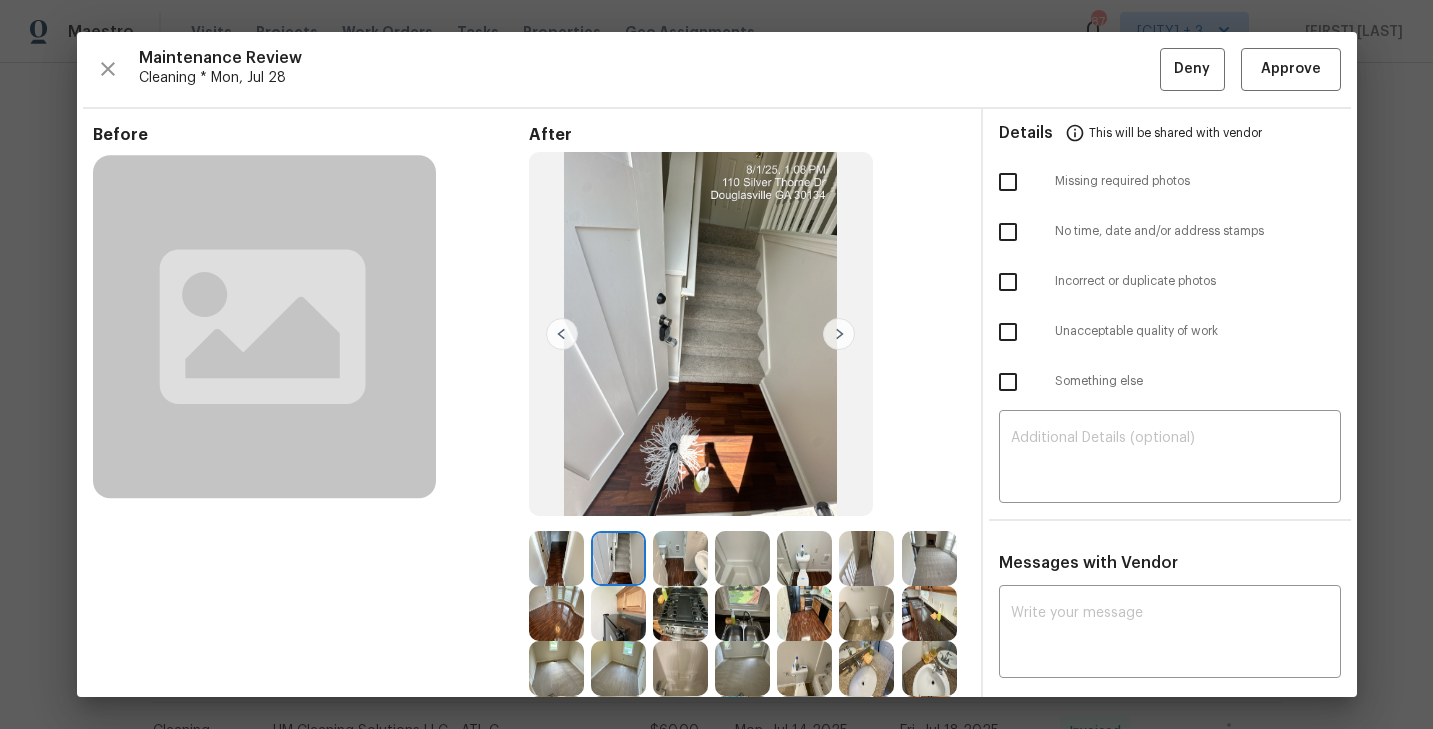 click at bounding box center (680, 558) 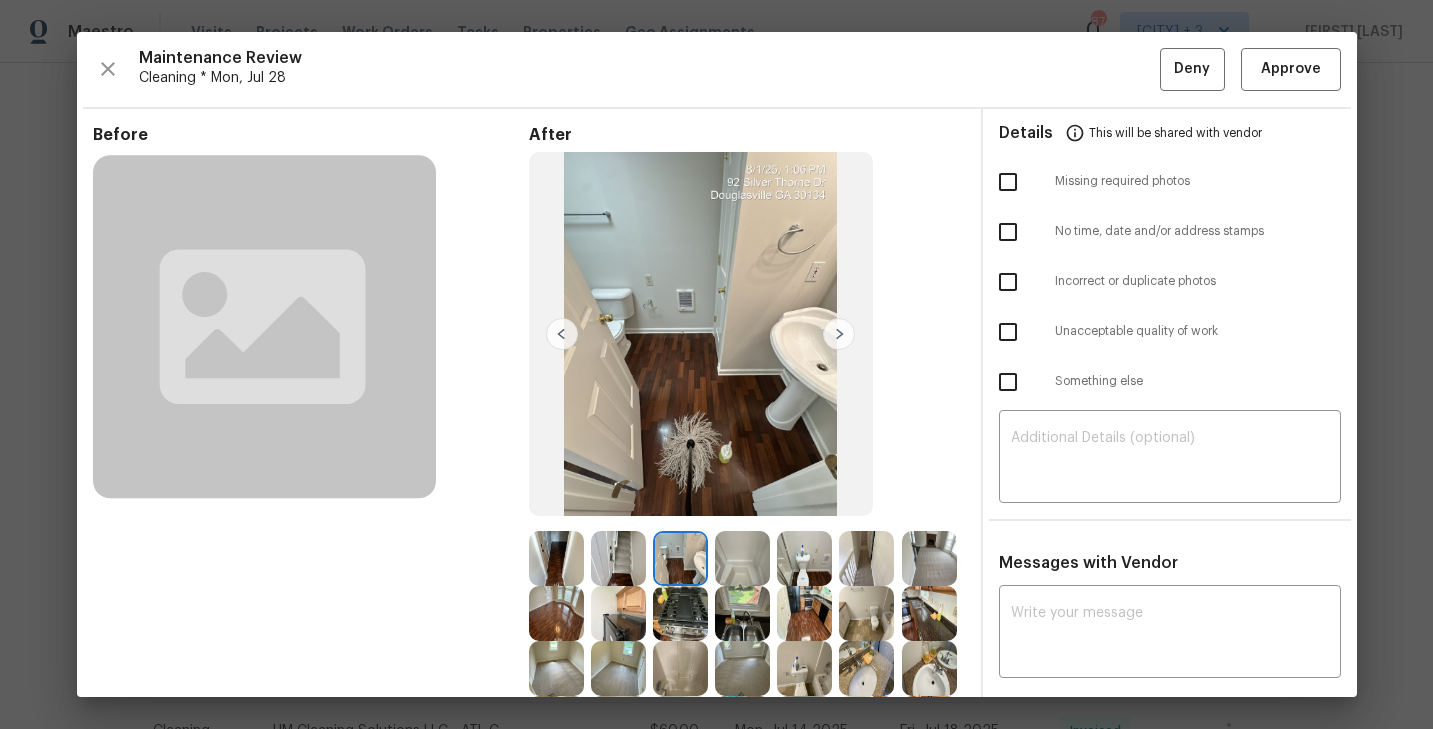 click at bounding box center [742, 558] 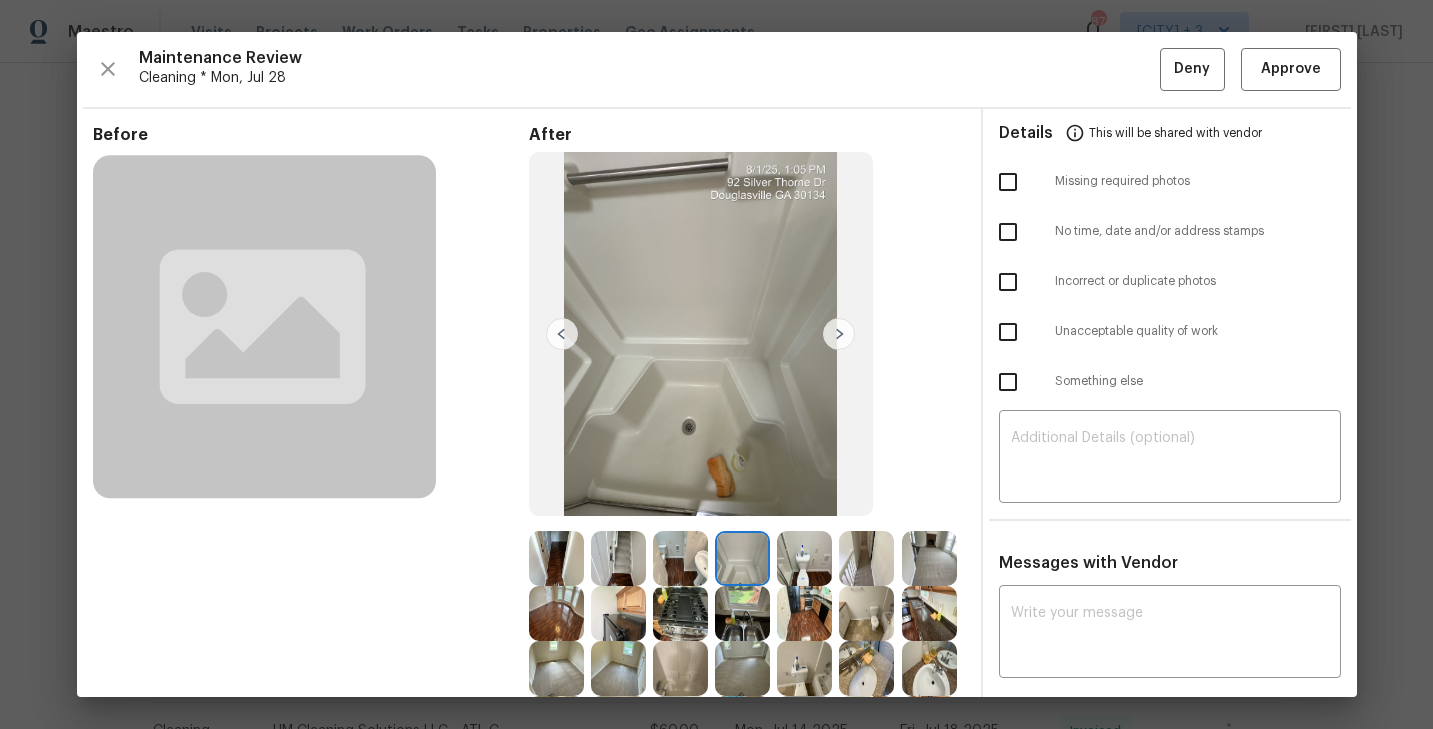 click at bounding box center [680, 558] 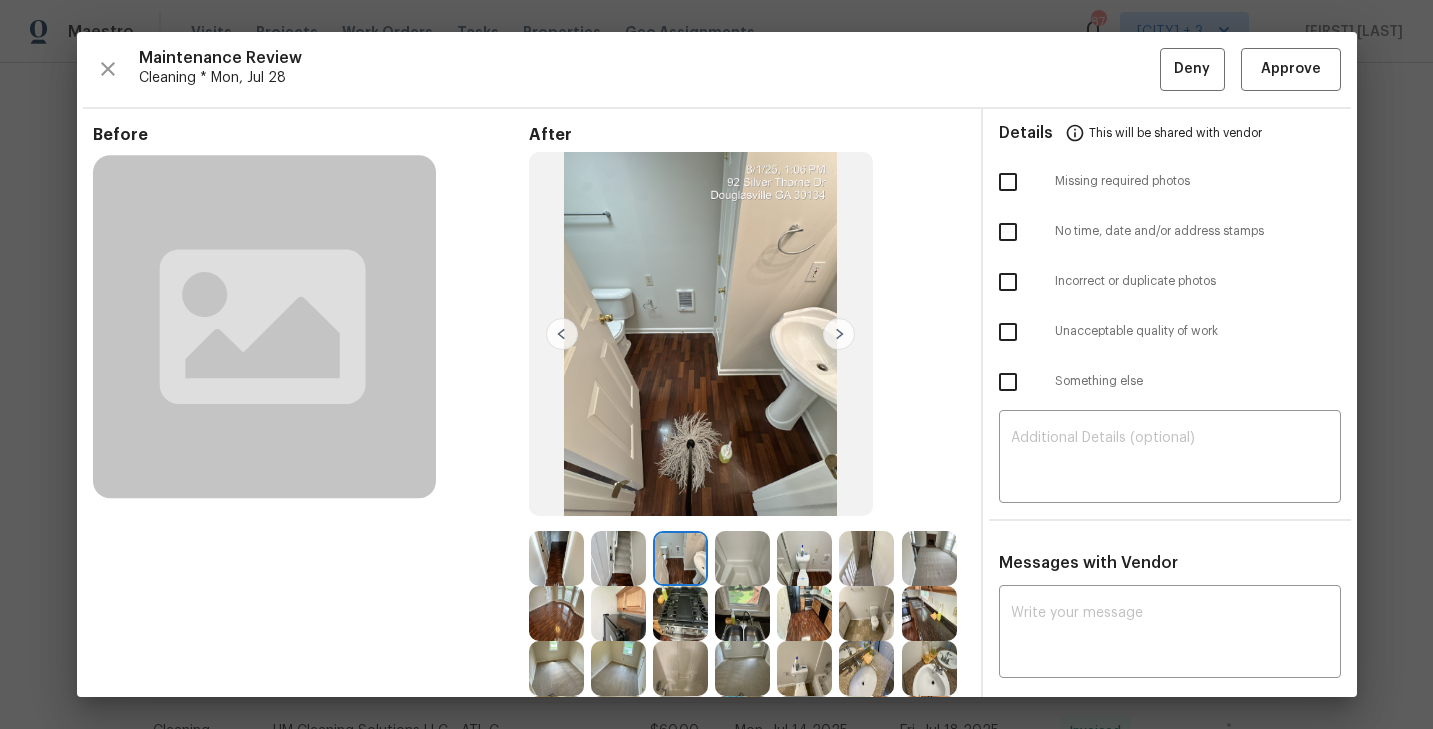 click at bounding box center [742, 558] 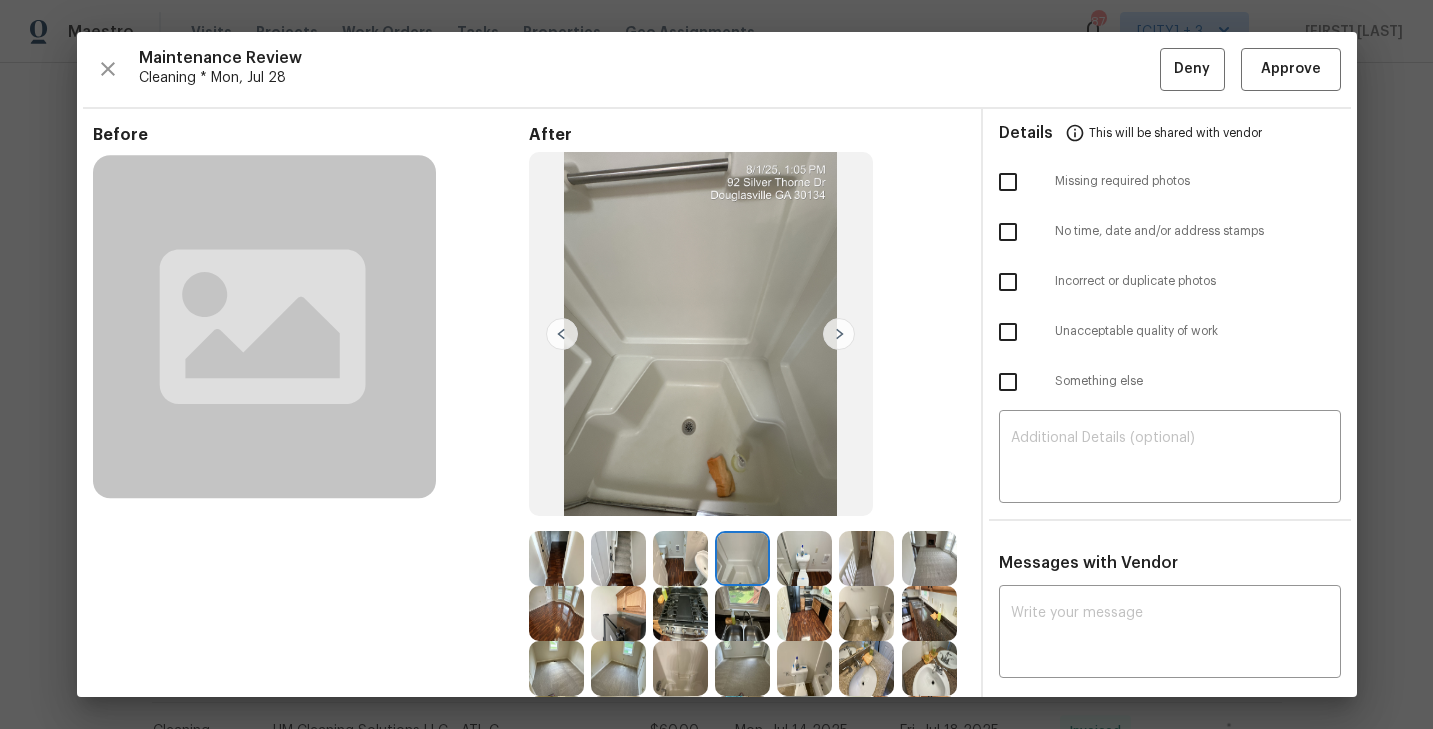 click at bounding box center [804, 558] 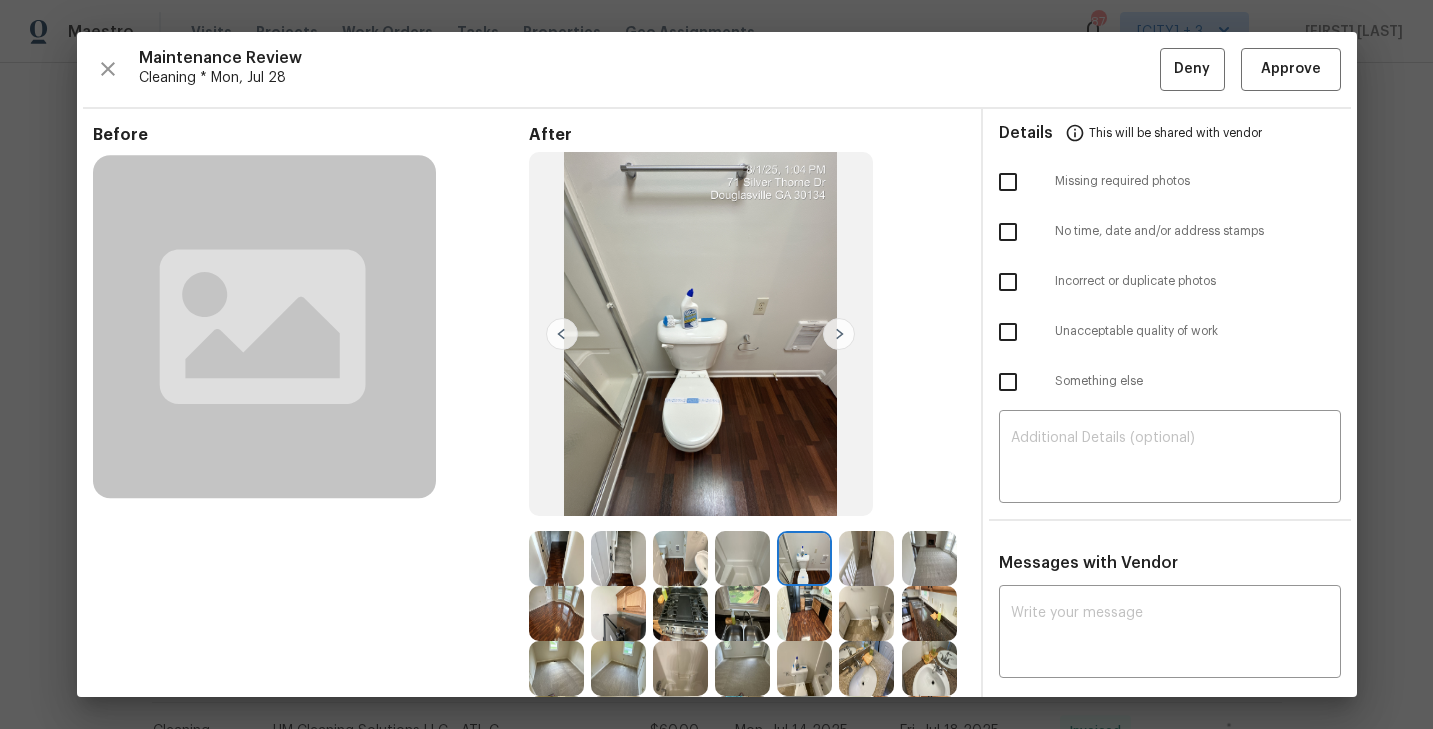 click at bounding box center [866, 558] 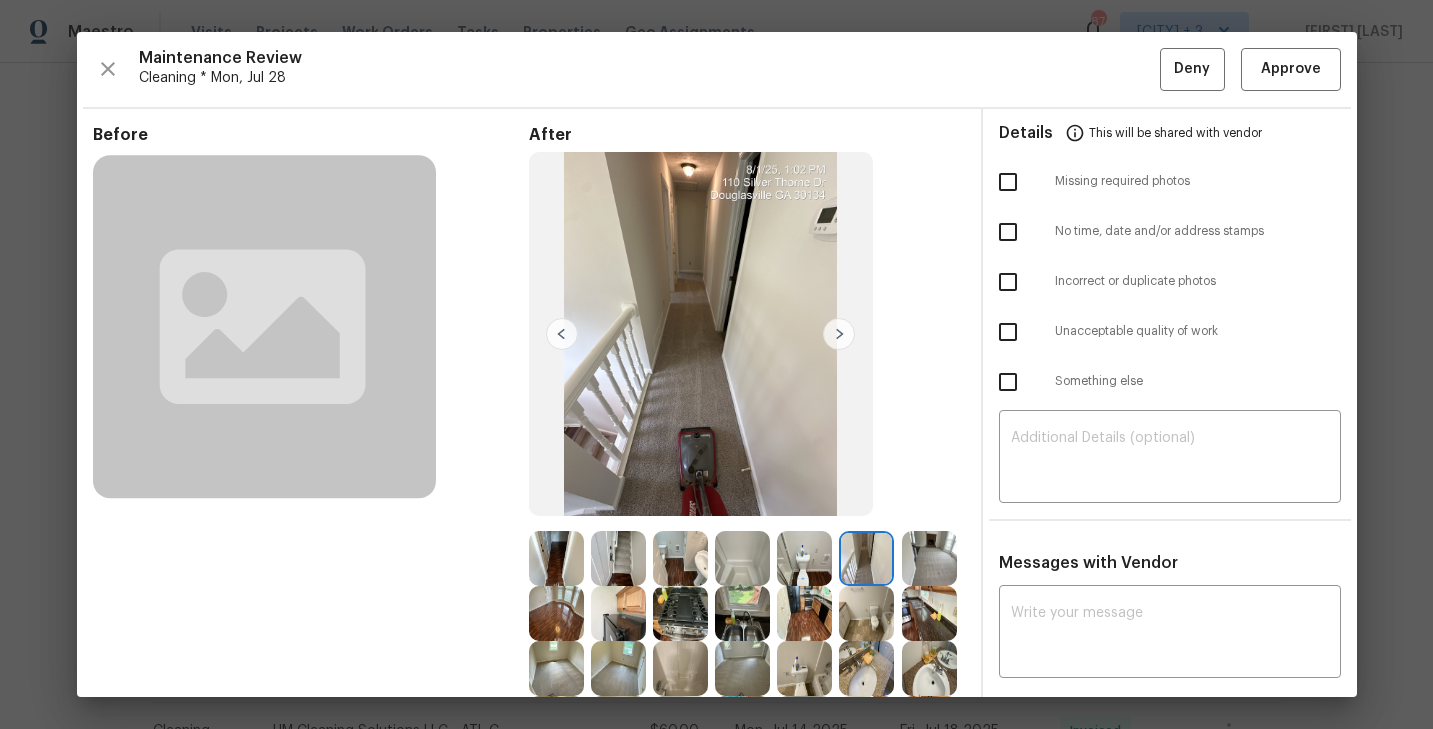 click at bounding box center [929, 558] 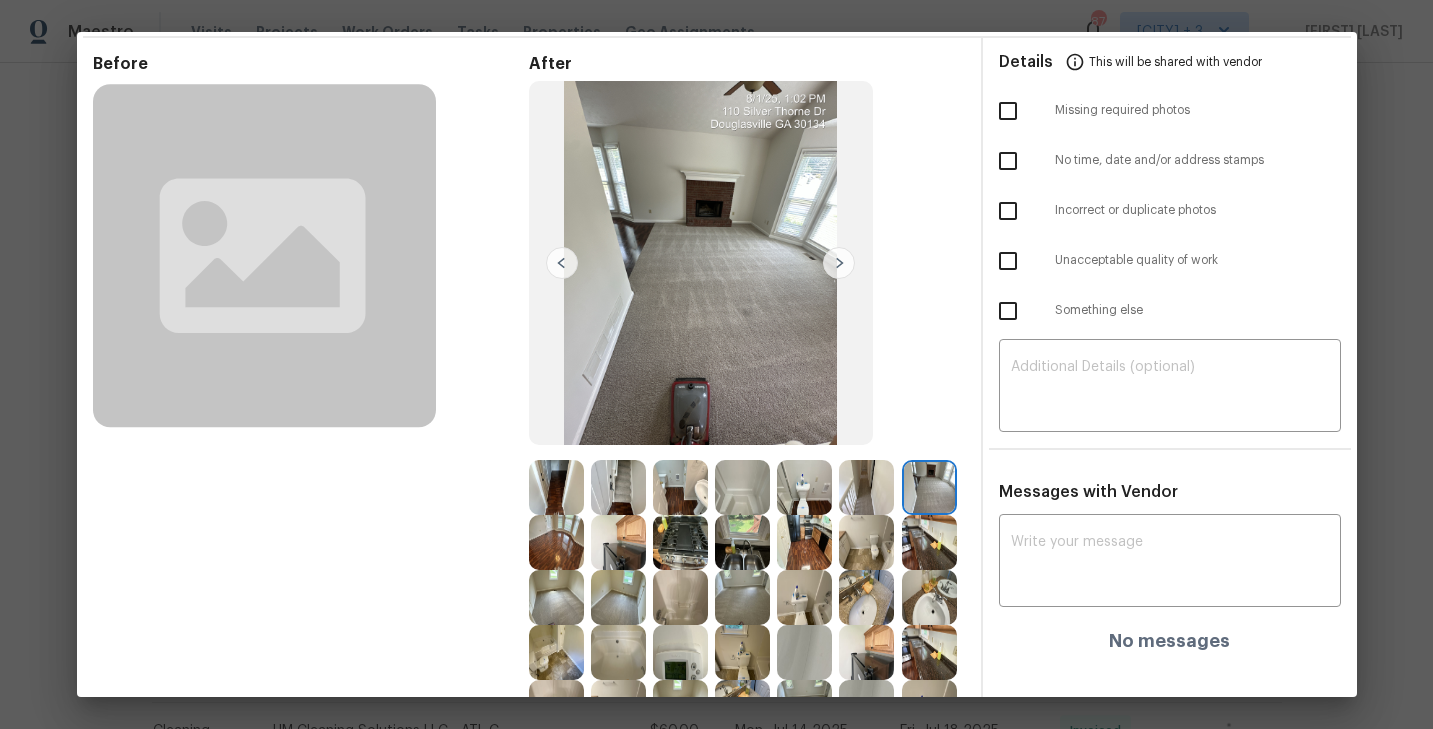 scroll, scrollTop: 72, scrollLeft: 0, axis: vertical 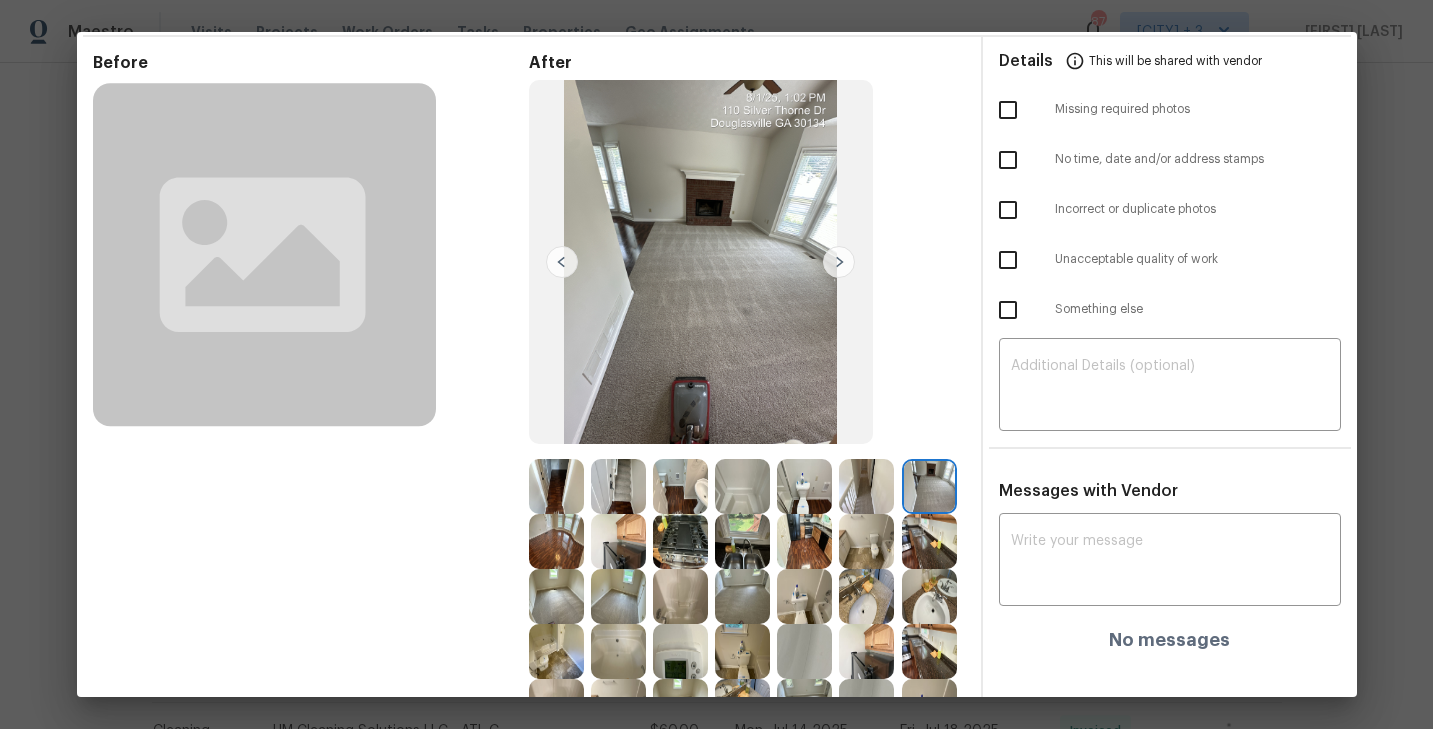 click at bounding box center [556, 541] 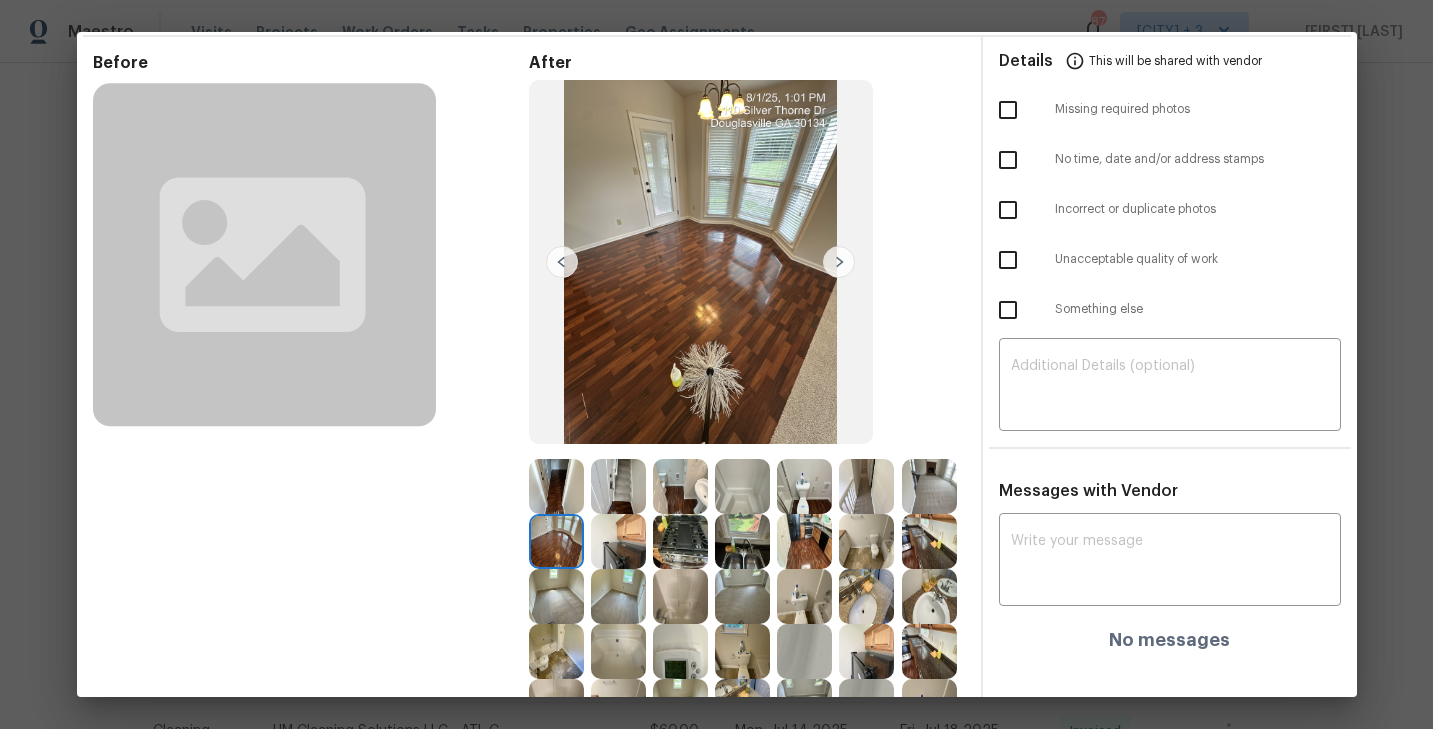 click at bounding box center (618, 541) 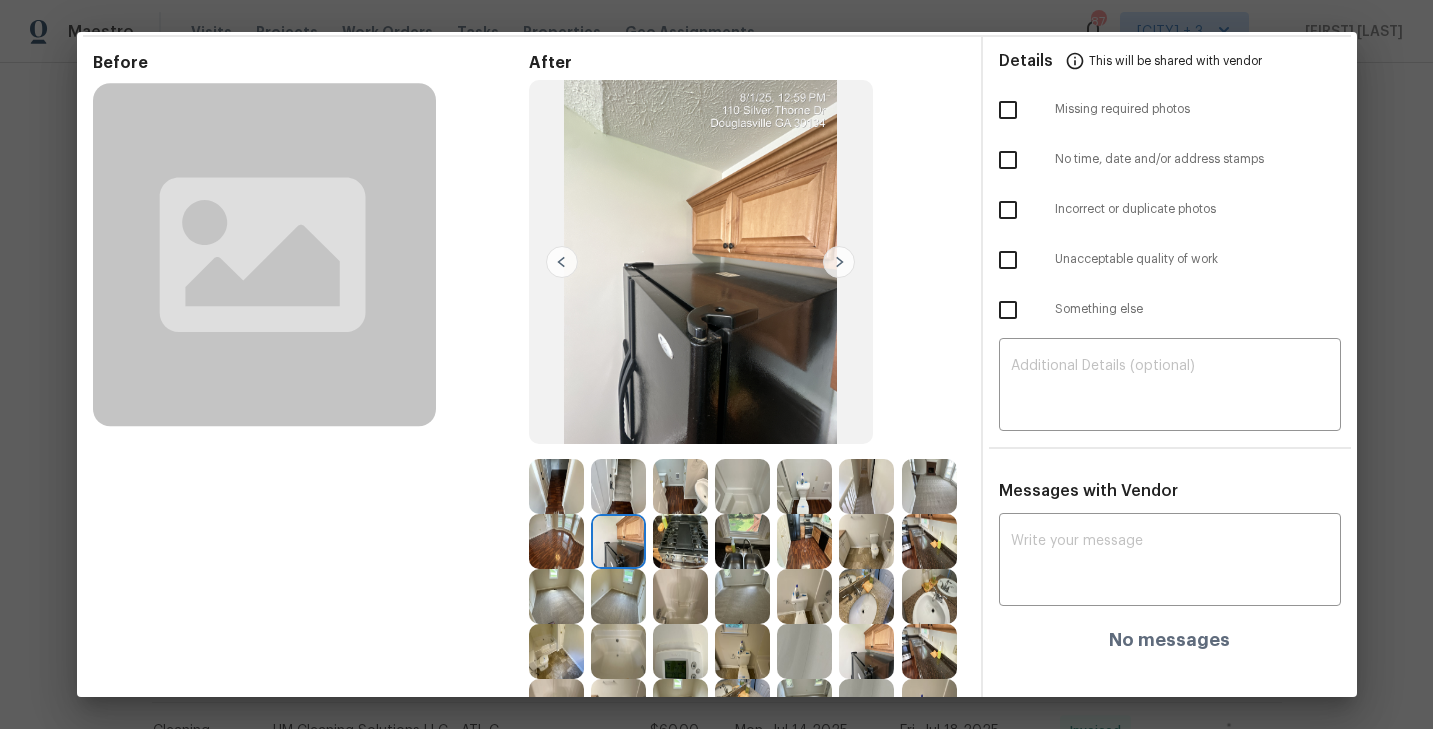 click at bounding box center (680, 541) 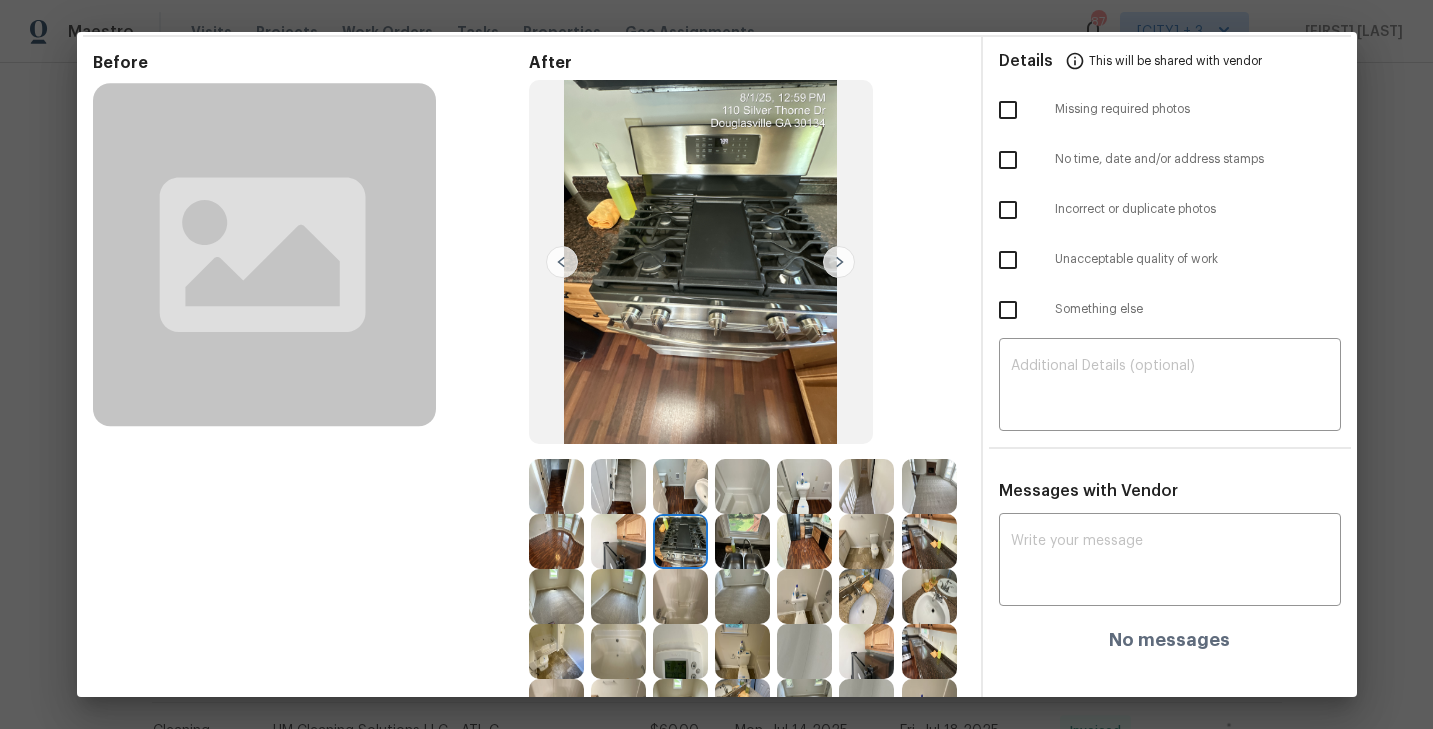 click at bounding box center (742, 541) 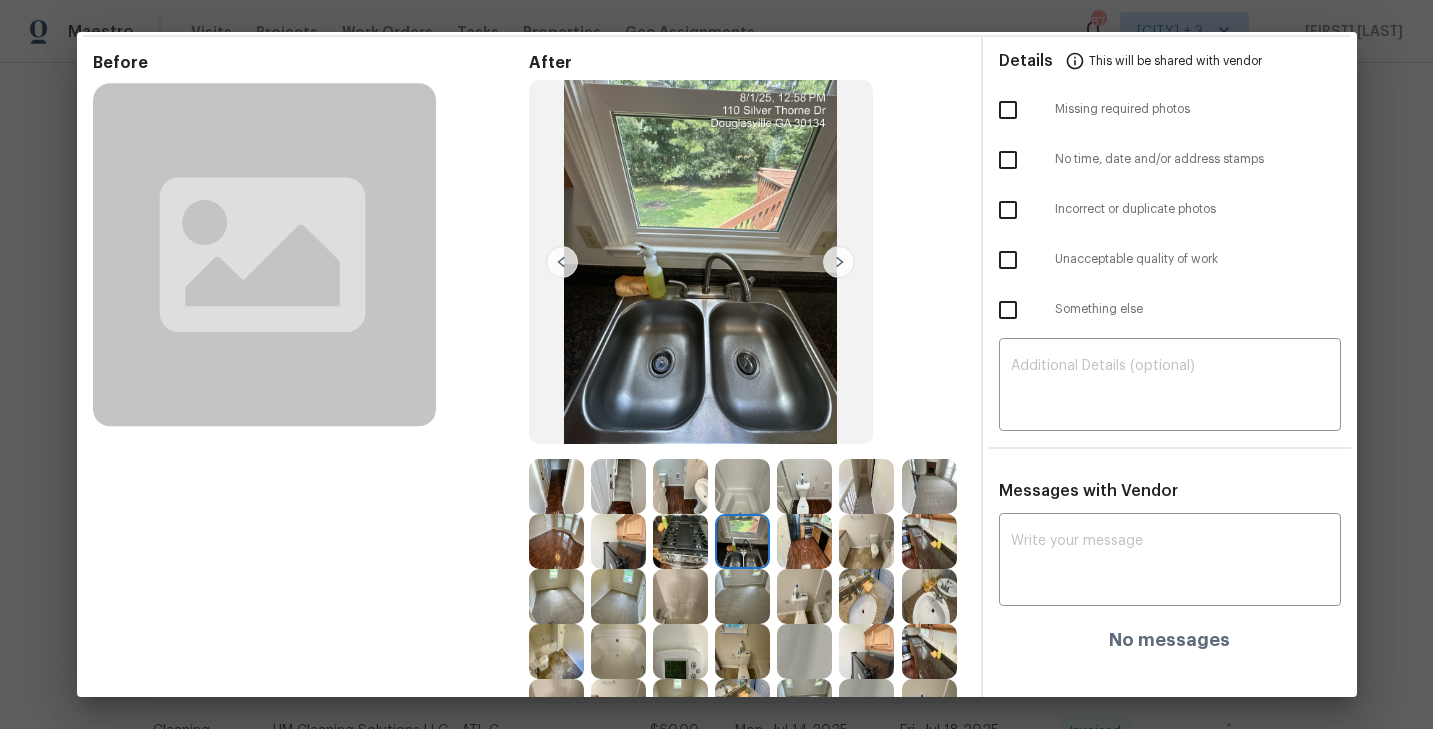 click at bounding box center (866, 541) 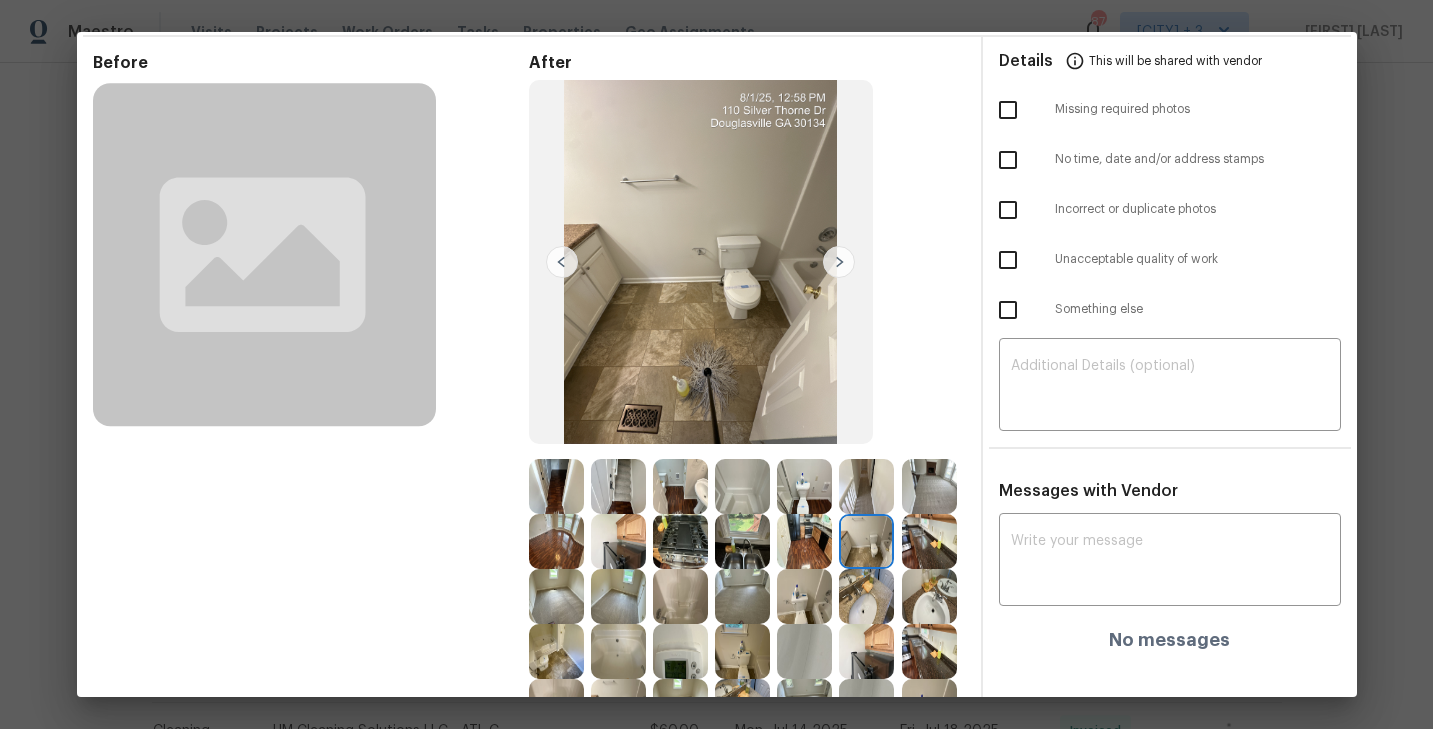click at bounding box center (929, 541) 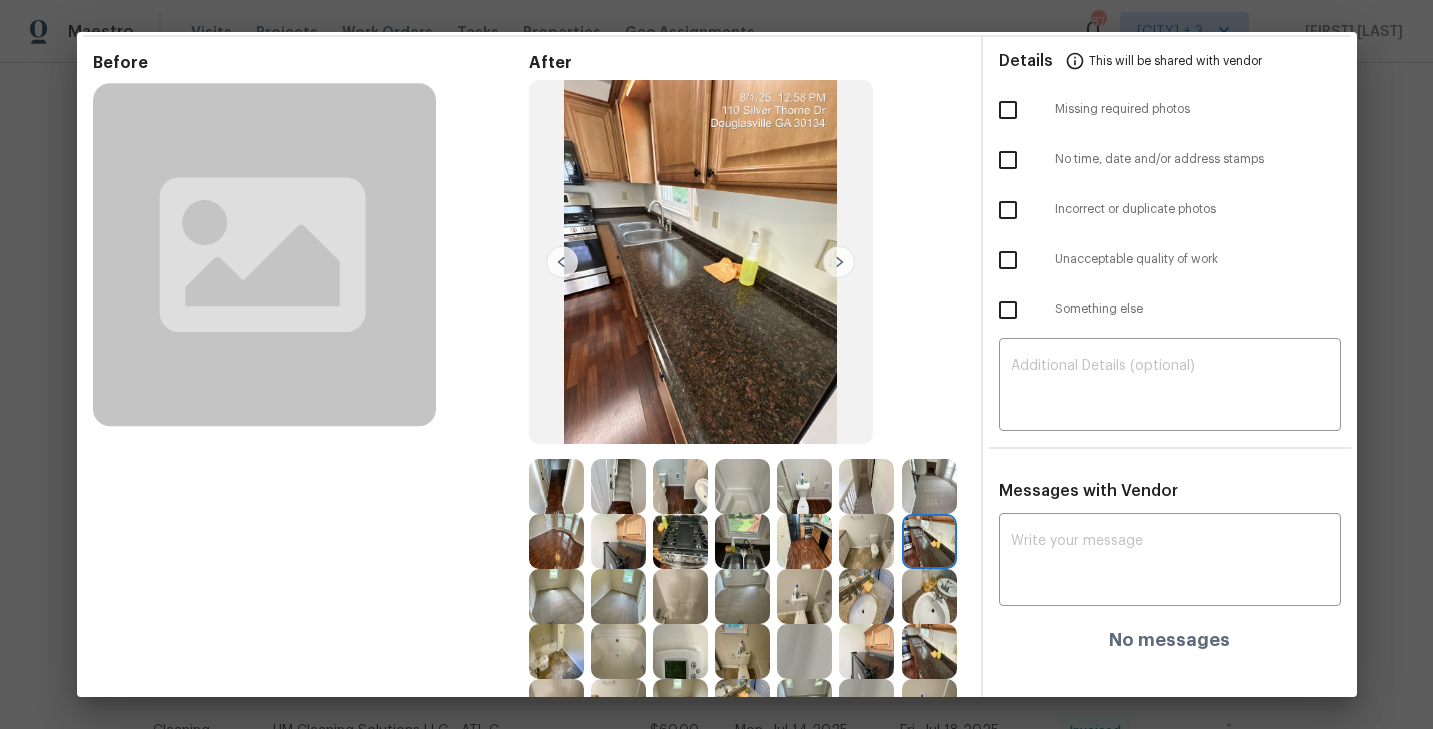 click at bounding box center (929, 596) 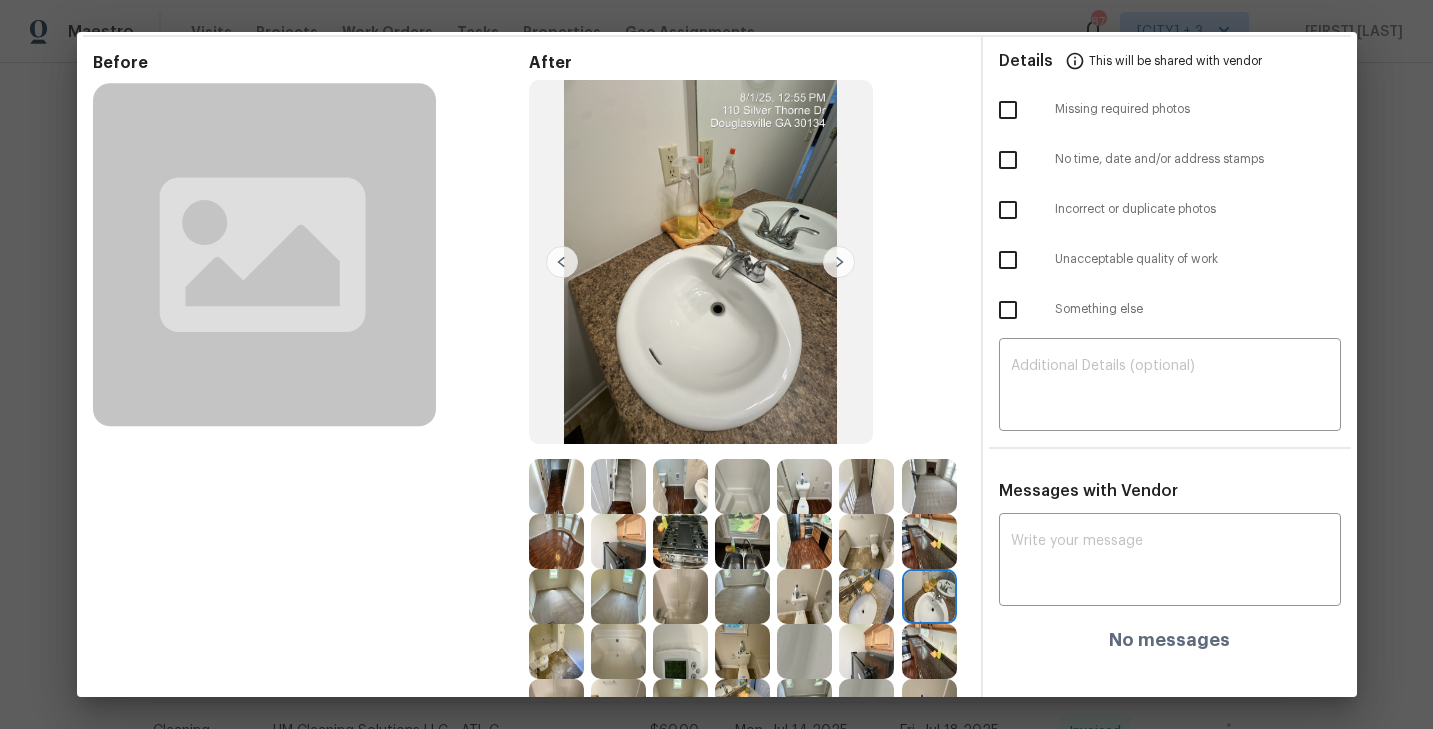 click at bounding box center [866, 596] 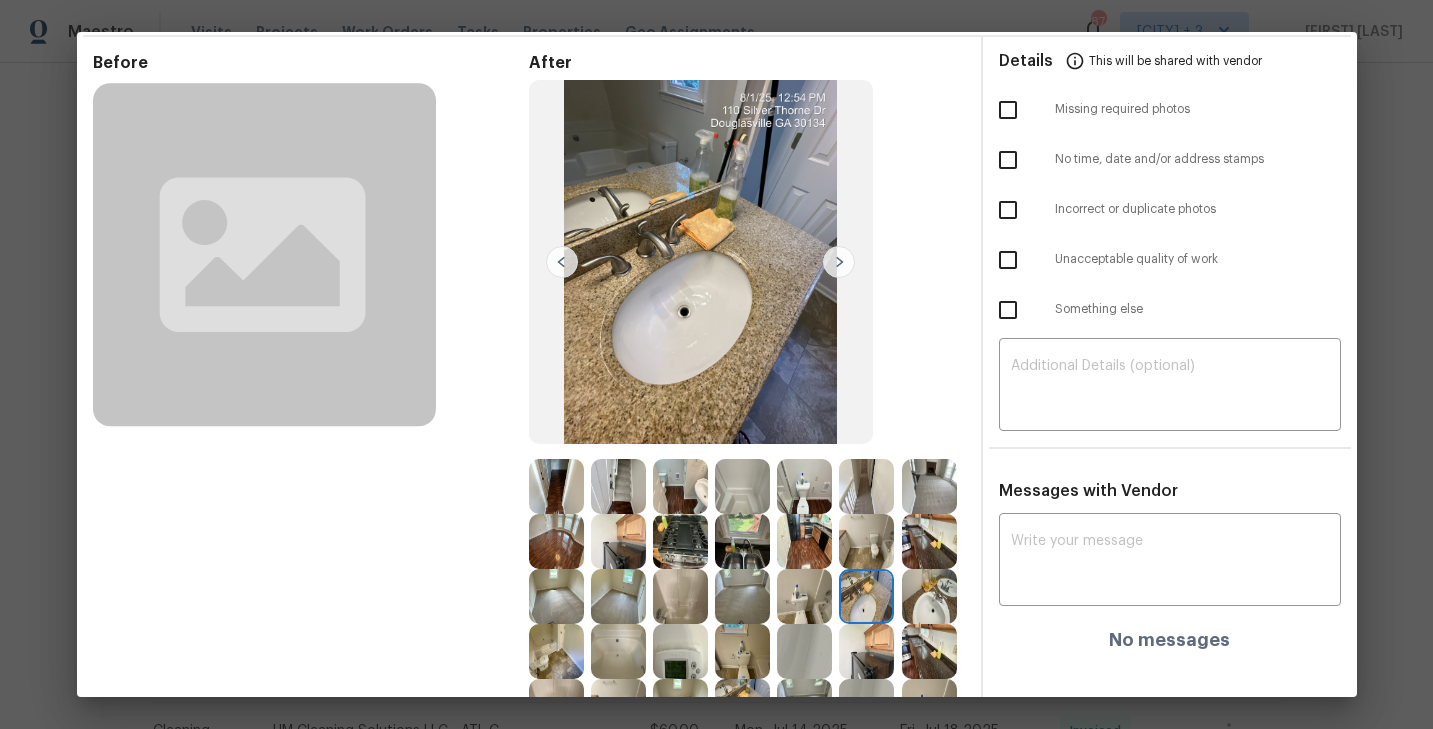 click at bounding box center [804, 596] 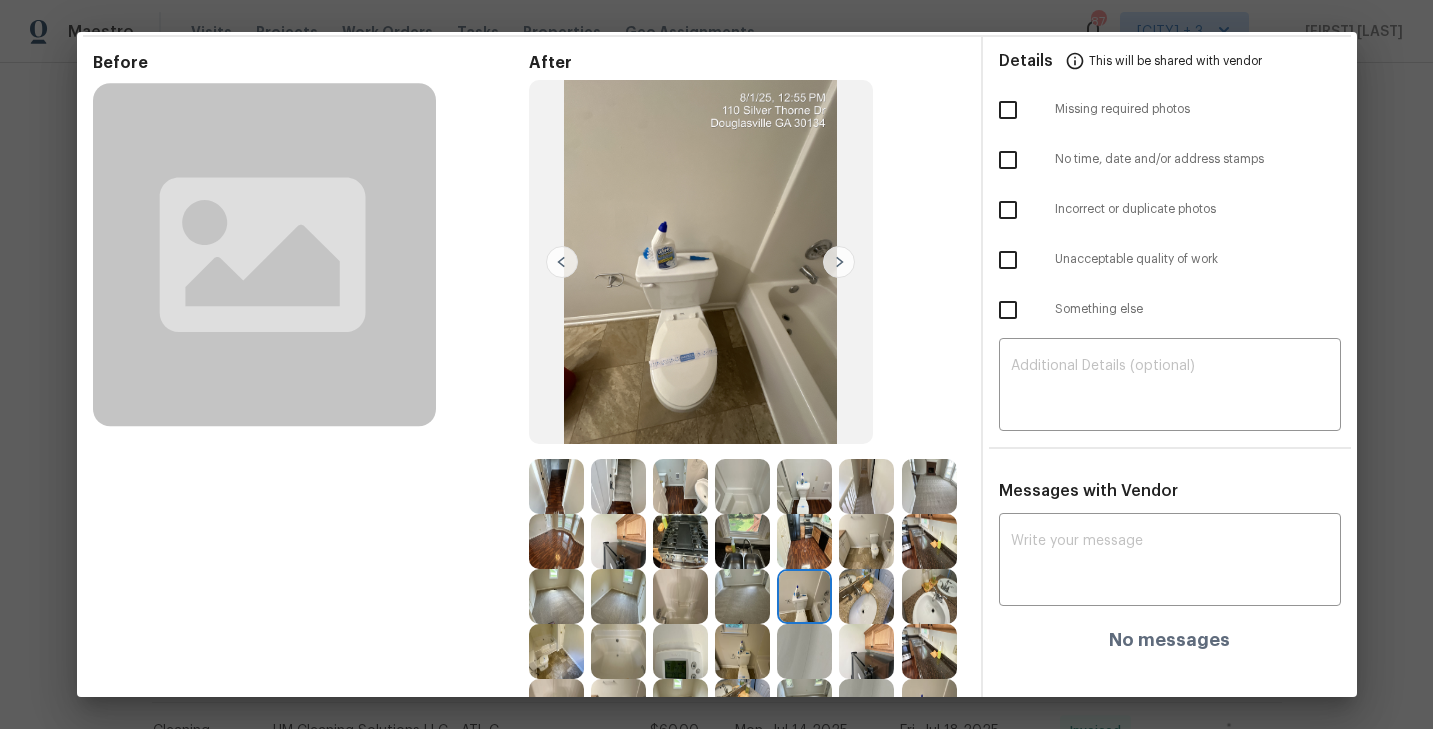 click at bounding box center (742, 596) 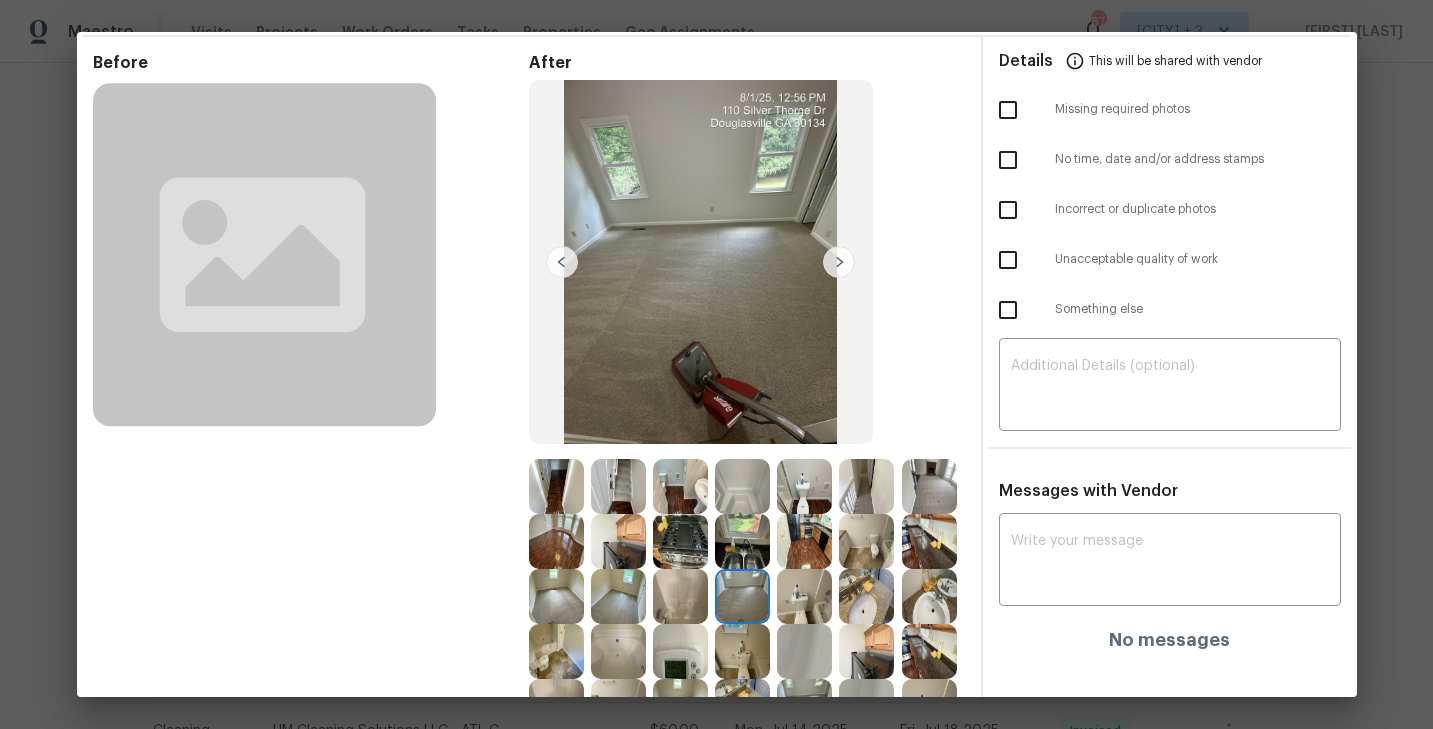 click at bounding box center (680, 596) 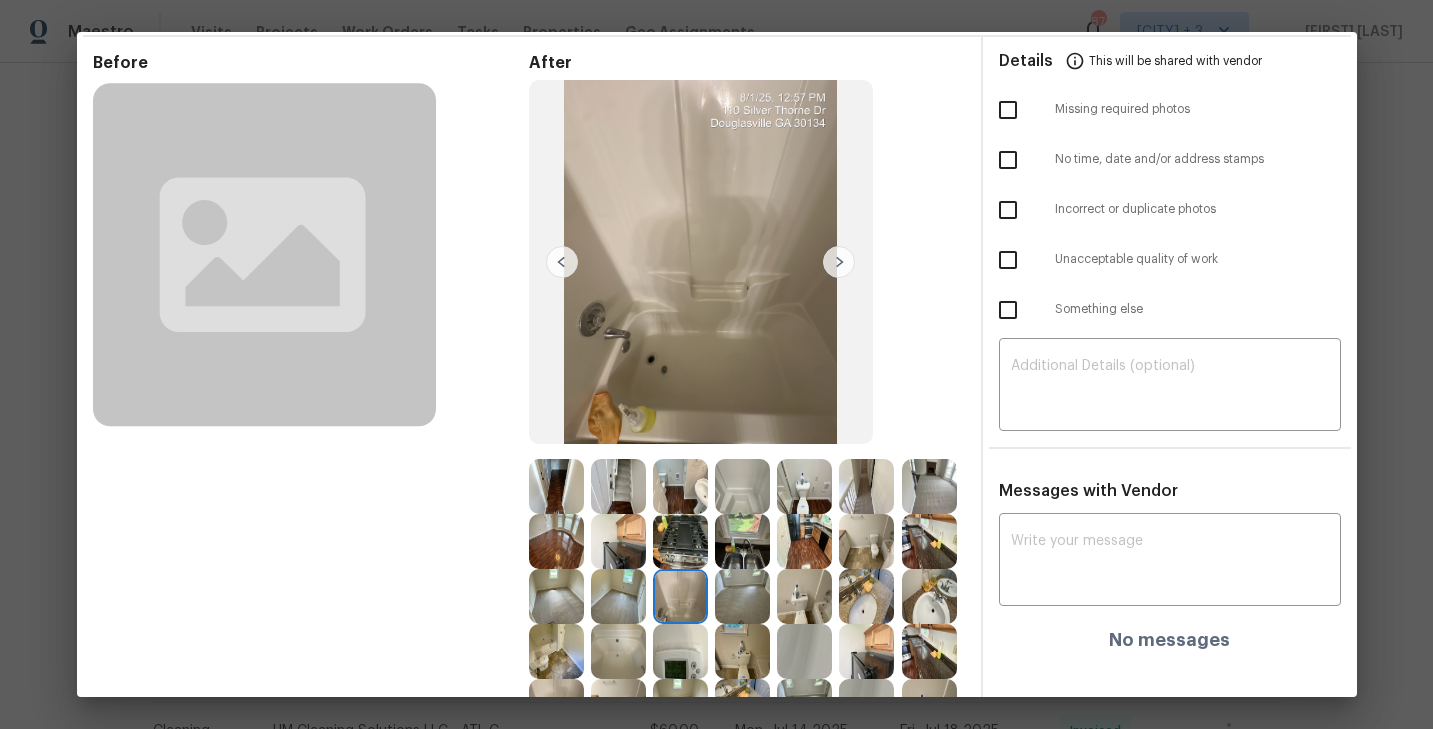 click at bounding box center (556, 596) 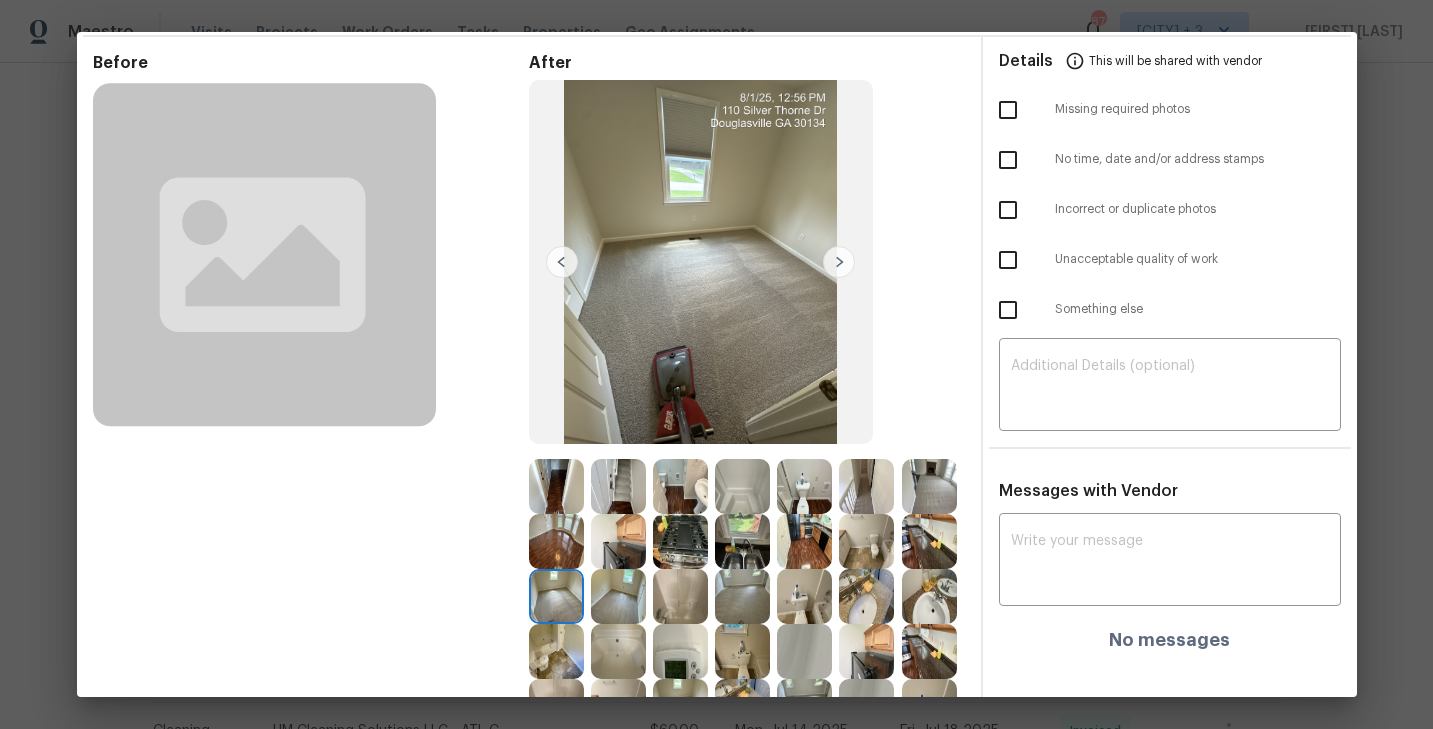 click at bounding box center [618, 596] 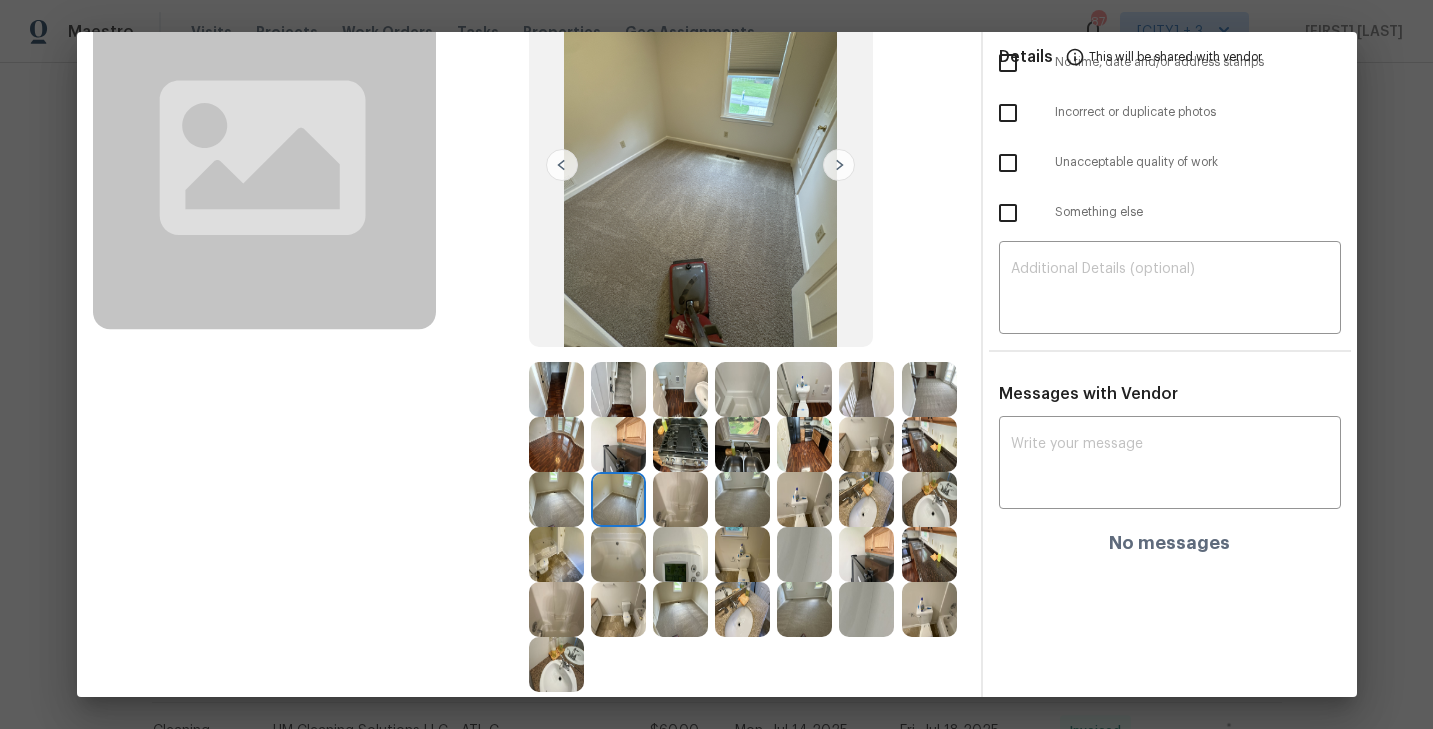 scroll, scrollTop: 287, scrollLeft: 0, axis: vertical 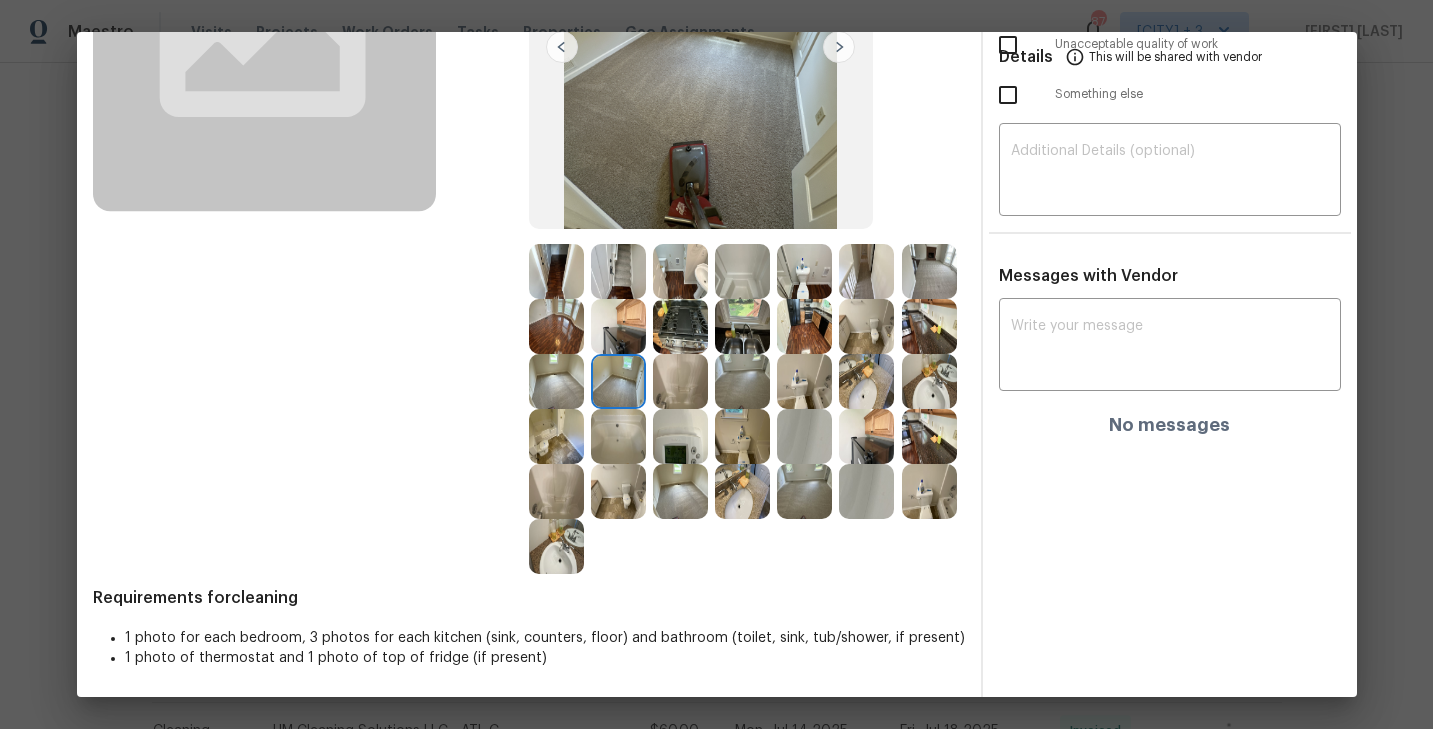 click at bounding box center (618, 491) 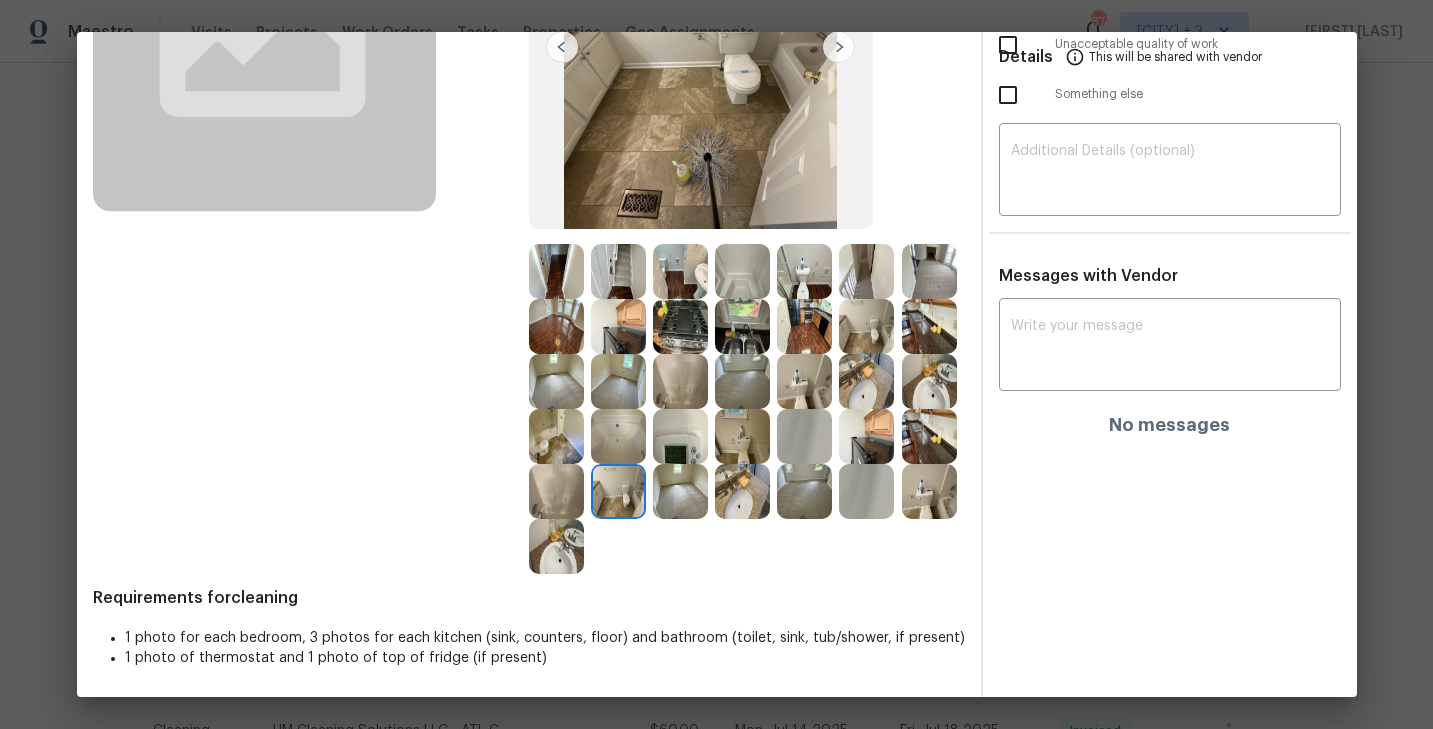 click at bounding box center [556, 491] 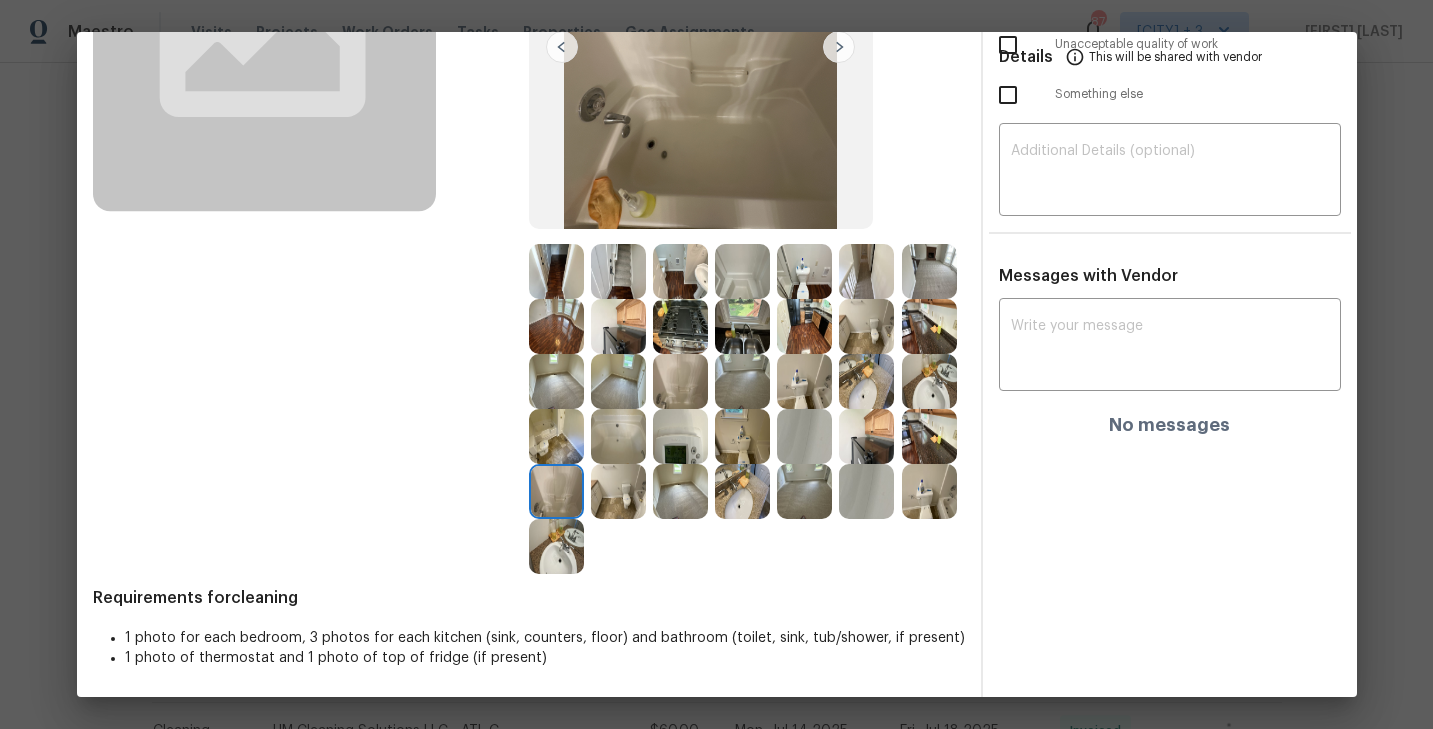 click at bounding box center [742, 491] 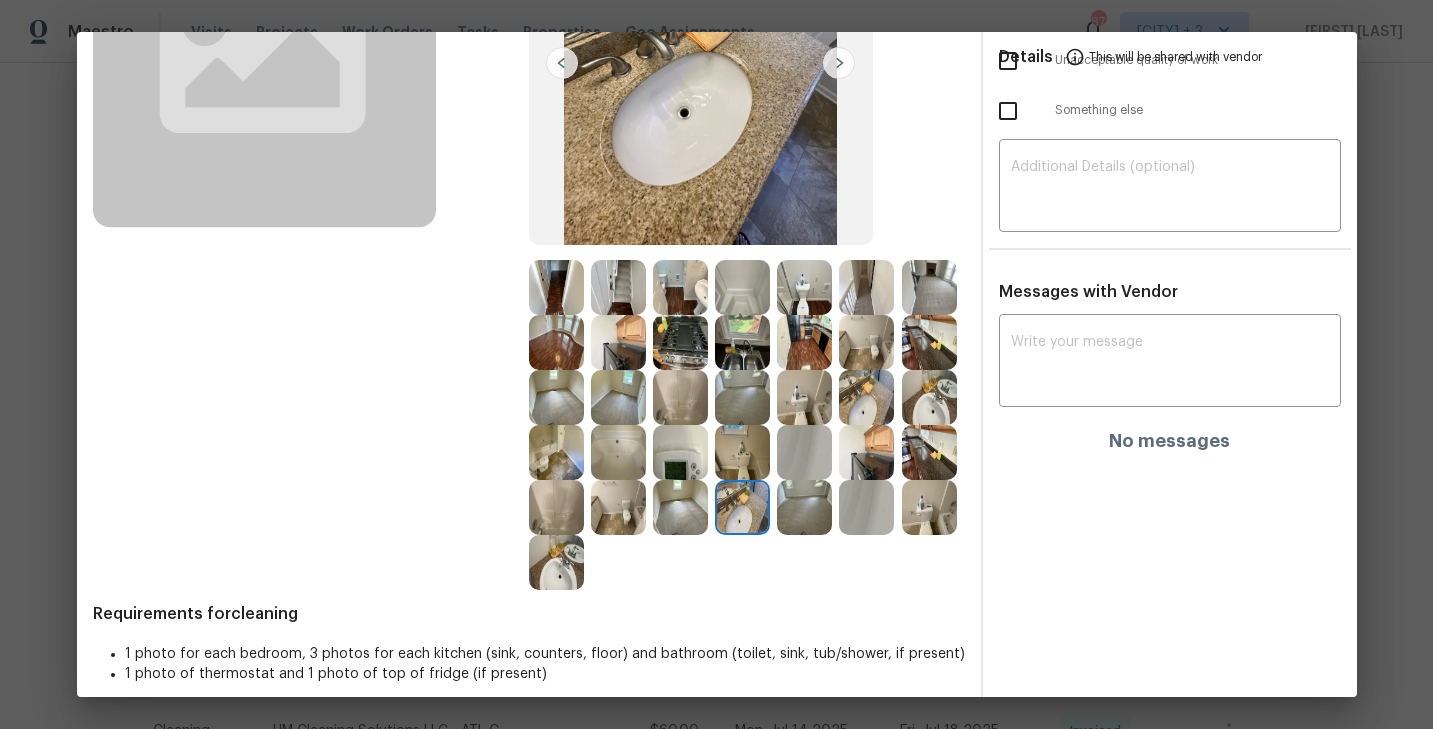 scroll, scrollTop: 274, scrollLeft: 0, axis: vertical 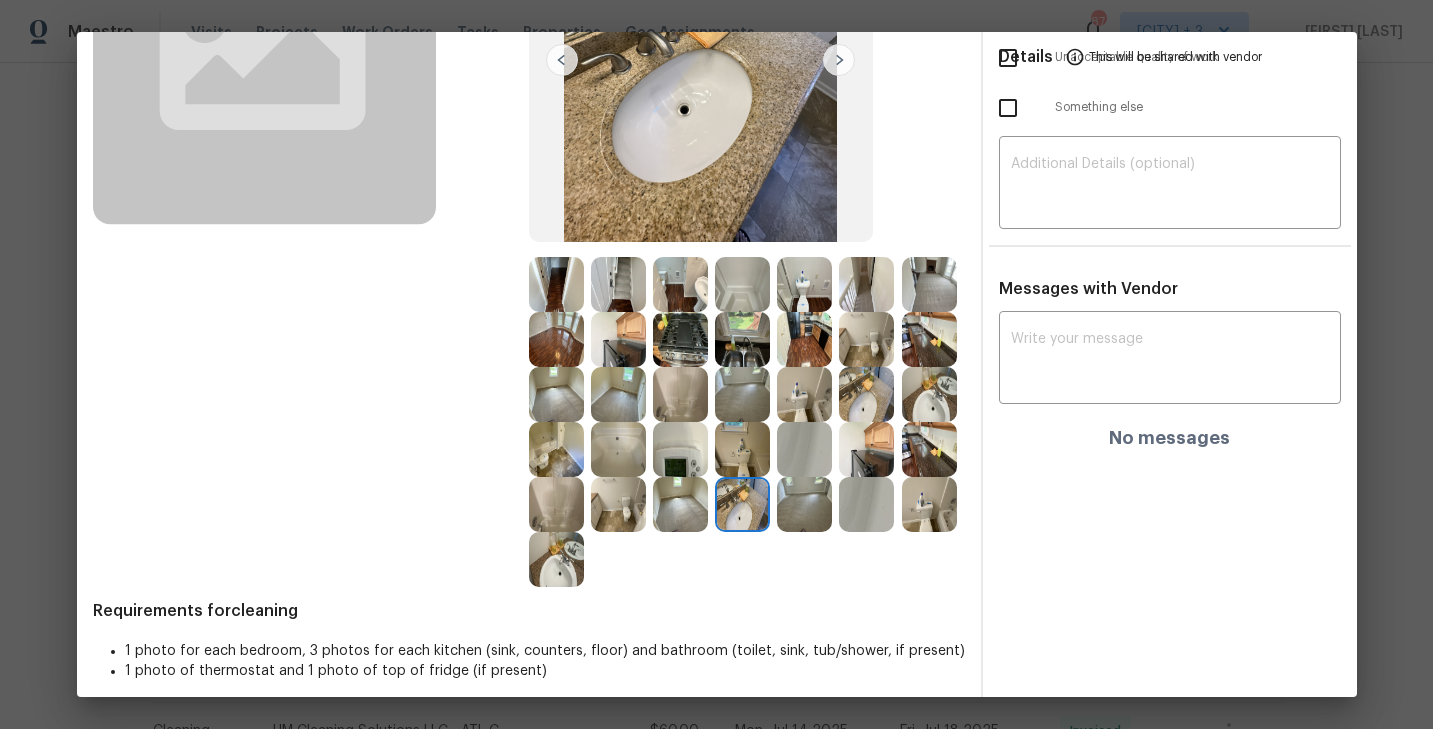 click at bounding box center (929, 504) 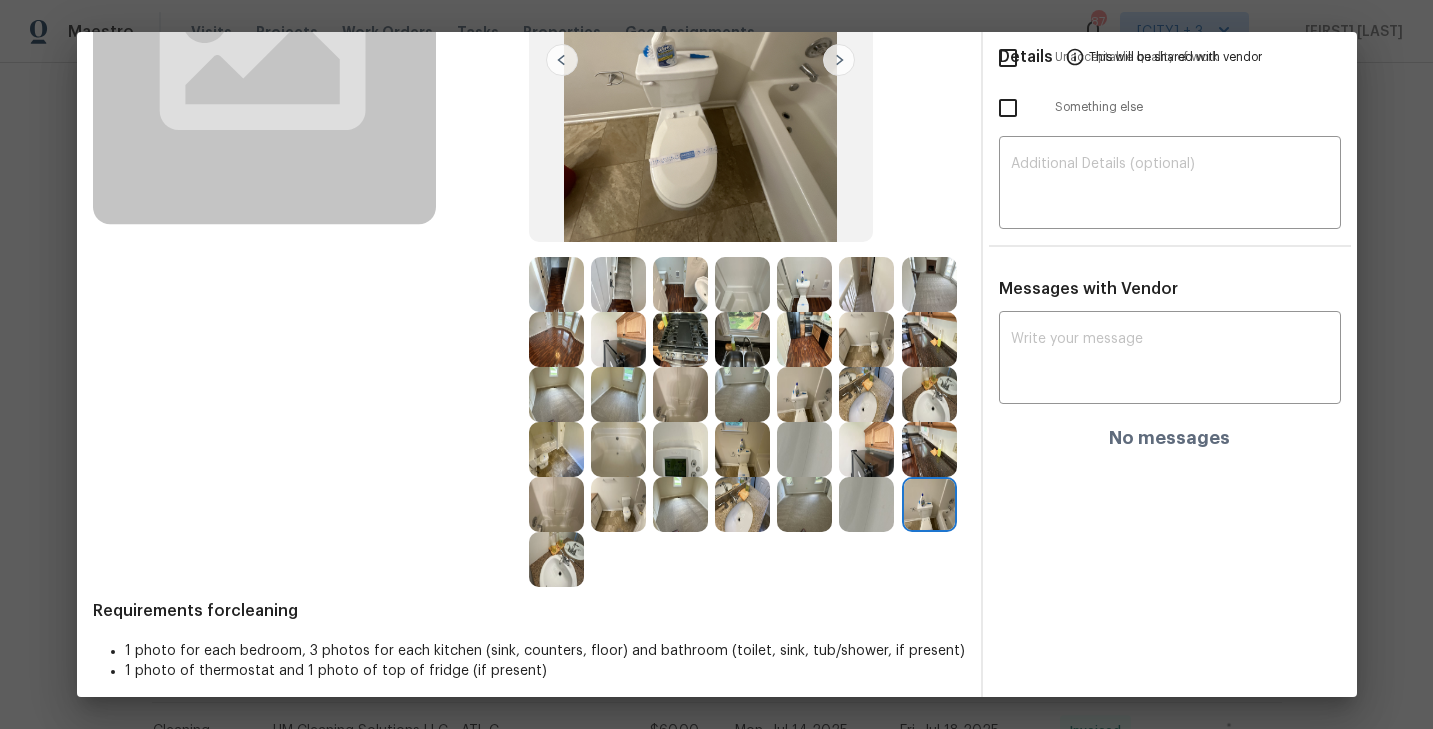 scroll, scrollTop: 0, scrollLeft: 0, axis: both 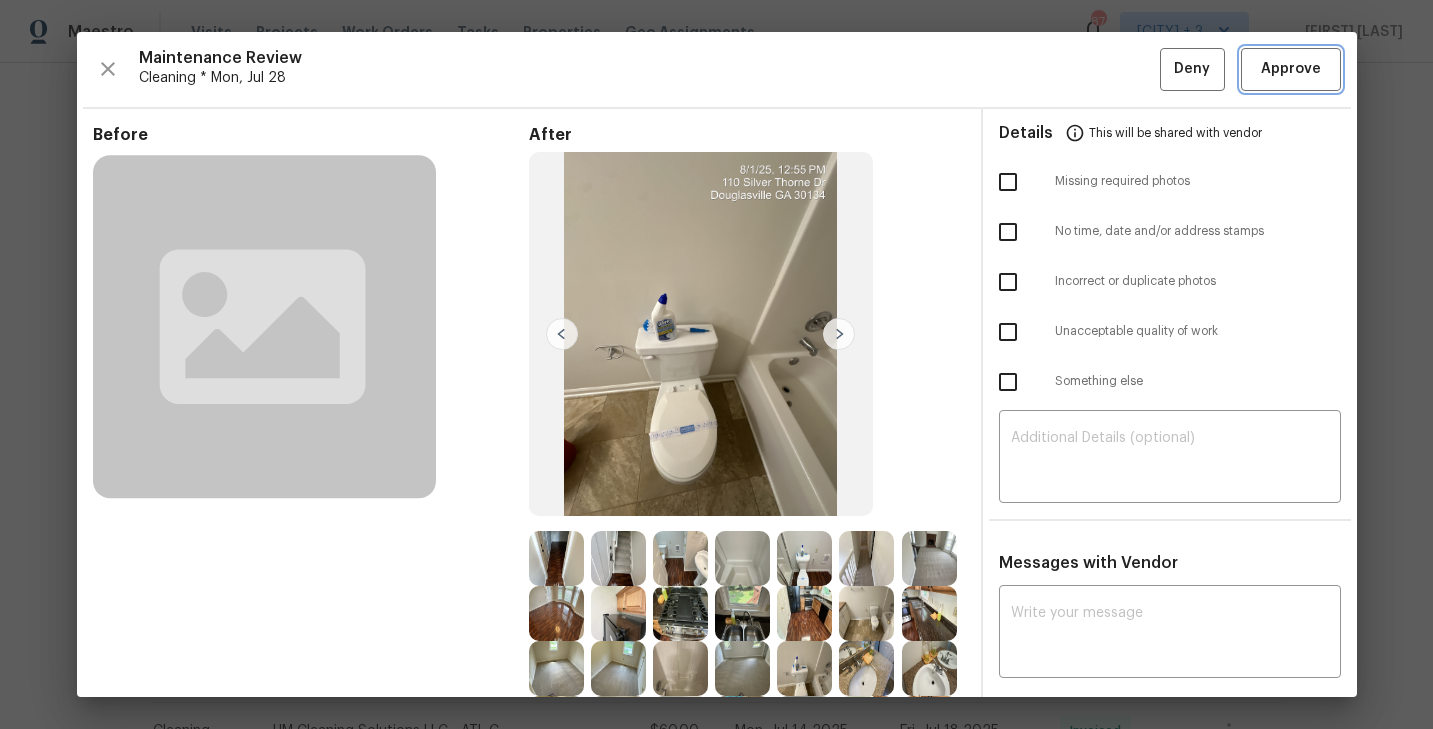 click on "Approve" at bounding box center (1291, 69) 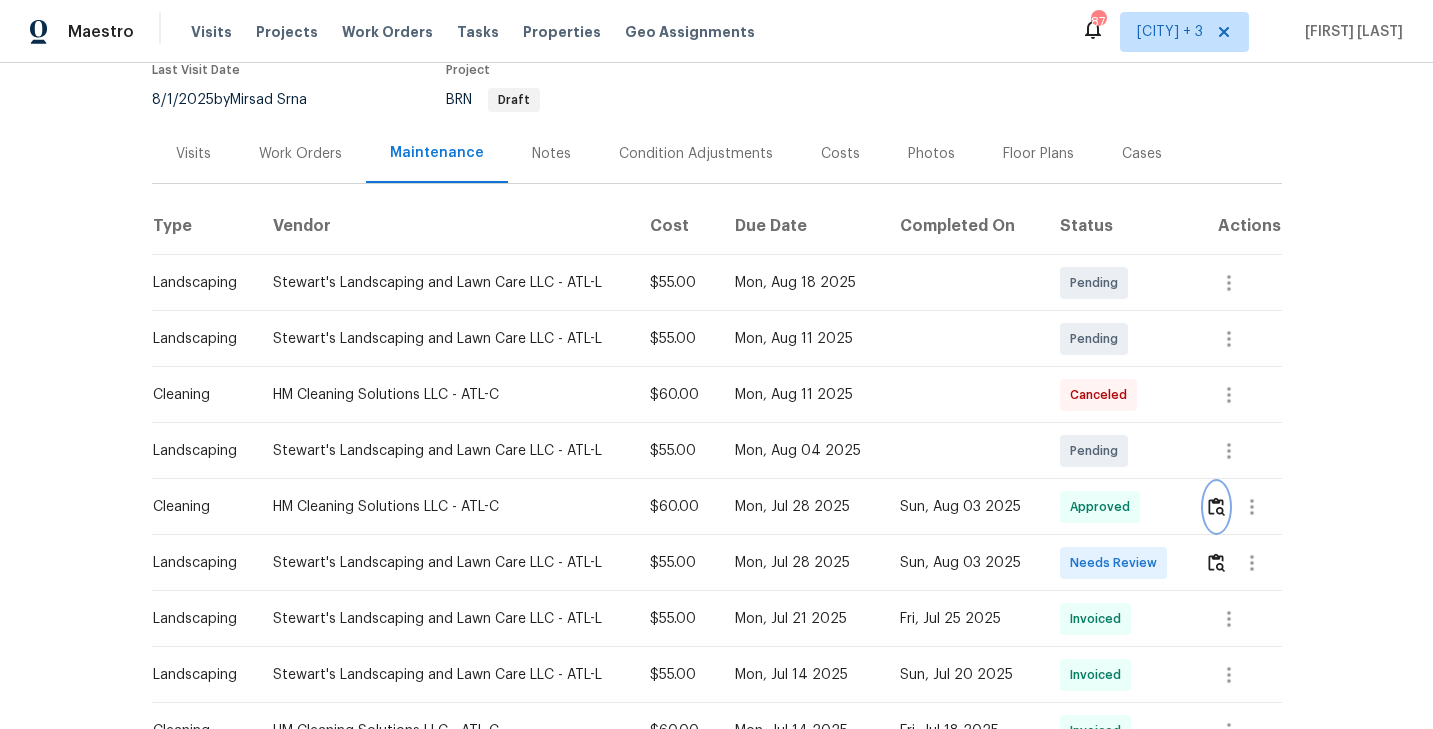 scroll, scrollTop: 0, scrollLeft: 0, axis: both 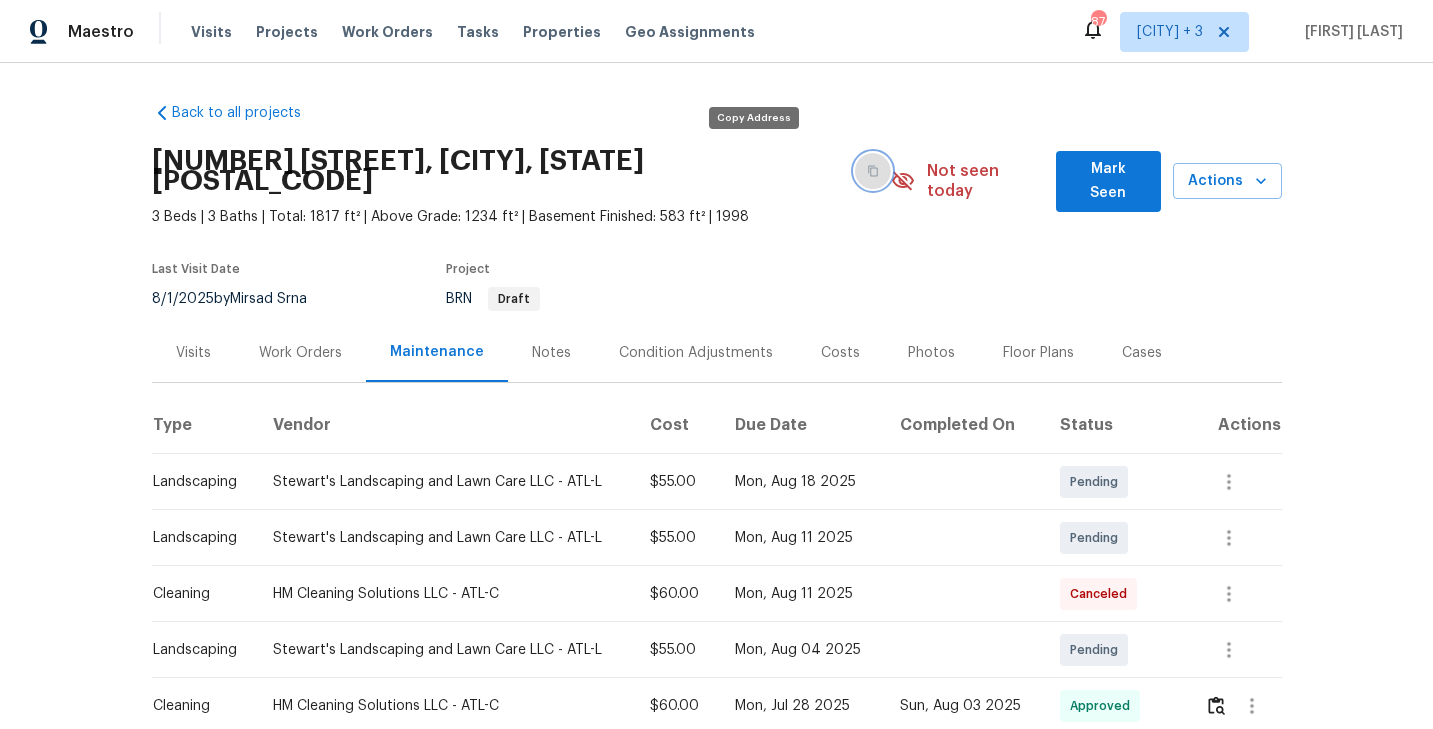 click at bounding box center (873, 171) 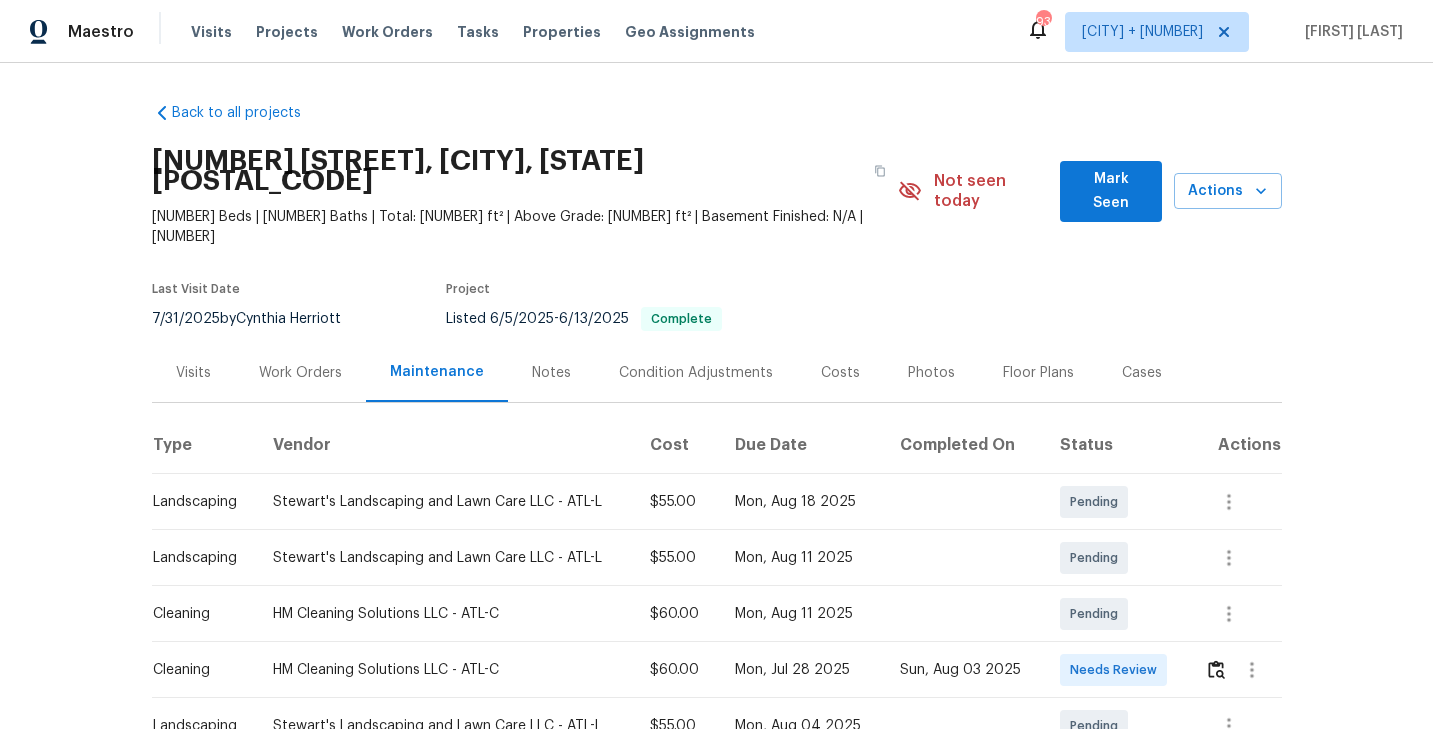 scroll, scrollTop: 0, scrollLeft: 0, axis: both 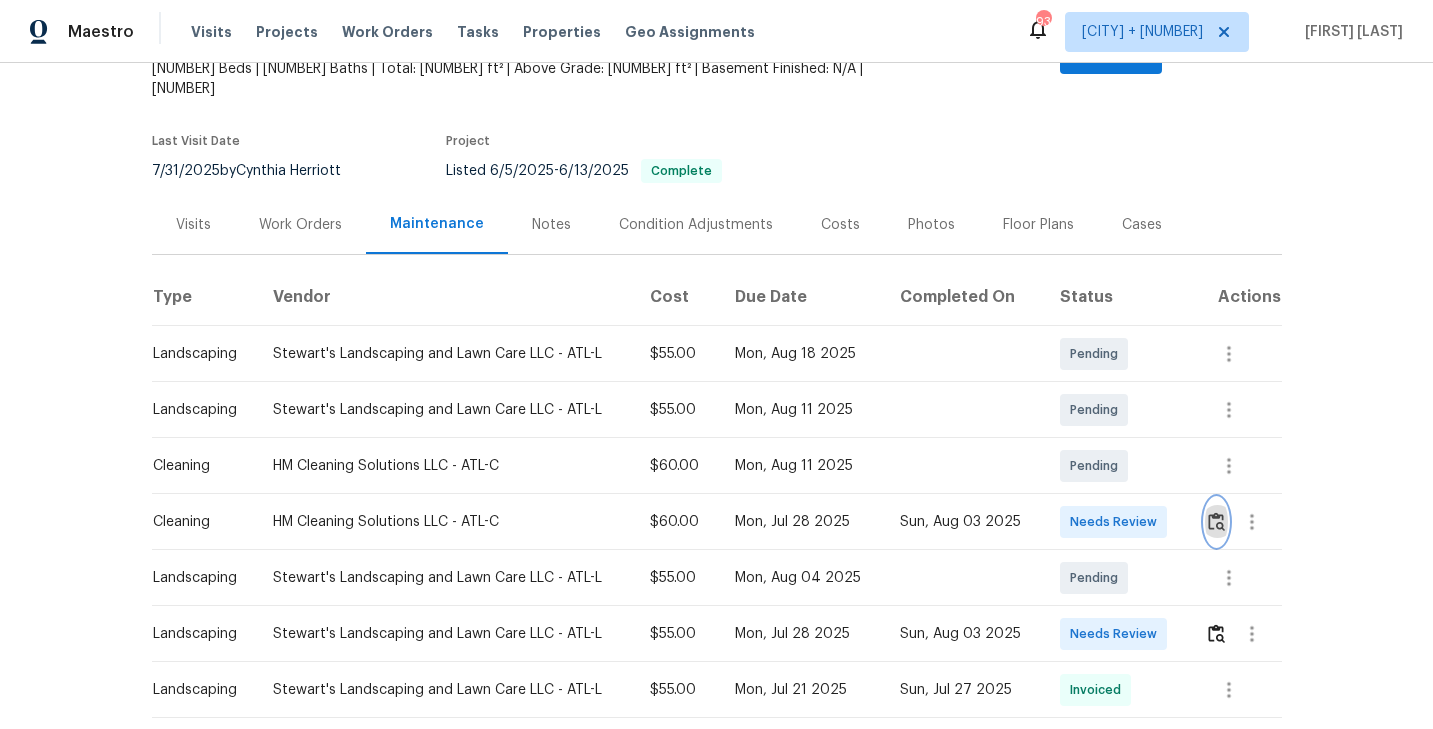 click at bounding box center [1216, 522] 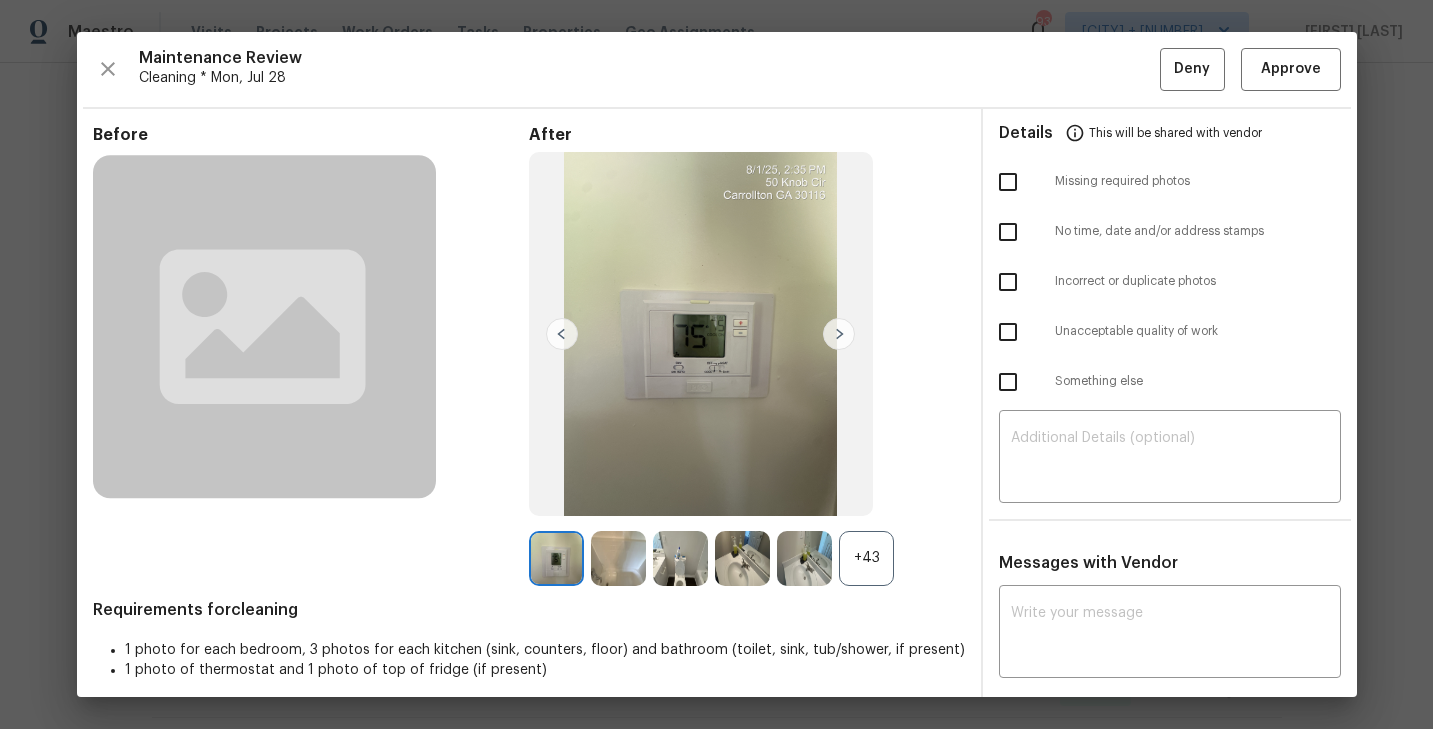 click on "+43" at bounding box center (866, 558) 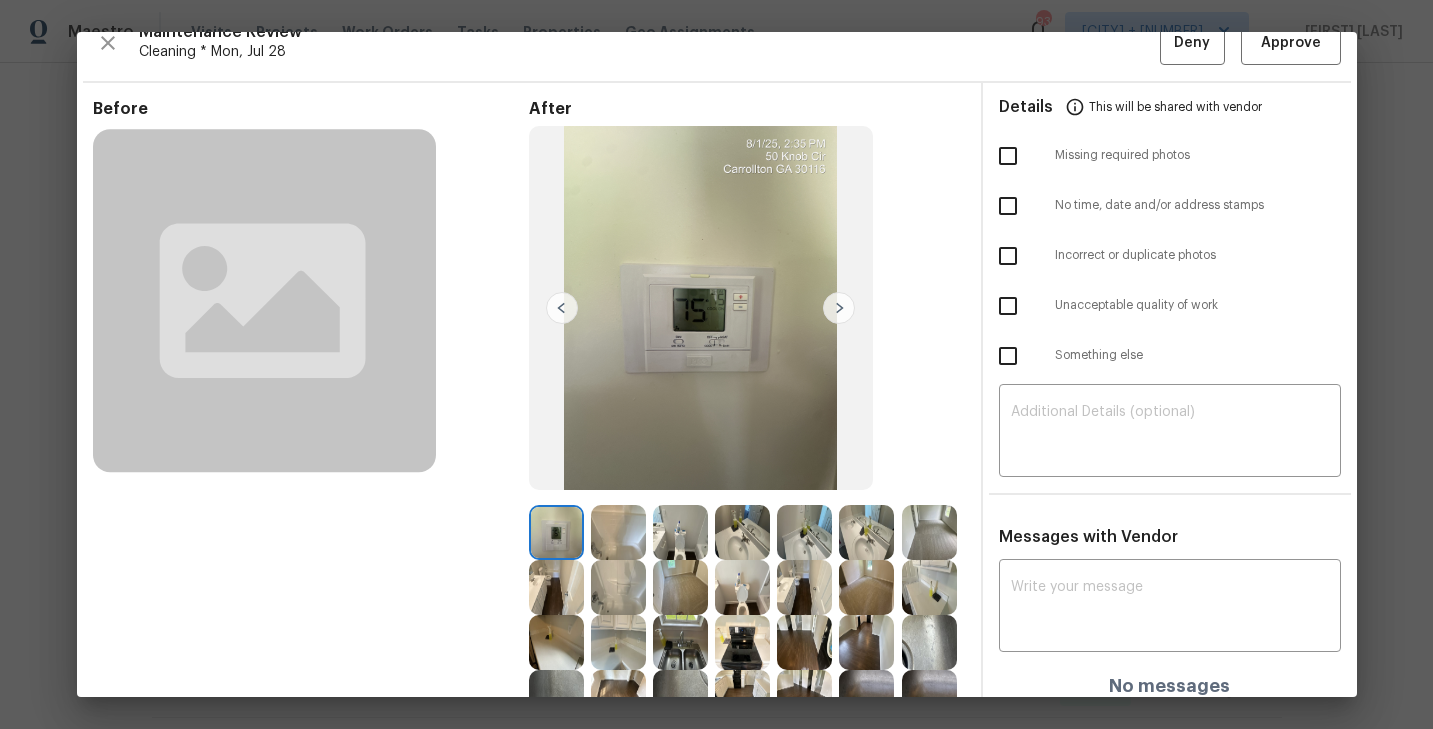 scroll, scrollTop: 0, scrollLeft: 0, axis: both 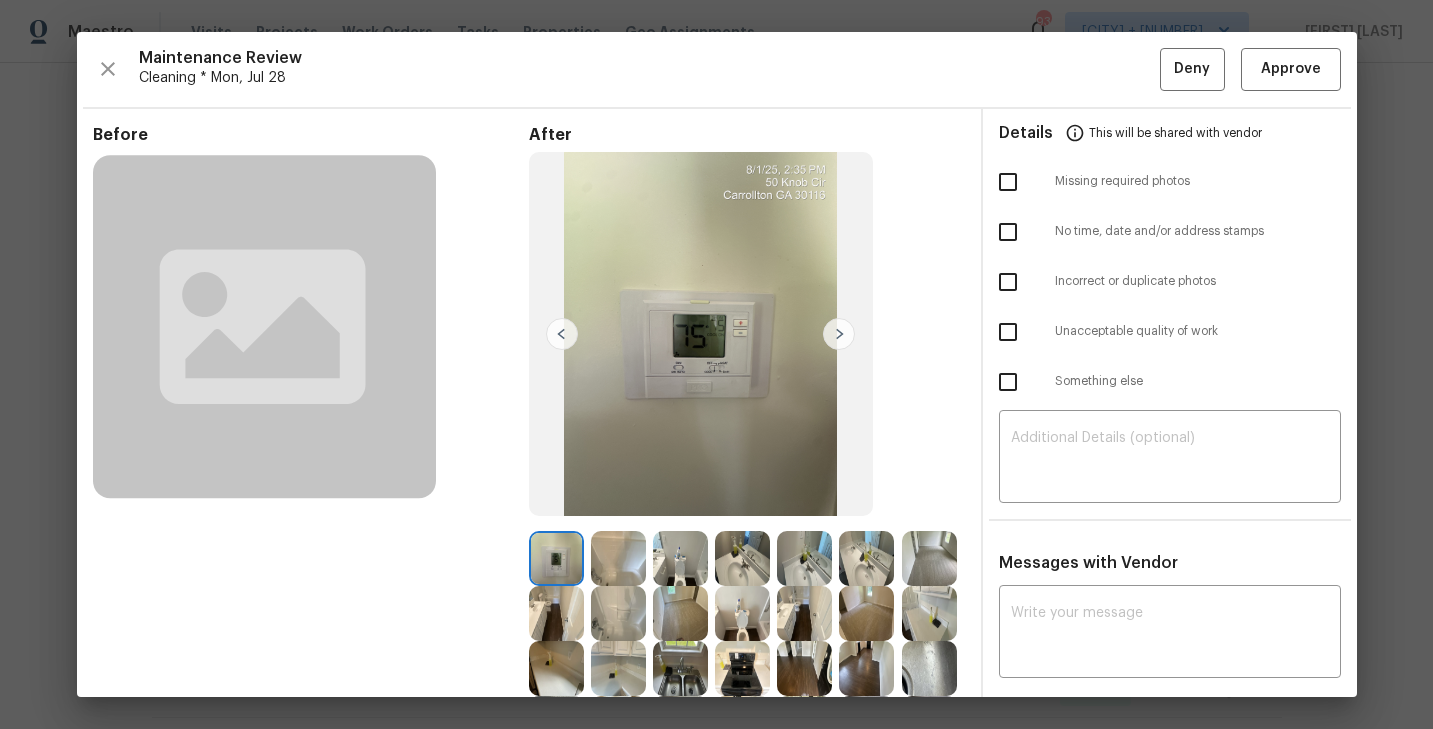 click at bounding box center [839, 334] 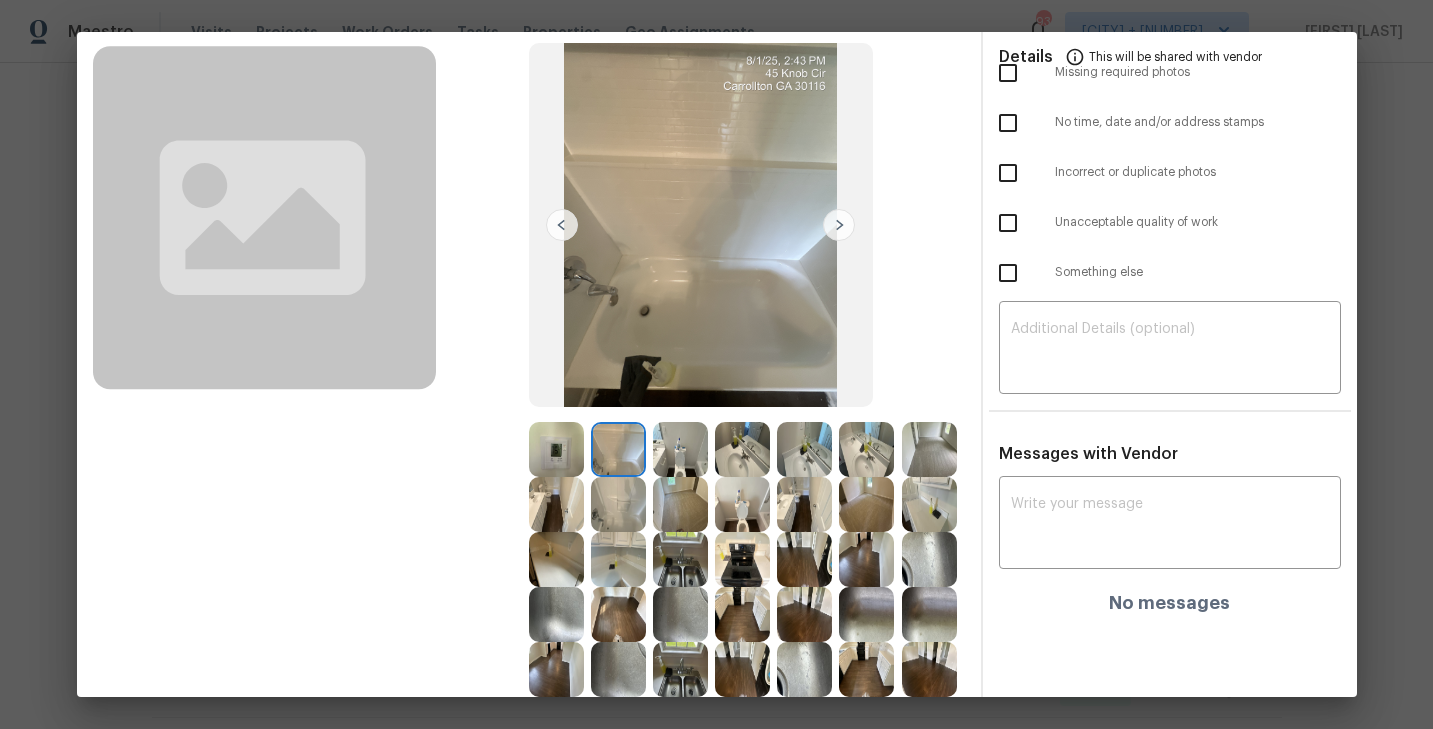 scroll, scrollTop: 236, scrollLeft: 0, axis: vertical 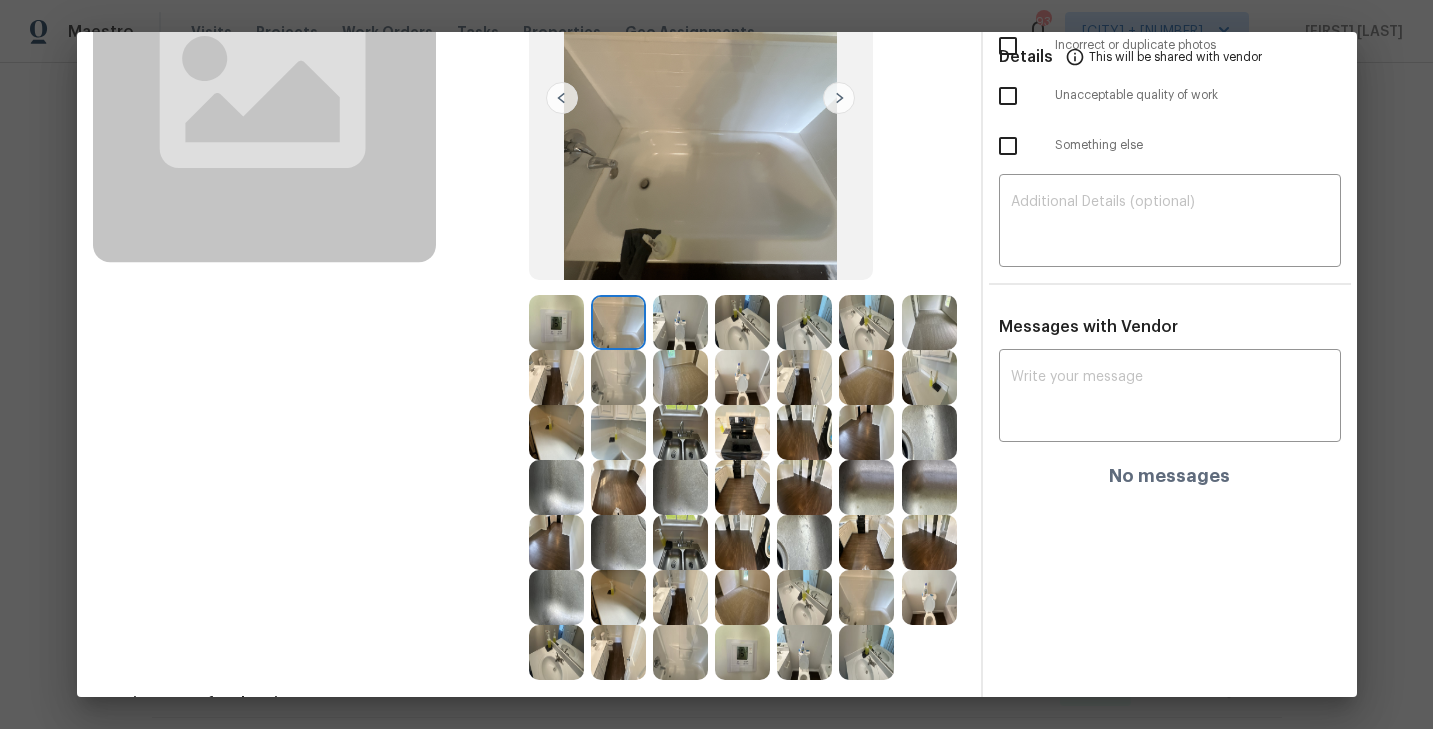 click at bounding box center (866, 542) 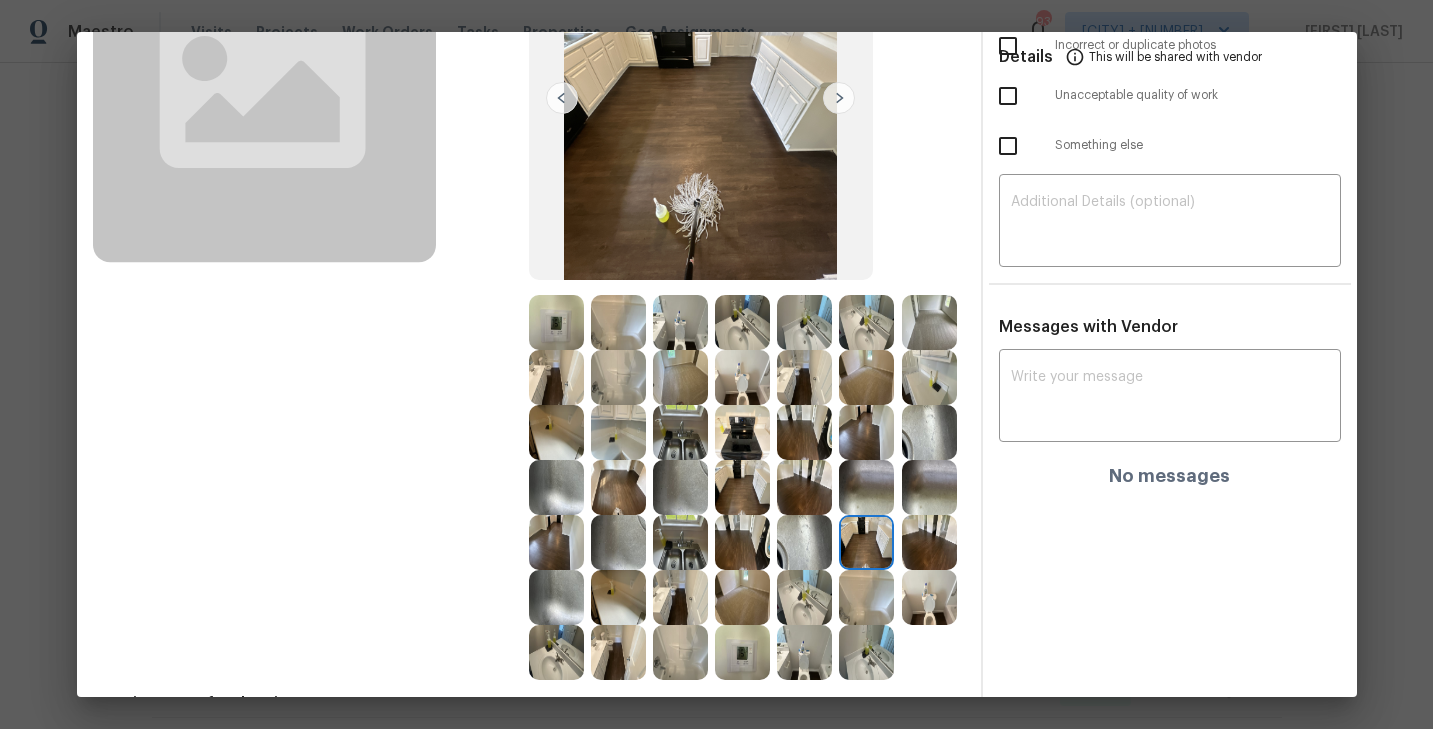 click at bounding box center (804, 542) 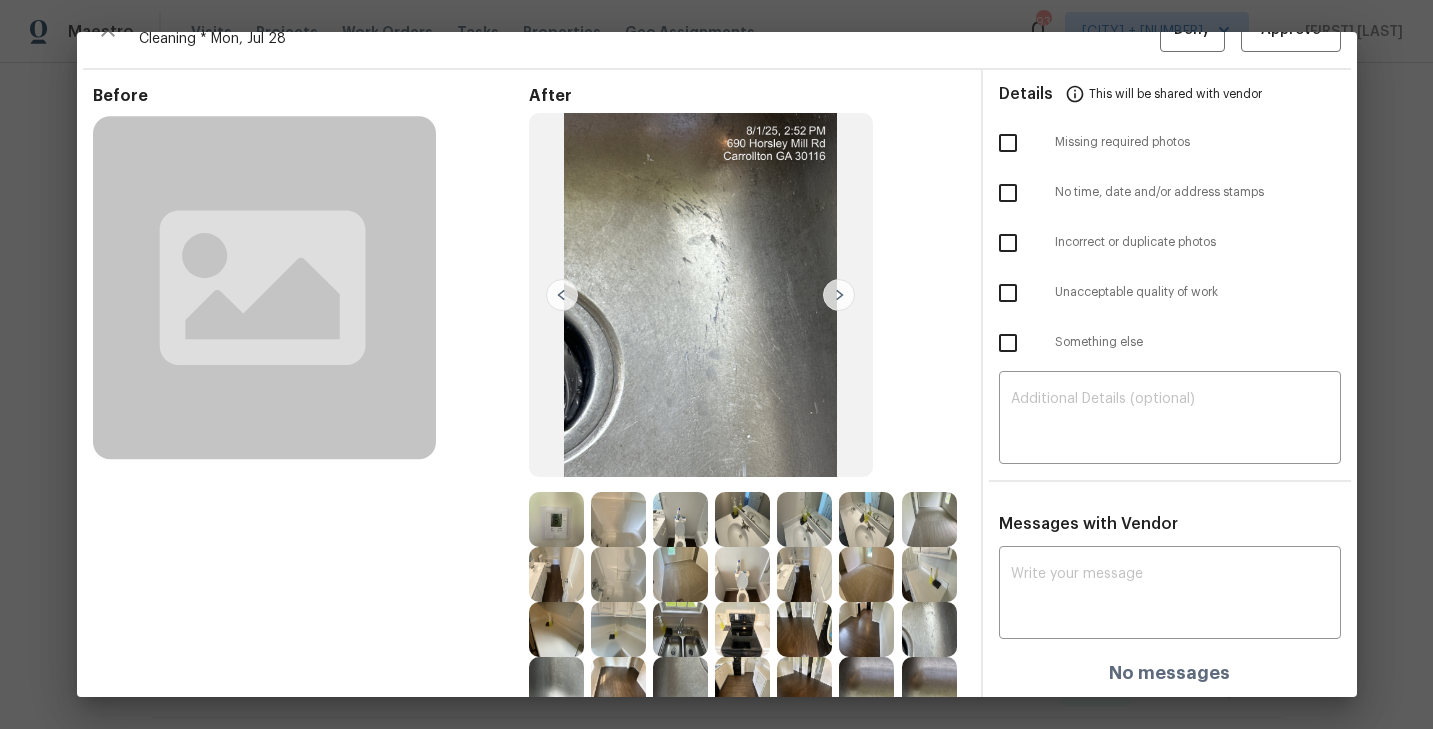 scroll, scrollTop: 31, scrollLeft: 0, axis: vertical 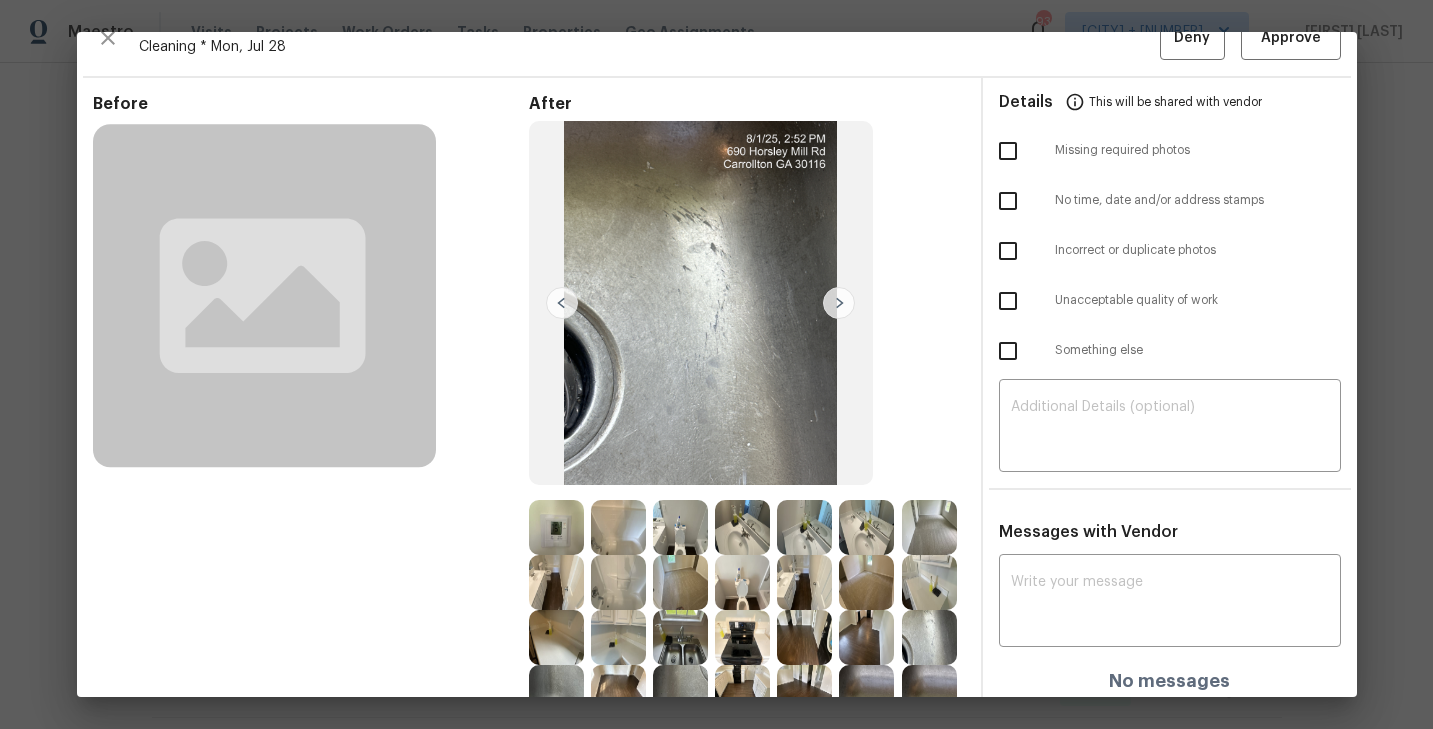 click at bounding box center (701, 303) 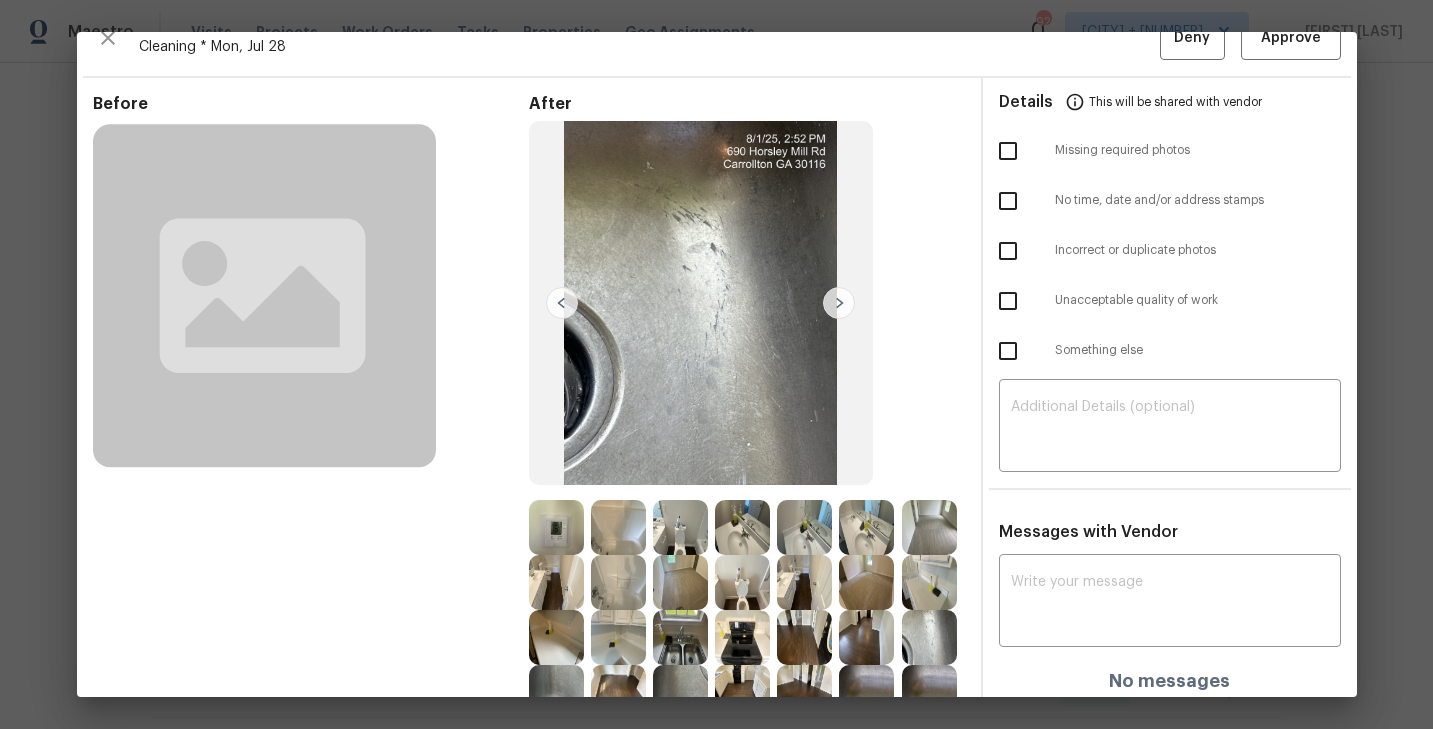 click at bounding box center (618, 527) 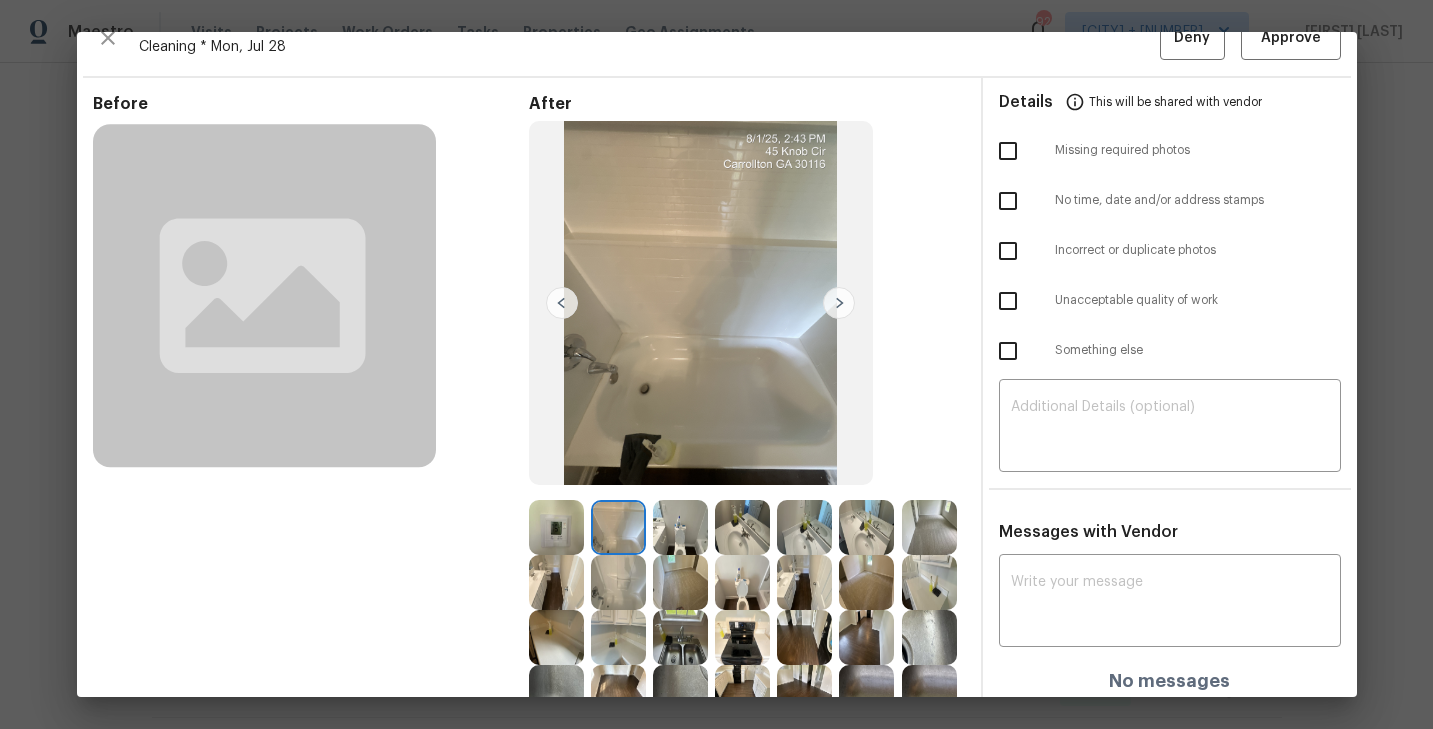 click at bounding box center [680, 527] 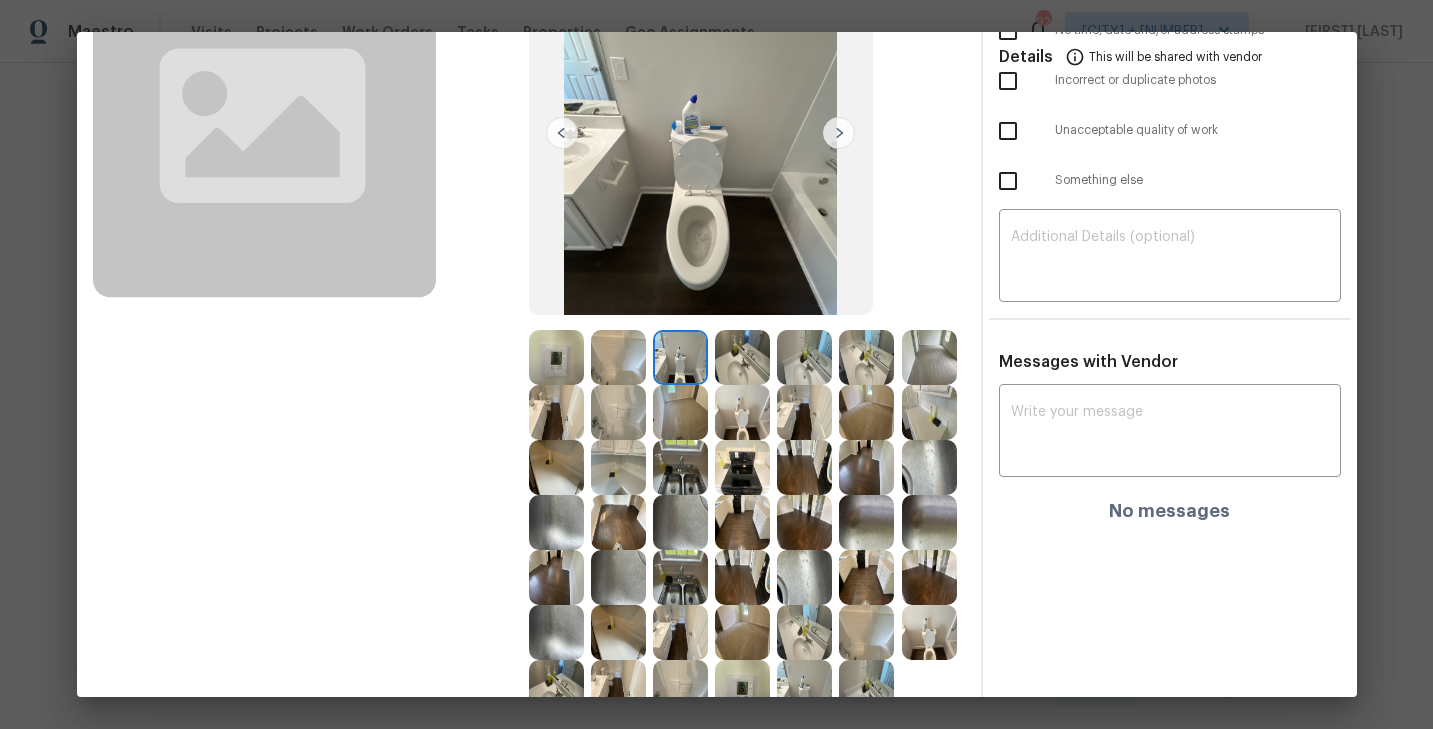 scroll, scrollTop: 242, scrollLeft: 0, axis: vertical 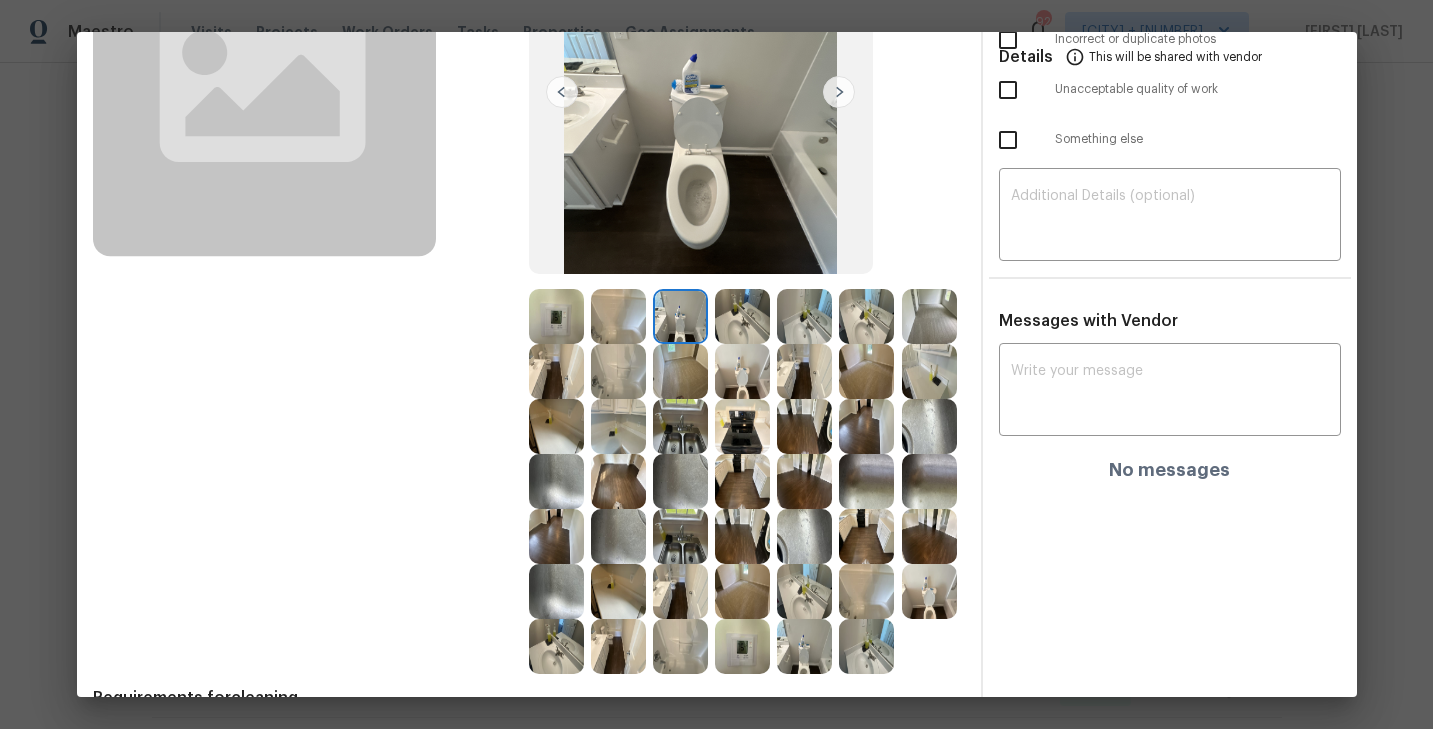 click at bounding box center (742, 481) 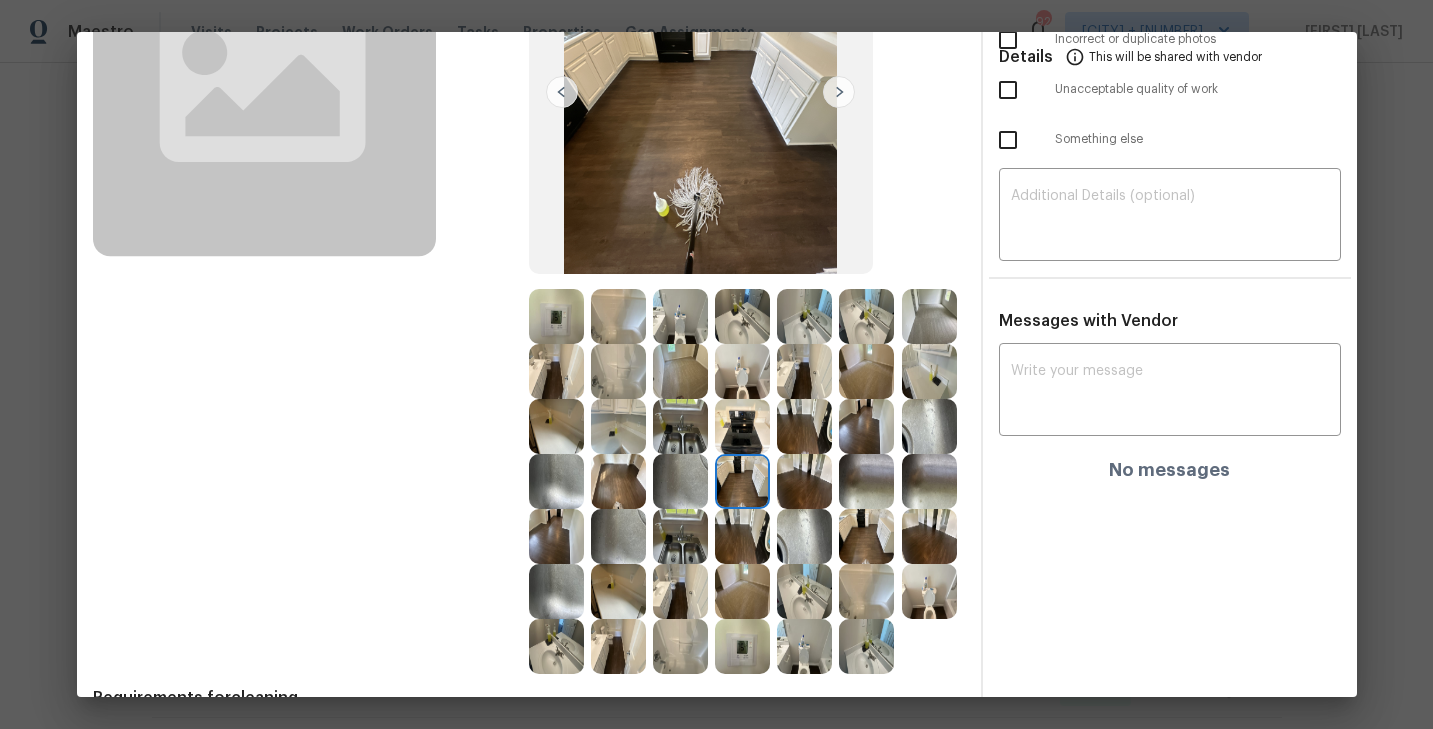 click at bounding box center (618, 481) 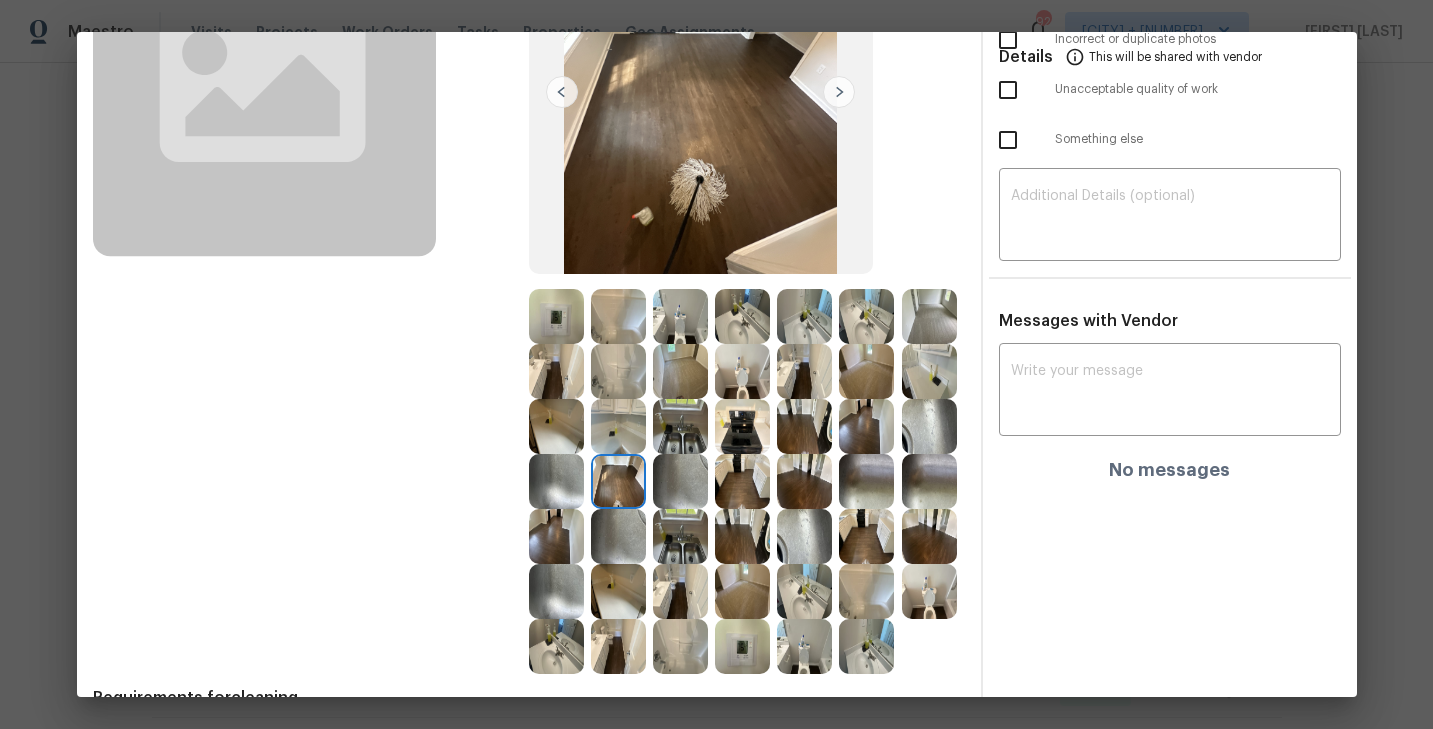 click at bounding box center (684, 536) 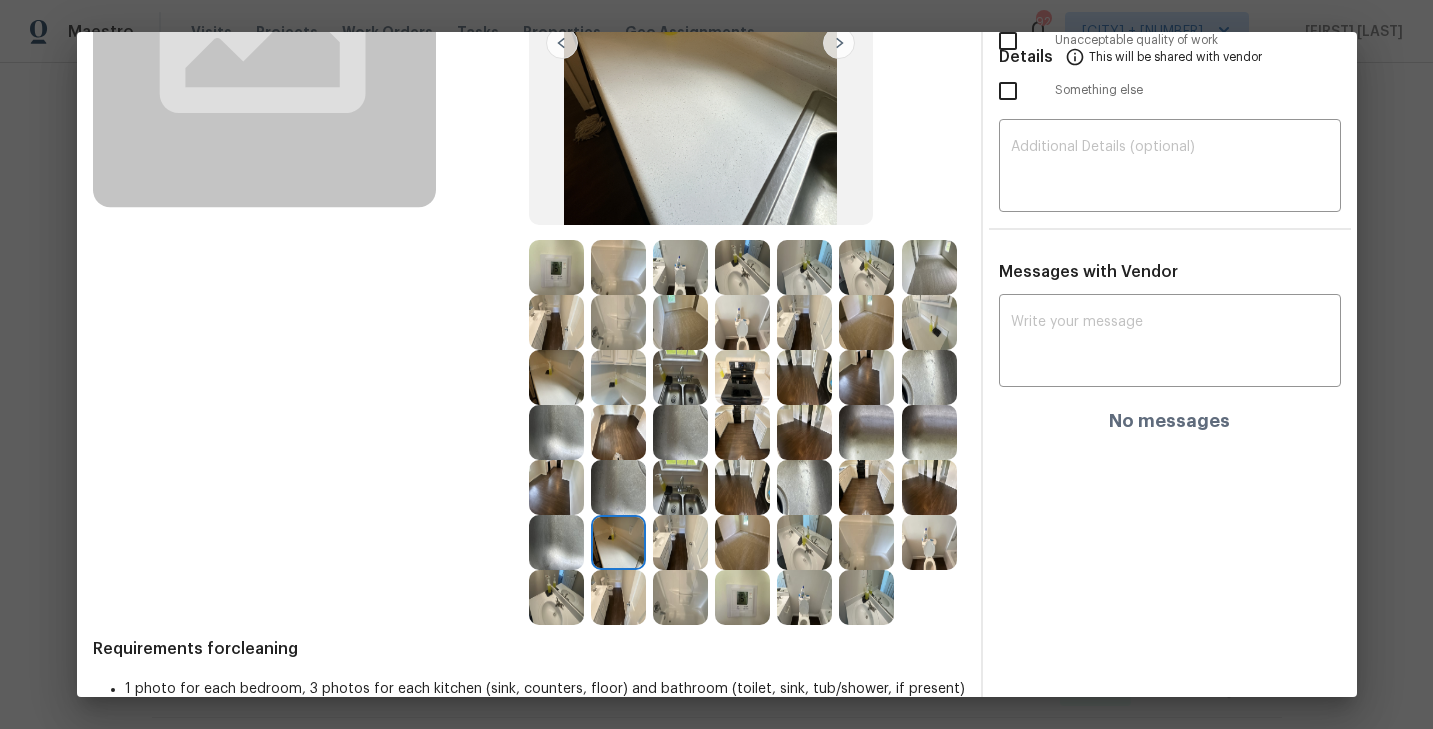 scroll, scrollTop: 314, scrollLeft: 0, axis: vertical 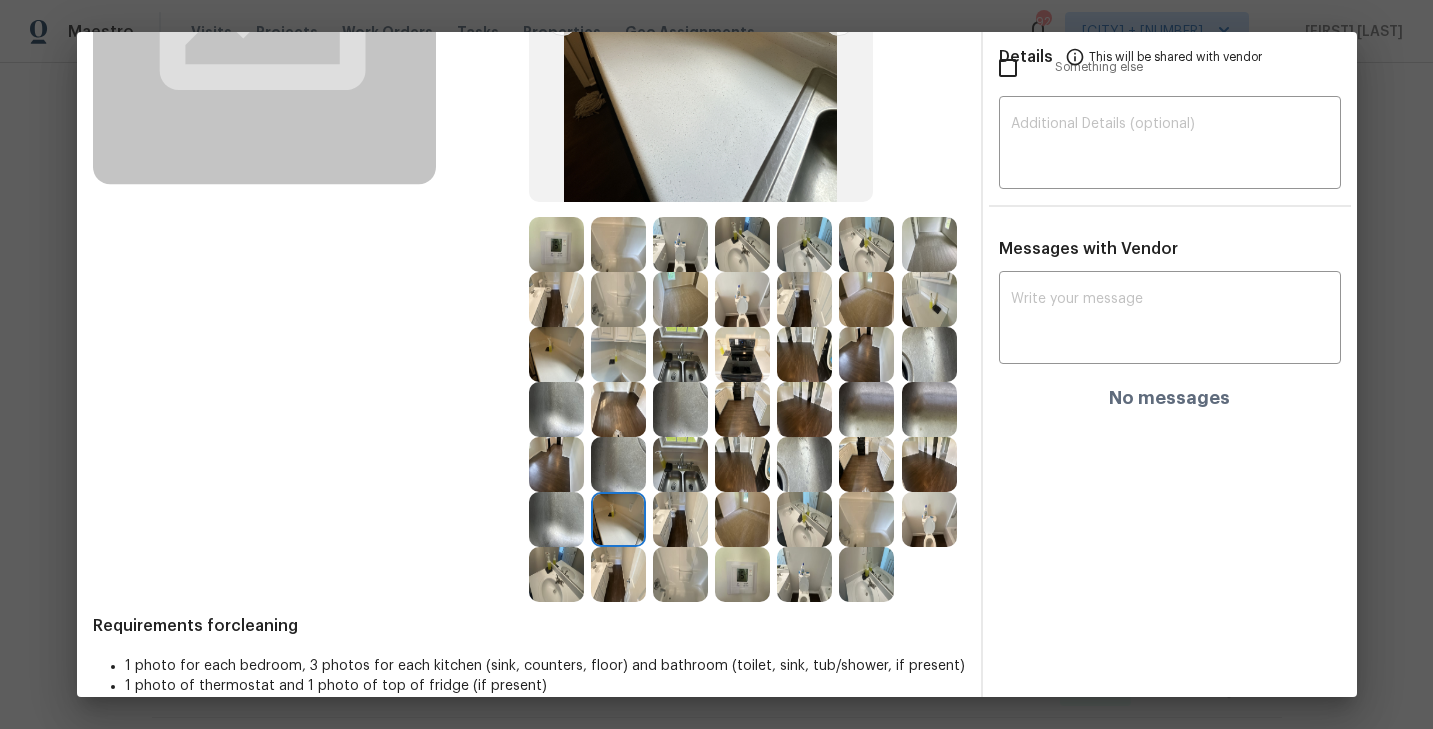 click at bounding box center (866, 574) 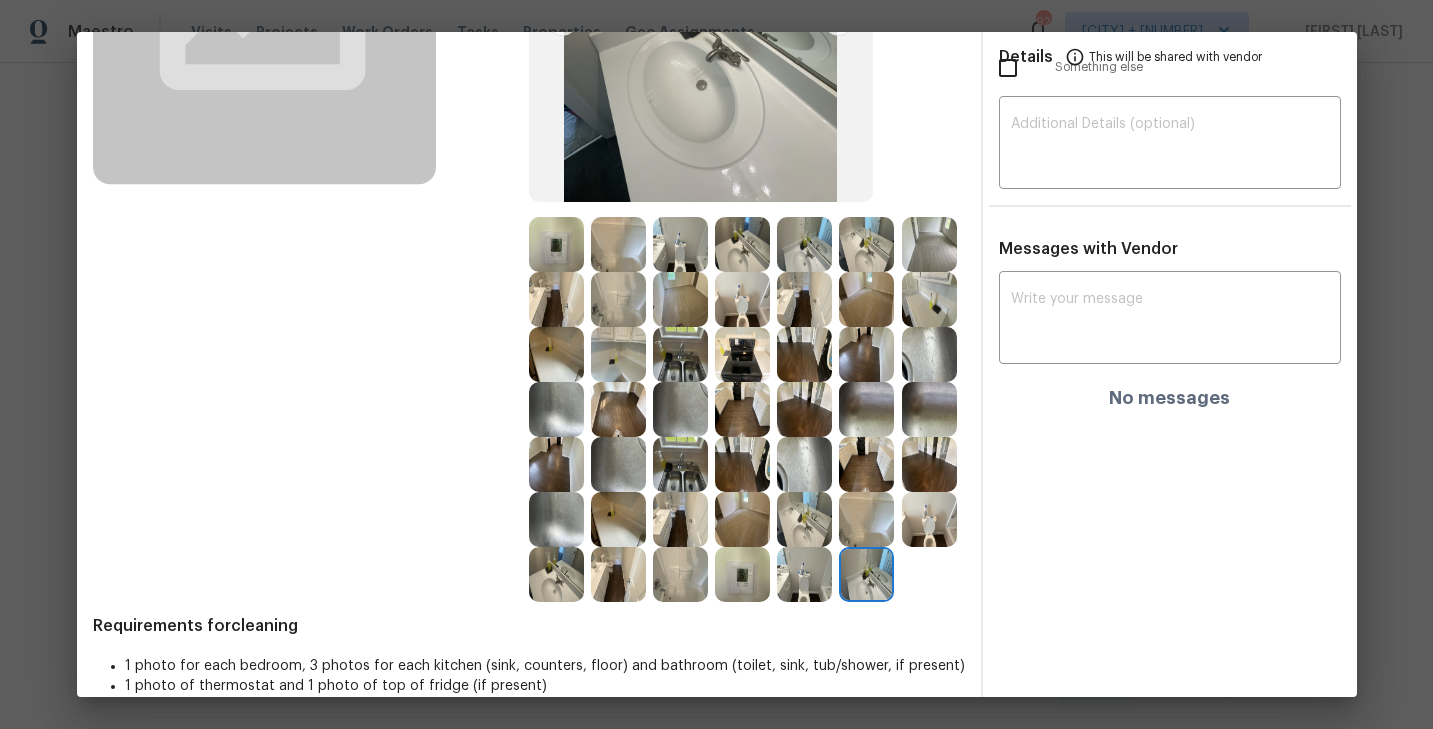 click at bounding box center (804, 574) 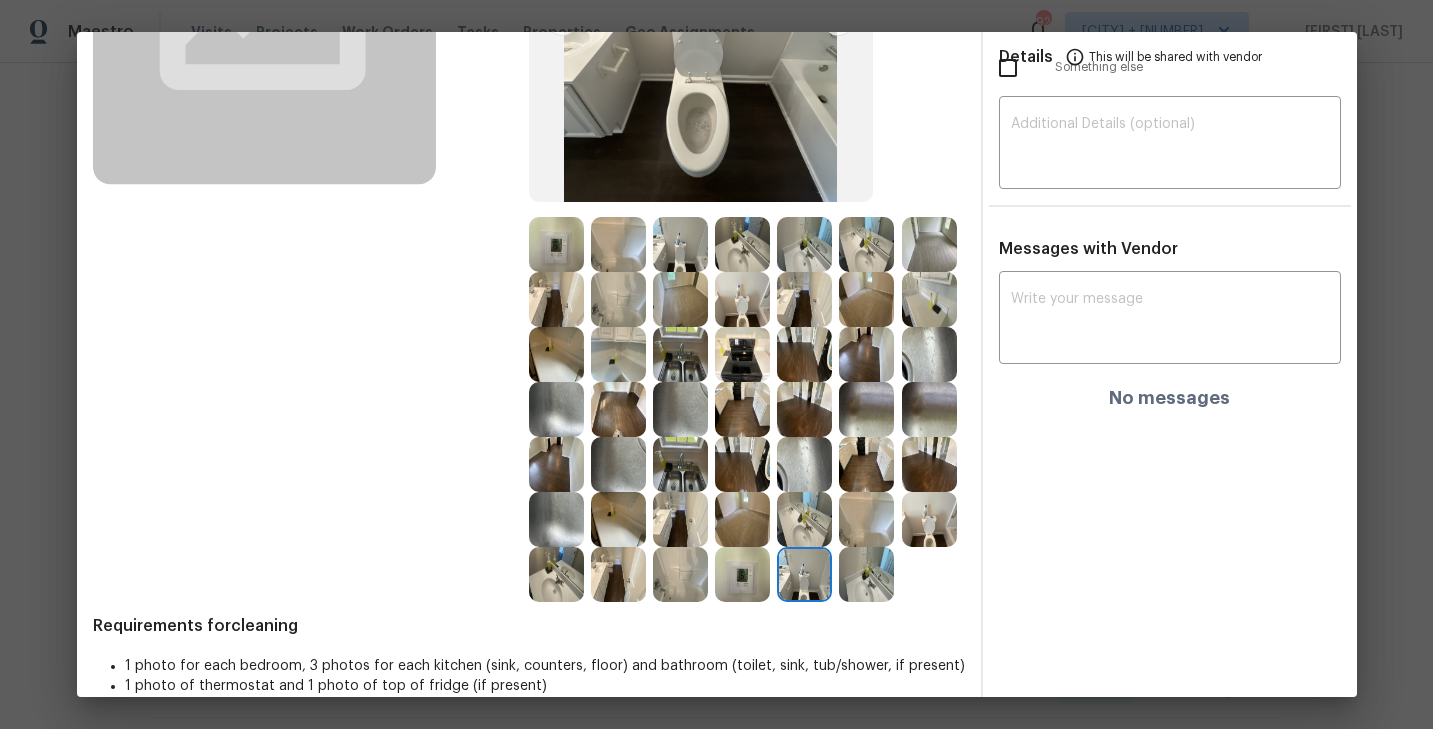 click at bounding box center (742, 574) 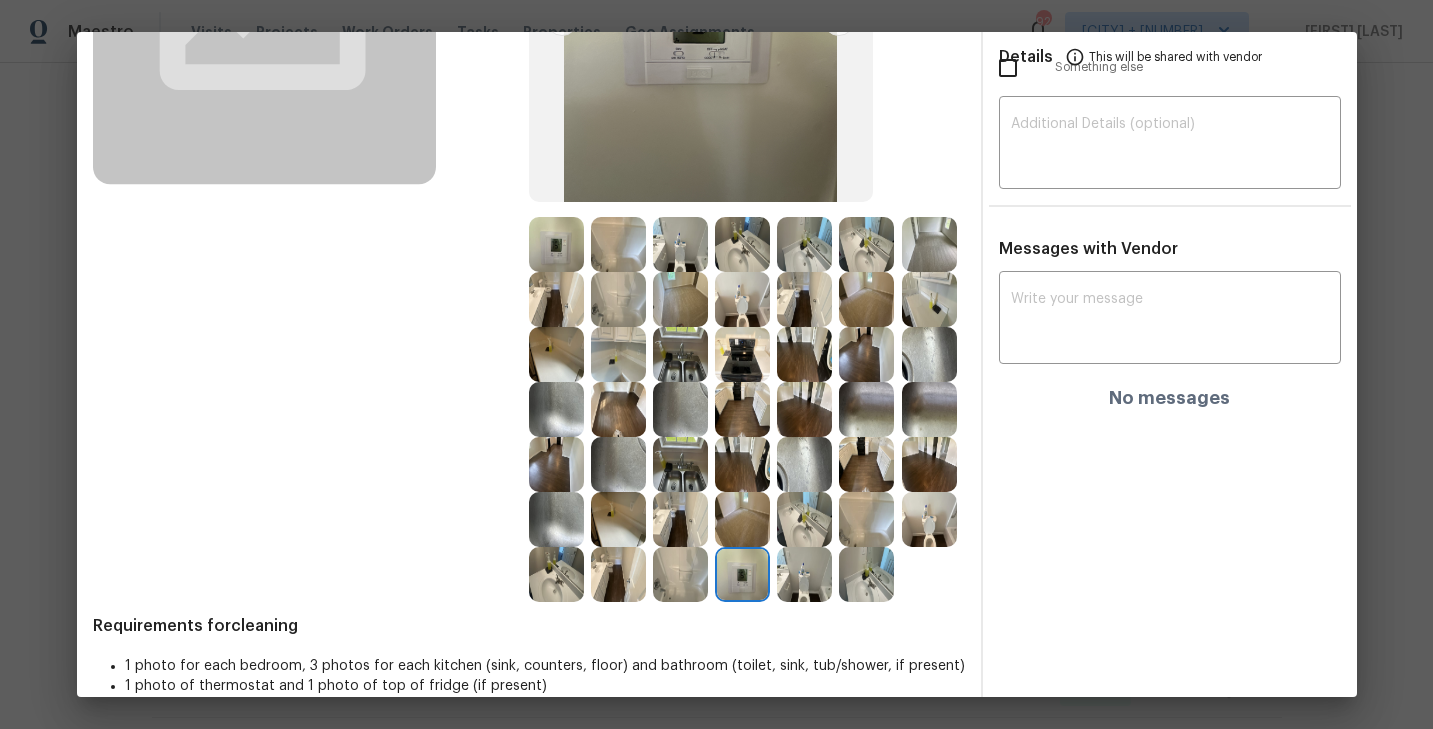click at bounding box center [680, 574] 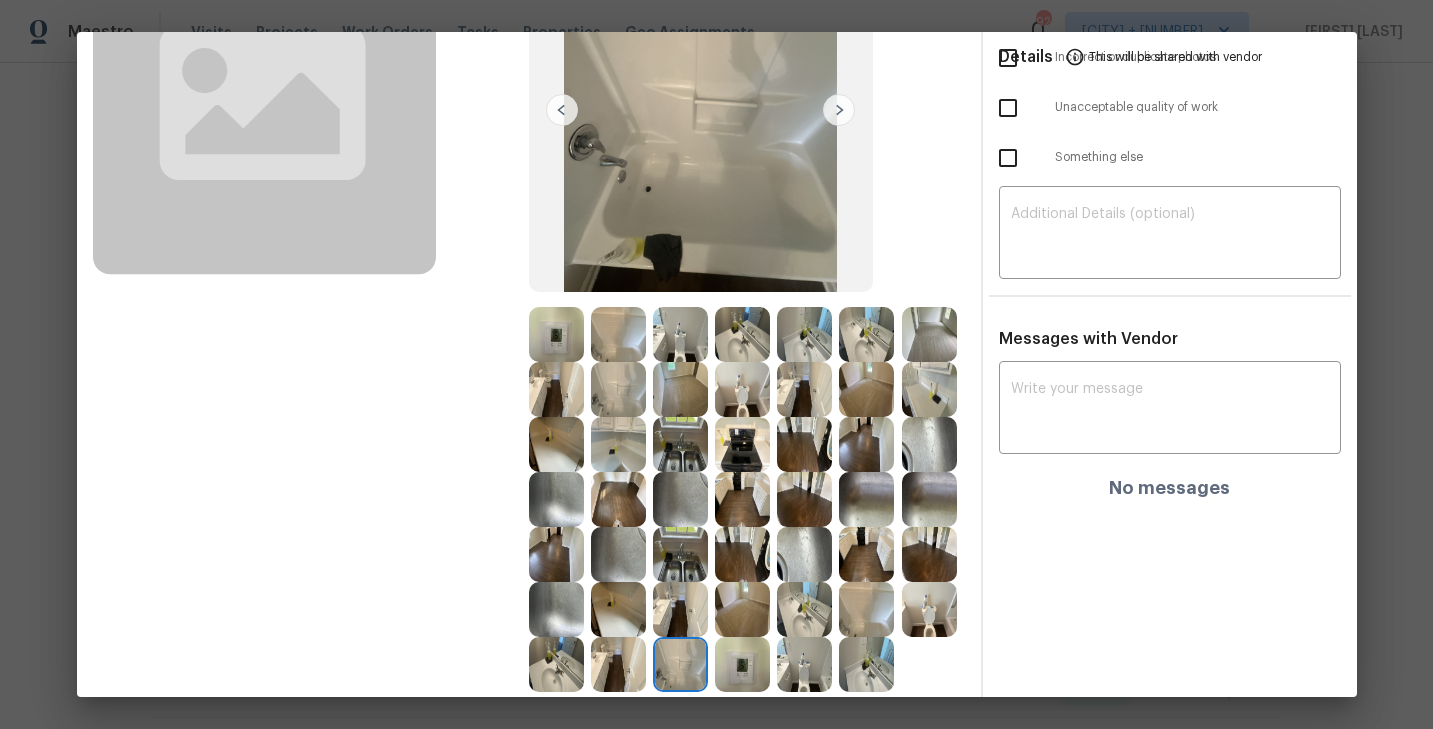 scroll, scrollTop: 221, scrollLeft: 0, axis: vertical 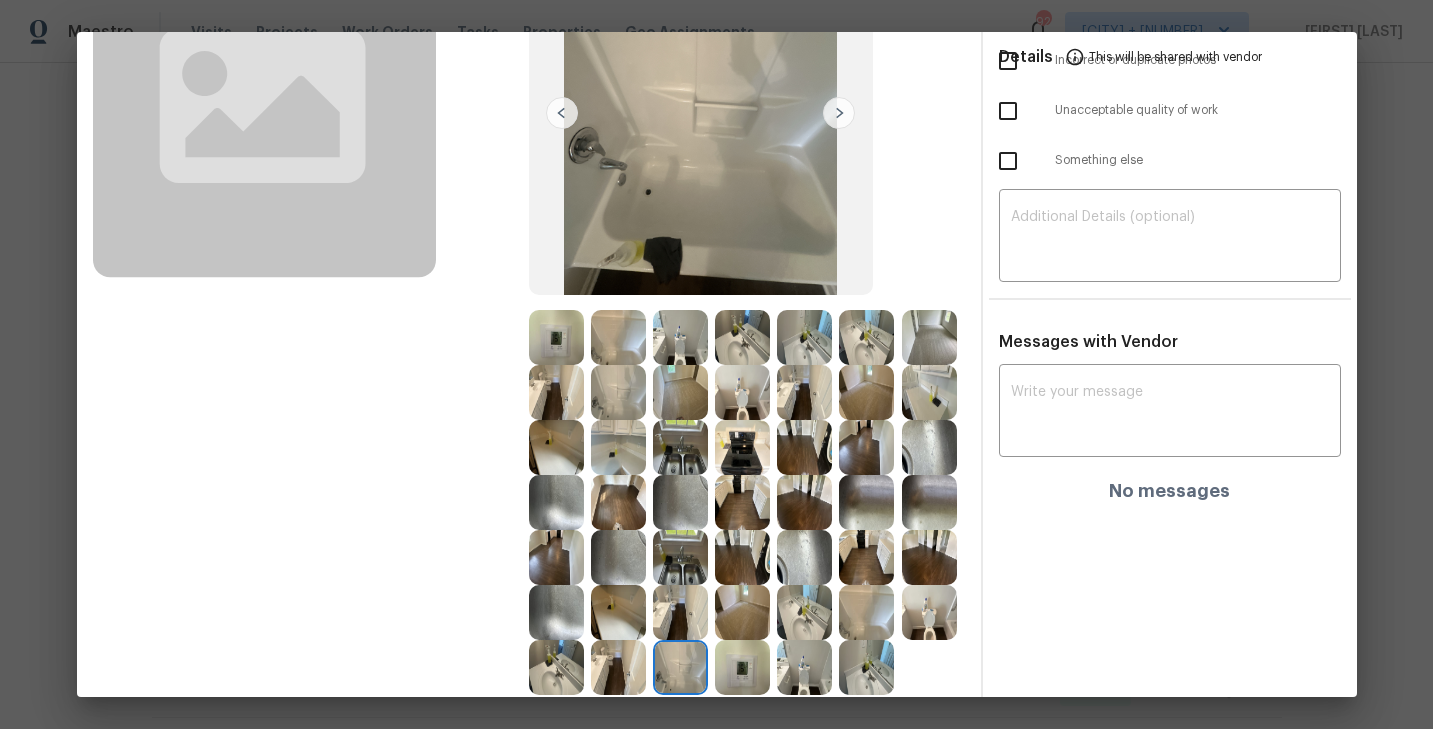 click at bounding box center [929, 447] 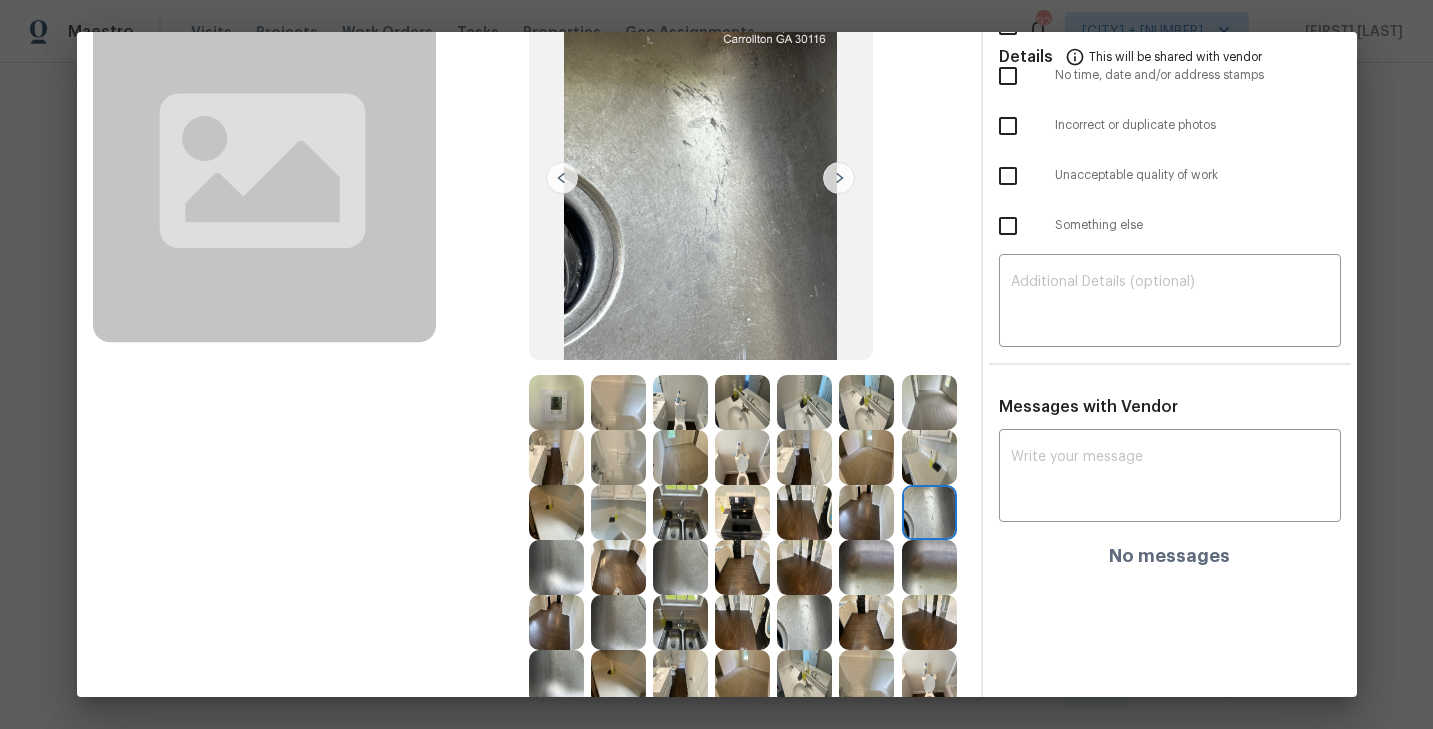 scroll, scrollTop: 154, scrollLeft: 0, axis: vertical 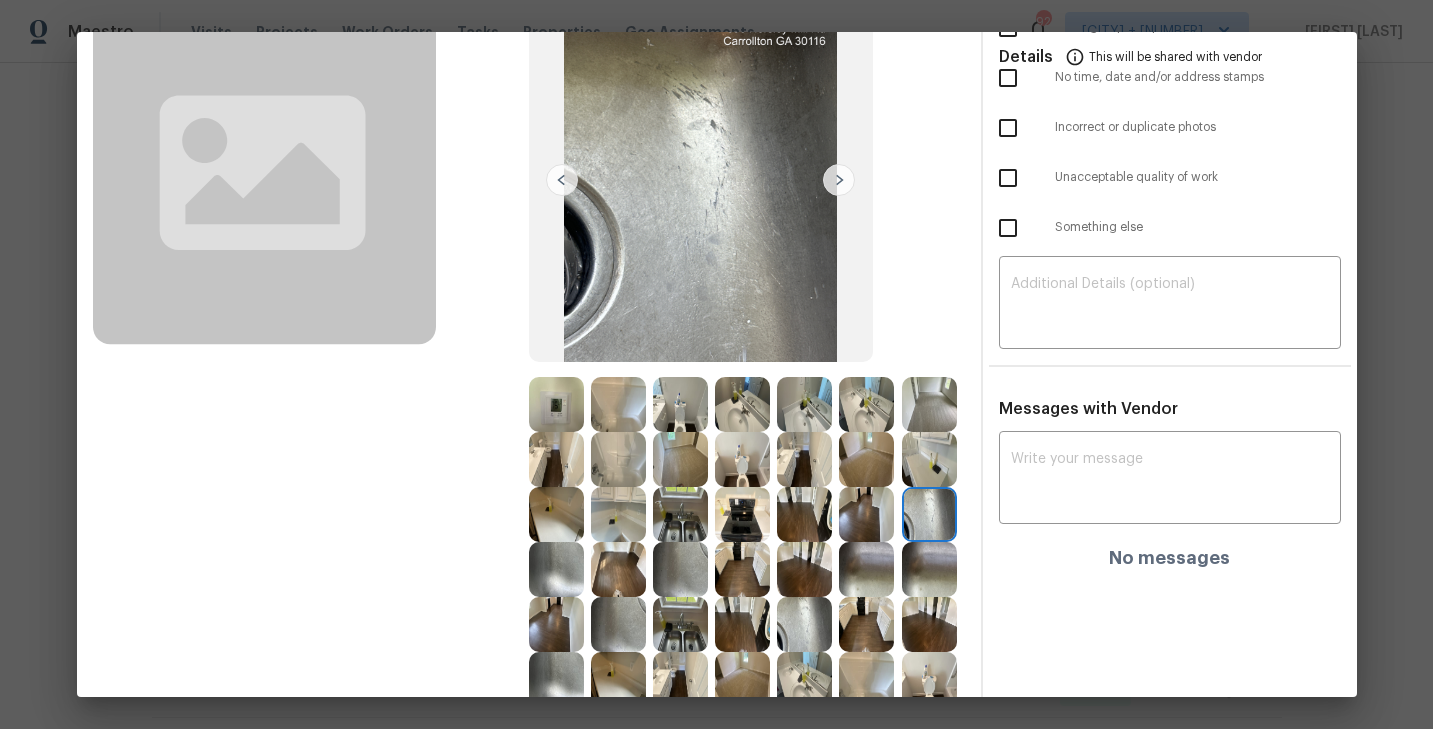 click at bounding box center [618, 459] 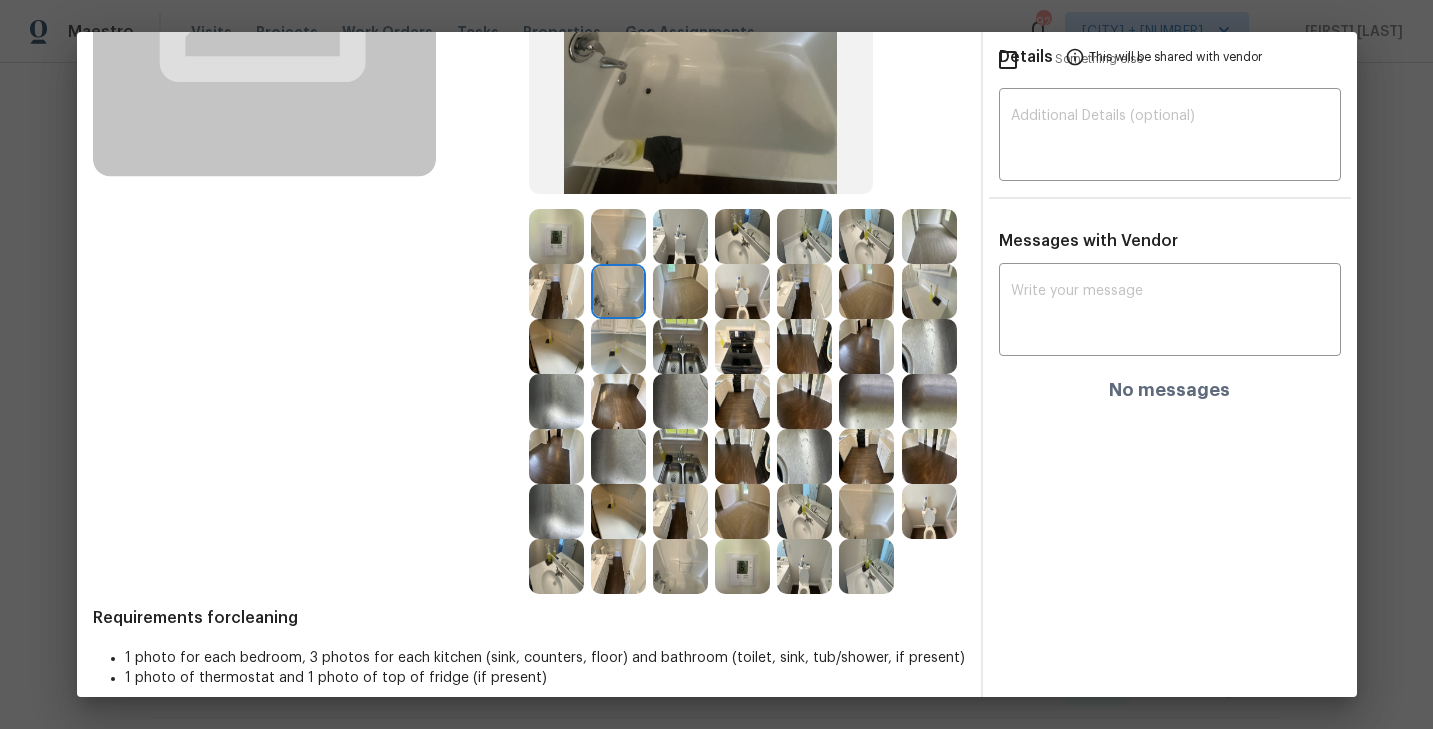 scroll, scrollTop: 326, scrollLeft: 0, axis: vertical 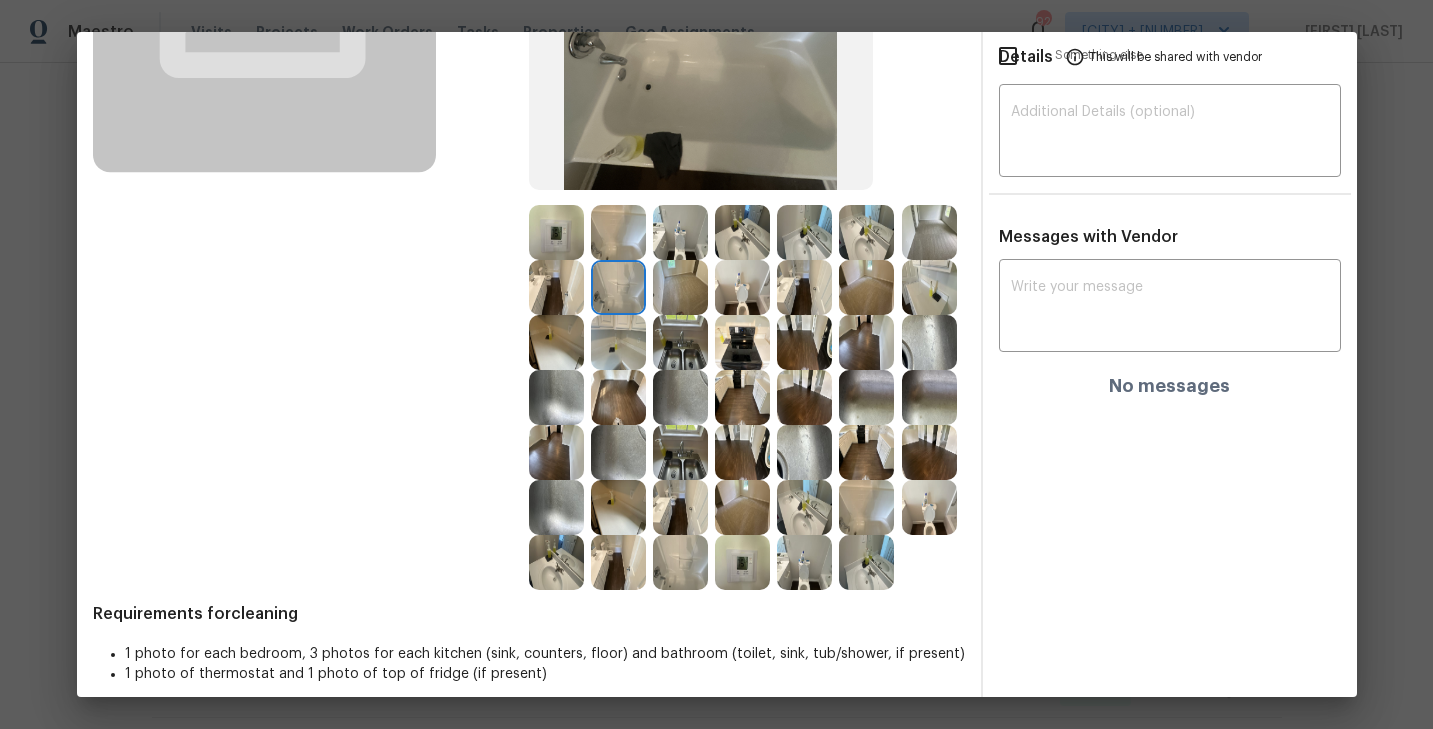 click at bounding box center (680, 452) 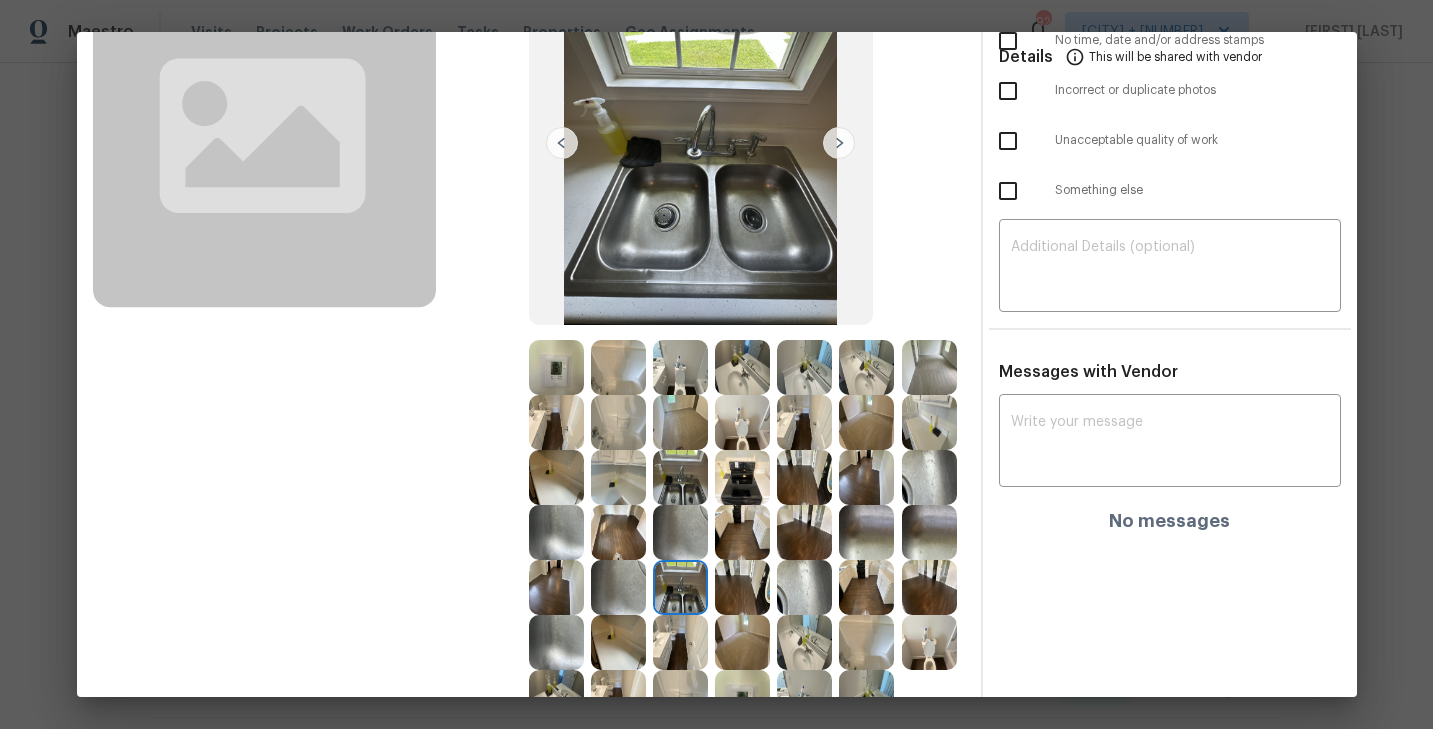 scroll, scrollTop: 280, scrollLeft: 0, axis: vertical 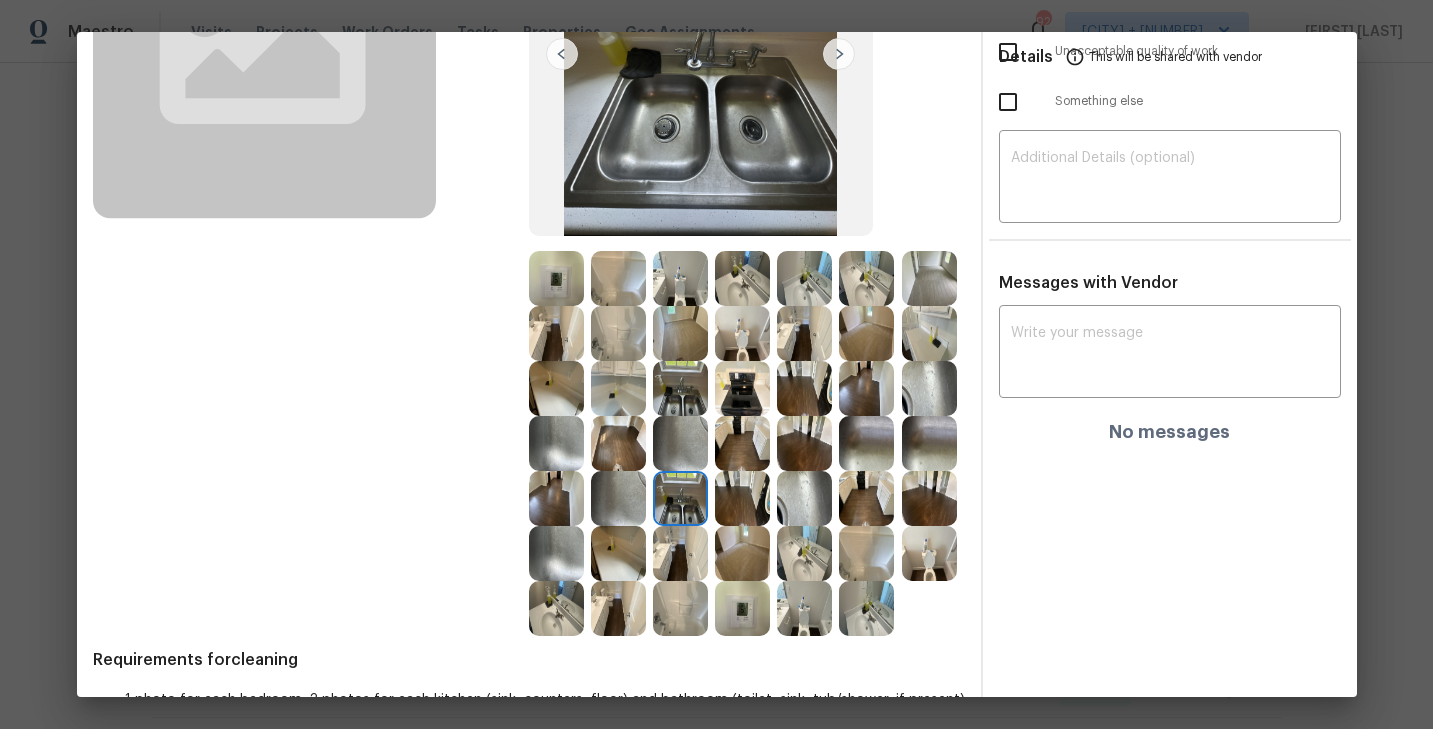 click at bounding box center (866, 608) 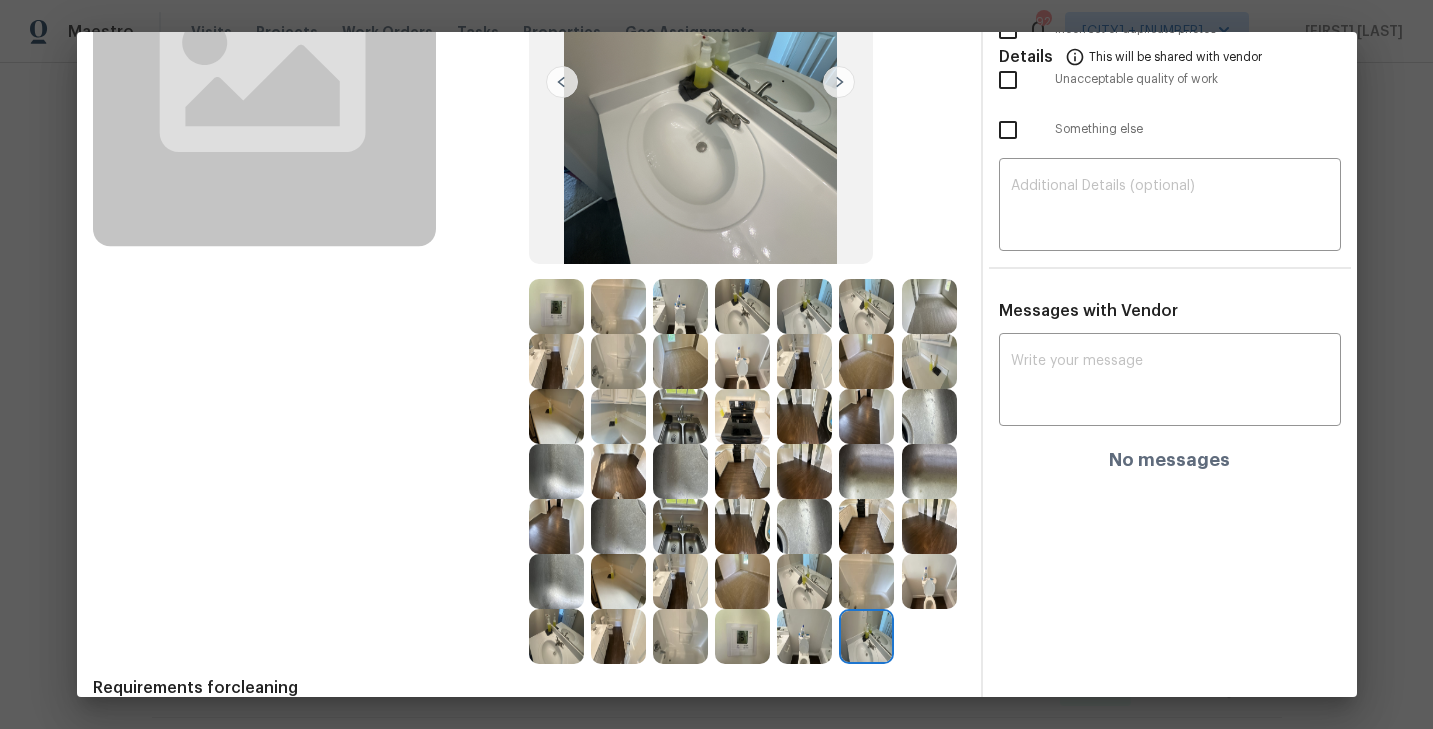scroll, scrollTop: 273, scrollLeft: 0, axis: vertical 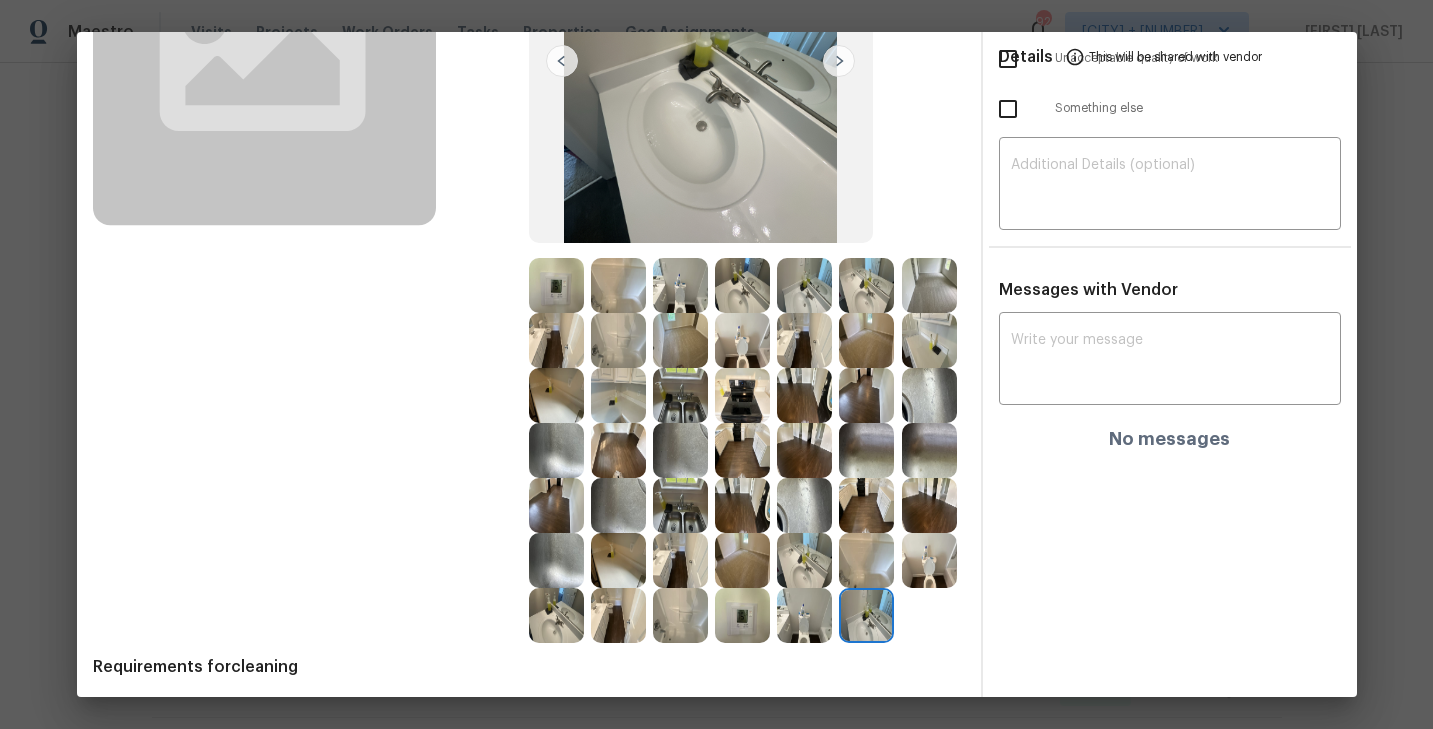 click at bounding box center [929, 560] 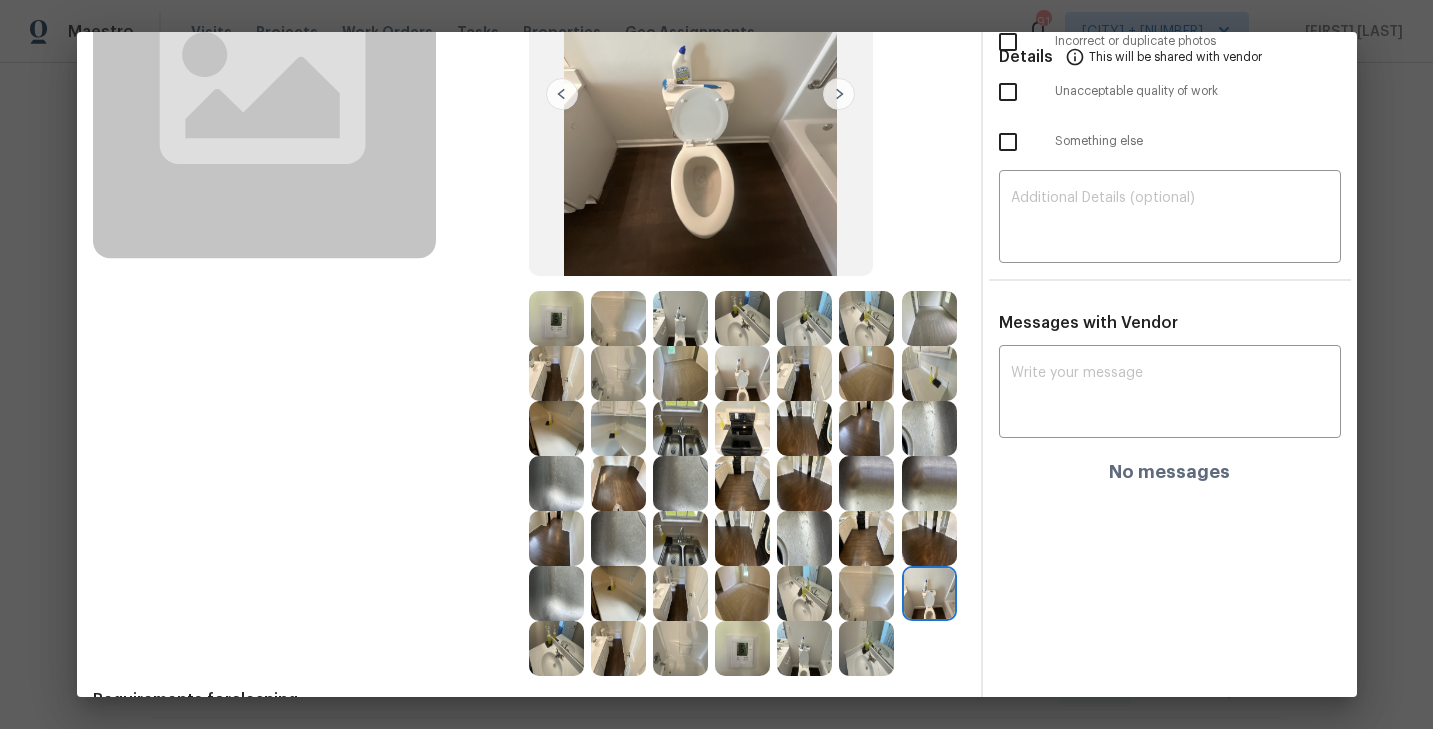 scroll, scrollTop: 241, scrollLeft: 0, axis: vertical 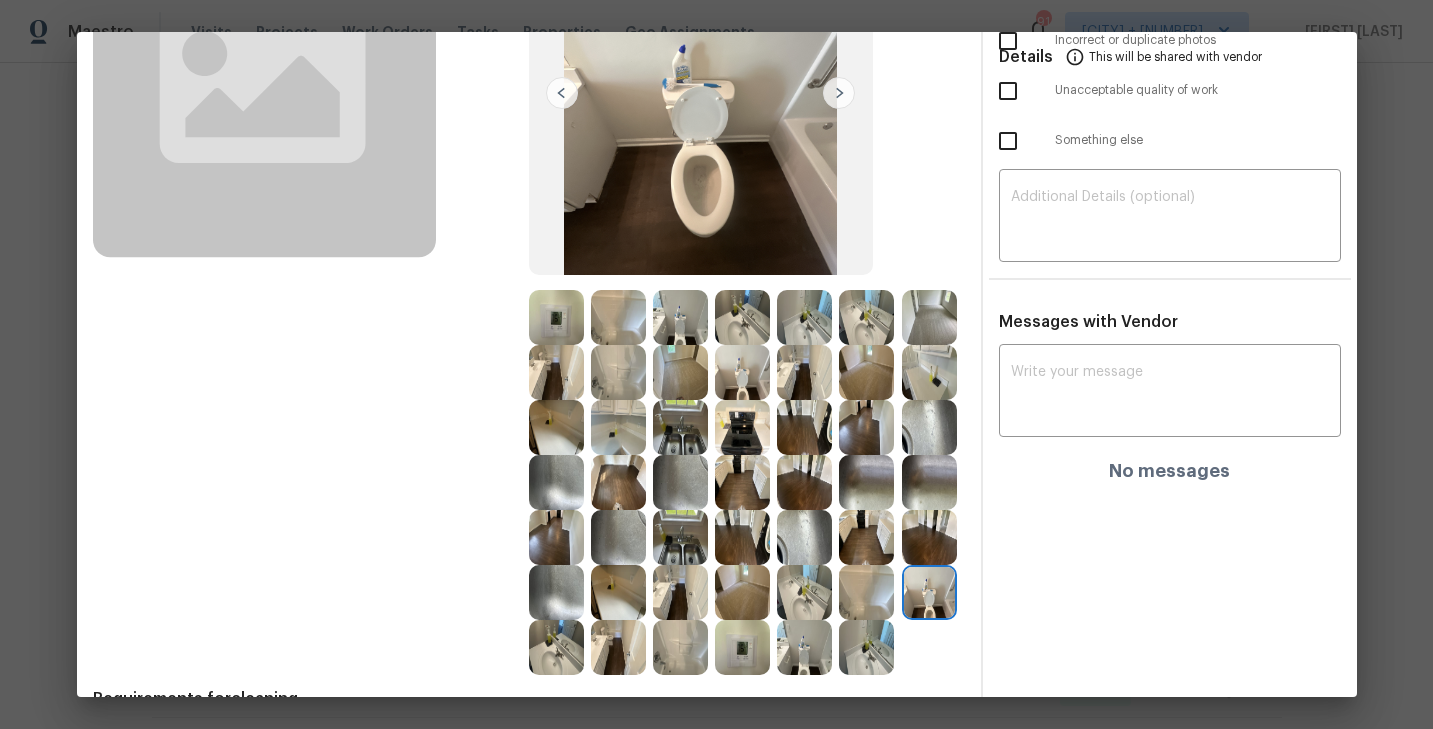 click at bounding box center (618, 647) 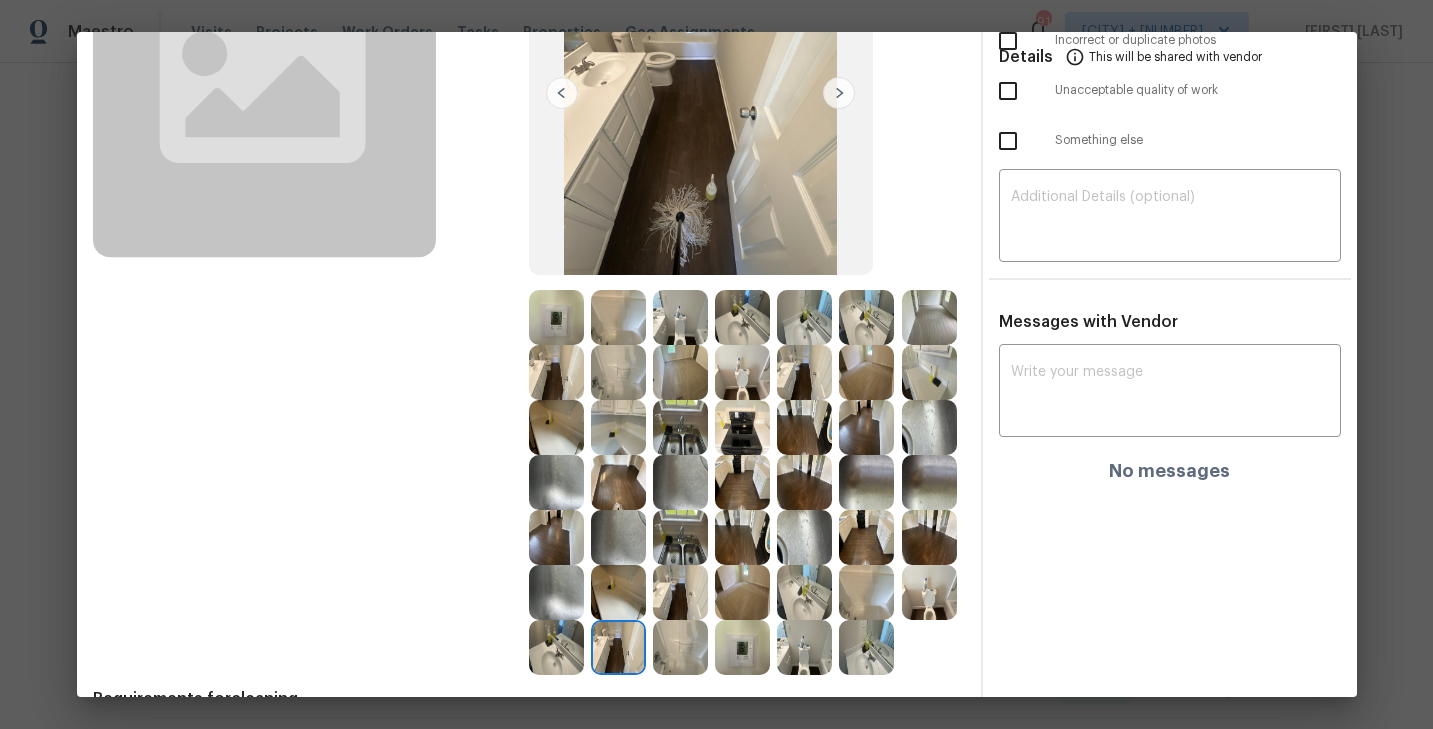 click at bounding box center (556, 647) 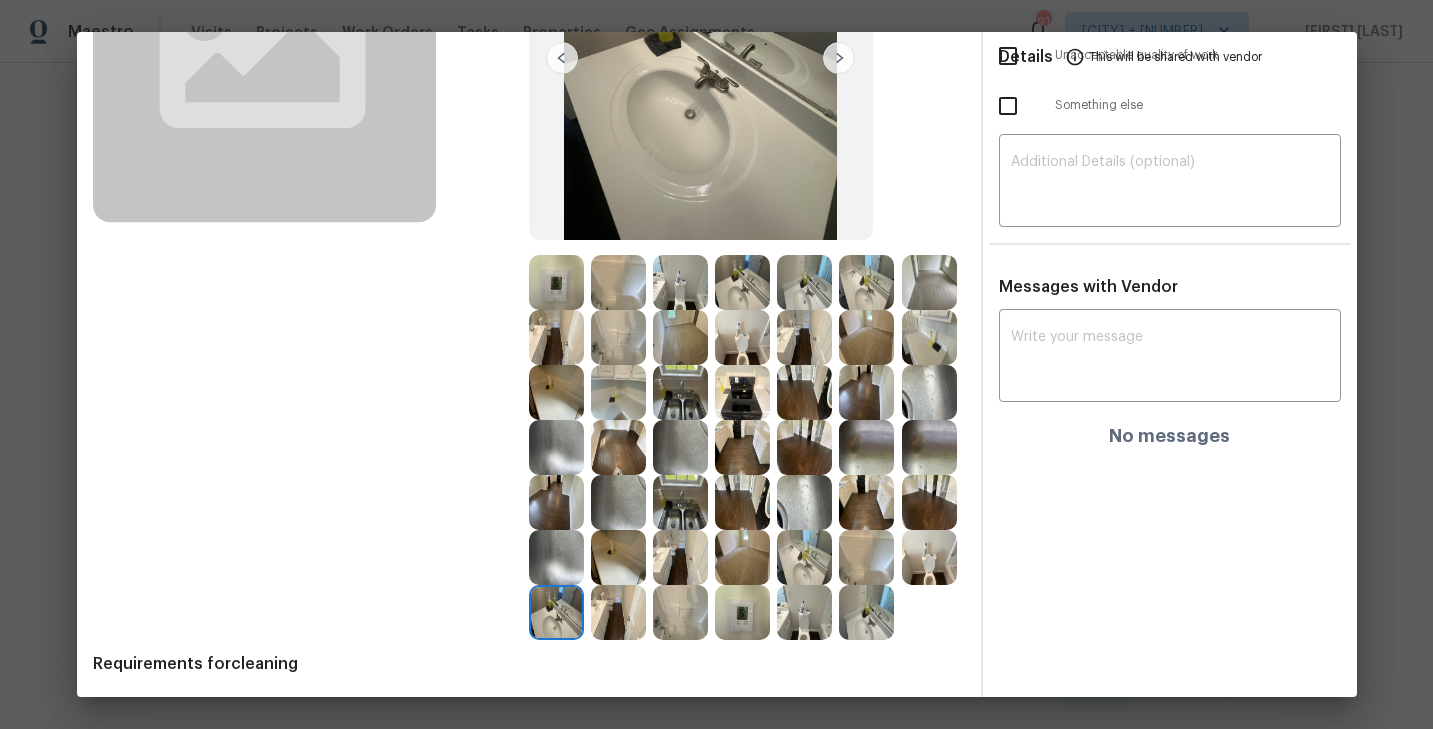 scroll, scrollTop: 311, scrollLeft: 0, axis: vertical 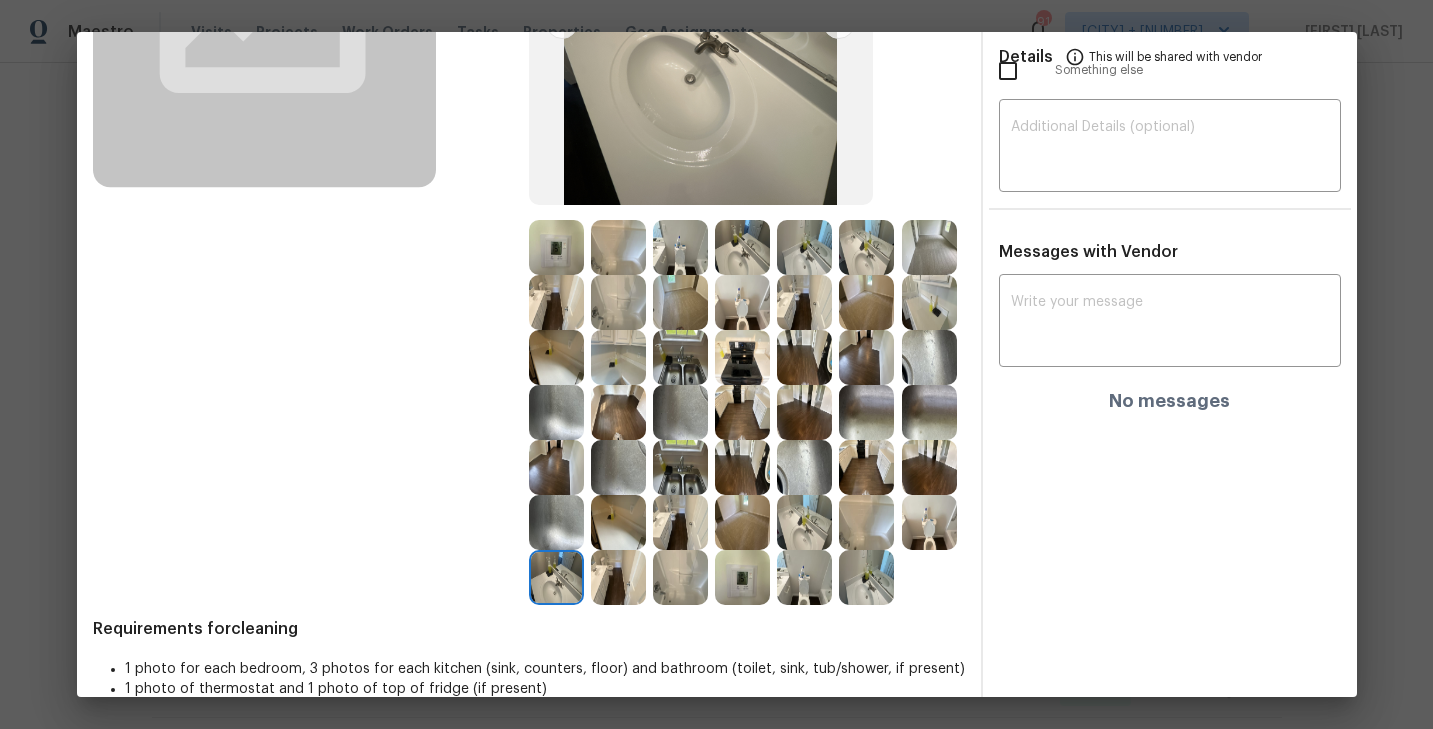 click at bounding box center (866, 577) 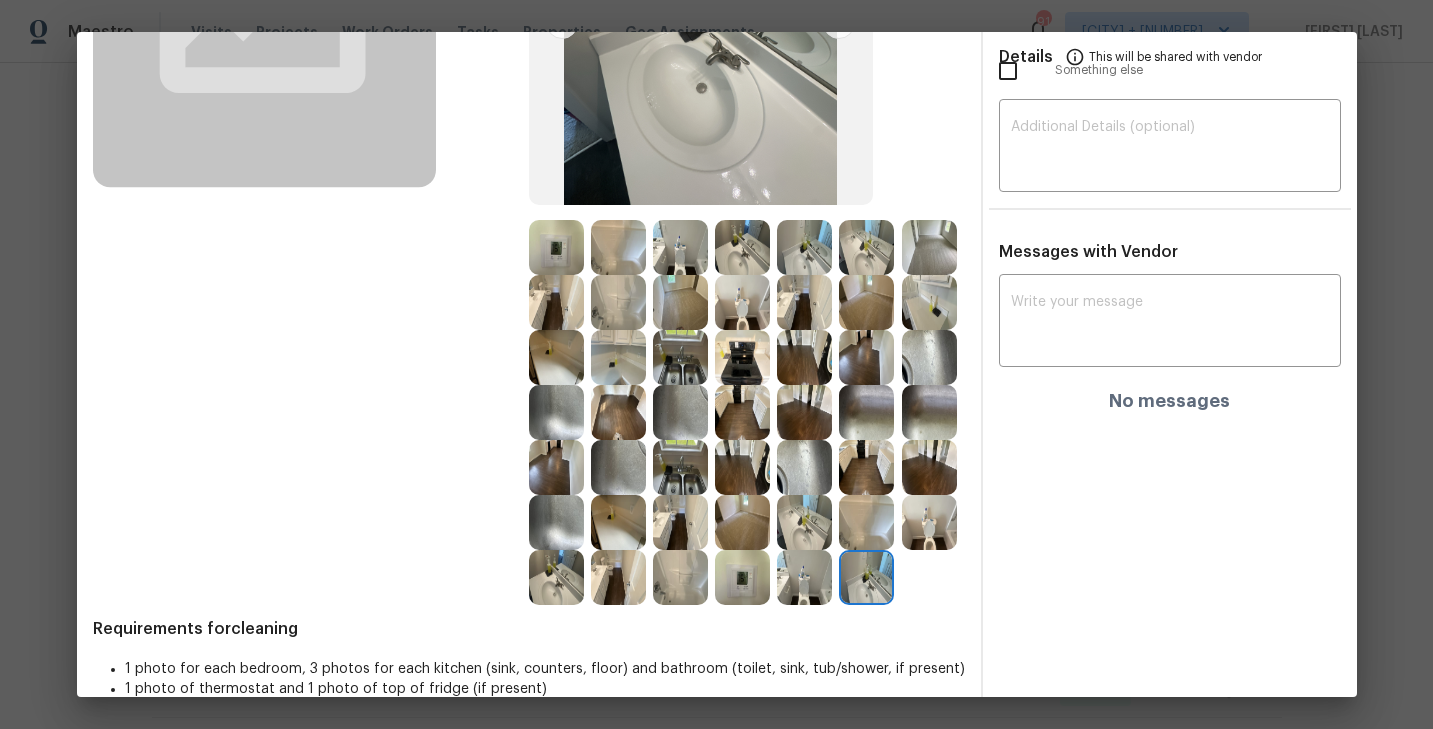 click at bounding box center [804, 577] 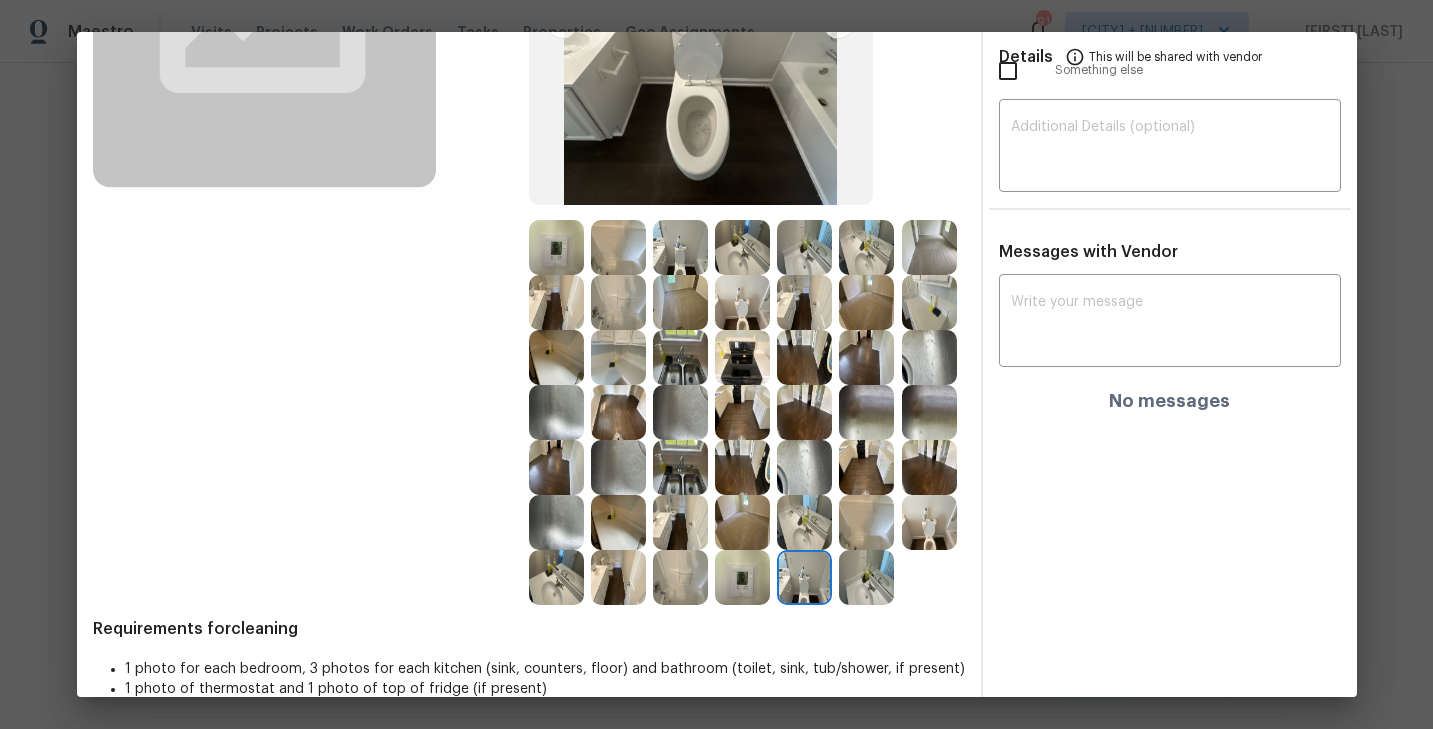click at bounding box center [742, 577] 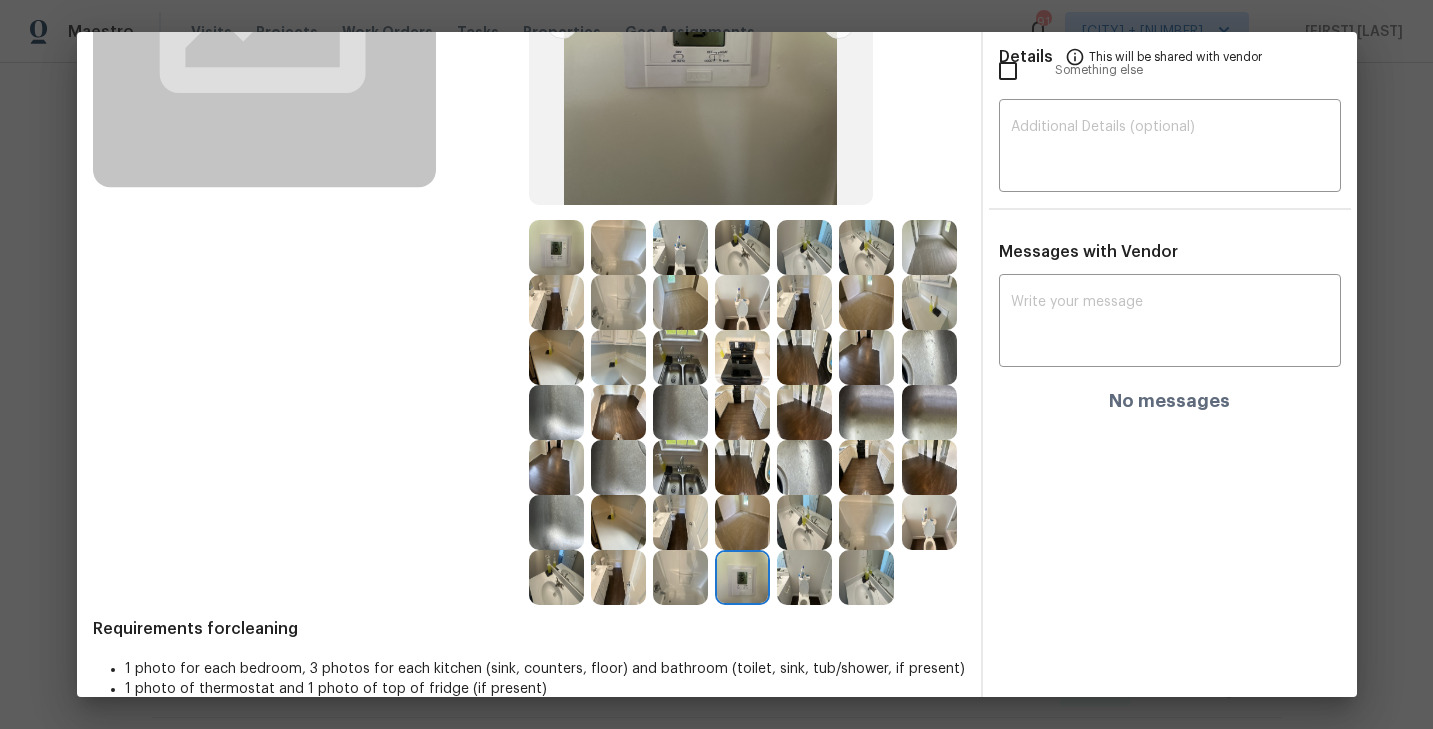 click at bounding box center (680, 577) 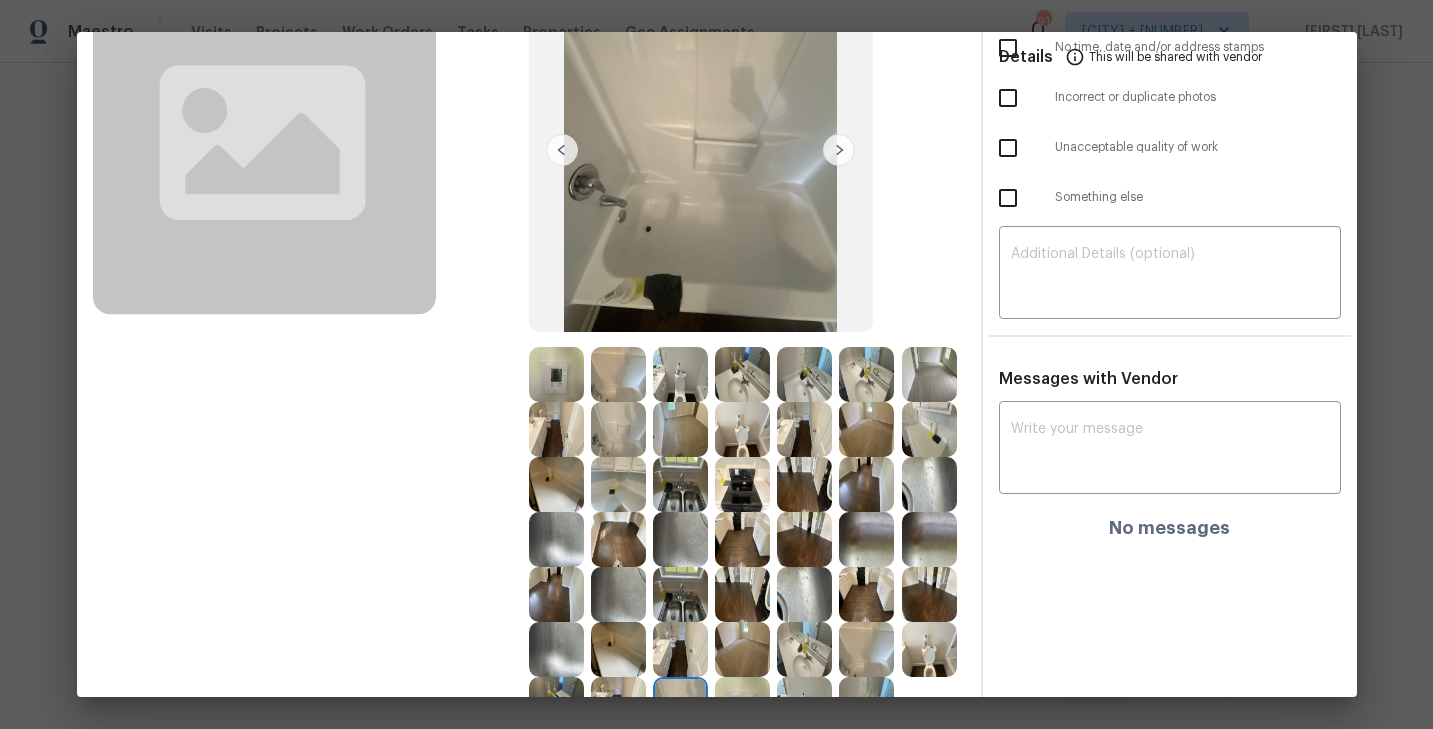 scroll, scrollTop: 141, scrollLeft: 0, axis: vertical 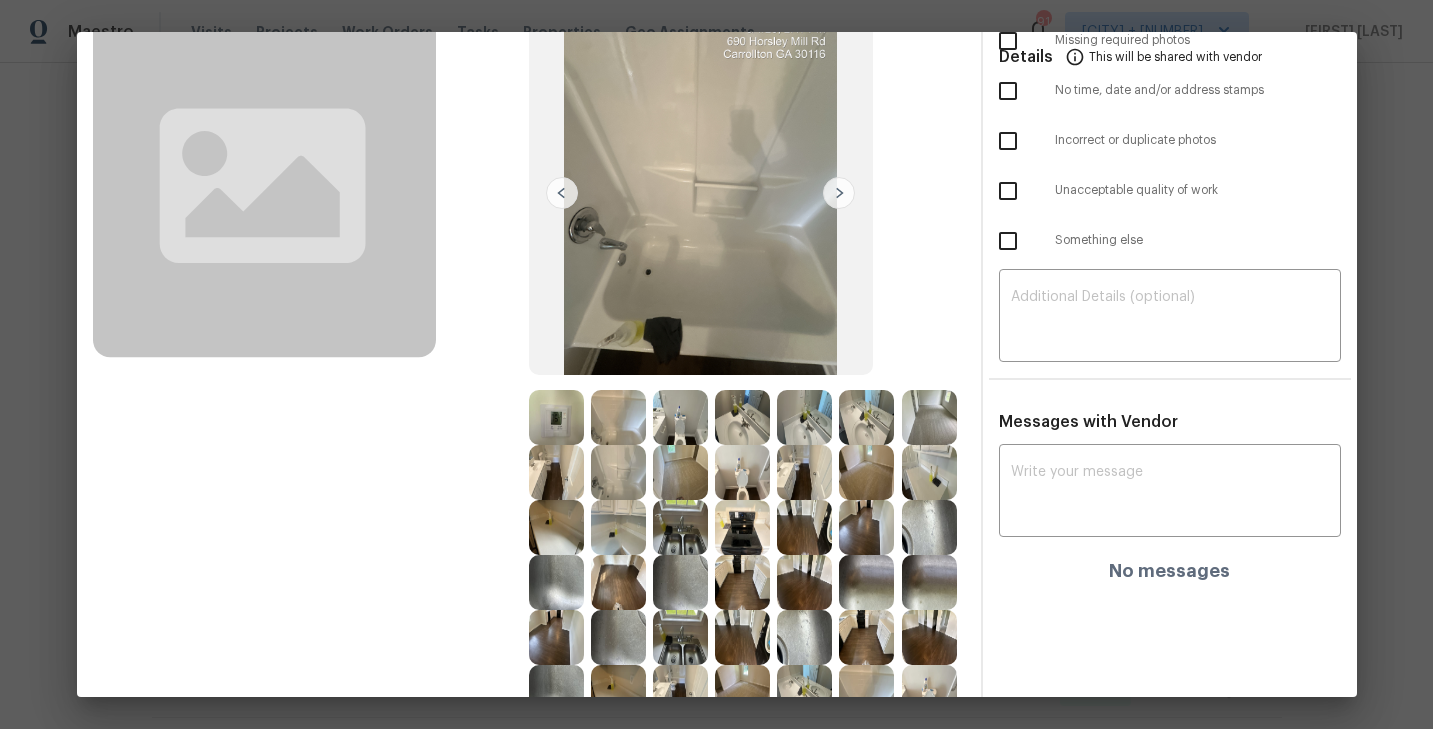 click at bounding box center [618, 527] 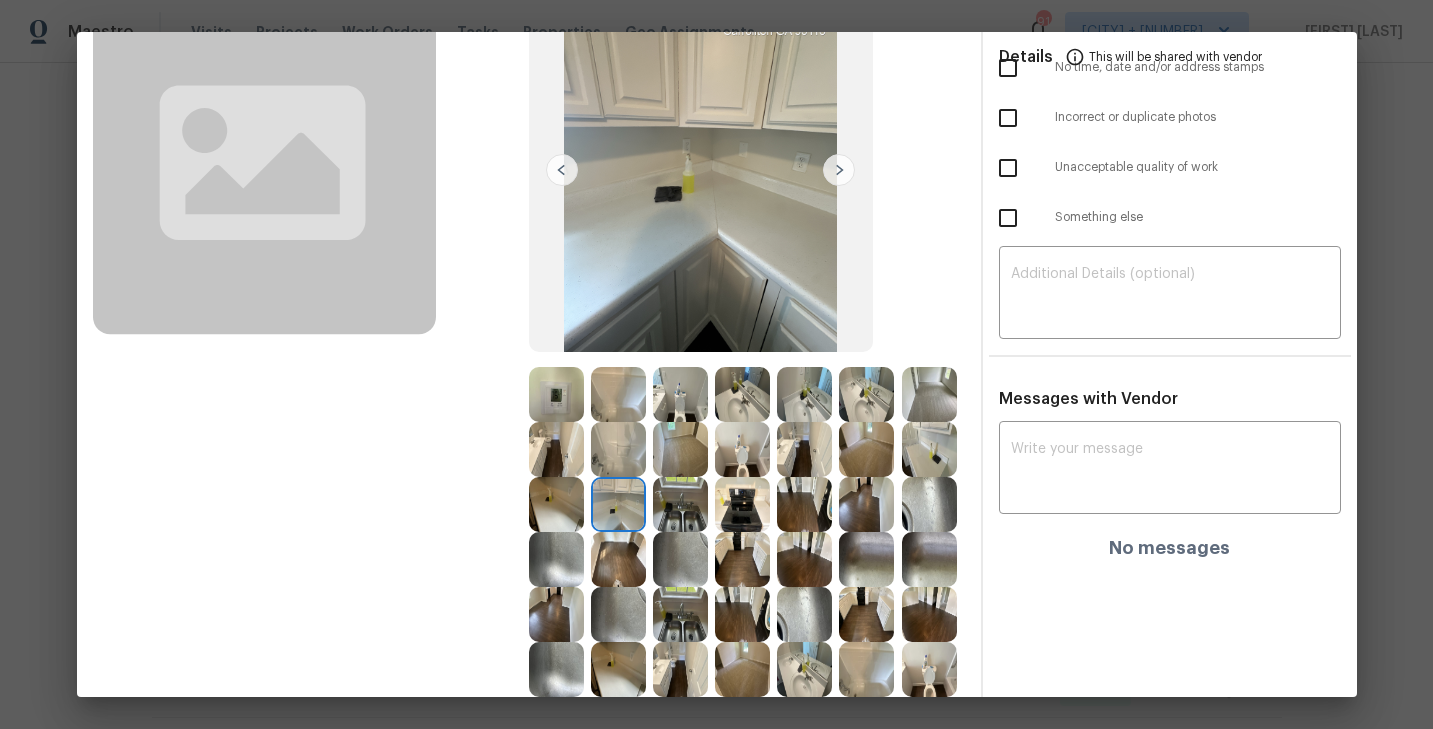 scroll, scrollTop: 168, scrollLeft: 0, axis: vertical 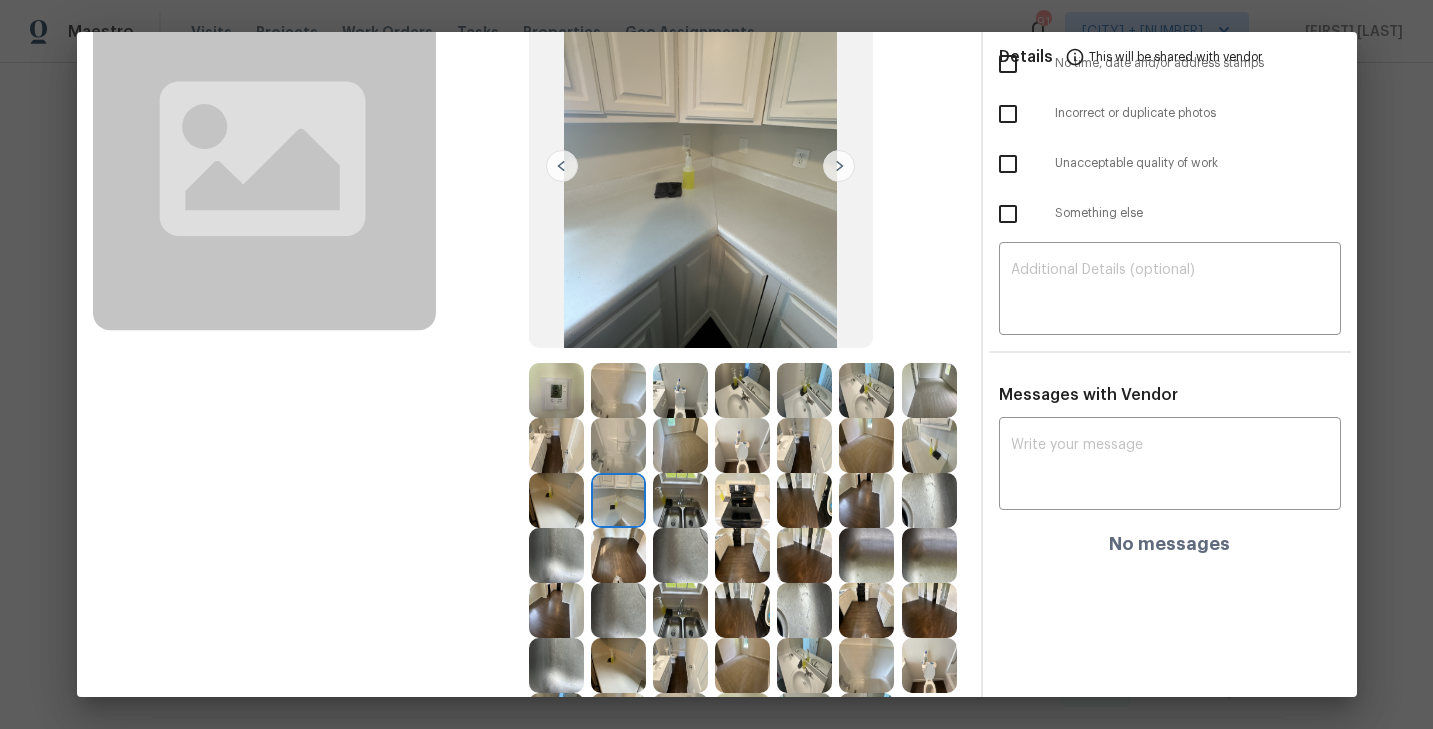 click at bounding box center [929, 555] 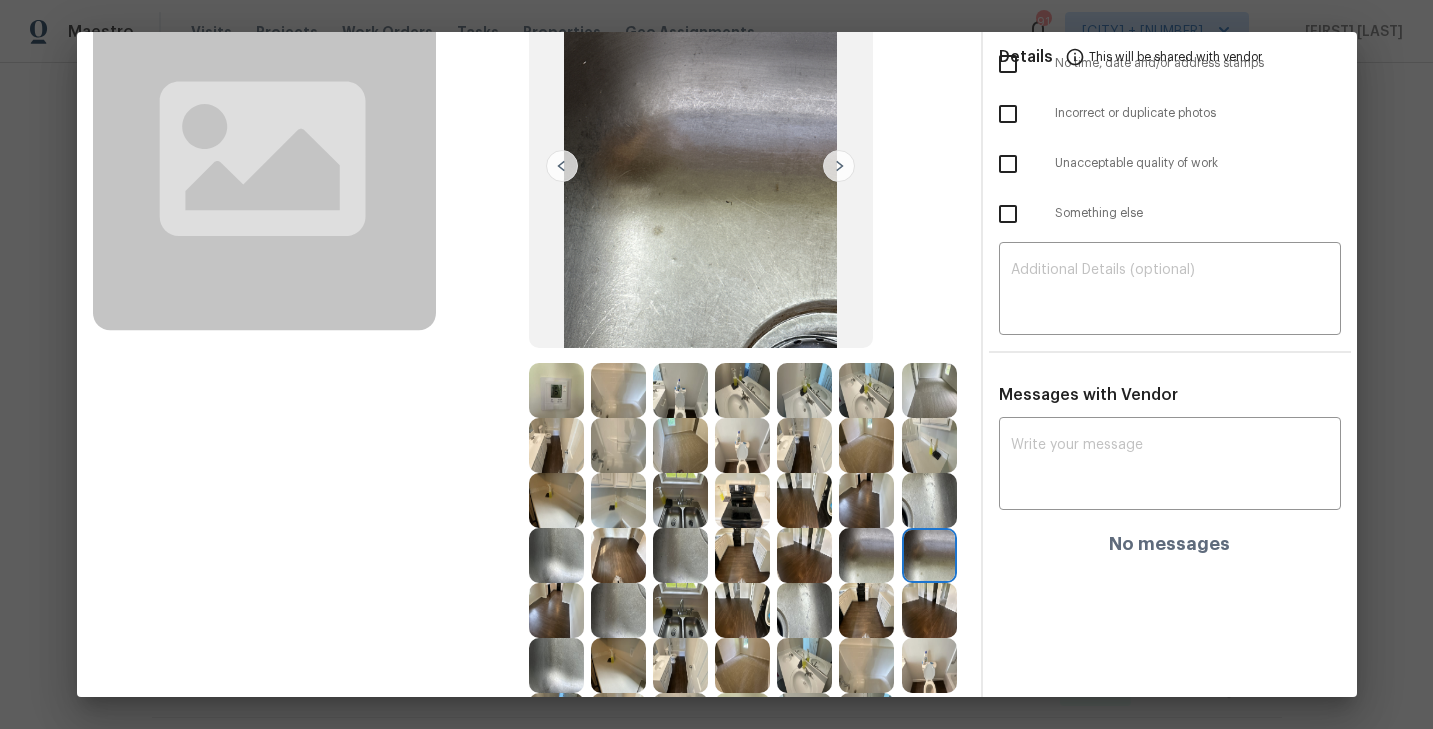 click at bounding box center [929, 500] 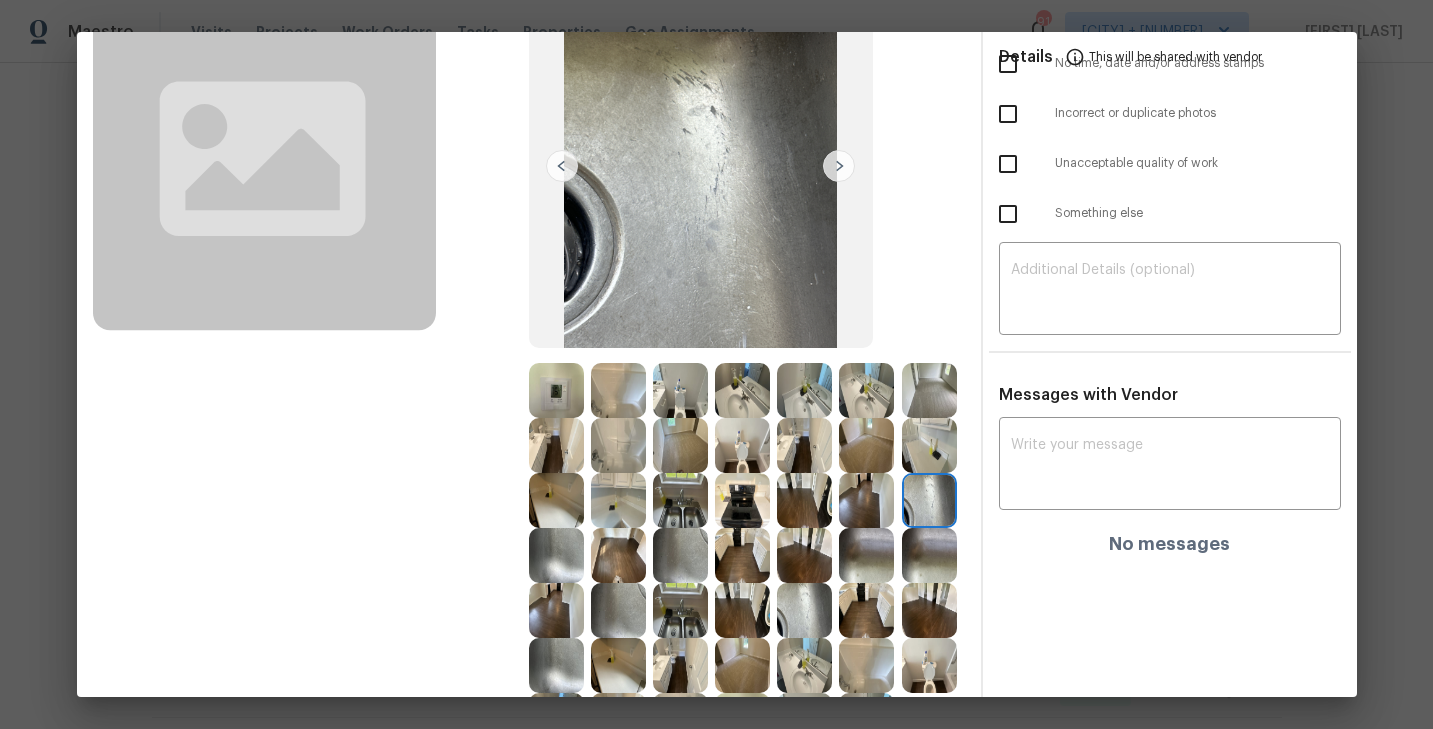 scroll, scrollTop: 0, scrollLeft: 0, axis: both 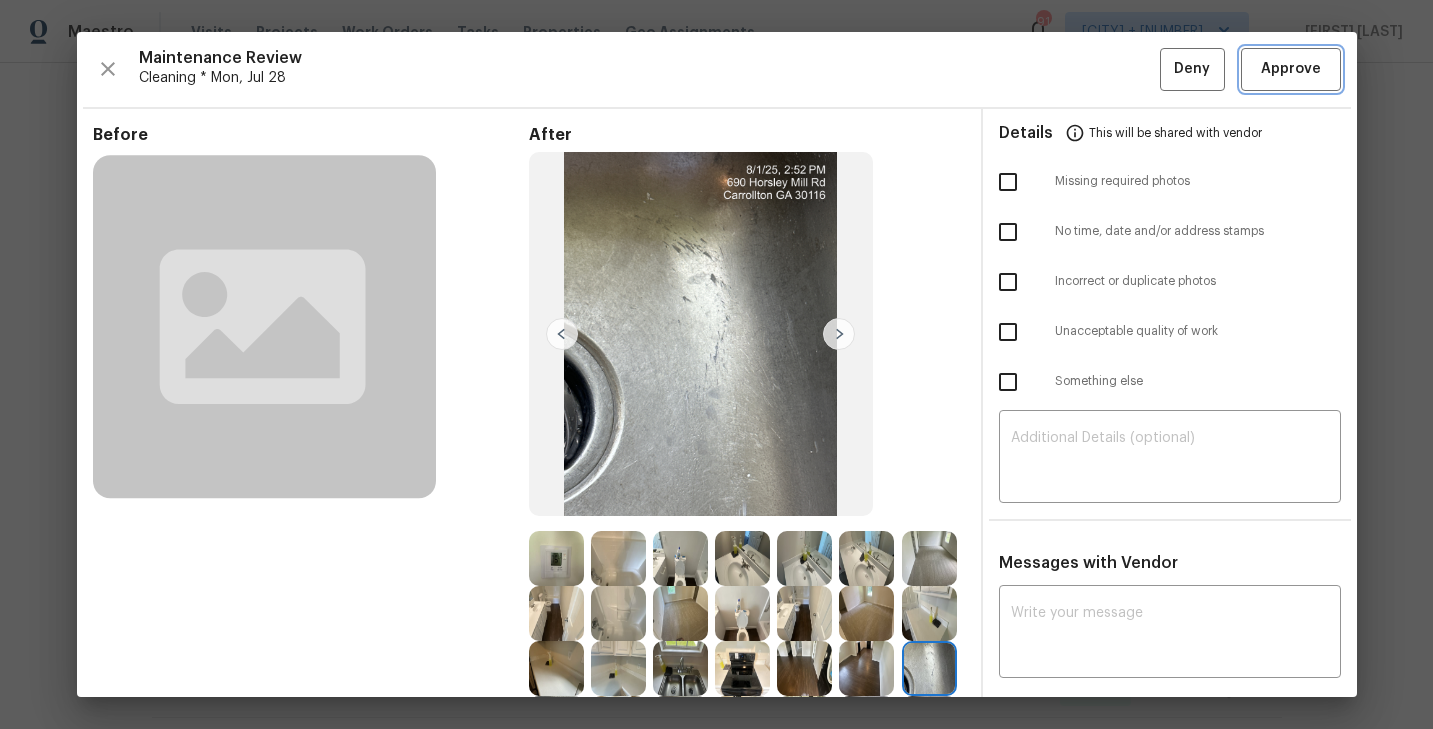click on "Approve" at bounding box center [1291, 69] 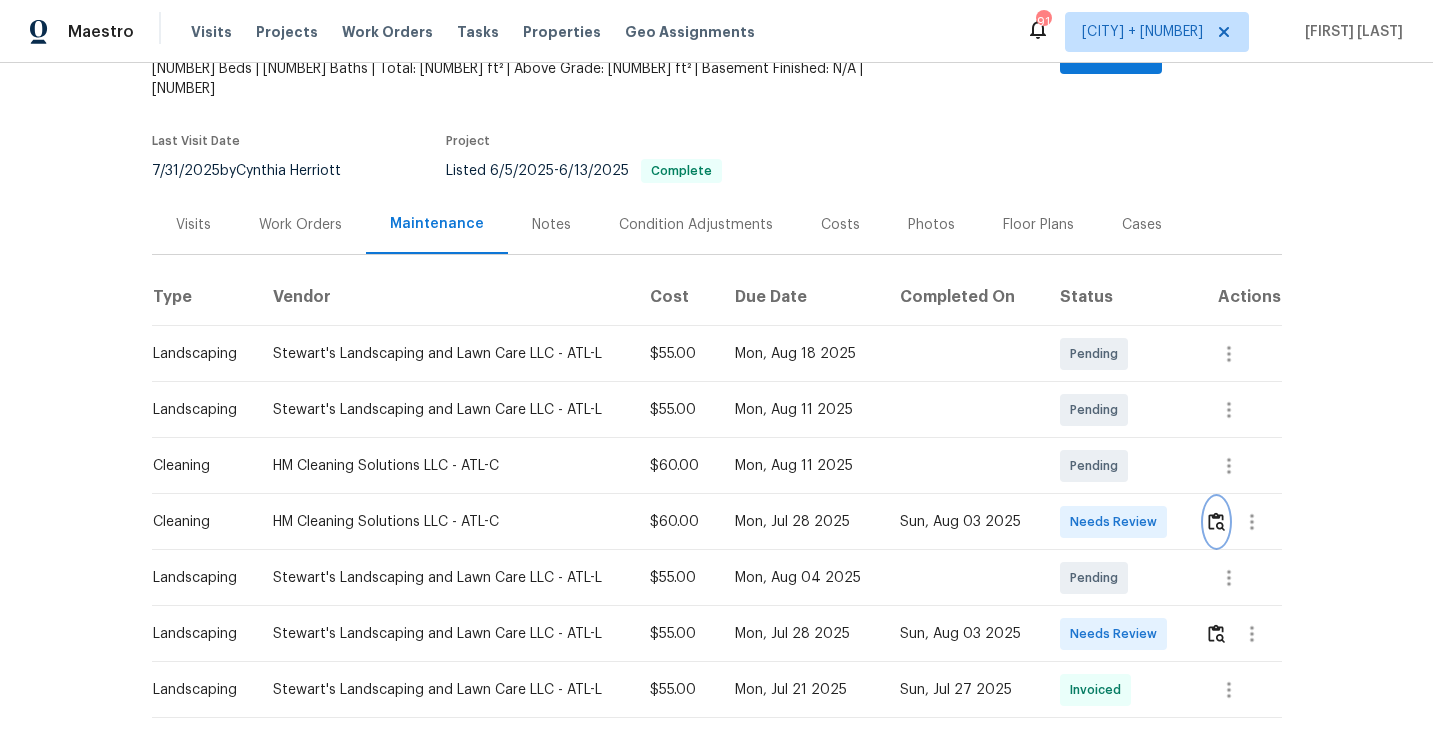 scroll, scrollTop: 0, scrollLeft: 0, axis: both 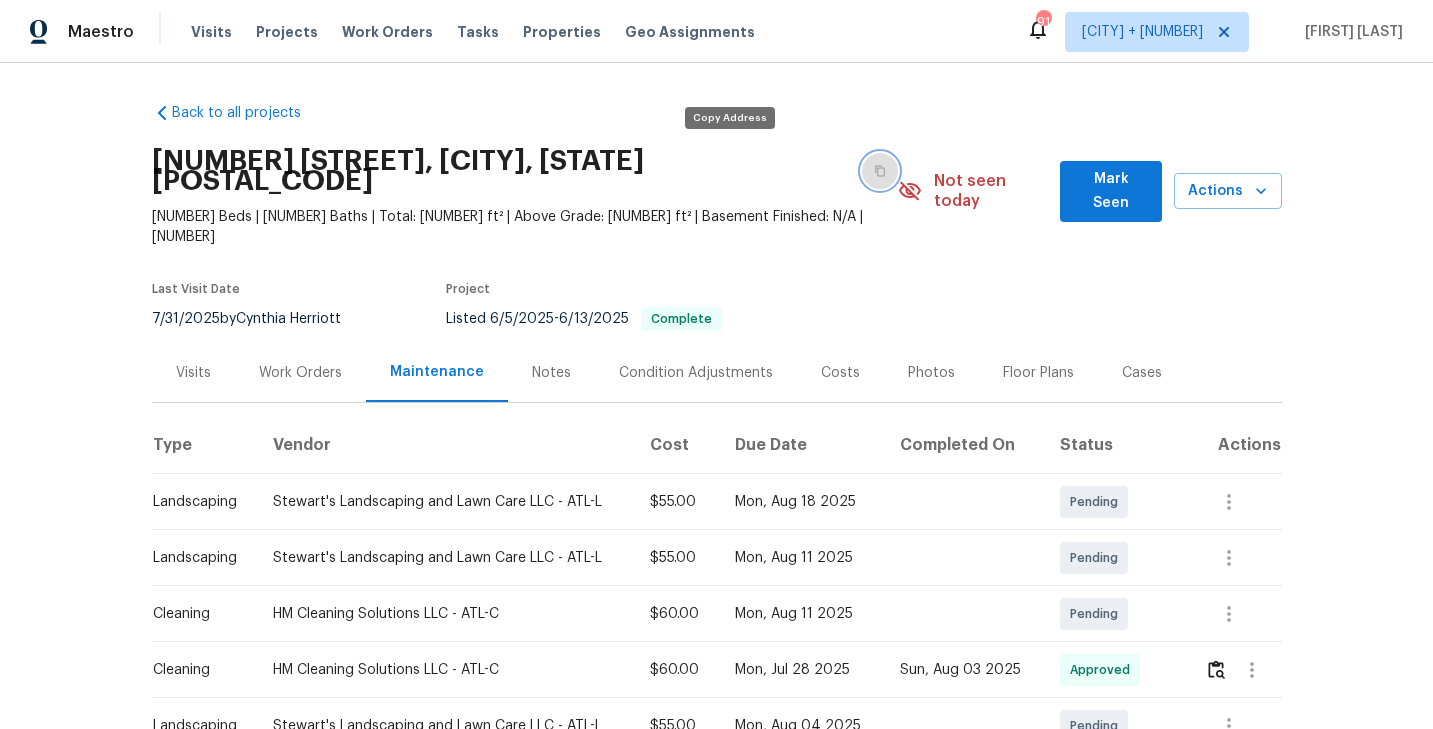 click 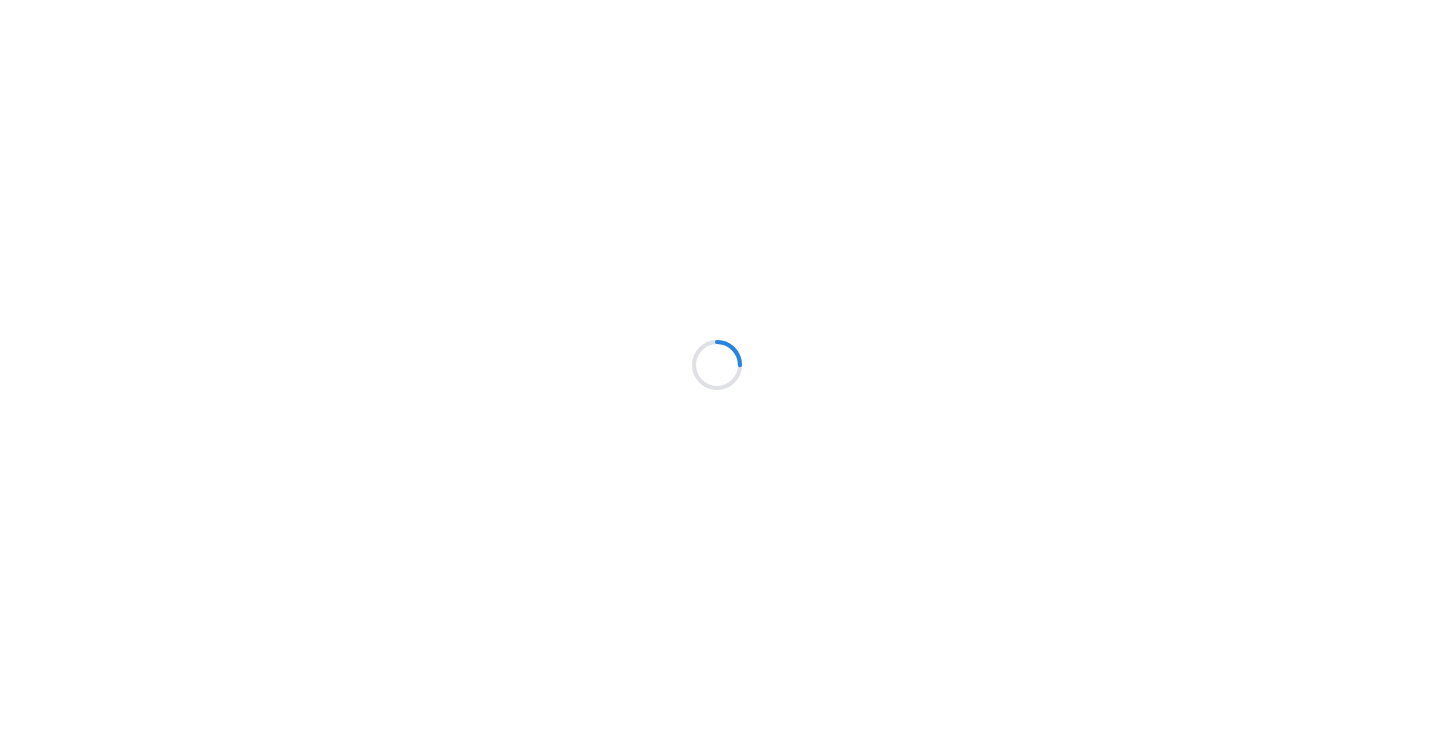 scroll, scrollTop: 0, scrollLeft: 0, axis: both 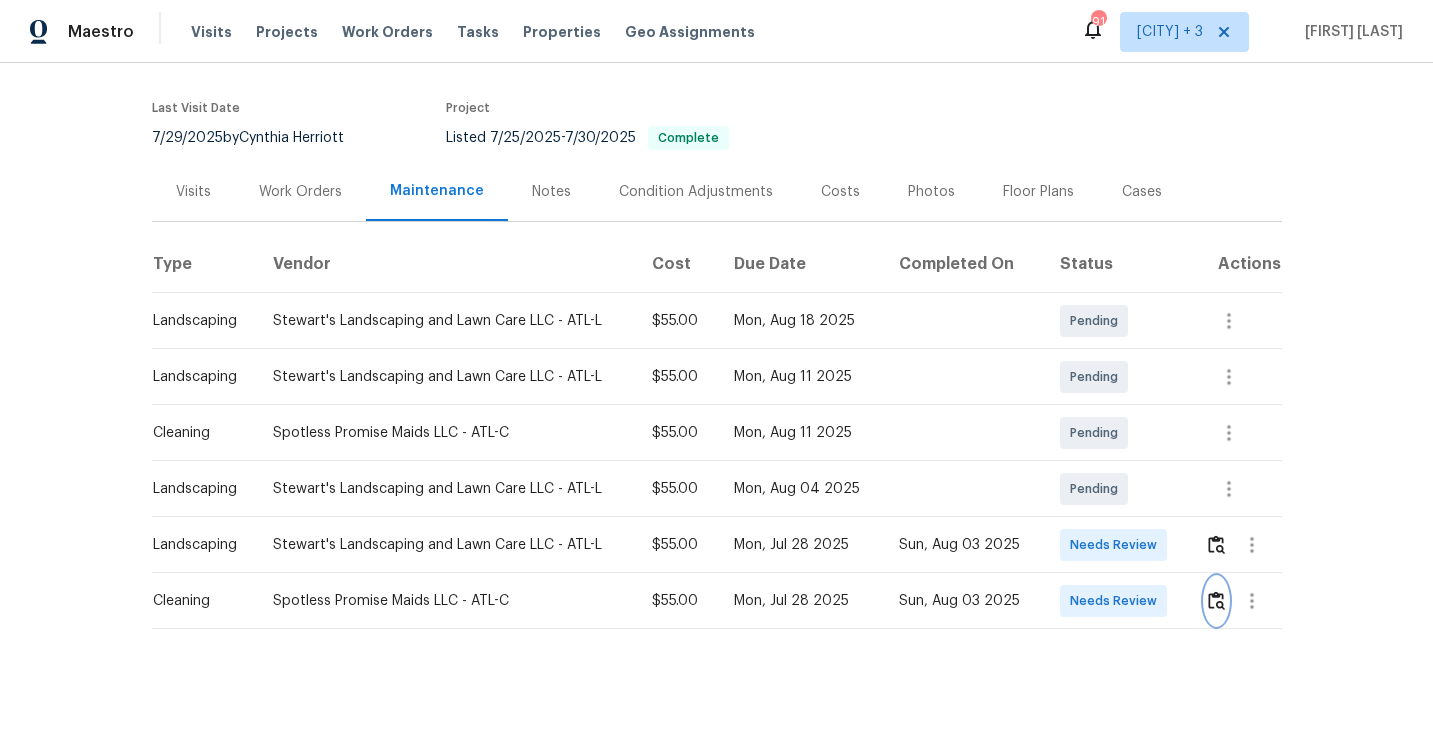click at bounding box center [1216, 600] 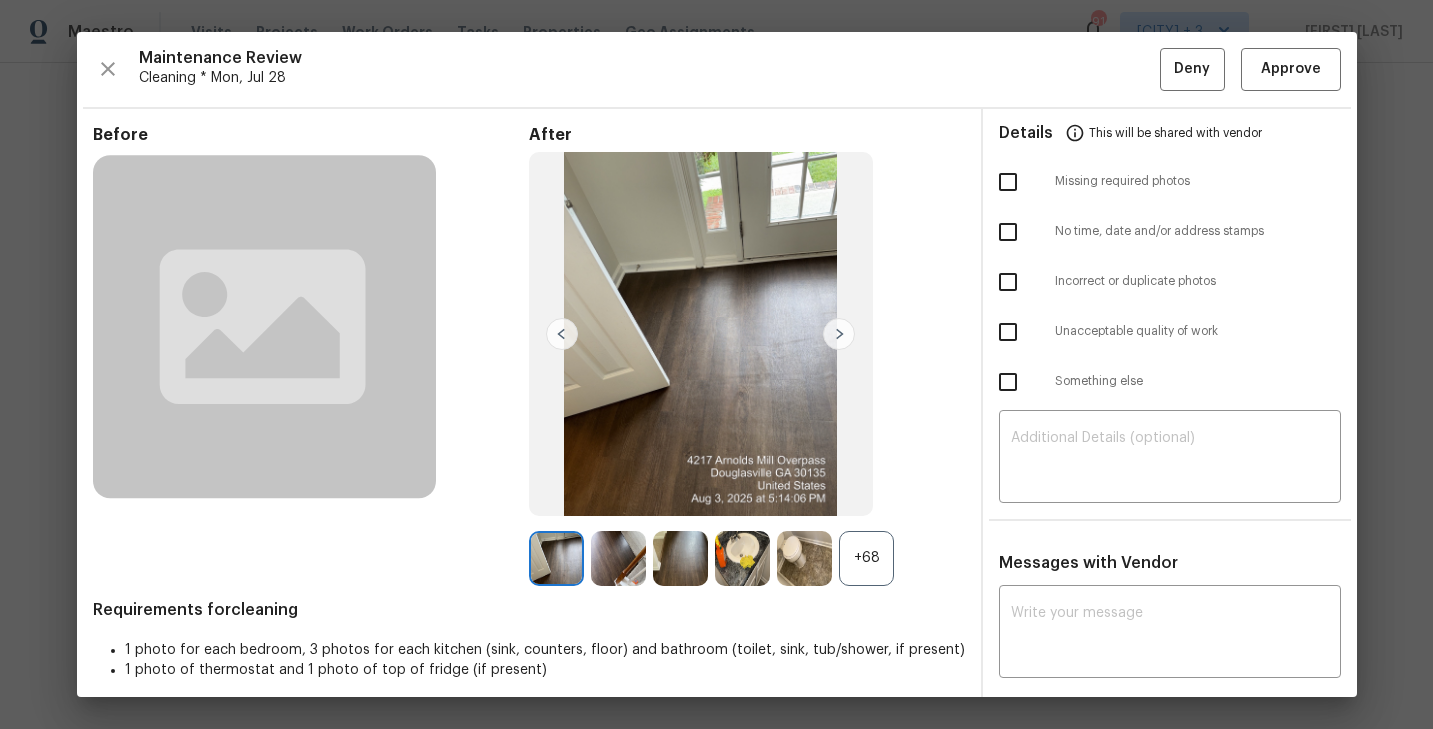 click on "+68" at bounding box center [866, 558] 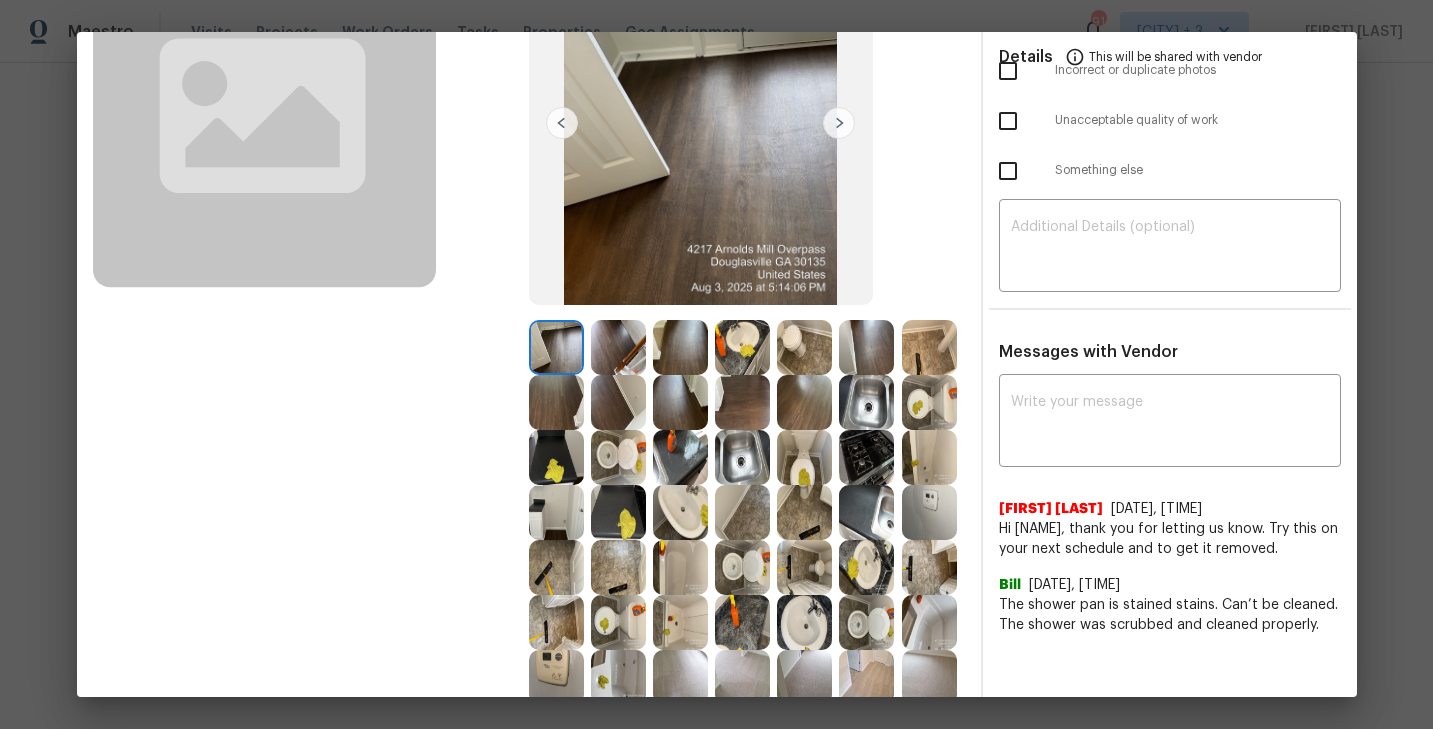 scroll, scrollTop: 212, scrollLeft: 0, axis: vertical 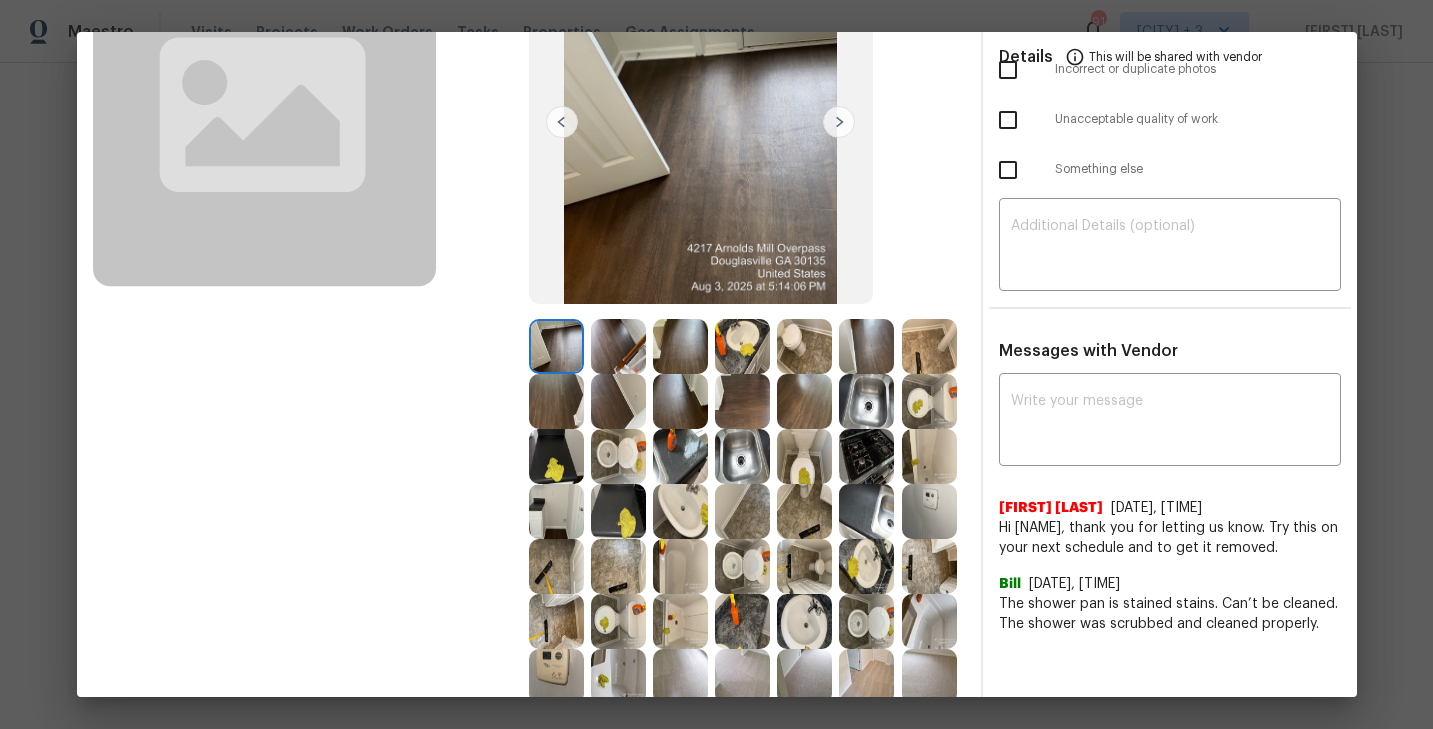click at bounding box center [618, 456] 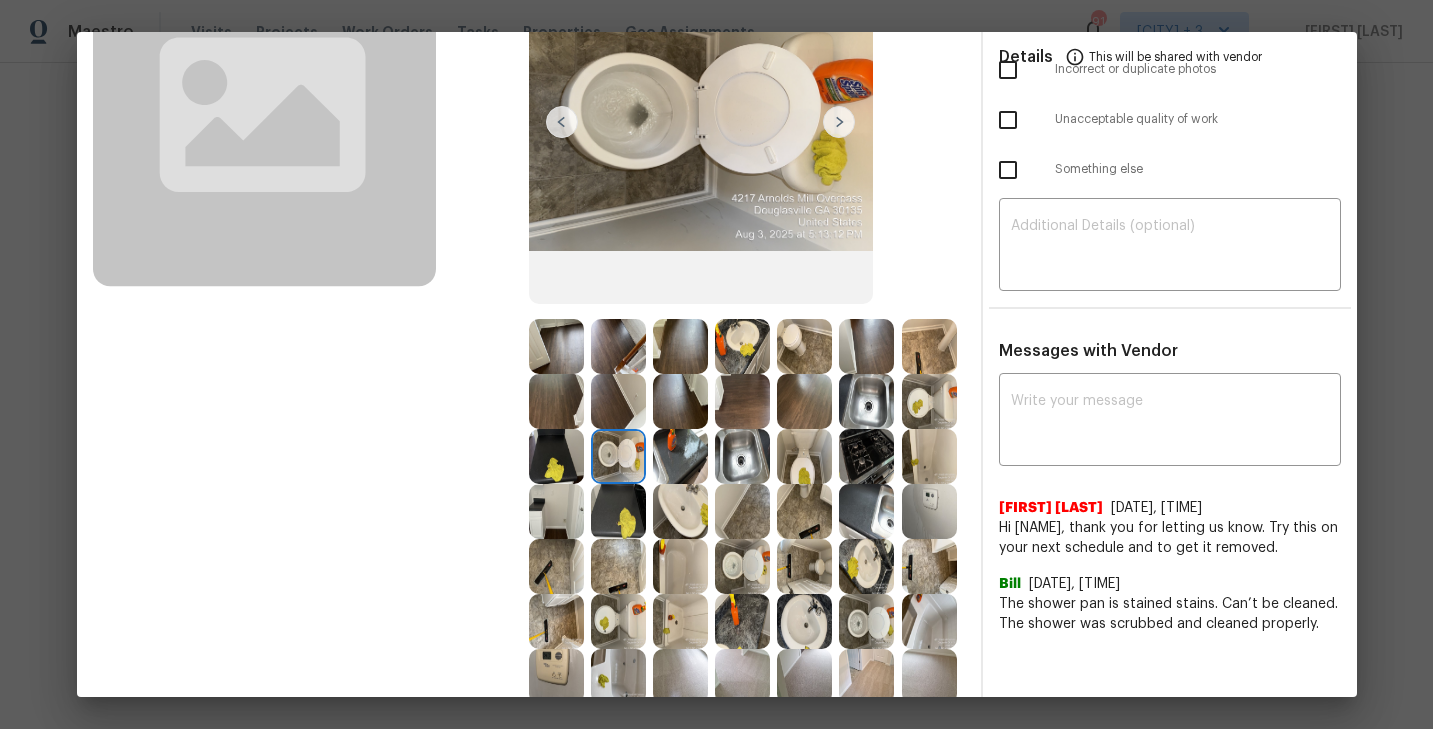 click at bounding box center (742, 456) 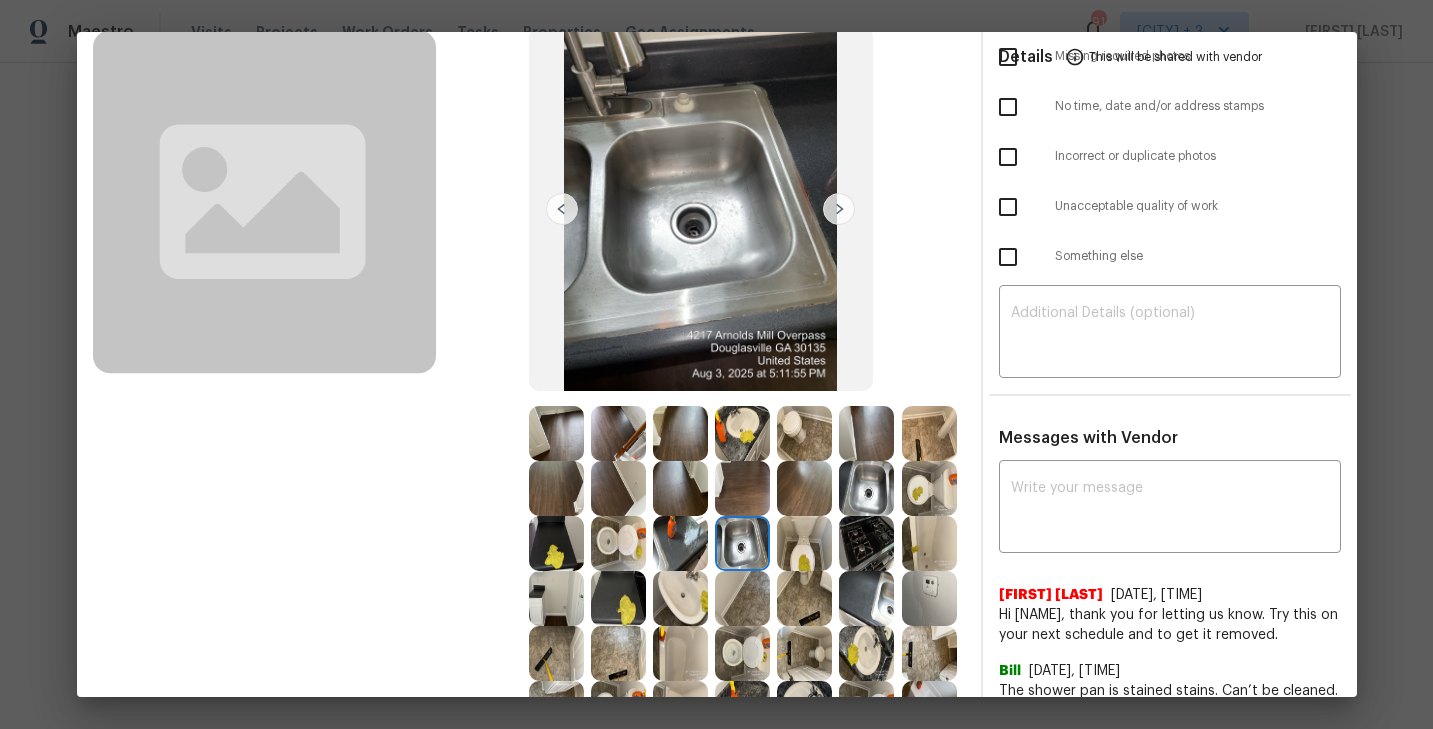 scroll, scrollTop: 117, scrollLeft: 0, axis: vertical 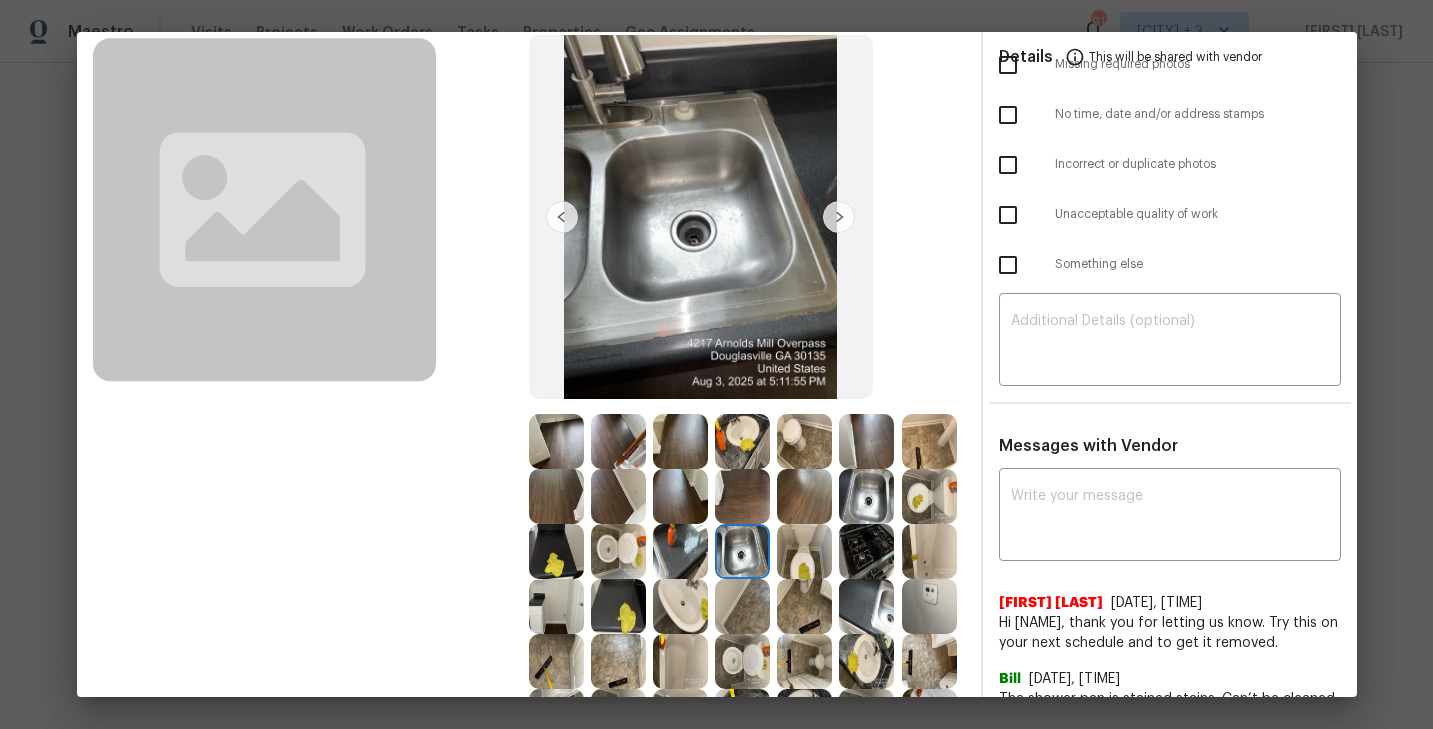 click at bounding box center [866, 496] 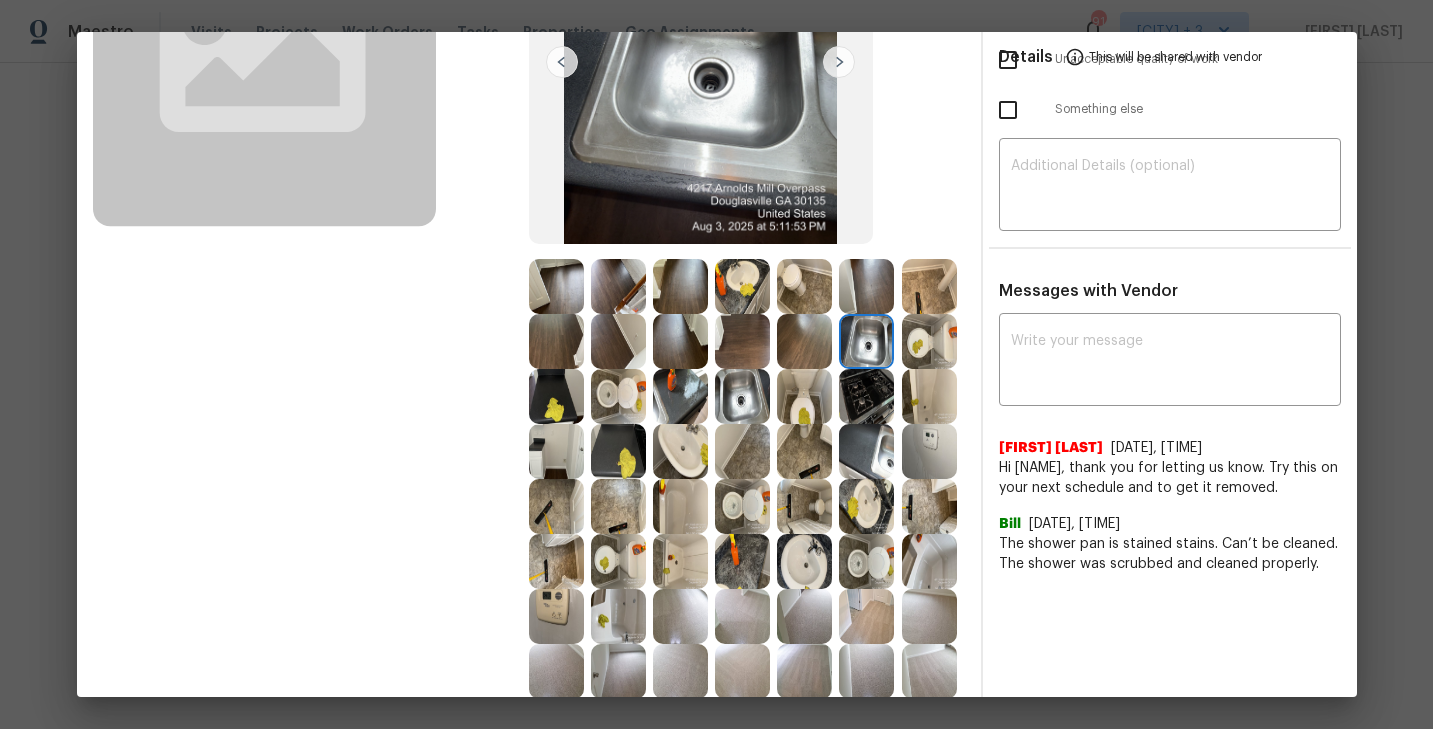 scroll, scrollTop: 275, scrollLeft: 0, axis: vertical 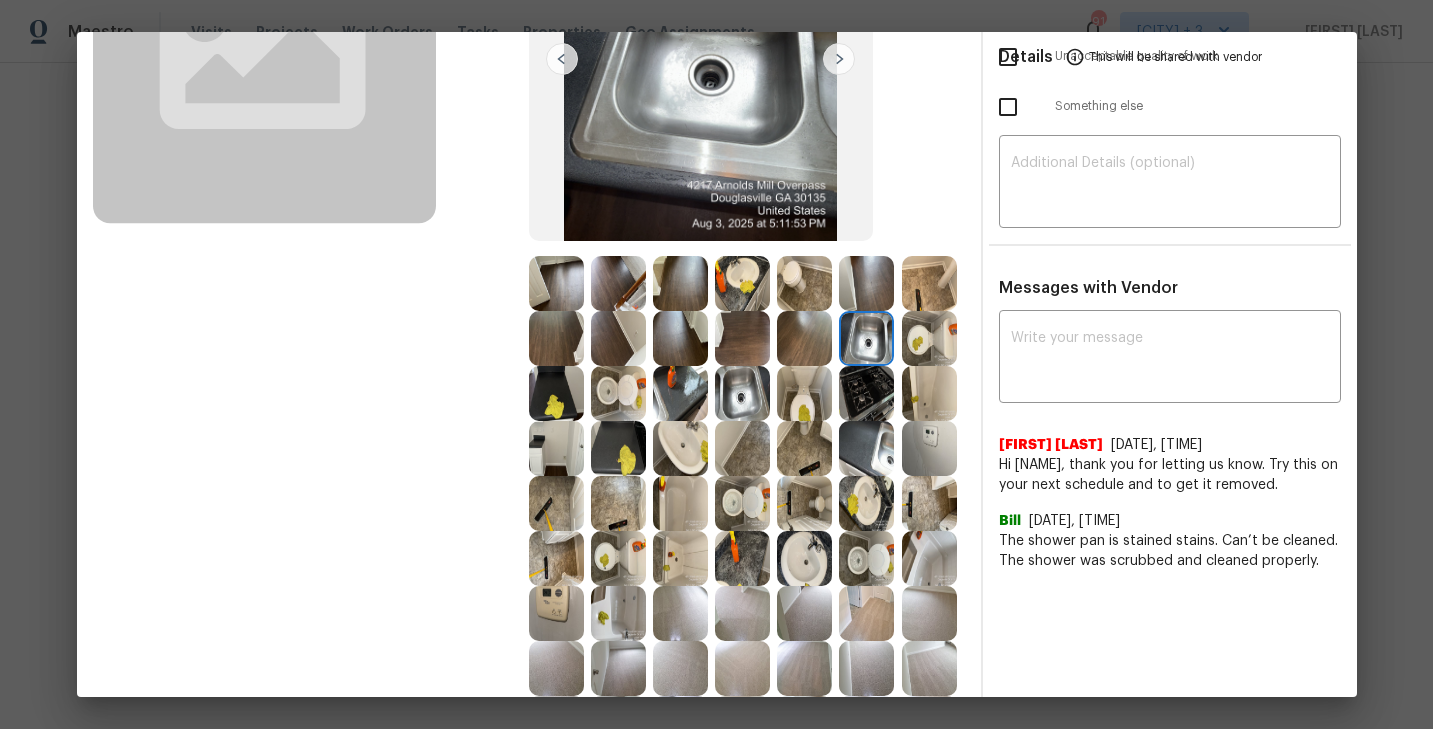 click at bounding box center [618, 448] 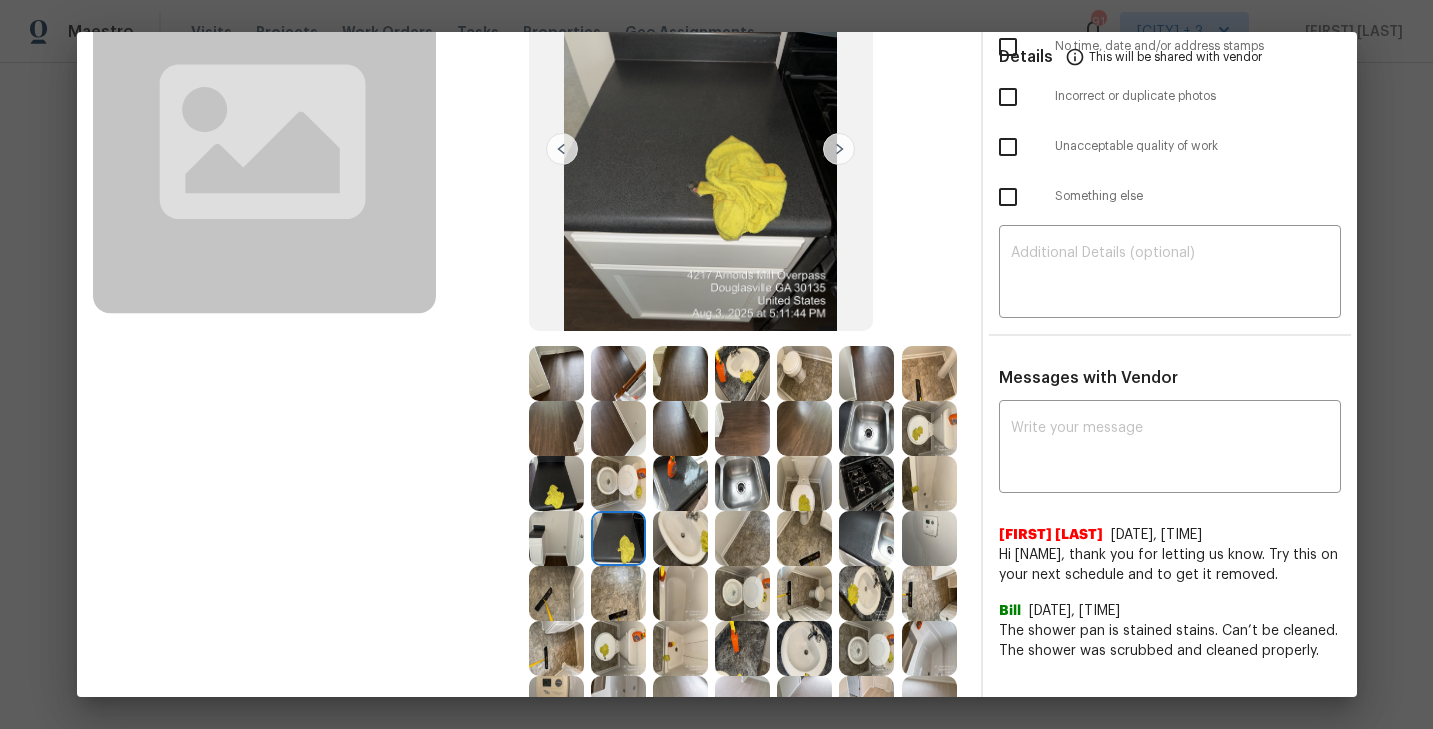scroll, scrollTop: 180, scrollLeft: 0, axis: vertical 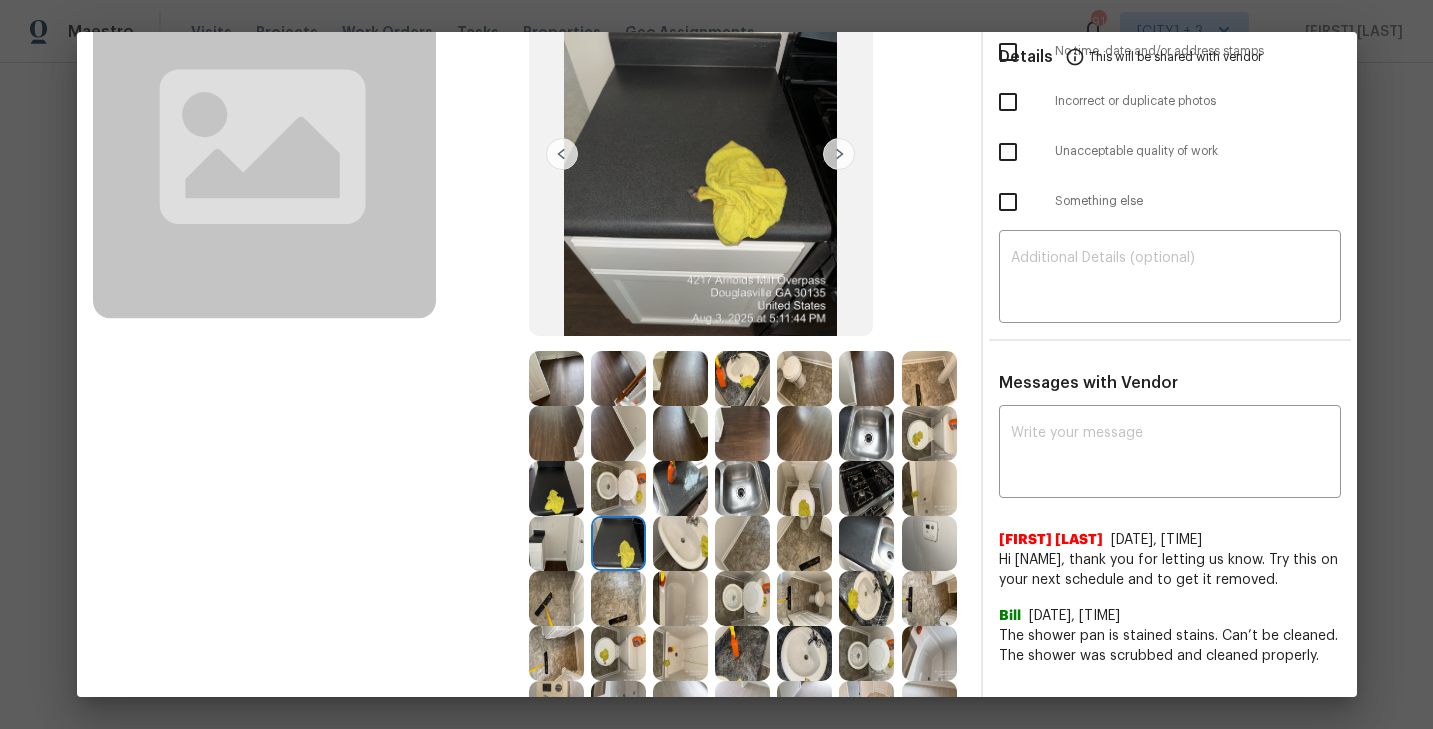 click at bounding box center (556, 488) 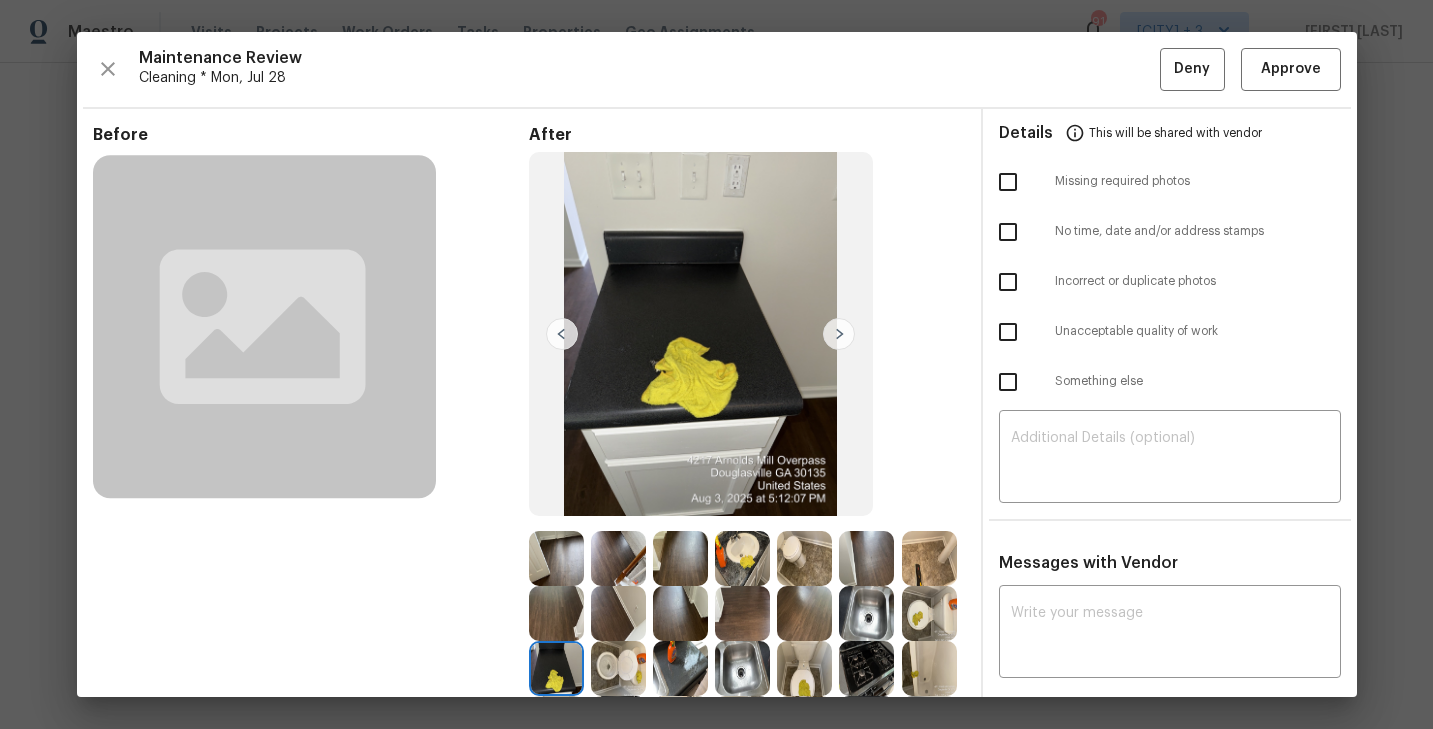 scroll, scrollTop: 4, scrollLeft: 0, axis: vertical 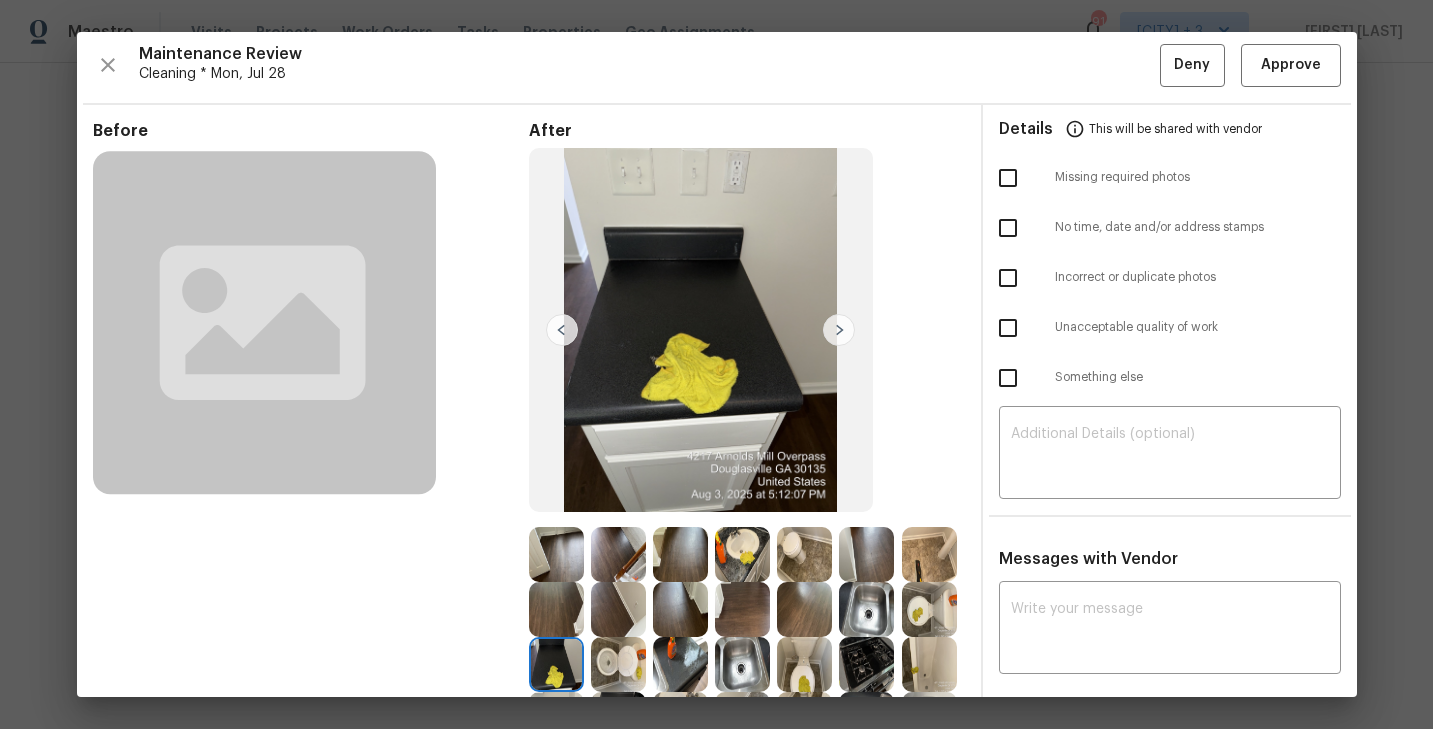 click at bounding box center (556, 554) 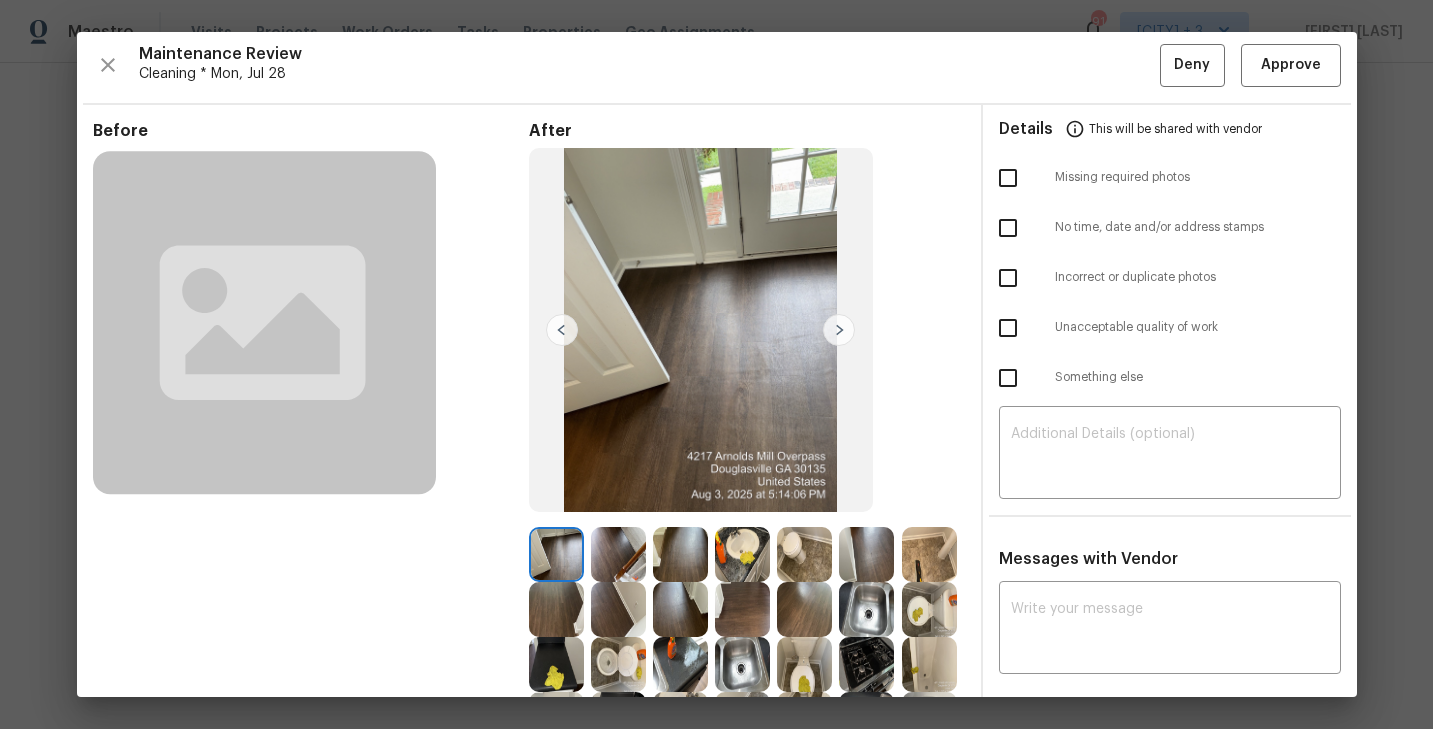 click at bounding box center (839, 330) 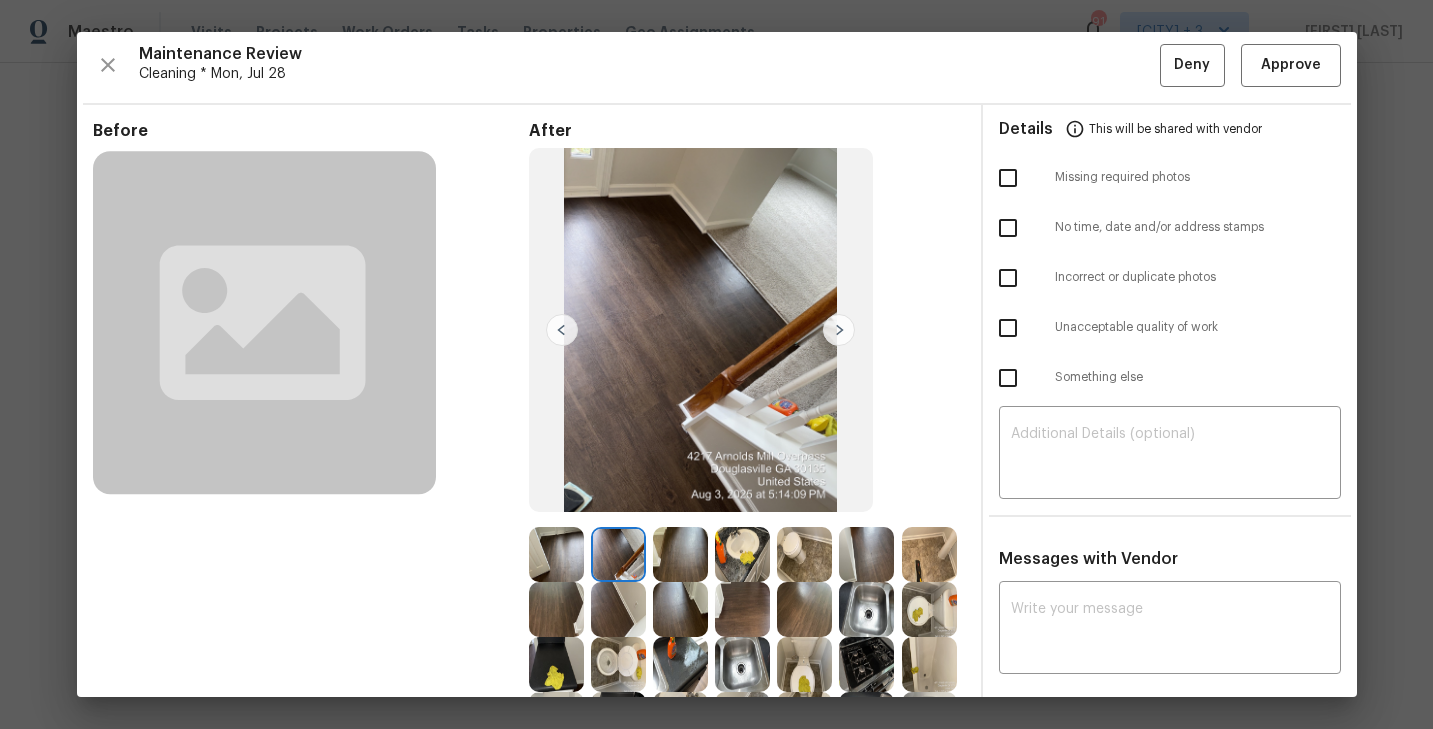 click at bounding box center (839, 330) 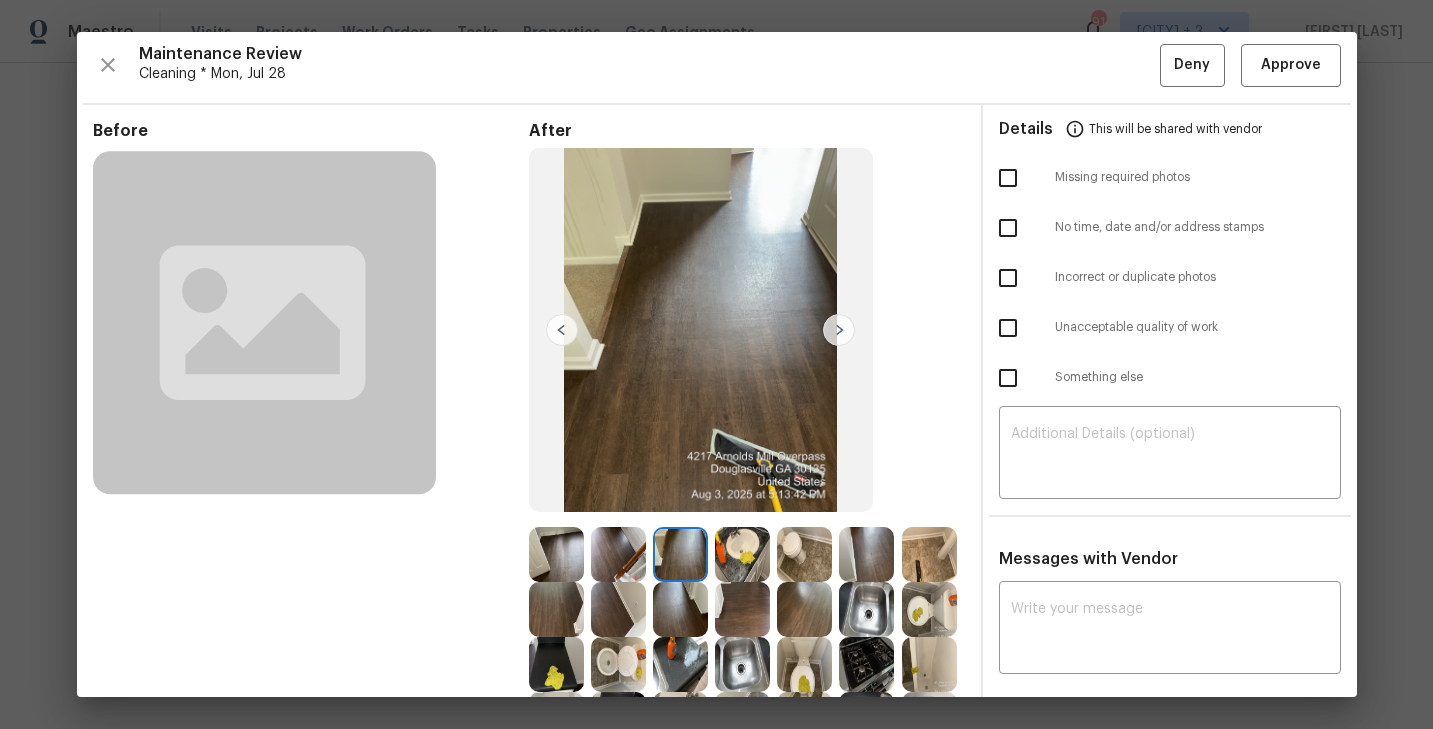 click at bounding box center (839, 330) 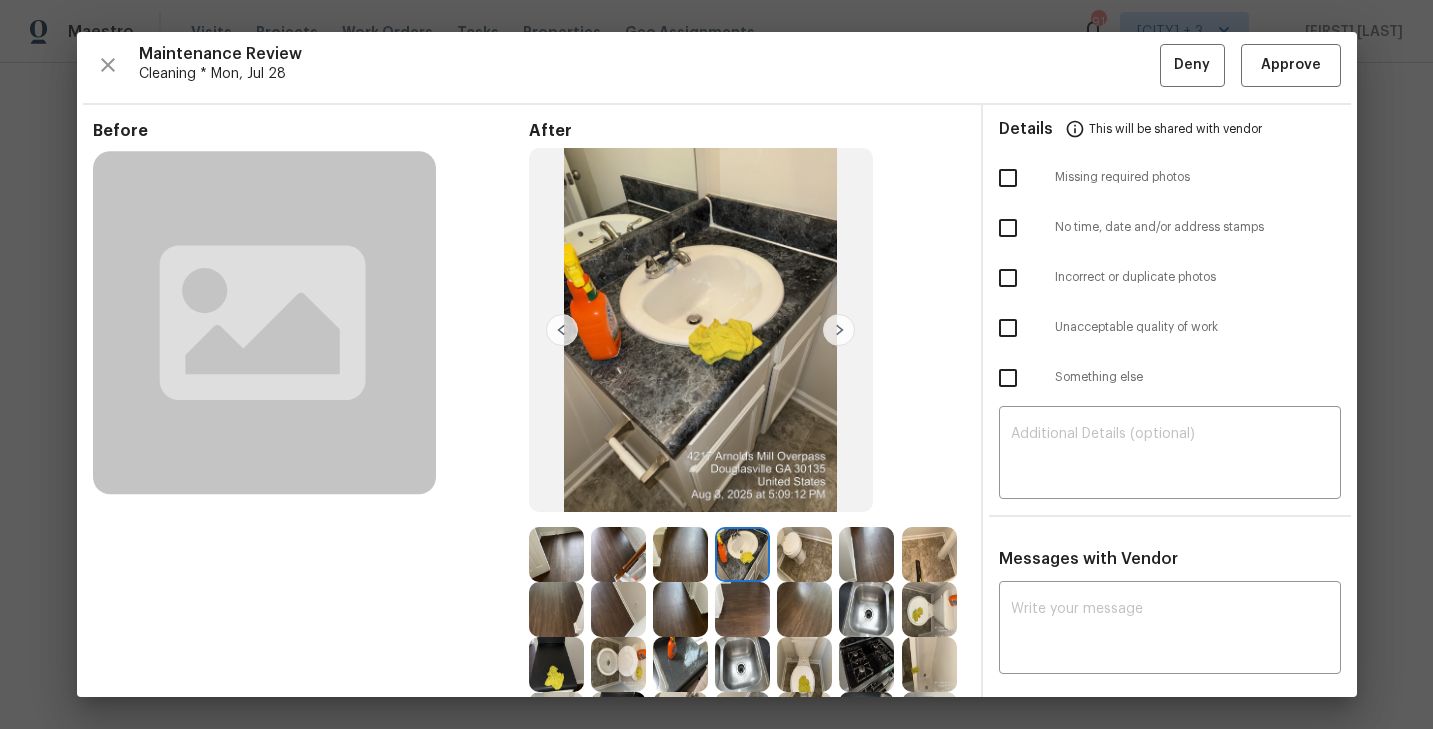 click at bounding box center [839, 330] 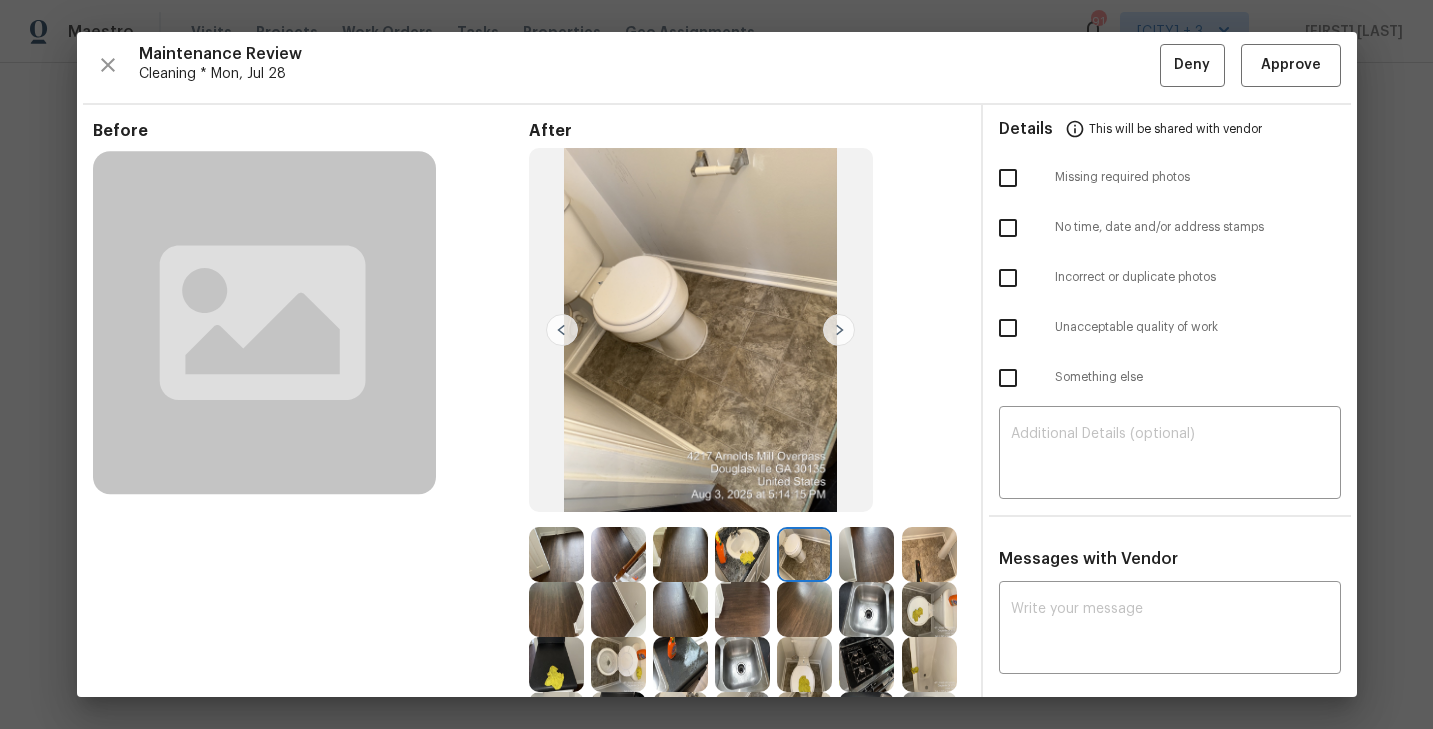 click at bounding box center [839, 330] 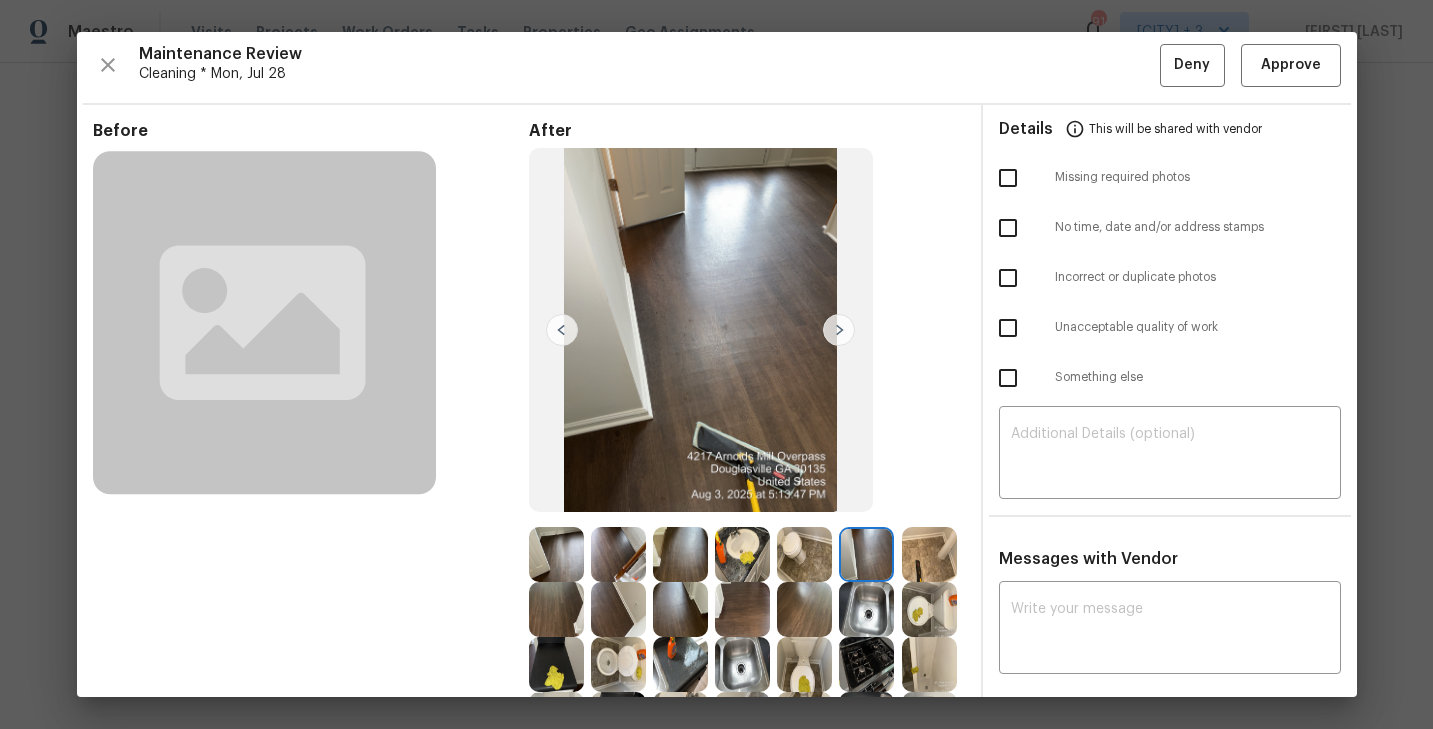 click at bounding box center (839, 330) 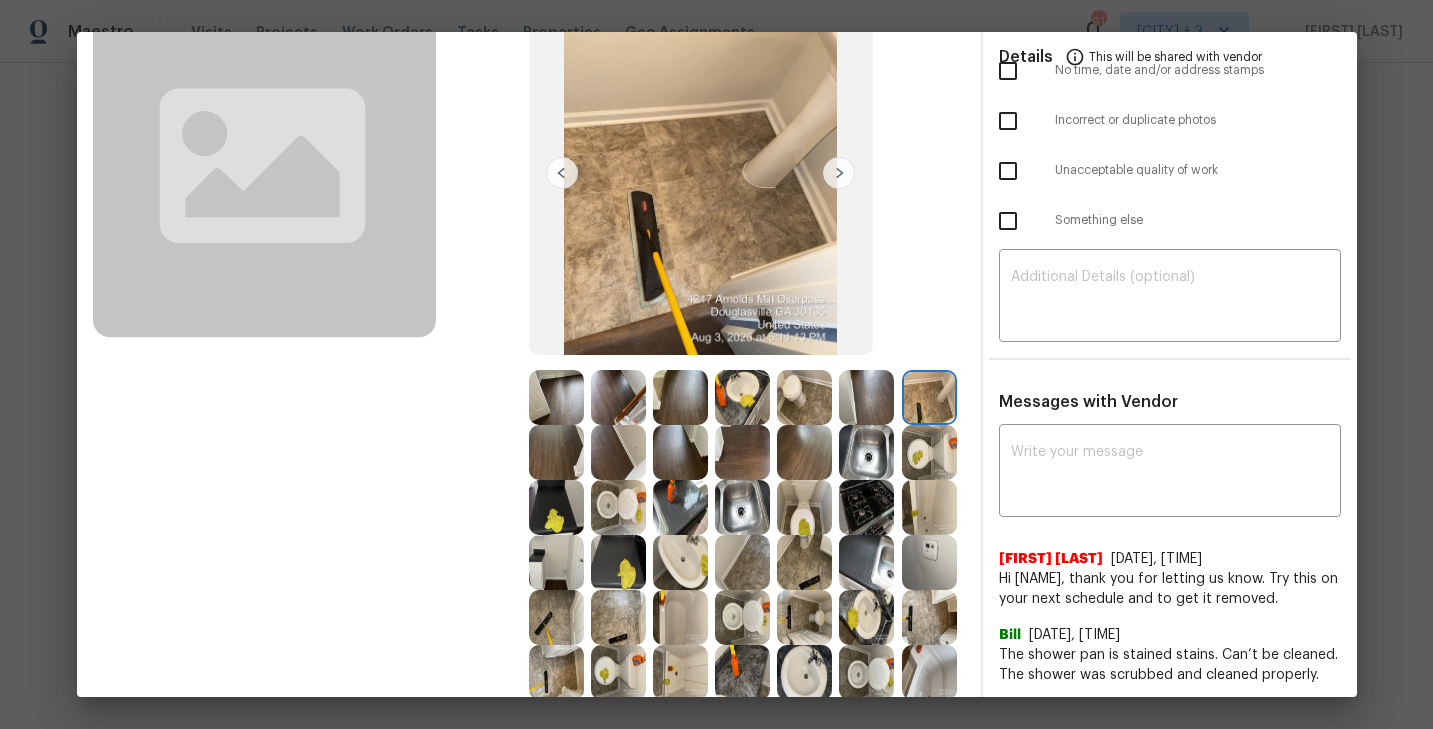 scroll, scrollTop: 164, scrollLeft: 0, axis: vertical 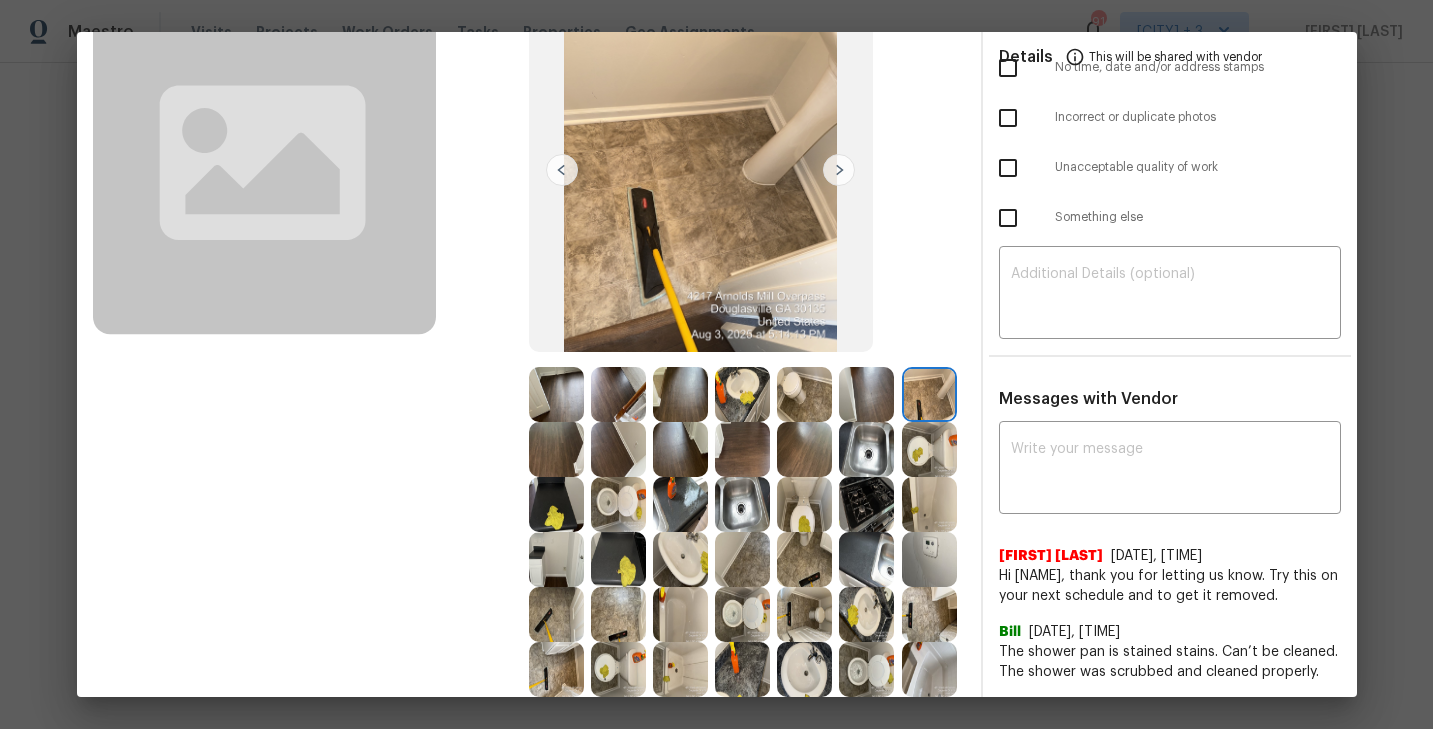 click at bounding box center (839, 170) 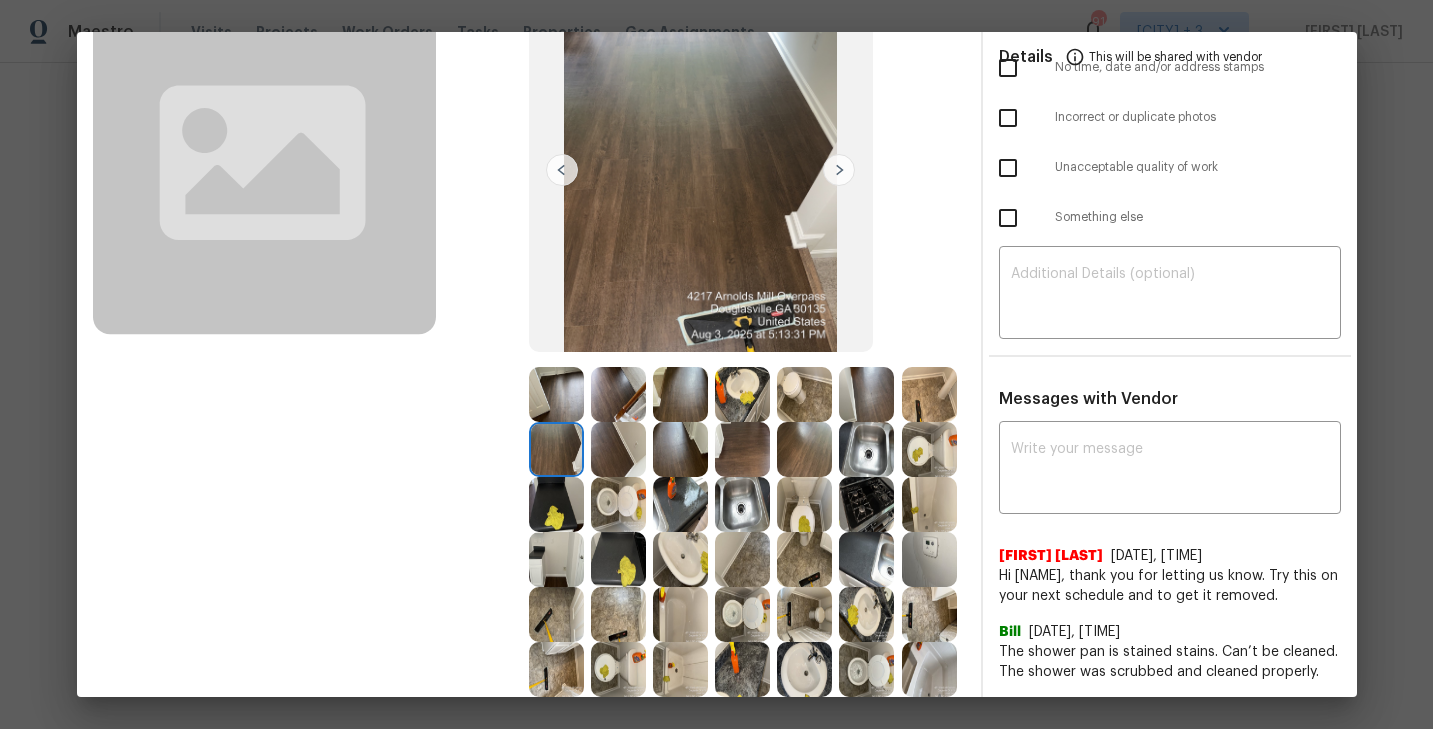 click at bounding box center (839, 170) 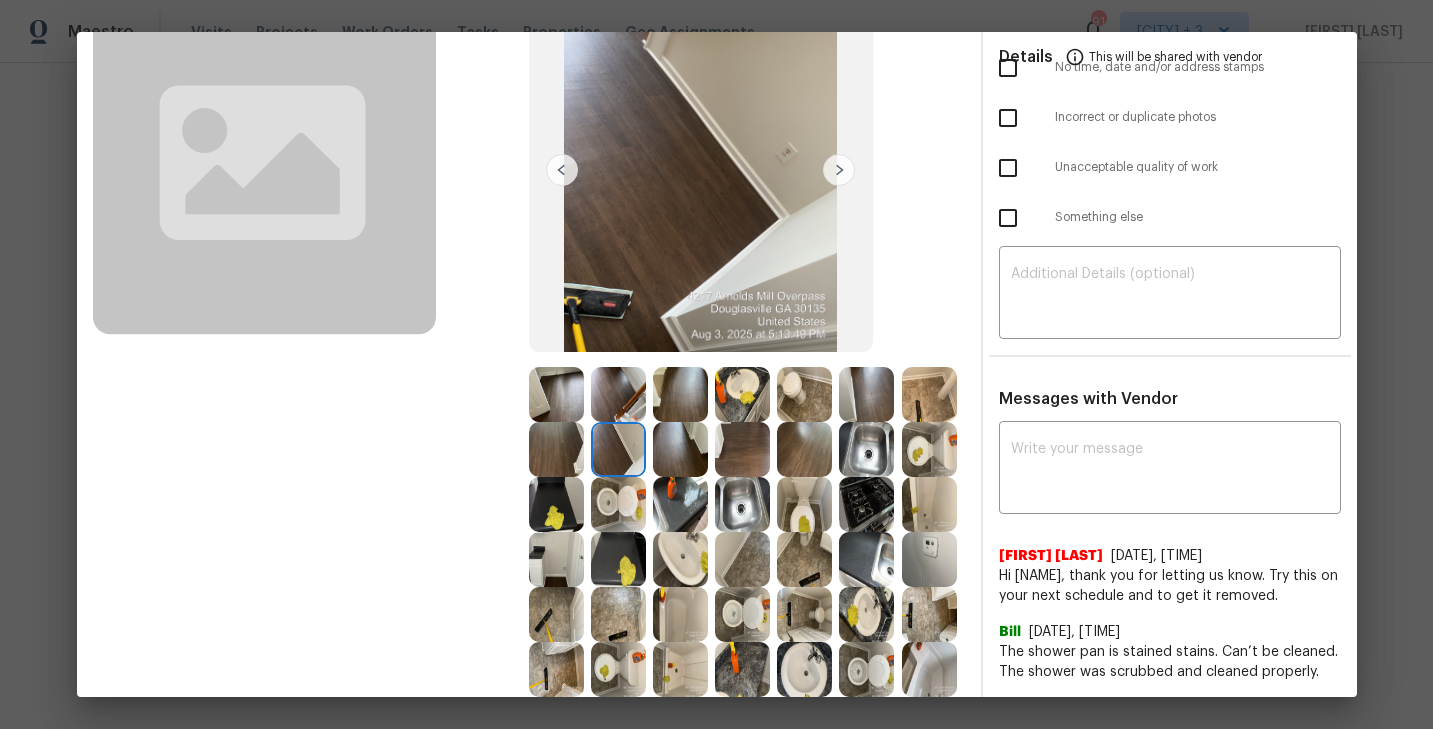 click at bounding box center [839, 170] 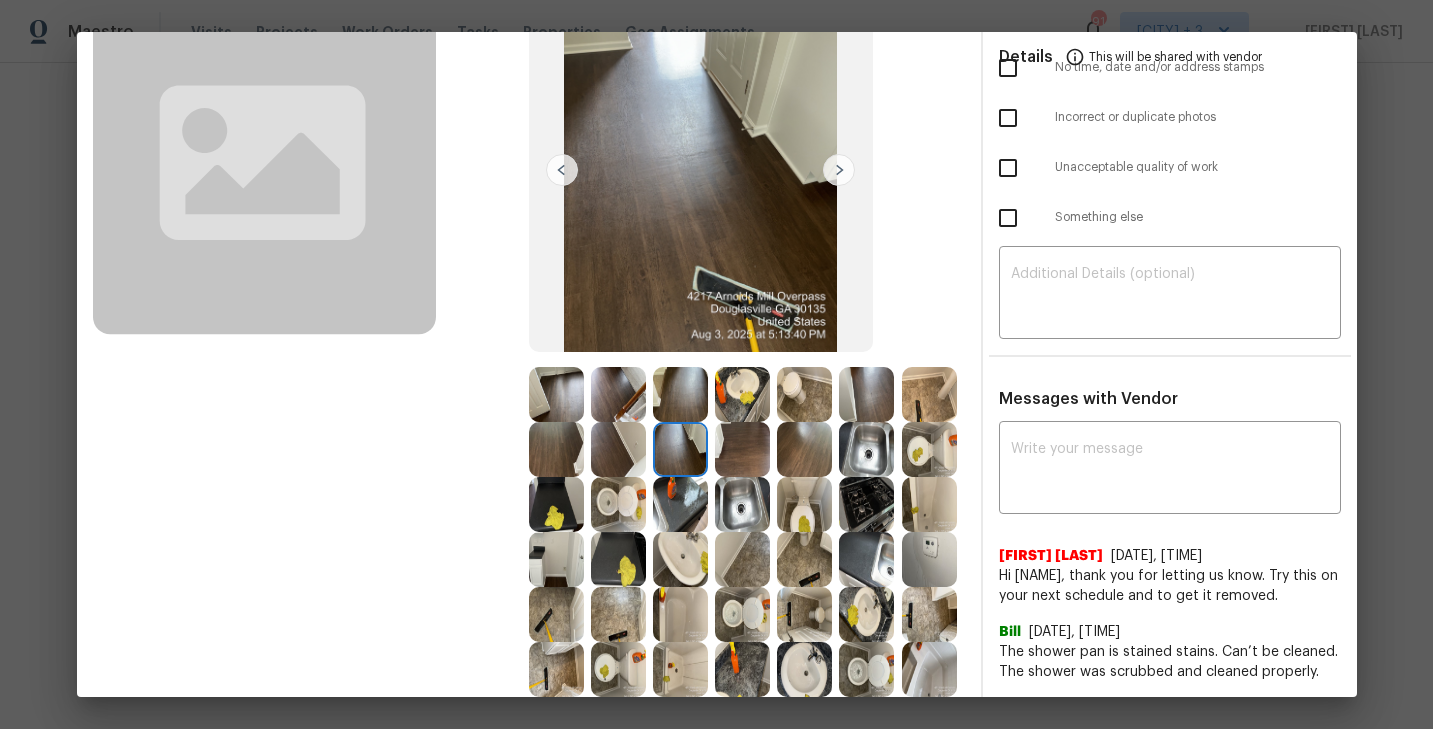 click at bounding box center (839, 170) 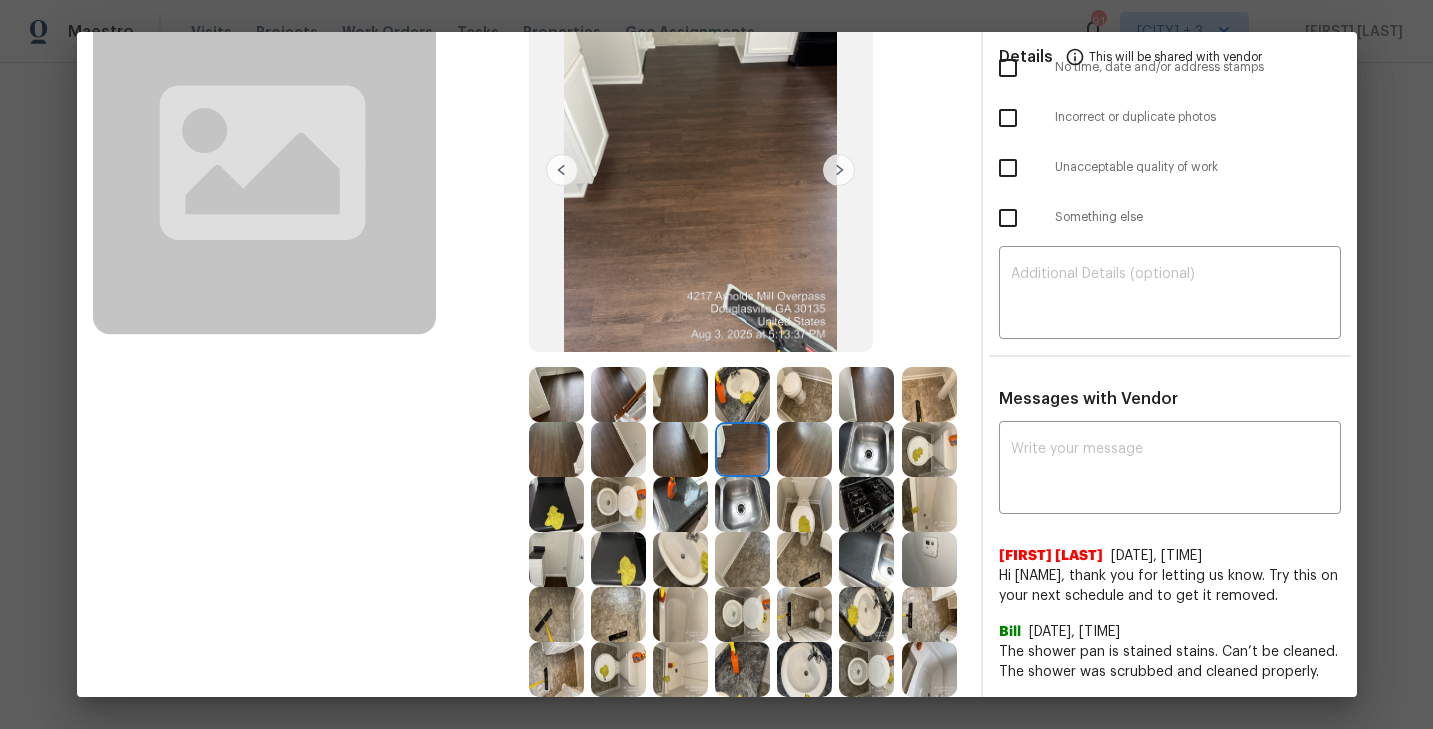 click at bounding box center [839, 170] 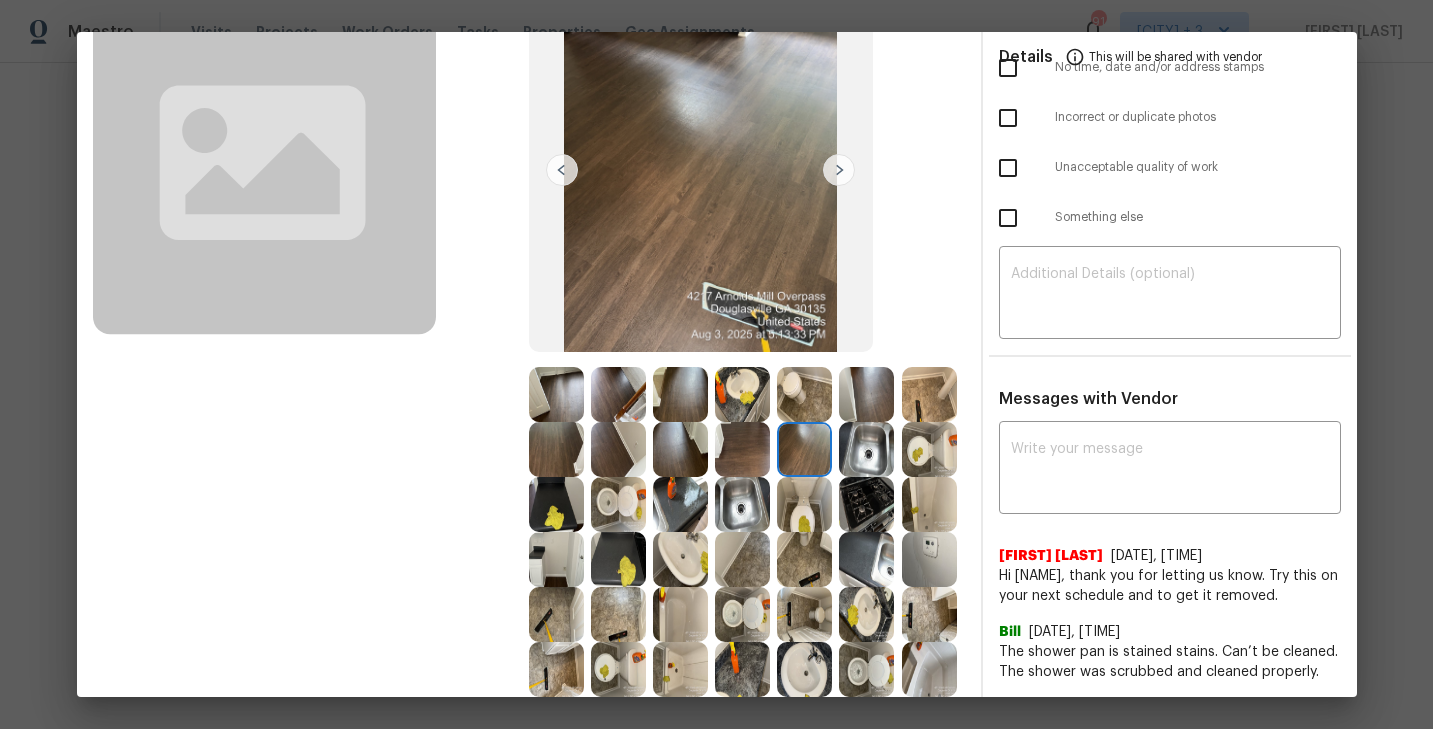 click at bounding box center (839, 170) 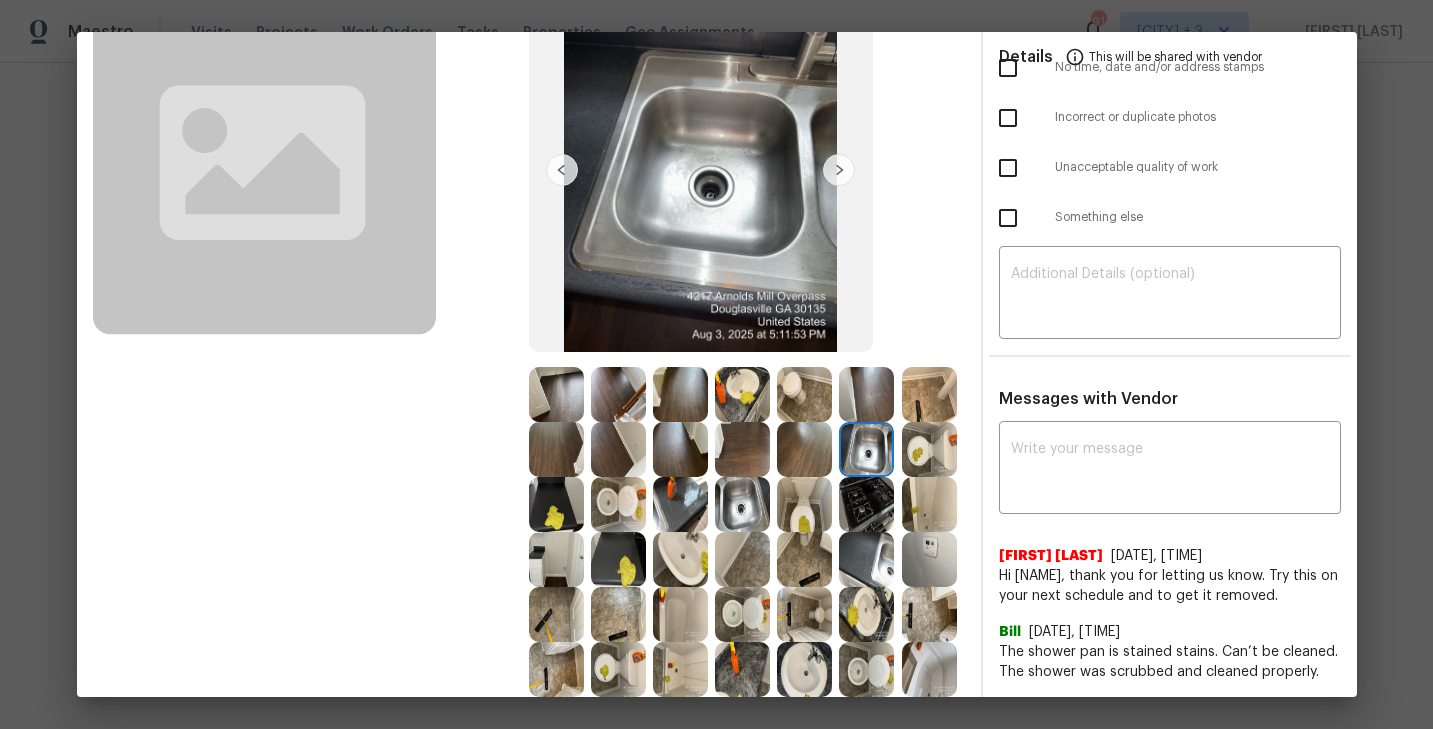 click at bounding box center (839, 170) 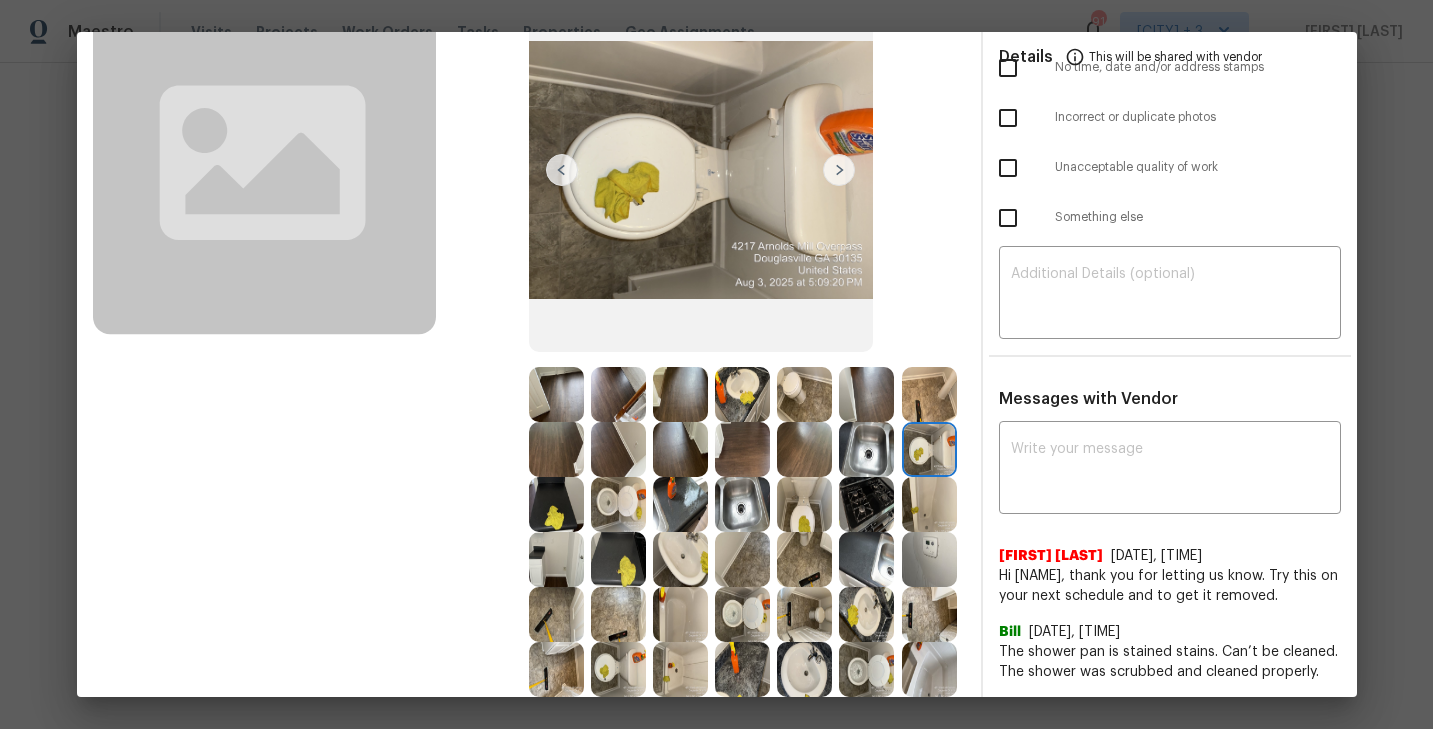 click at bounding box center (839, 170) 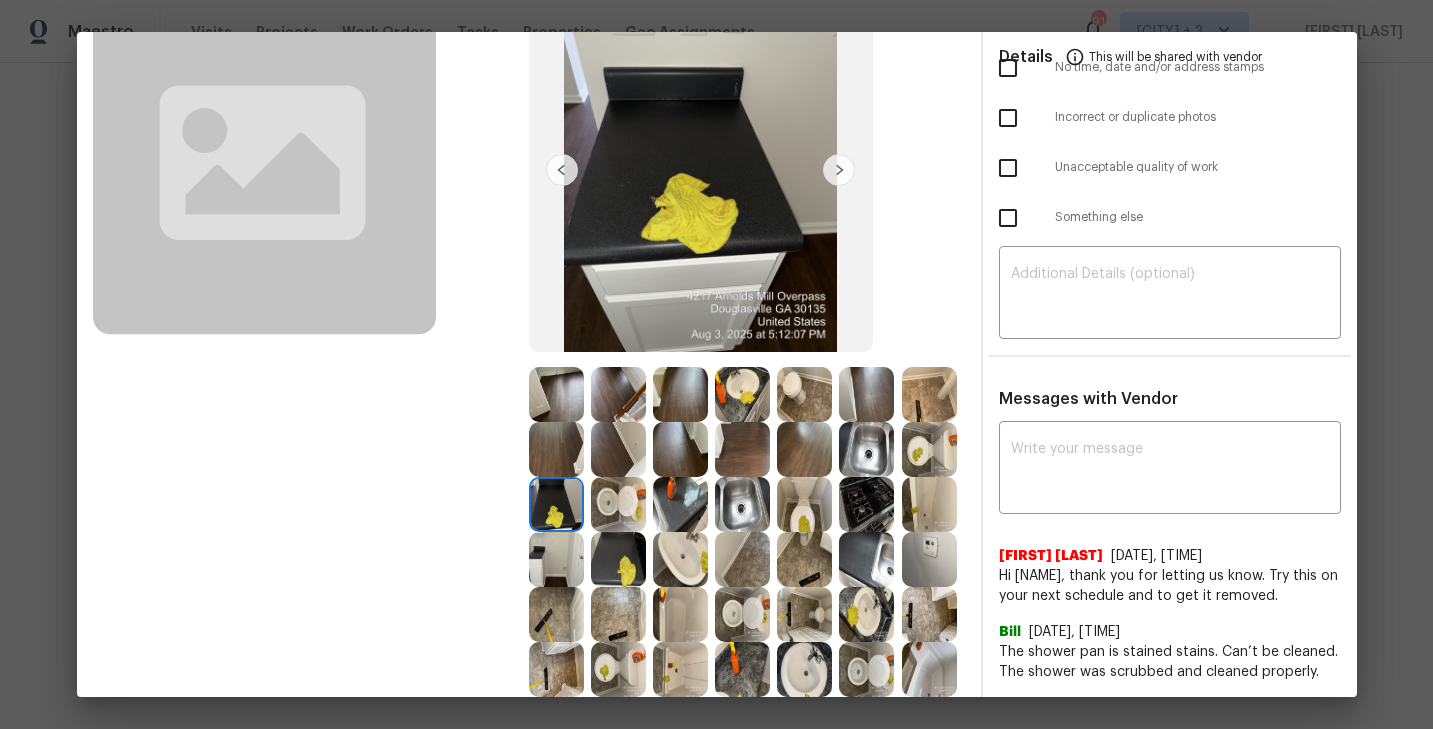 click at bounding box center (562, 170) 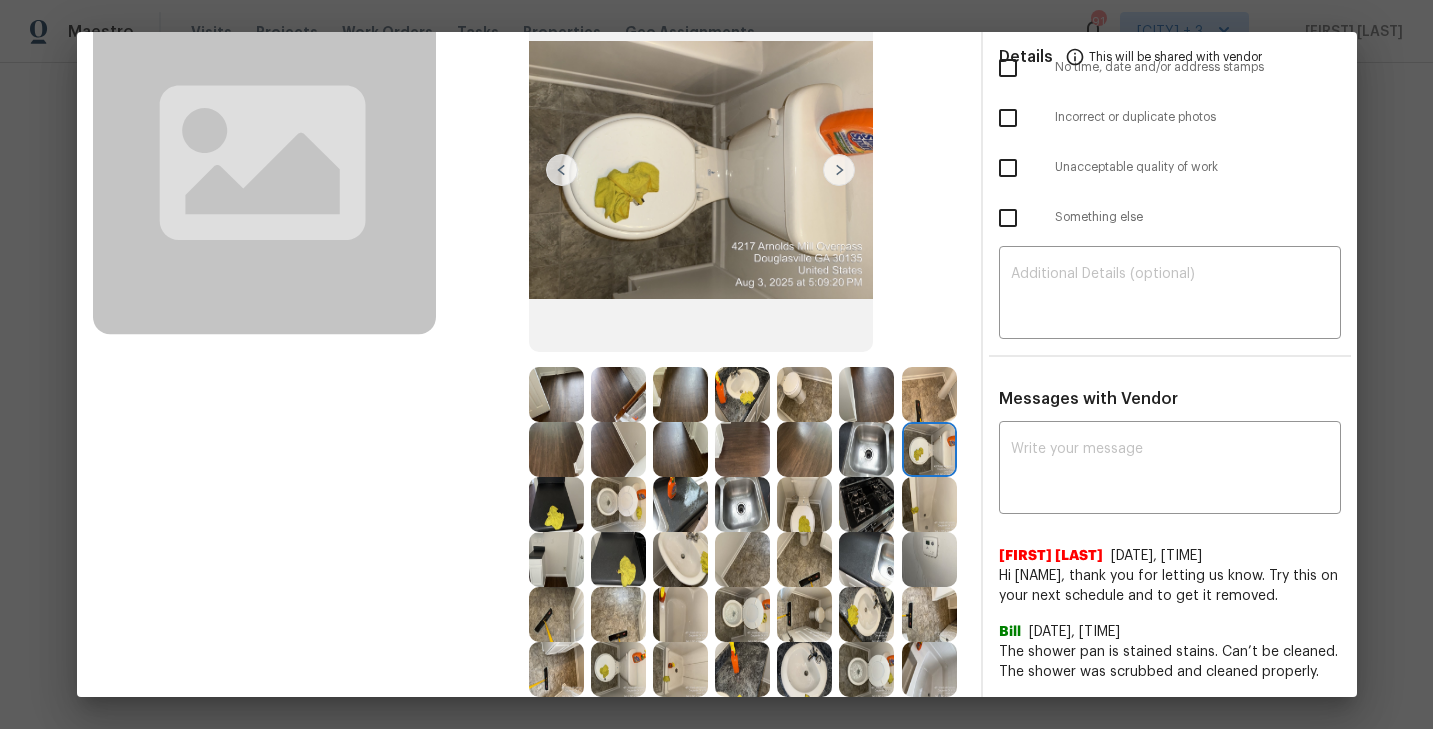 click at bounding box center (556, 504) 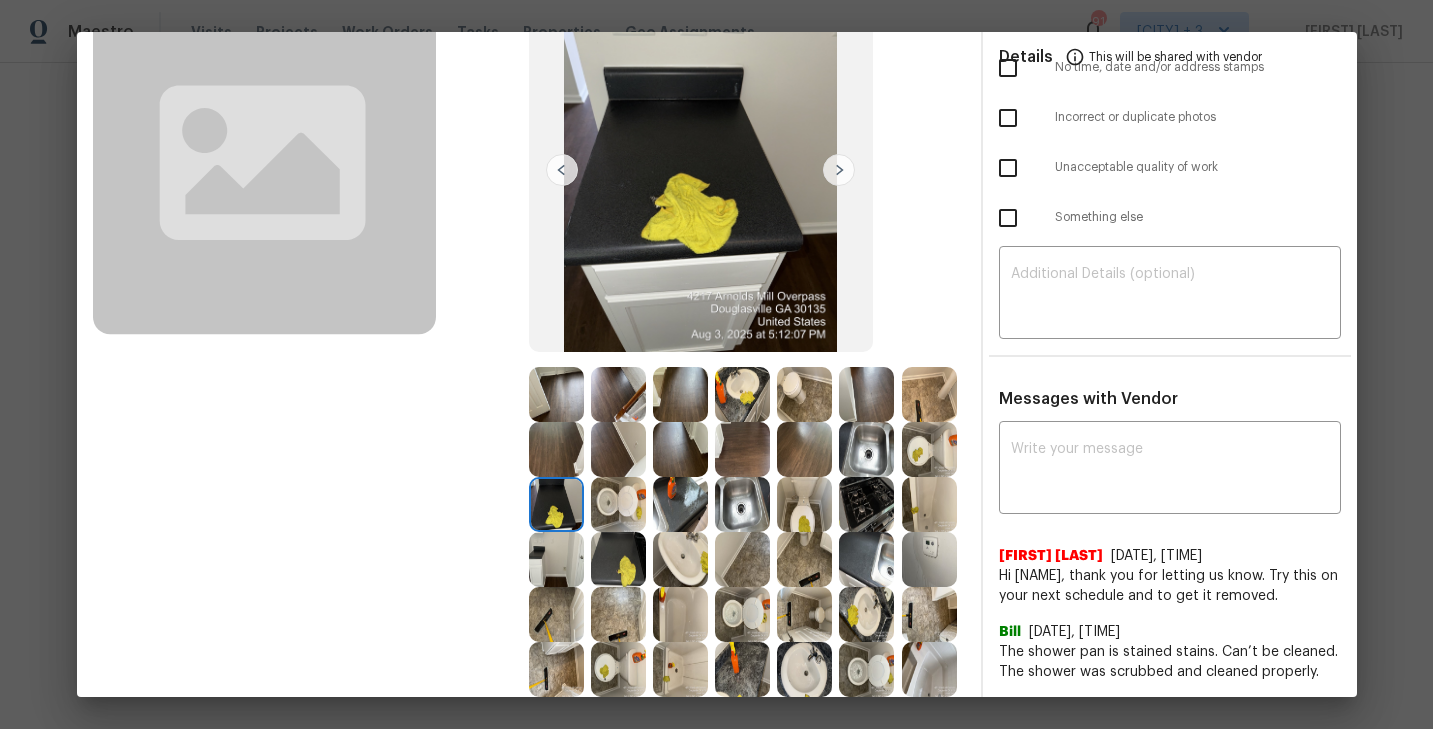 click at bounding box center (839, 170) 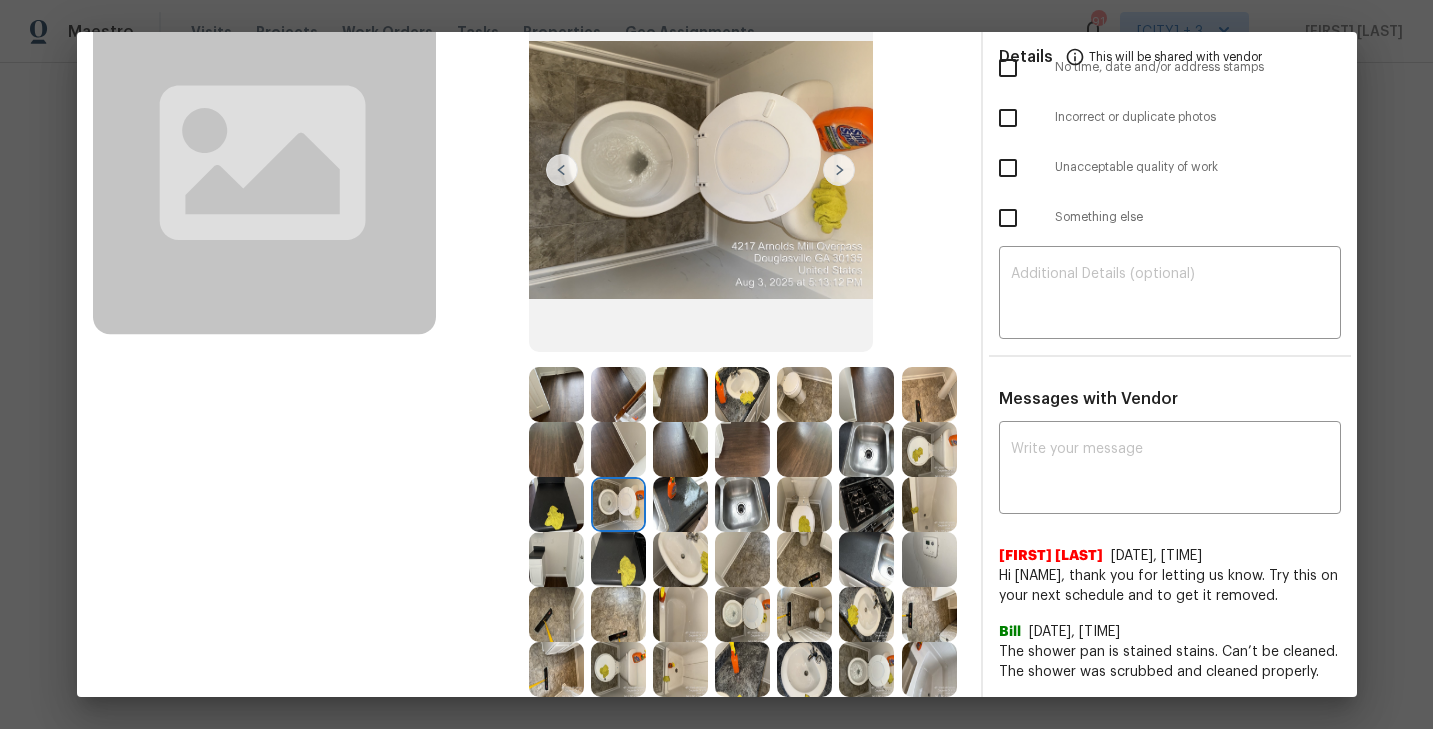 click at bounding box center [839, 170] 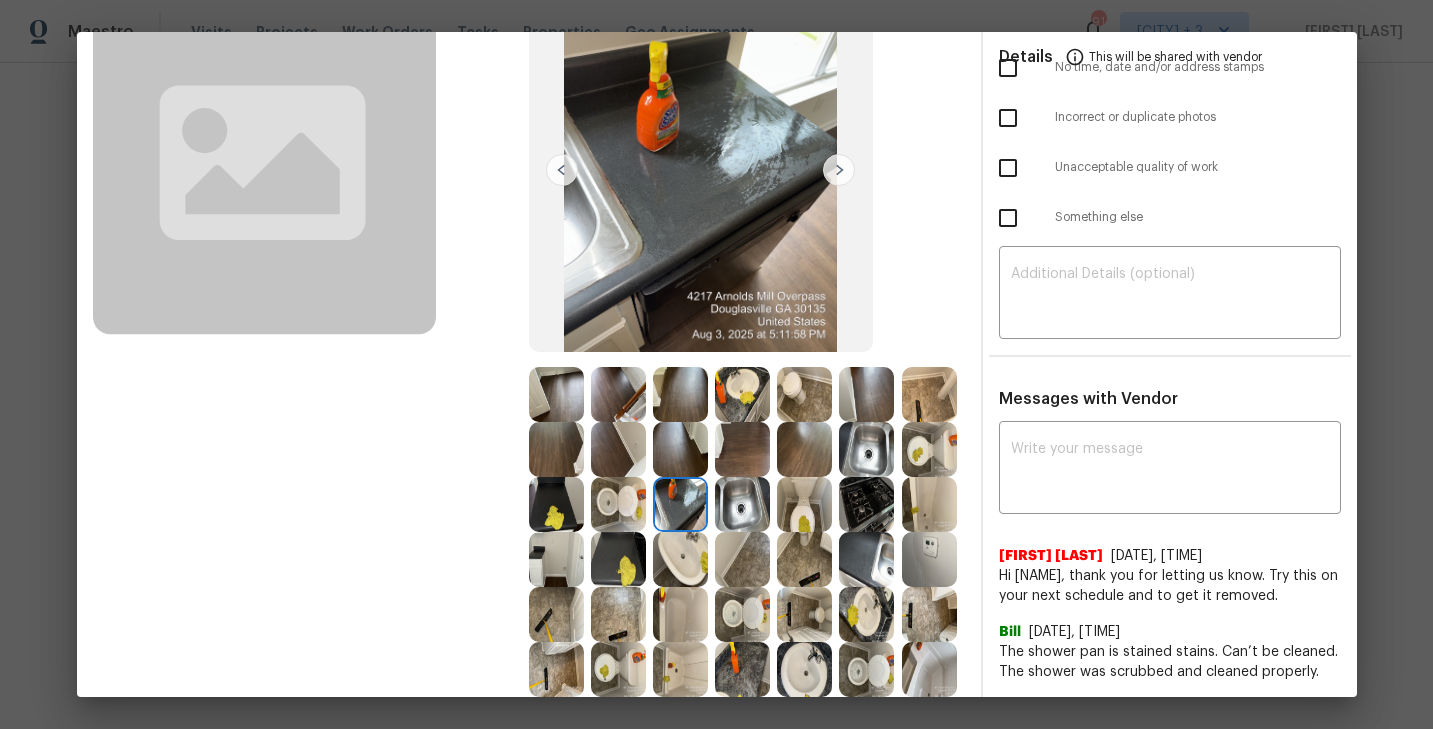 click at bounding box center (839, 170) 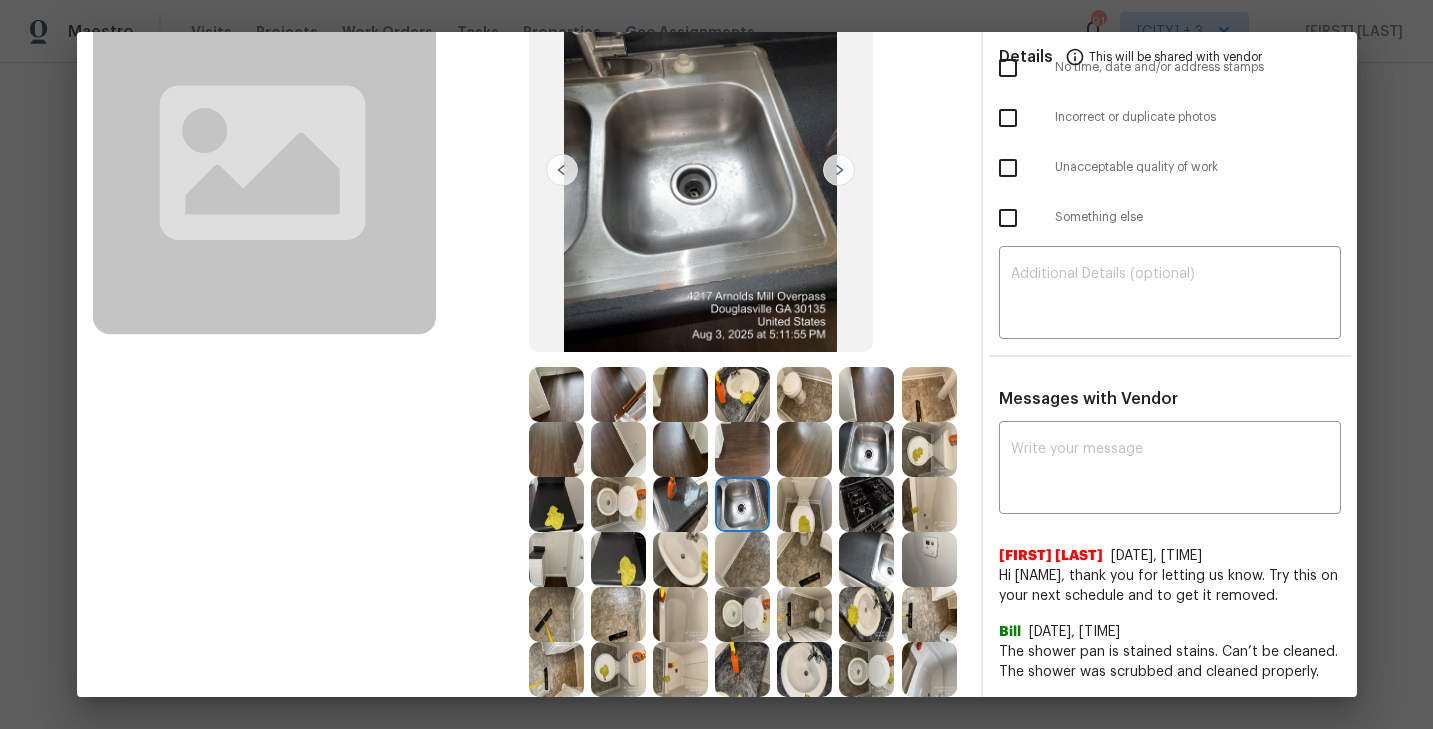 click at bounding box center (839, 170) 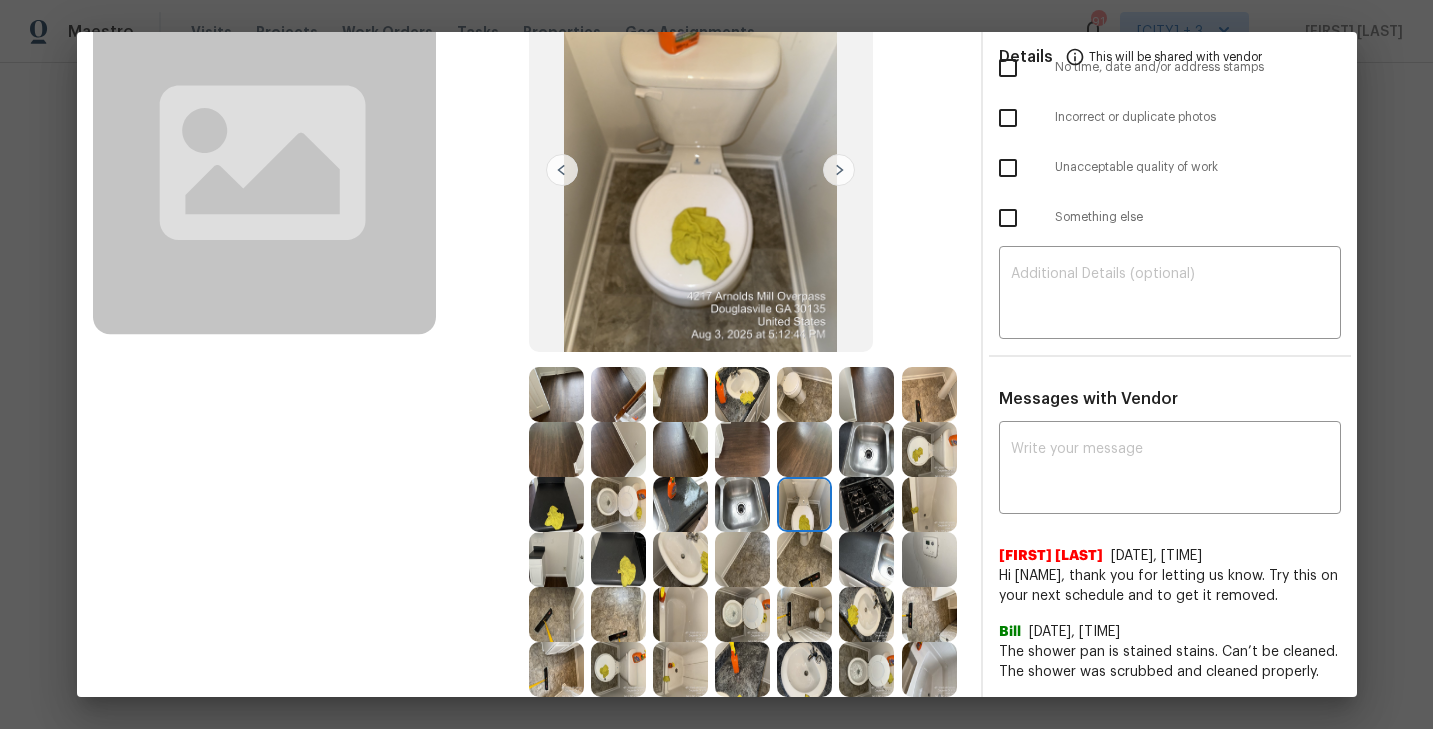 click at bounding box center (618, 504) 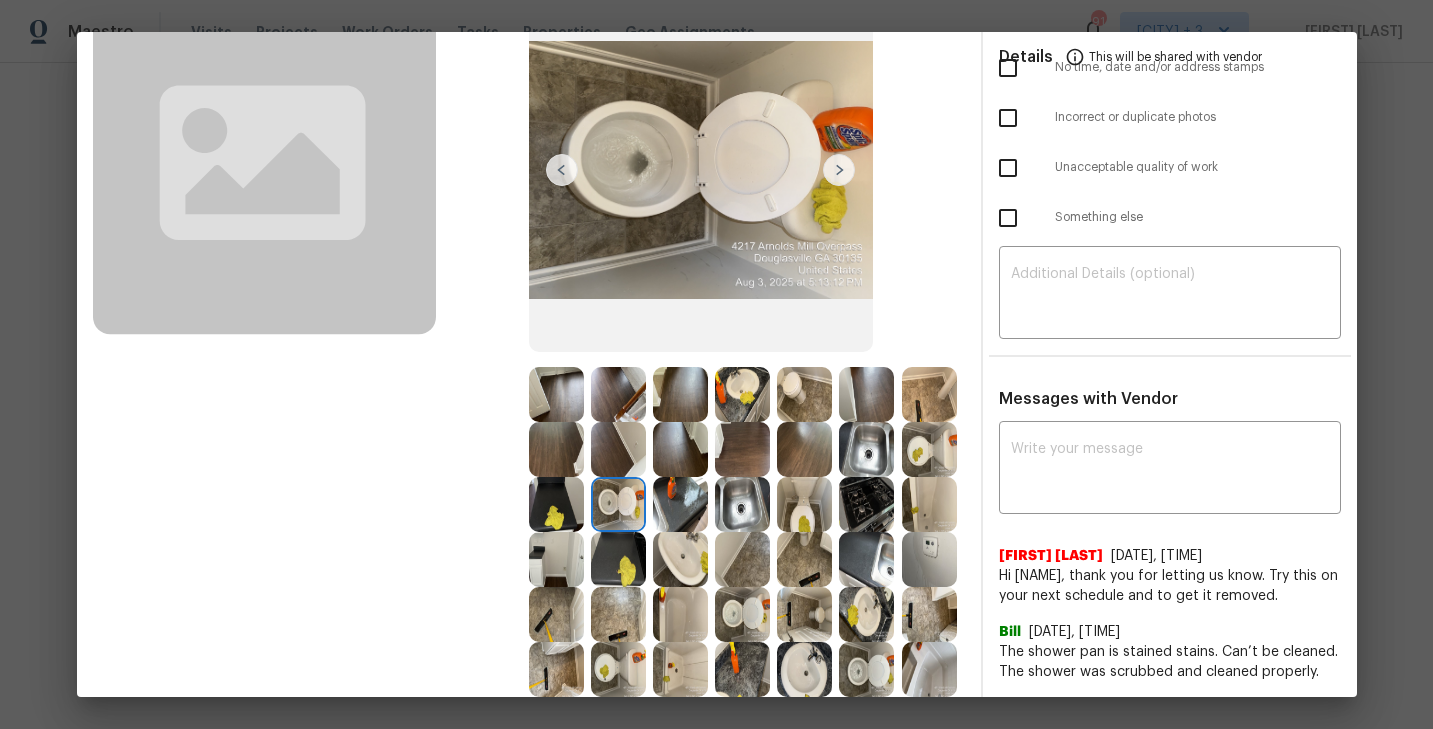 click at bounding box center [746, 504] 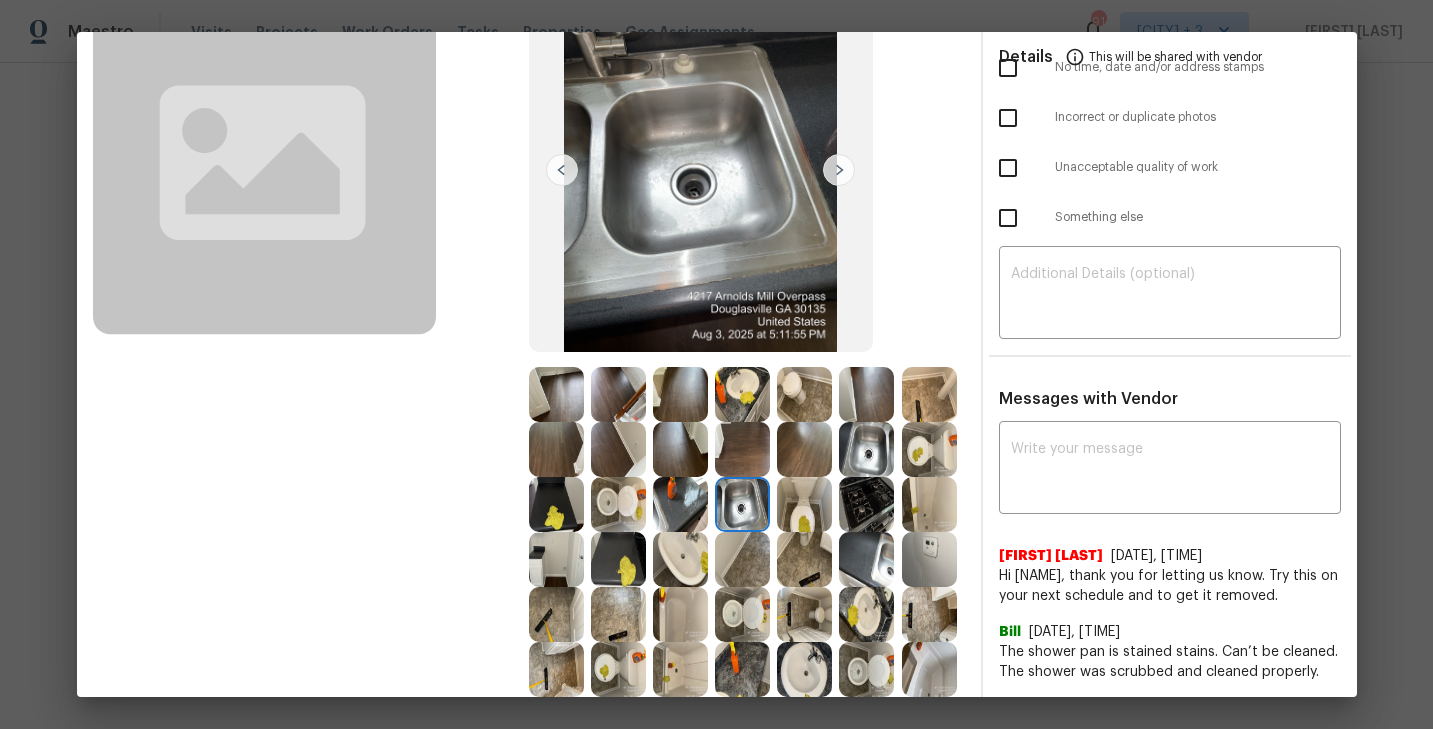 click at bounding box center (680, 504) 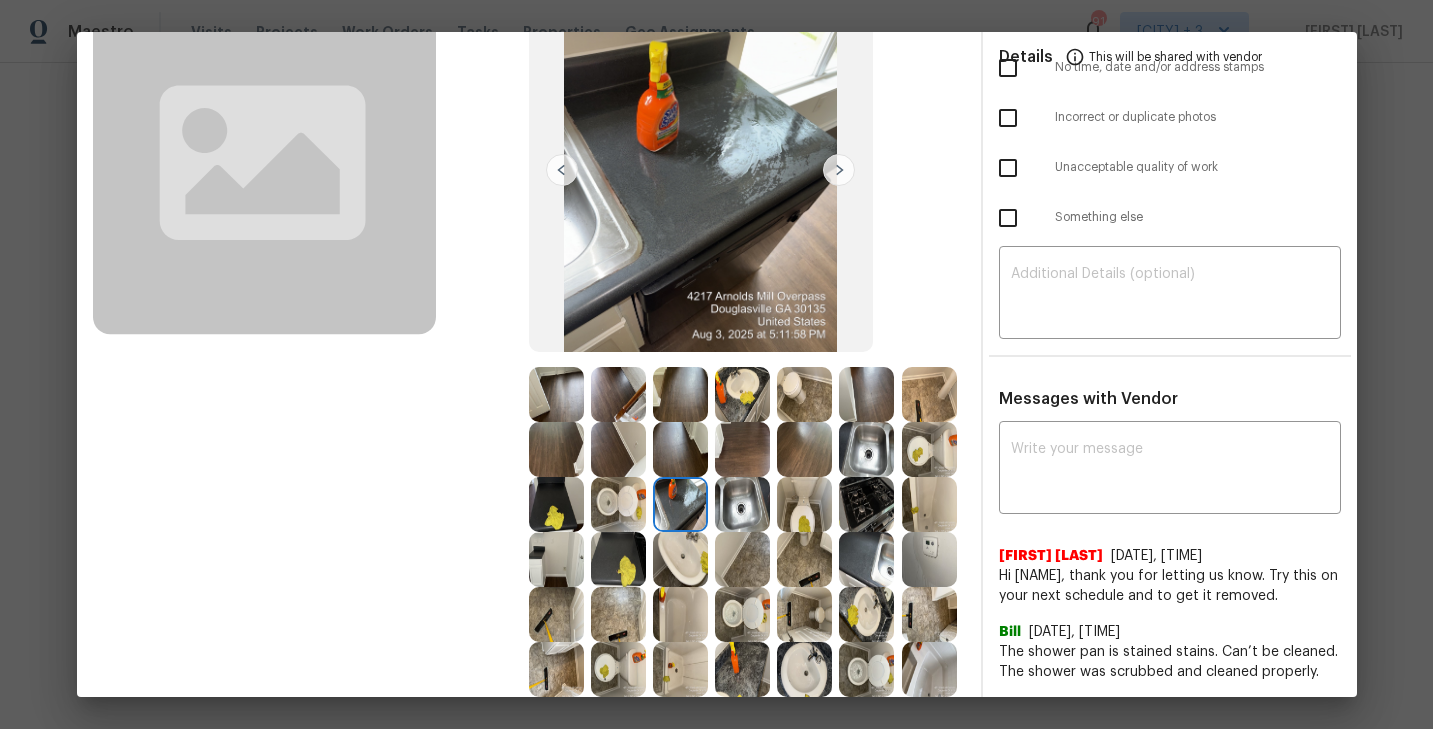 click at bounding box center [742, 504] 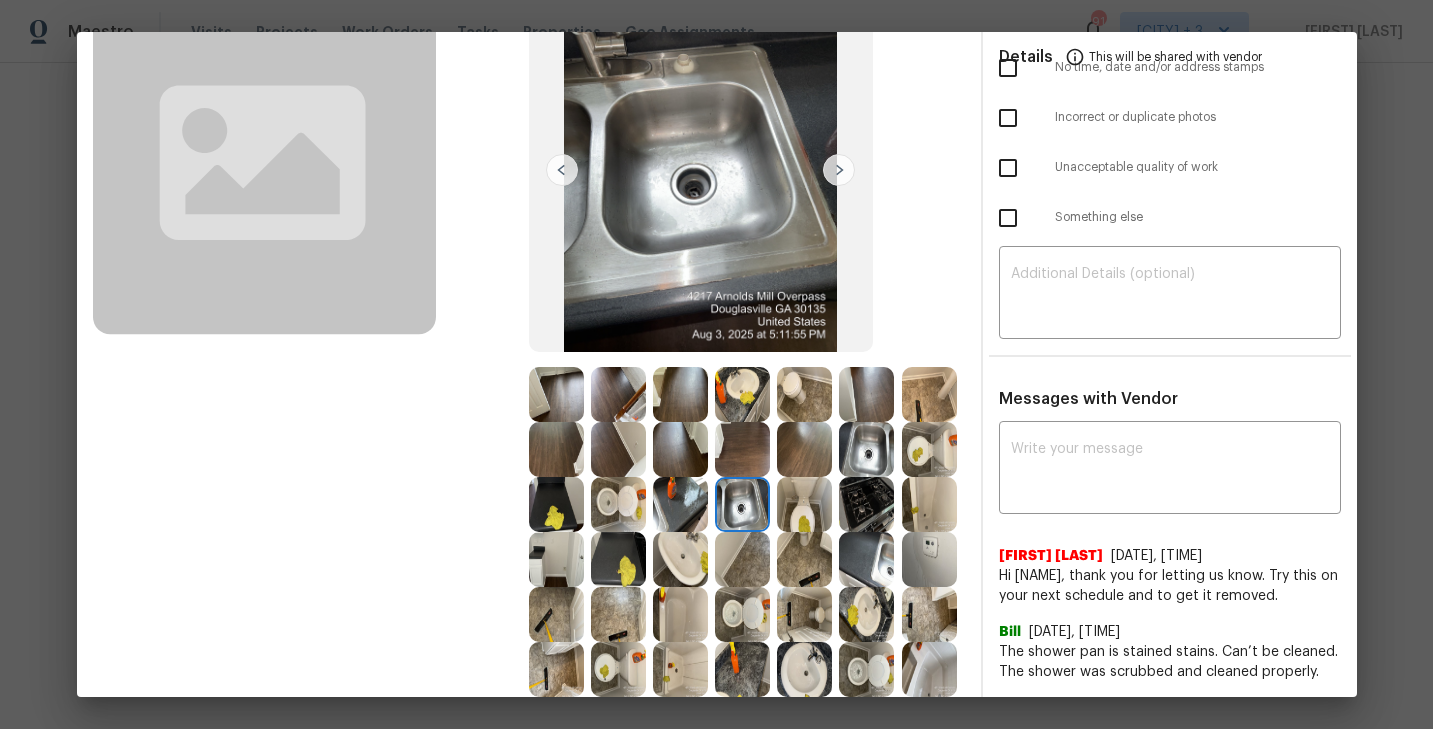 click at bounding box center [804, 504] 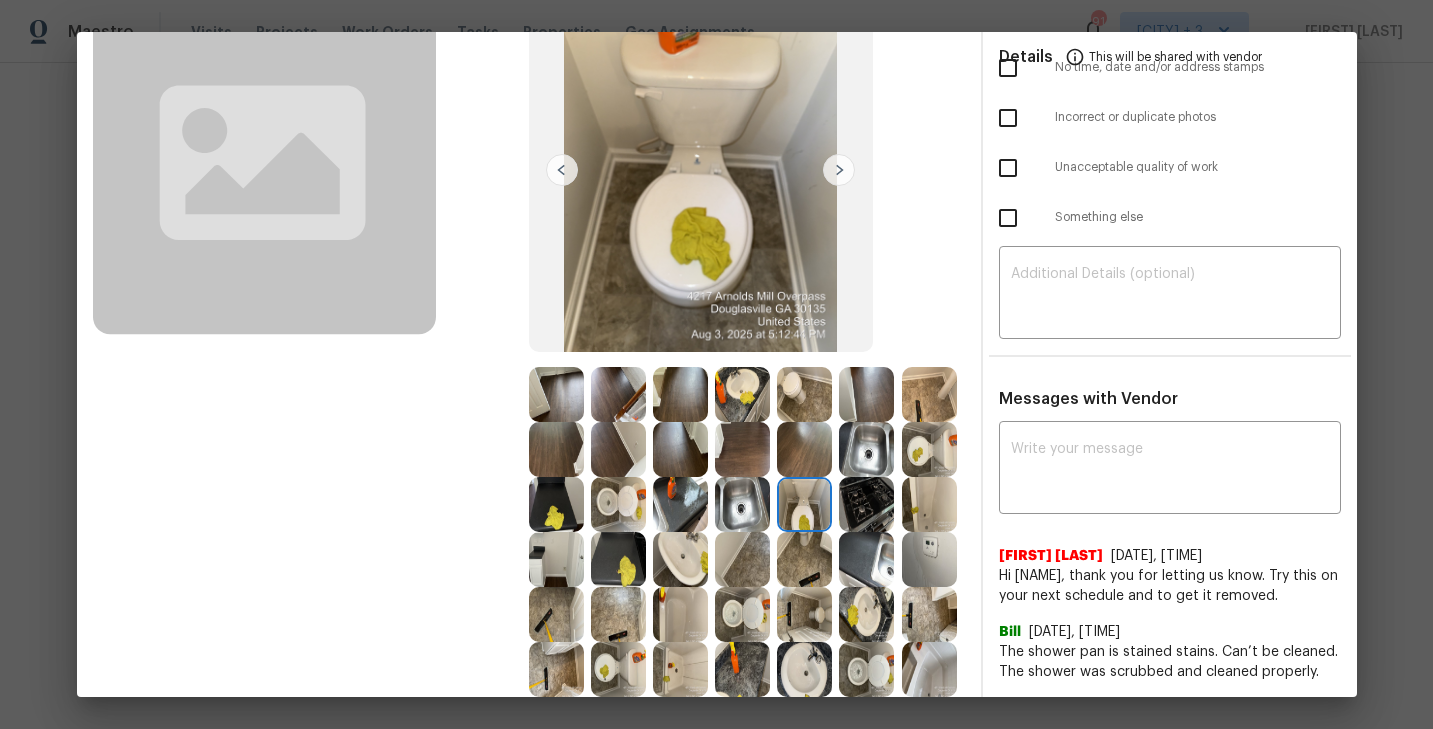 click at bounding box center [866, 504] 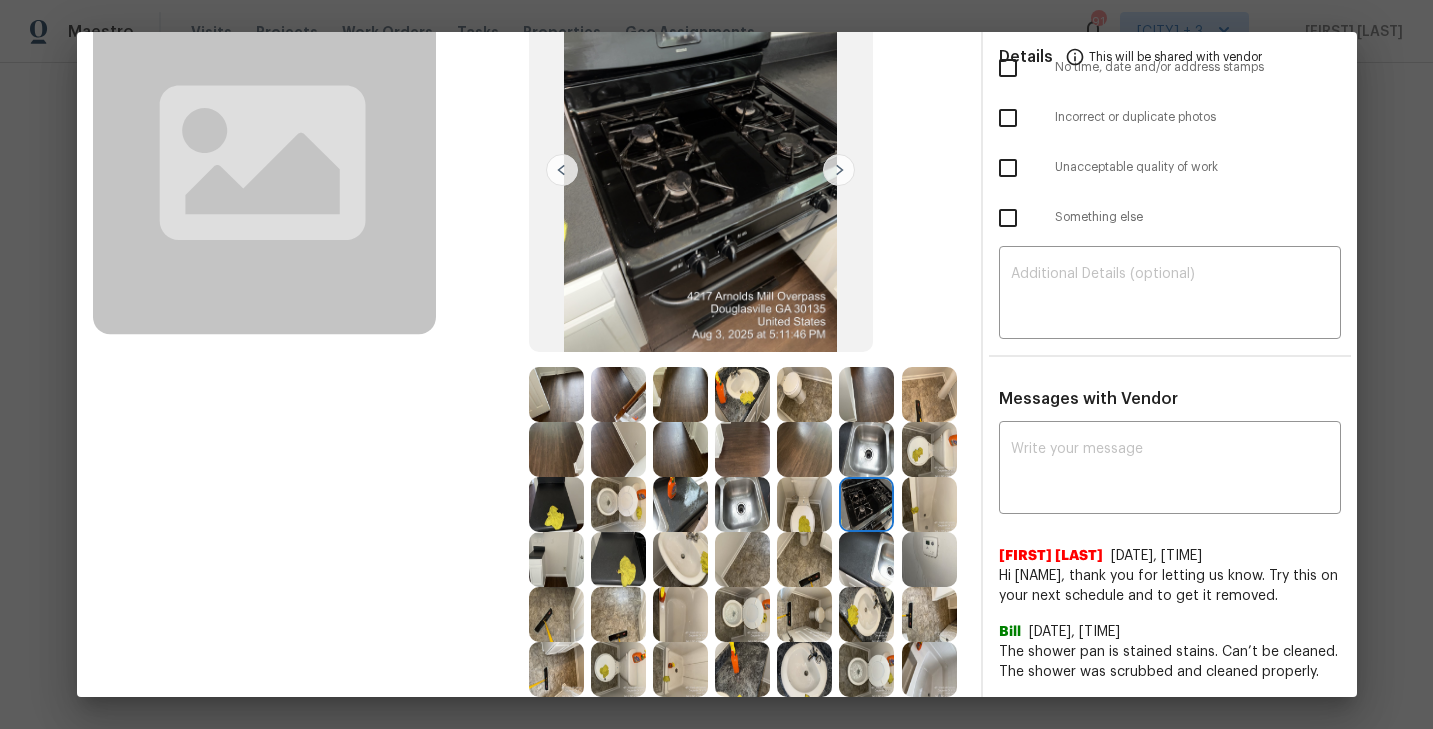 click at bounding box center [929, 504] 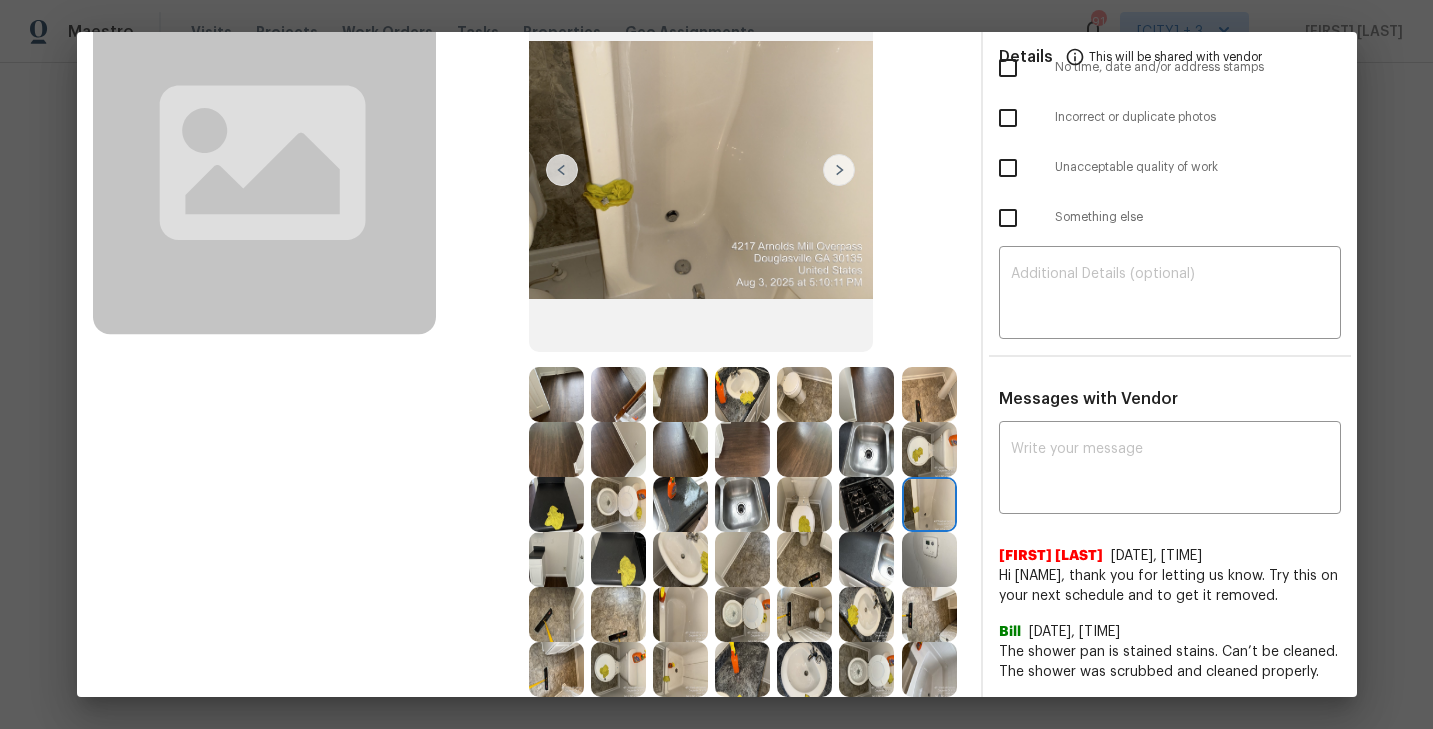 click at bounding box center (556, 559) 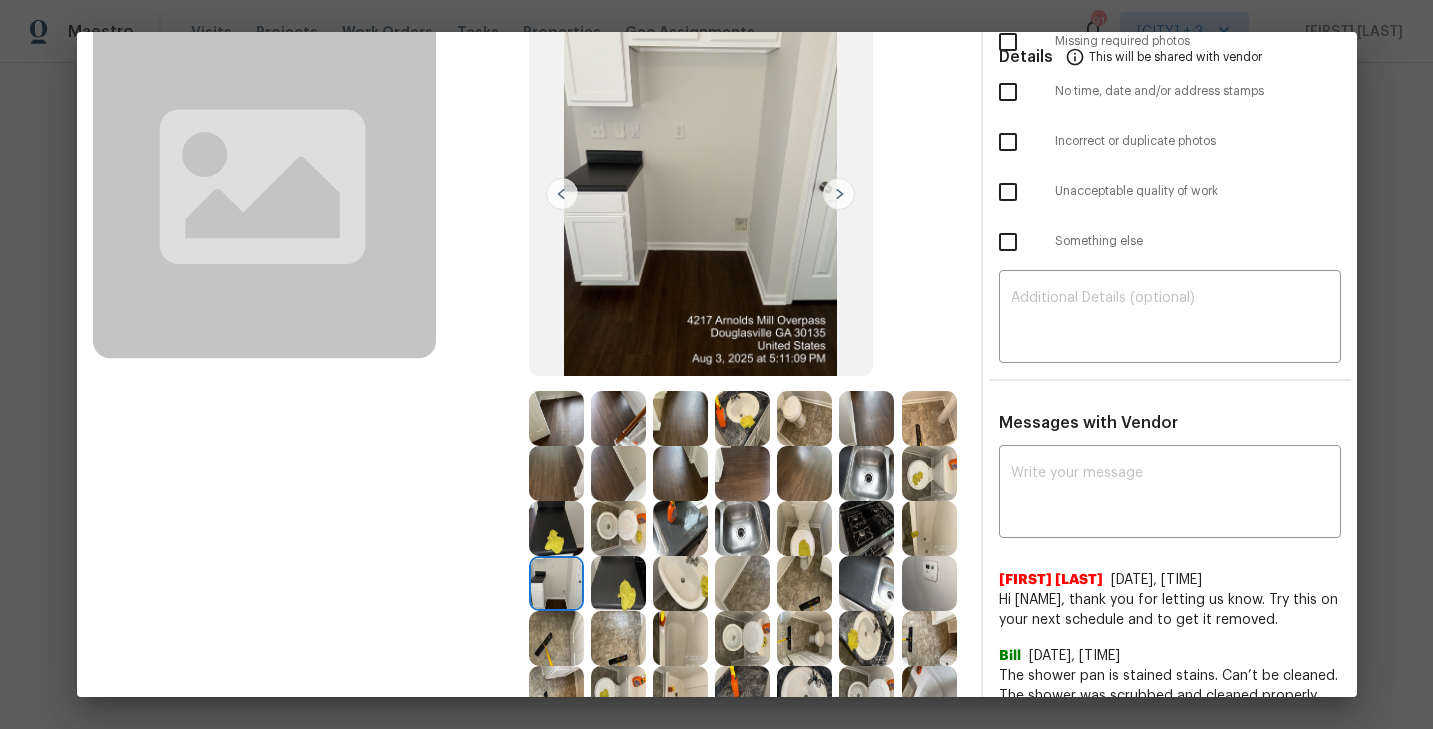 scroll, scrollTop: 128, scrollLeft: 0, axis: vertical 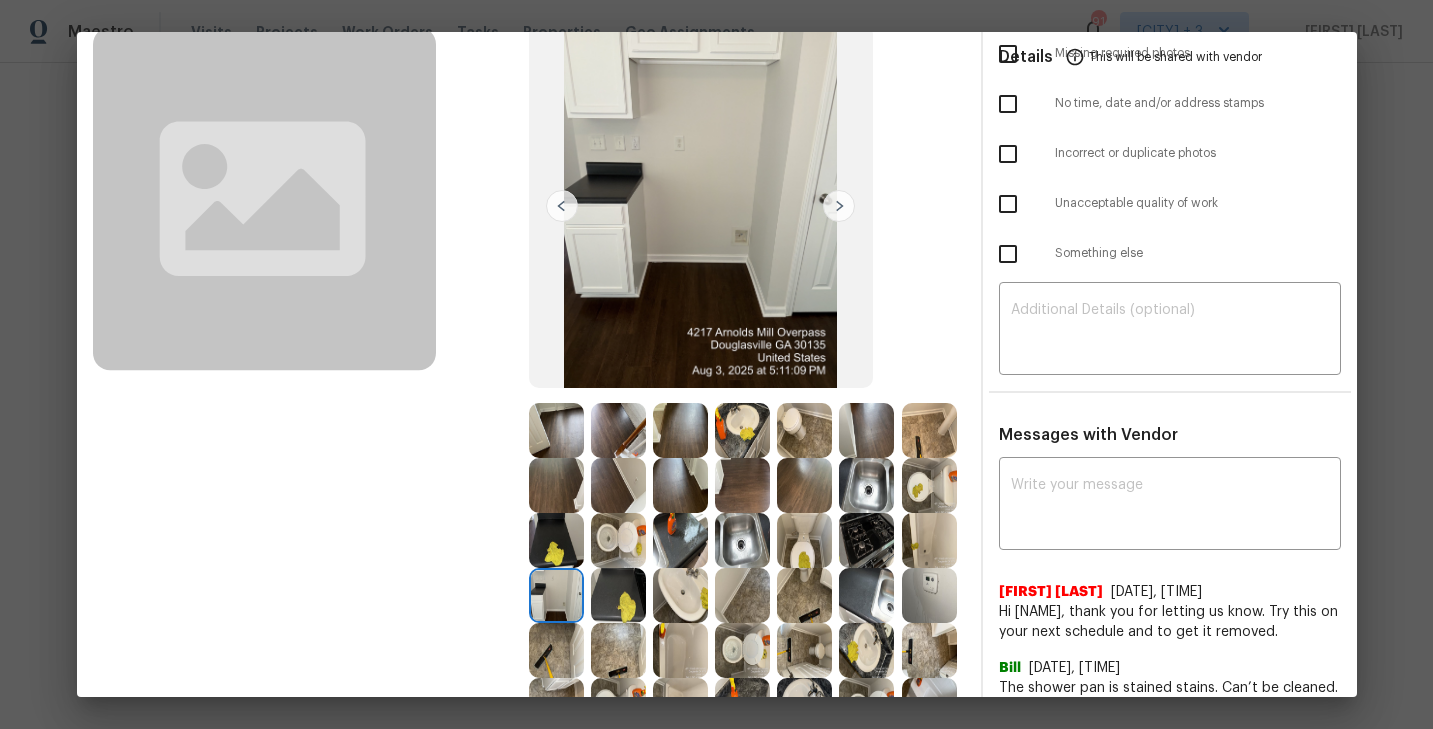 click at bounding box center (618, 595) 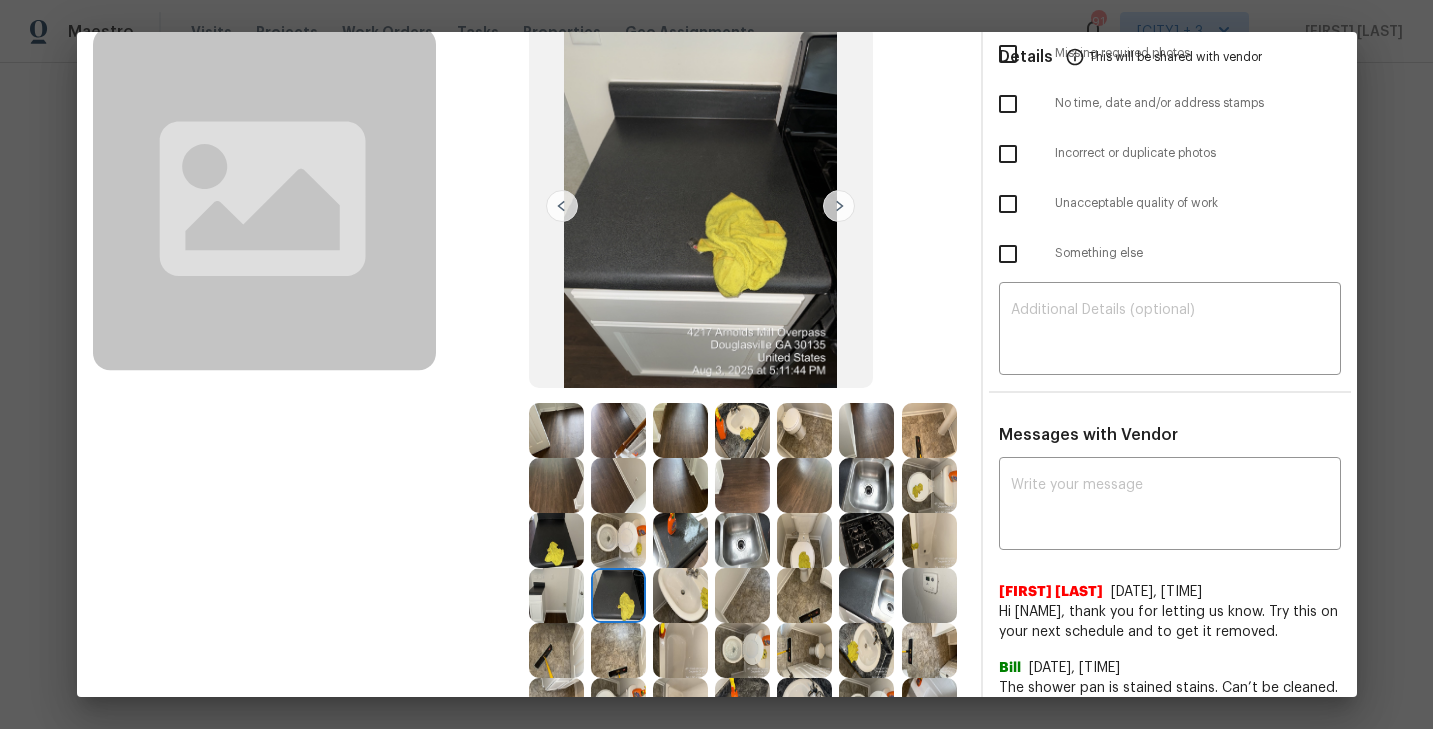 click at bounding box center (680, 595) 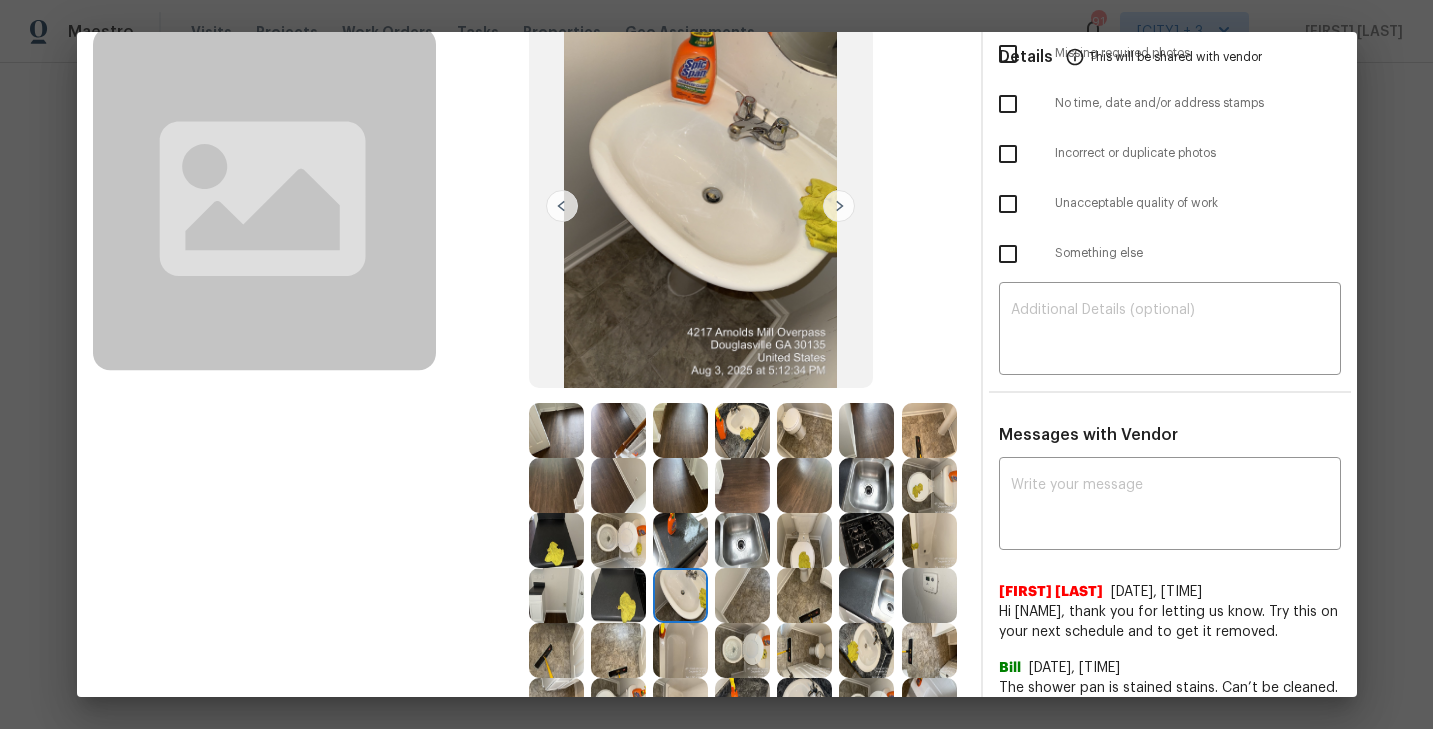 click at bounding box center (742, 595) 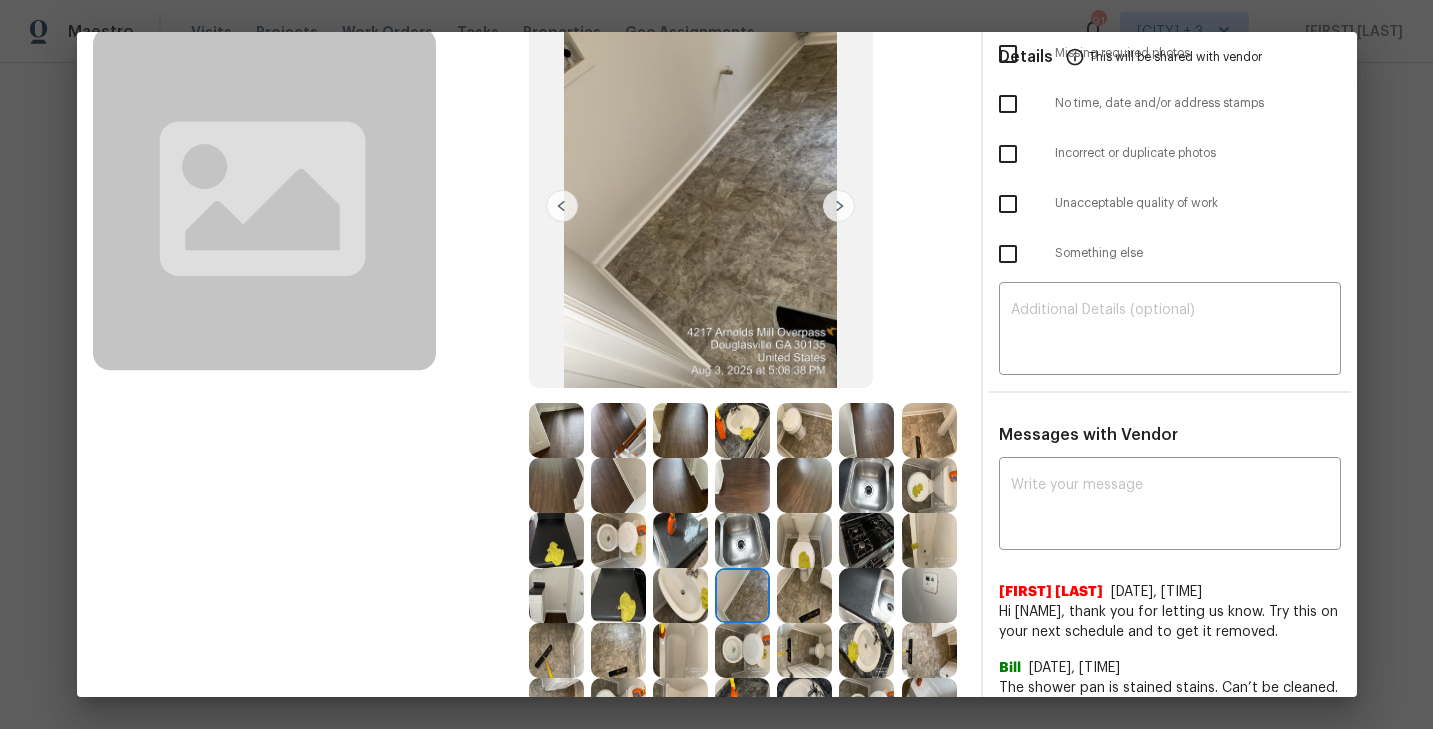 click at bounding box center (804, 595) 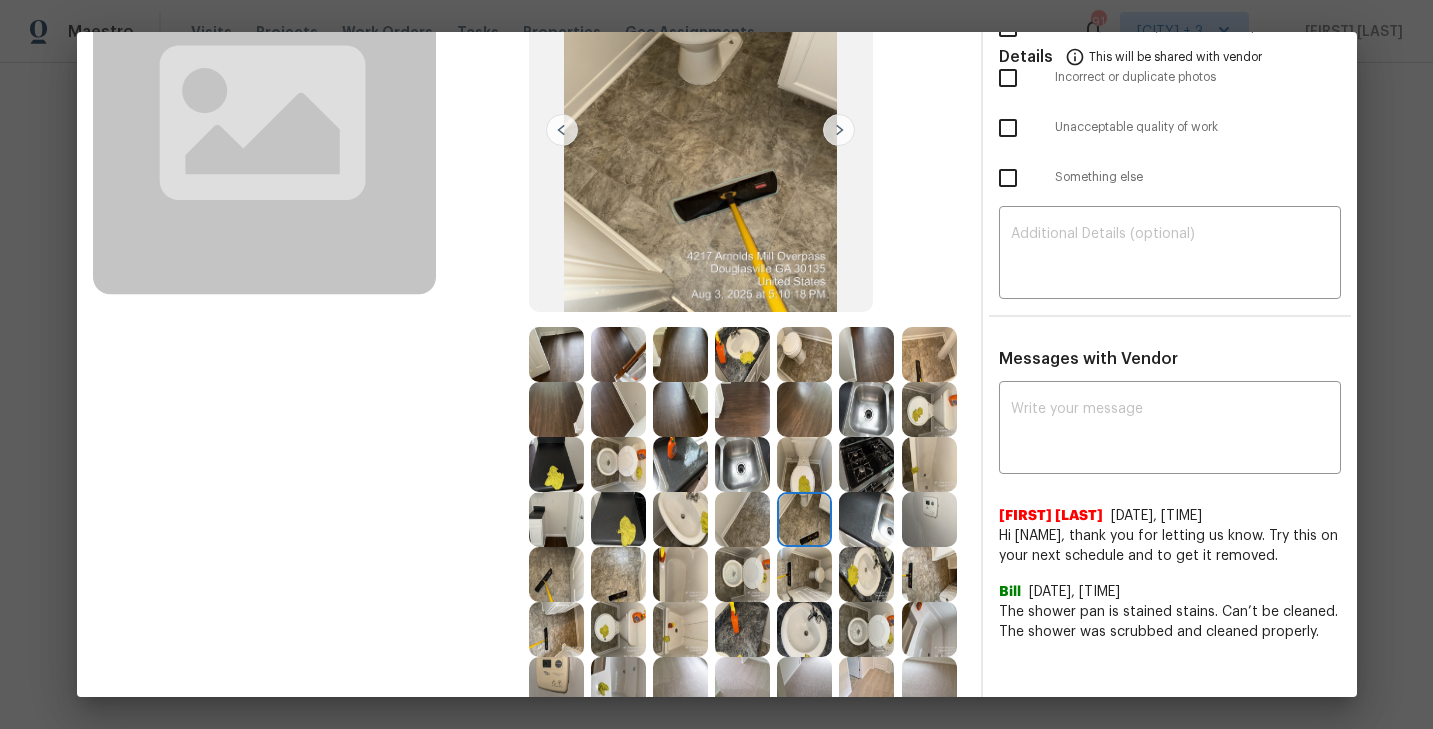 scroll, scrollTop: 211, scrollLeft: 0, axis: vertical 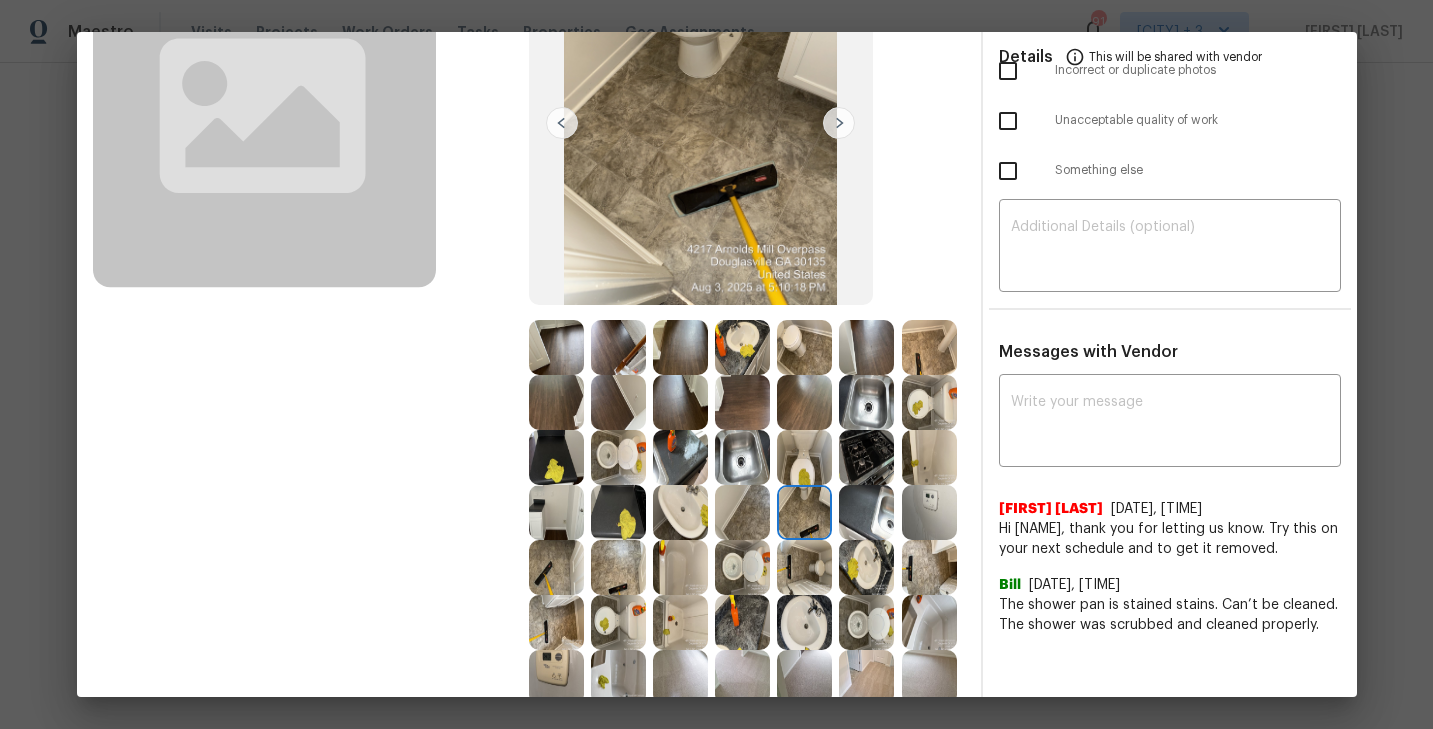 click at bounding box center [866, 512] 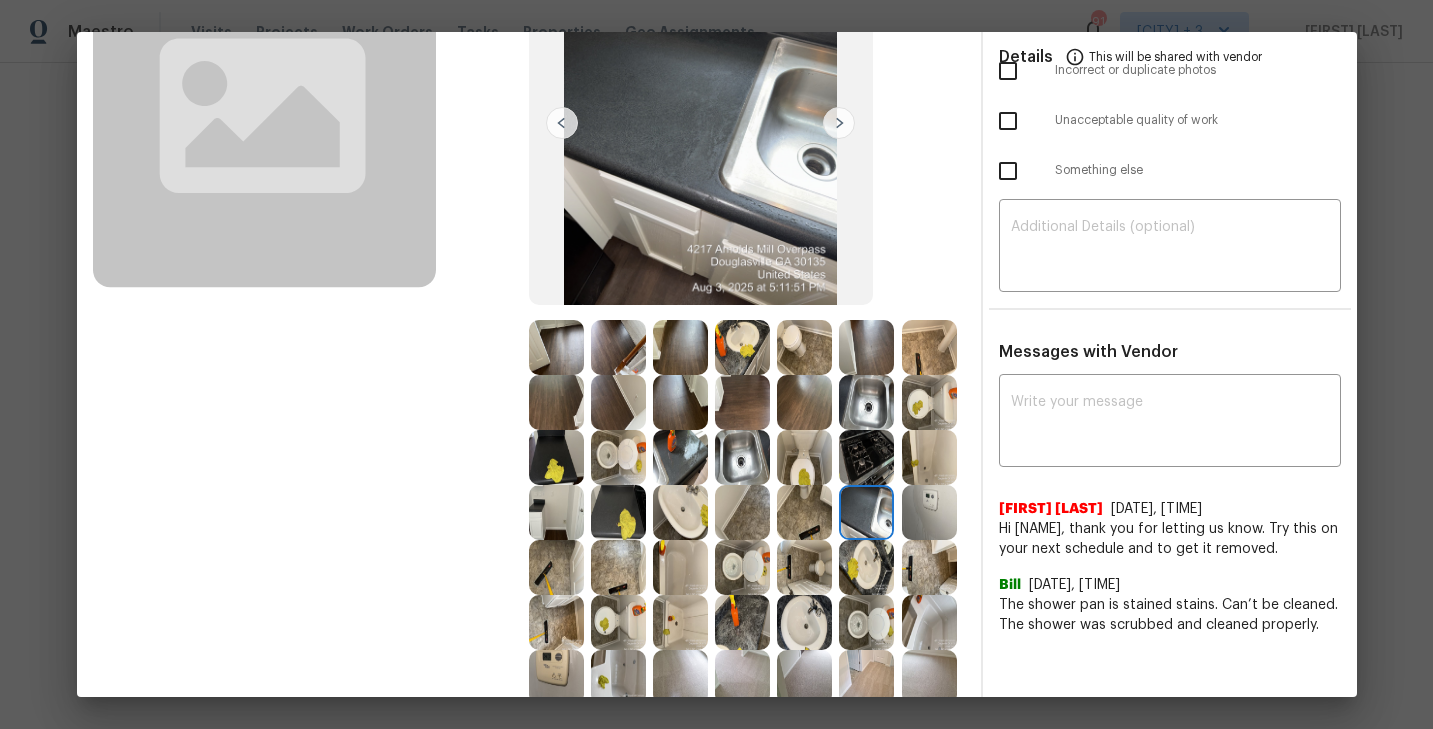 click at bounding box center [839, 123] 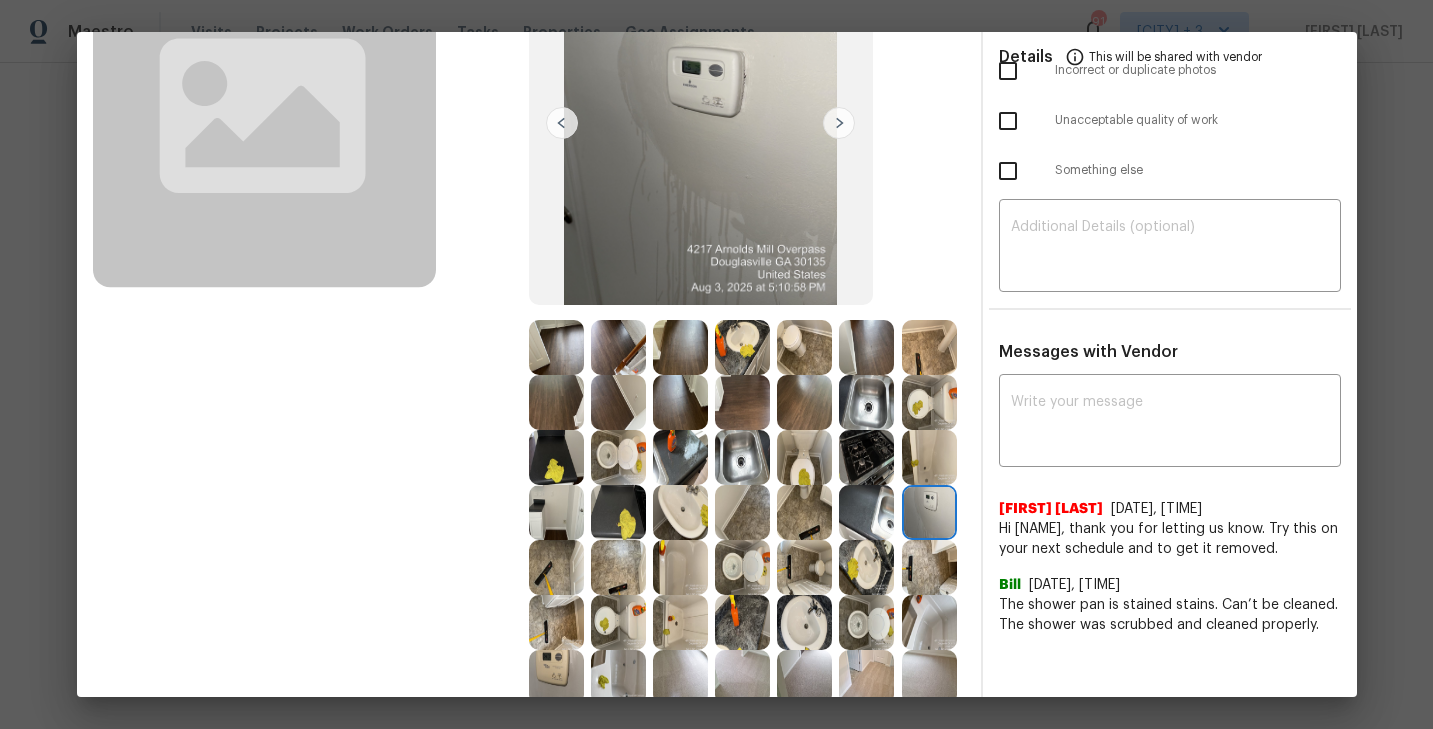click at bounding box center [556, 567] 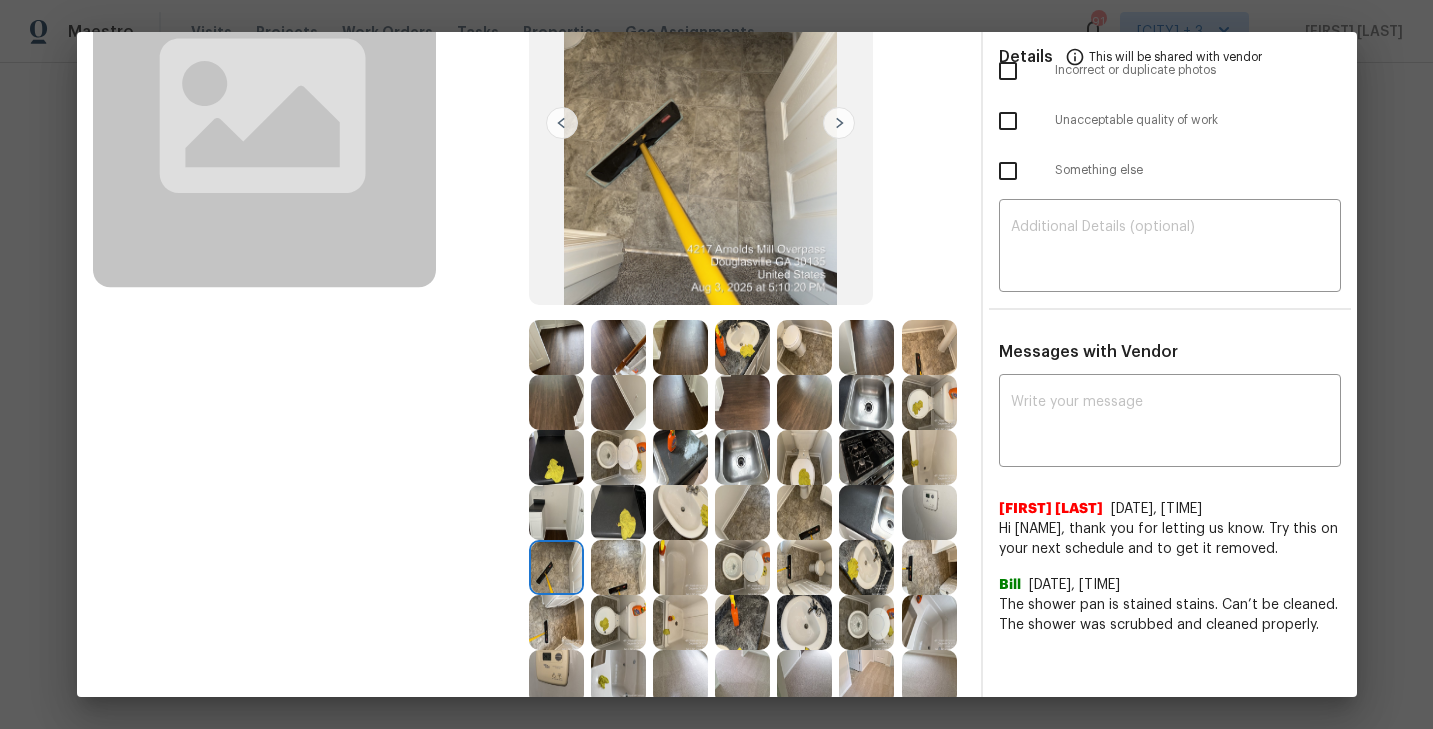 click at bounding box center [618, 567] 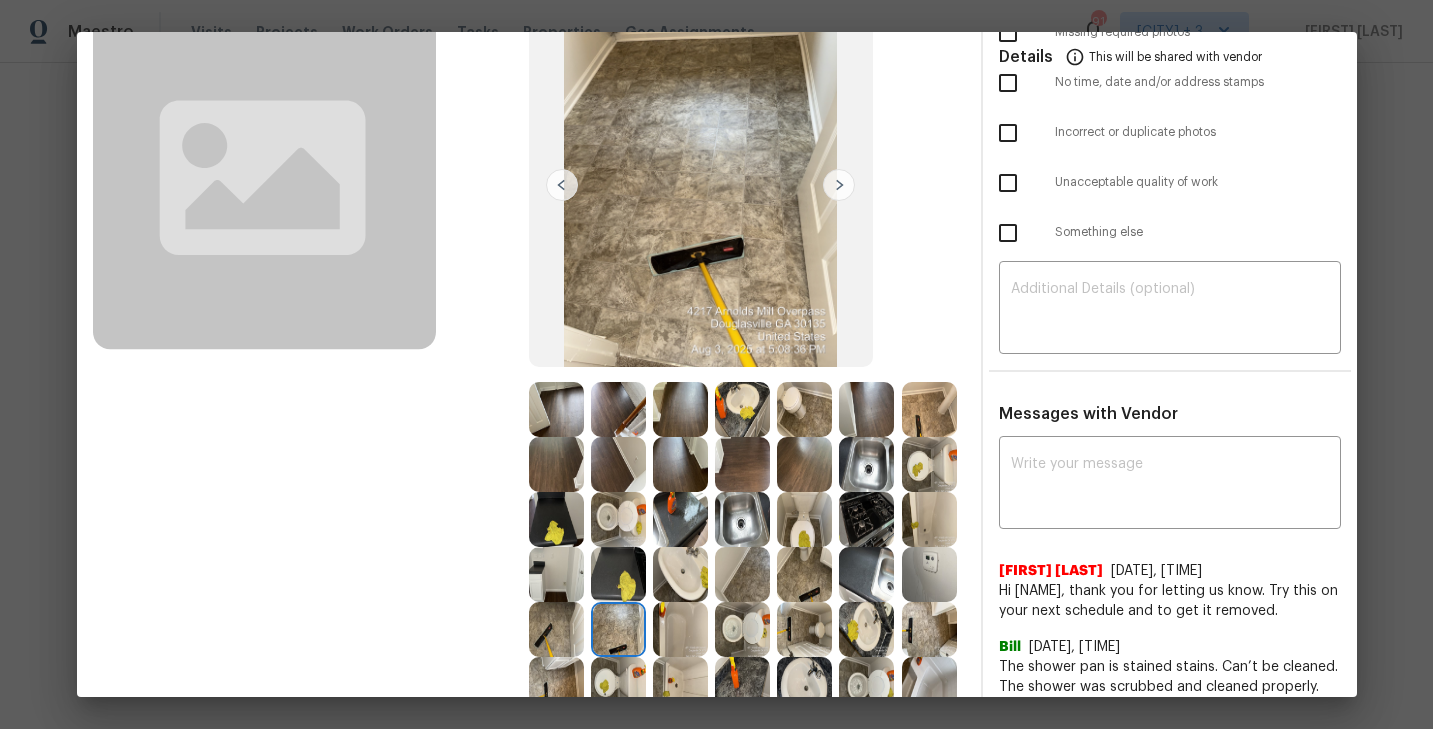 scroll, scrollTop: 144, scrollLeft: 0, axis: vertical 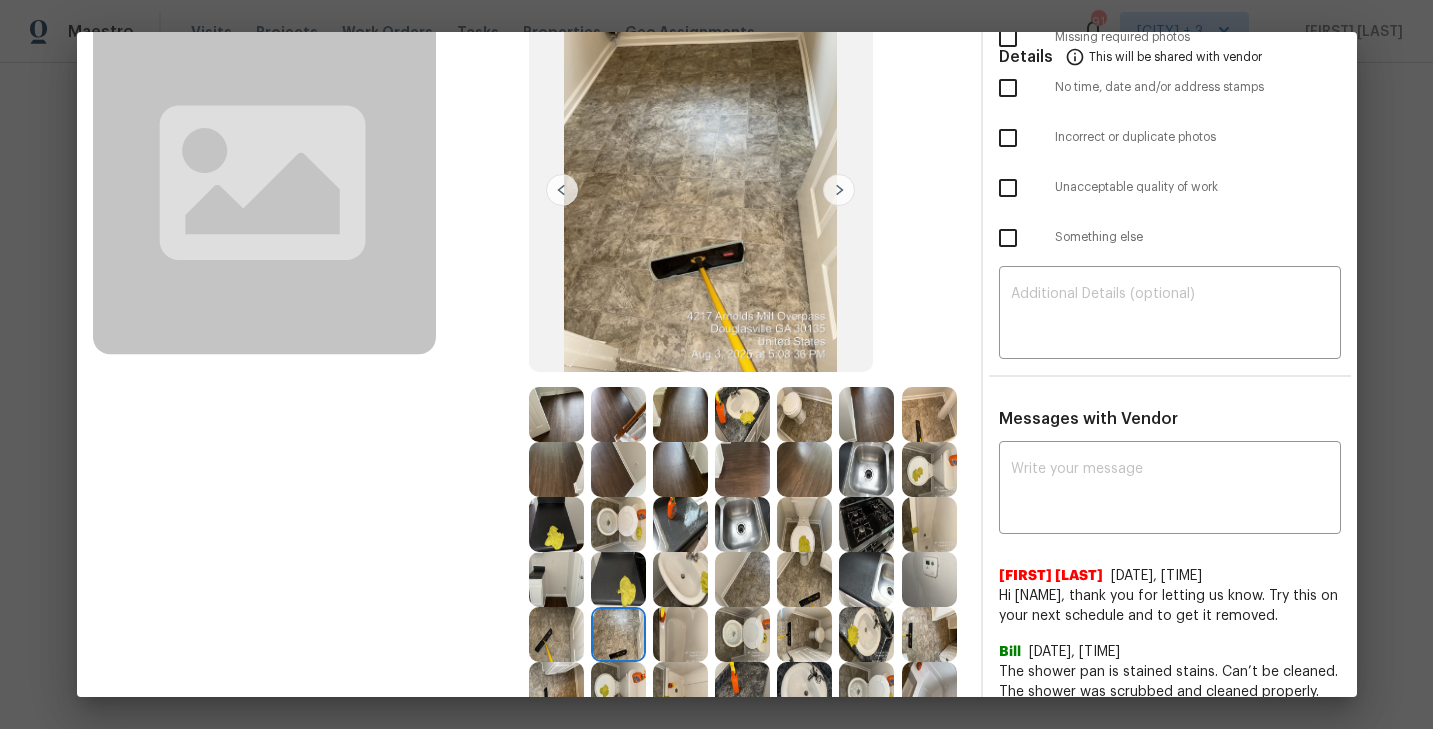 click at bounding box center (839, 190) 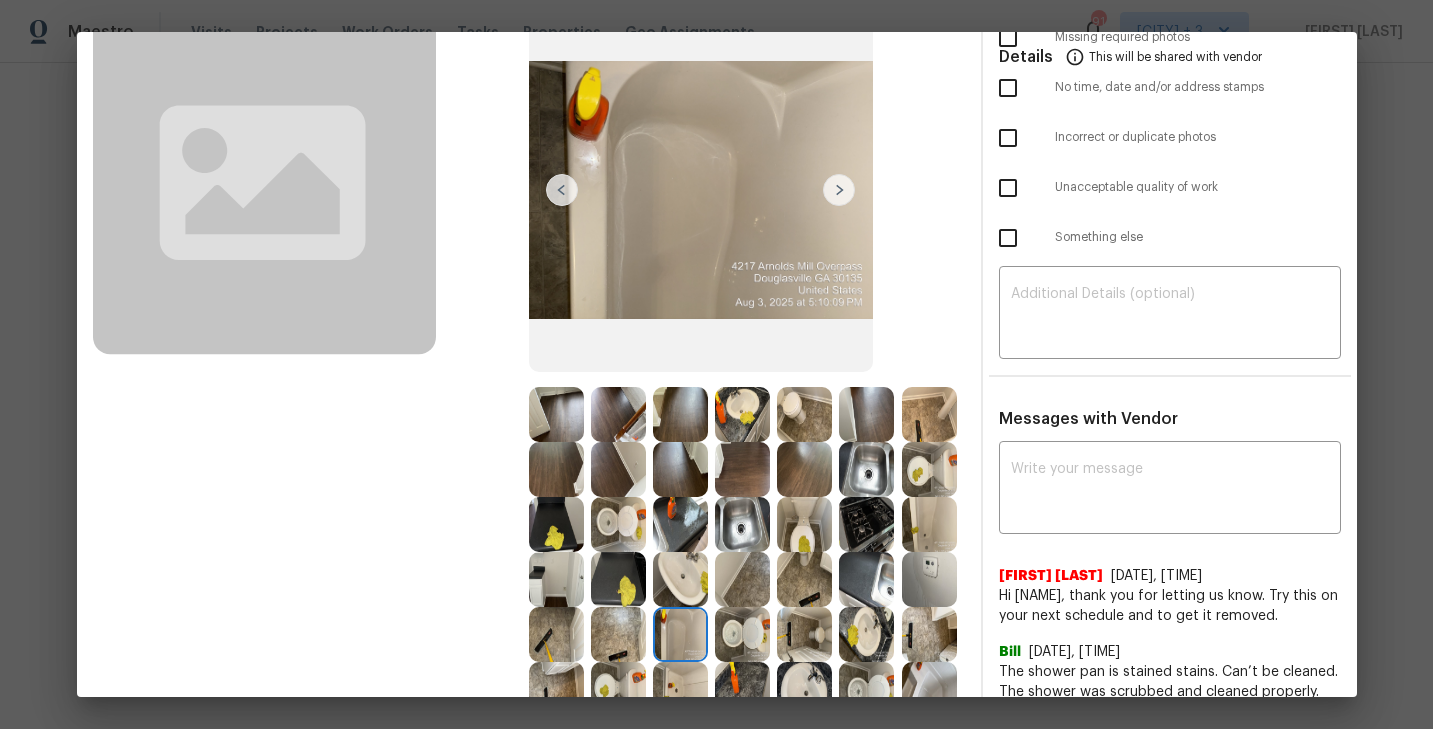 scroll, scrollTop: 212, scrollLeft: 0, axis: vertical 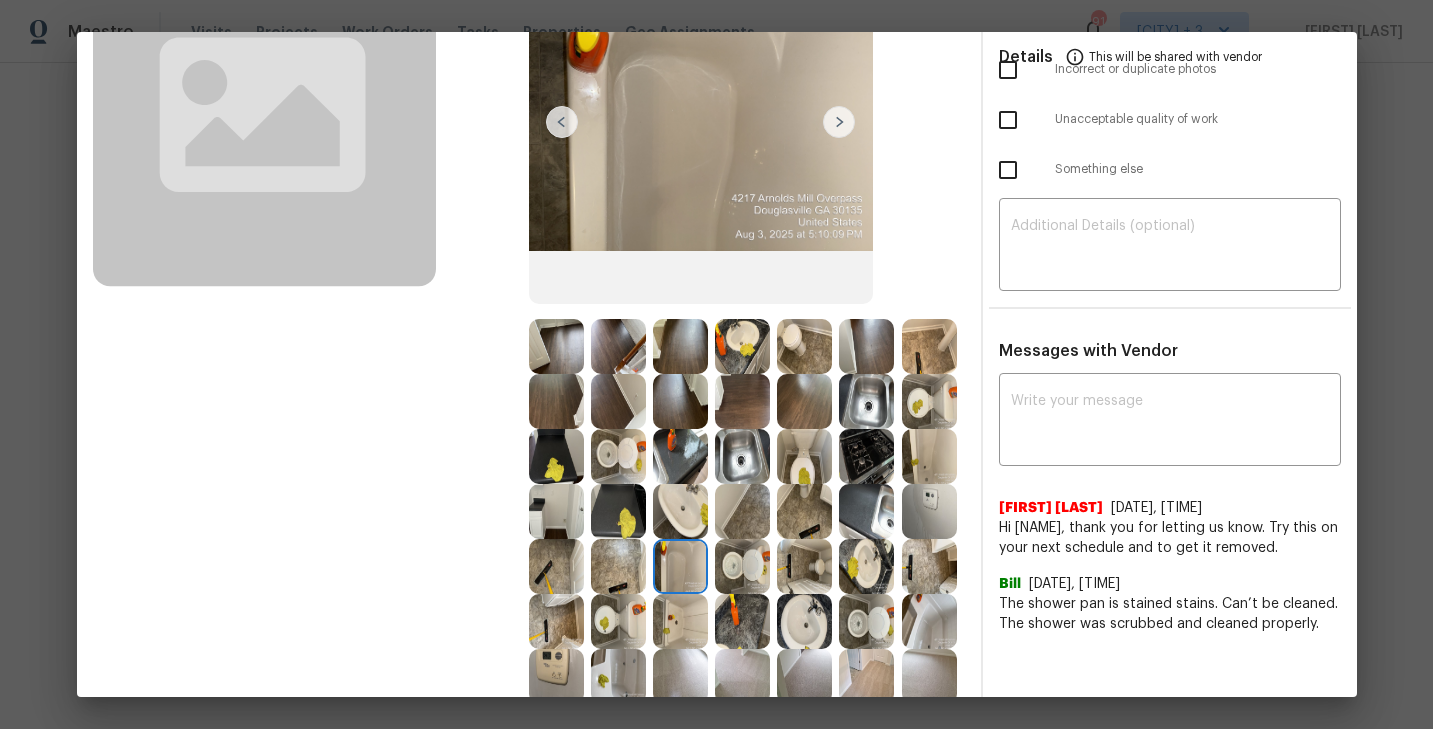 click at bounding box center (742, 566) 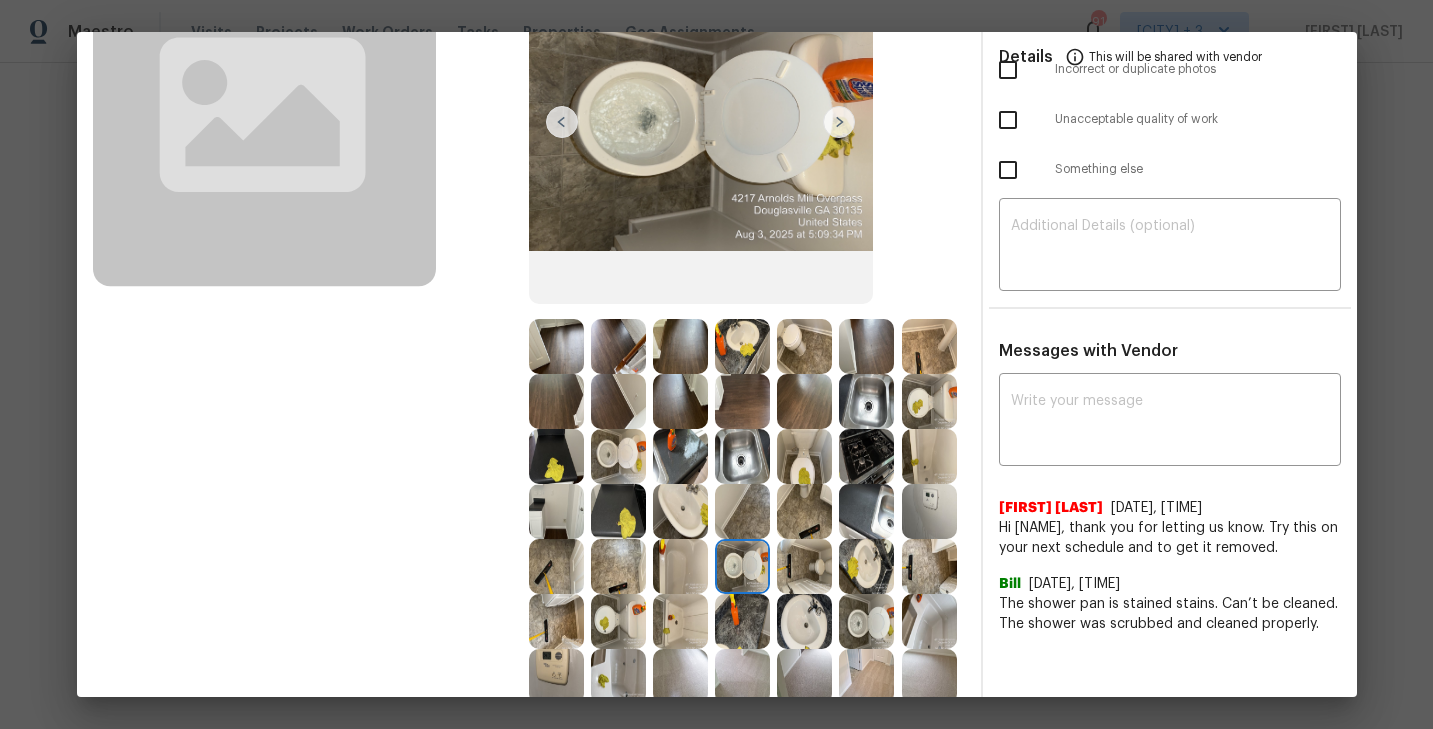 click at bounding box center [839, 122] 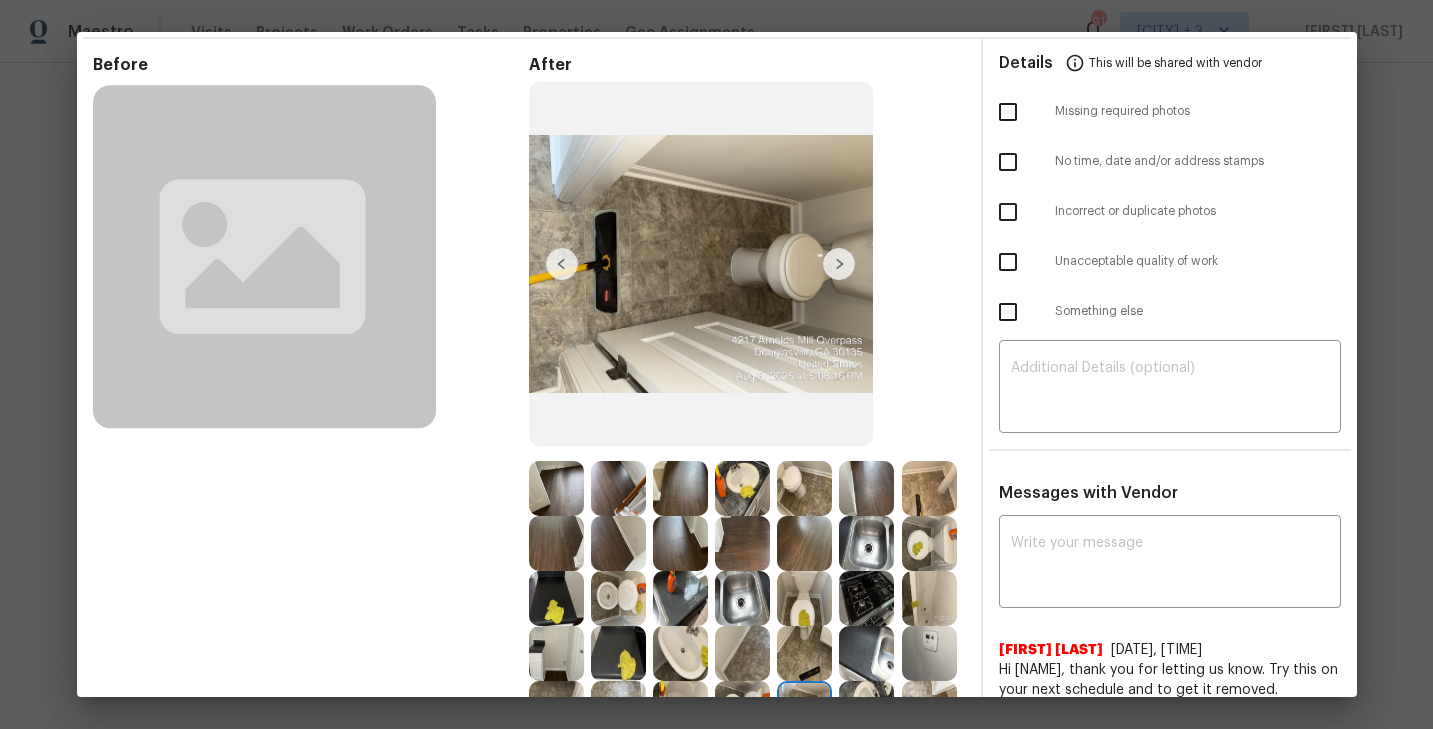 scroll, scrollTop: 34, scrollLeft: 0, axis: vertical 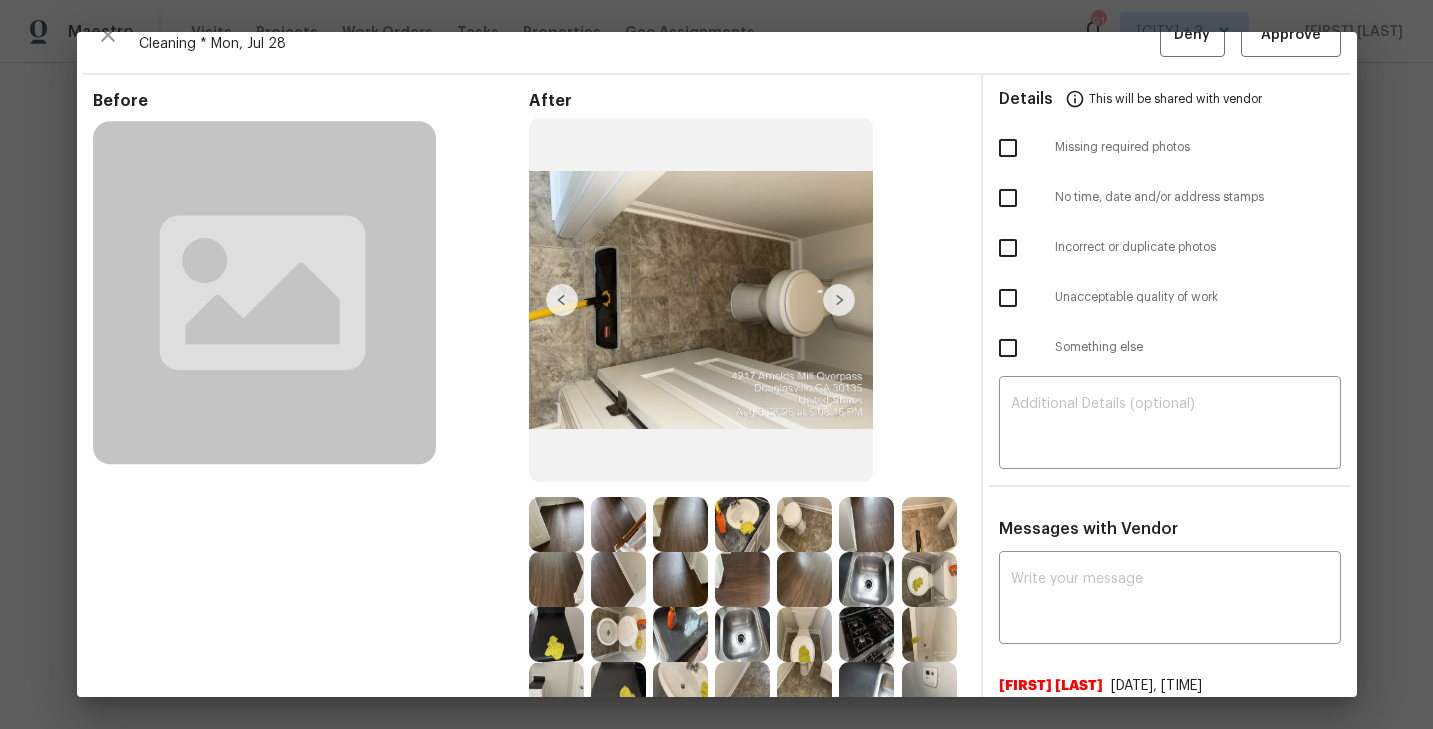 click at bounding box center [556, 524] 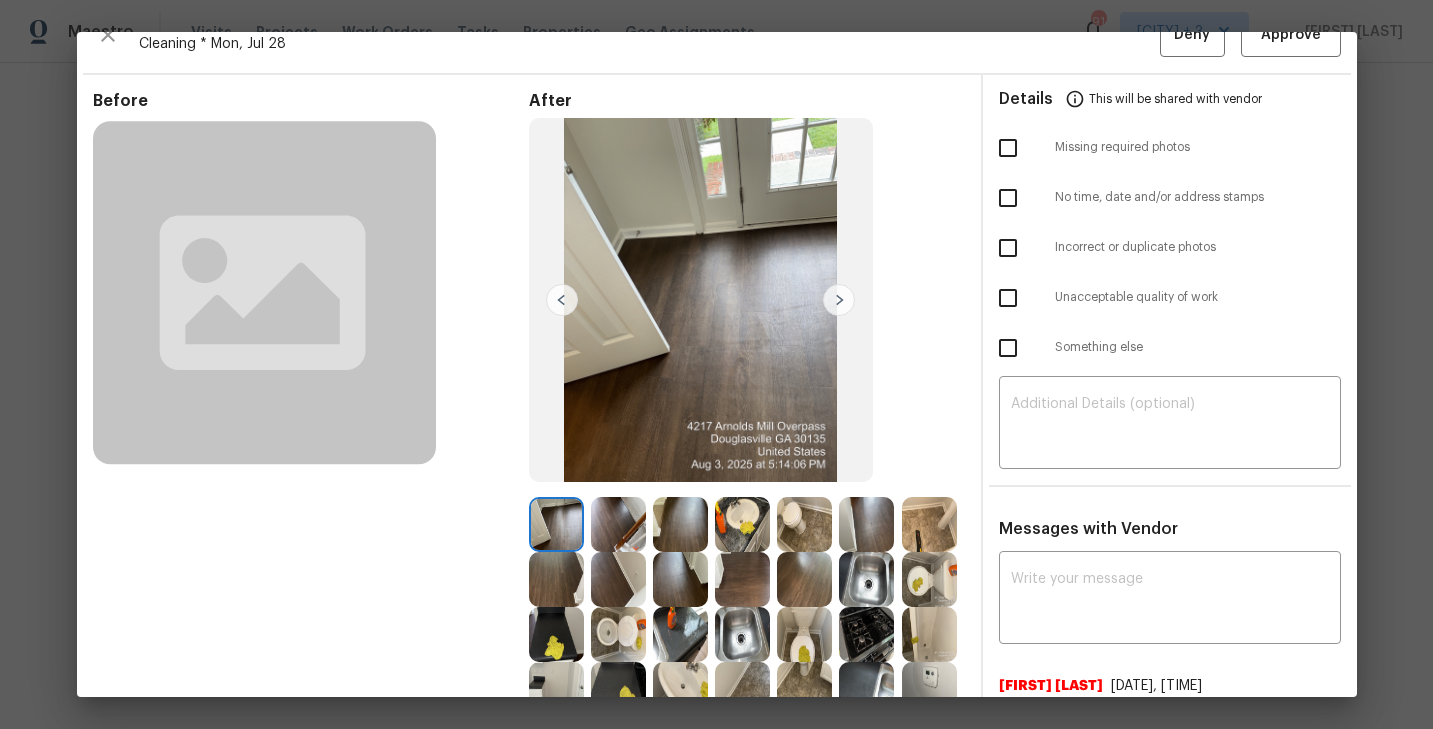 click at bounding box center [839, 300] 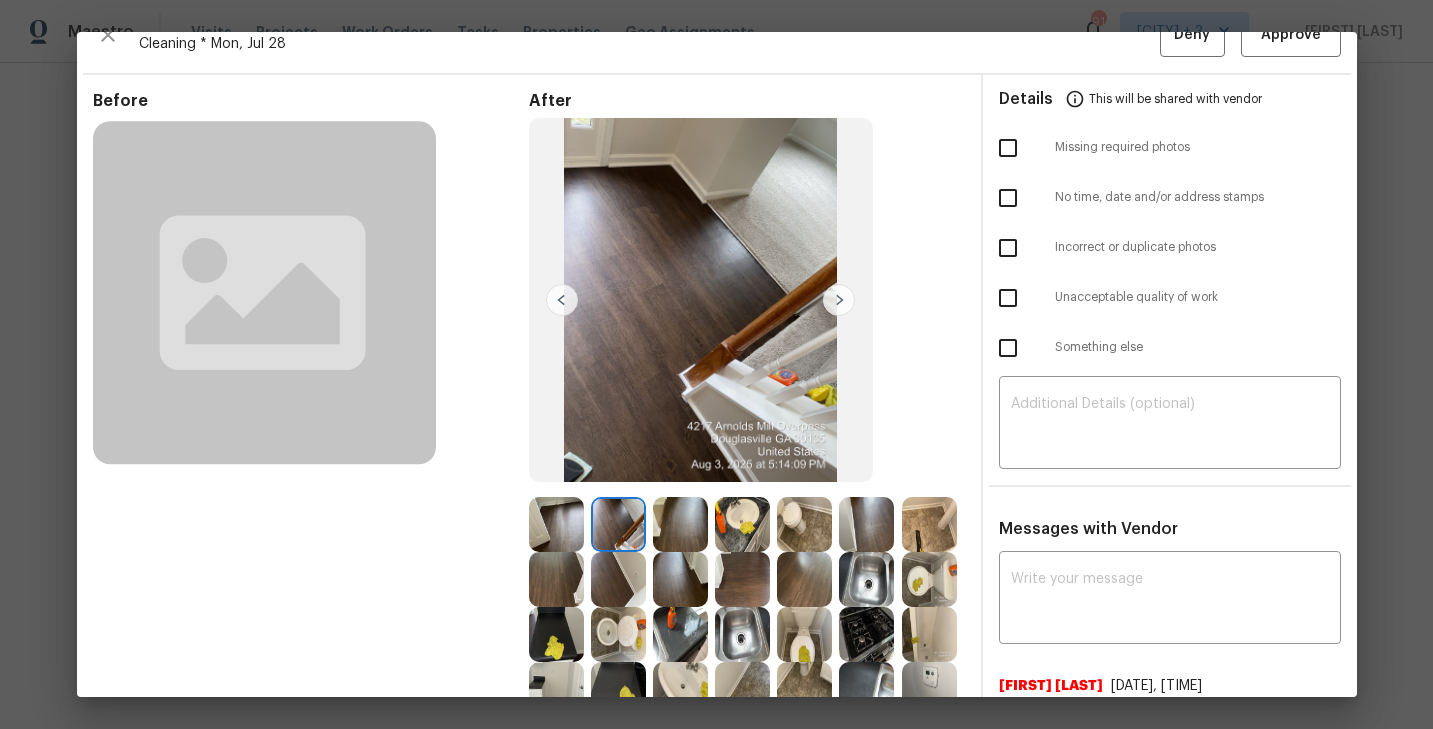 click at bounding box center [839, 300] 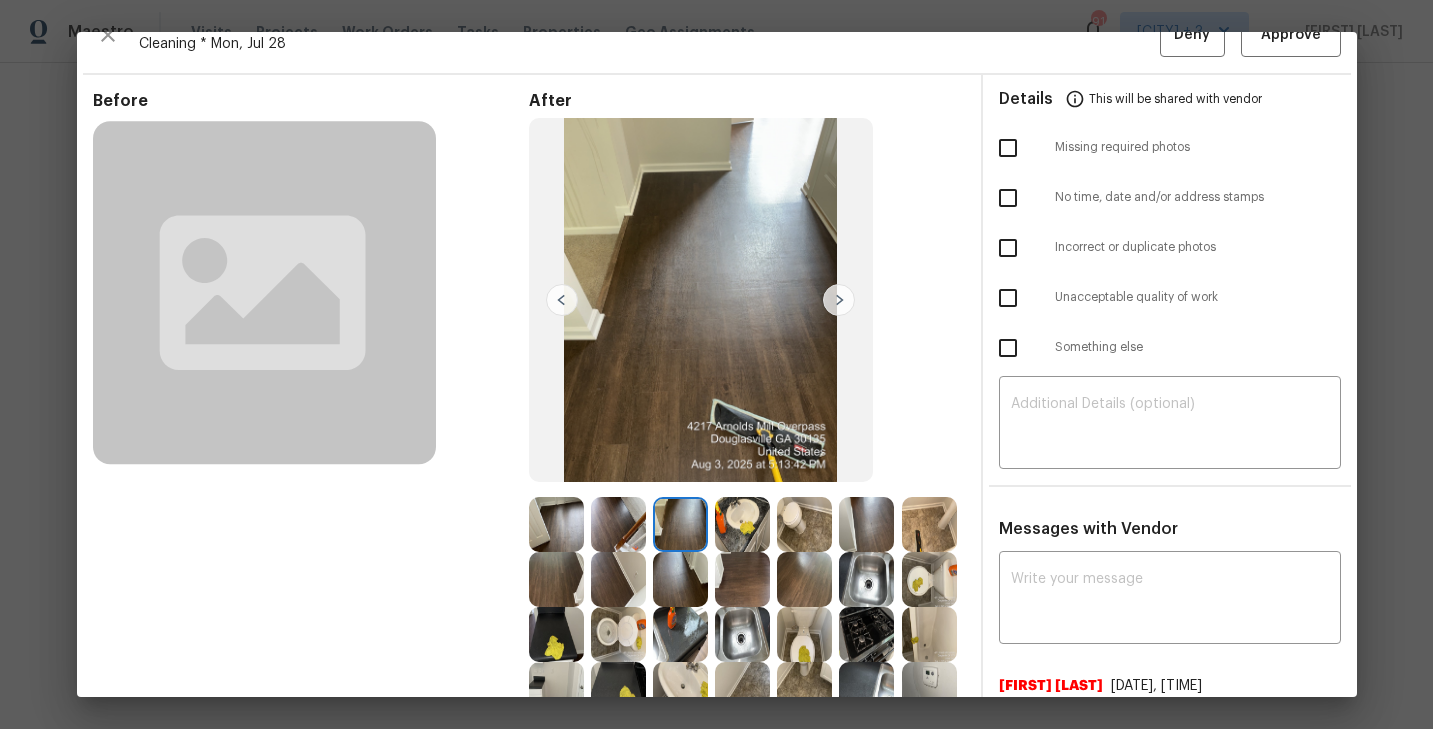 click at bounding box center [839, 300] 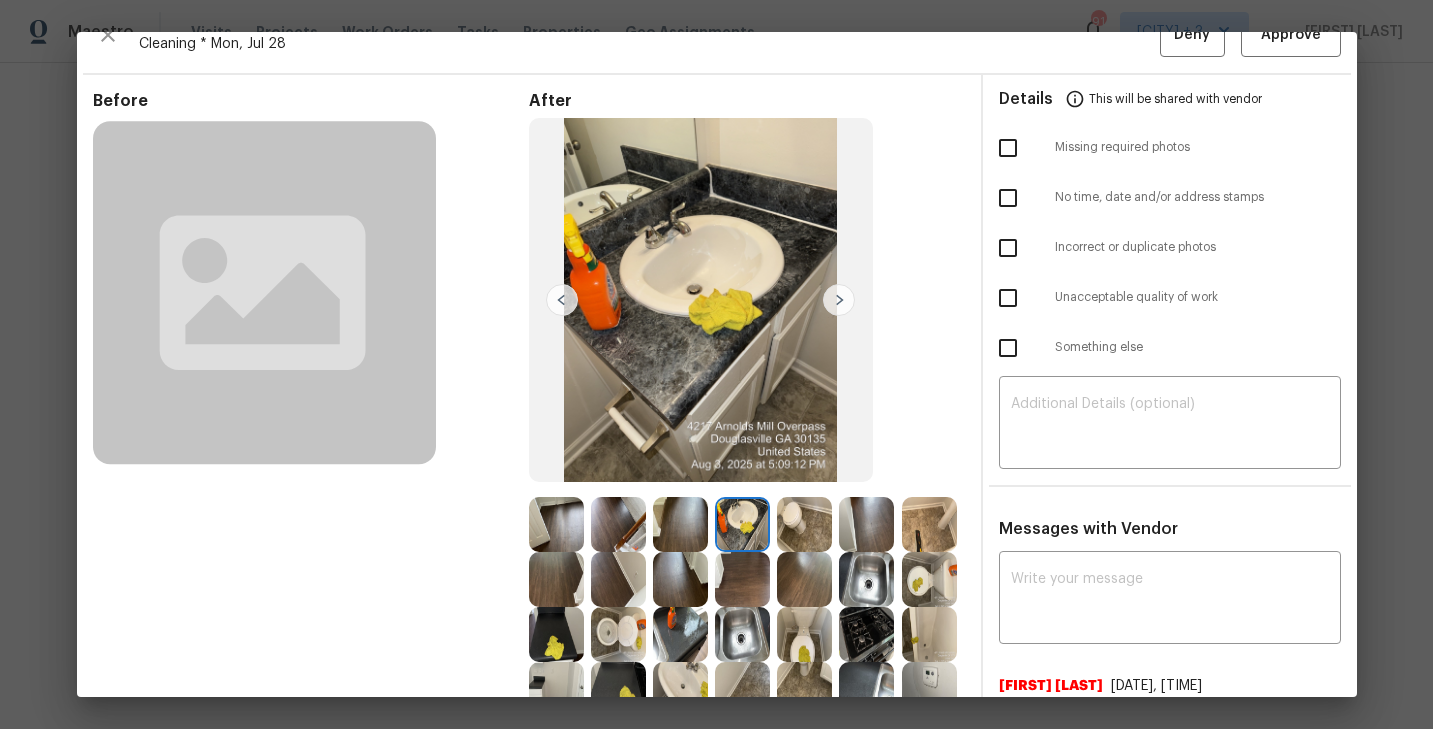 click at bounding box center [839, 300] 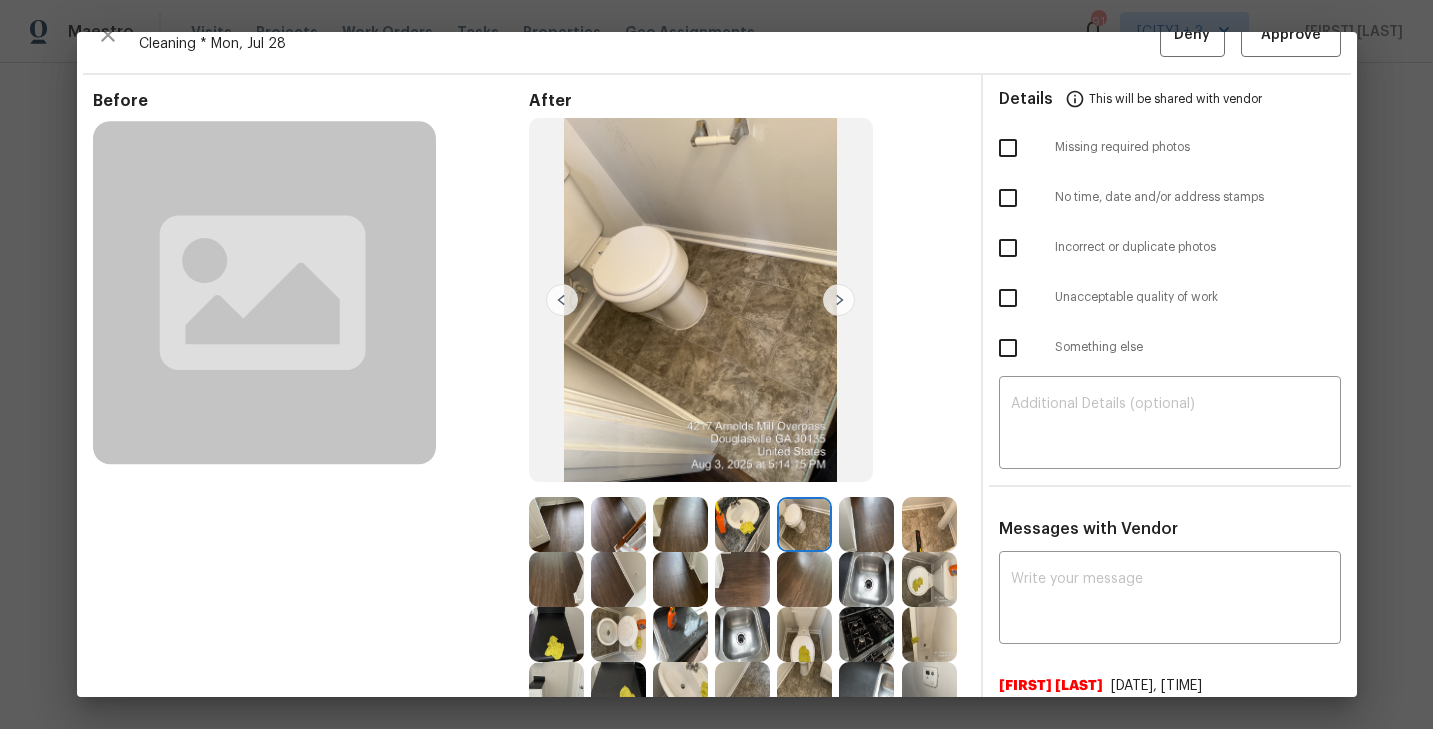 click at bounding box center [839, 300] 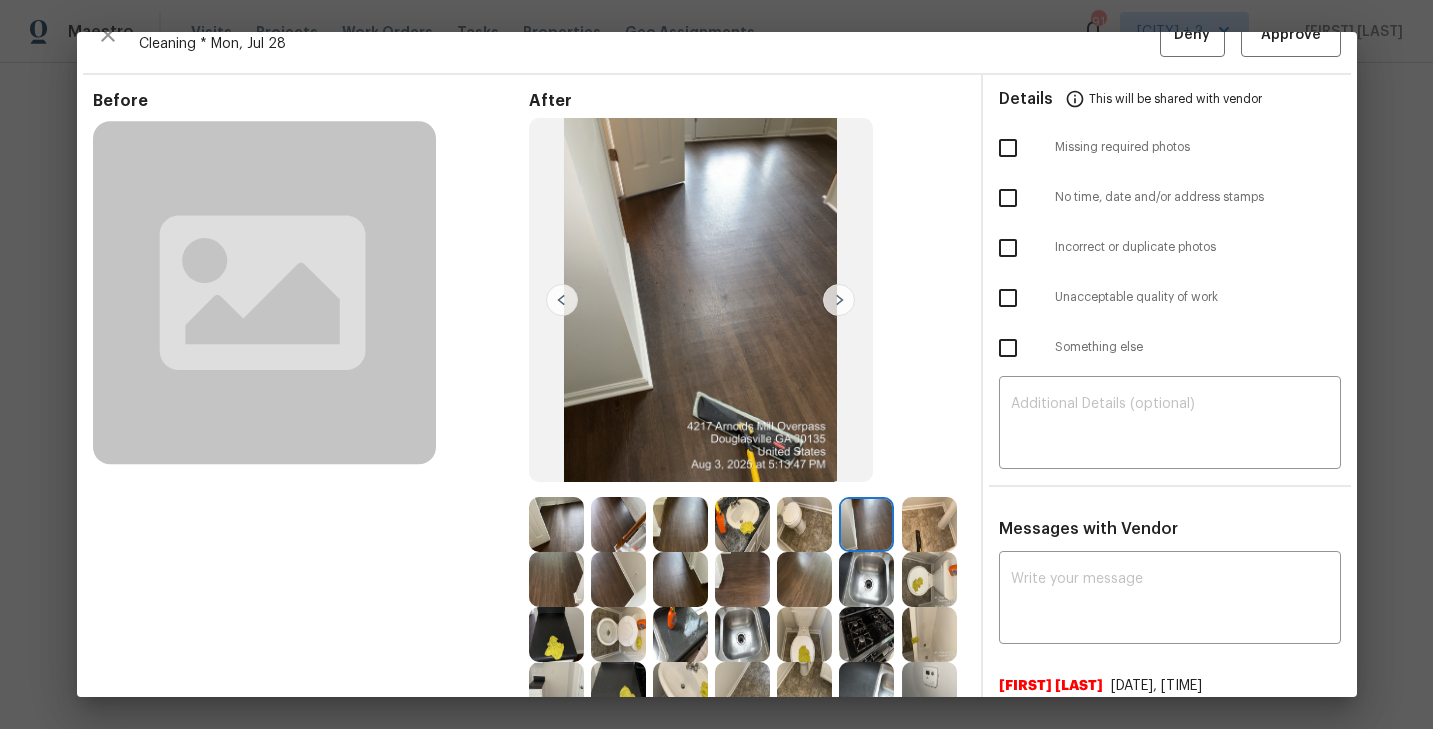 click at bounding box center (839, 300) 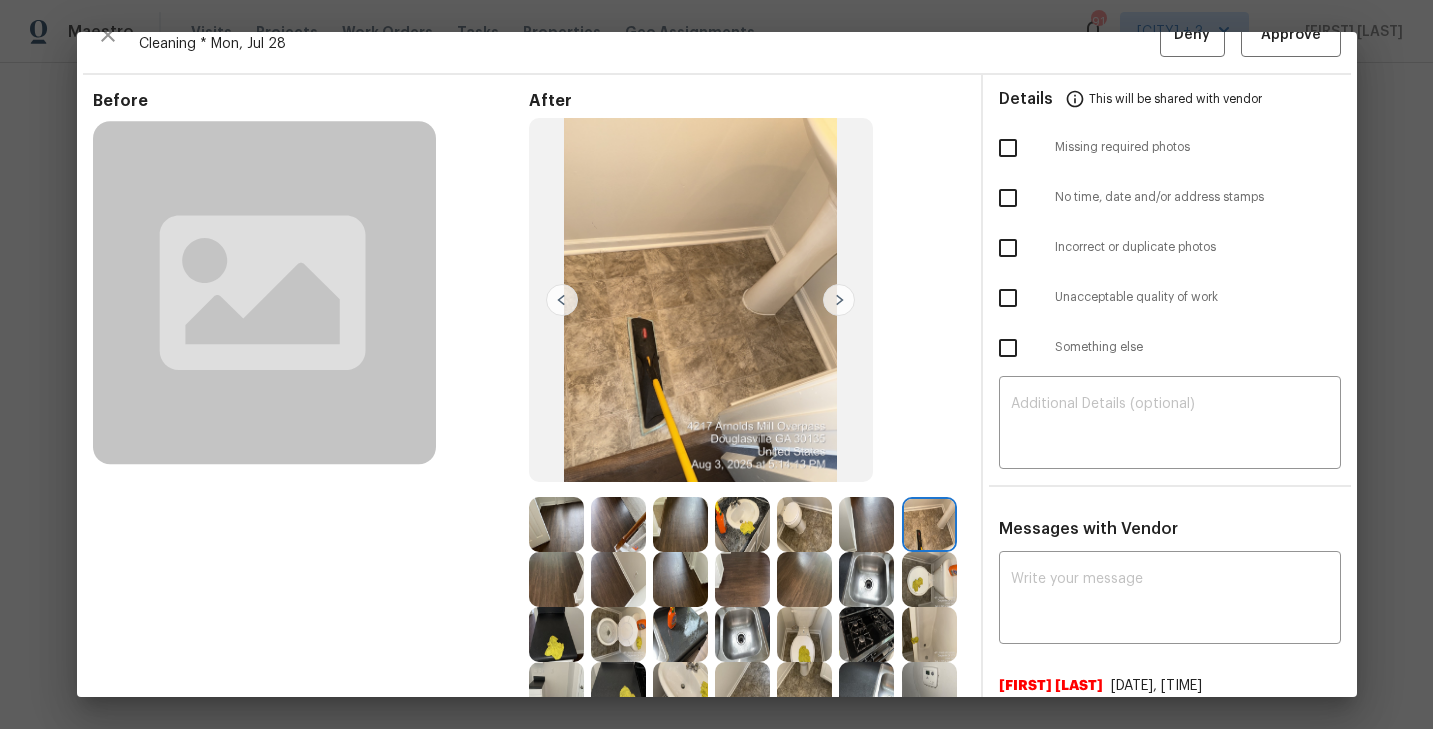 click at bounding box center (839, 300) 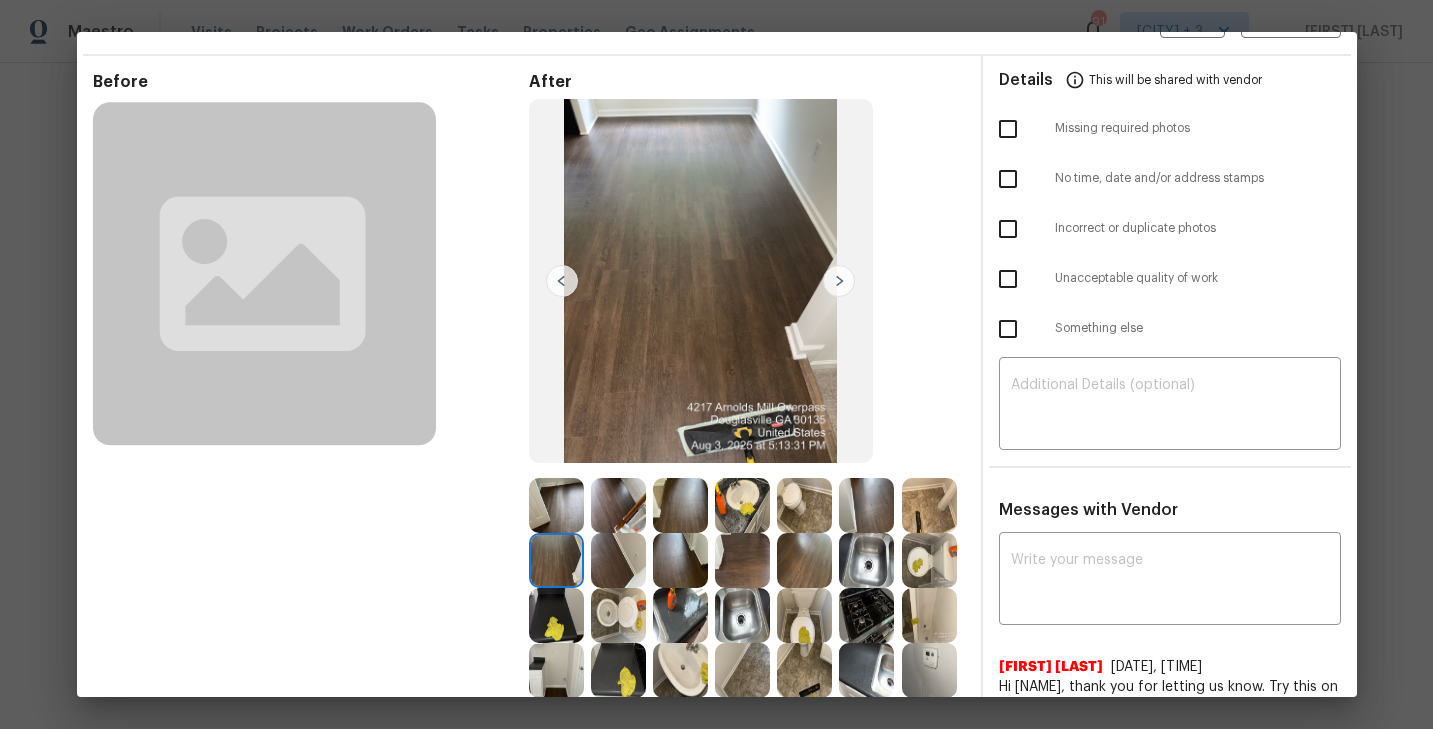 scroll, scrollTop: 55, scrollLeft: 0, axis: vertical 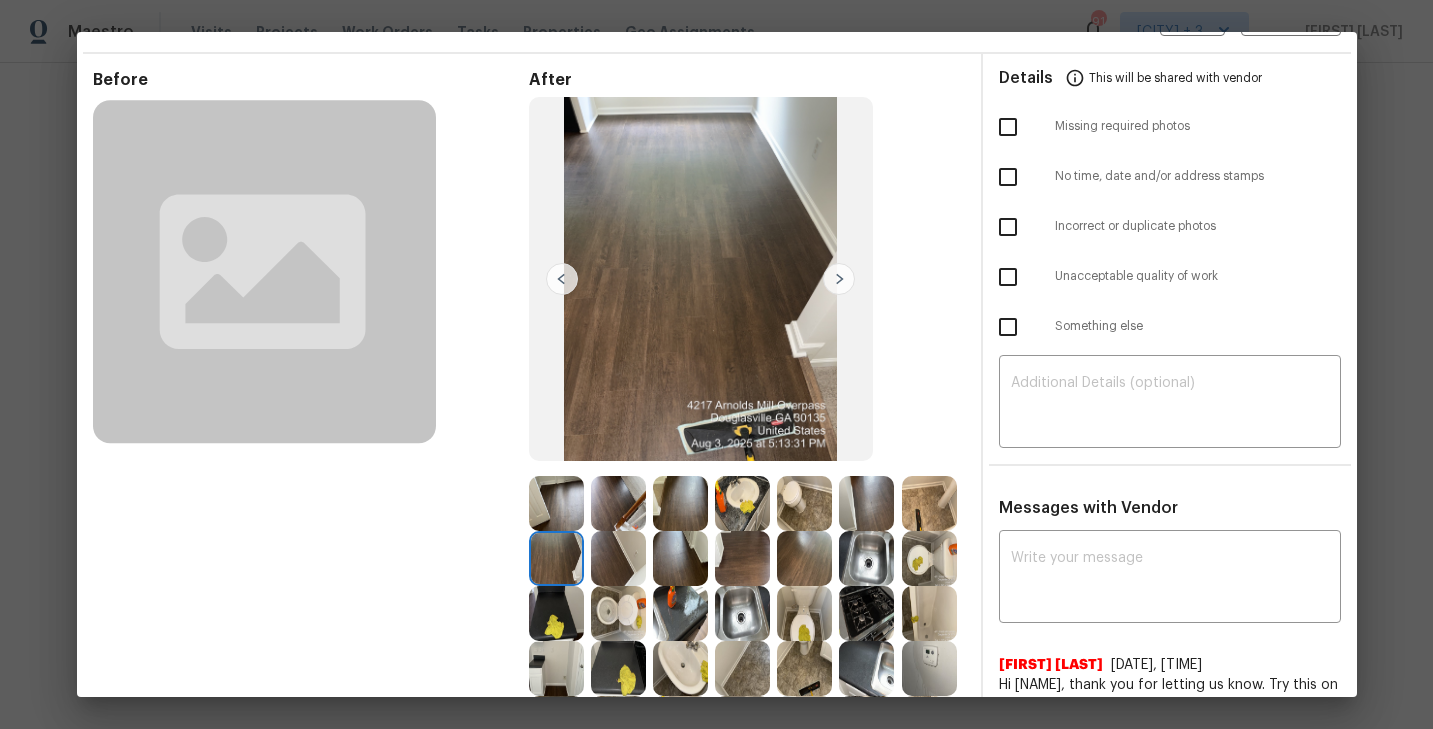 click at bounding box center (839, 279) 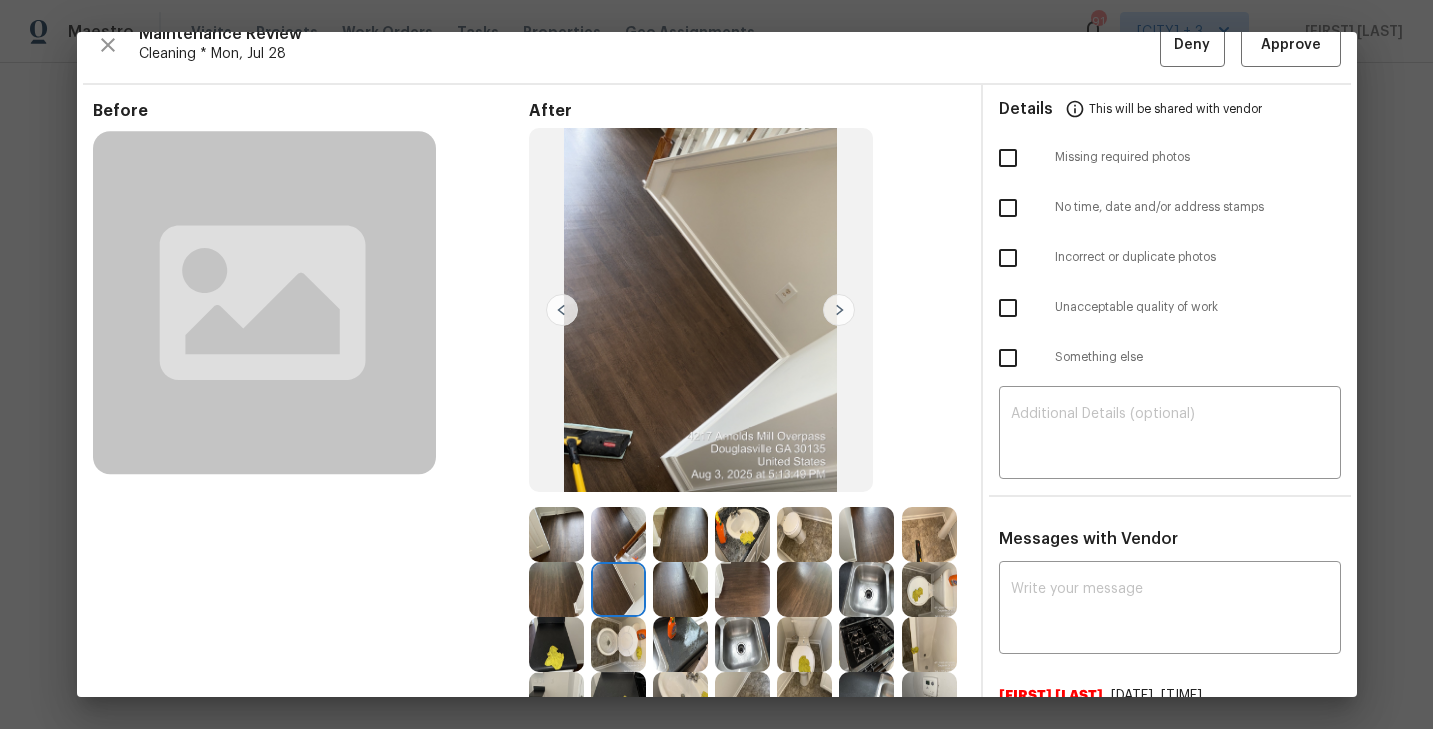 scroll, scrollTop: 23, scrollLeft: 0, axis: vertical 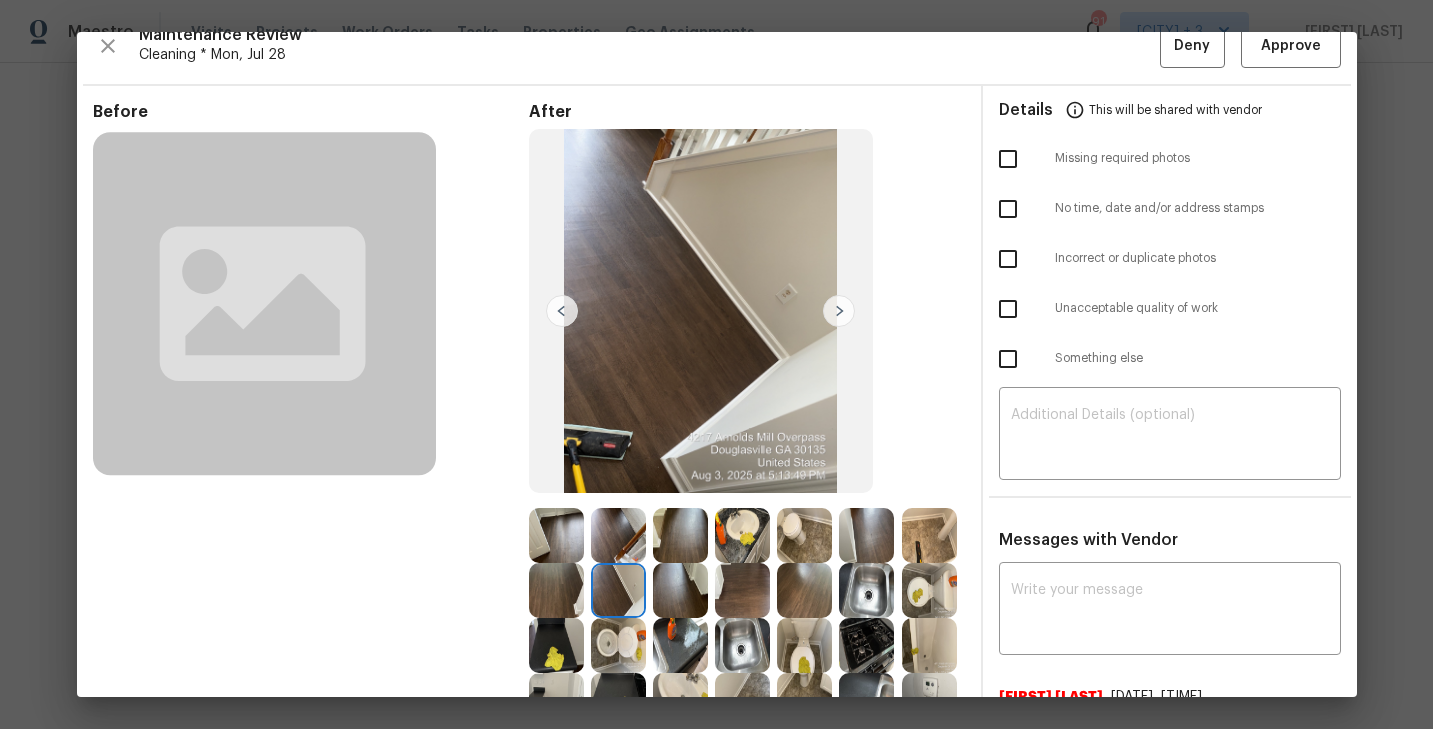 click at bounding box center [839, 311] 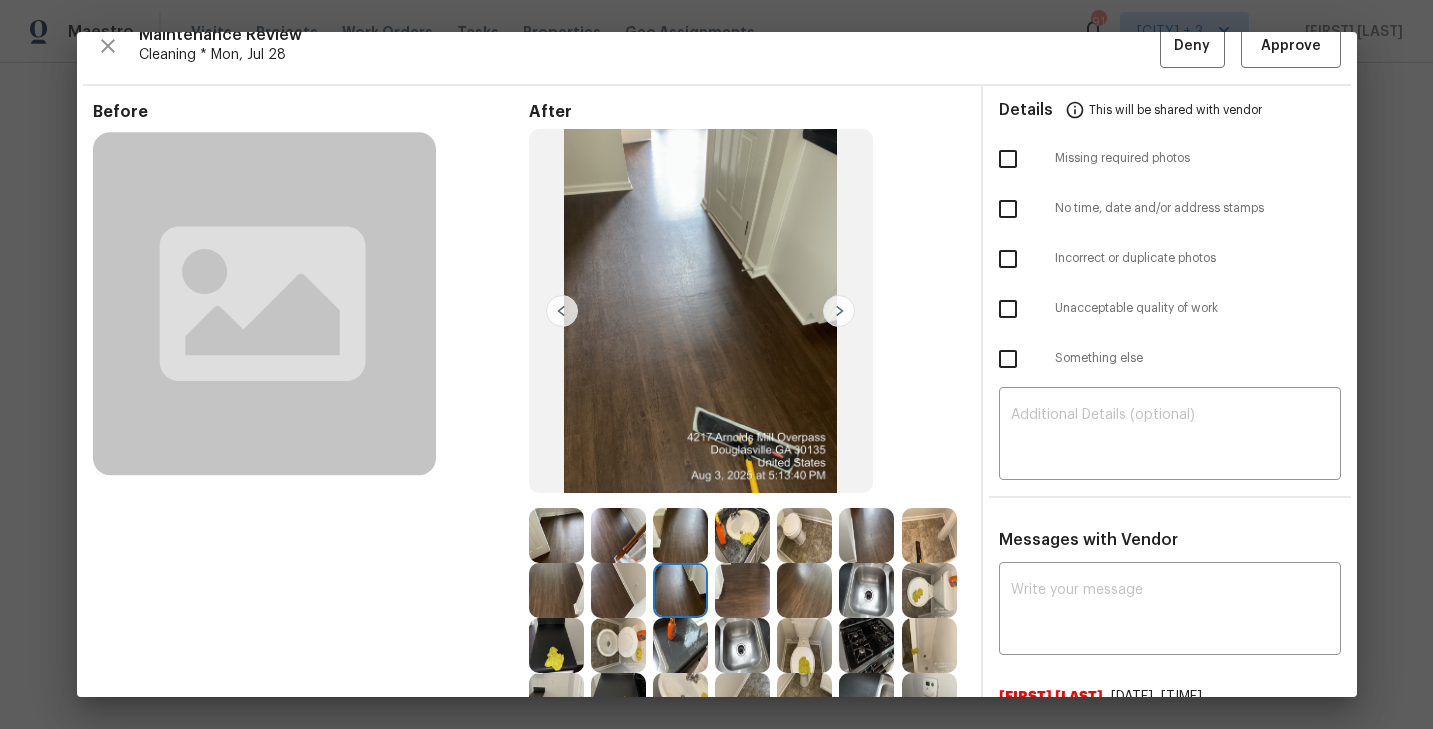 click at bounding box center [839, 311] 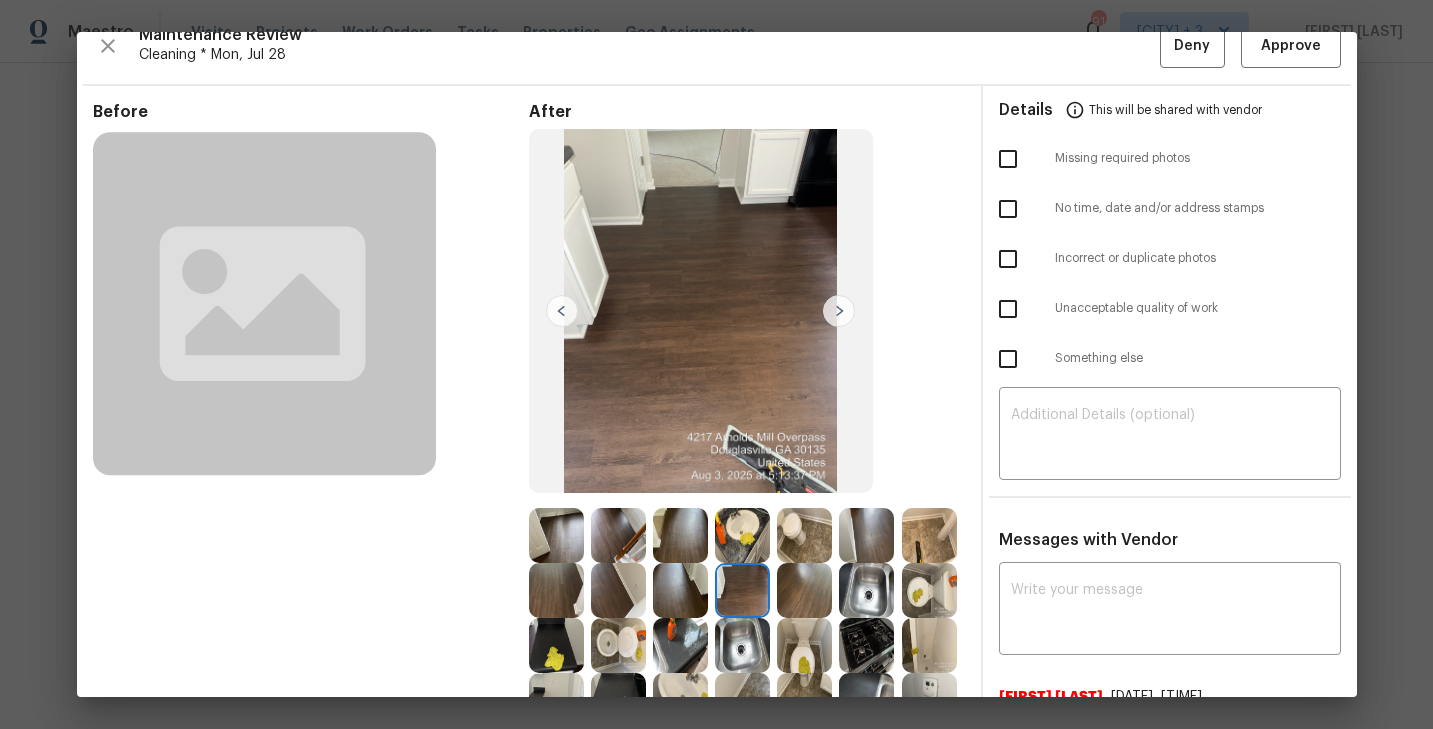 click at bounding box center (839, 311) 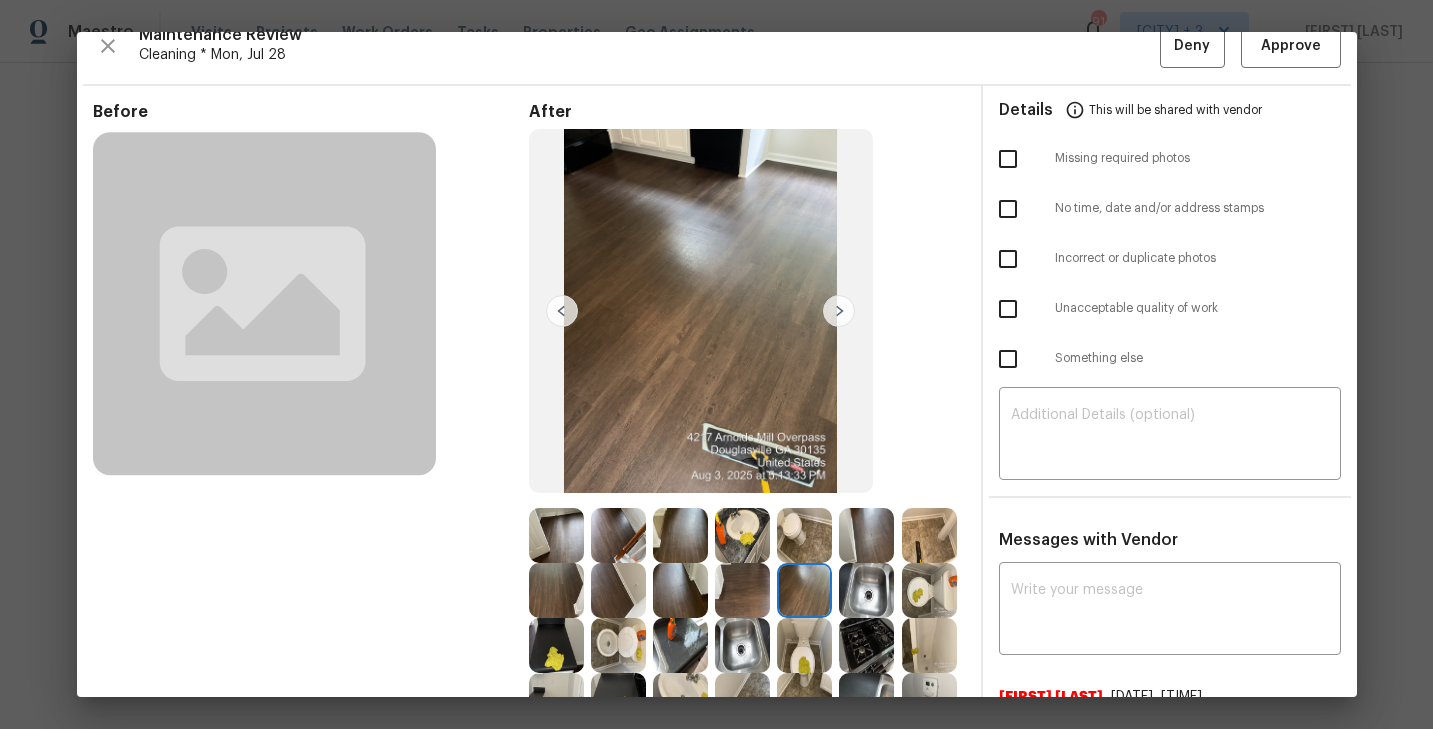 scroll, scrollTop: 0, scrollLeft: 0, axis: both 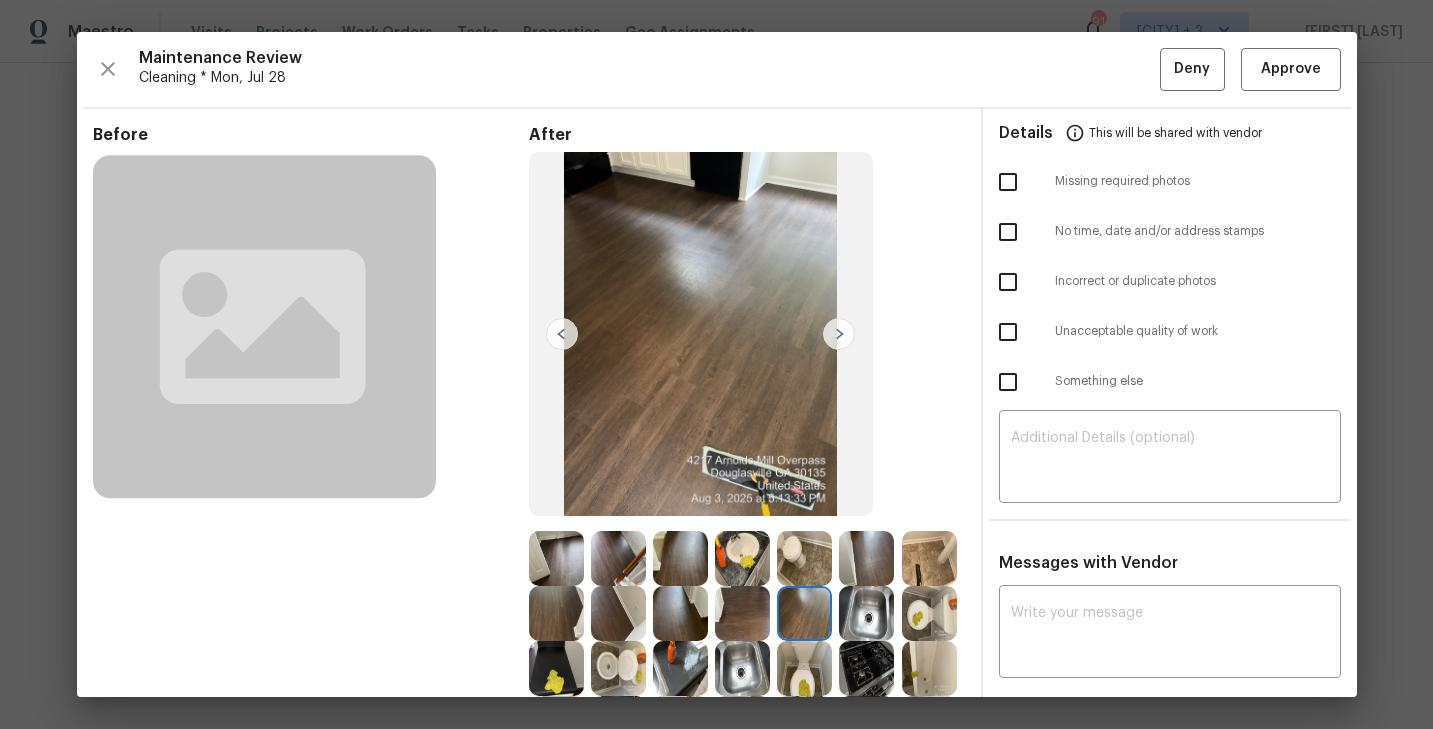 click at bounding box center [839, 334] 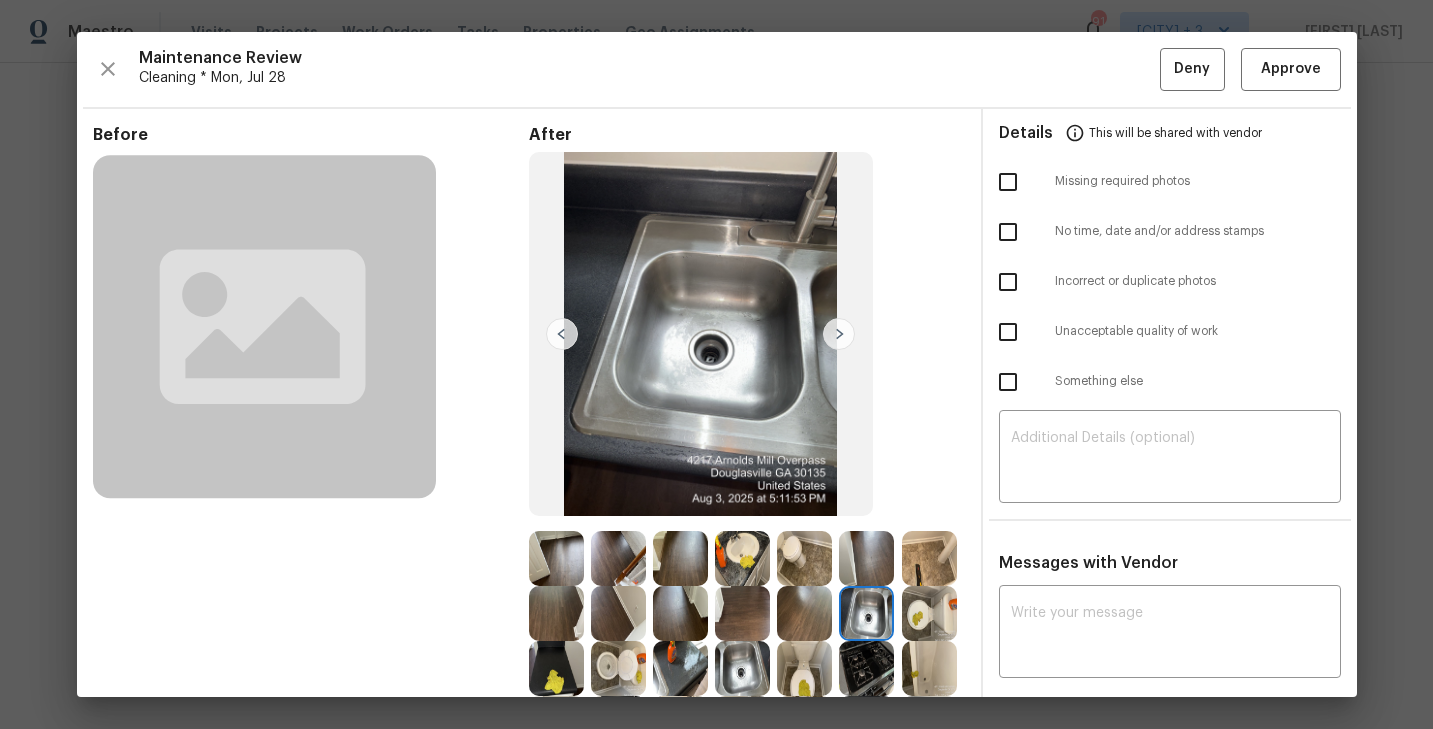click at bounding box center [839, 334] 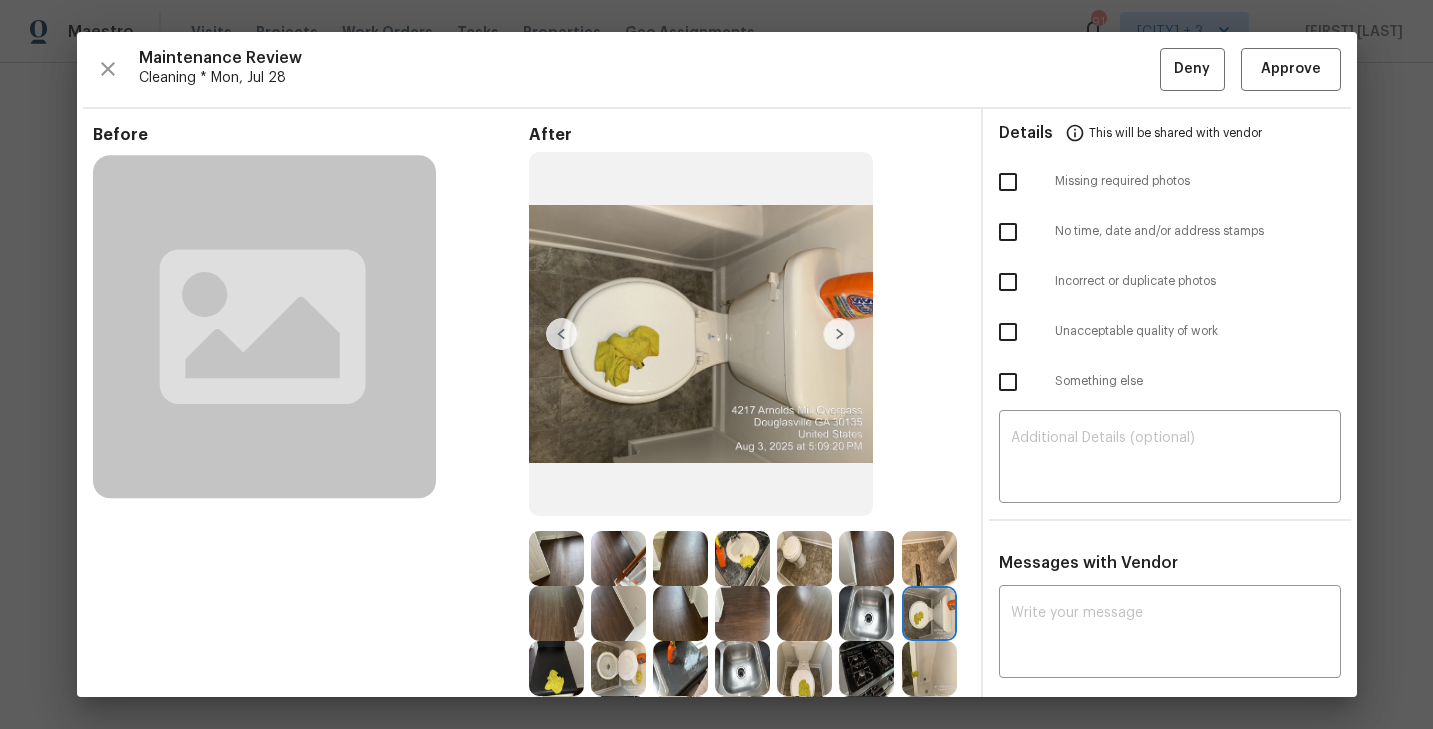 click at bounding box center (839, 334) 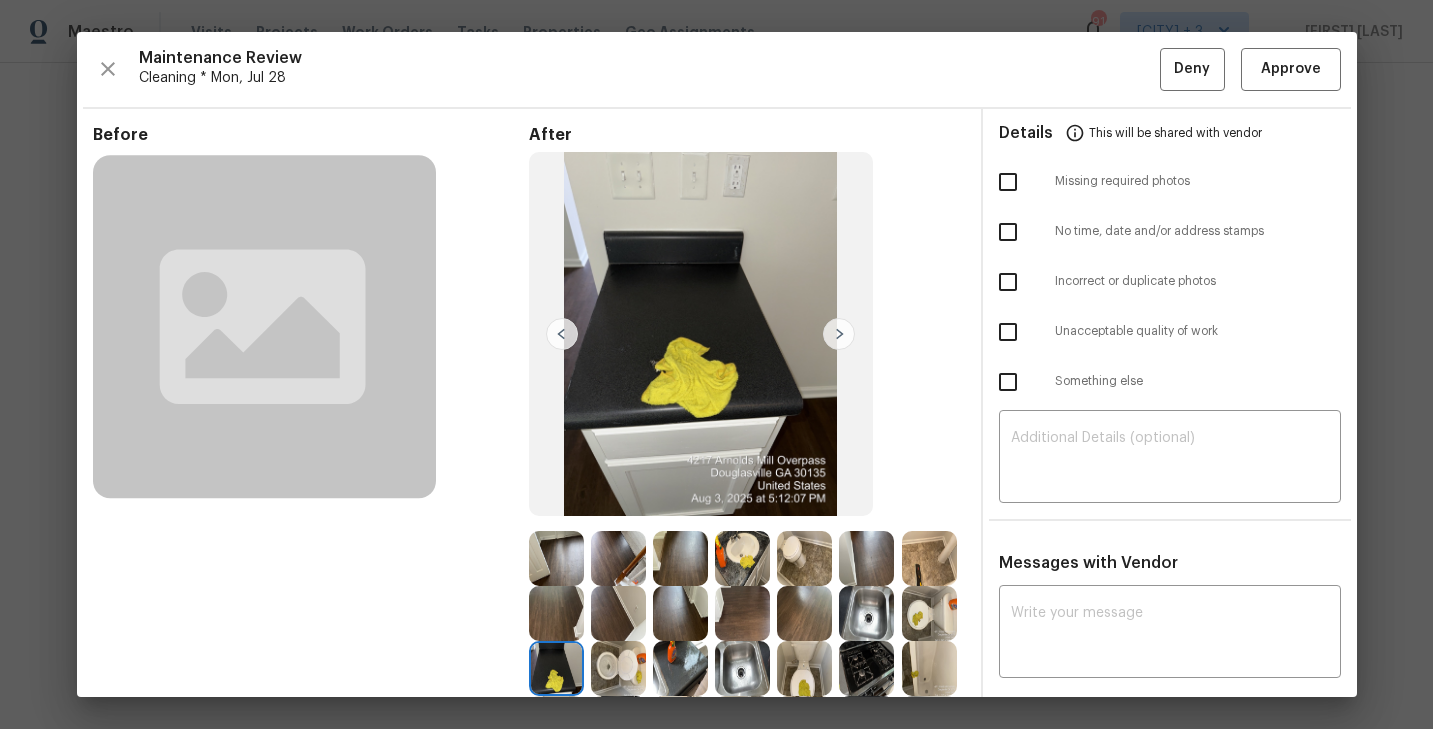click at bounding box center [839, 334] 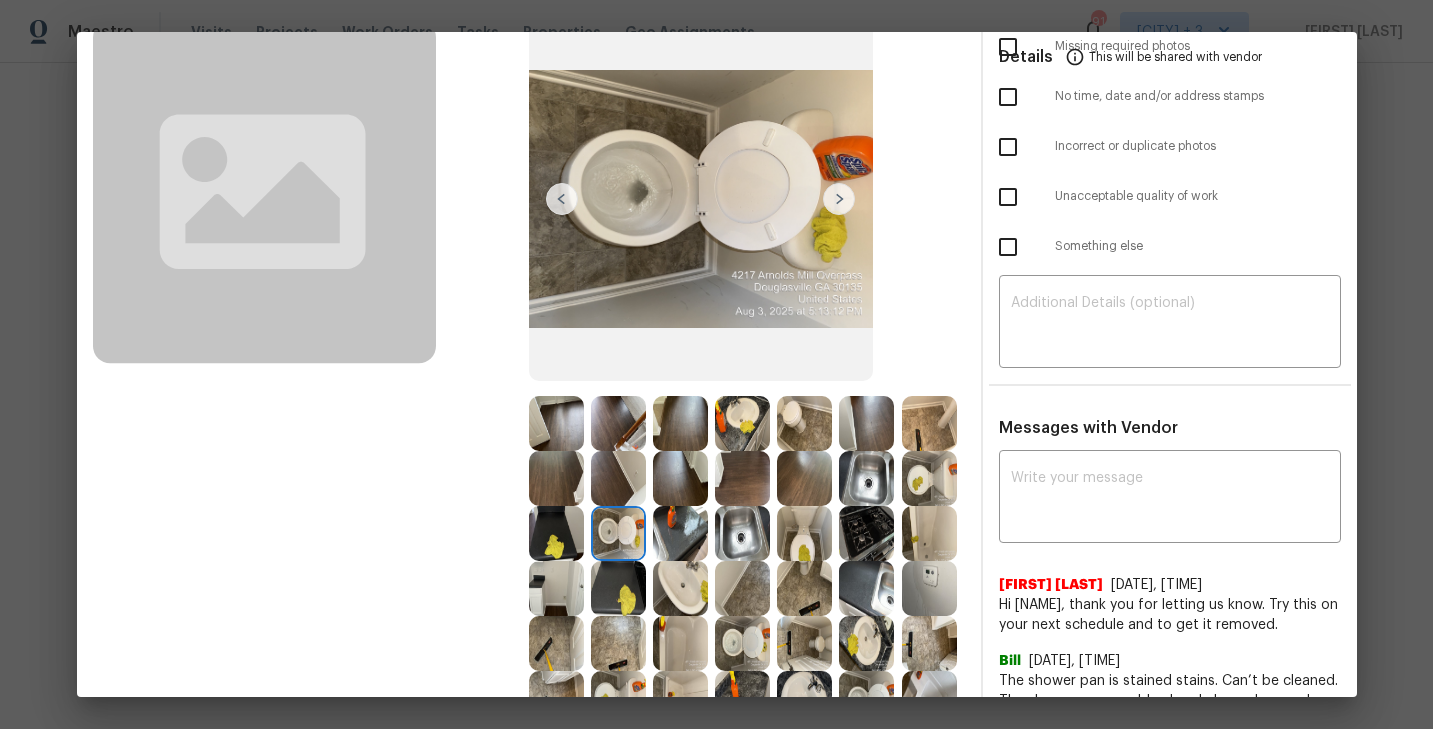 scroll, scrollTop: 137, scrollLeft: 0, axis: vertical 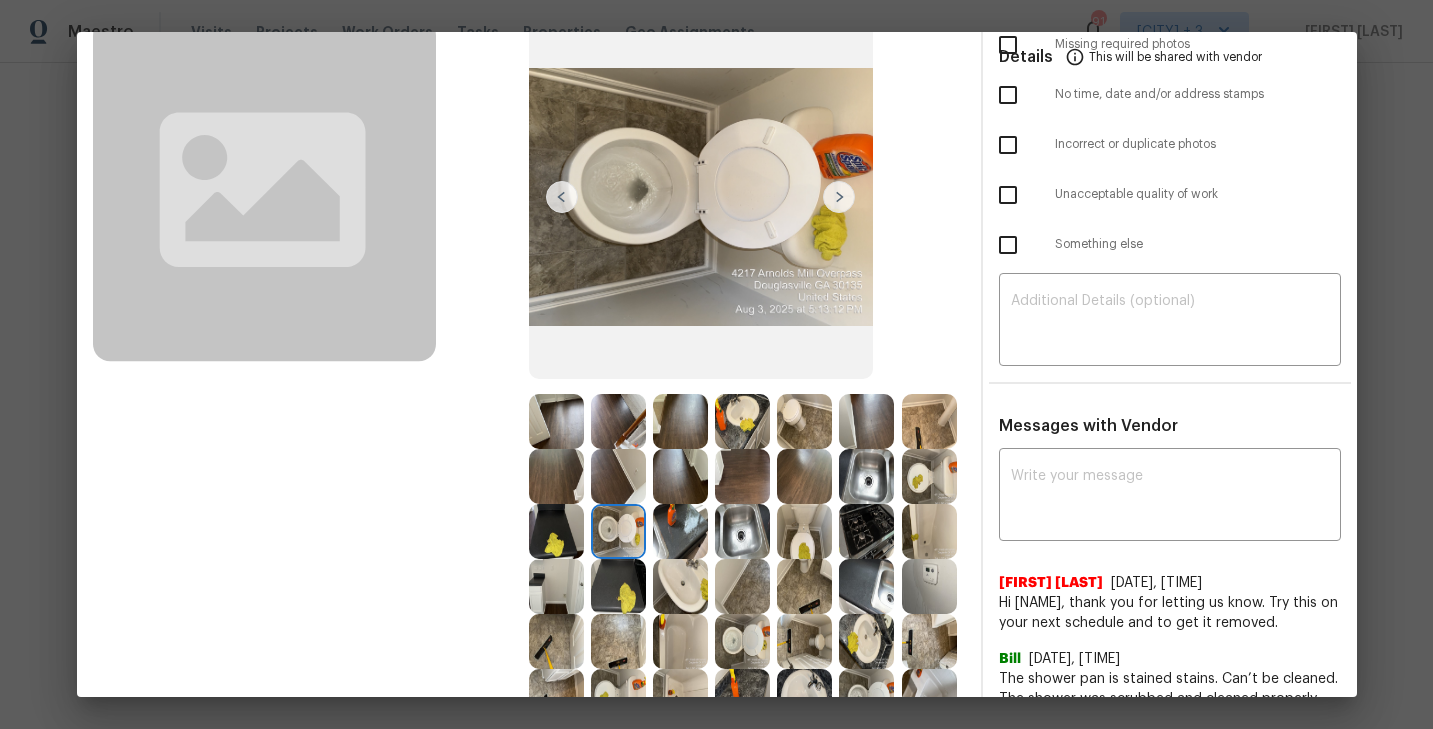 click at bounding box center (680, 531) 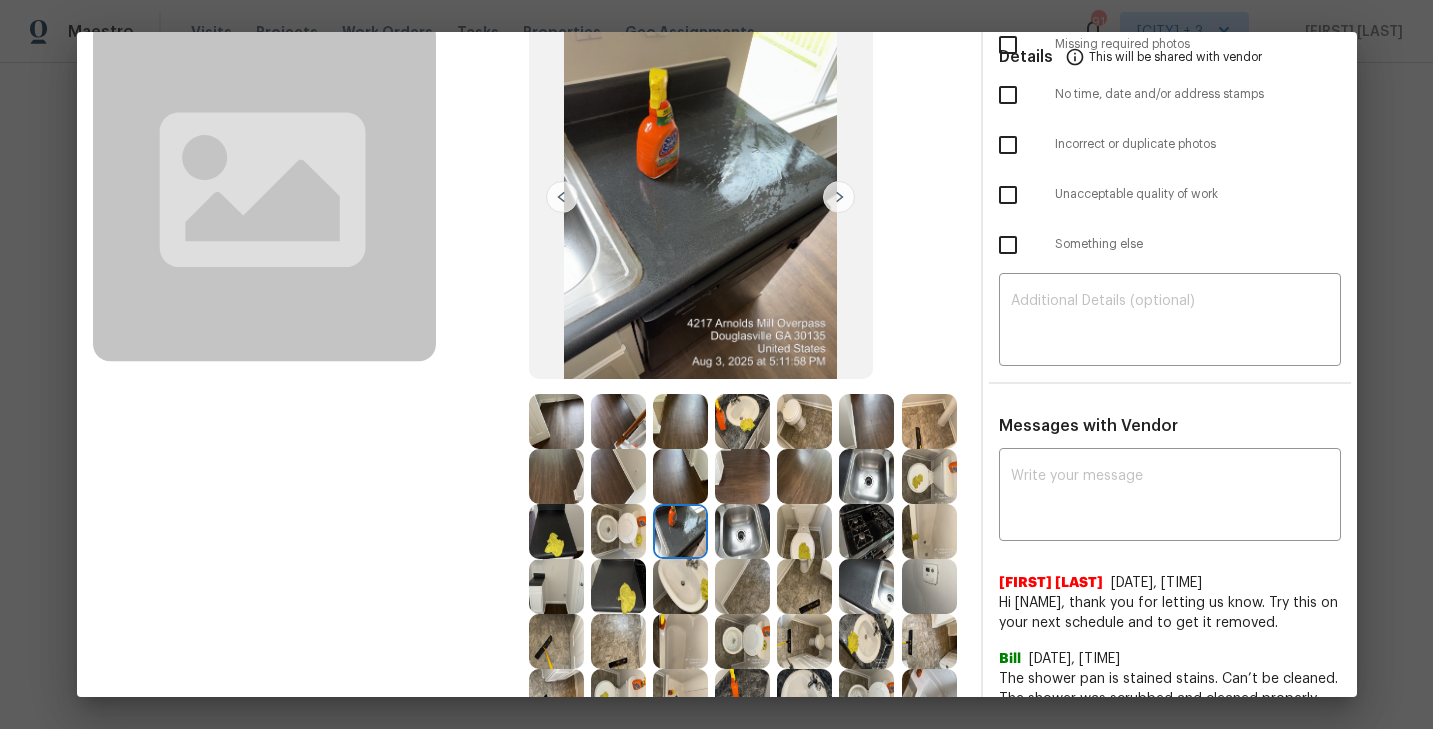 click at bounding box center [742, 531] 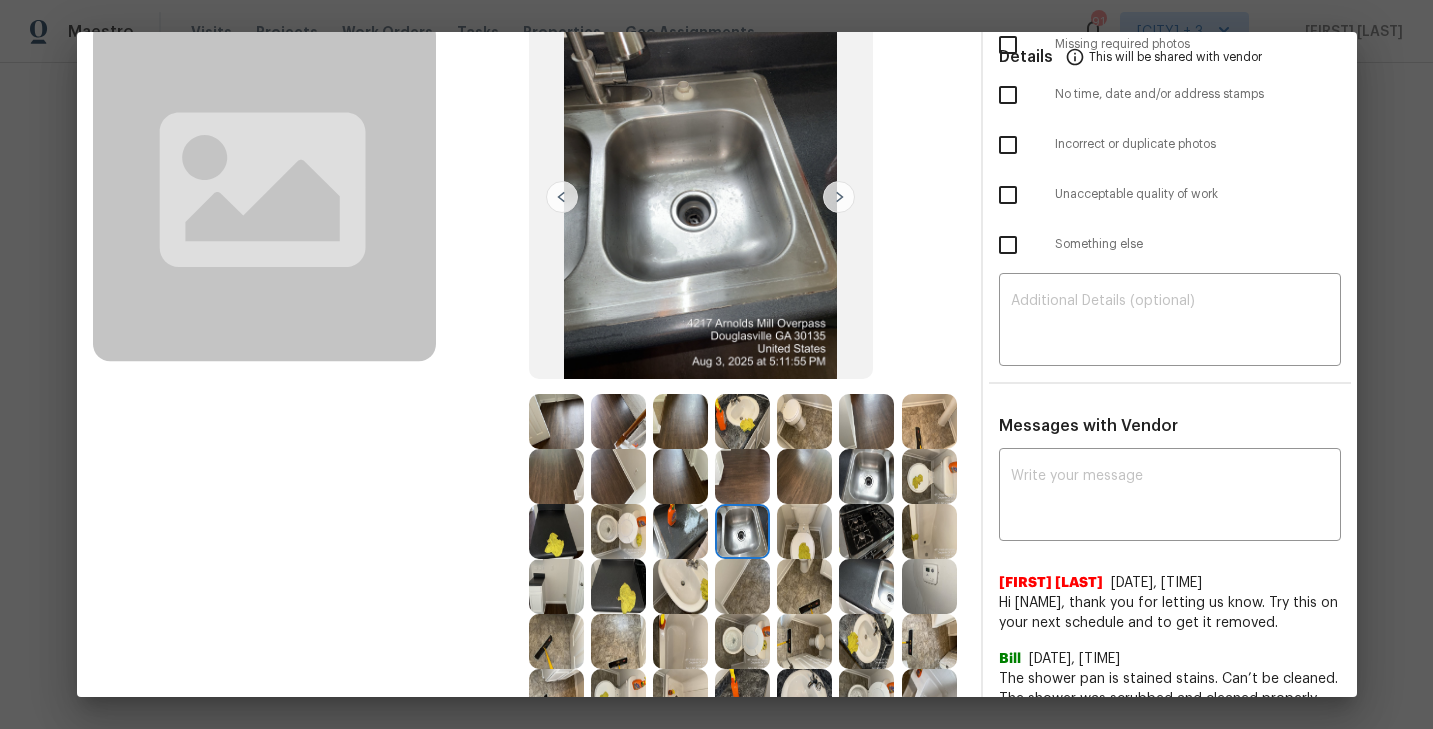 click at bounding box center [804, 531] 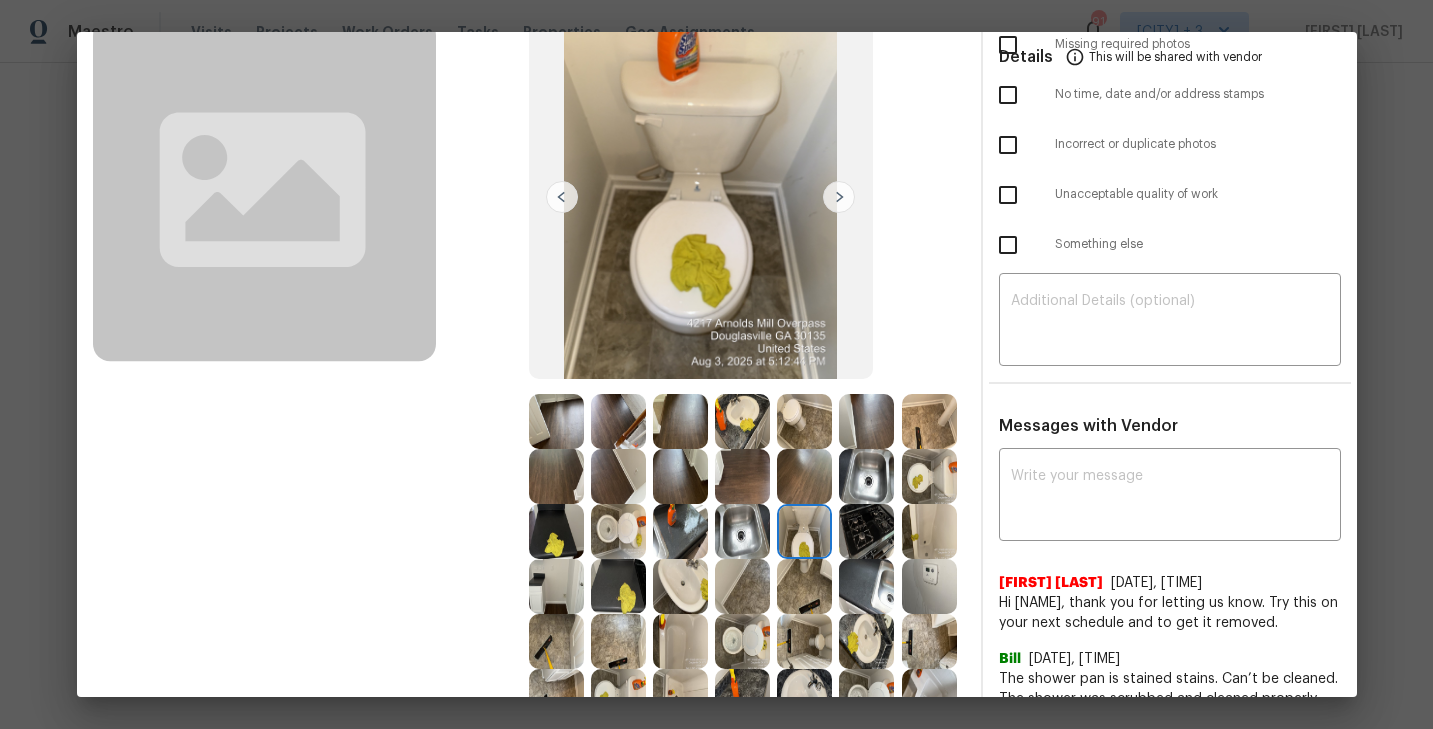 click at bounding box center [866, 531] 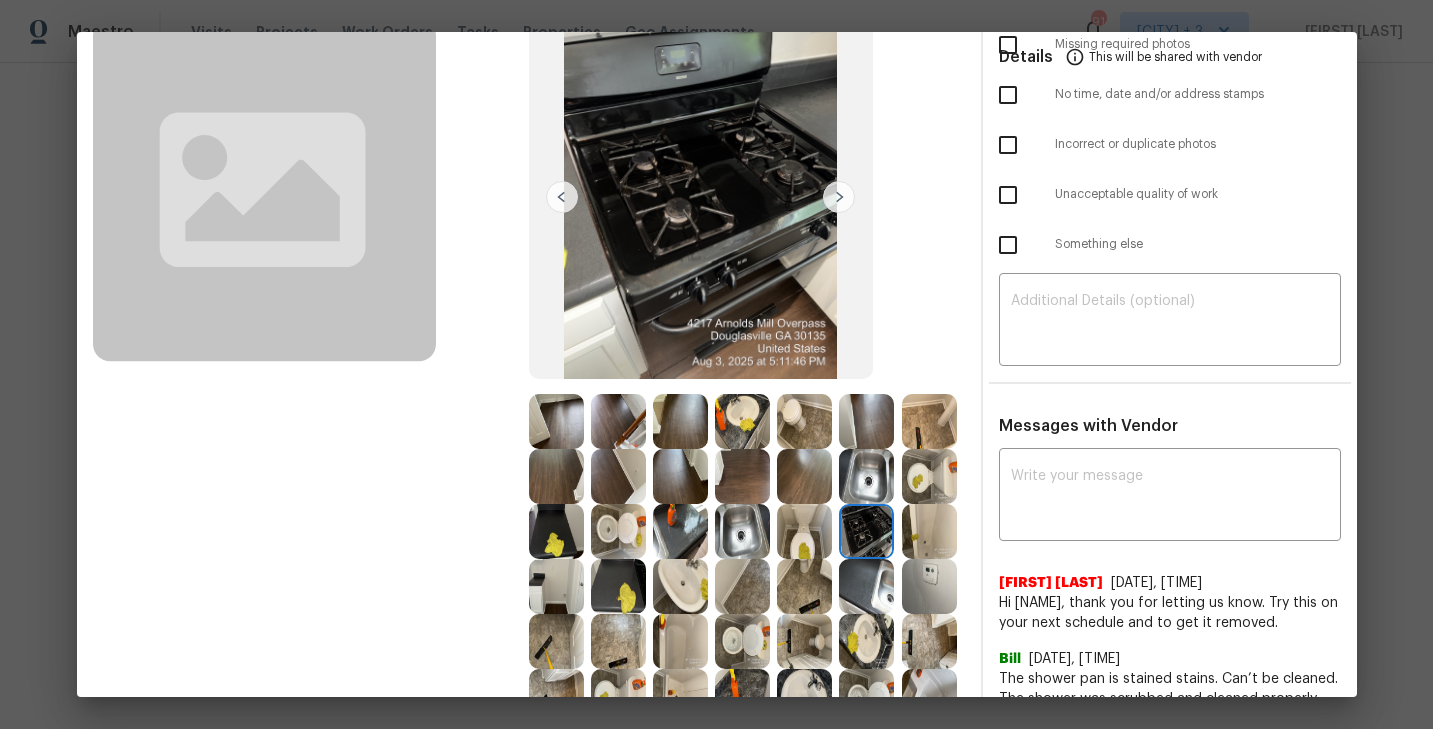 click at bounding box center [929, 531] 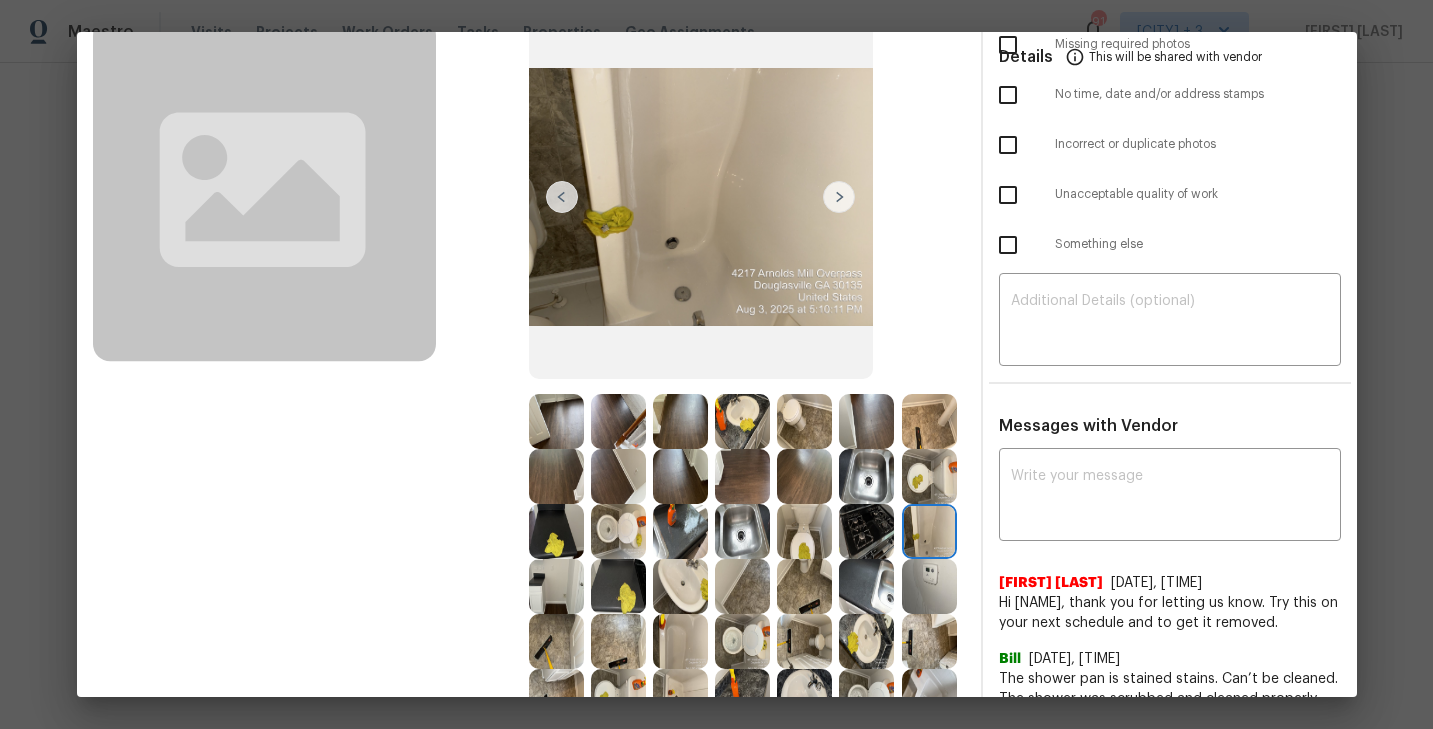 click at bounding box center [556, 586] 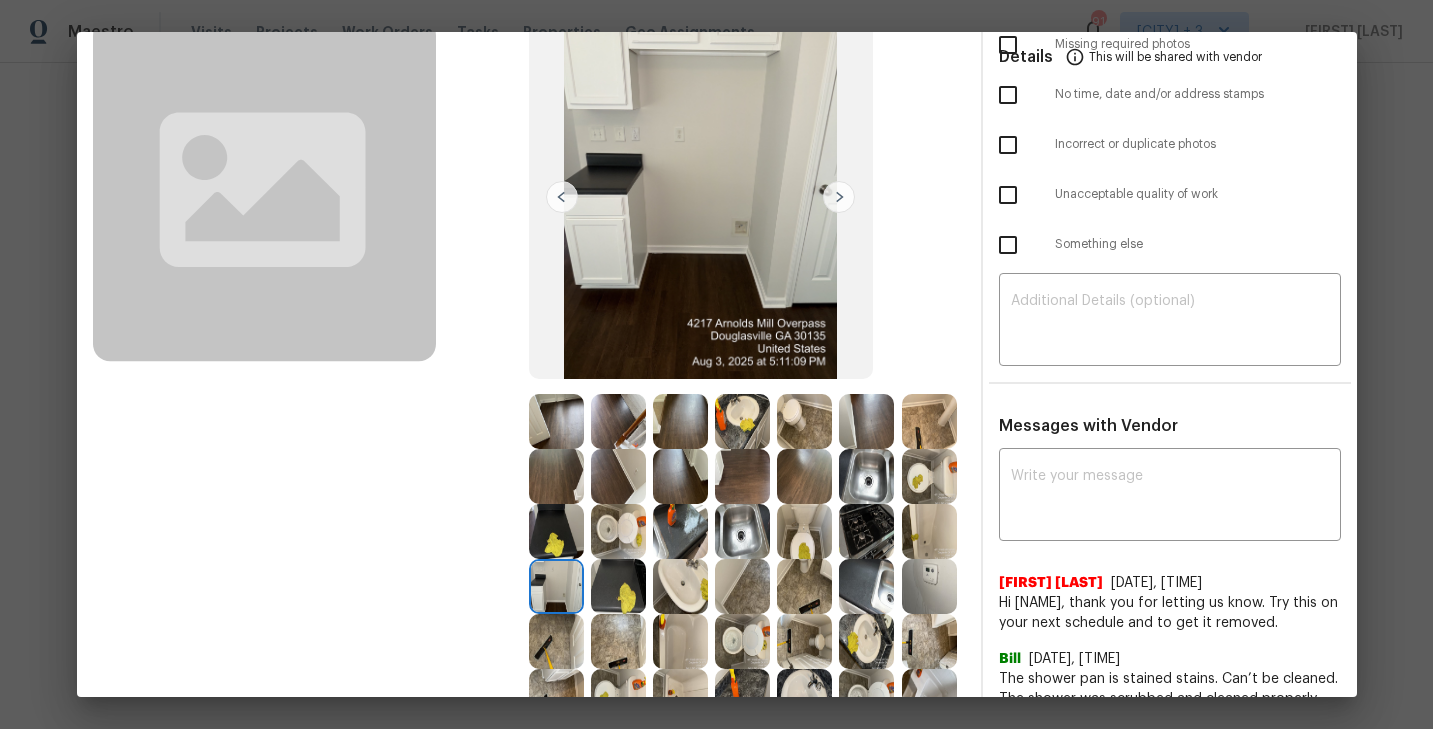 click at bounding box center [618, 586] 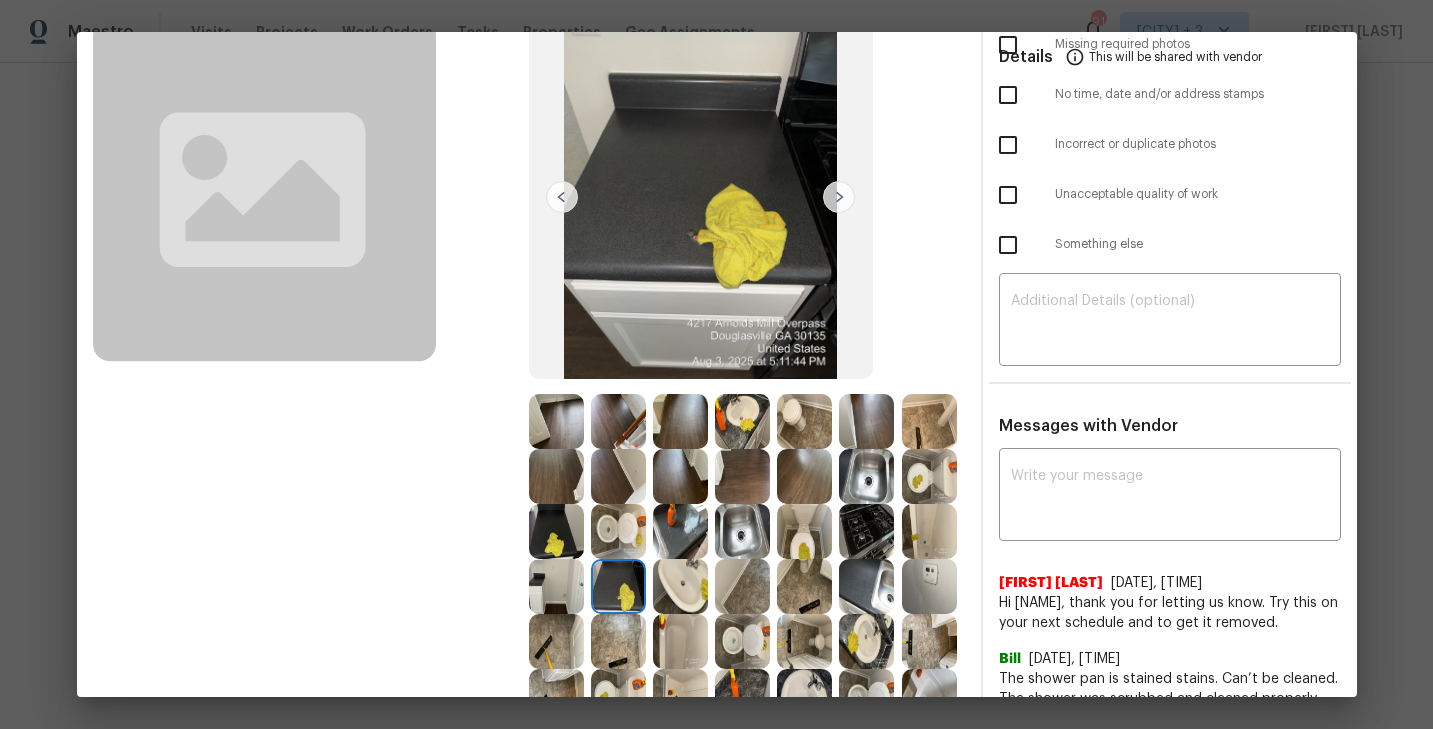 click at bounding box center (680, 586) 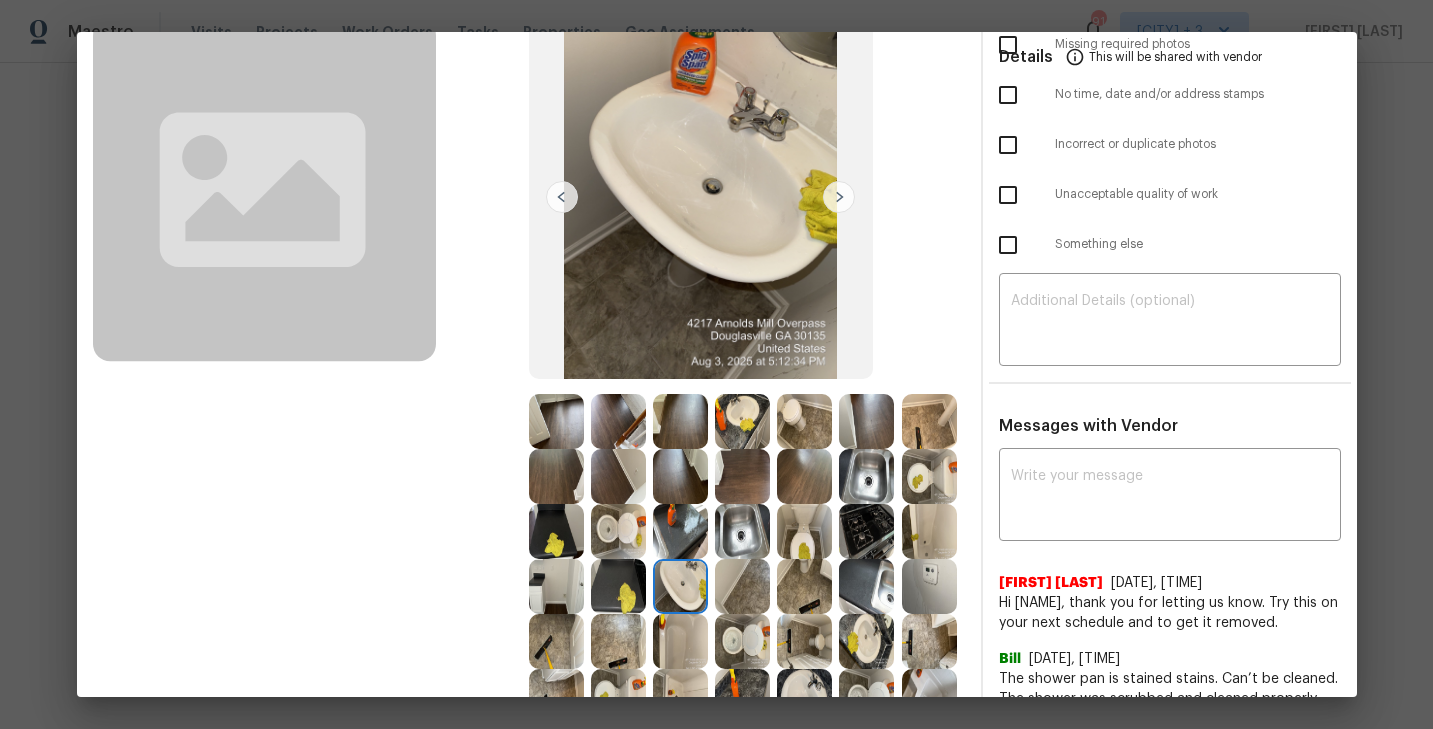 click at bounding box center (742, 586) 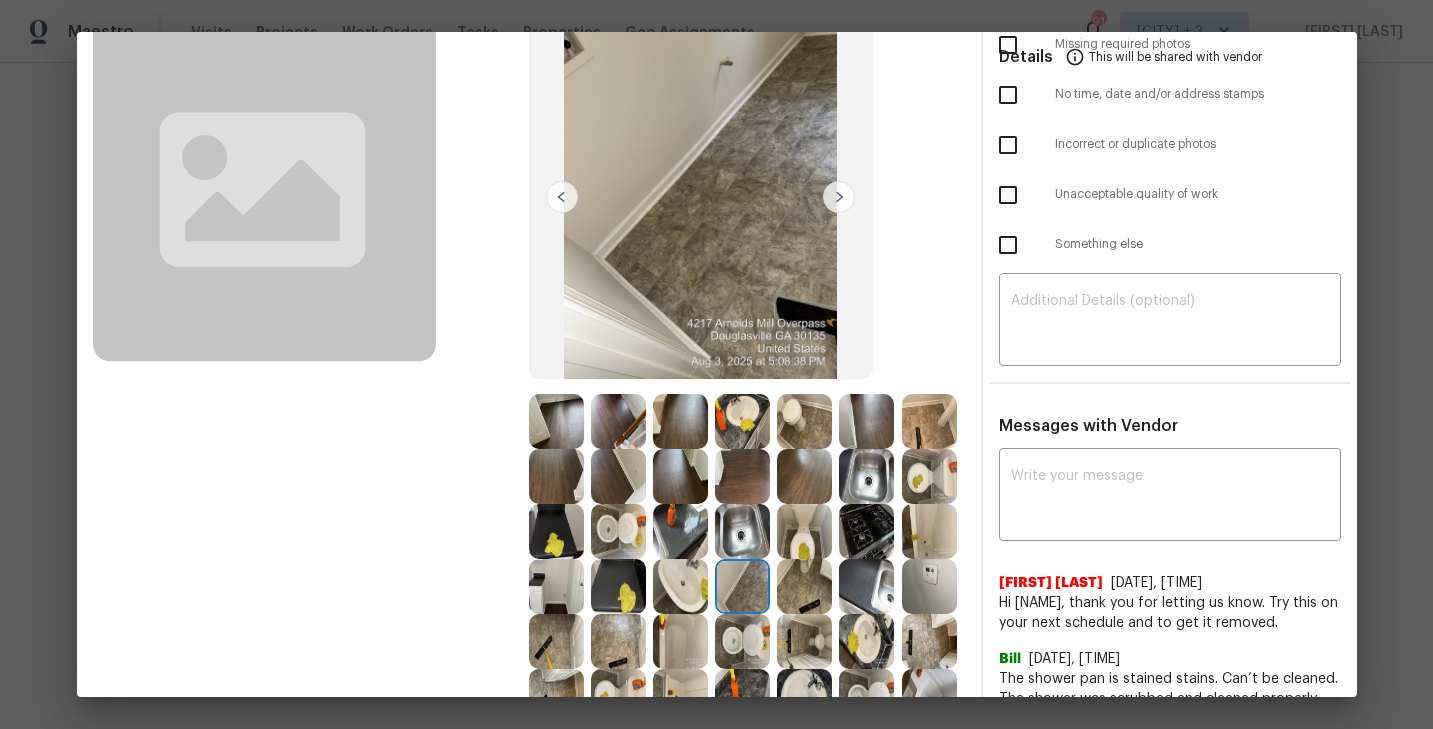 click at bounding box center (746, 586) 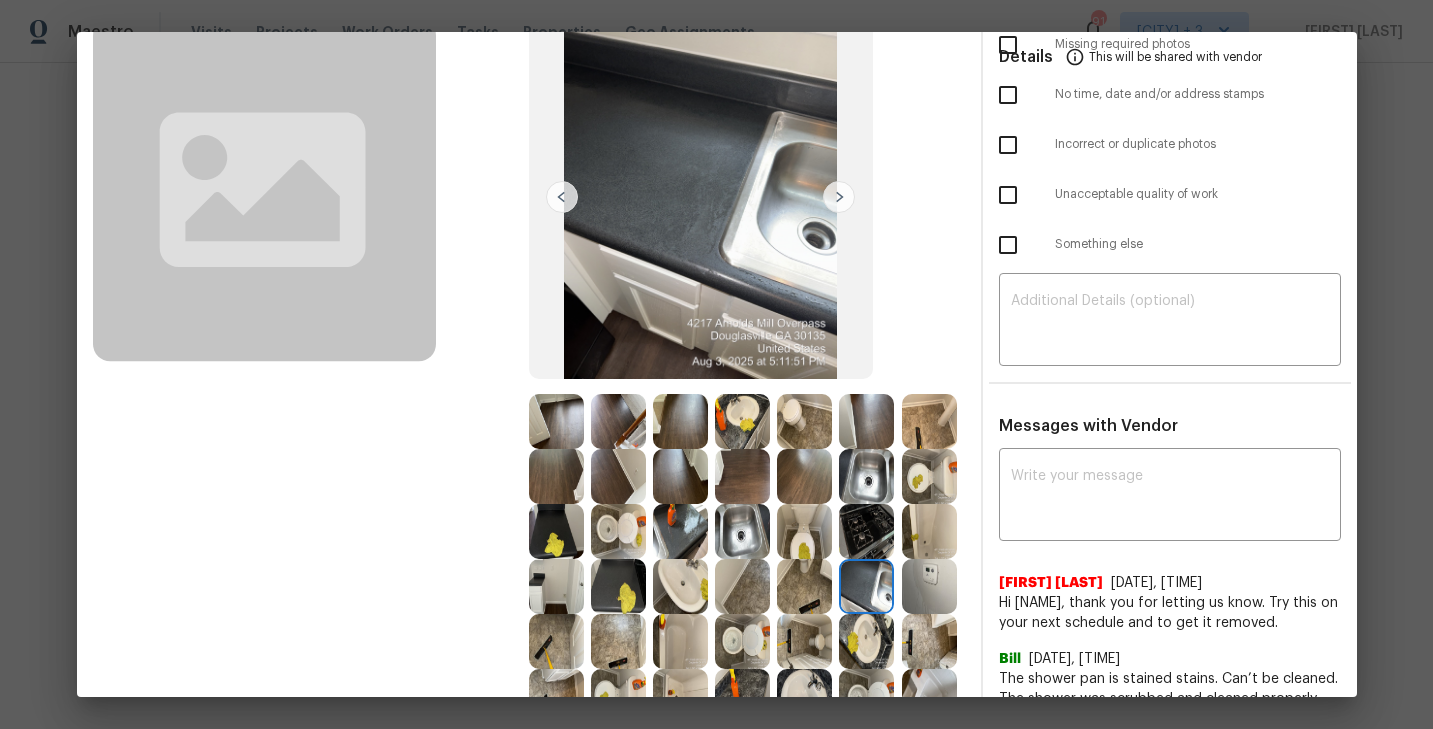 click at bounding box center (929, 586) 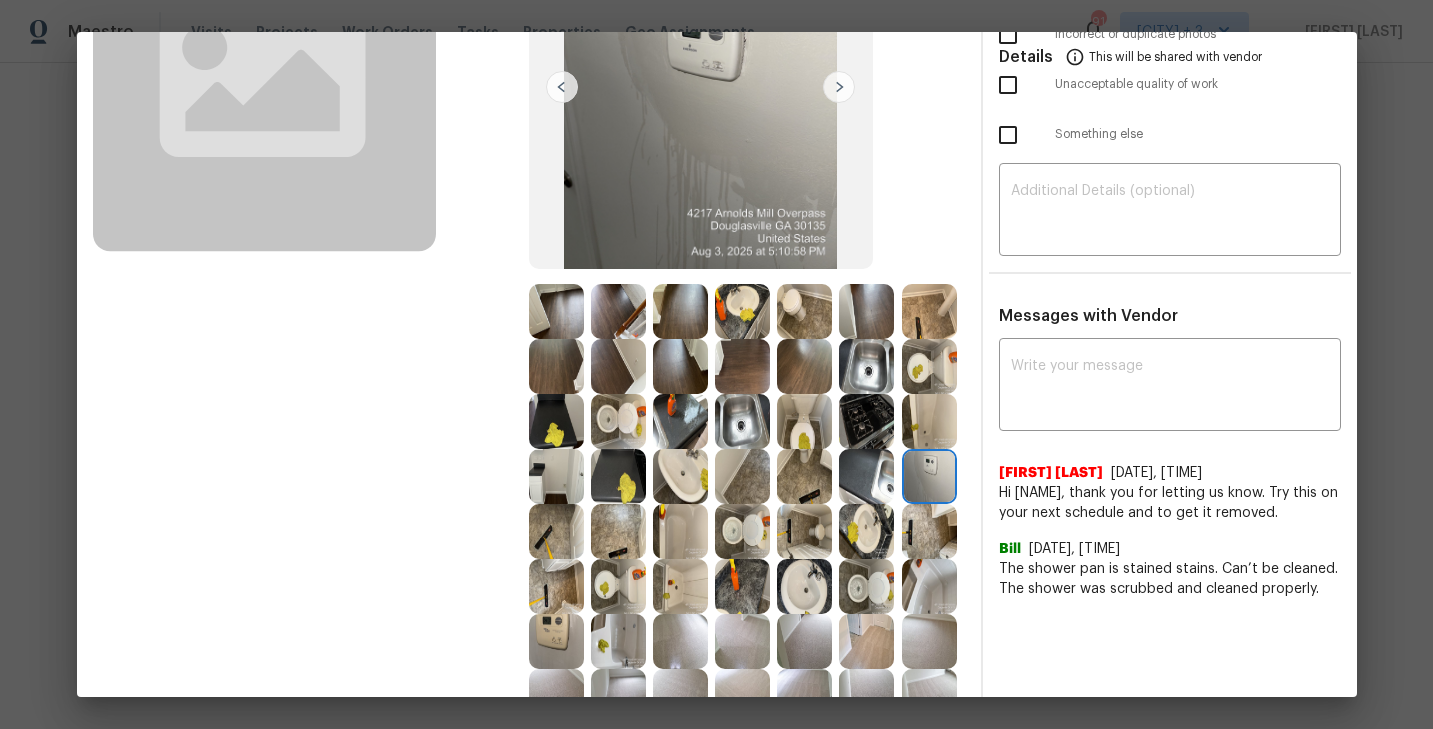 scroll, scrollTop: 249, scrollLeft: 0, axis: vertical 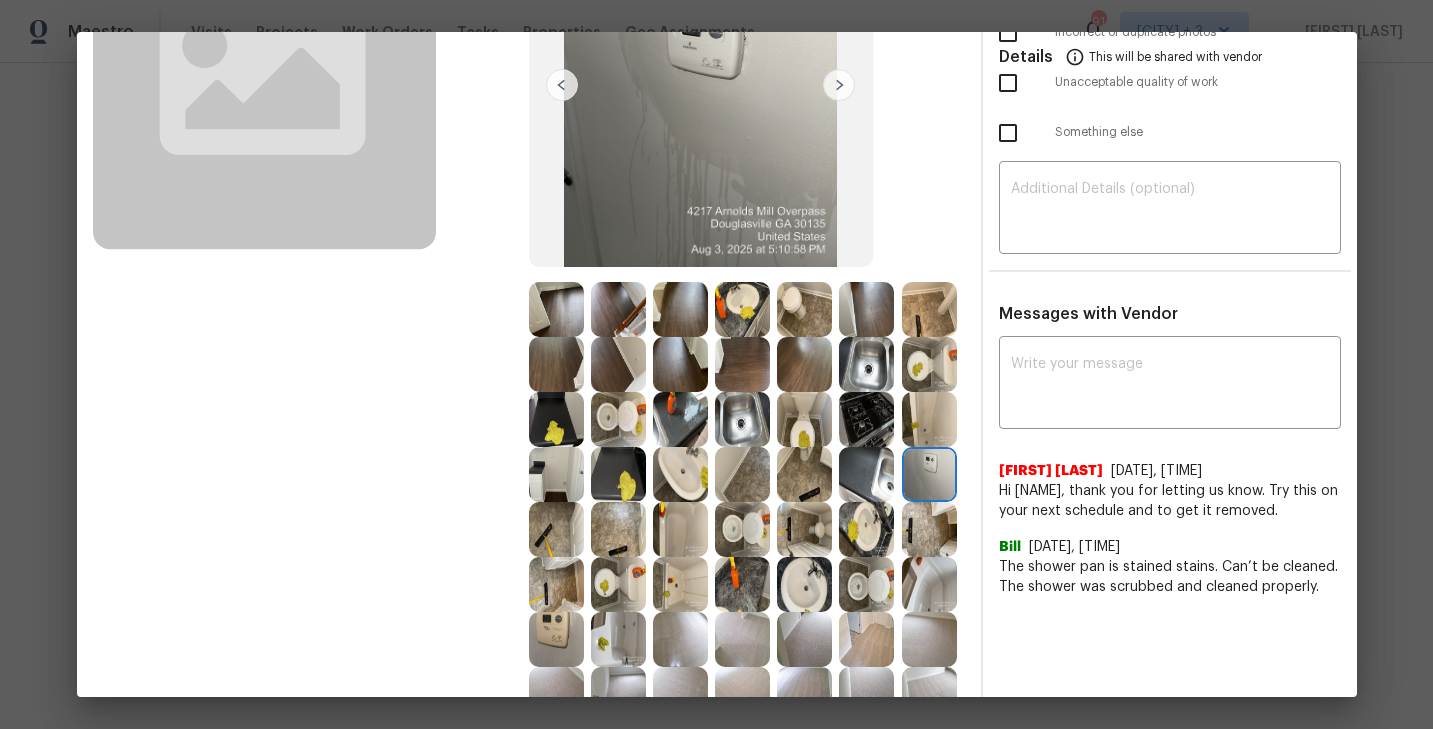 click at bounding box center [556, 529] 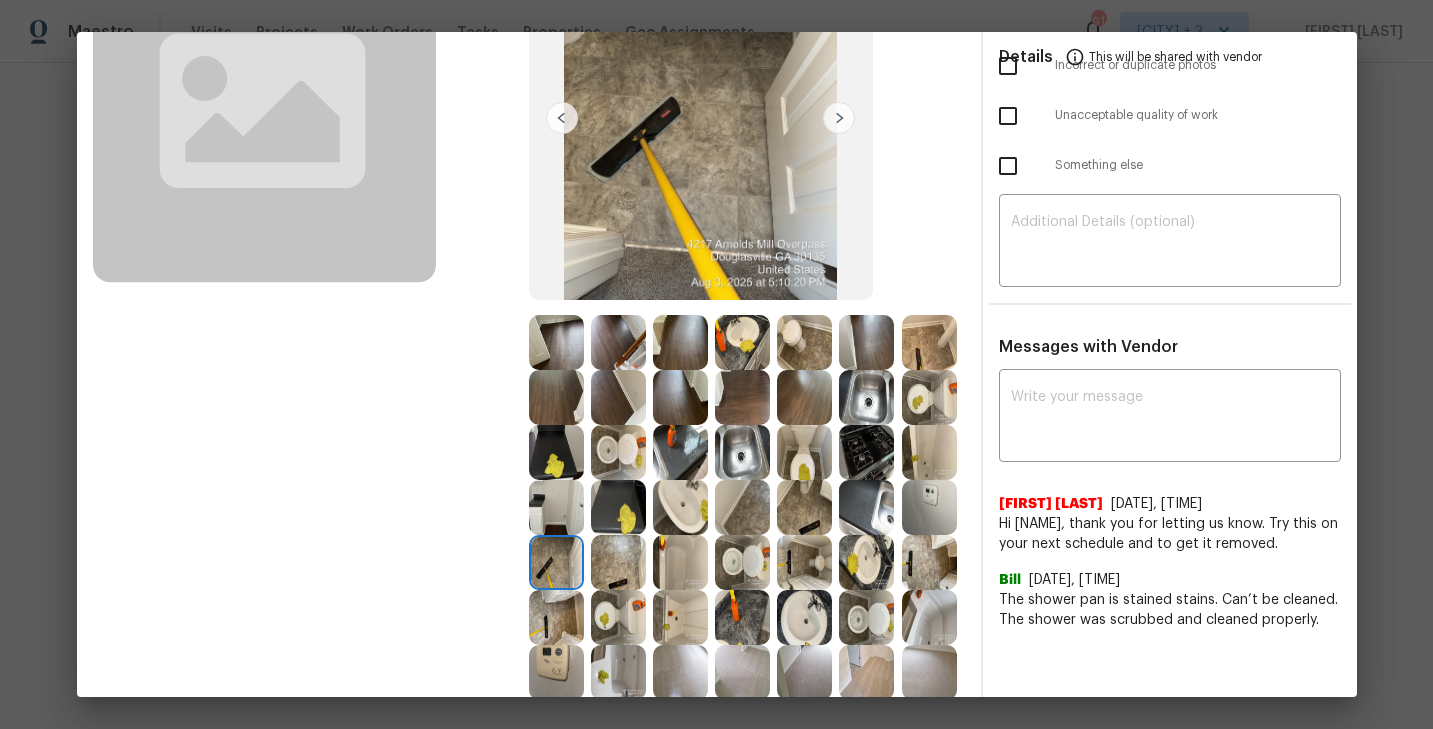 scroll, scrollTop: 207, scrollLeft: 0, axis: vertical 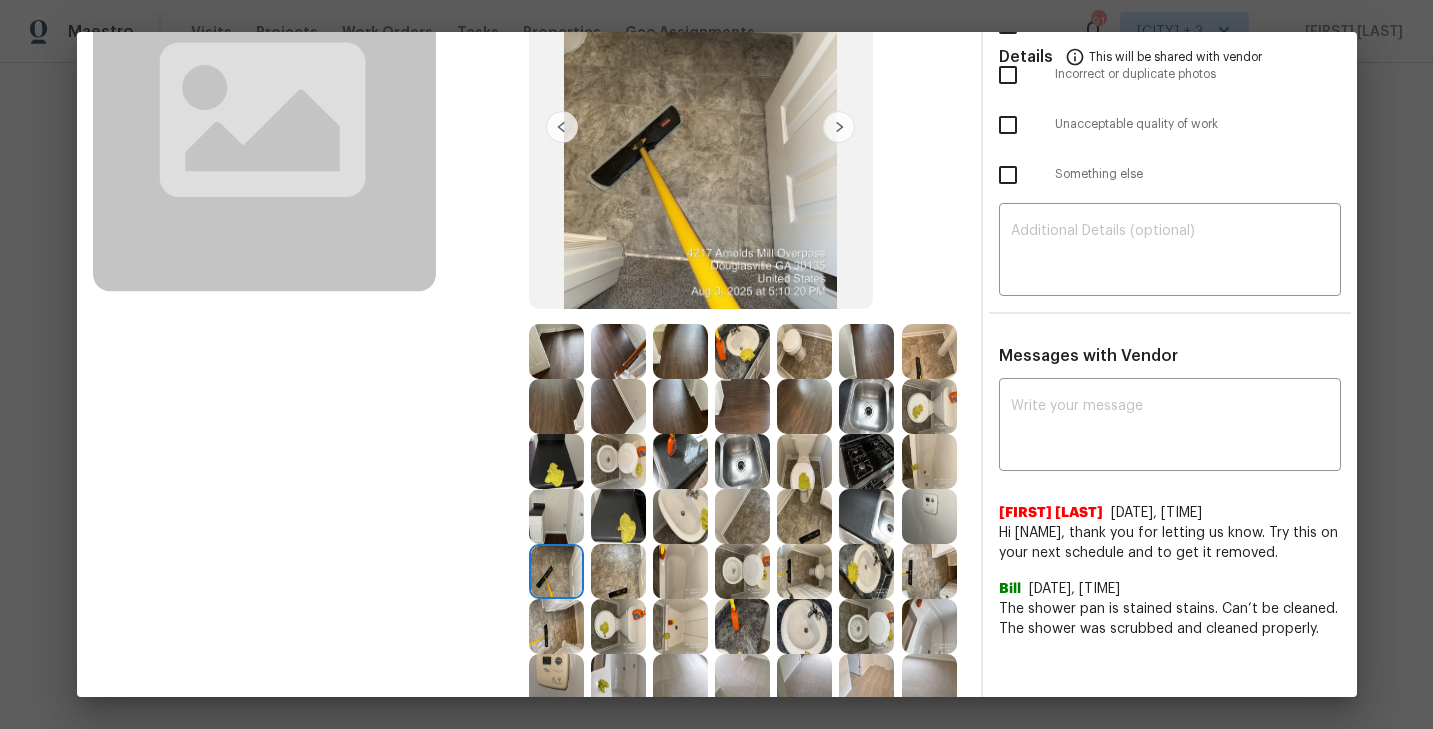 click at bounding box center [866, 406] 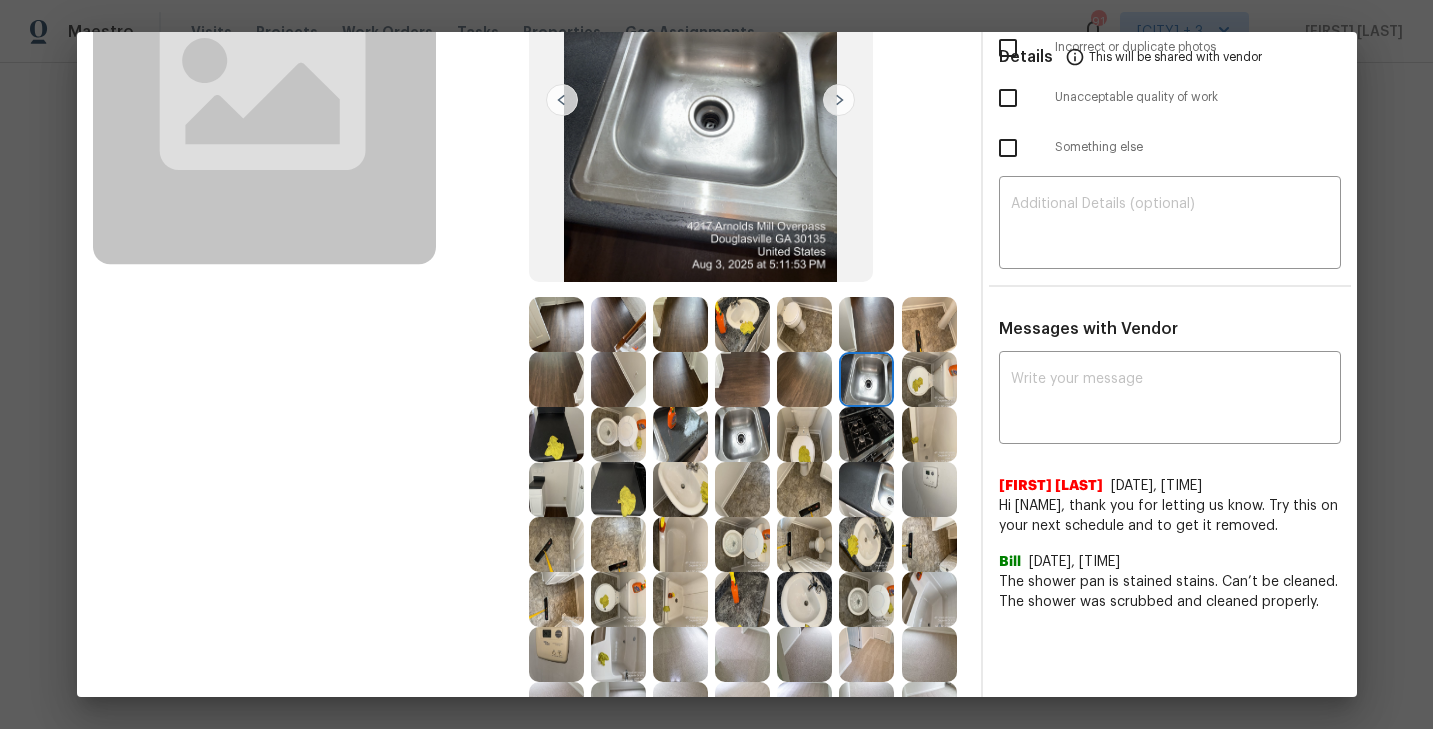 scroll, scrollTop: 235, scrollLeft: 0, axis: vertical 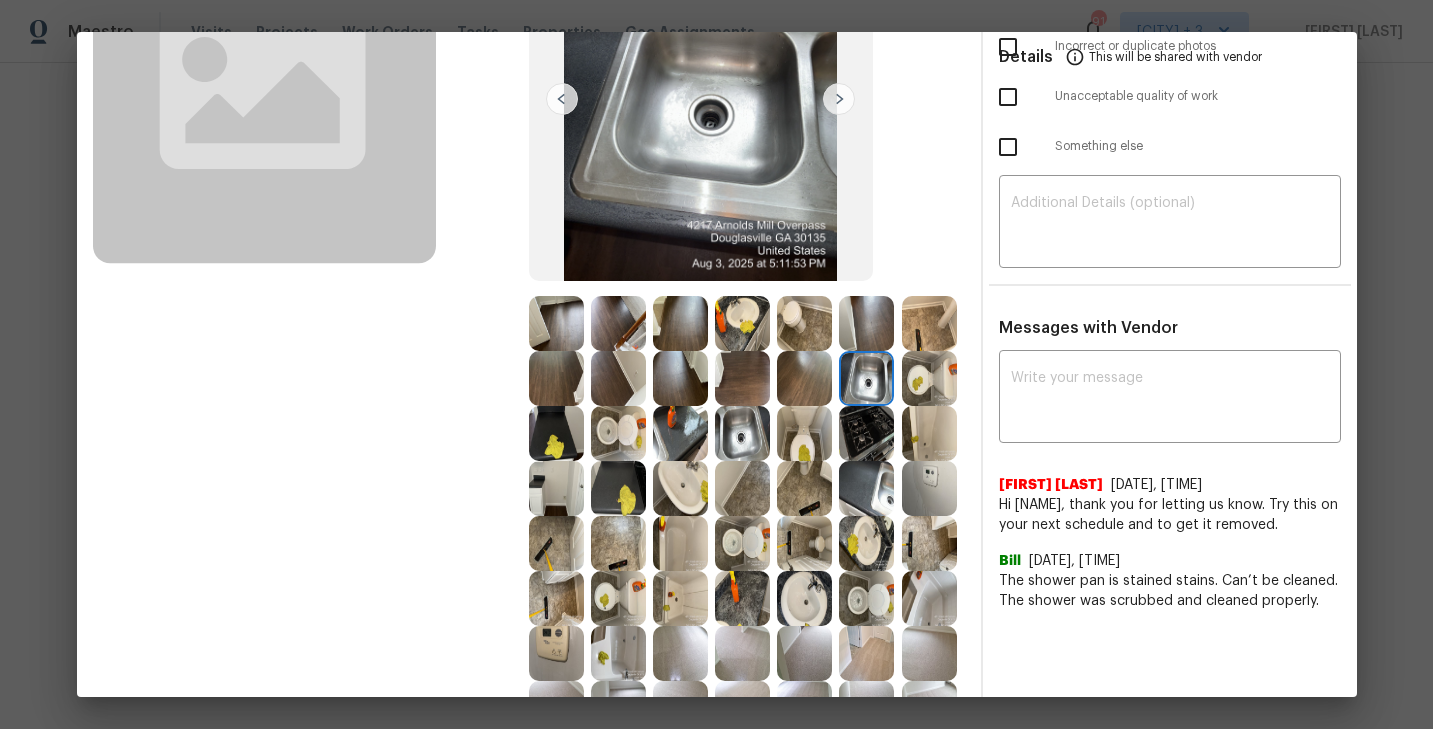 click at bounding box center [742, 433] 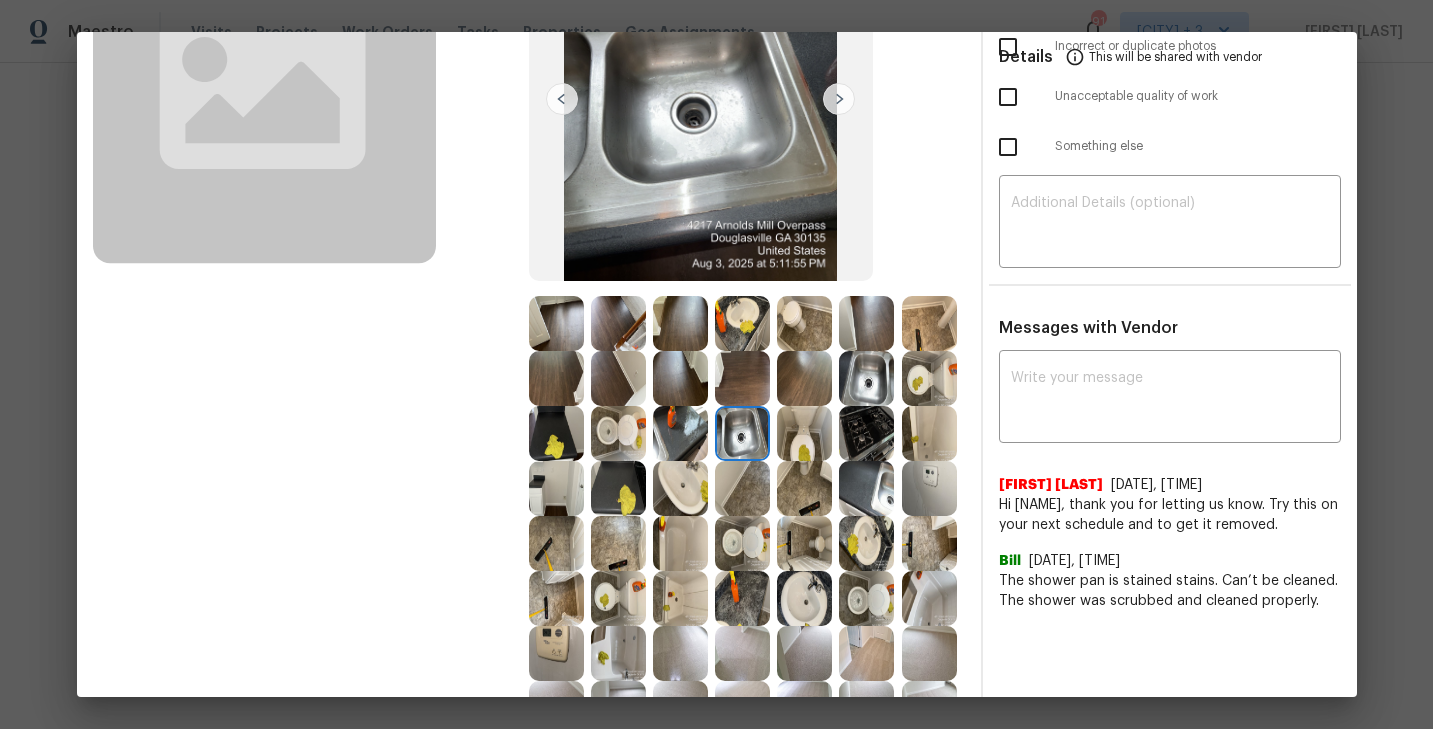click at bounding box center [680, 433] 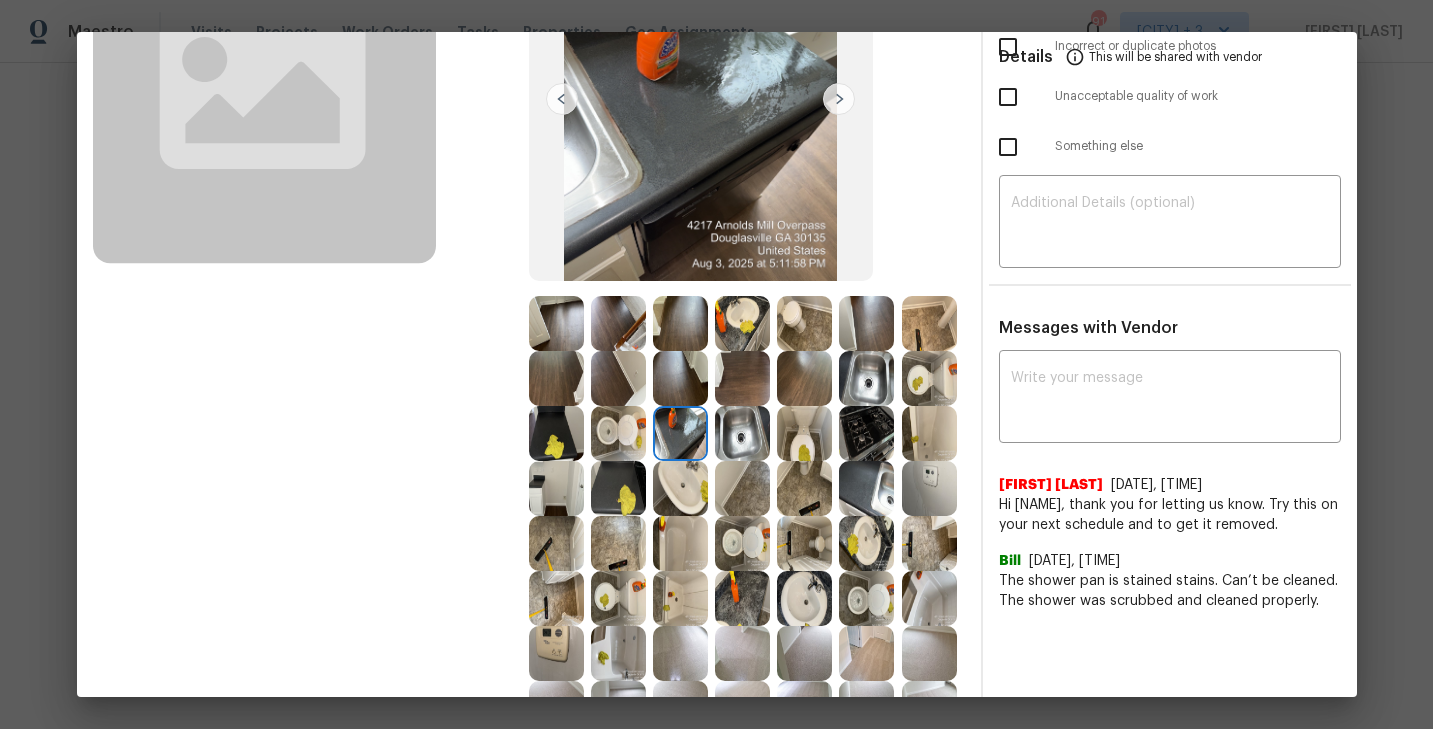 click at bounding box center [556, 433] 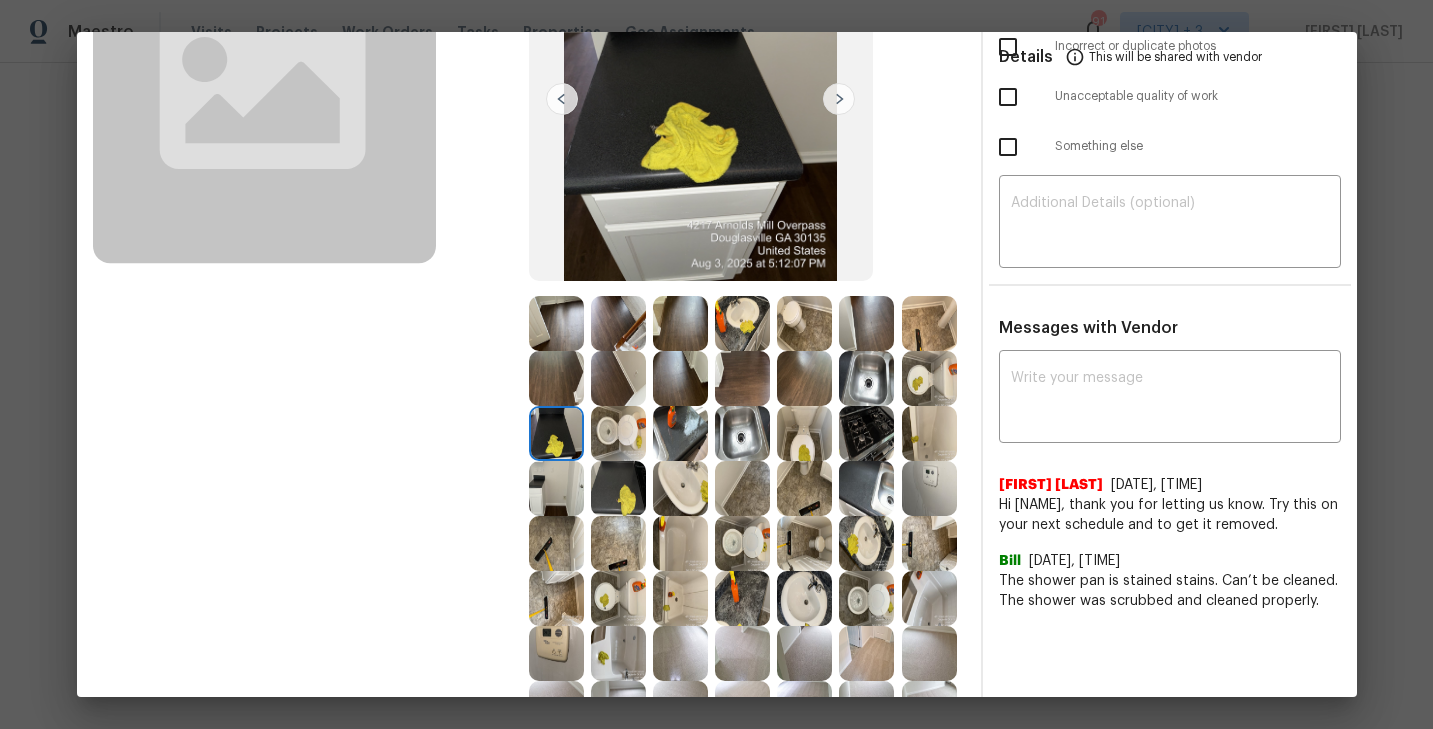 click at bounding box center [618, 488] 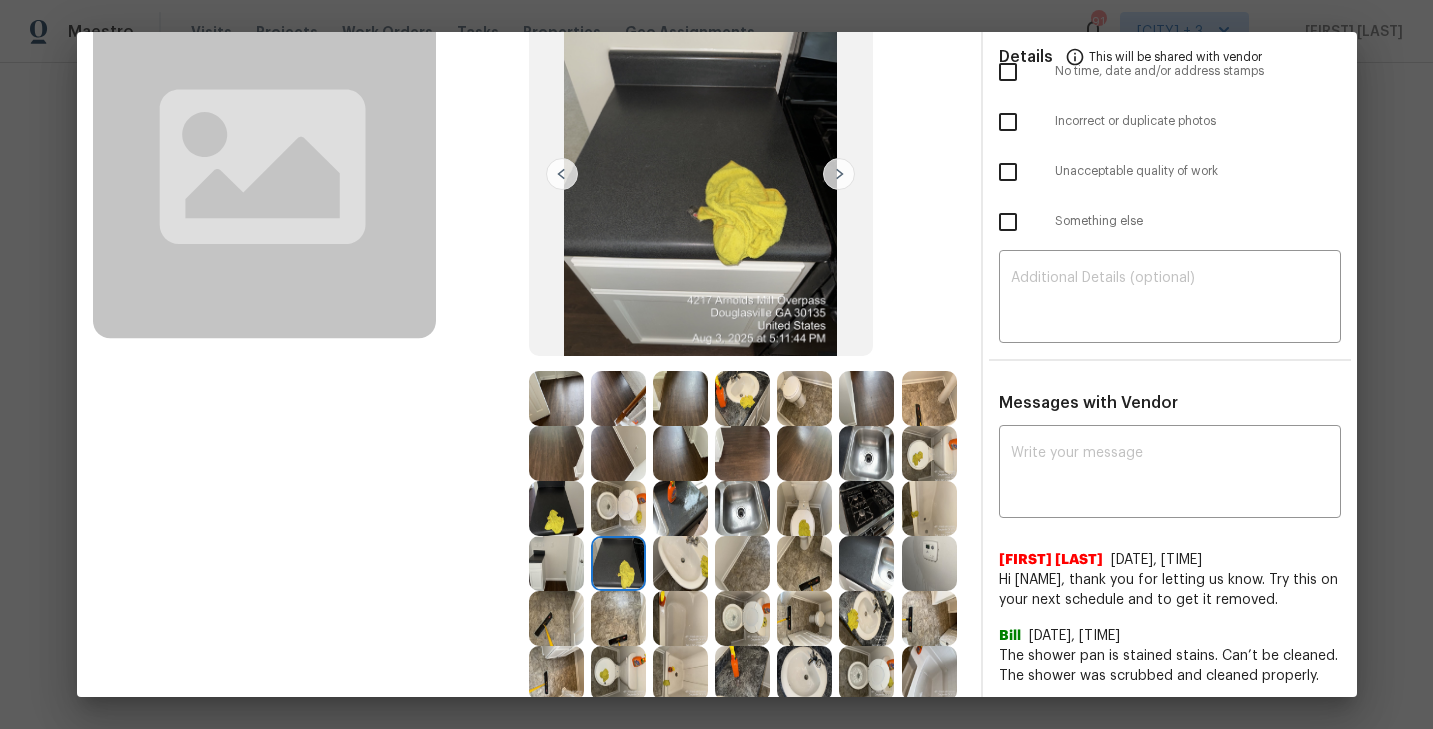 scroll, scrollTop: 67, scrollLeft: 0, axis: vertical 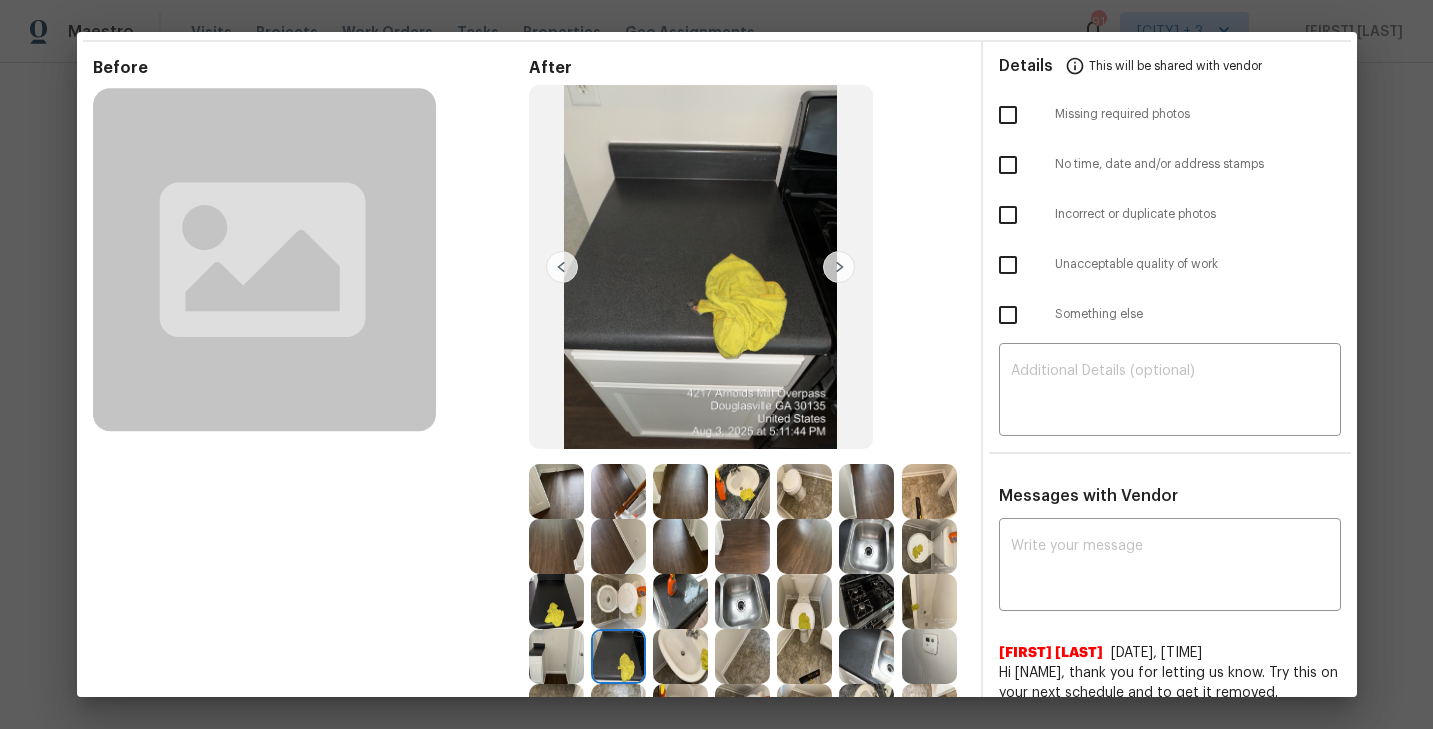 click at bounding box center (839, 267) 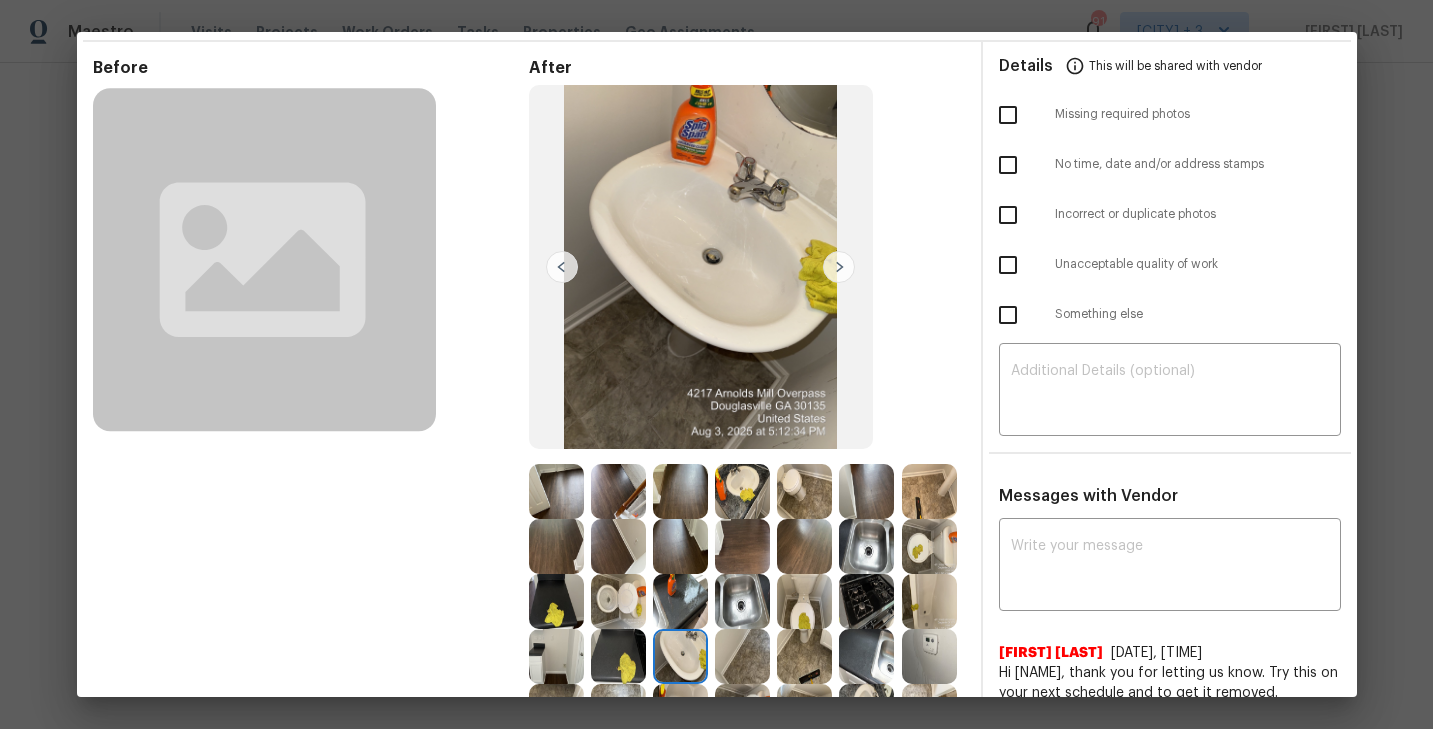 click at bounding box center (839, 267) 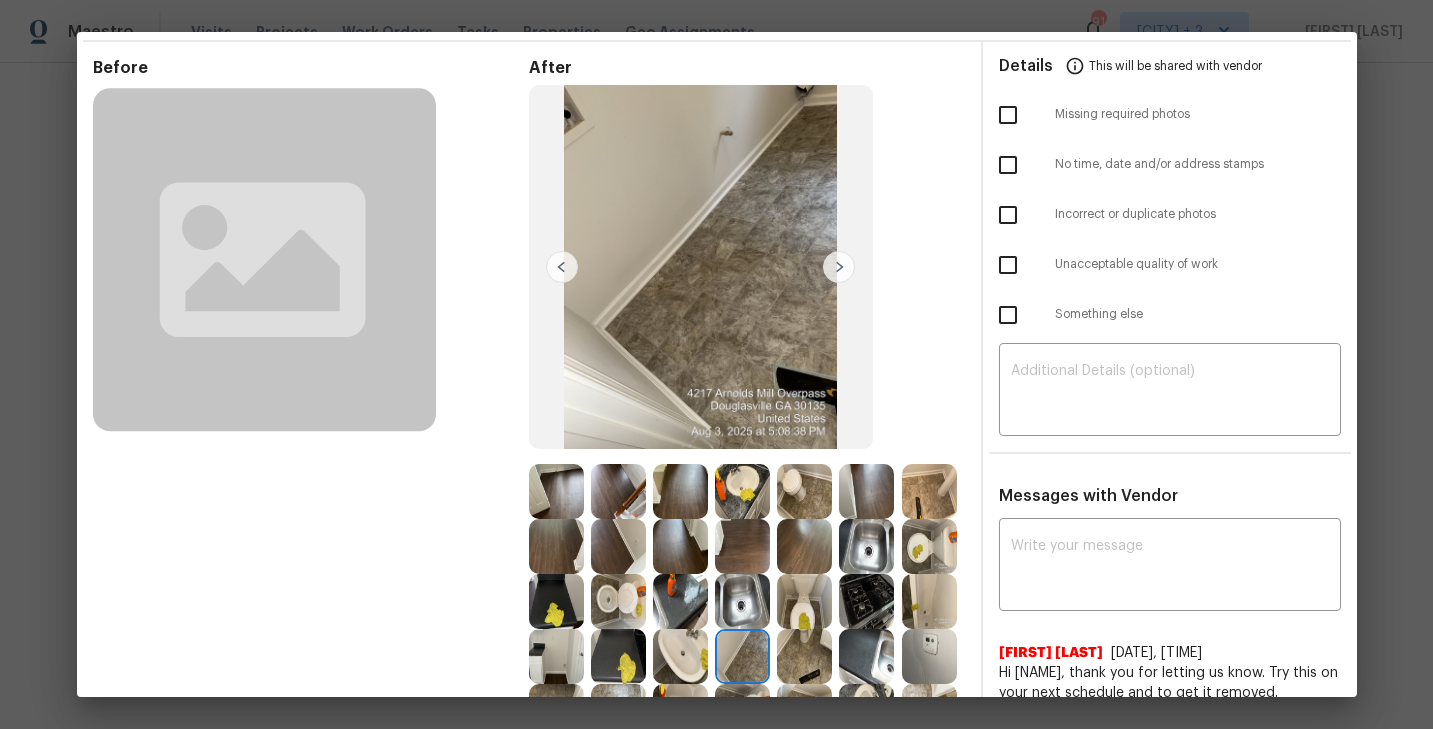 click at bounding box center [839, 267] 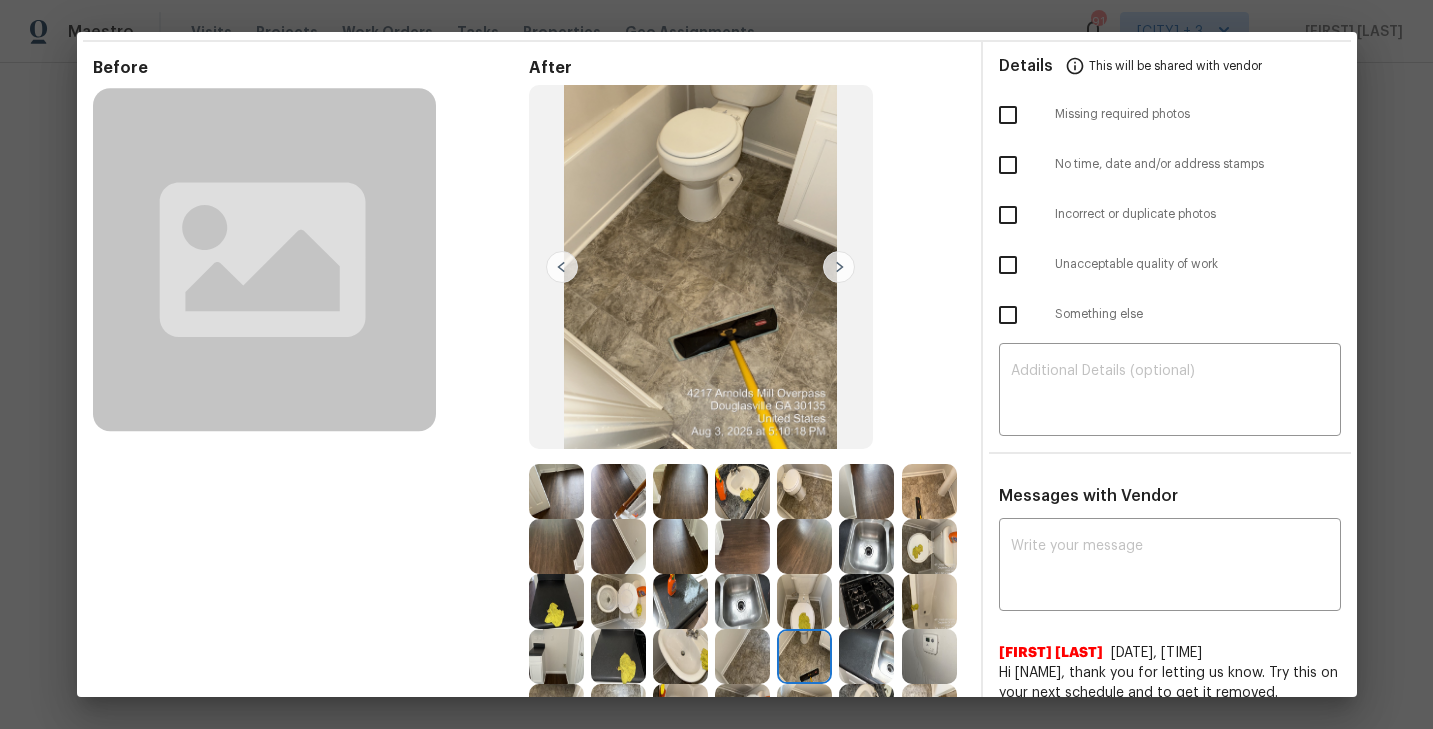 click at bounding box center [839, 267] 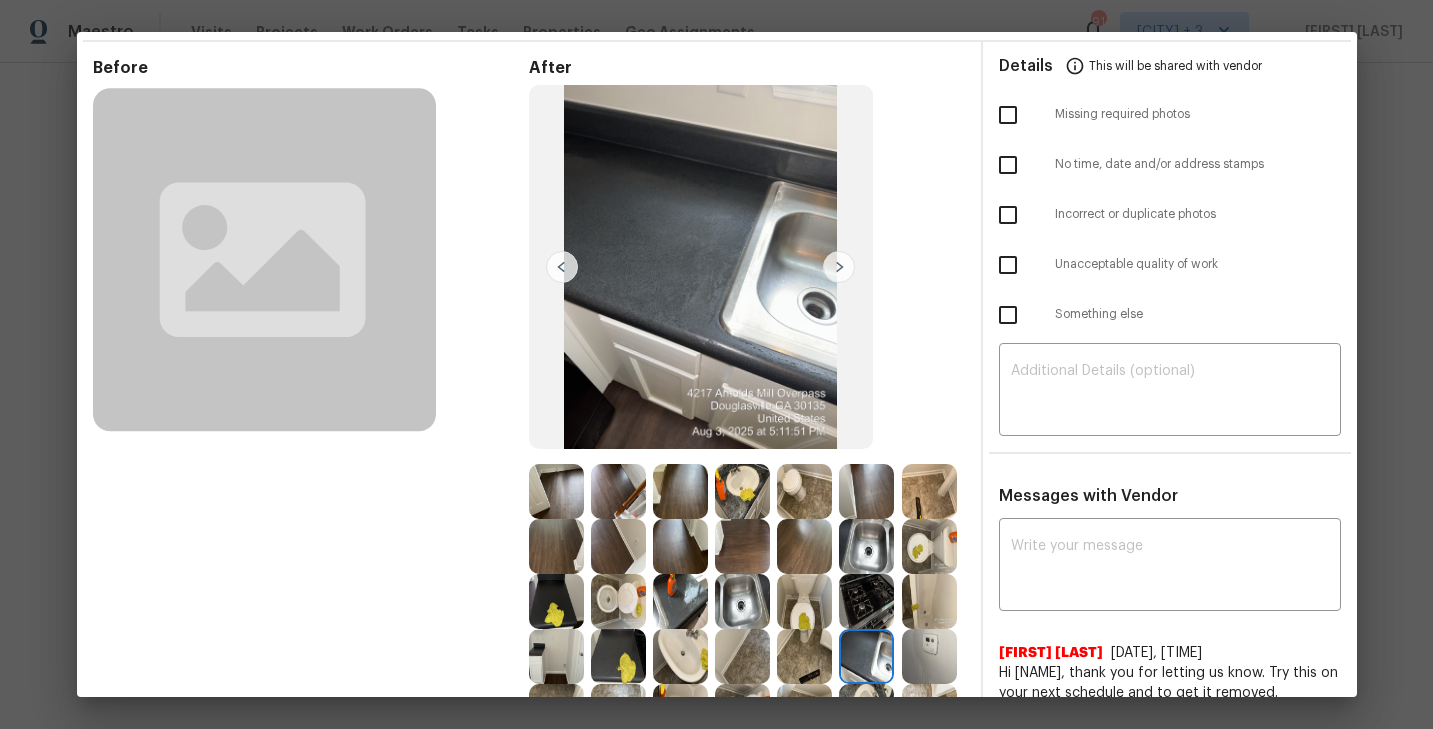 click at bounding box center [839, 267] 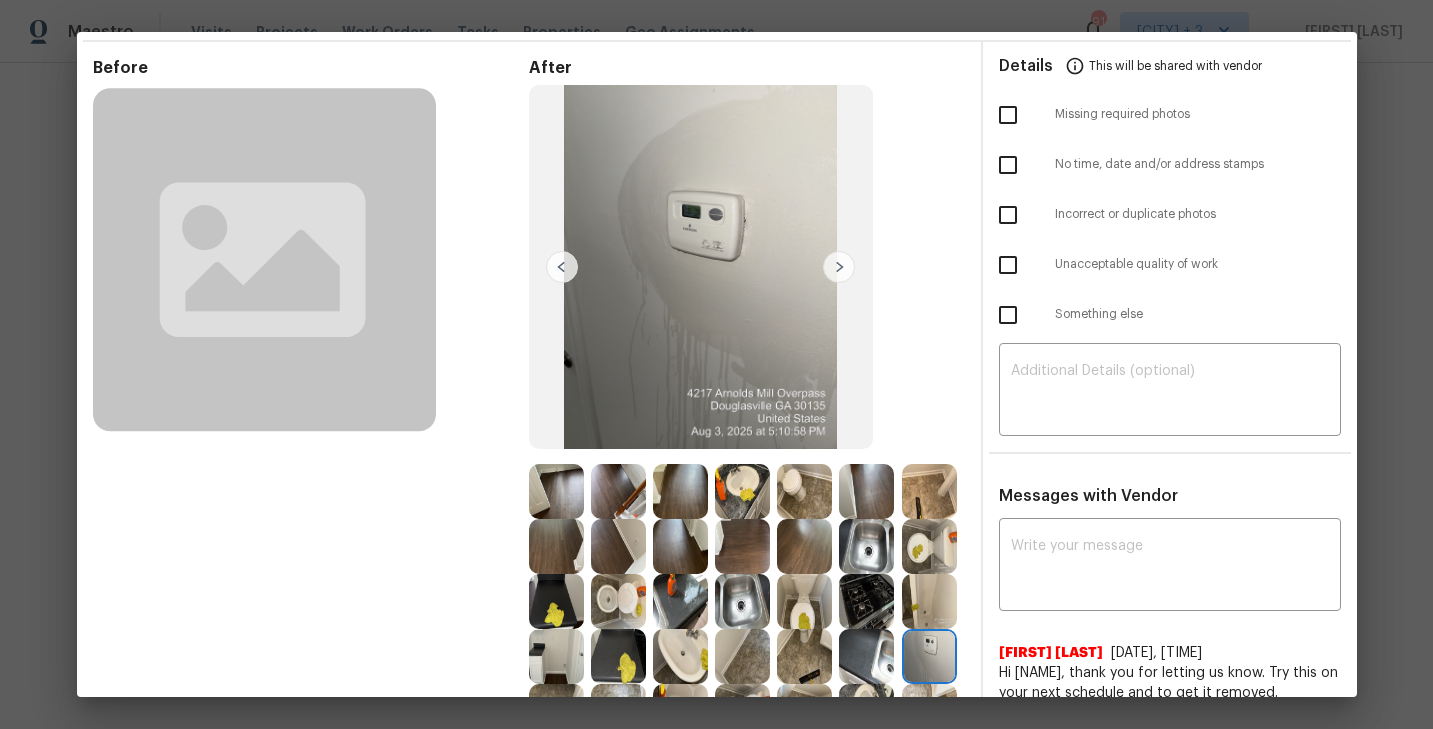 click at bounding box center (839, 267) 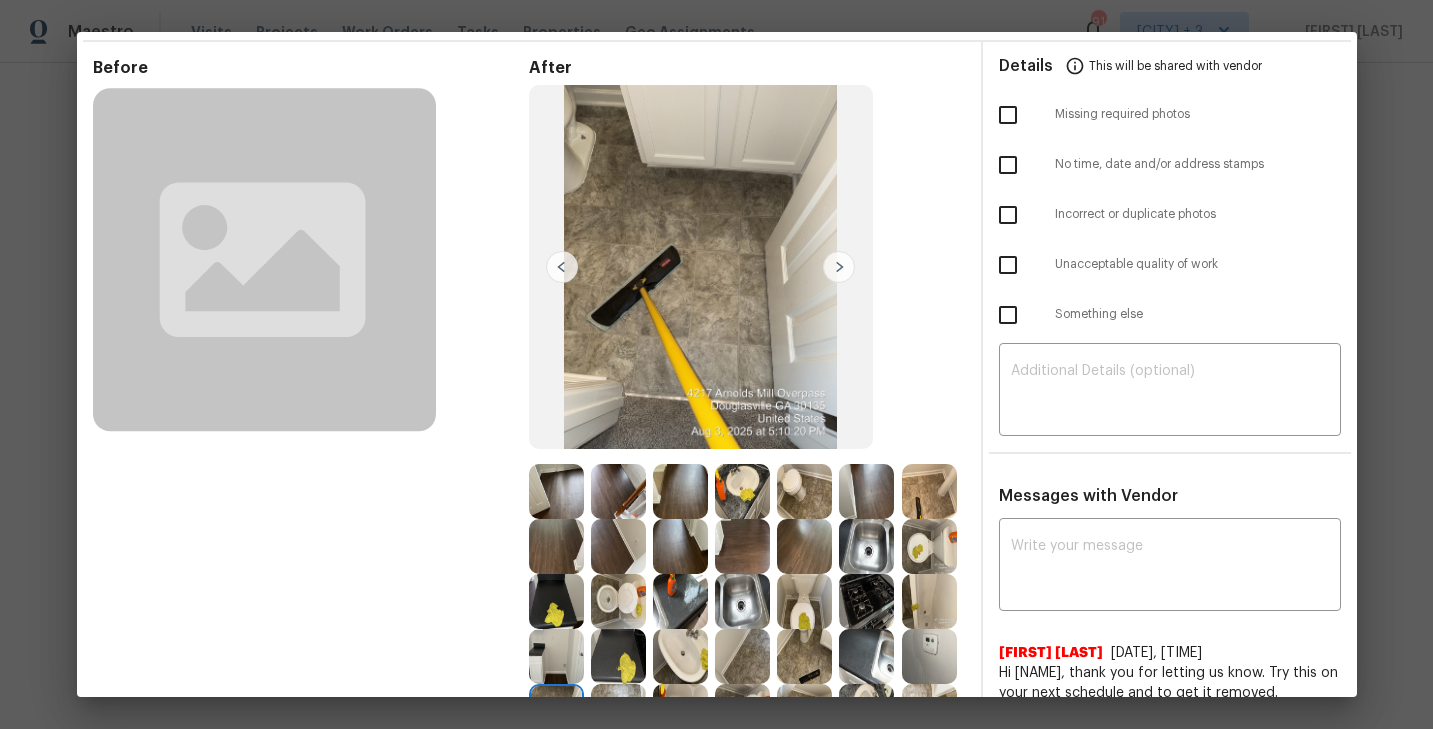 click at bounding box center (839, 267) 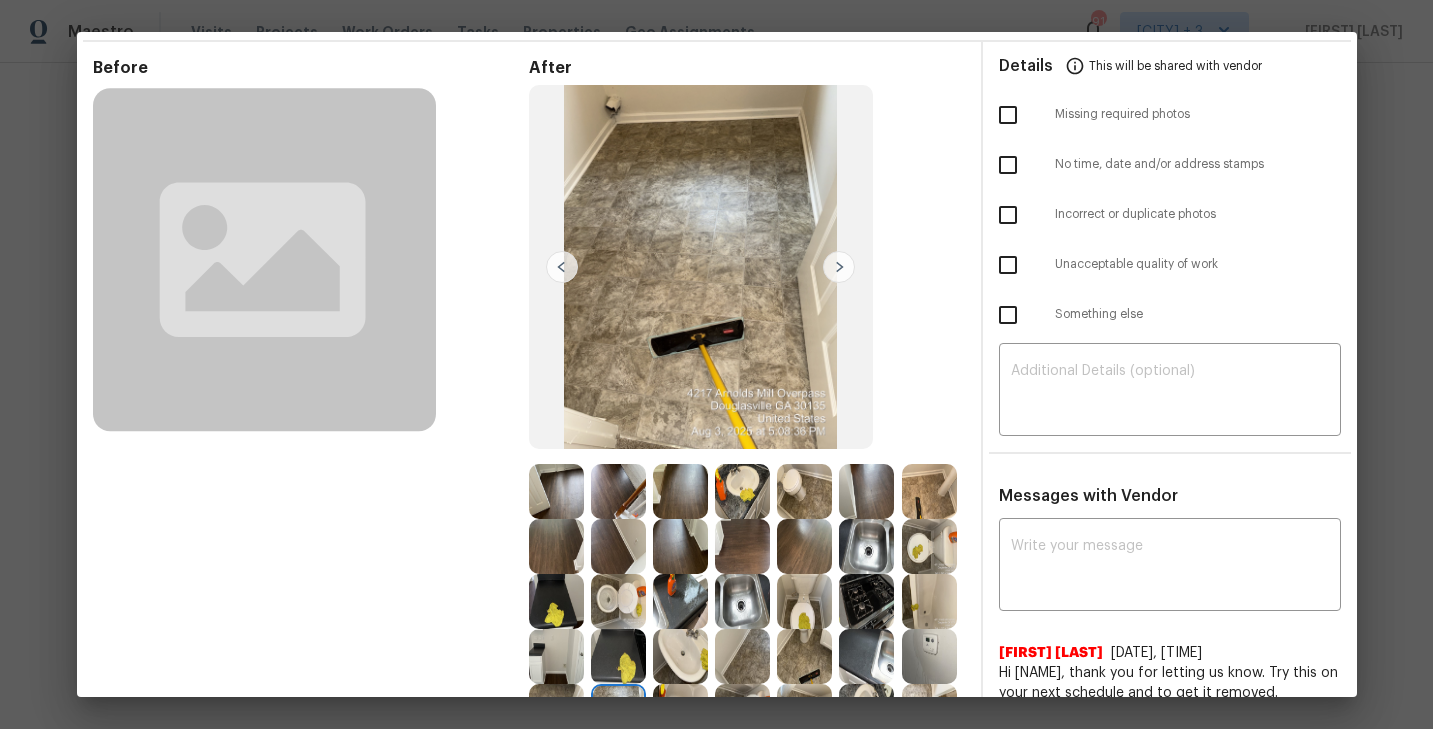 click at bounding box center [839, 267] 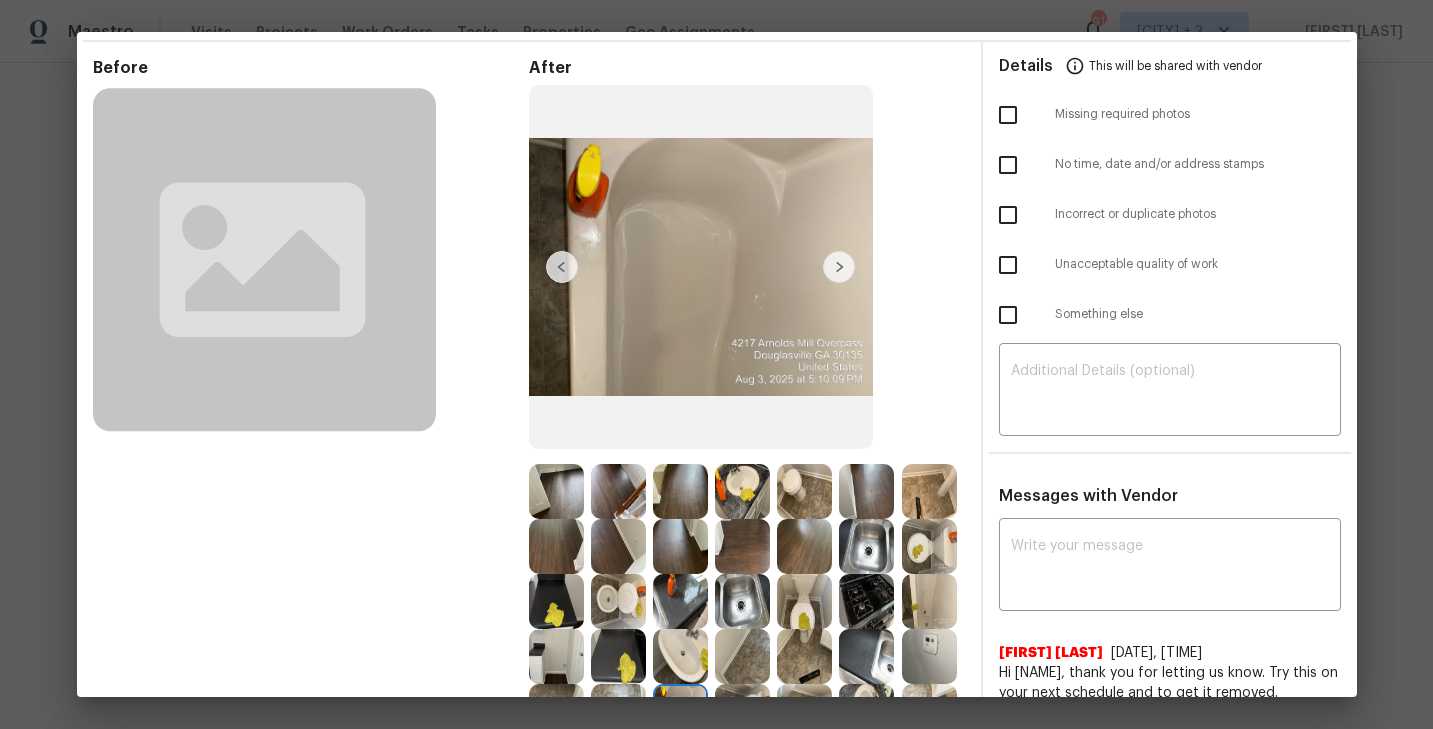 click at bounding box center [839, 267] 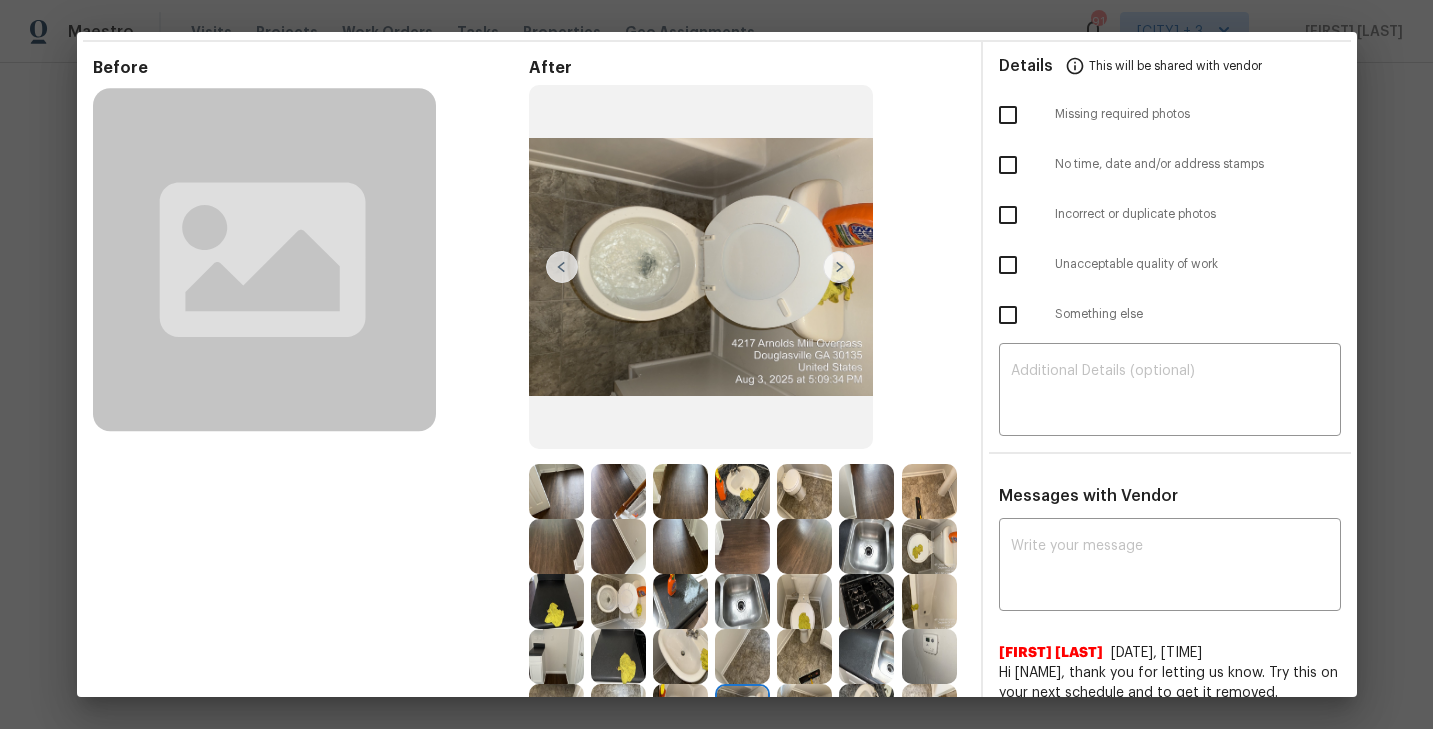 click at bounding box center [839, 267] 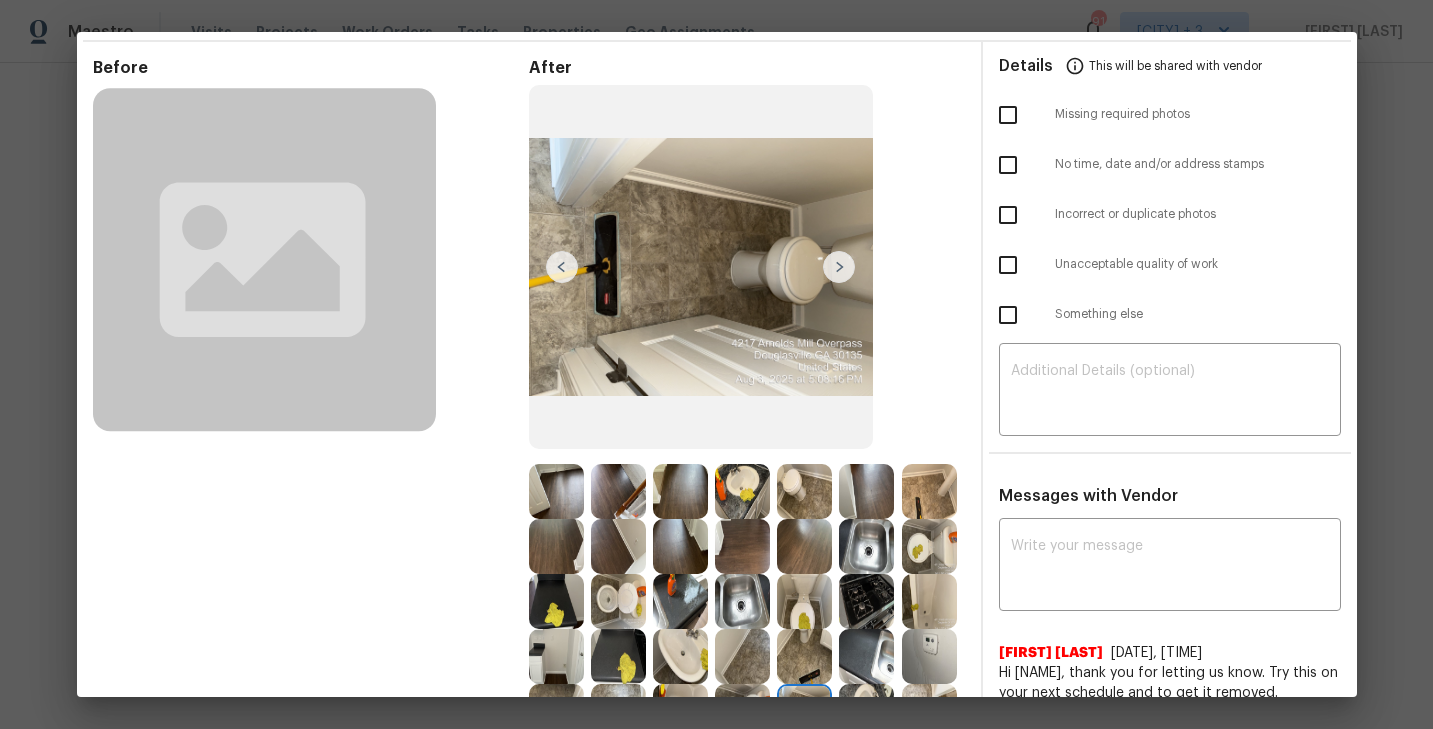 click at bounding box center [839, 267] 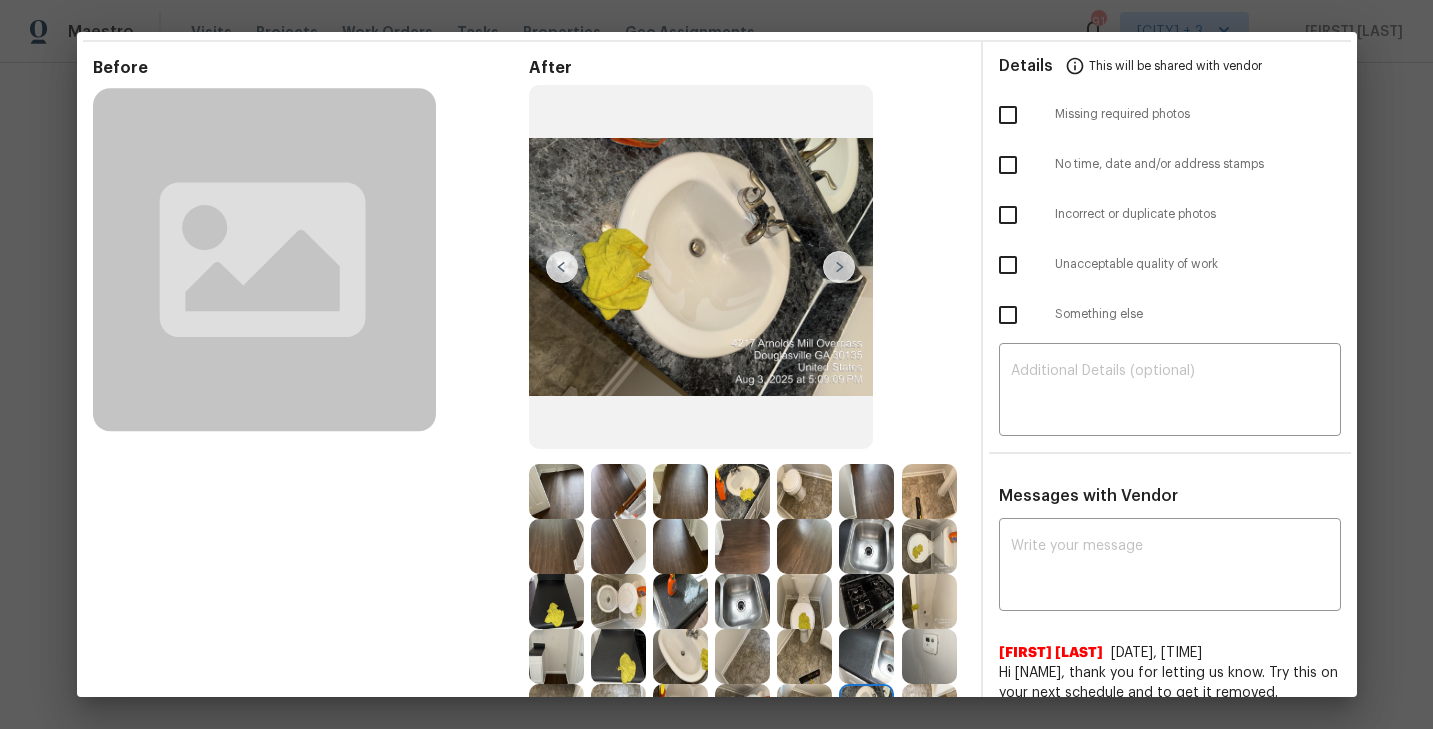 click at bounding box center [839, 267] 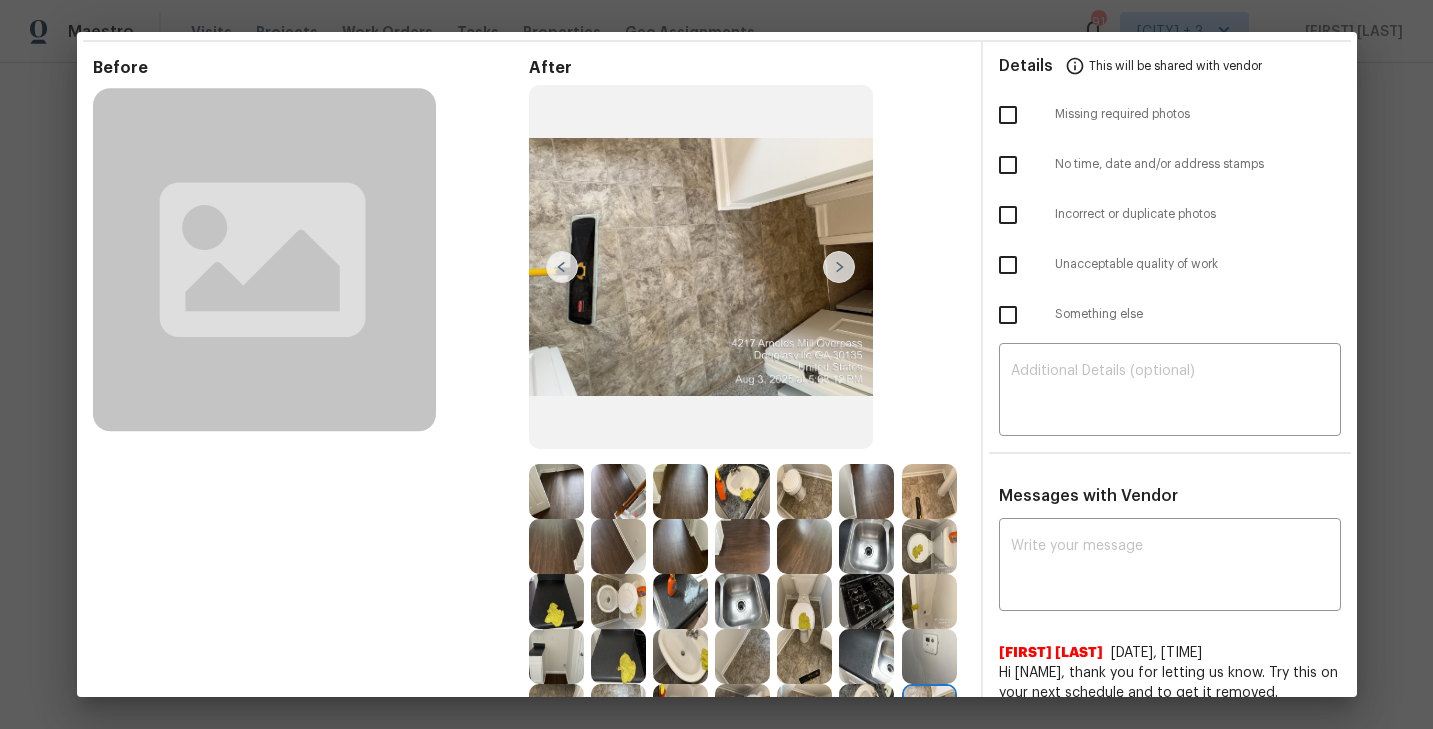 click at bounding box center [839, 267] 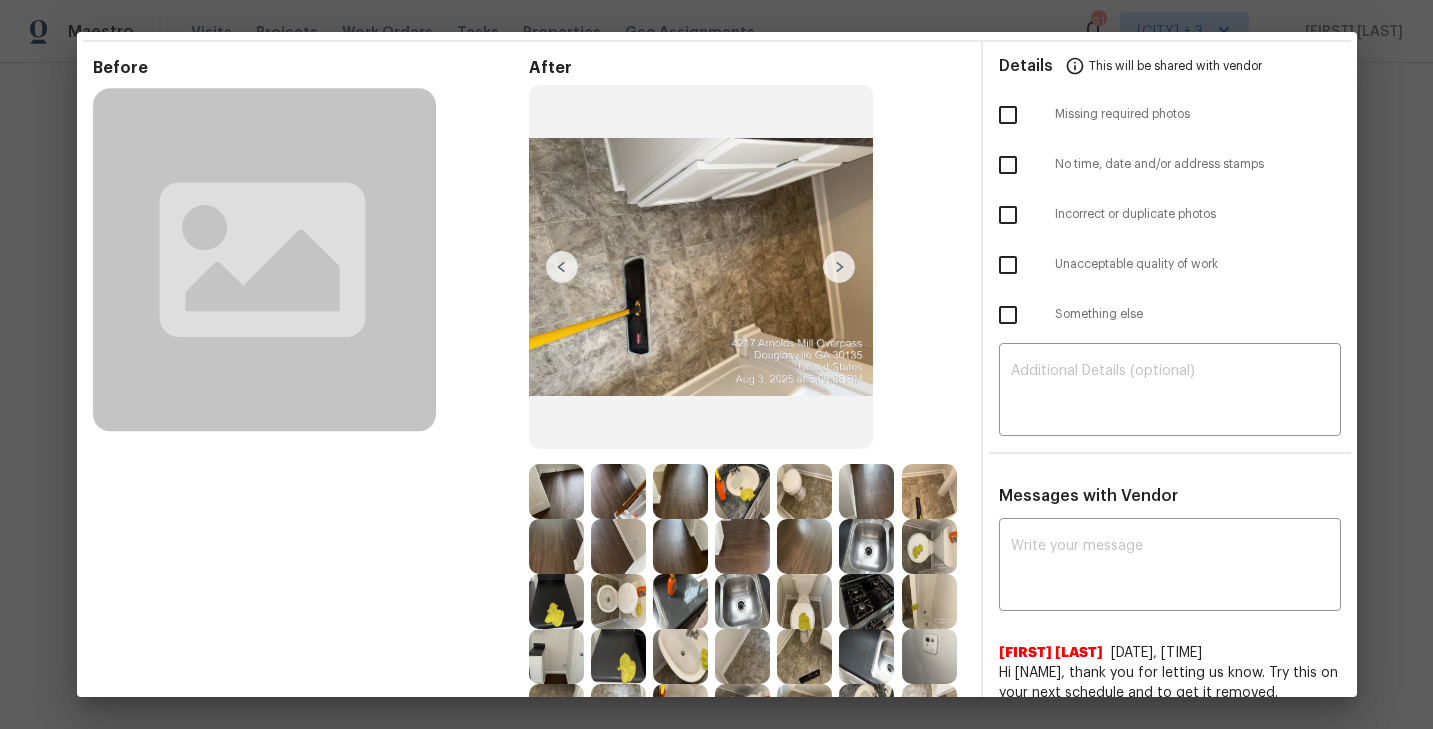 click at bounding box center [839, 267] 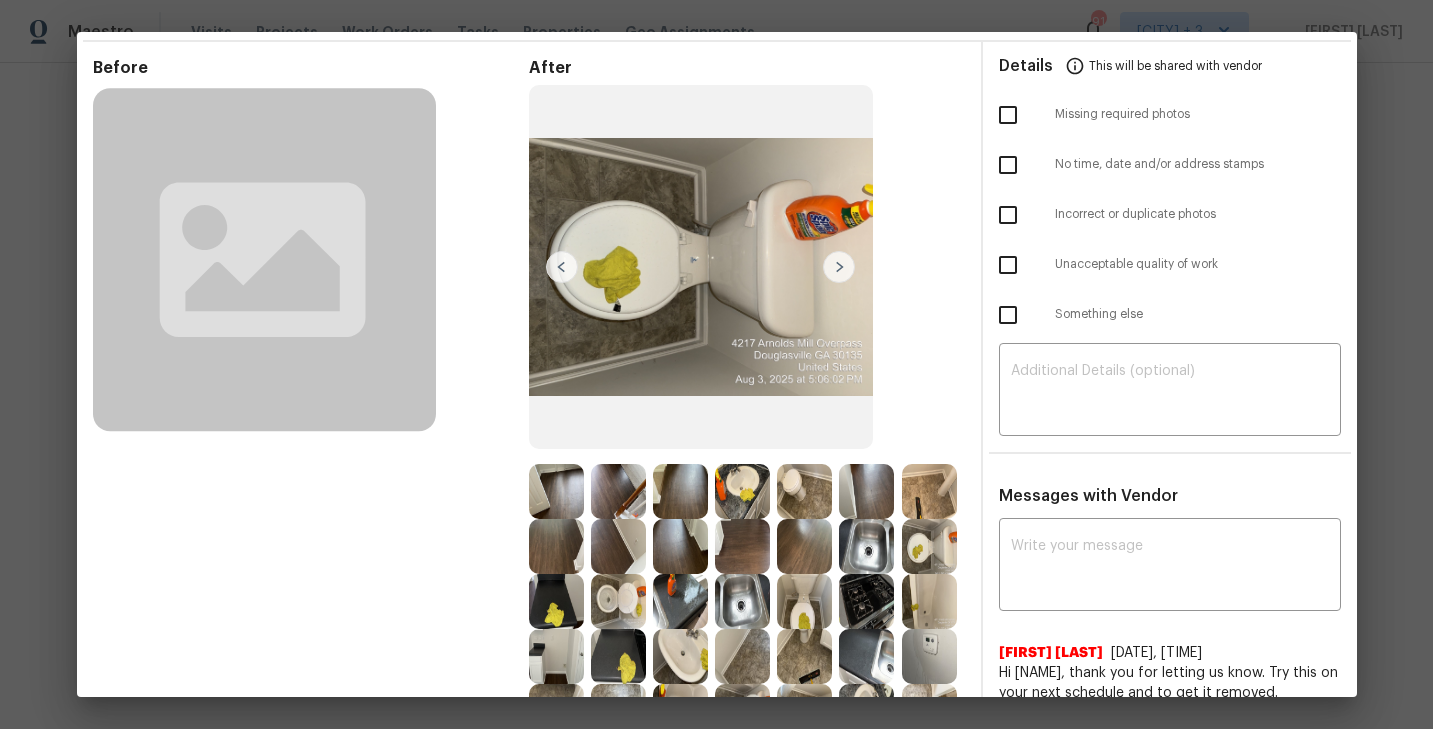 click at bounding box center [839, 267] 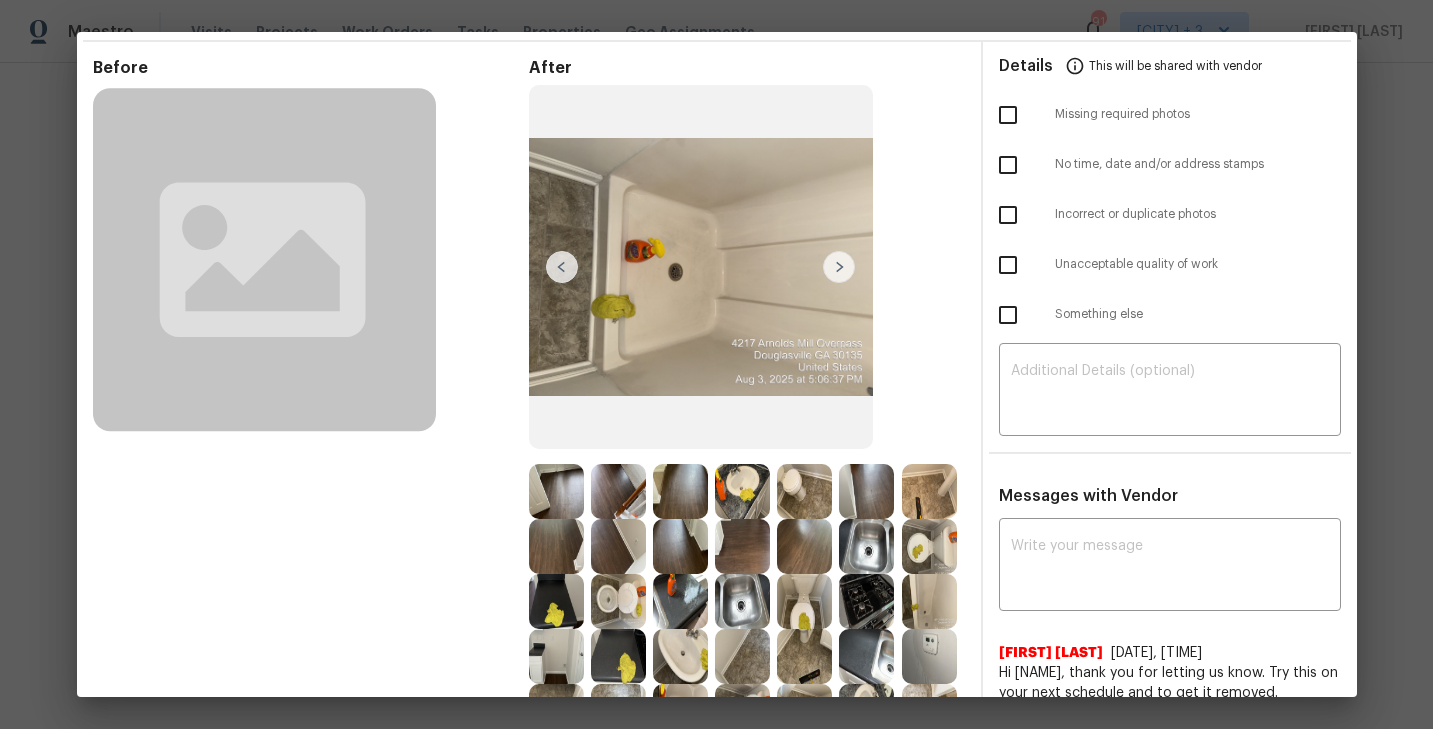 click at bounding box center [839, 267] 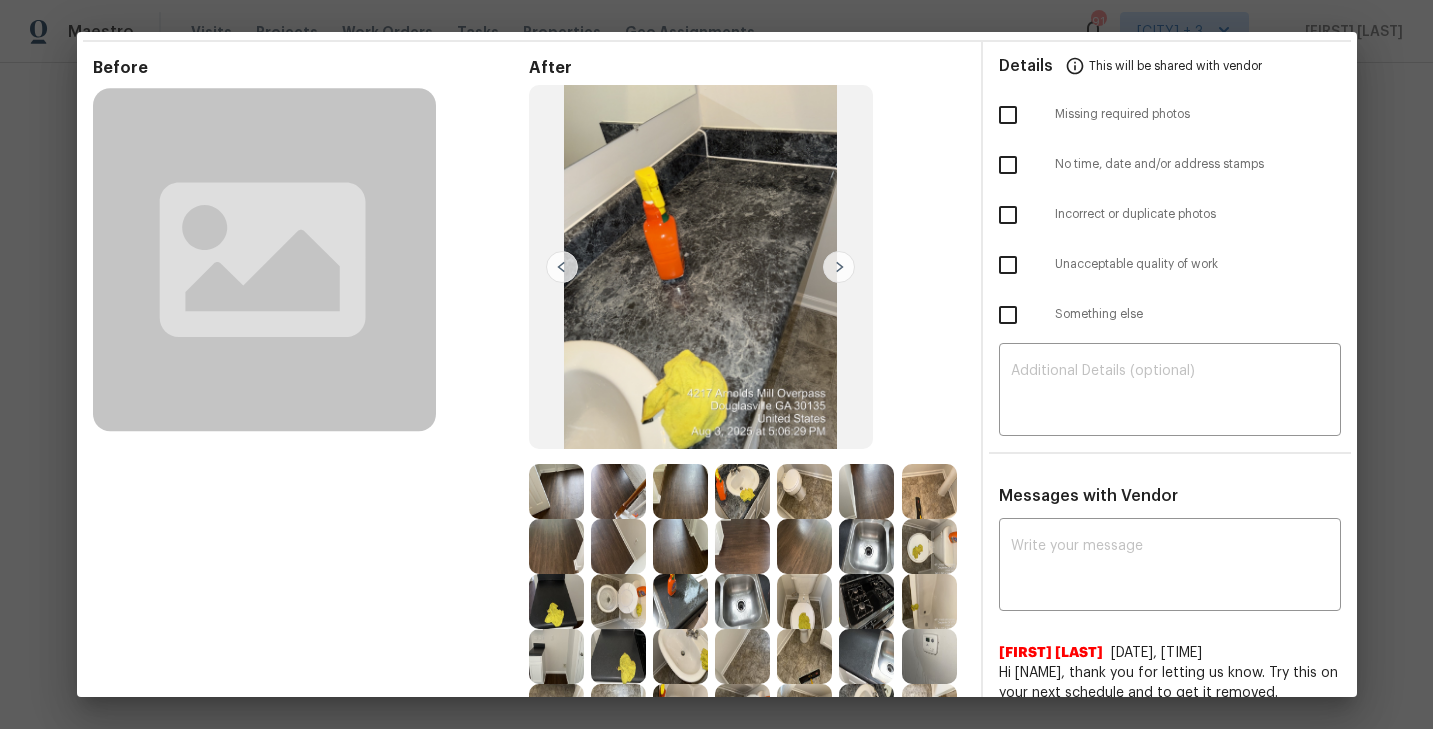 click at bounding box center [839, 267] 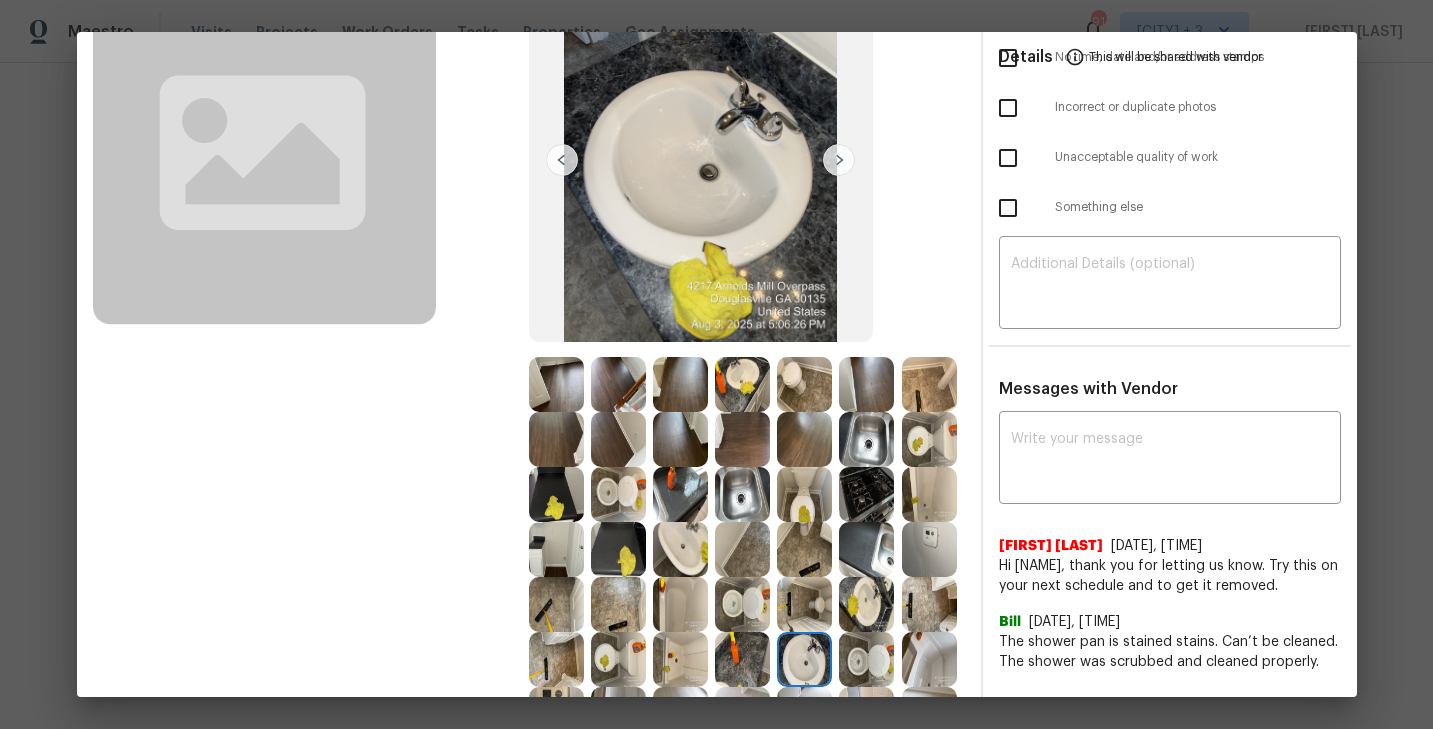 scroll, scrollTop: 192, scrollLeft: 0, axis: vertical 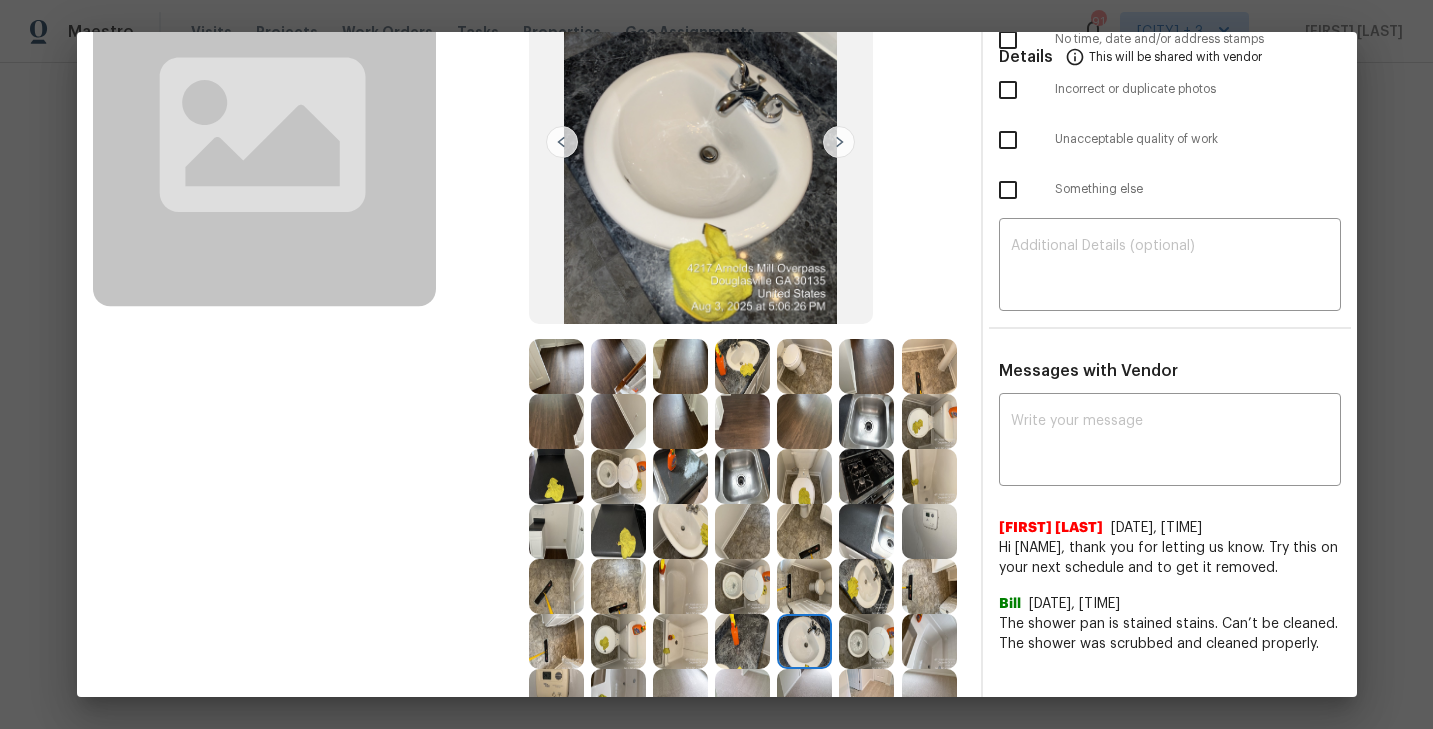 click at bounding box center (839, 142) 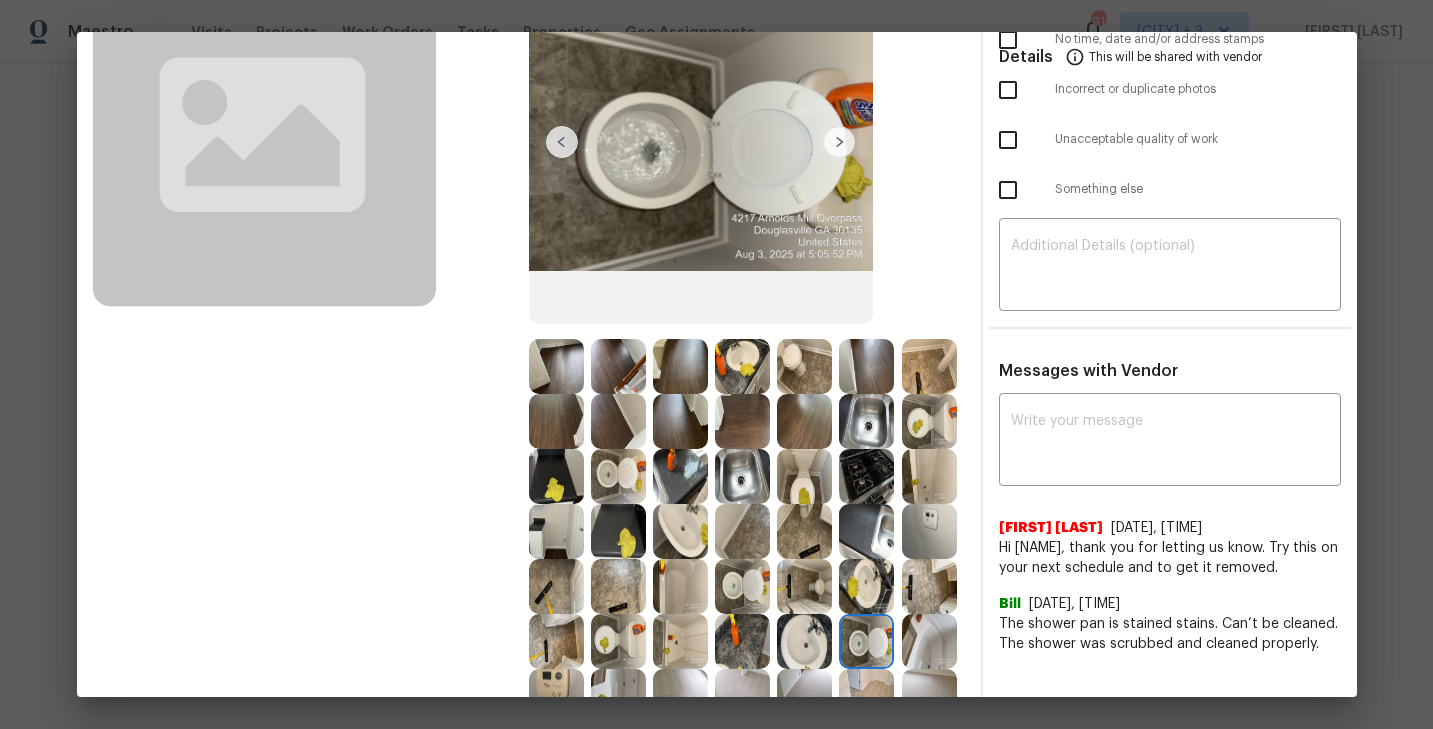 click at bounding box center [839, 142] 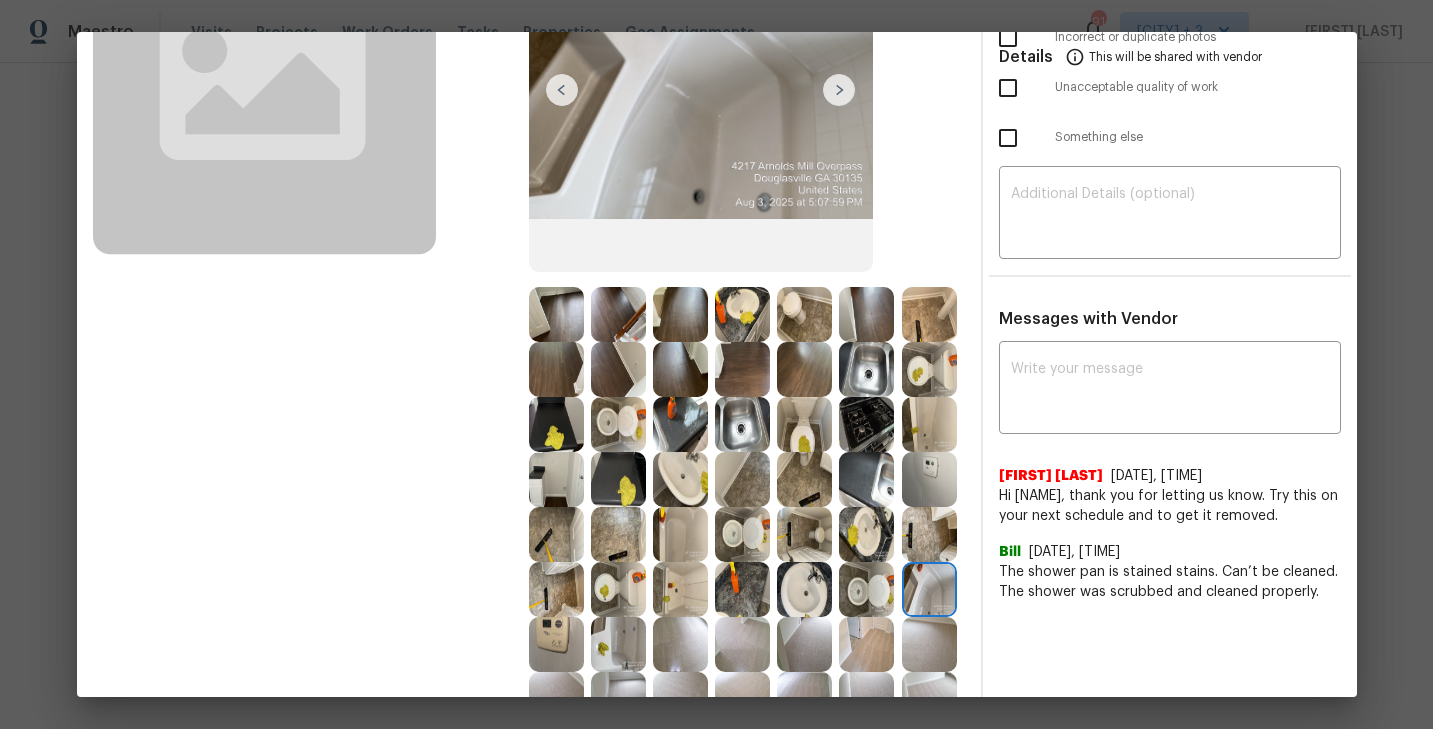 scroll, scrollTop: 243, scrollLeft: 0, axis: vertical 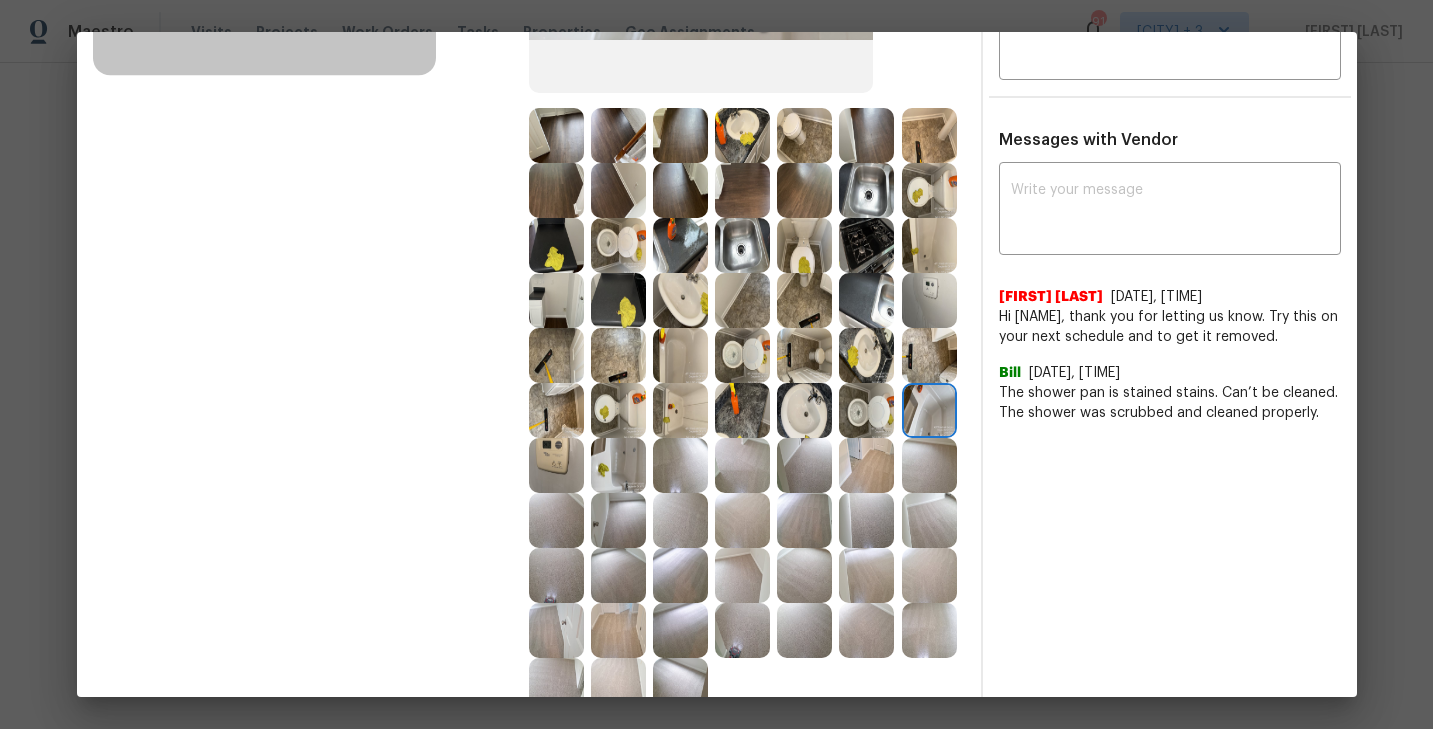 click at bounding box center (680, 465) 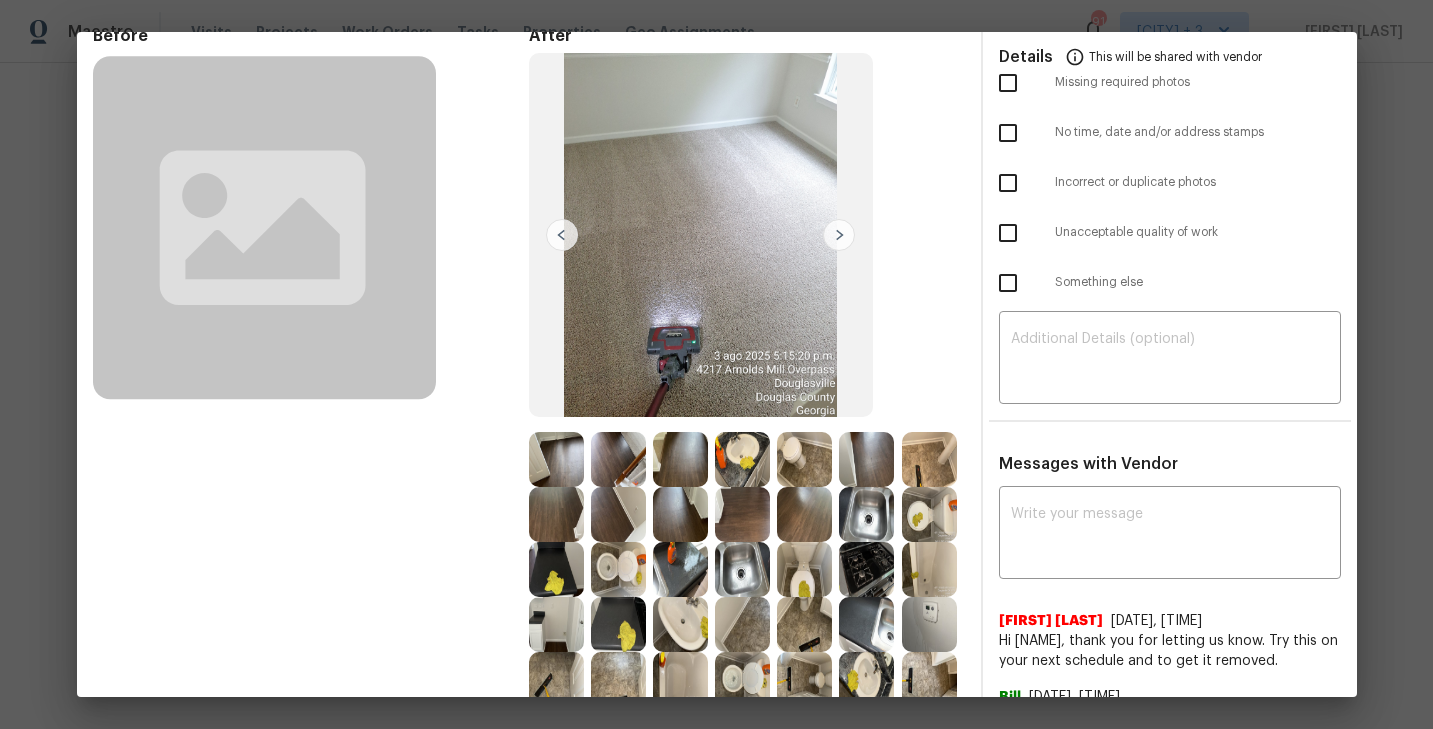 scroll, scrollTop: 116, scrollLeft: 0, axis: vertical 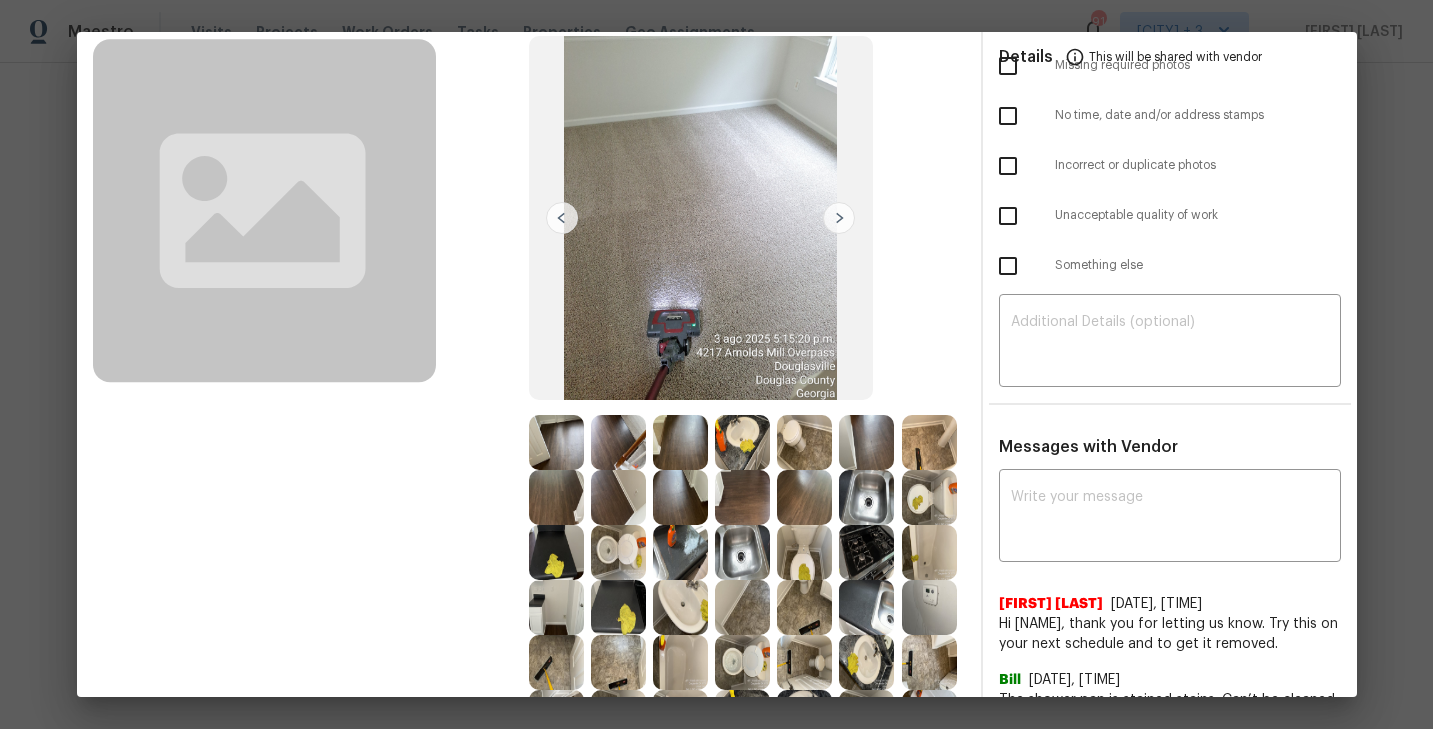 click at bounding box center (839, 218) 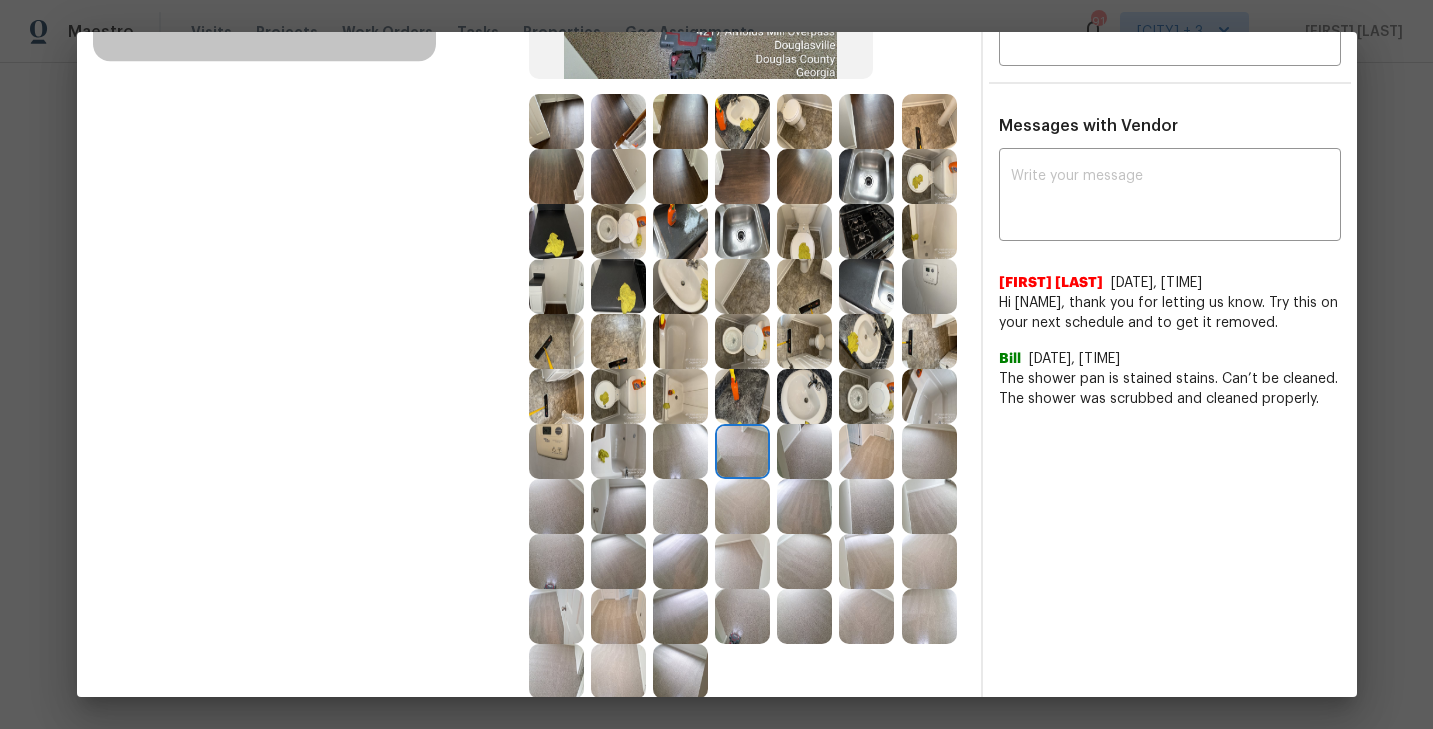 scroll, scrollTop: 0, scrollLeft: 0, axis: both 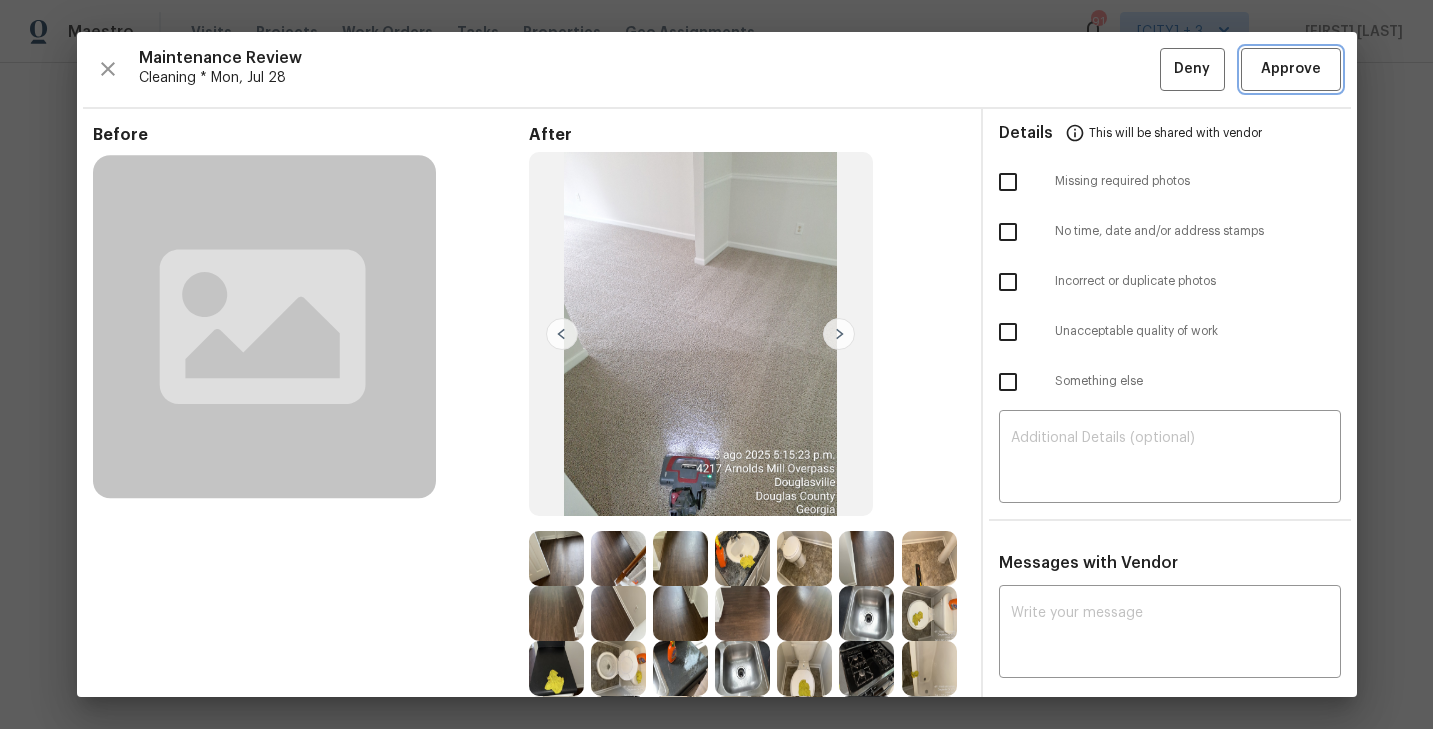 click on "Approve" at bounding box center (1291, 69) 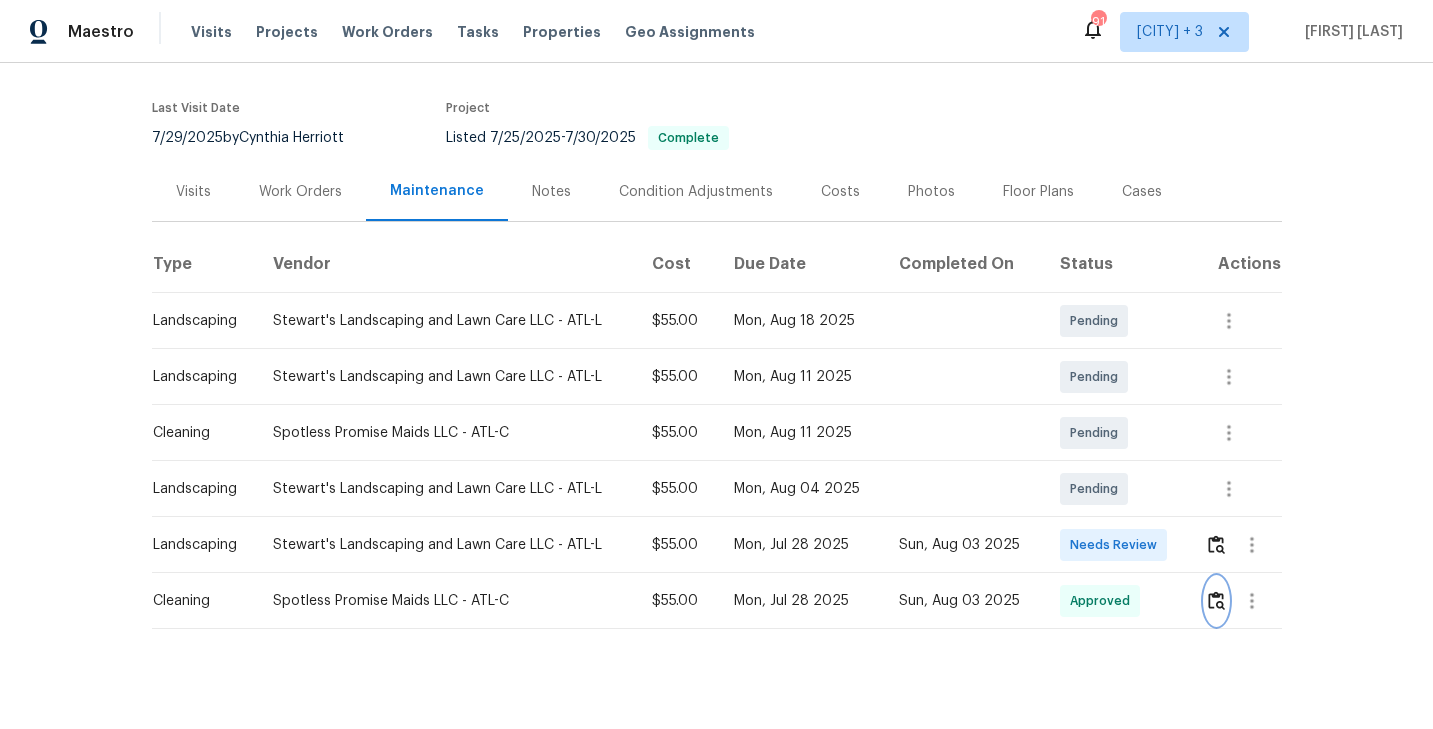 scroll, scrollTop: 0, scrollLeft: 0, axis: both 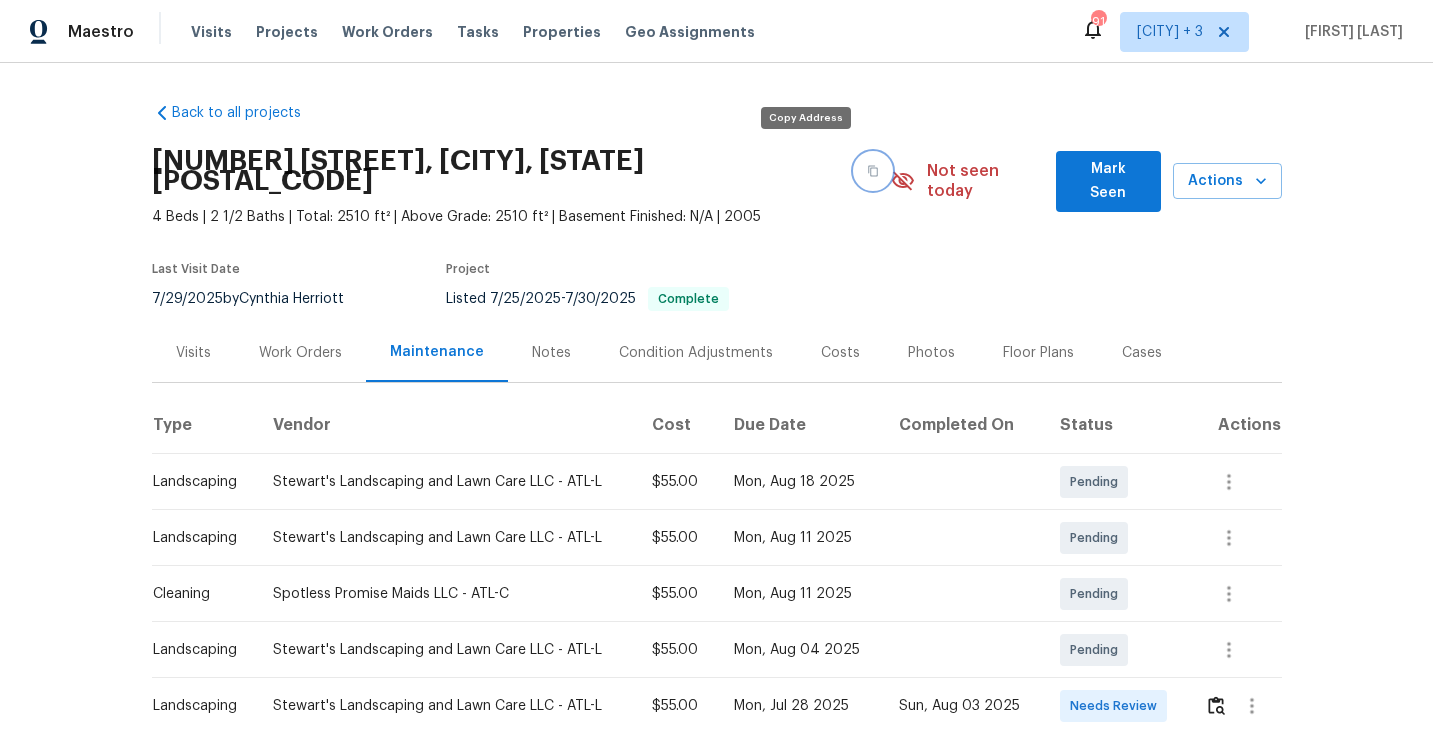 click at bounding box center [873, 171] 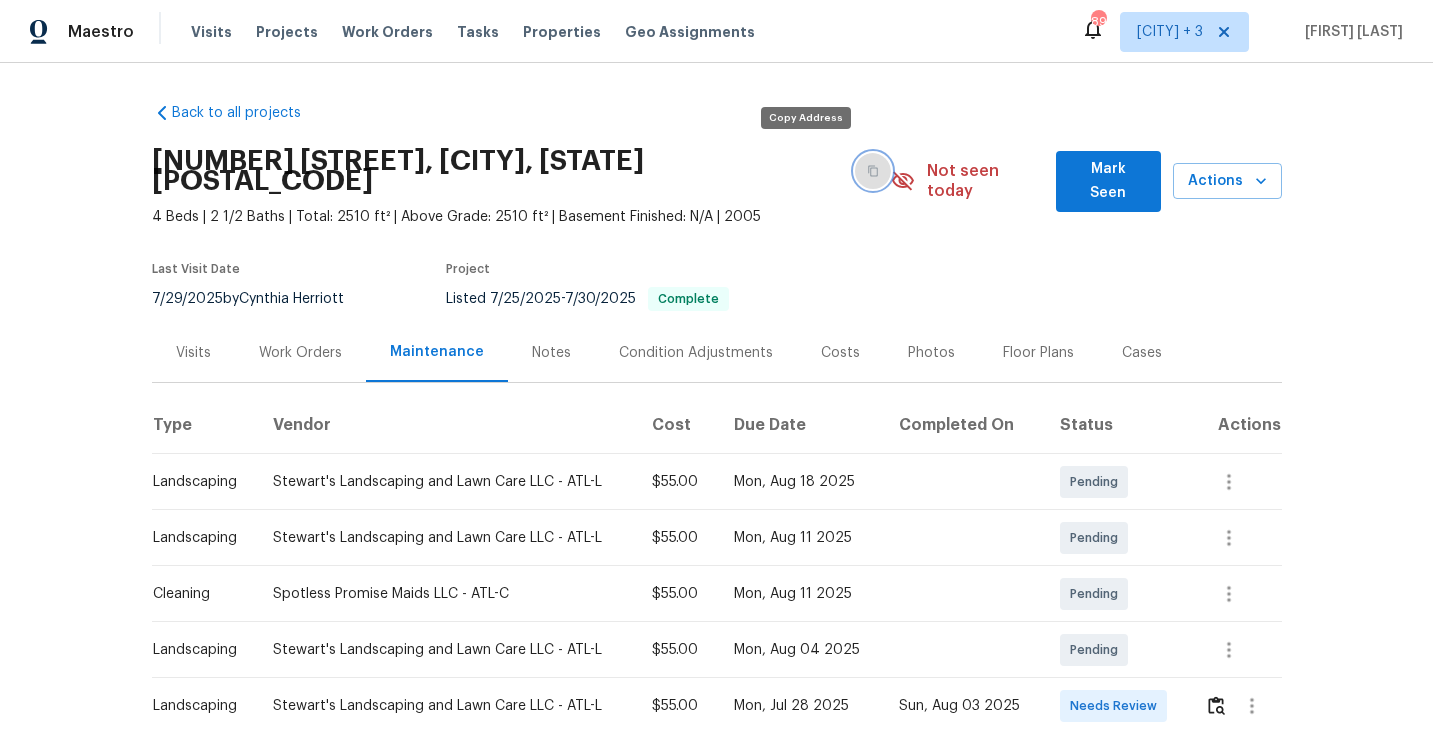 click 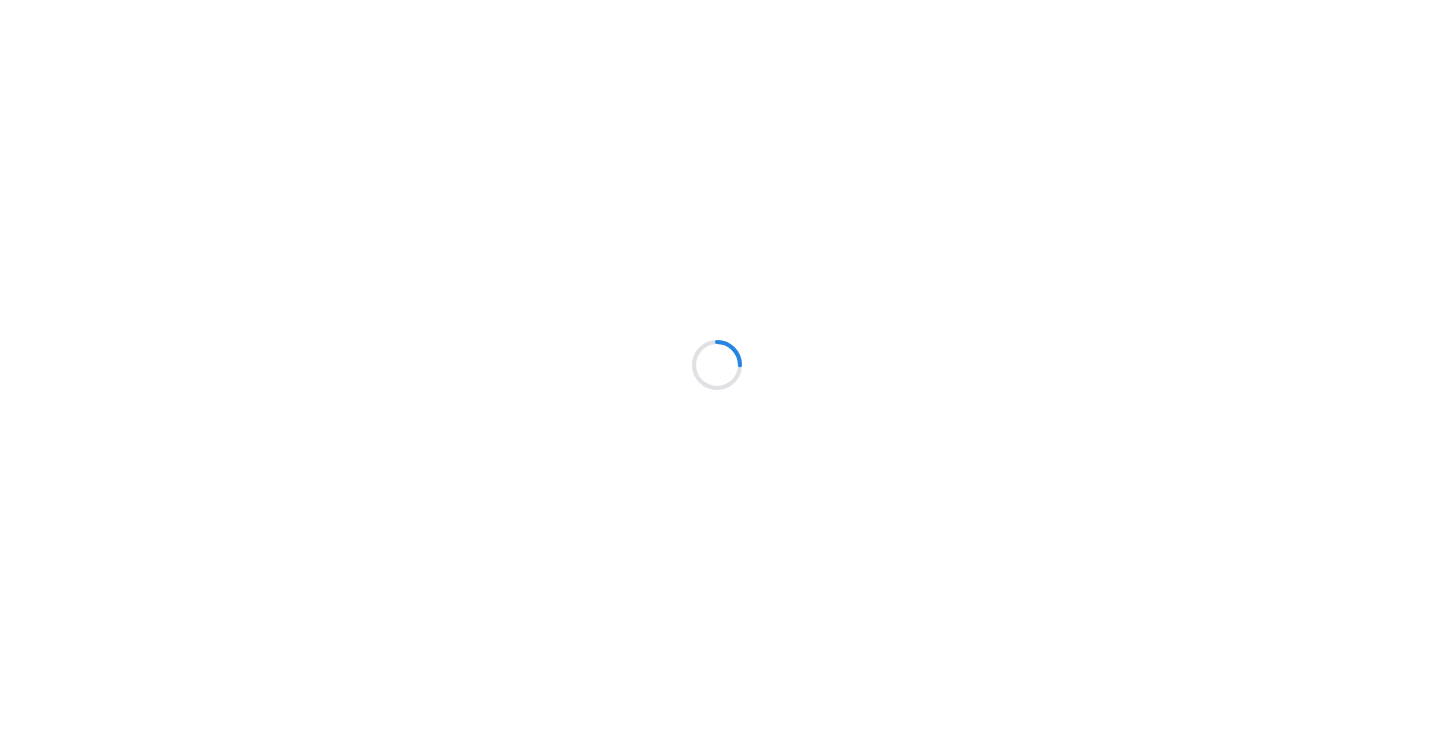 scroll, scrollTop: 0, scrollLeft: 0, axis: both 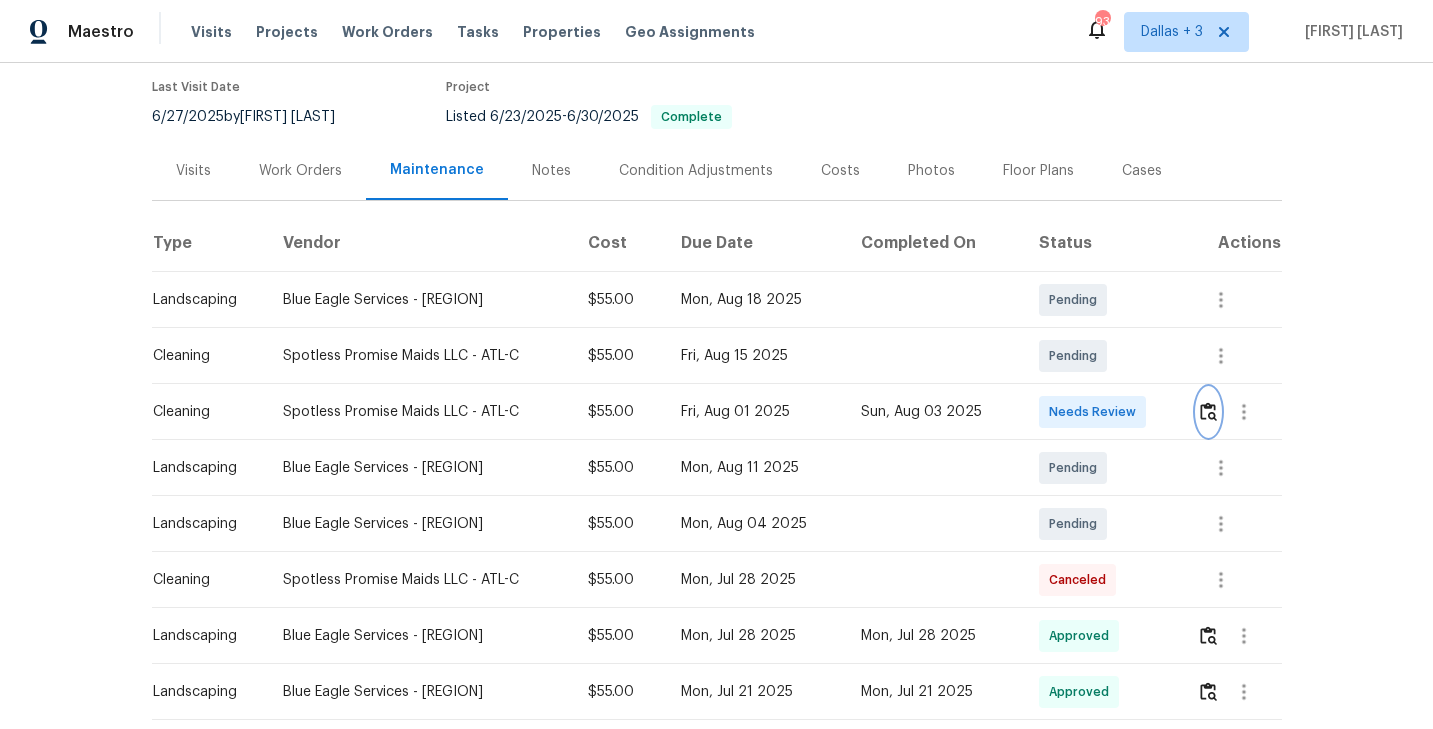 click at bounding box center [1208, 411] 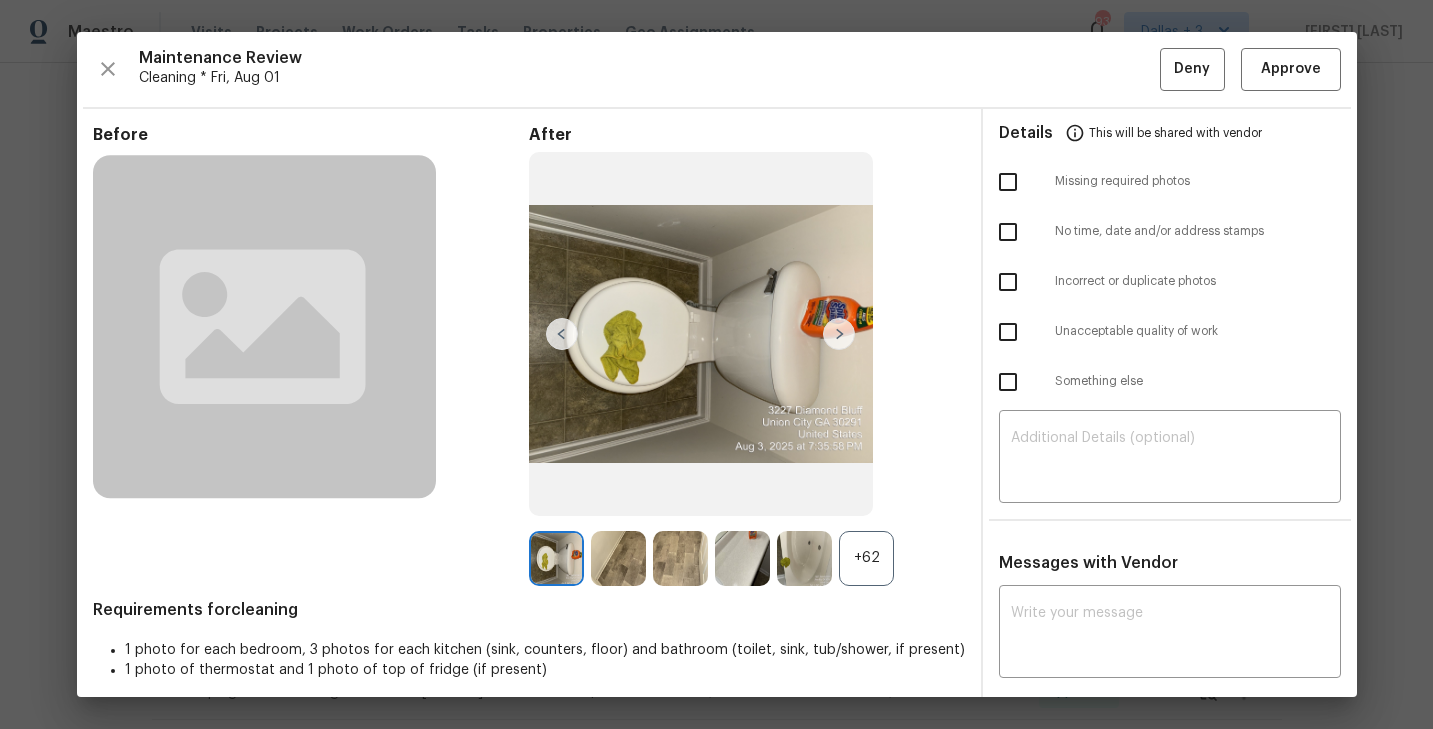 click on "+62" at bounding box center (866, 558) 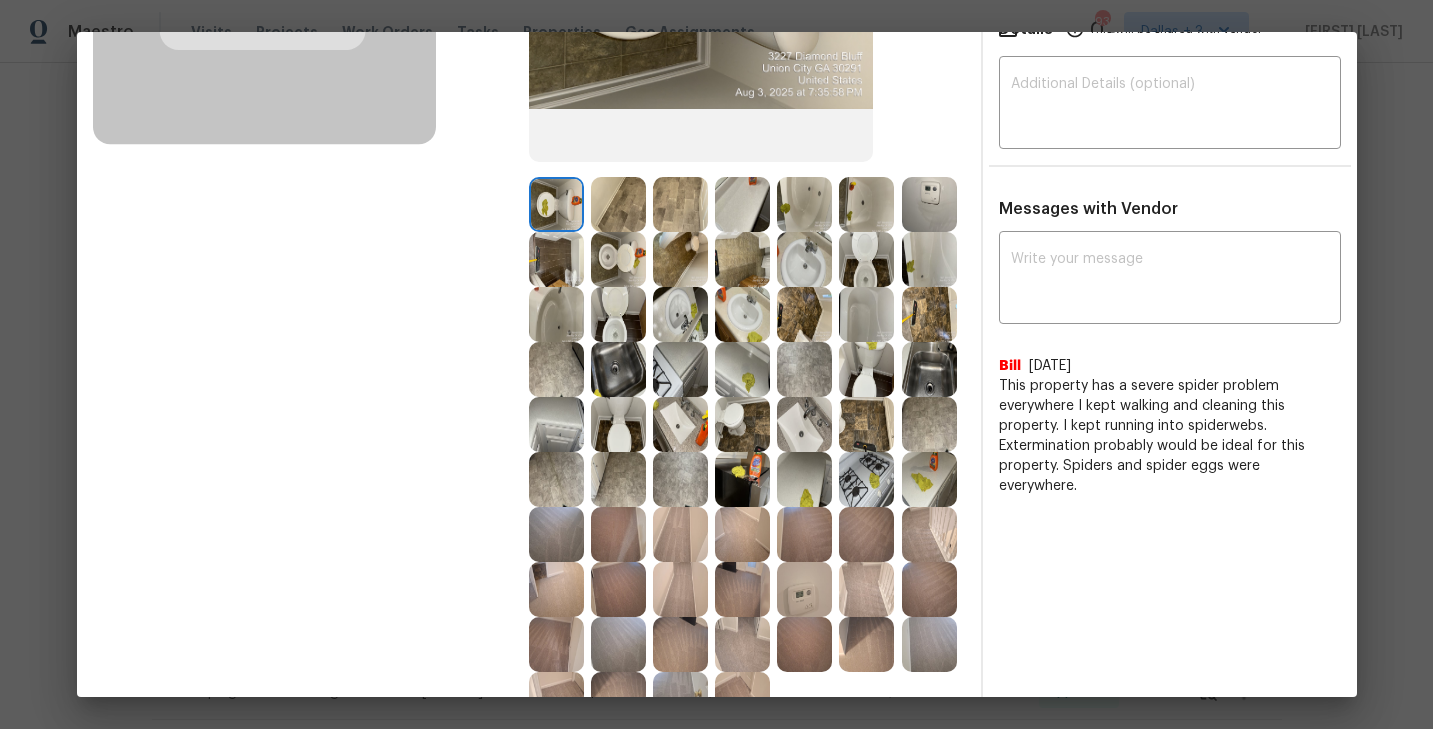 scroll, scrollTop: 352, scrollLeft: 0, axis: vertical 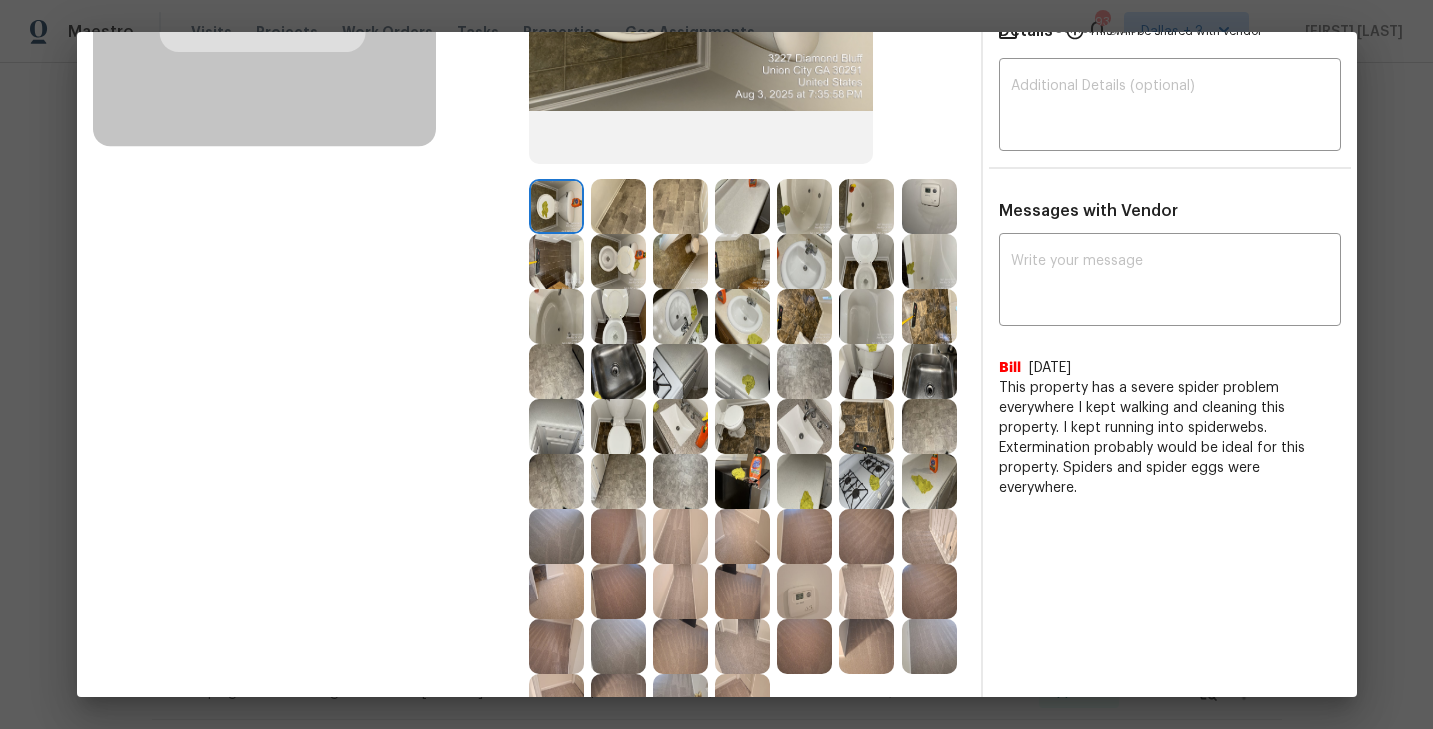 click at bounding box center [742, 206] 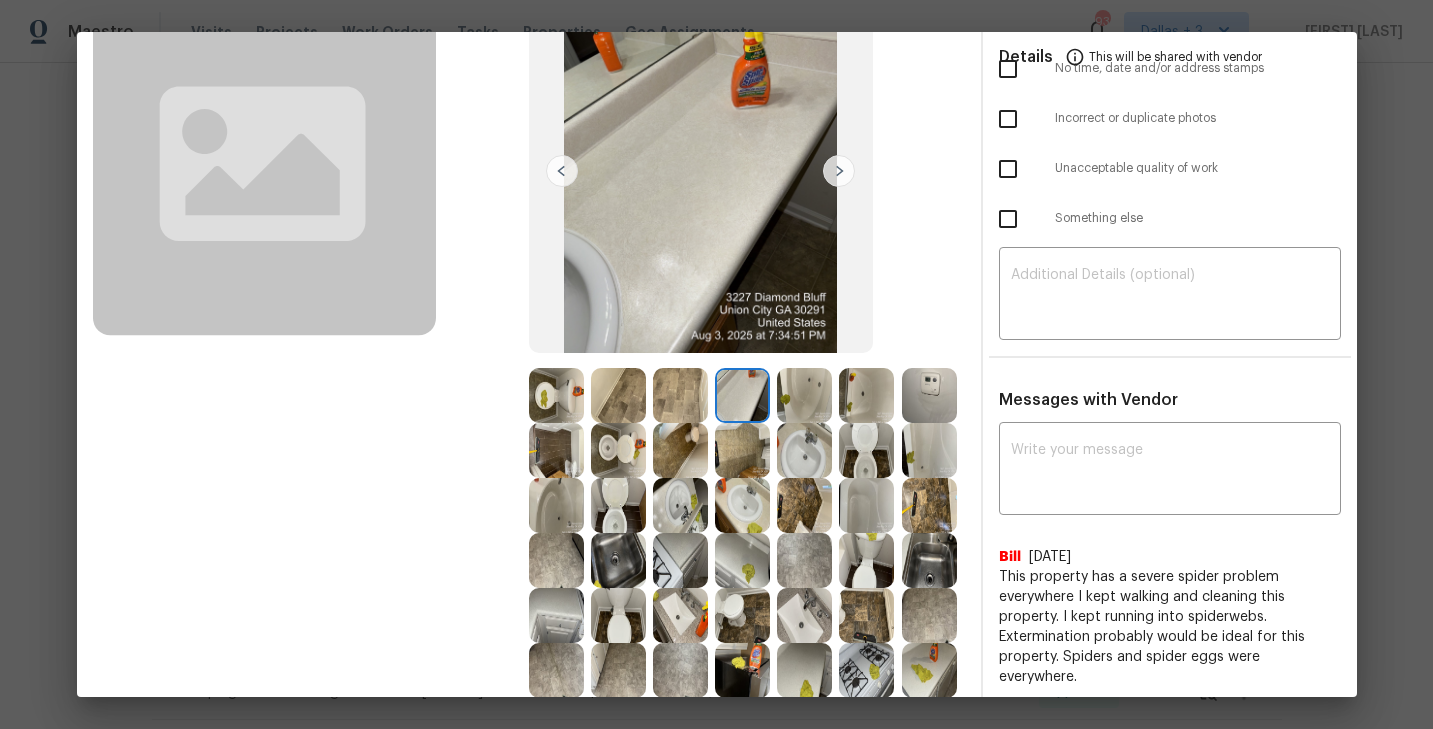 scroll, scrollTop: 46, scrollLeft: 0, axis: vertical 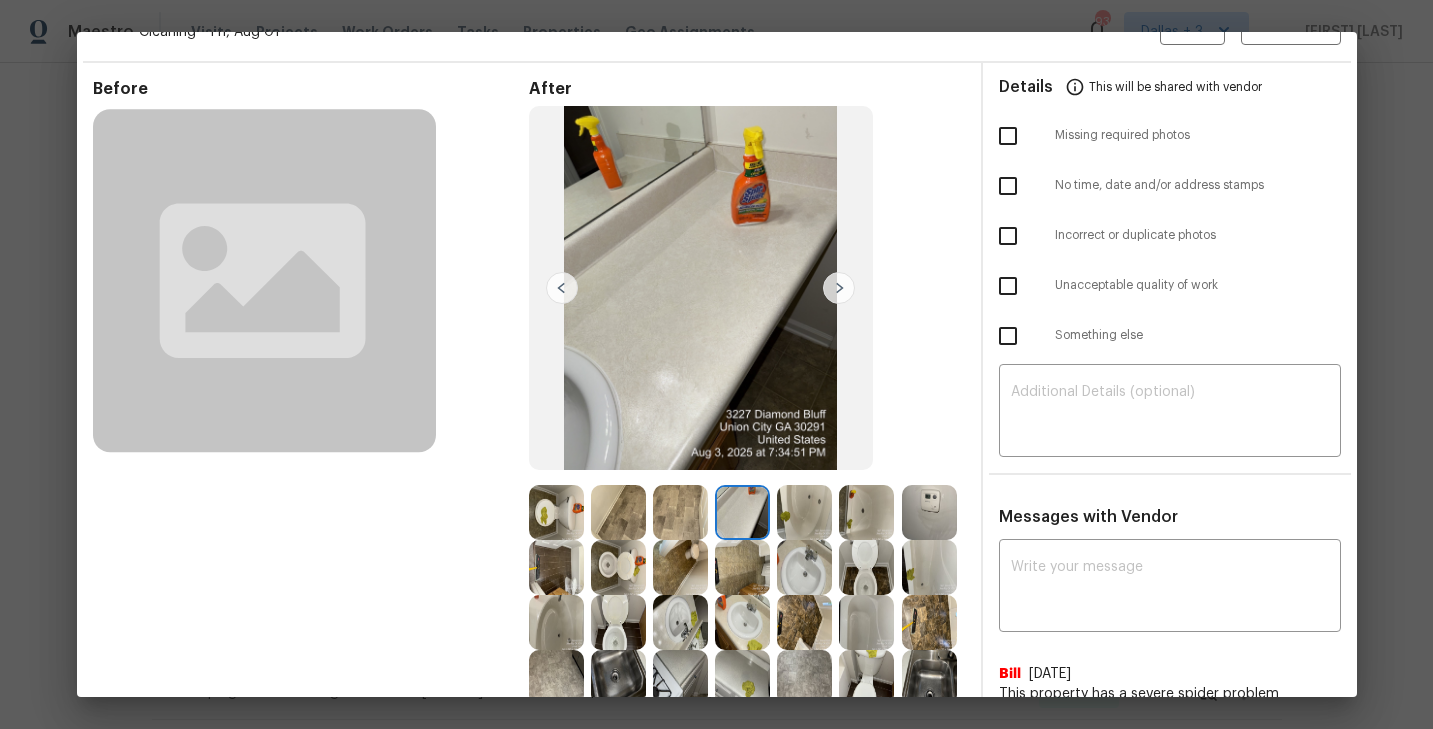 click at bounding box center [839, 288] 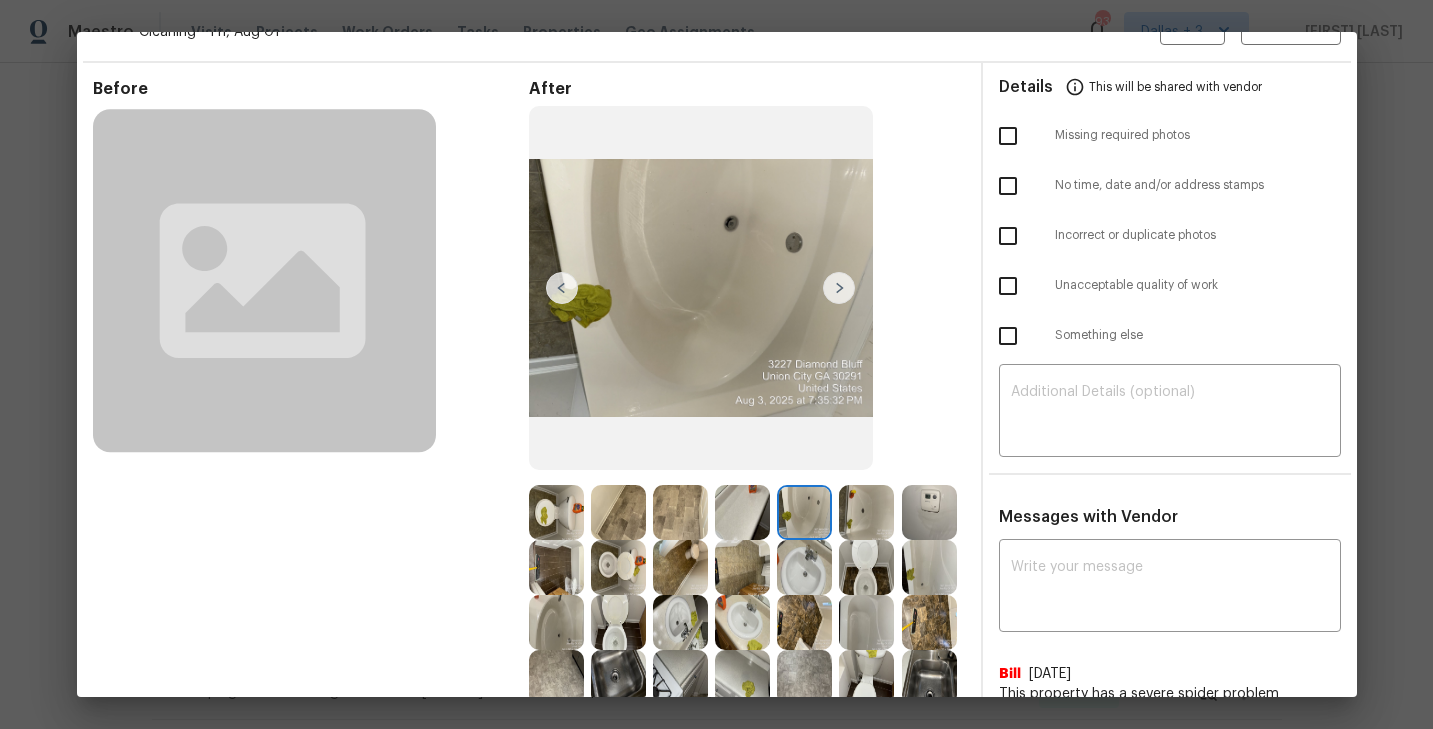 click at bounding box center (839, 288) 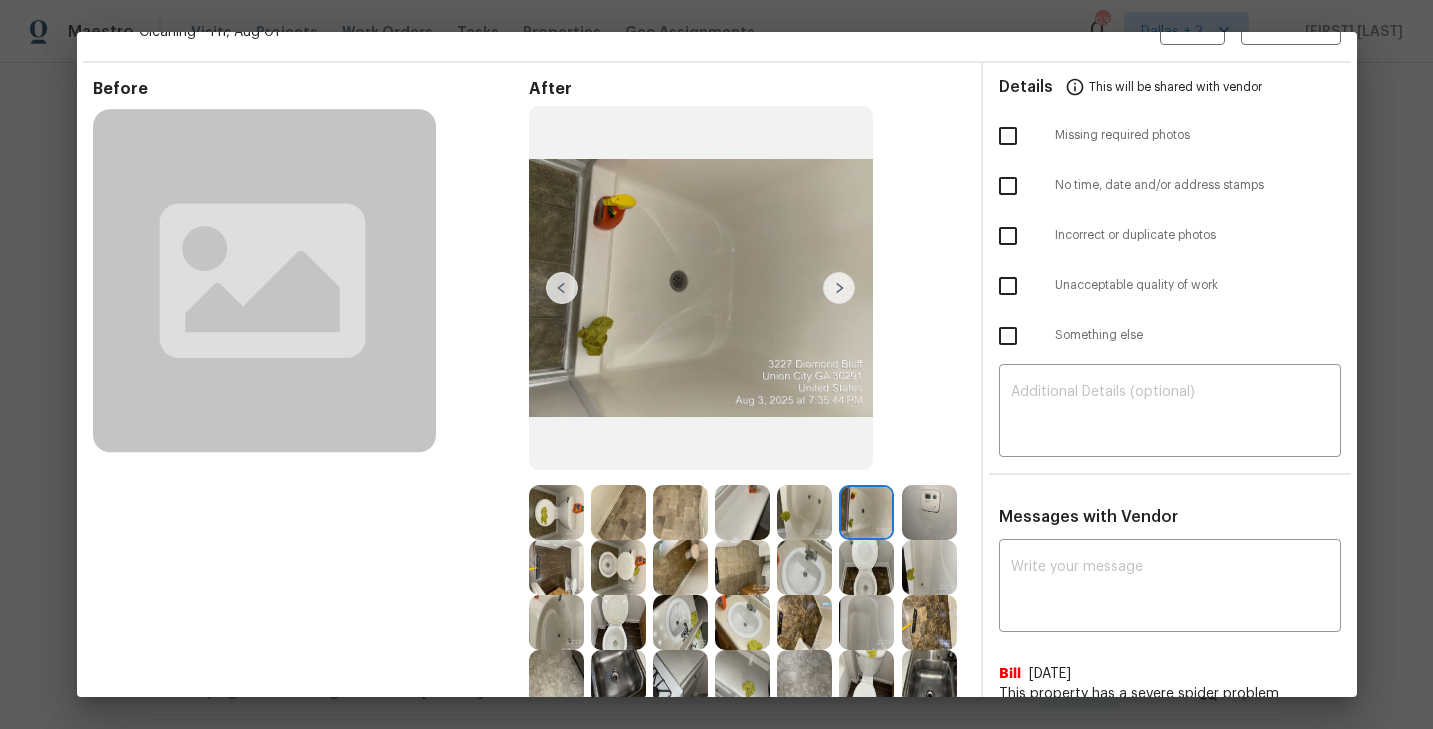 click at bounding box center [839, 288] 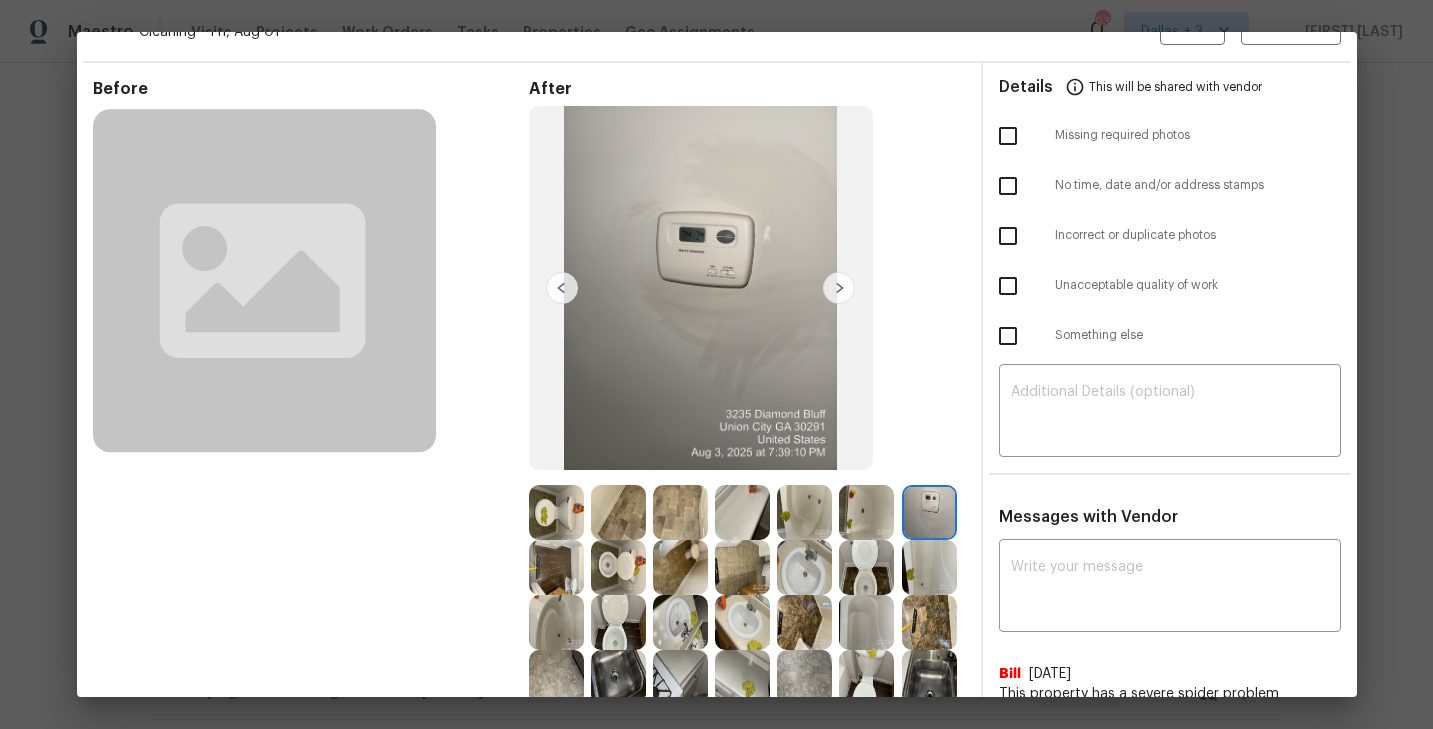 click at bounding box center (839, 288) 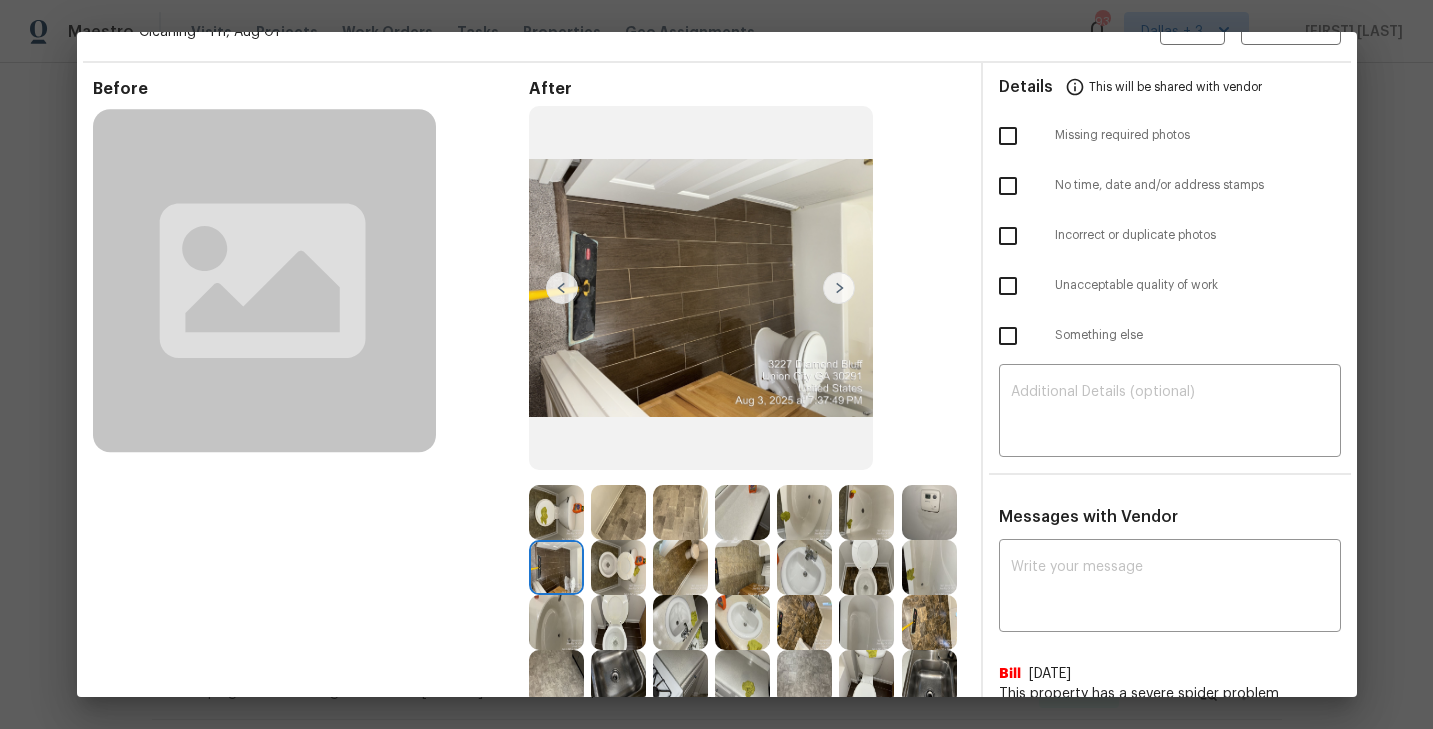 click at bounding box center (839, 288) 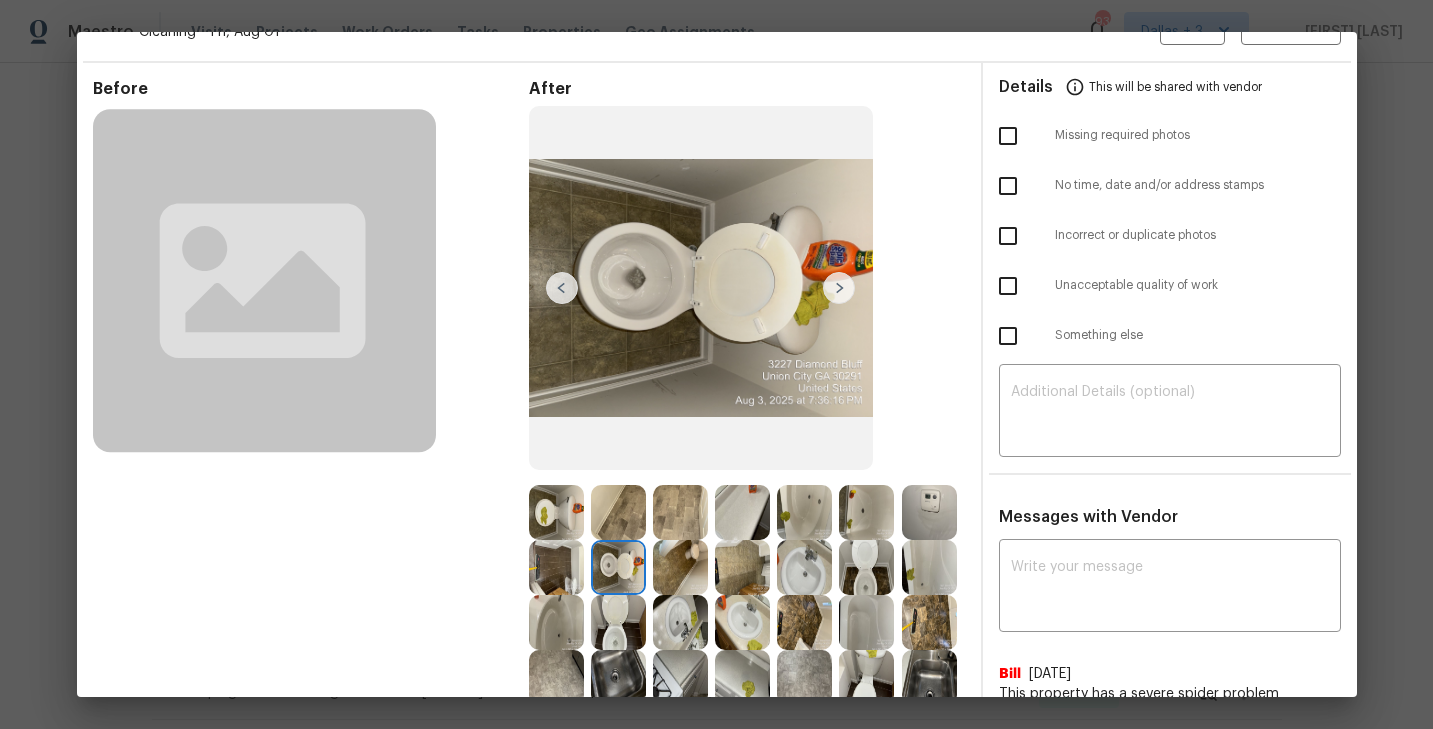click at bounding box center (839, 288) 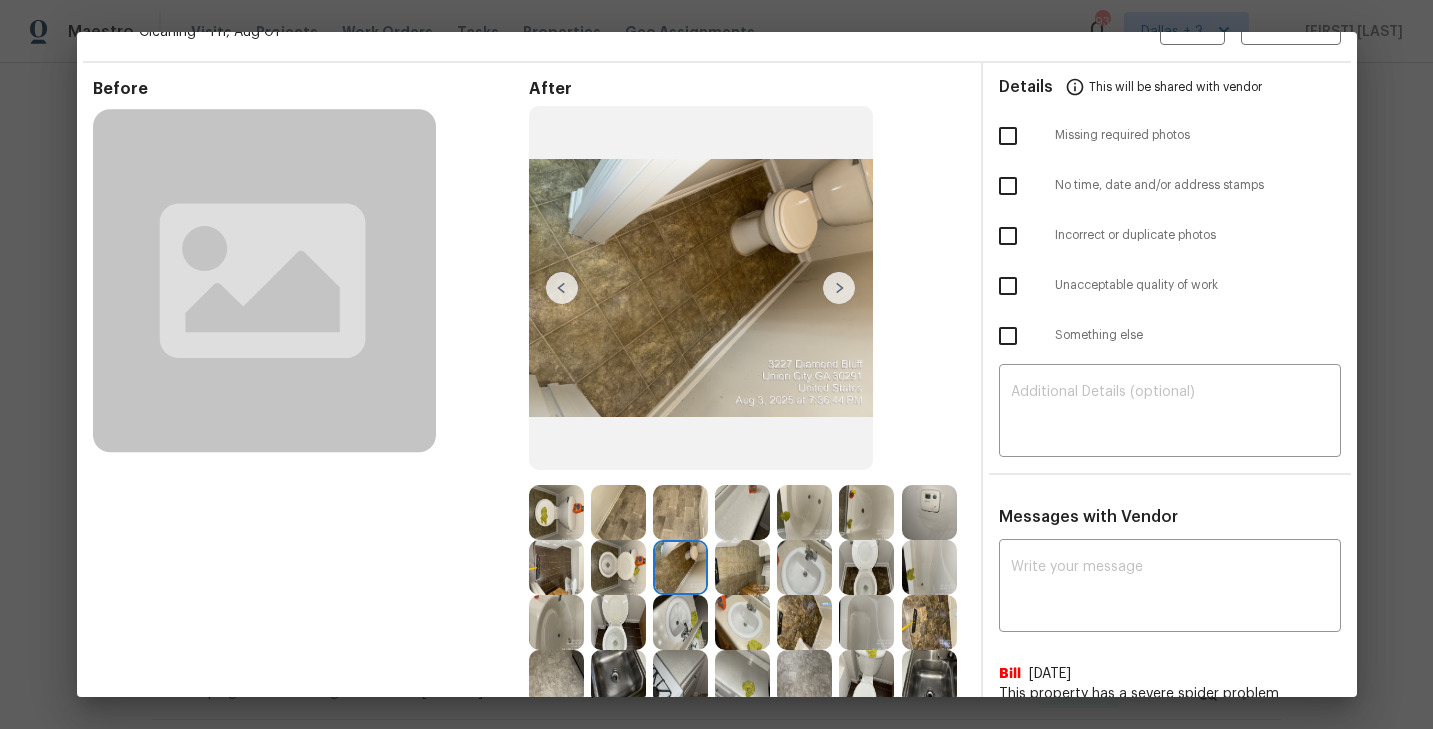 click at bounding box center (839, 288) 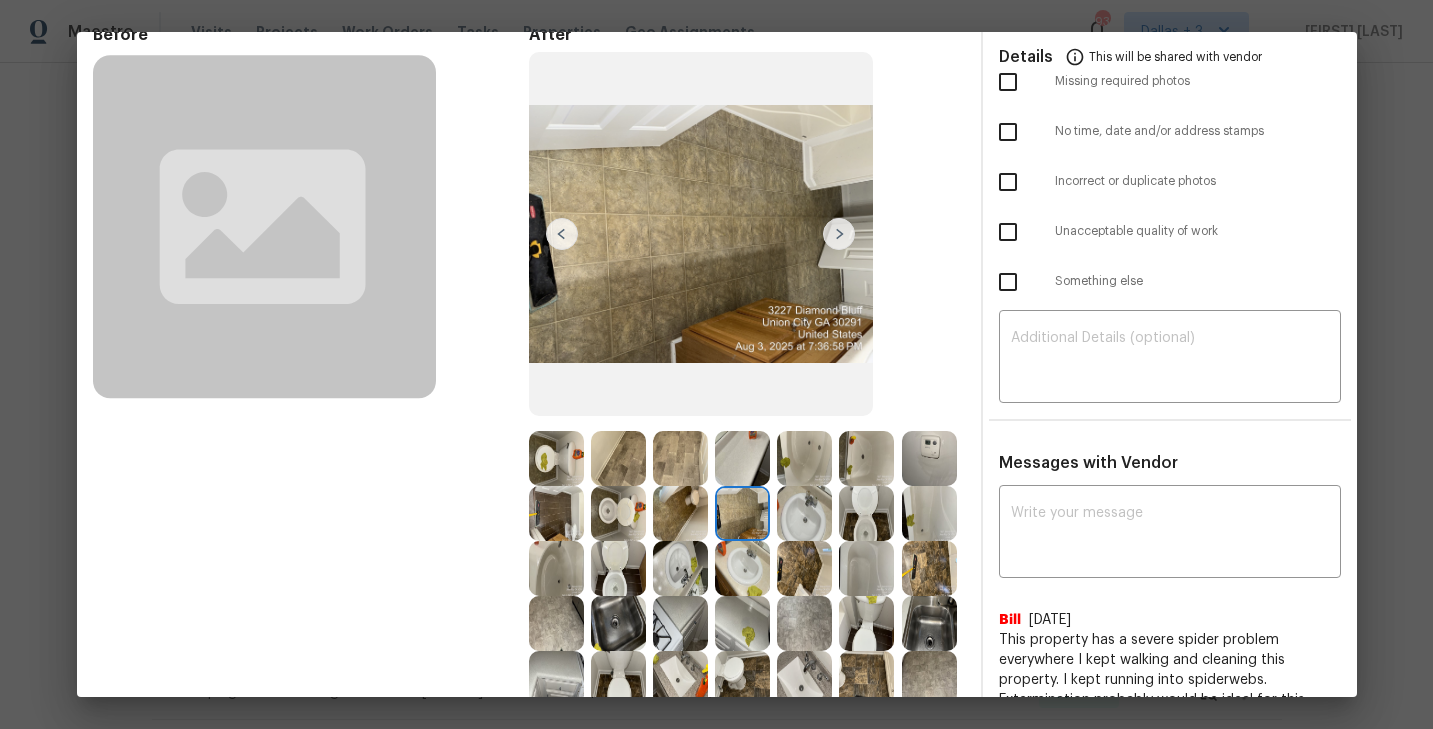 scroll, scrollTop: 102, scrollLeft: 0, axis: vertical 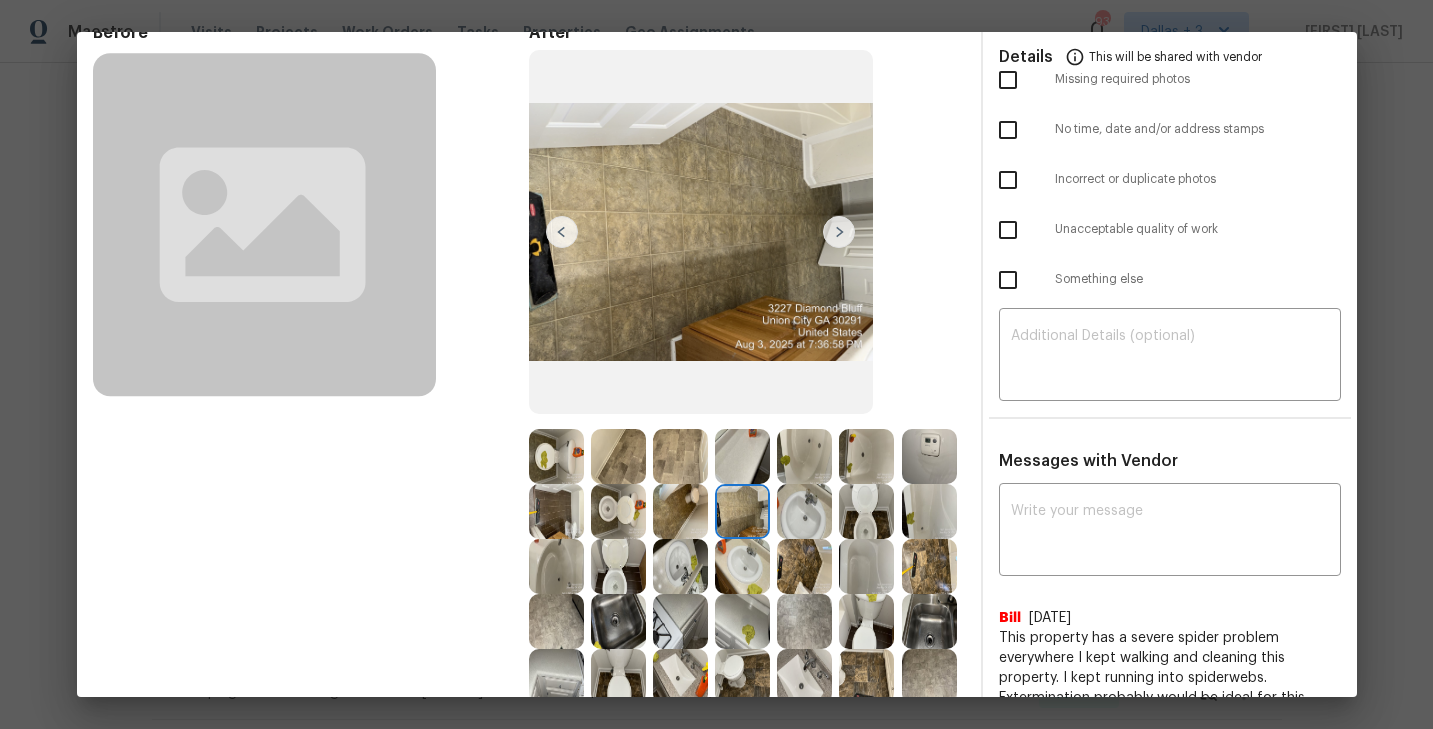 click at bounding box center (839, 232) 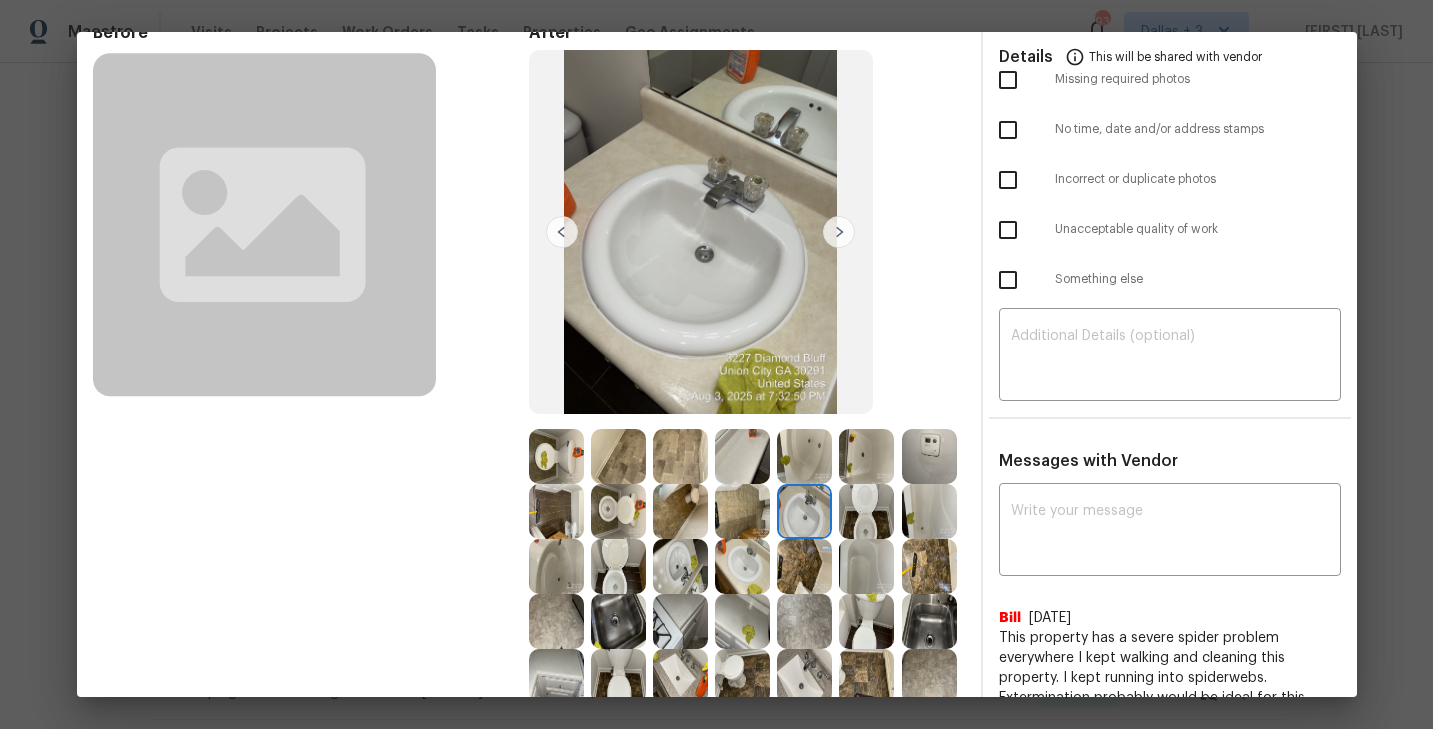 click at bounding box center (839, 232) 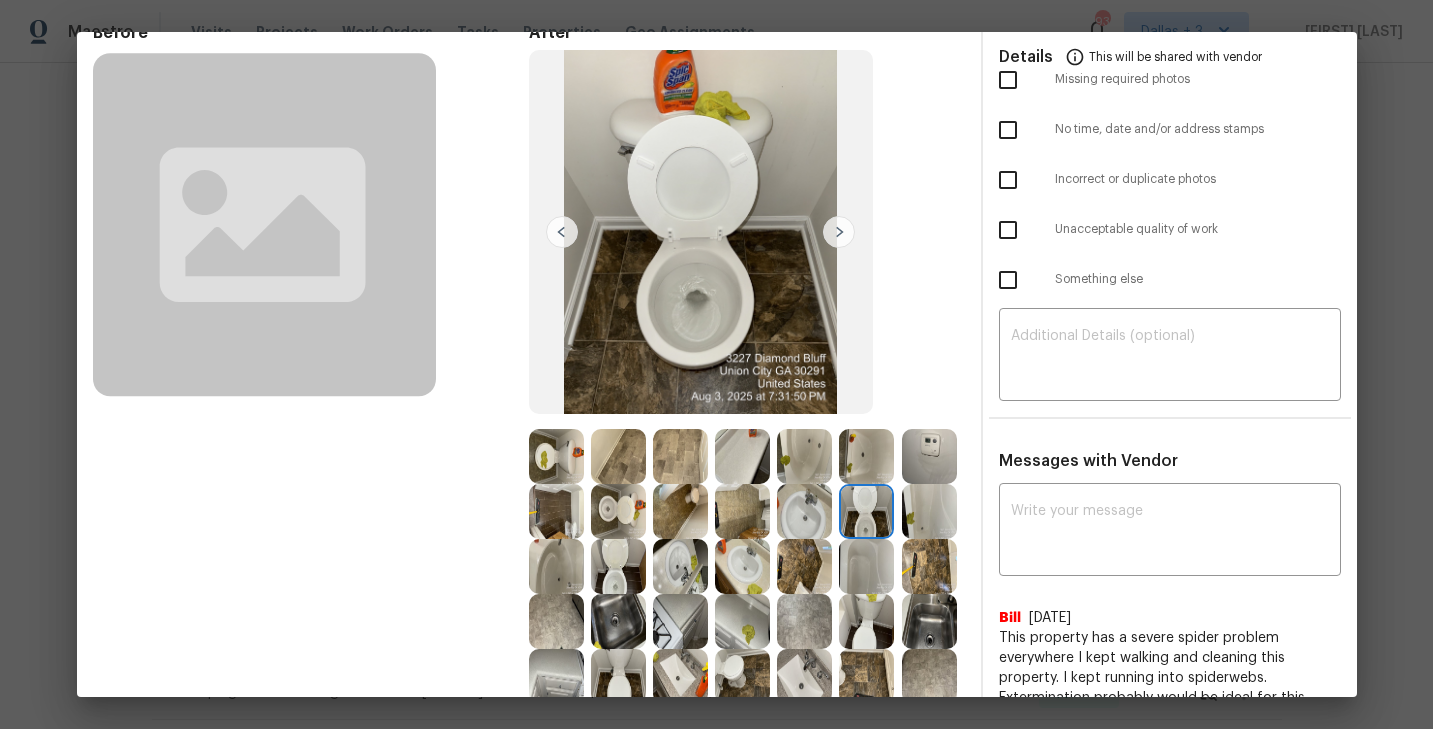 click at bounding box center (839, 232) 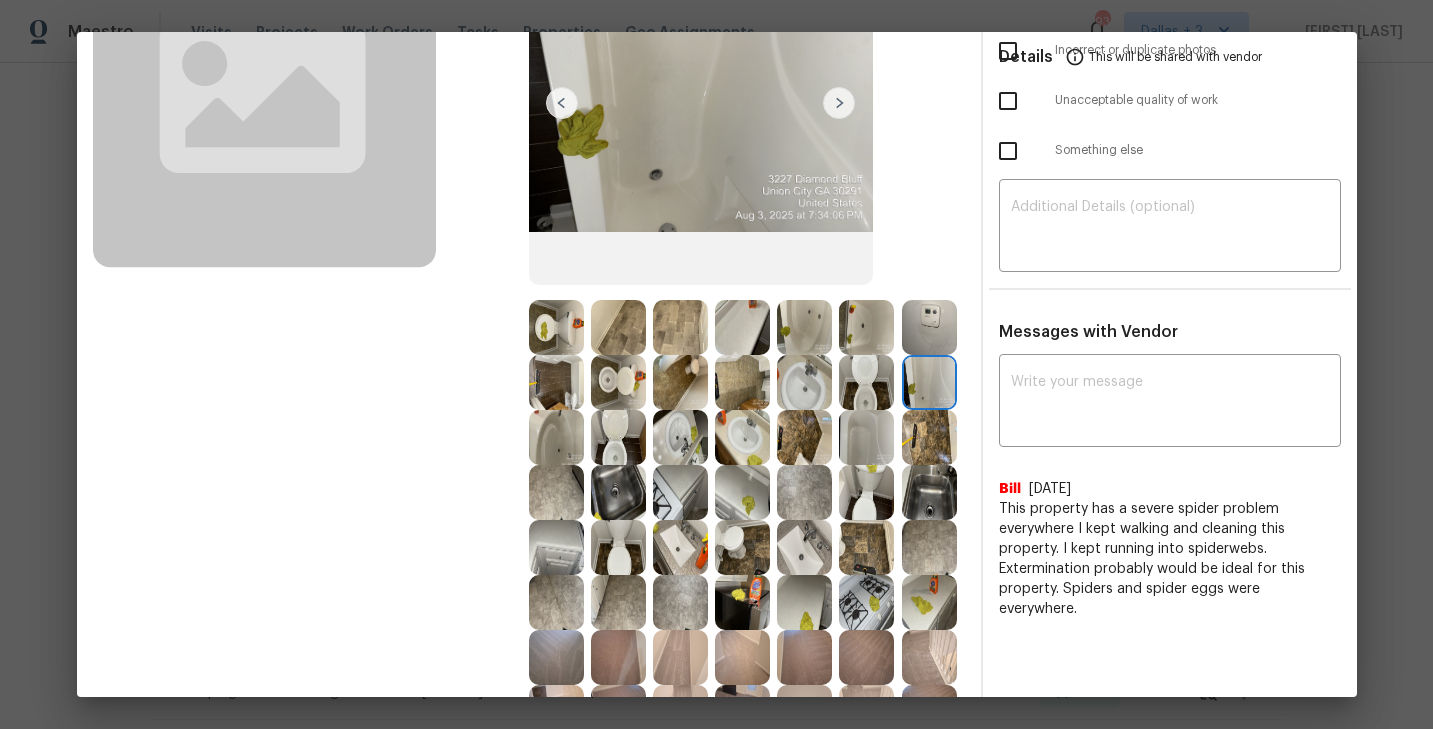 scroll, scrollTop: 274, scrollLeft: 0, axis: vertical 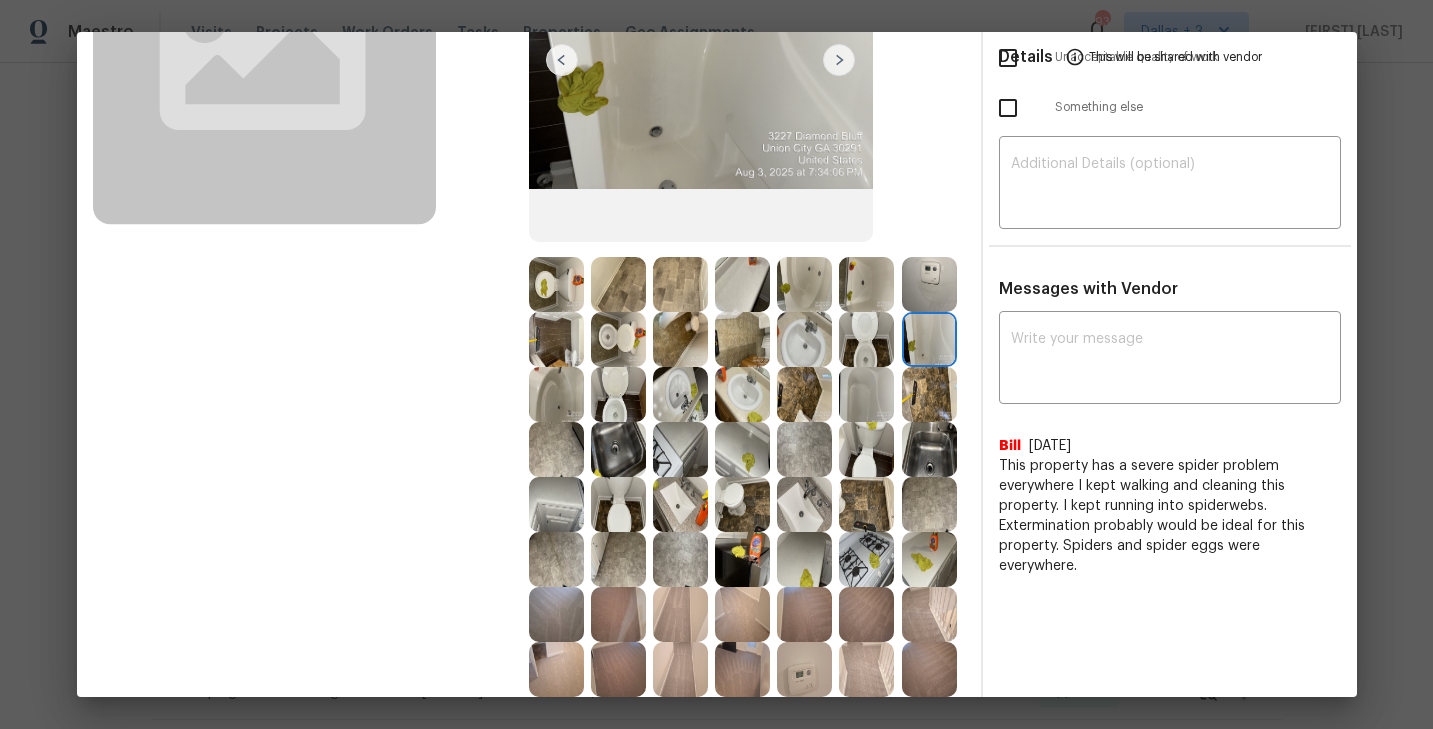 click at bounding box center [680, 449] 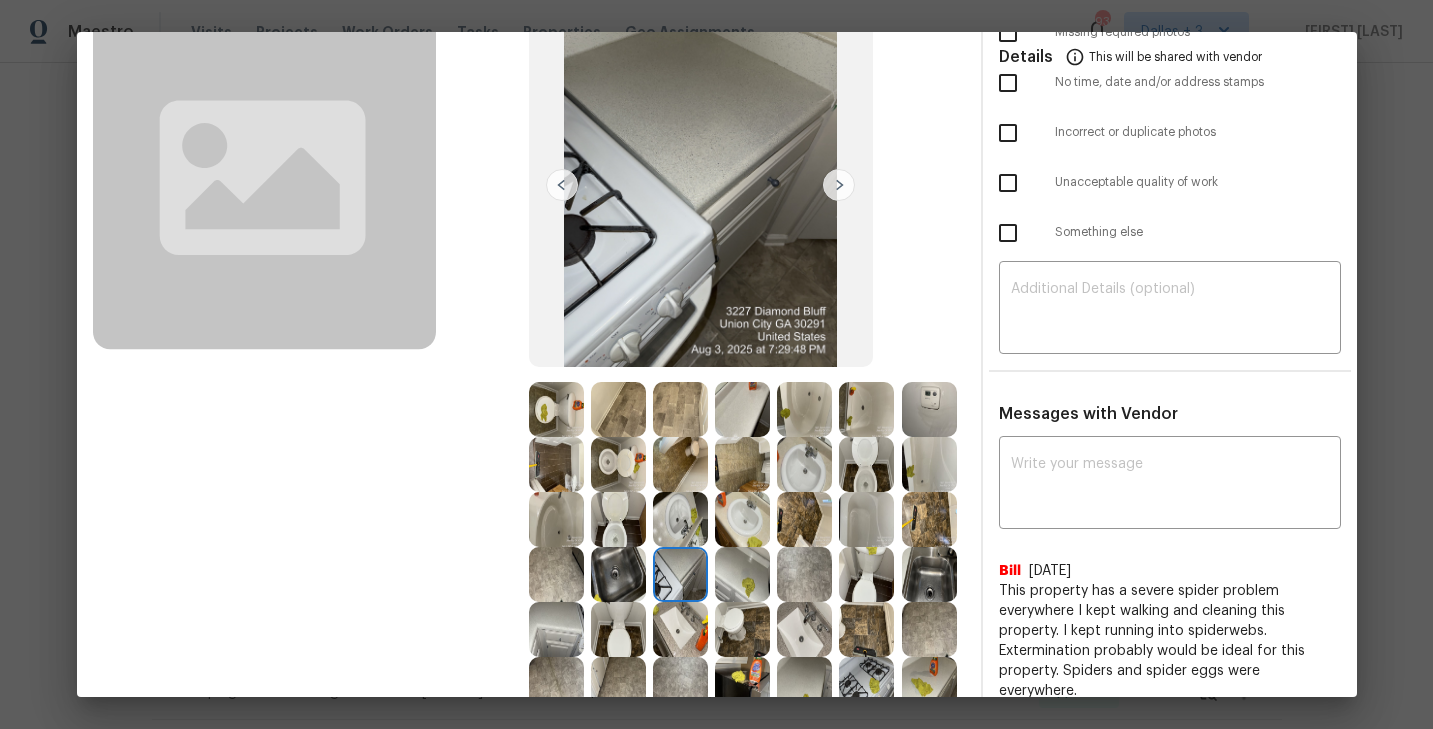 scroll, scrollTop: 161, scrollLeft: 0, axis: vertical 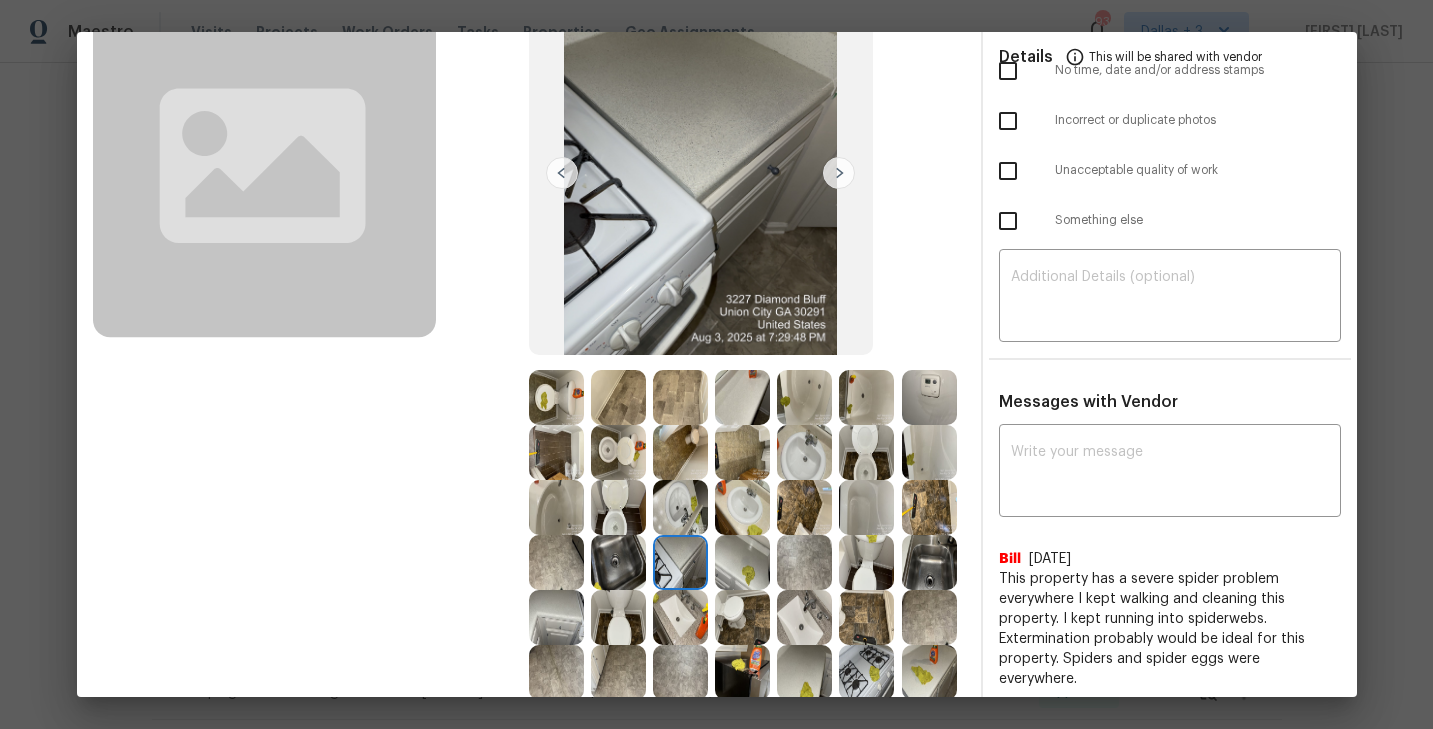click at bounding box center [618, 562] 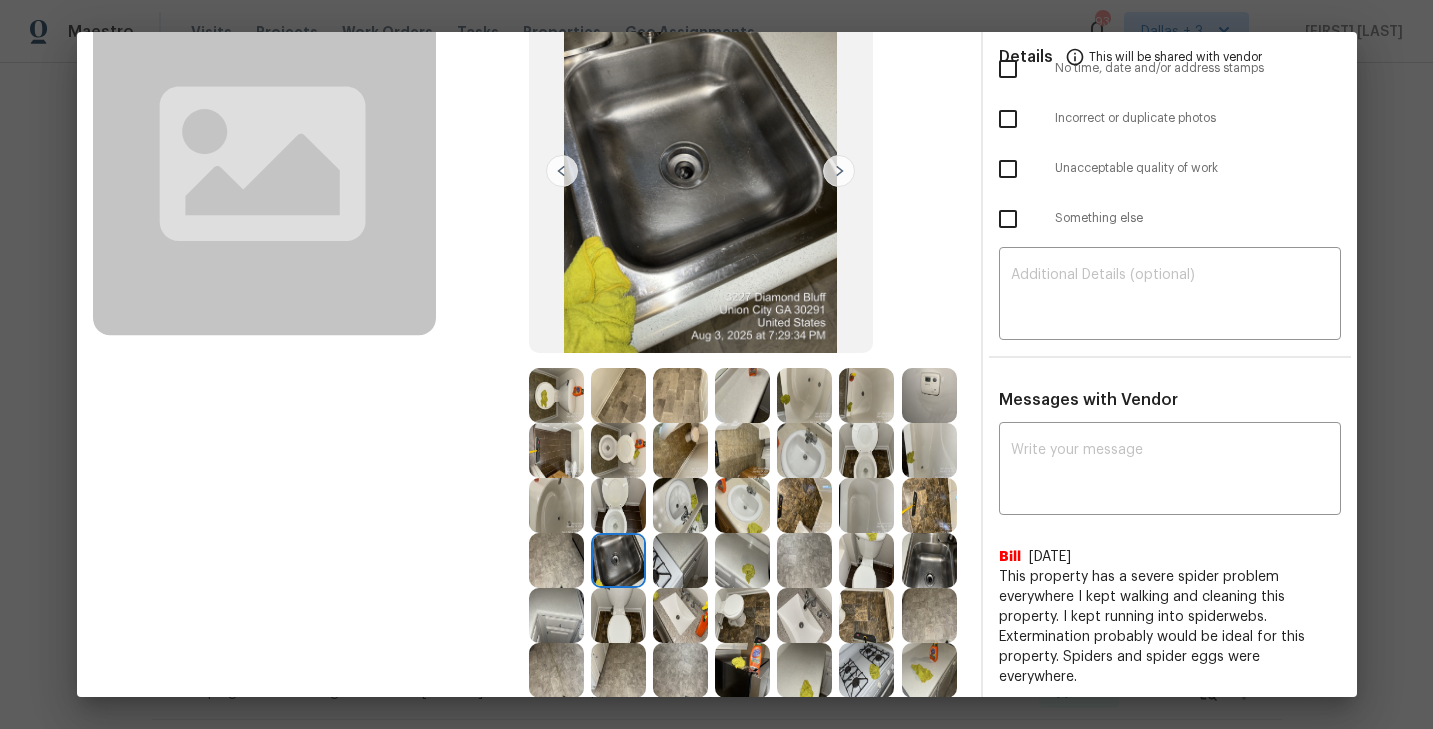 scroll, scrollTop: 237, scrollLeft: 0, axis: vertical 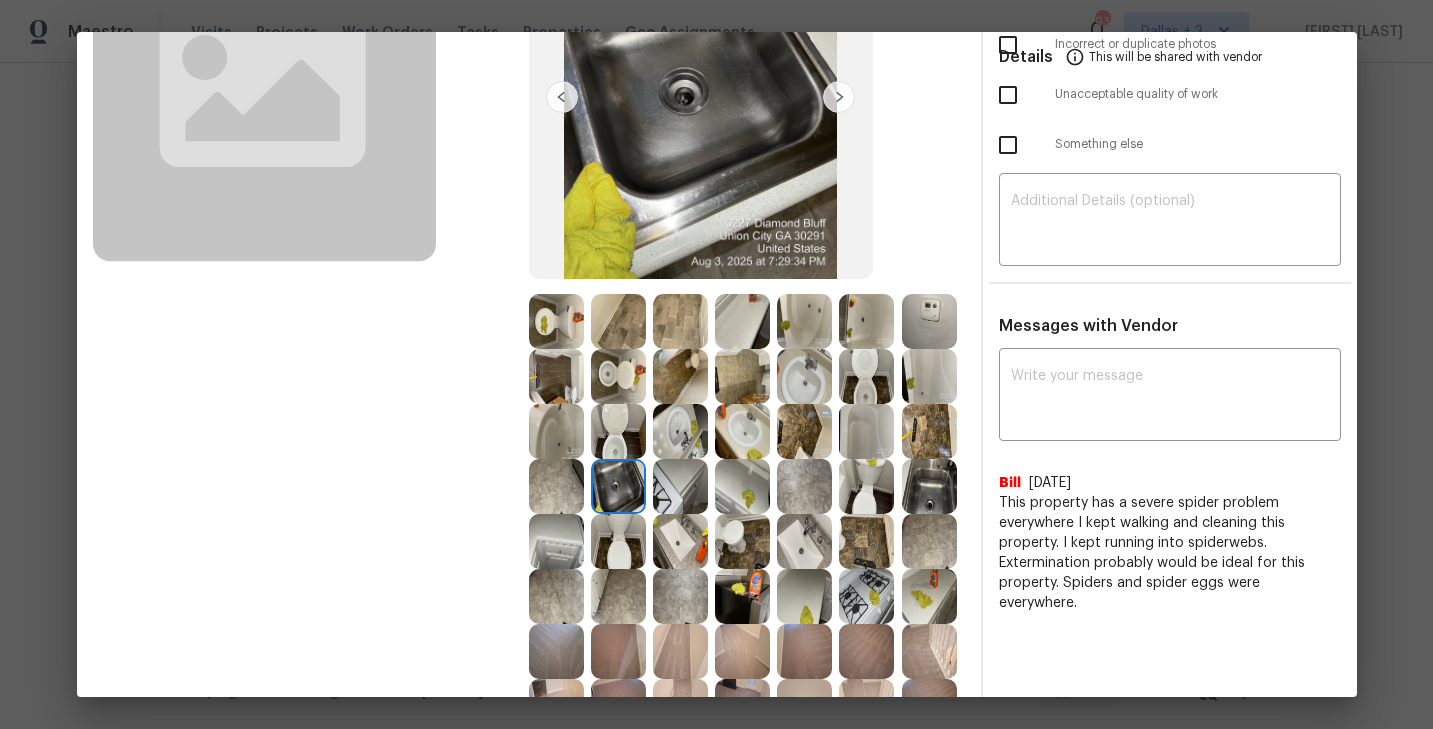 click at bounding box center (866, 431) 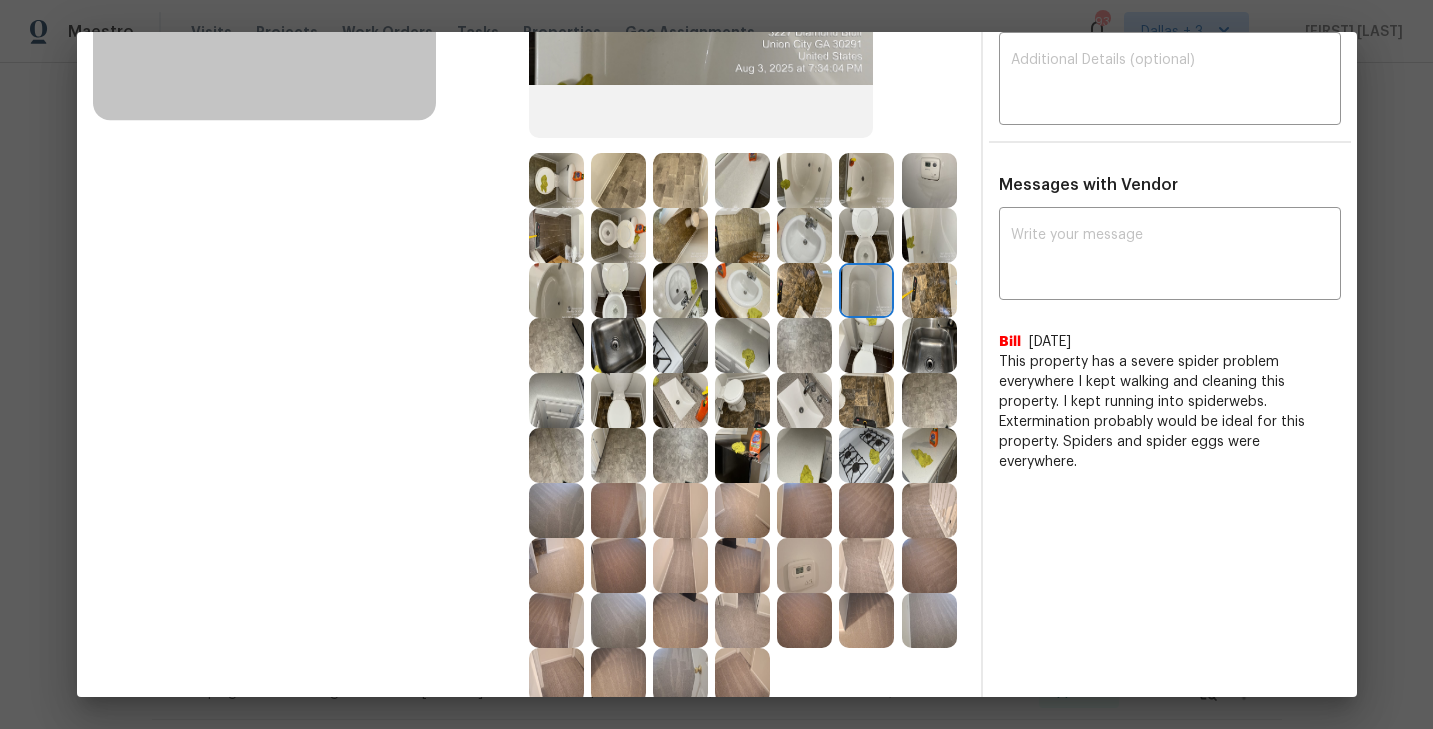 scroll, scrollTop: 349, scrollLeft: 0, axis: vertical 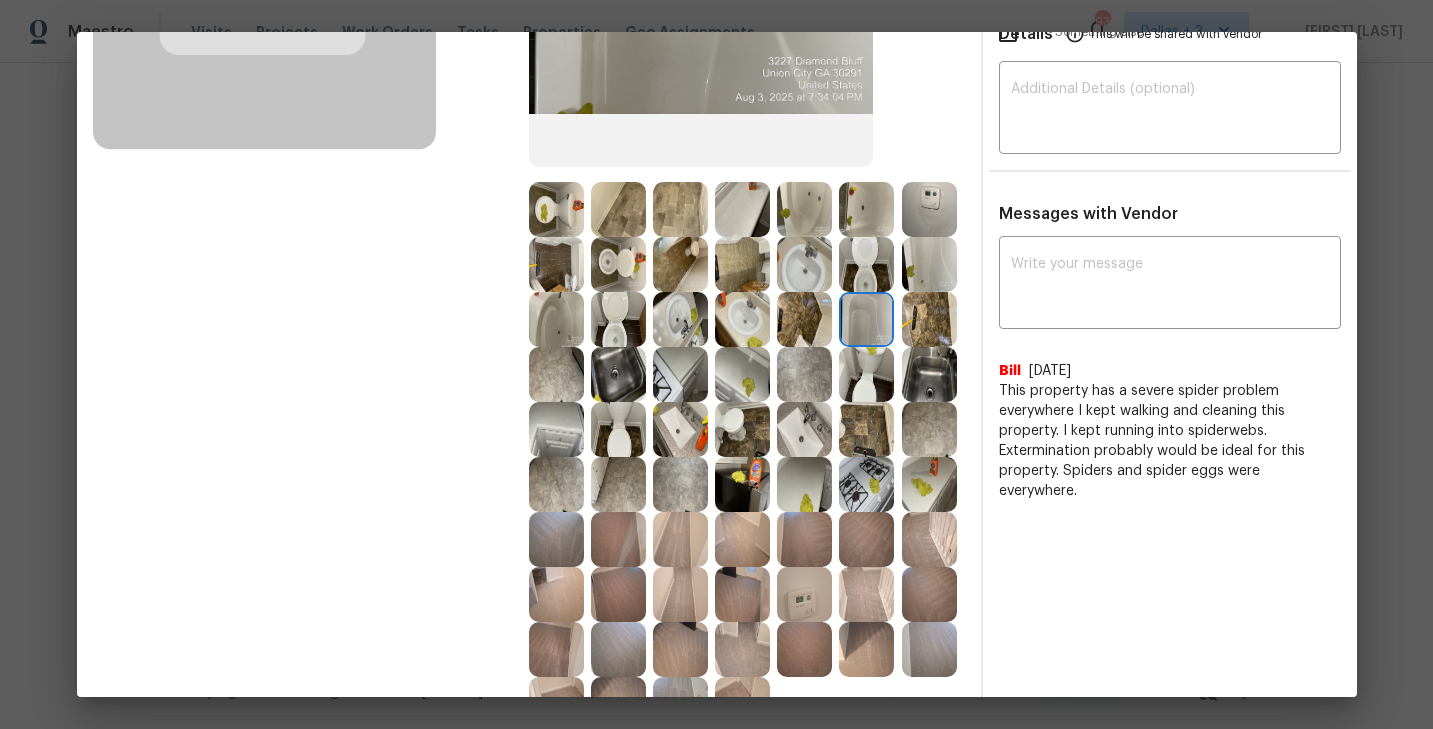 click at bounding box center [929, 319] 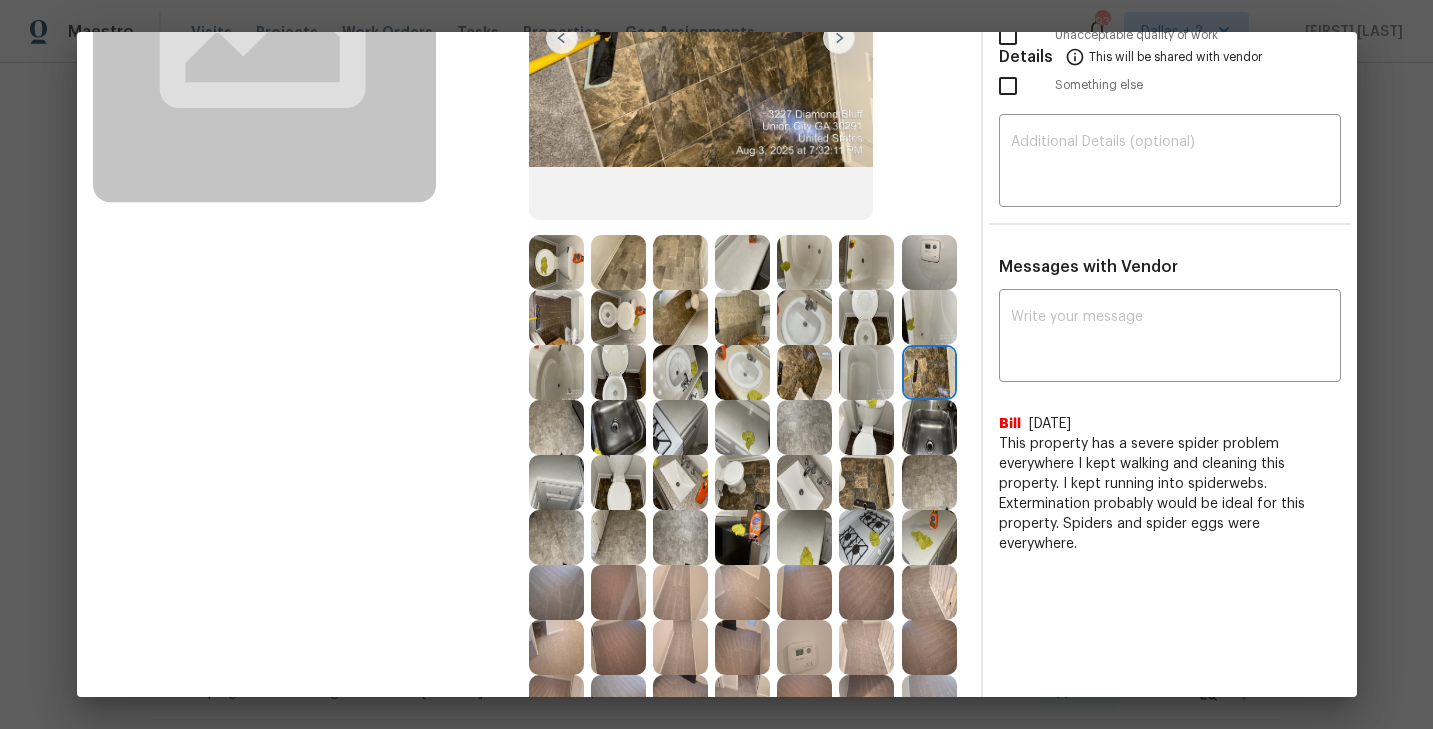 scroll, scrollTop: 300, scrollLeft: 0, axis: vertical 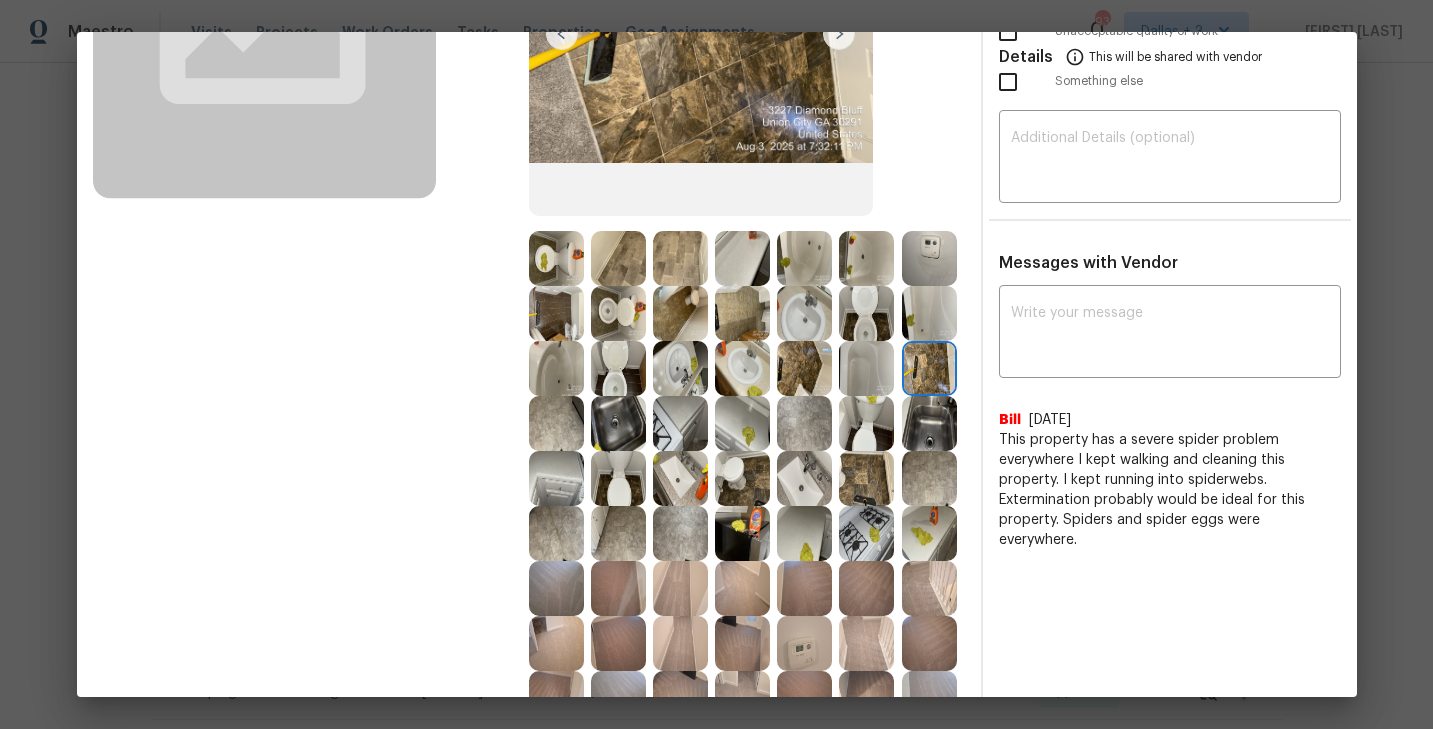 click at bounding box center (929, 368) 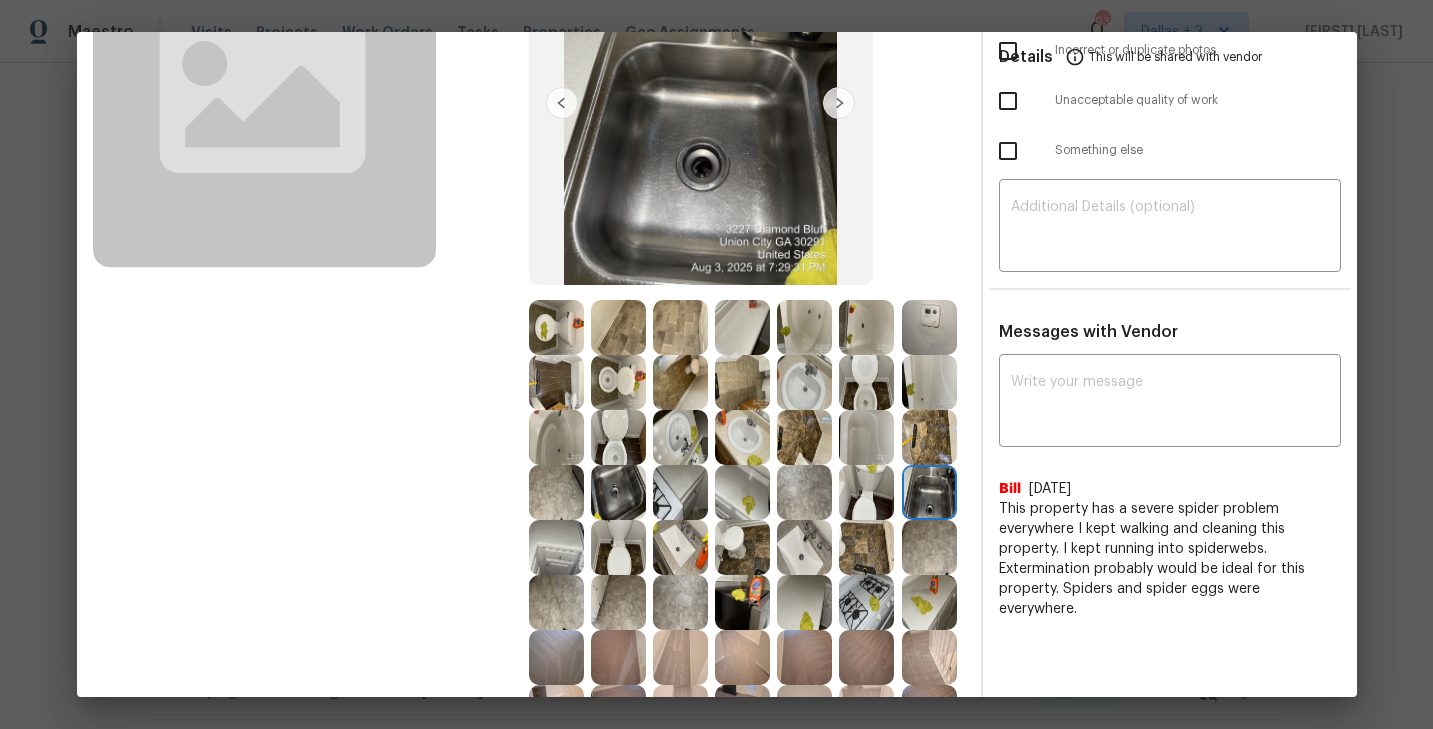 scroll, scrollTop: 229, scrollLeft: 0, axis: vertical 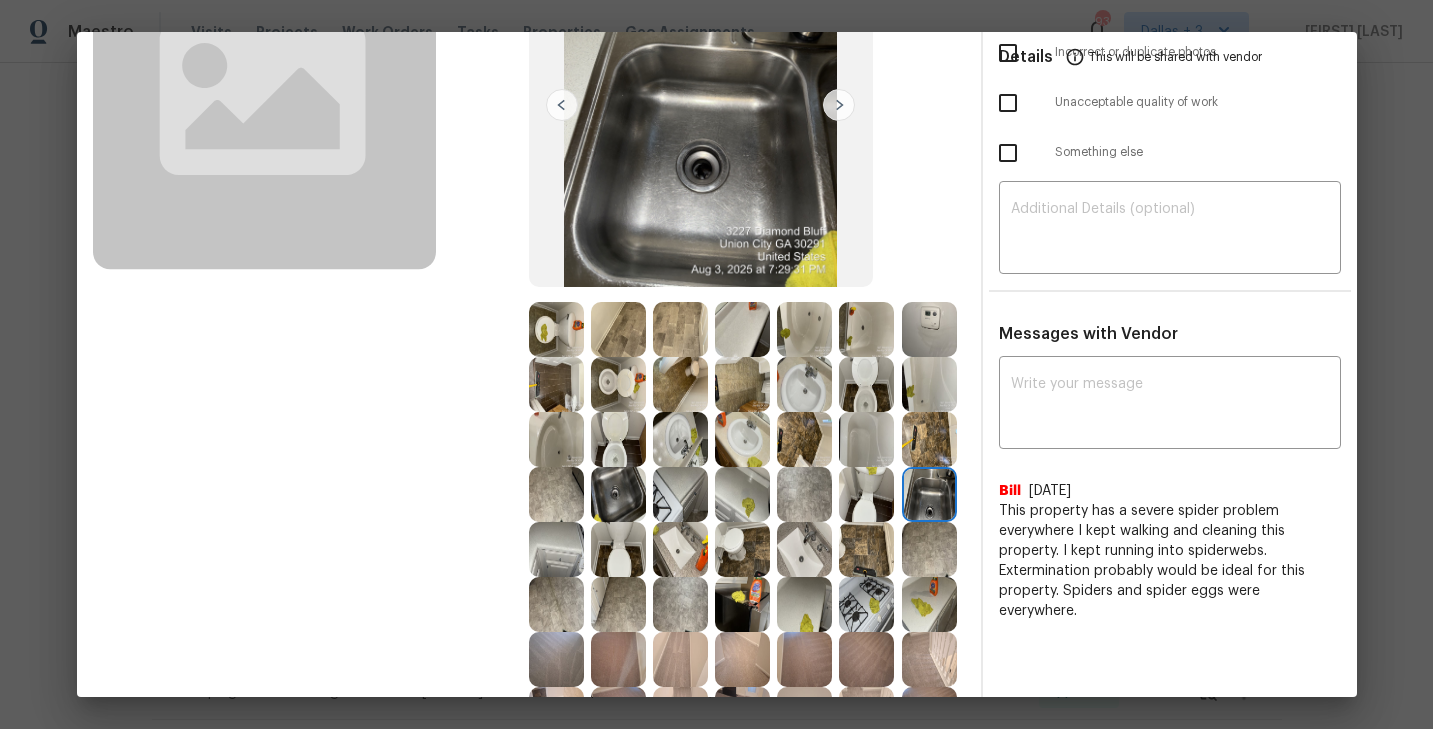 click at bounding box center (839, 105) 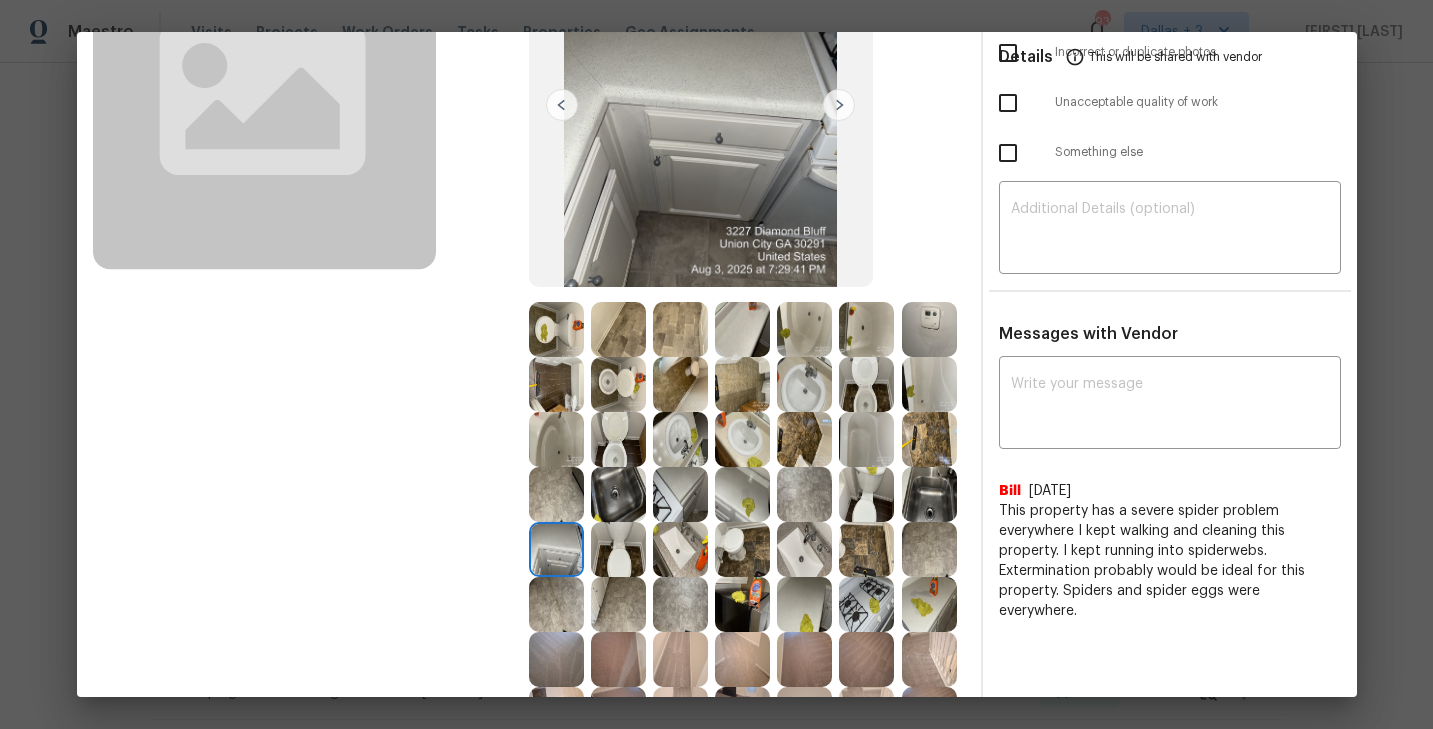 click at bounding box center (839, 105) 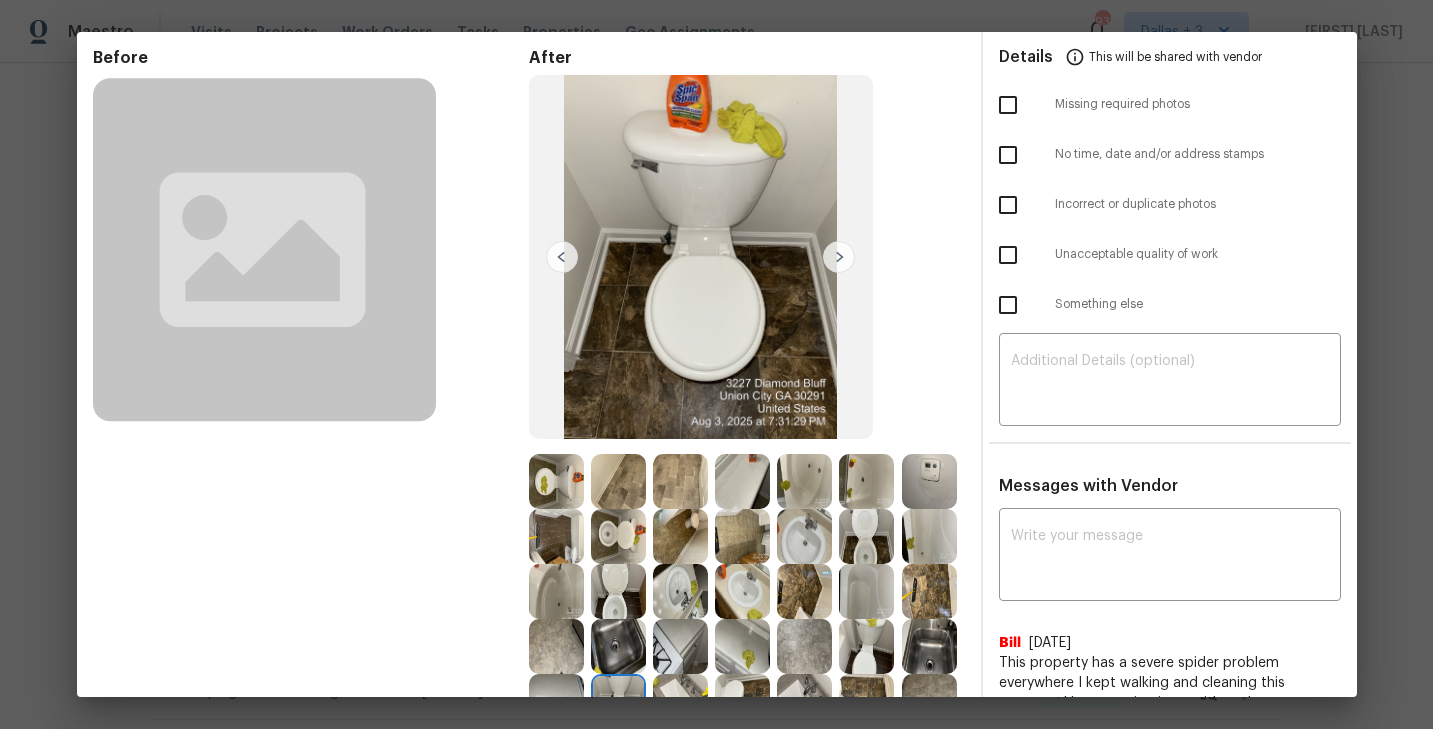 scroll, scrollTop: 78, scrollLeft: 0, axis: vertical 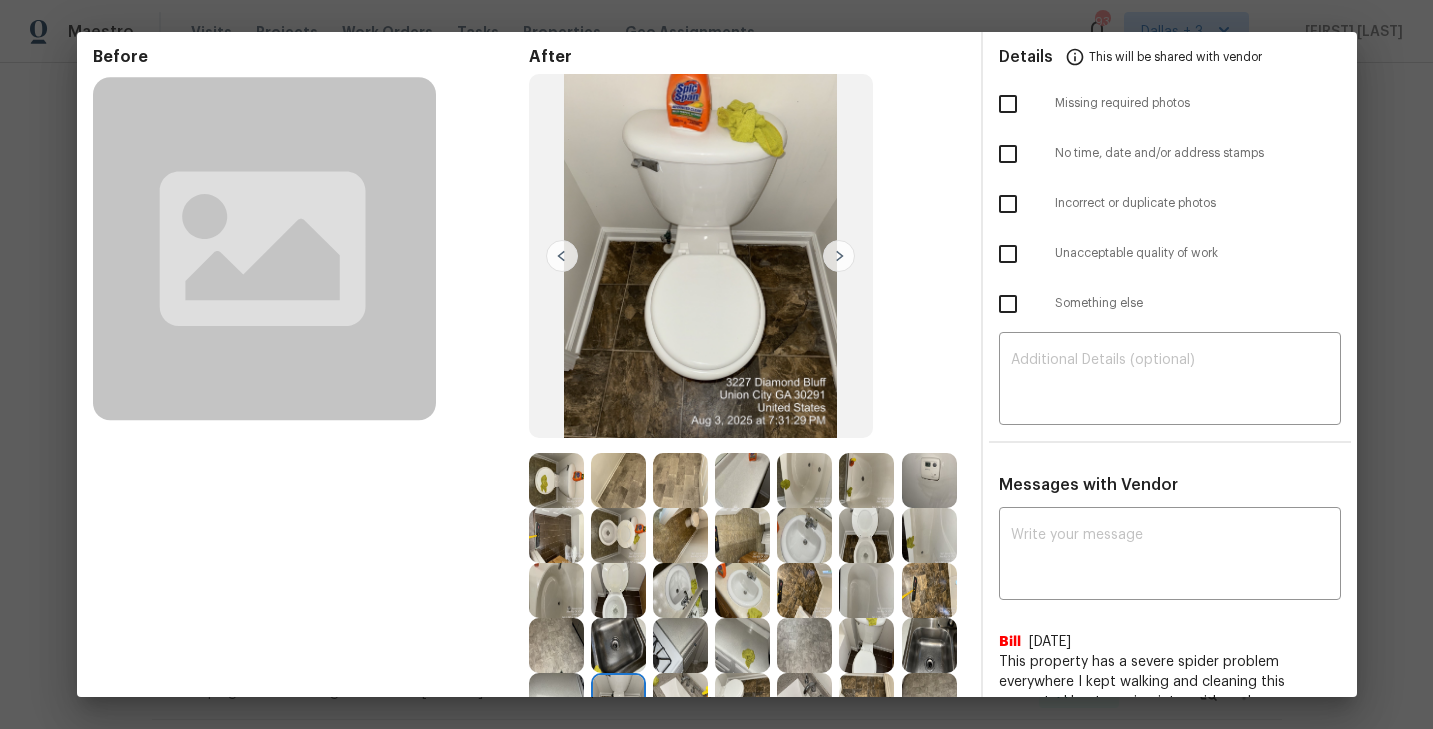 click at bounding box center [839, 256] 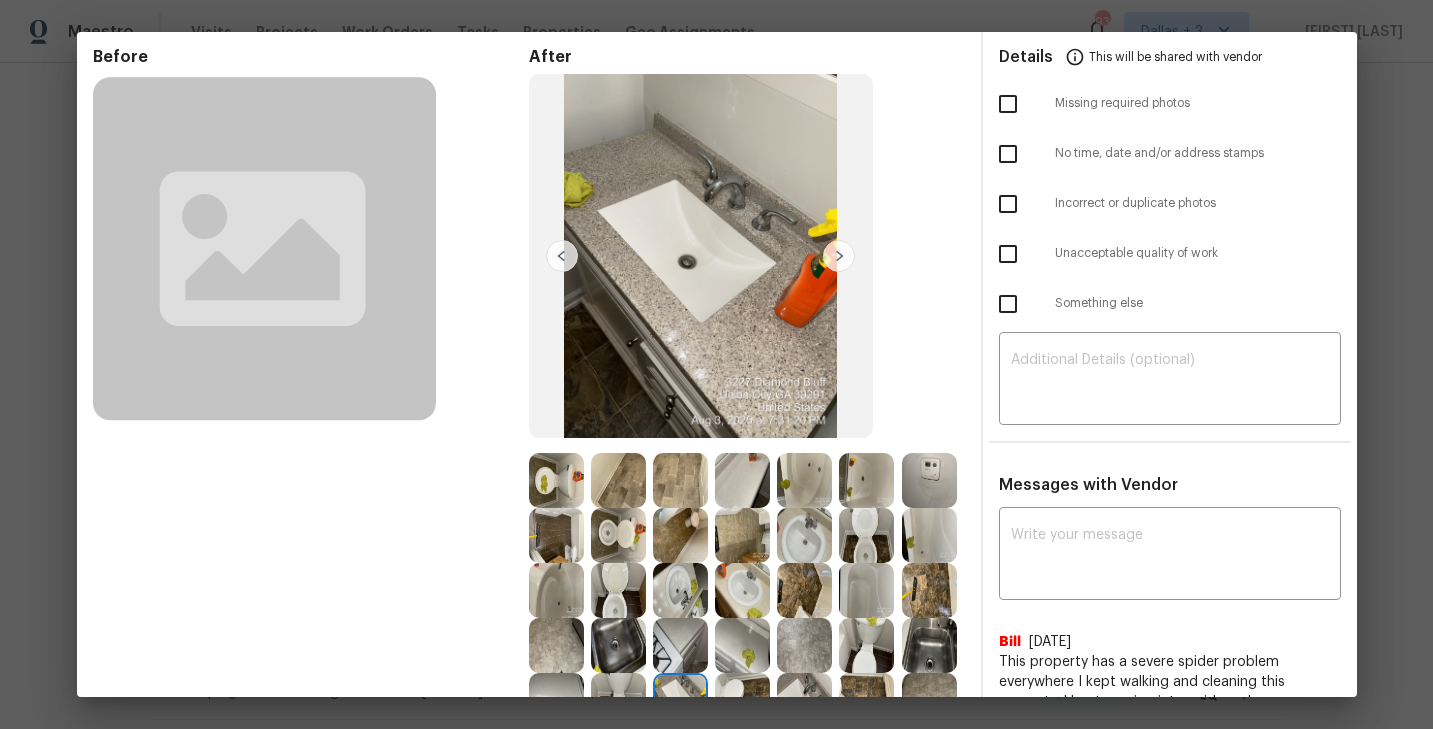 scroll, scrollTop: 193, scrollLeft: 0, axis: vertical 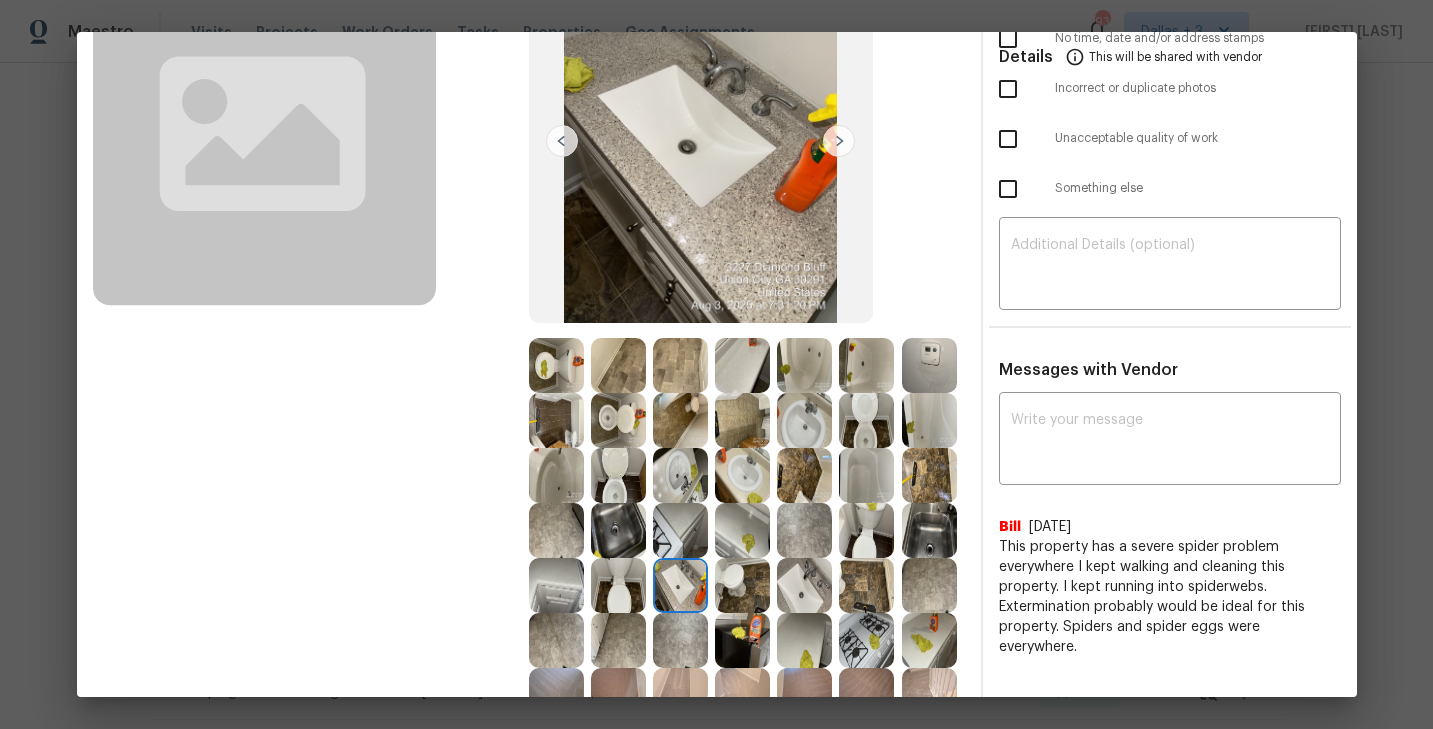 click at bounding box center [701, 141] 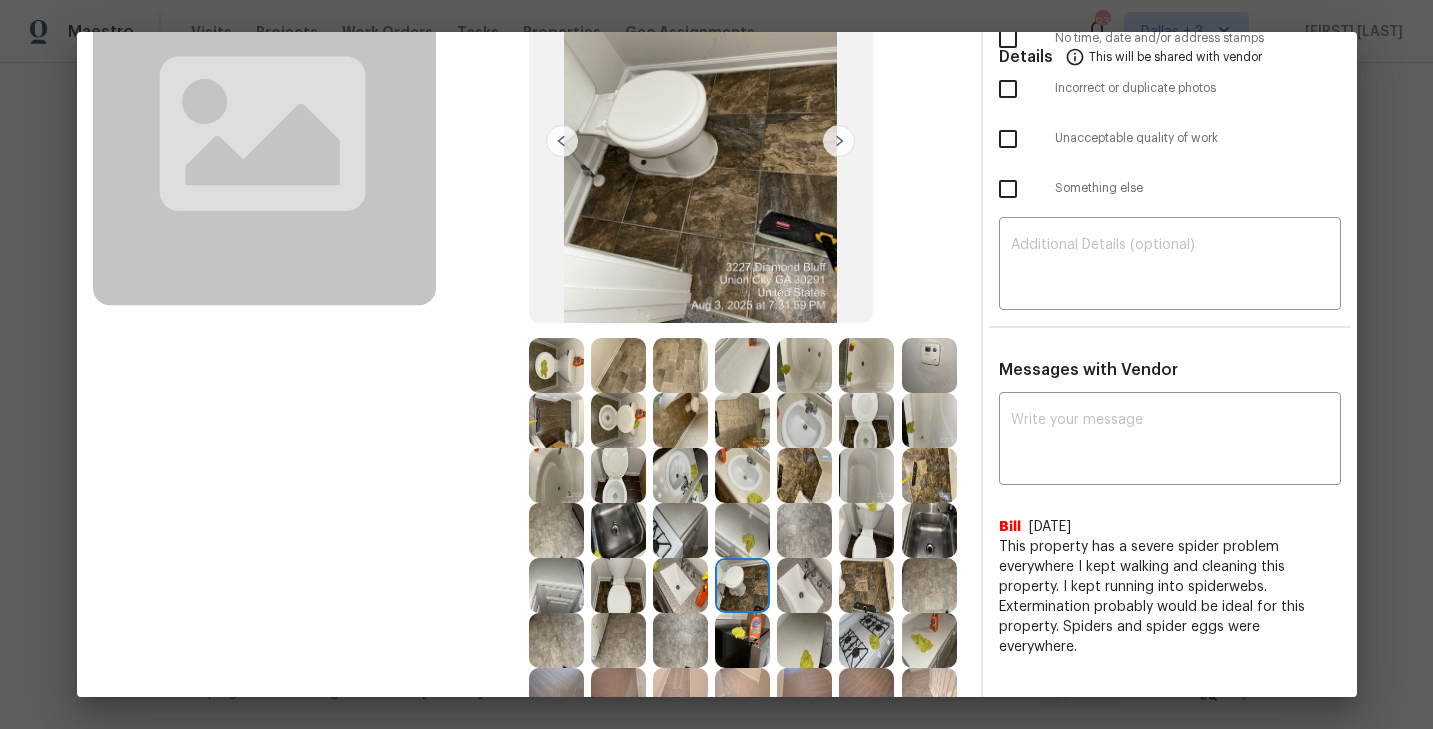 click at bounding box center (804, 585) 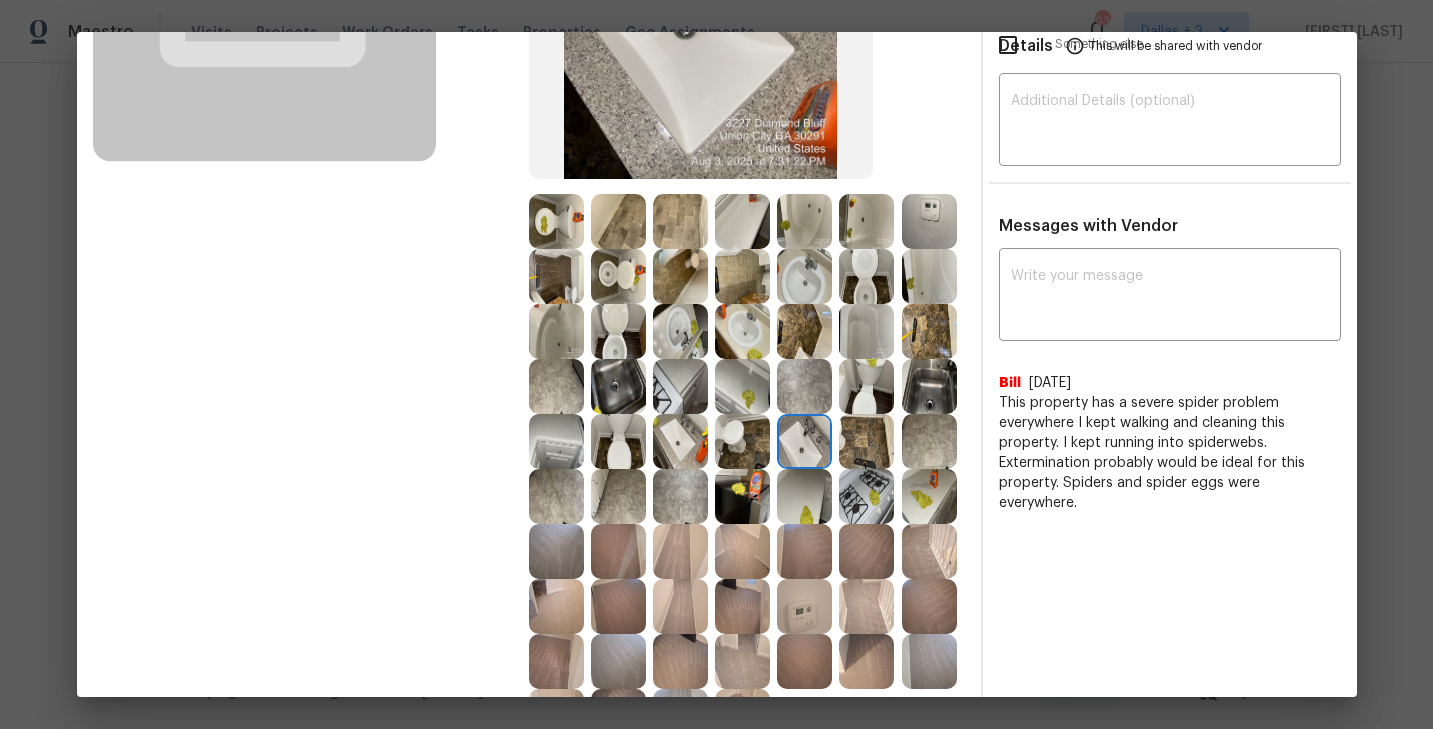 scroll, scrollTop: 335, scrollLeft: 0, axis: vertical 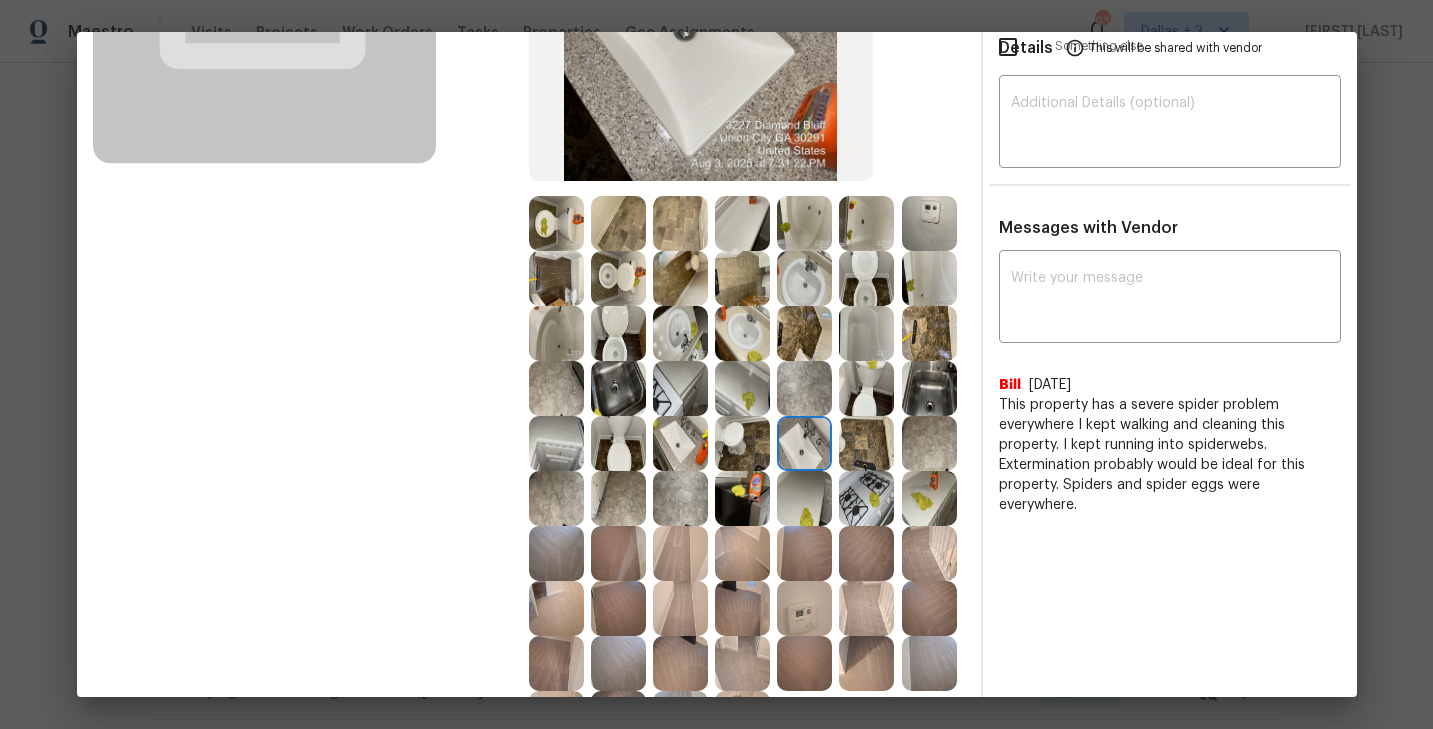 click at bounding box center (866, 443) 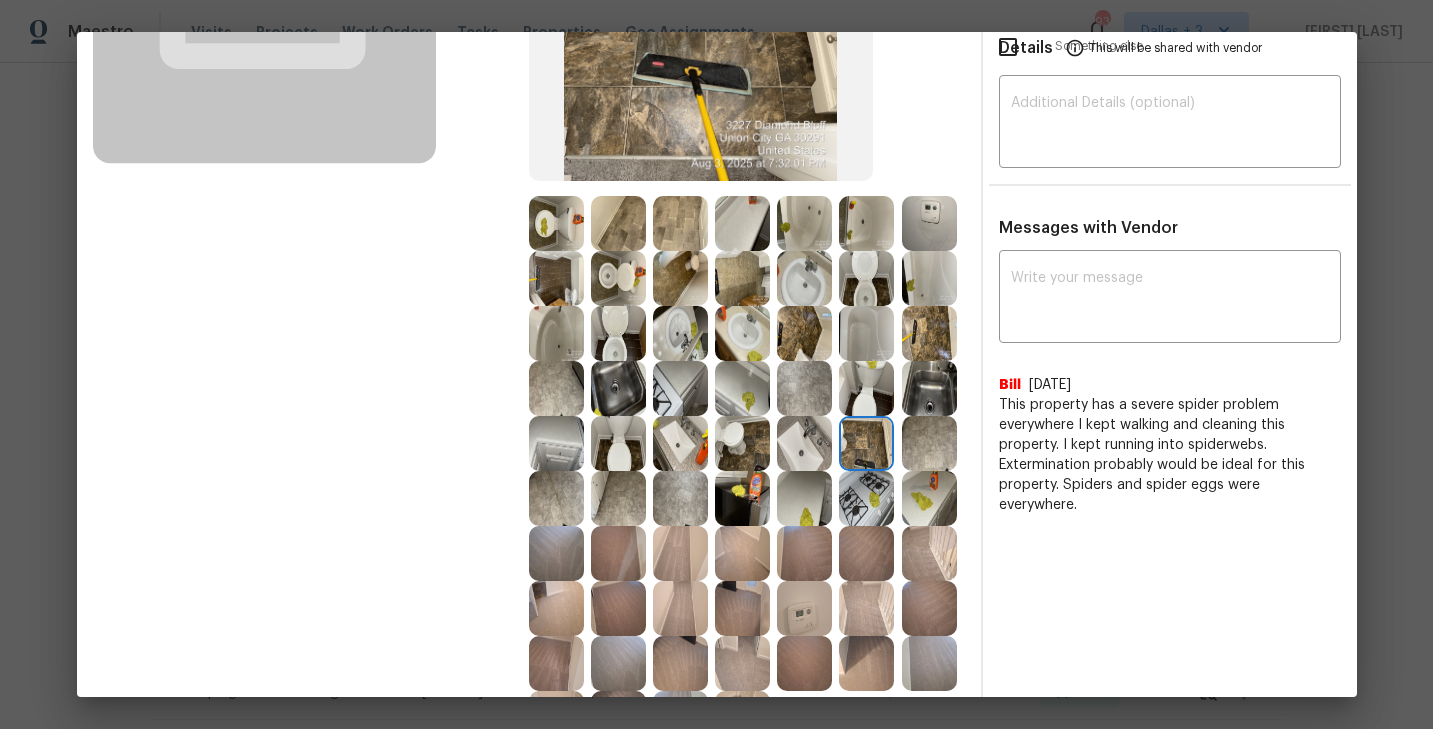 click at bounding box center (742, 498) 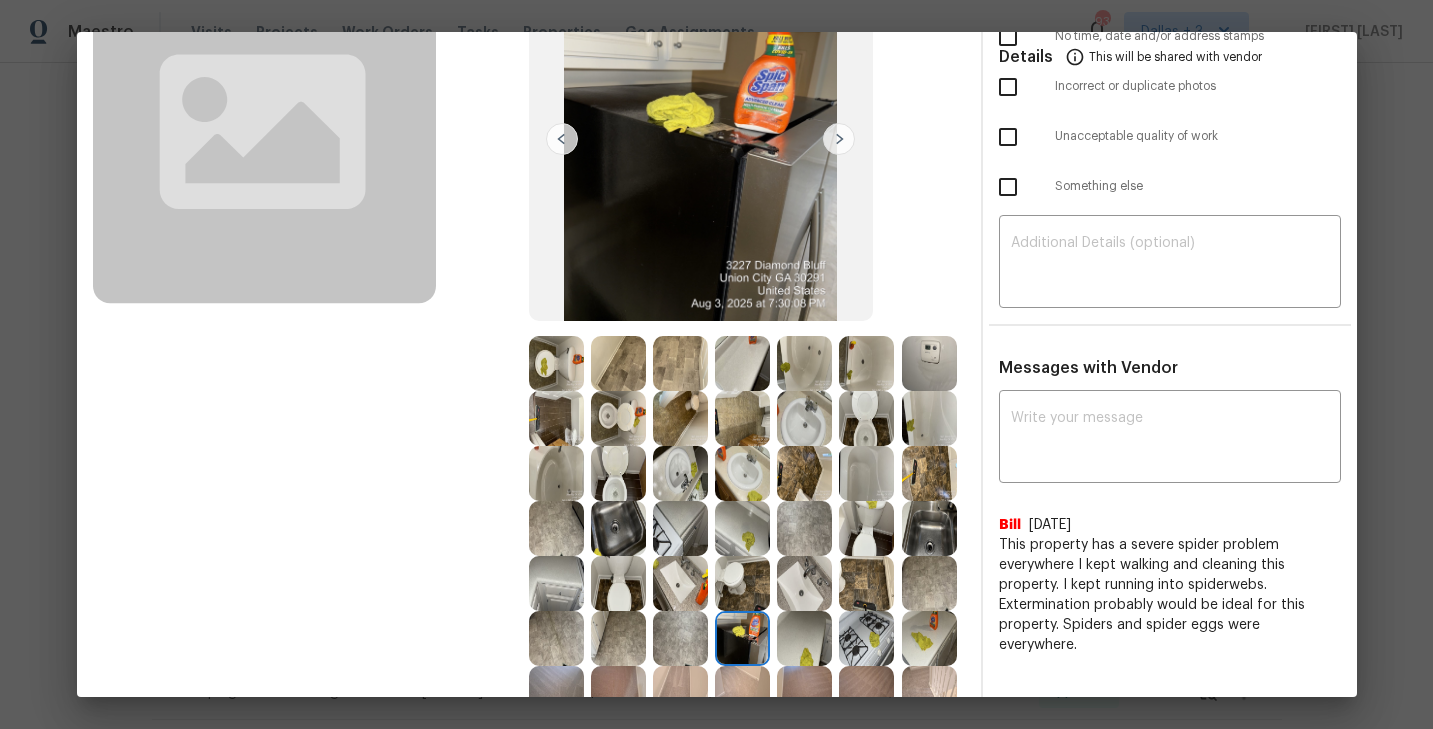 scroll, scrollTop: 291, scrollLeft: 0, axis: vertical 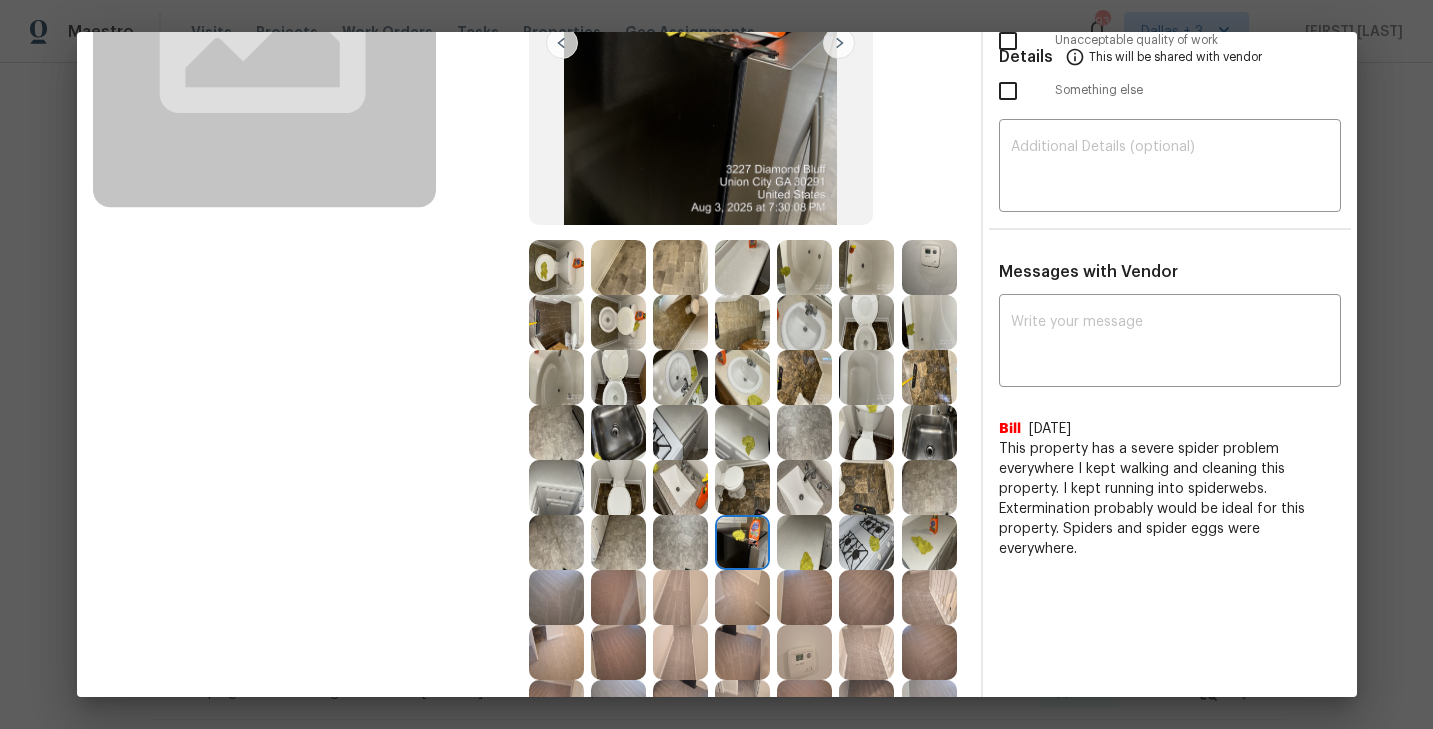 click at bounding box center [929, 542] 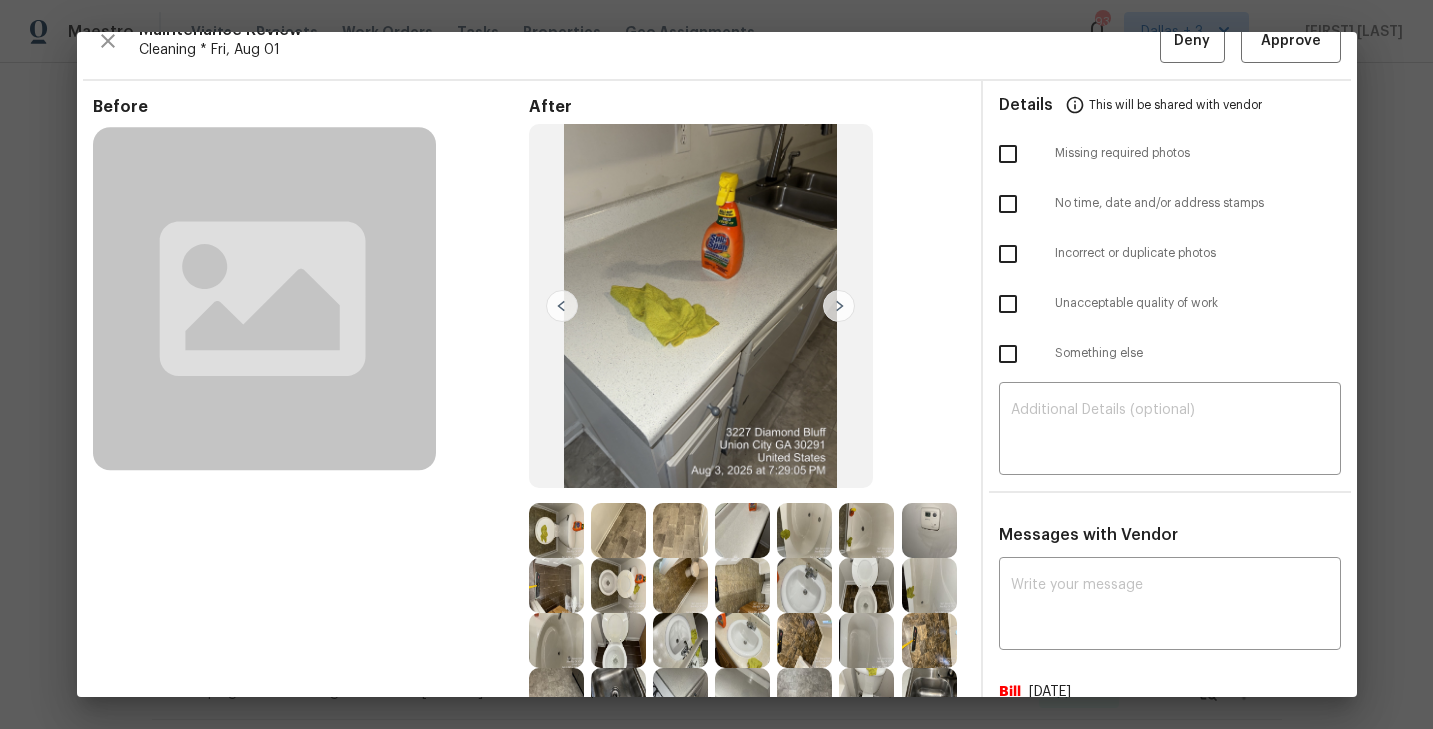 scroll, scrollTop: 0, scrollLeft: 0, axis: both 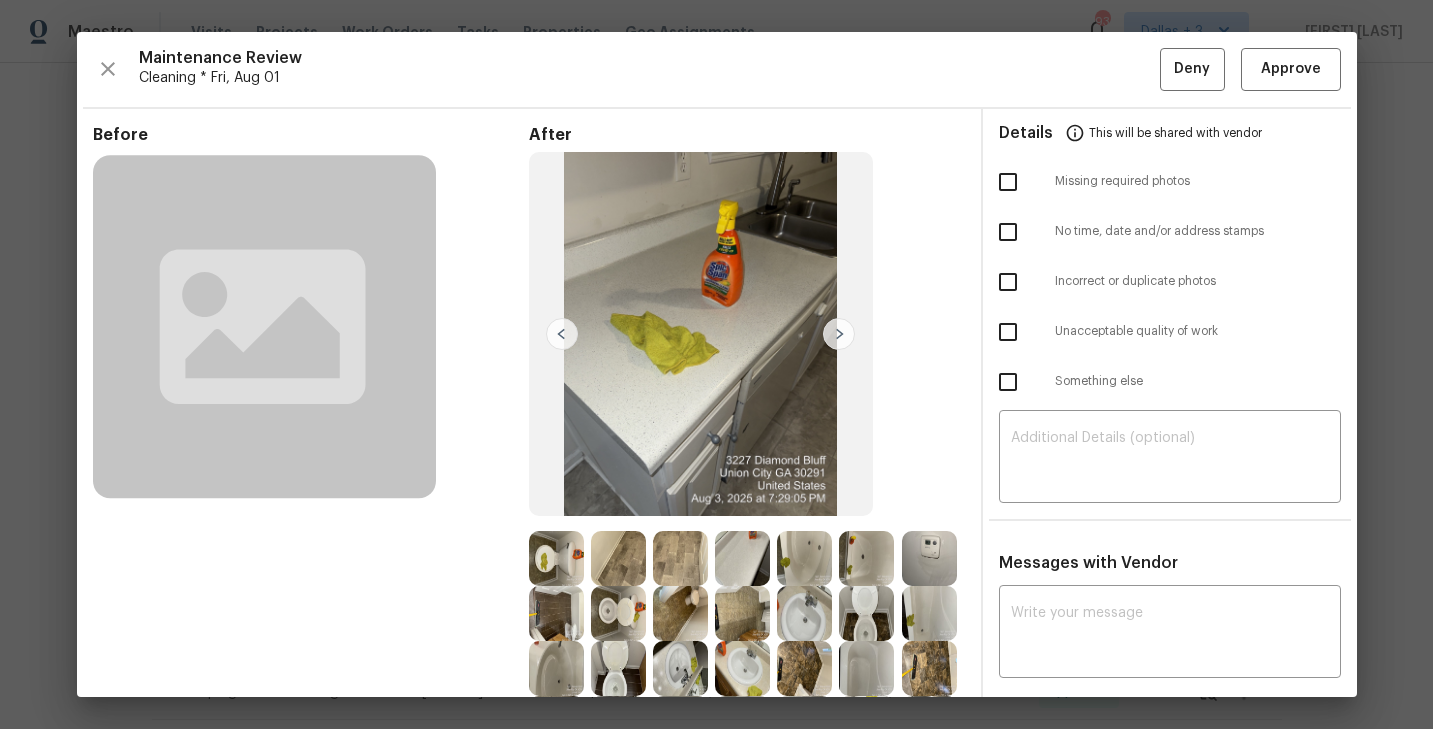 click at bounding box center [556, 558] 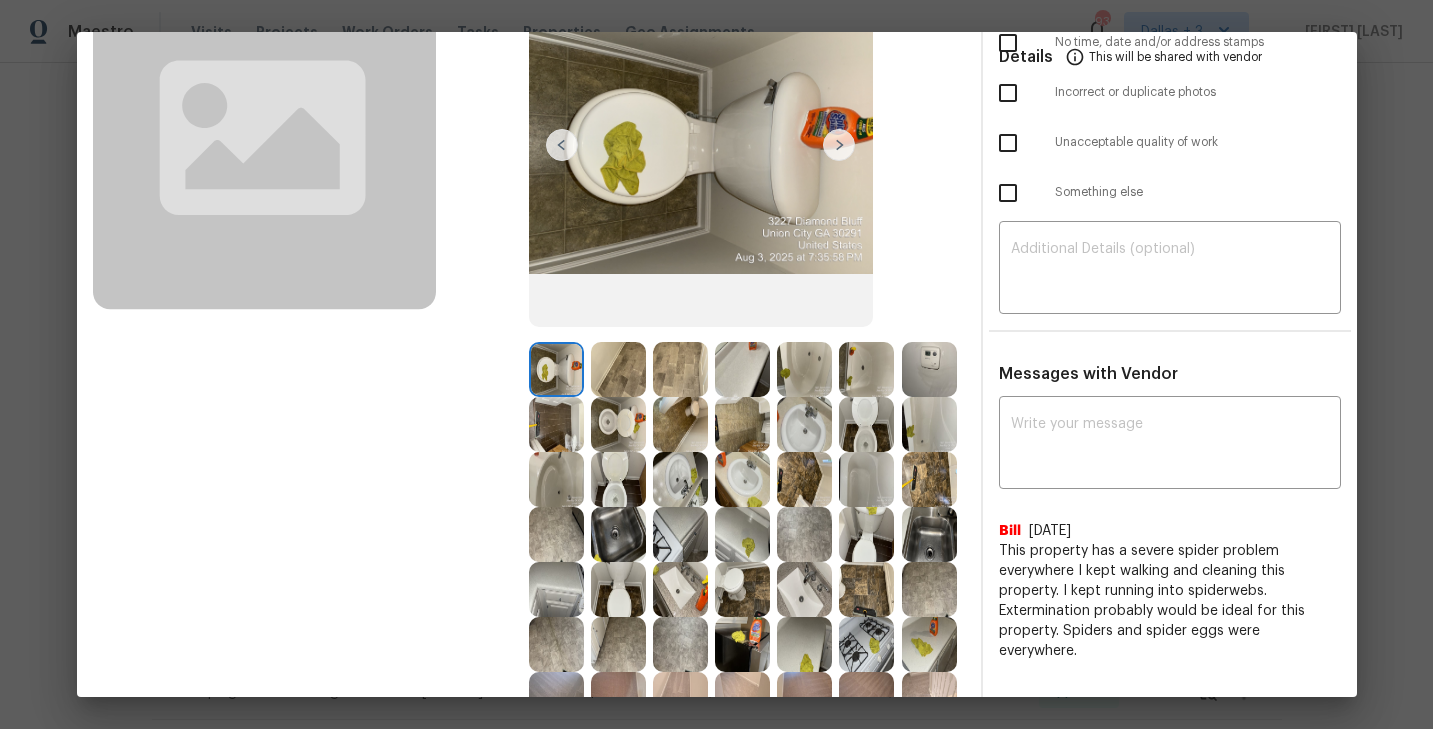 scroll, scrollTop: 191, scrollLeft: 0, axis: vertical 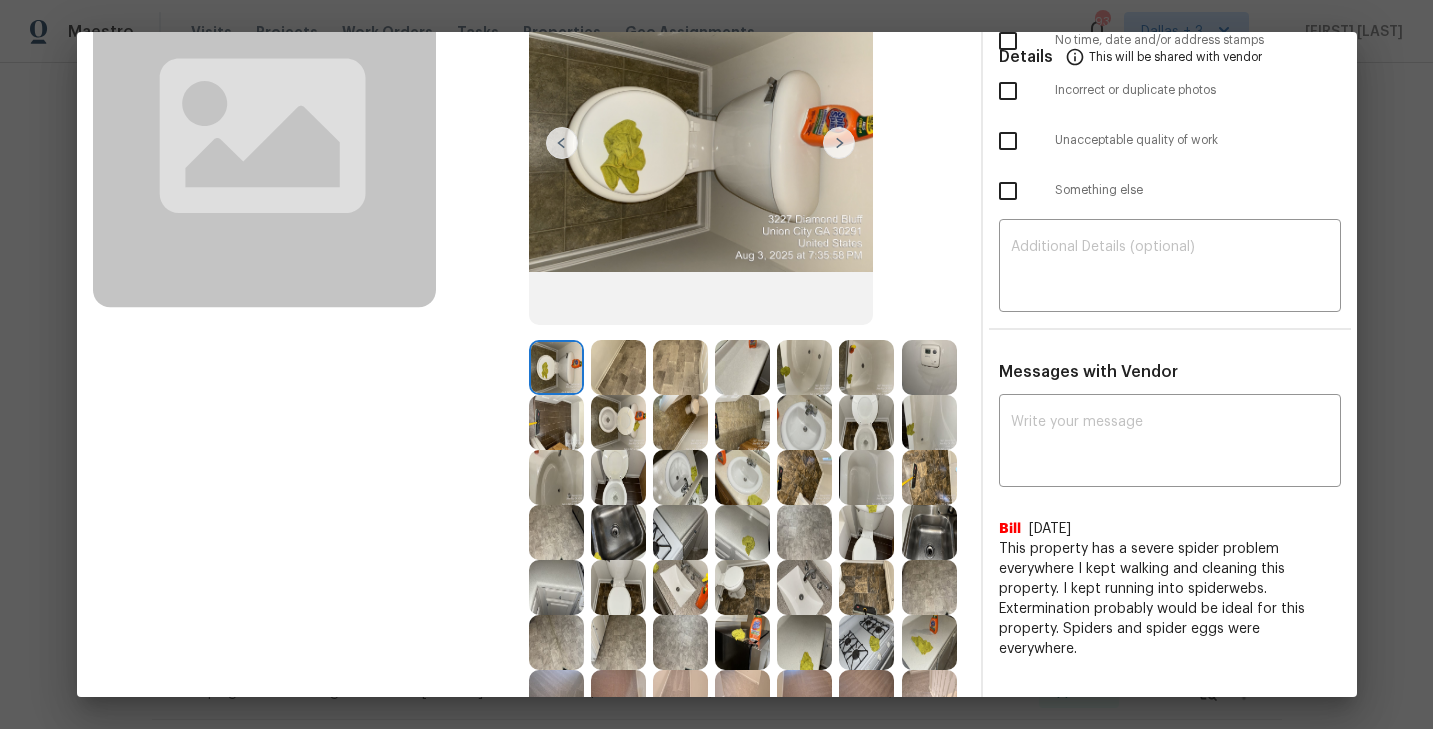 click at bounding box center (618, 532) 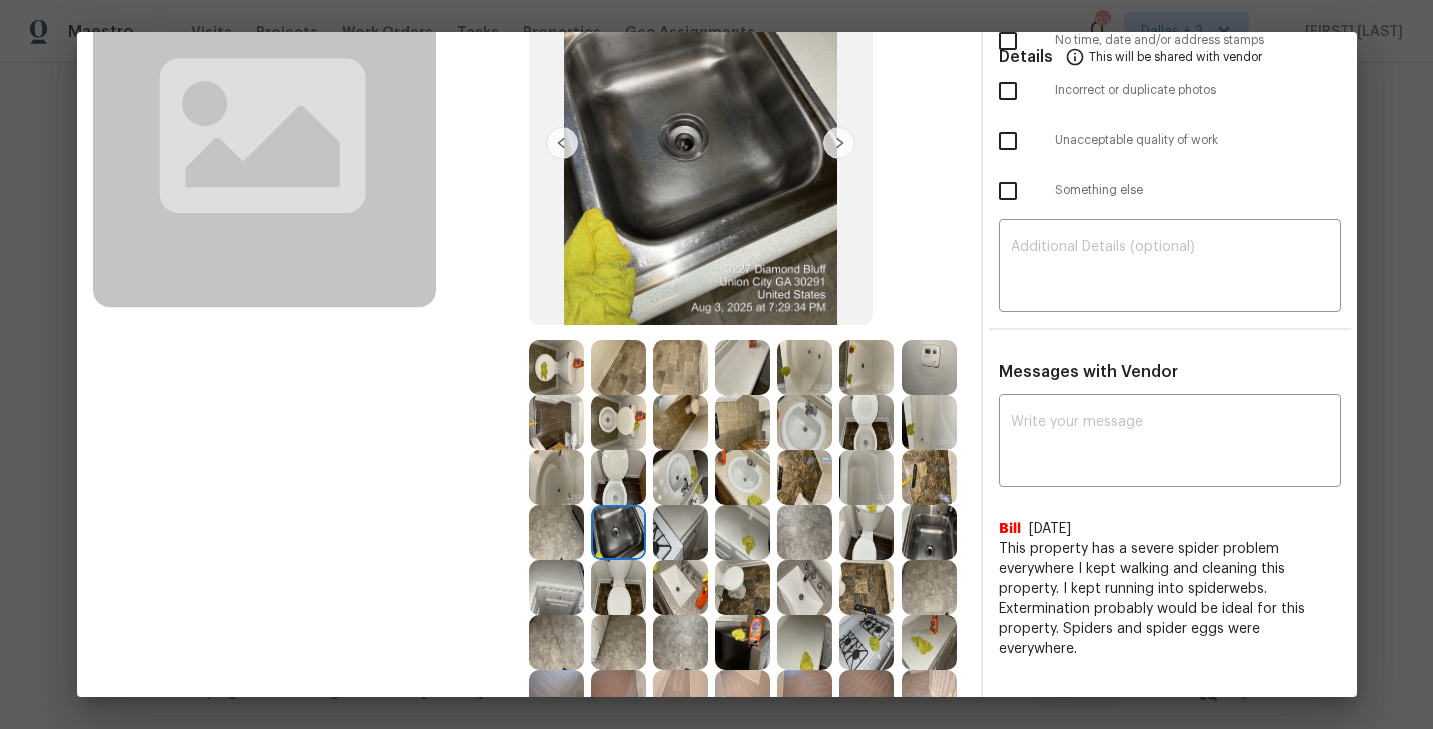 click at bounding box center [680, 532] 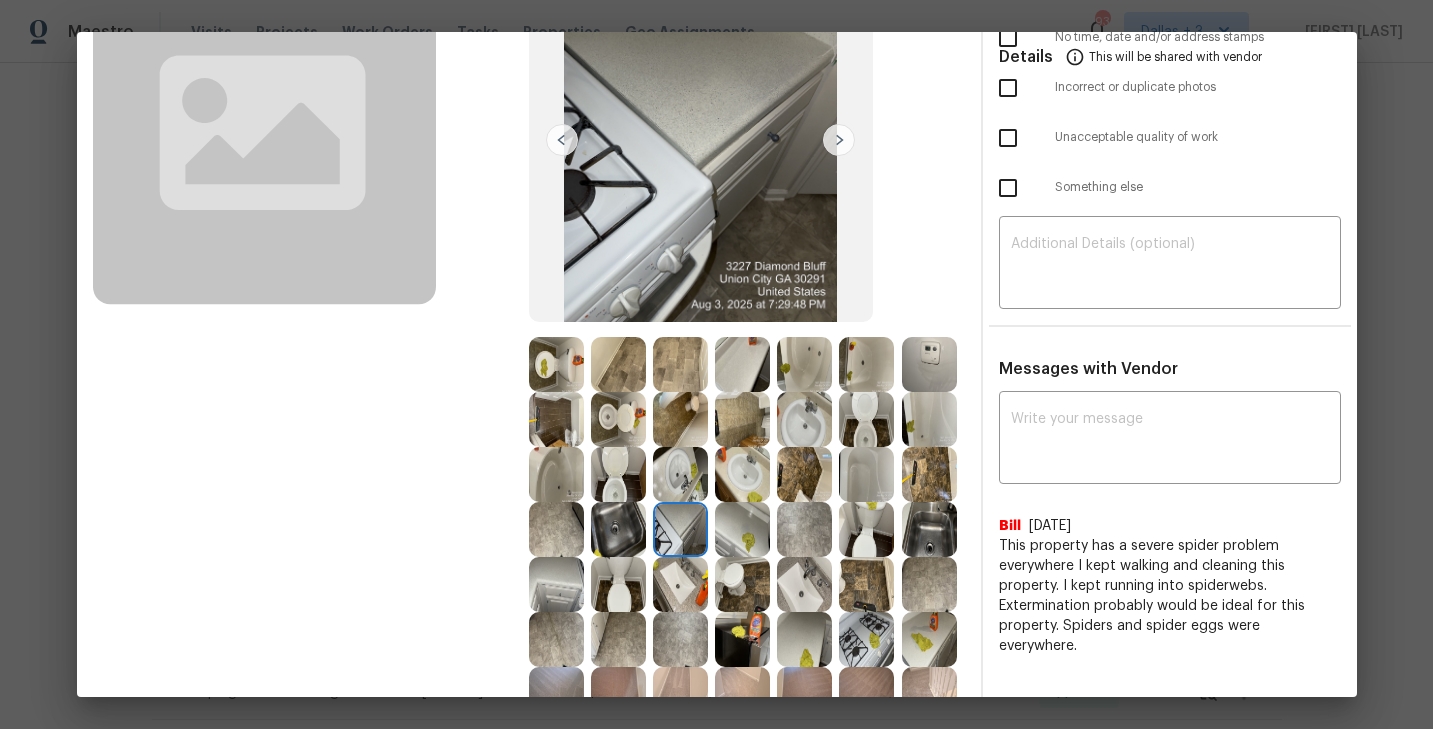 scroll, scrollTop: 204, scrollLeft: 0, axis: vertical 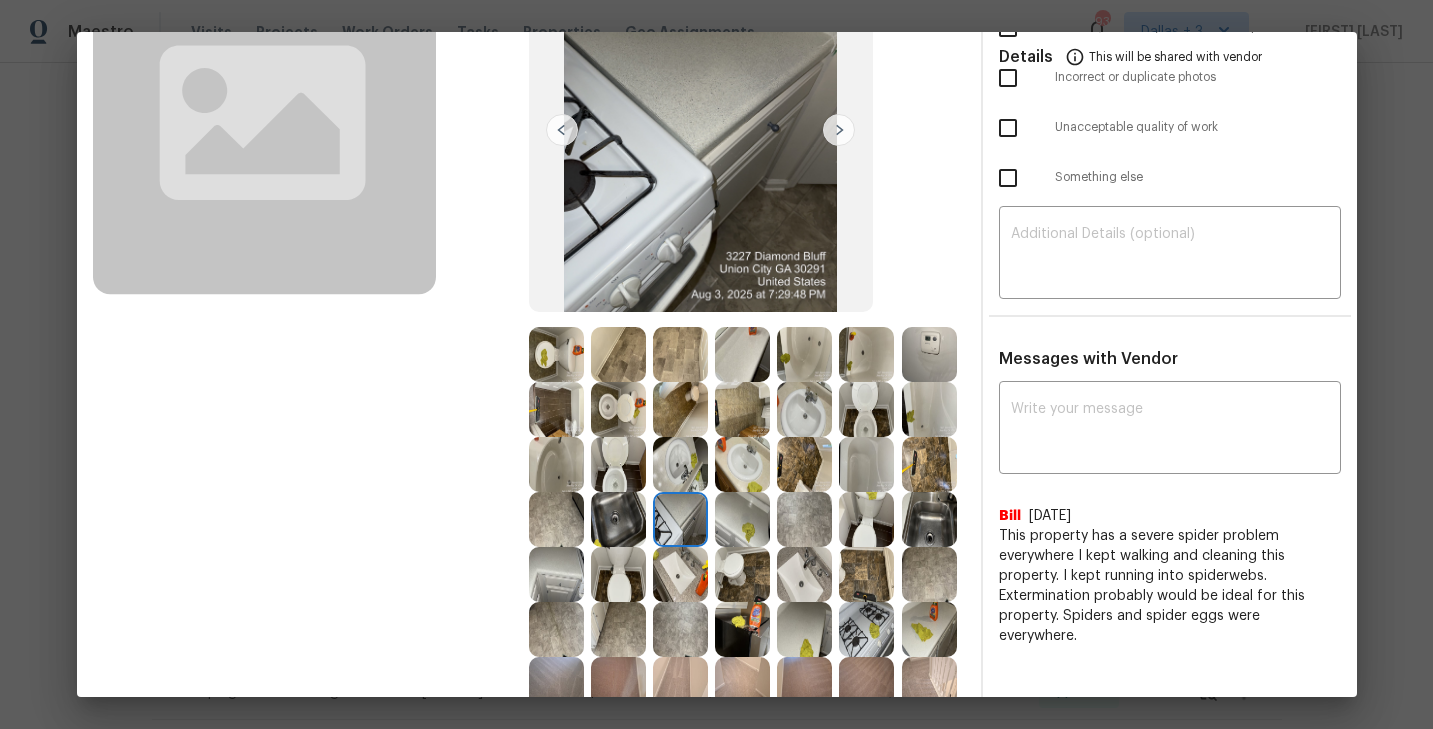 click at bounding box center [804, 409] 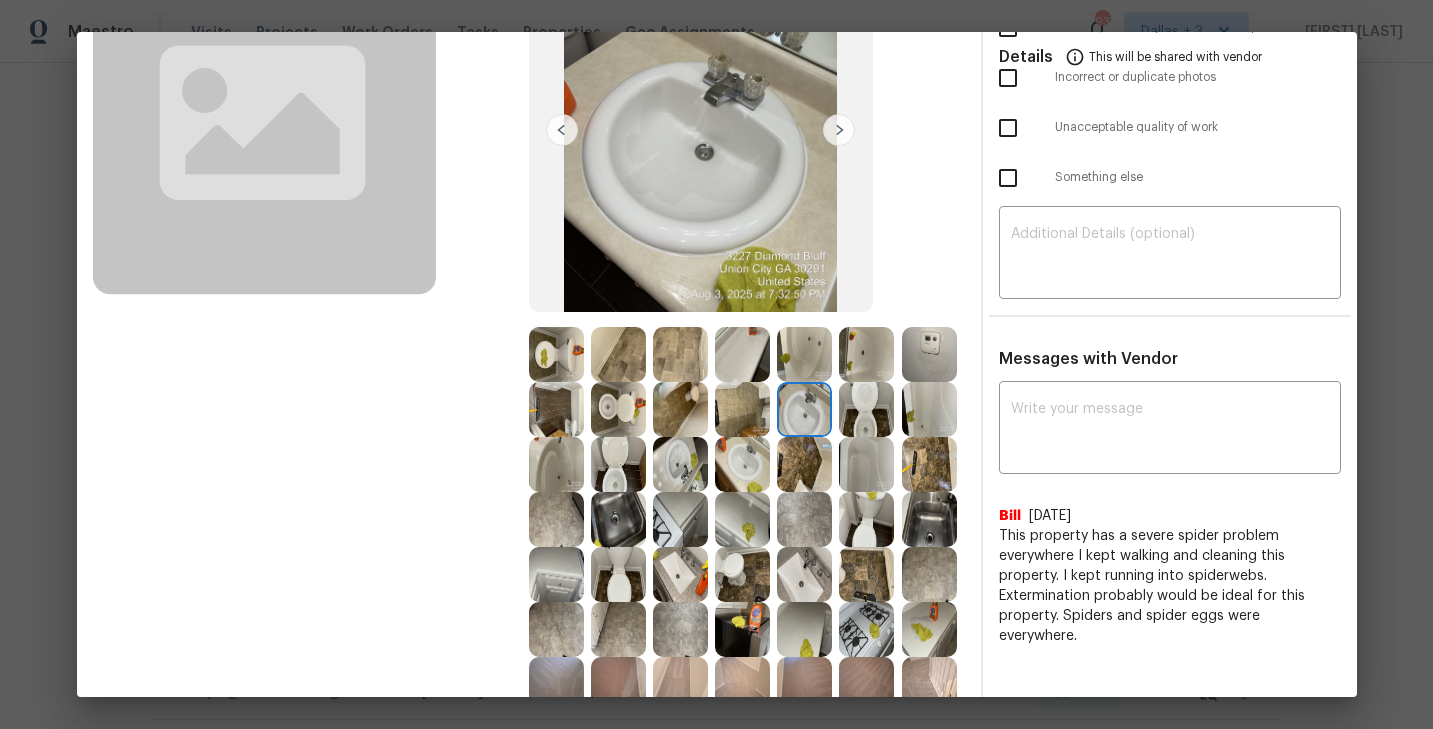click at bounding box center [556, 409] 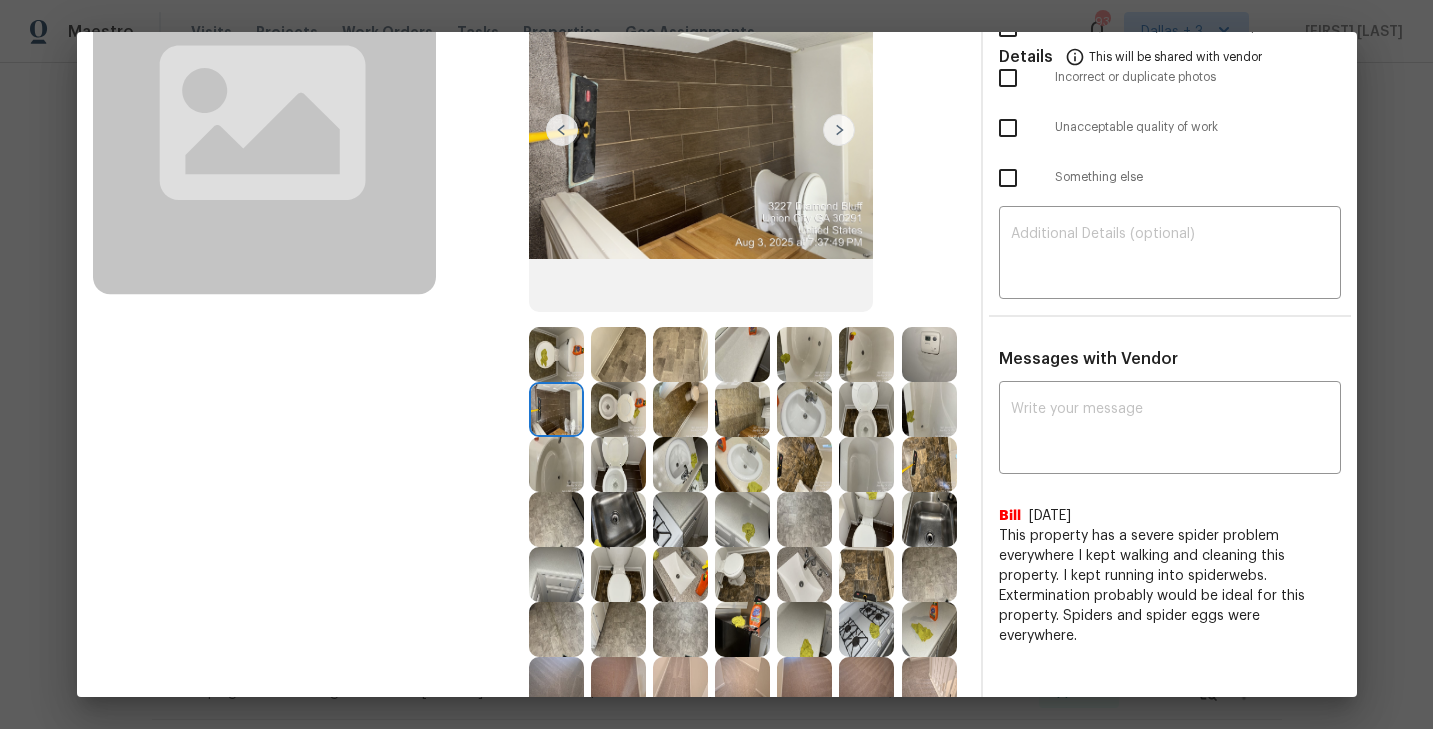 click at bounding box center (618, 409) 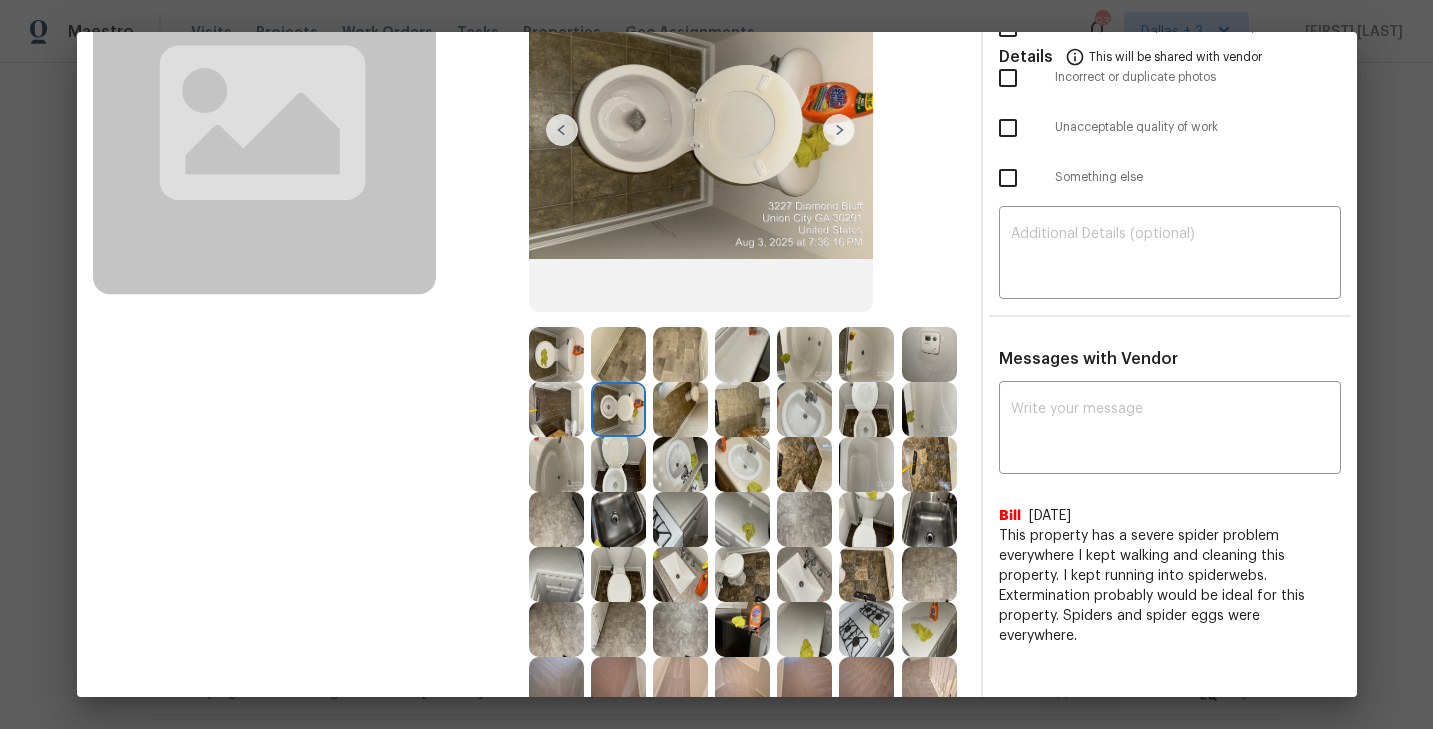 click at bounding box center [680, 464] 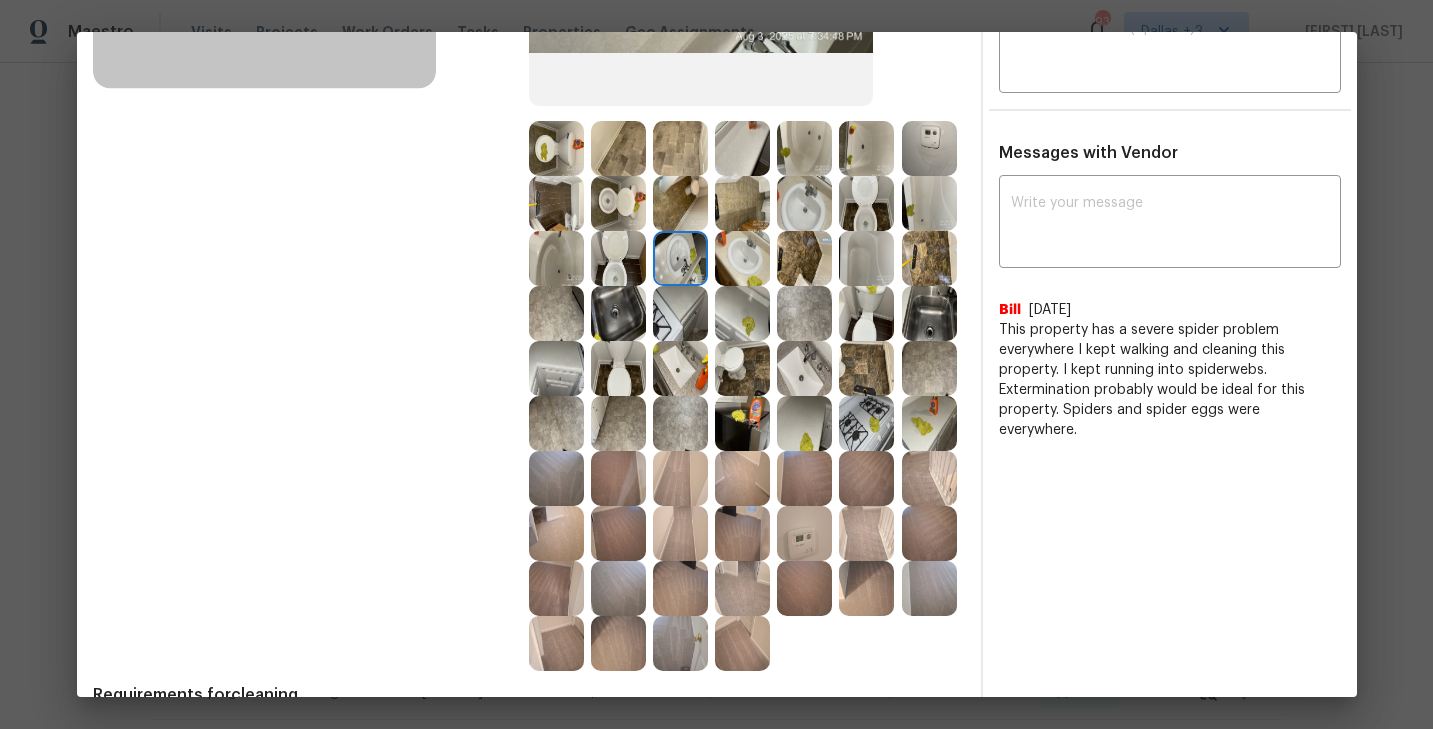 scroll, scrollTop: 447, scrollLeft: 0, axis: vertical 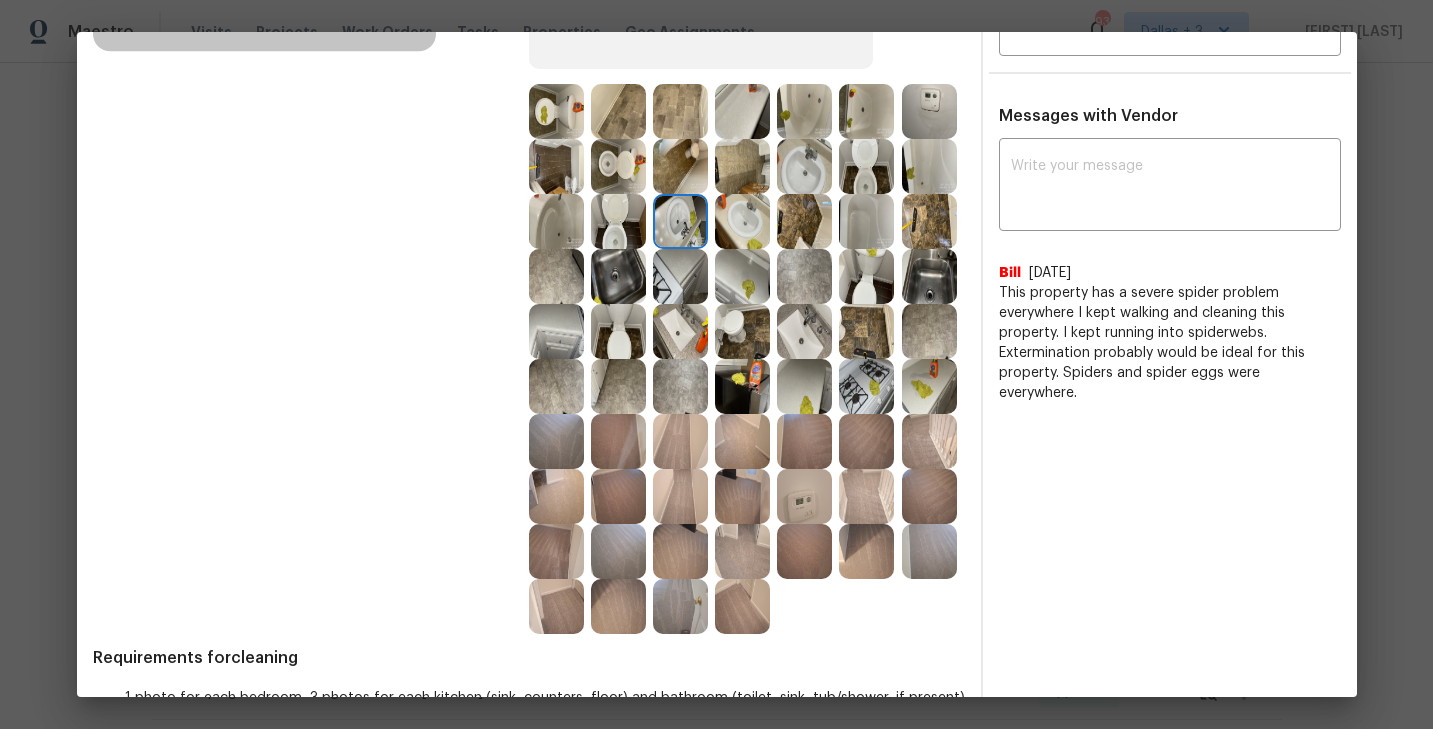 click at bounding box center (929, 221) 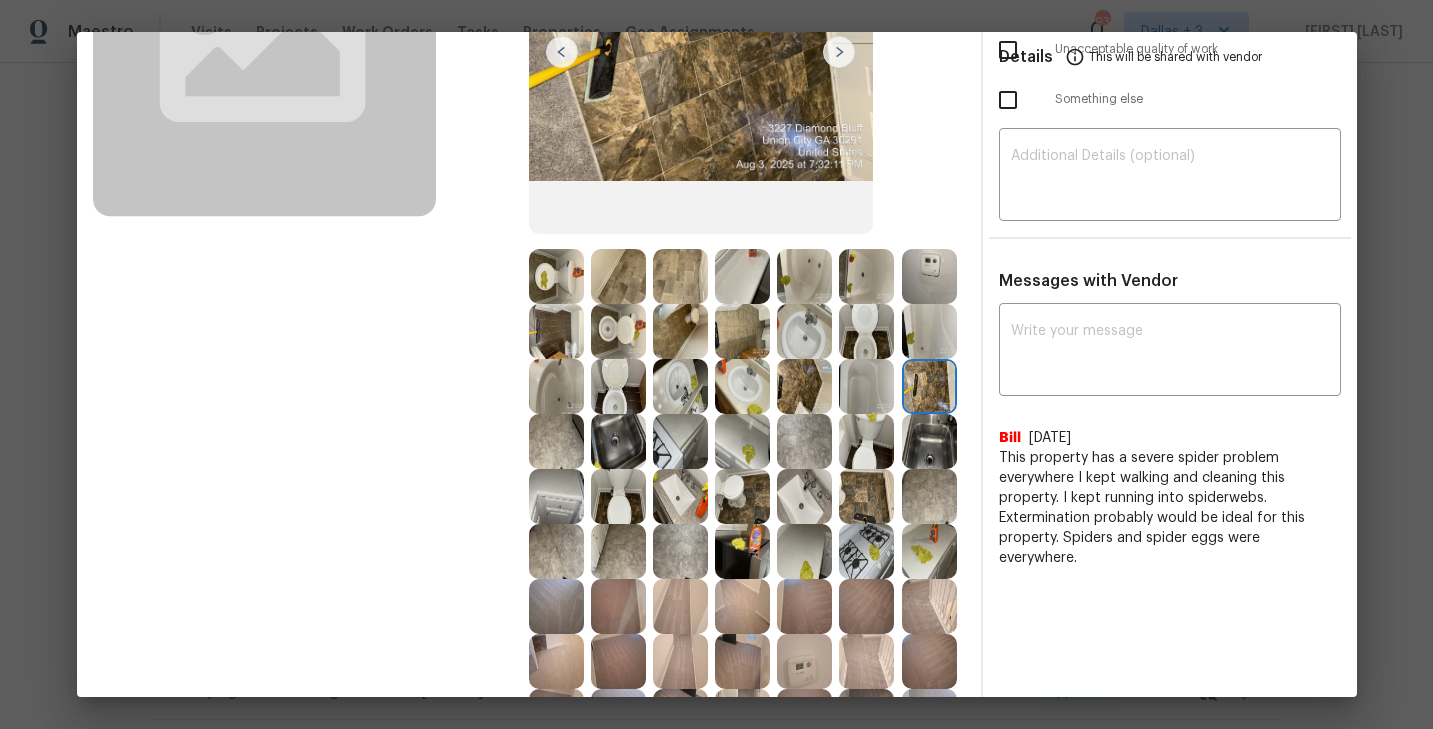 scroll, scrollTop: 289, scrollLeft: 0, axis: vertical 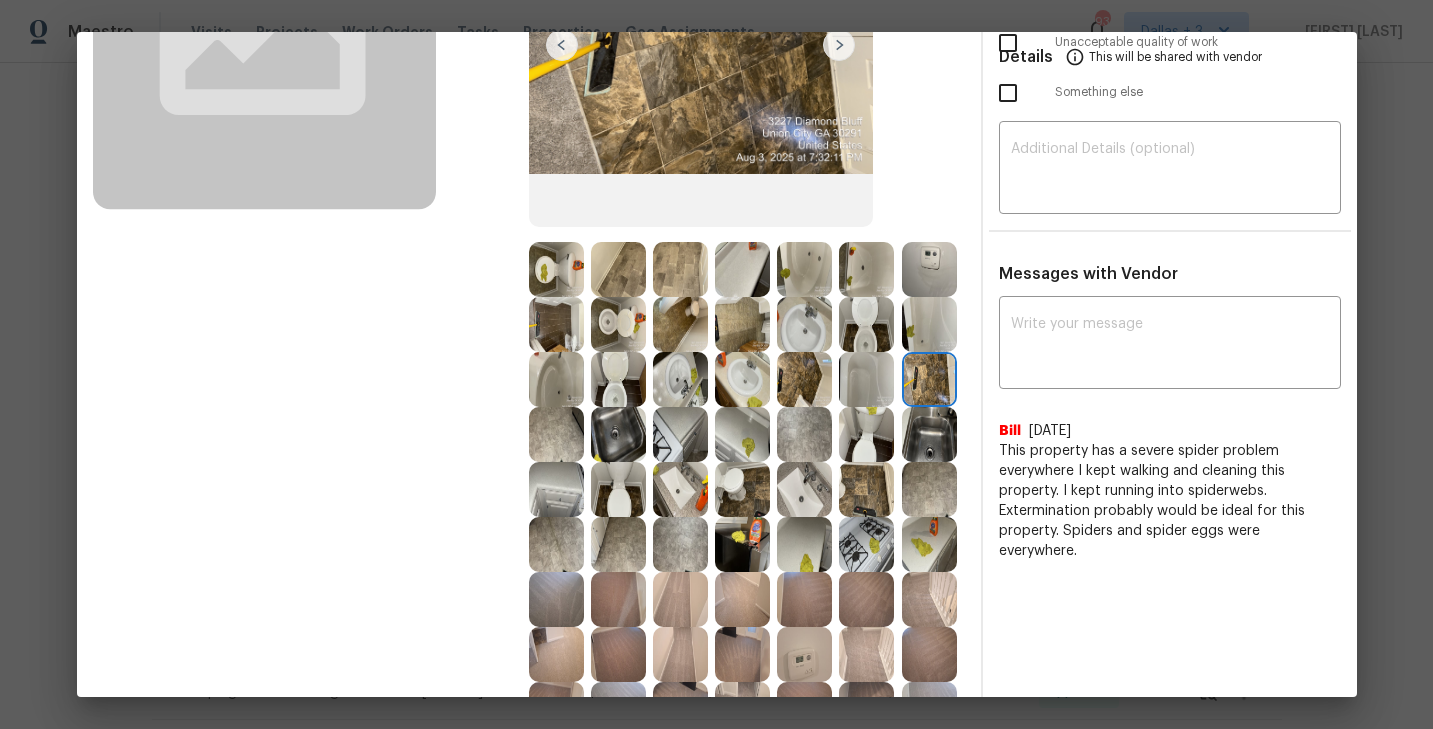 click at bounding box center (929, 434) 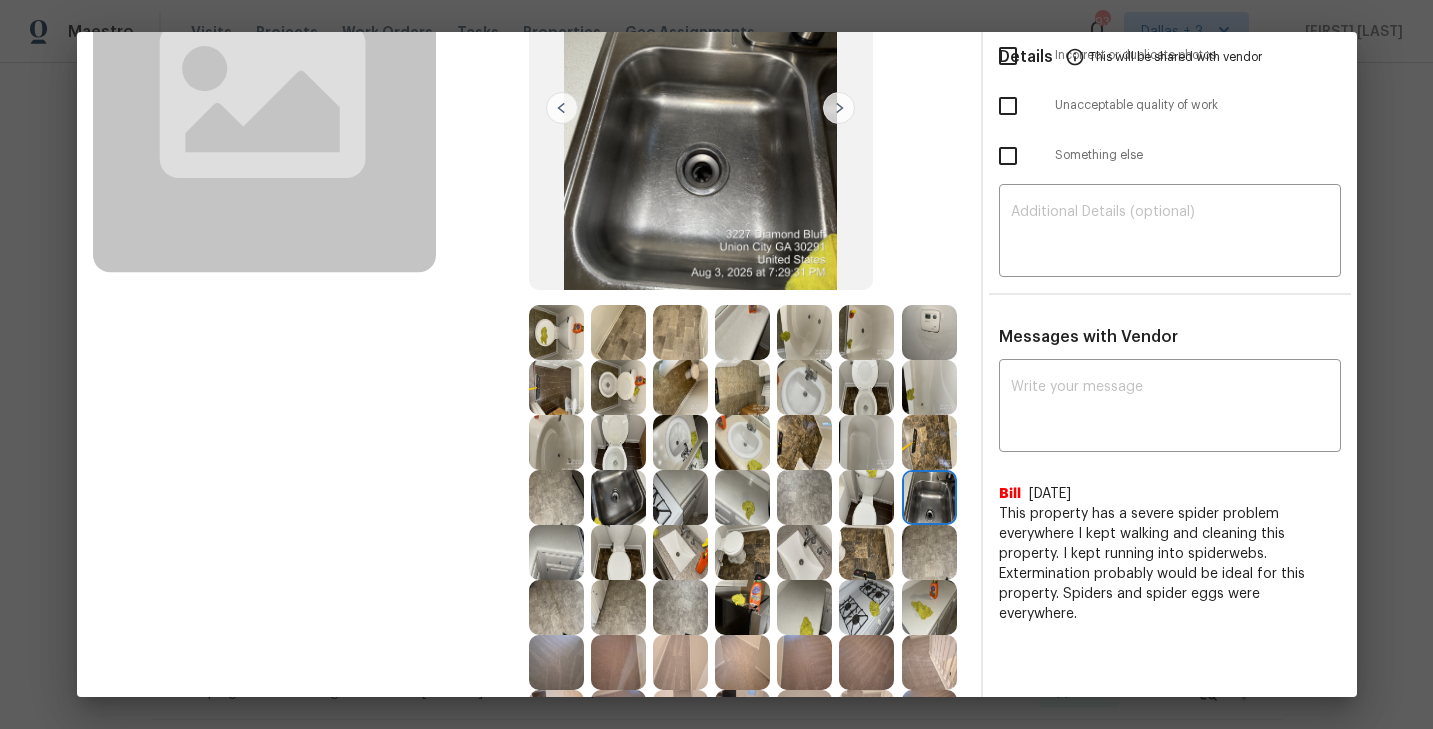 scroll, scrollTop: 220, scrollLeft: 0, axis: vertical 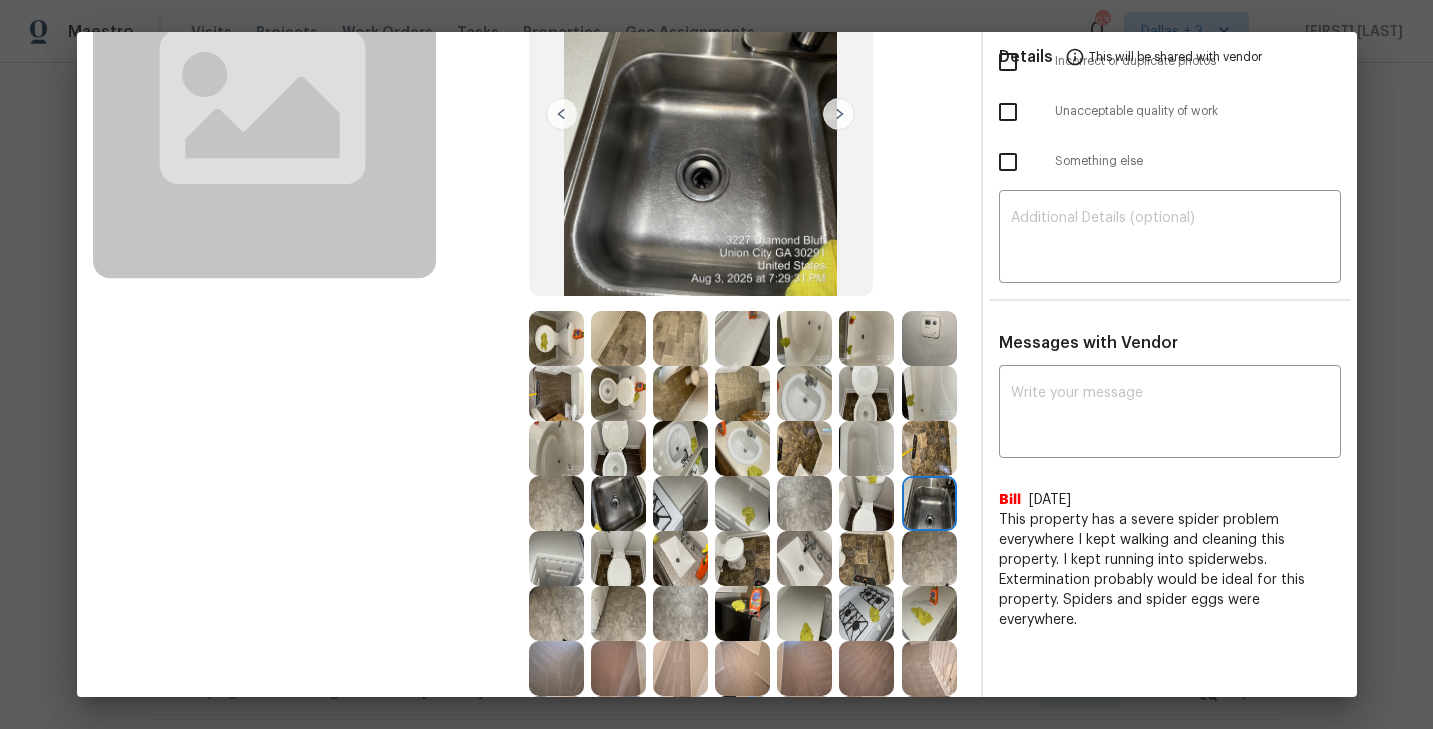 click at bounding box center (804, 448) 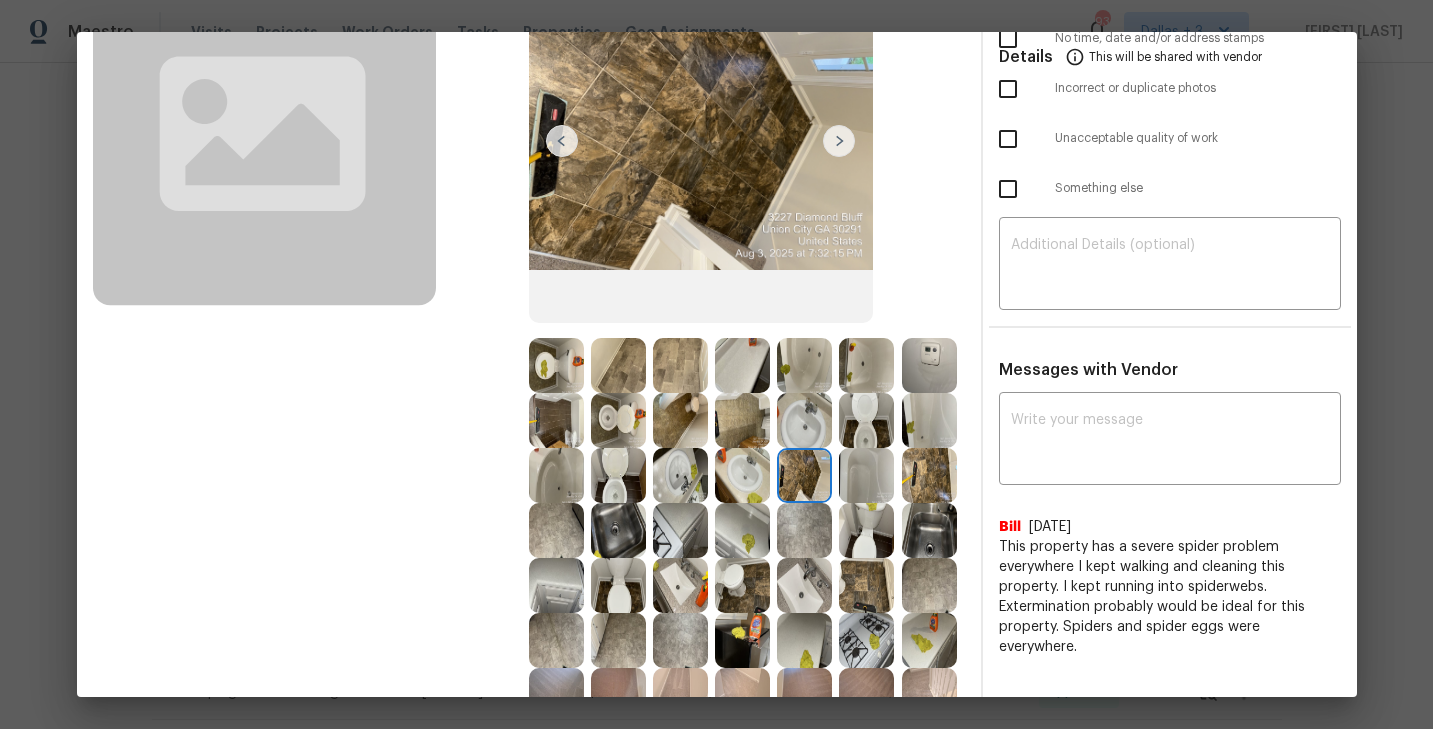 scroll, scrollTop: 197, scrollLeft: 0, axis: vertical 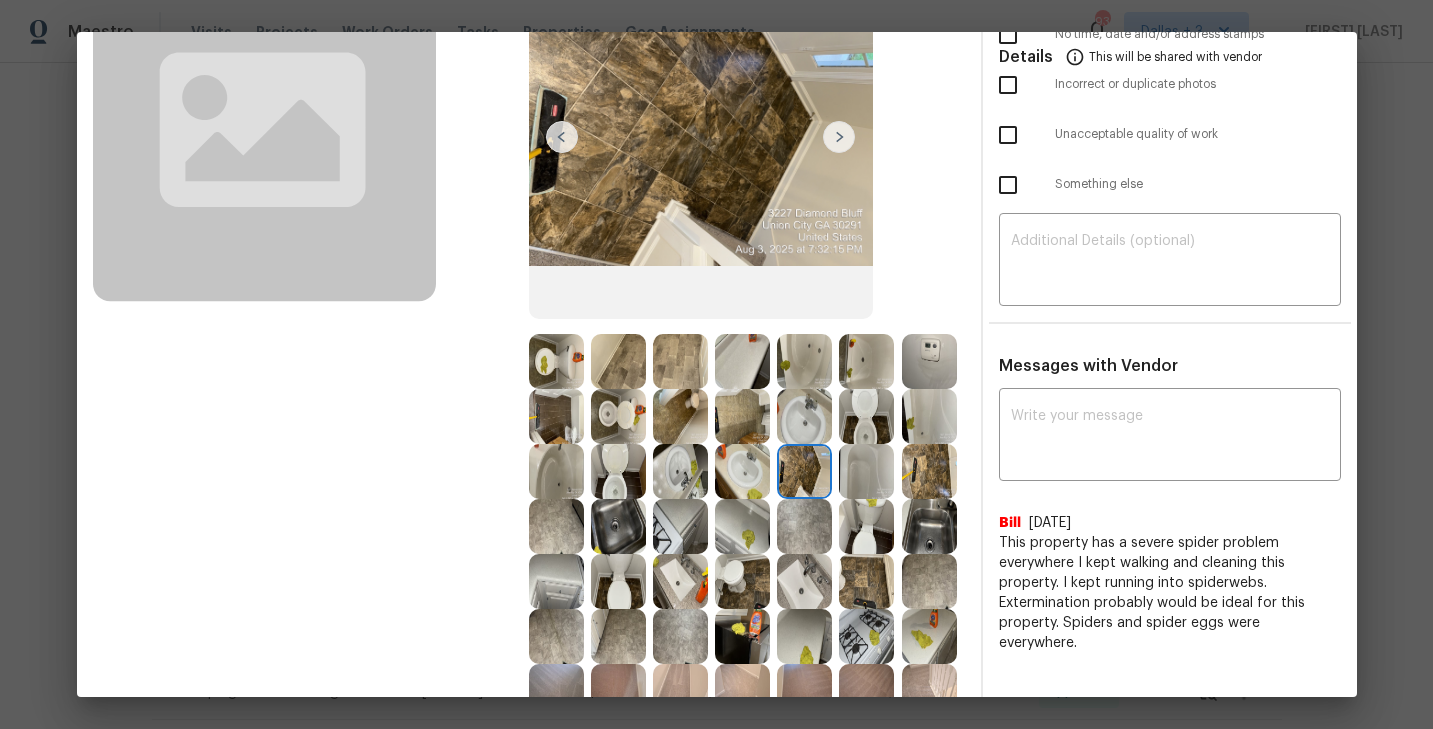 click at bounding box center (556, 361) 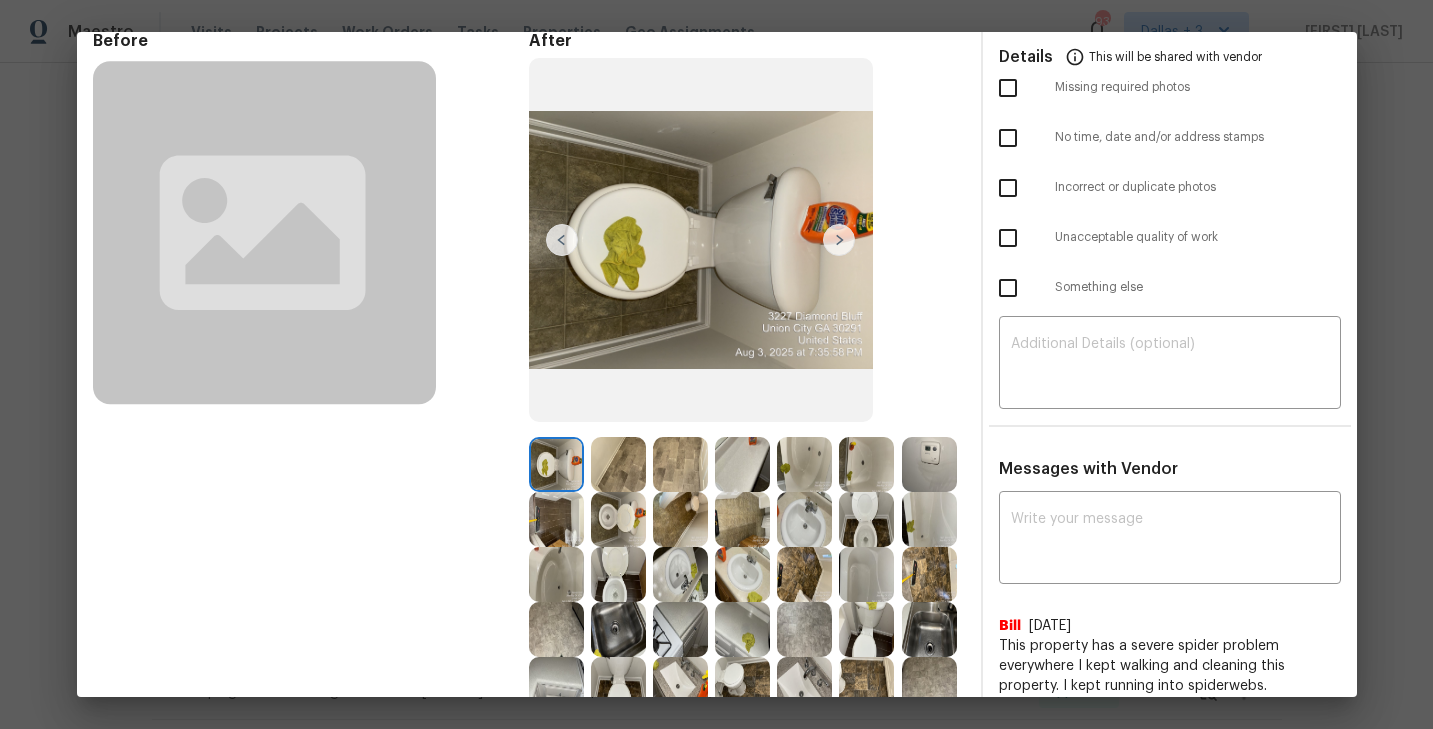 scroll, scrollTop: 0, scrollLeft: 0, axis: both 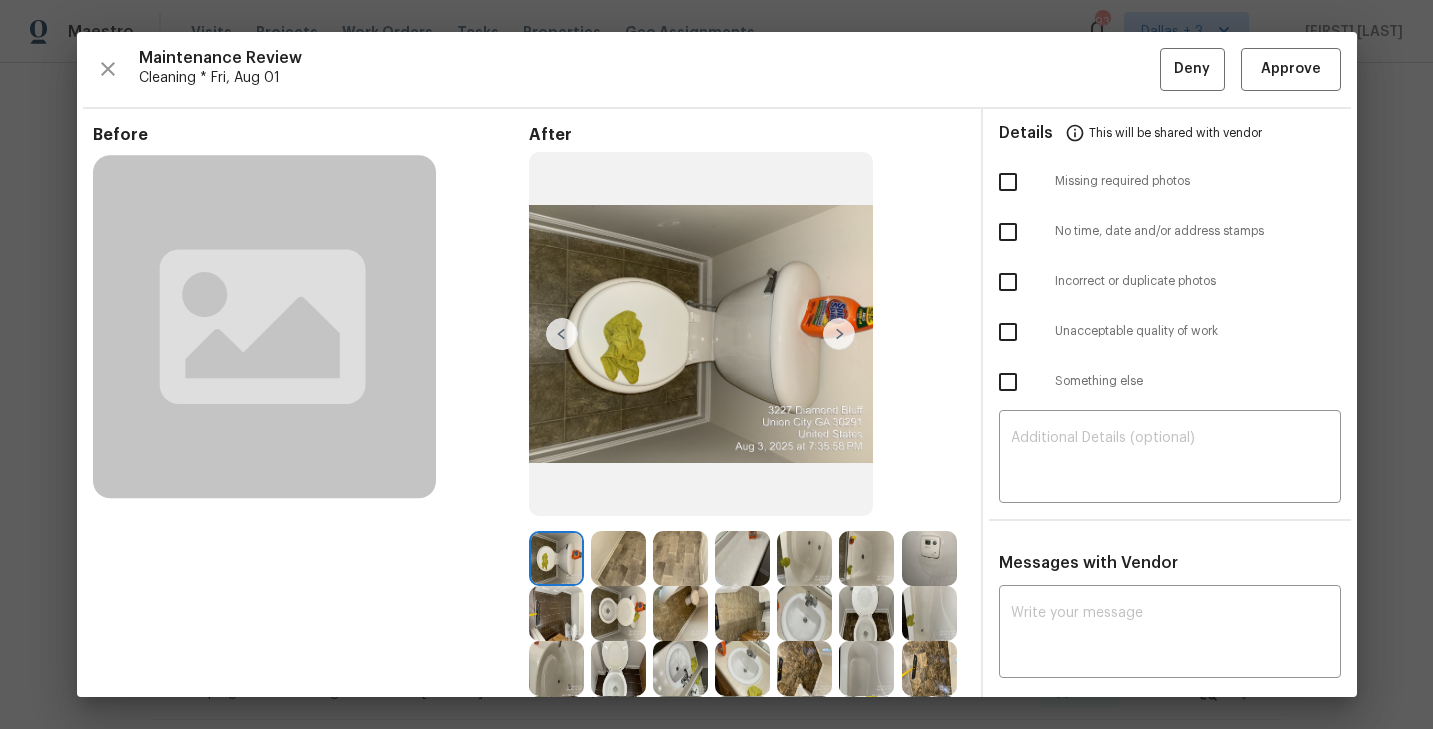 click at bounding box center [839, 334] 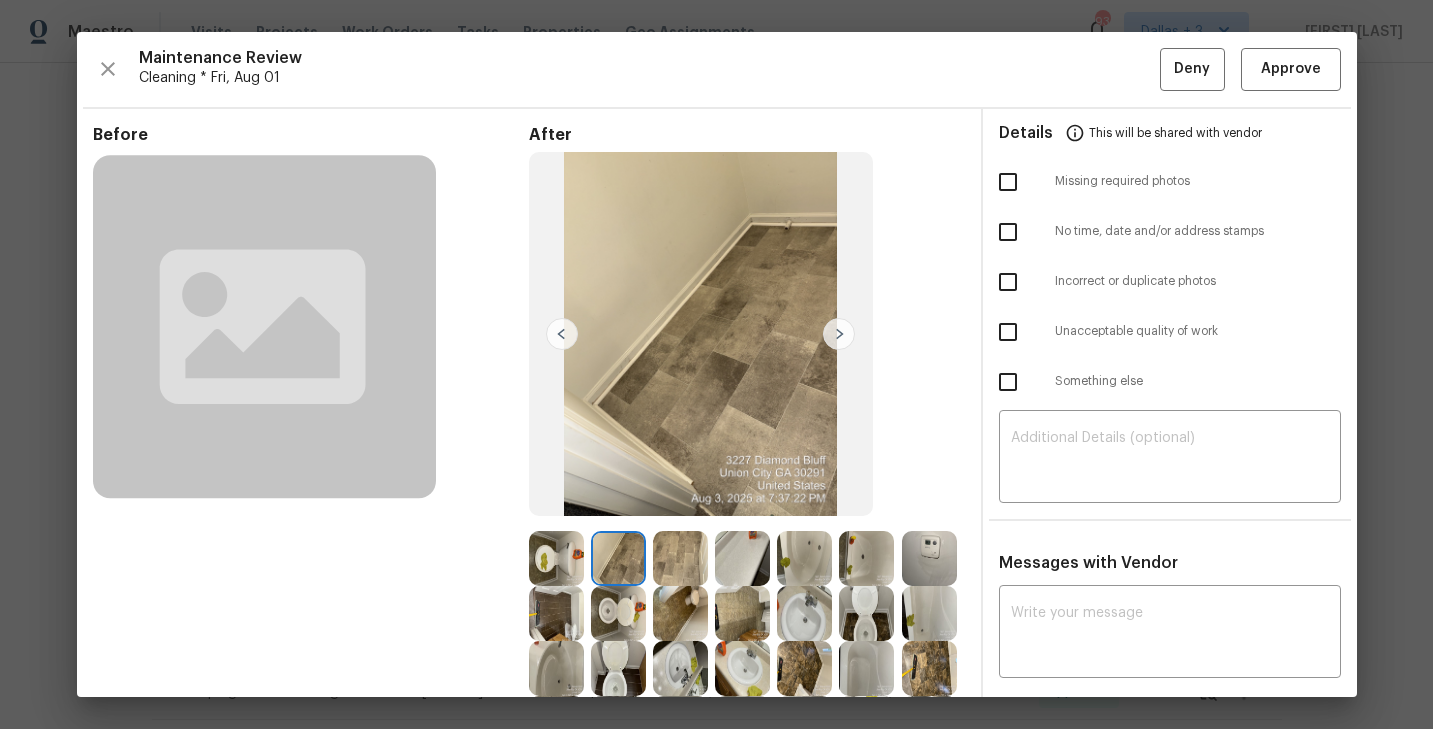 click at bounding box center (839, 334) 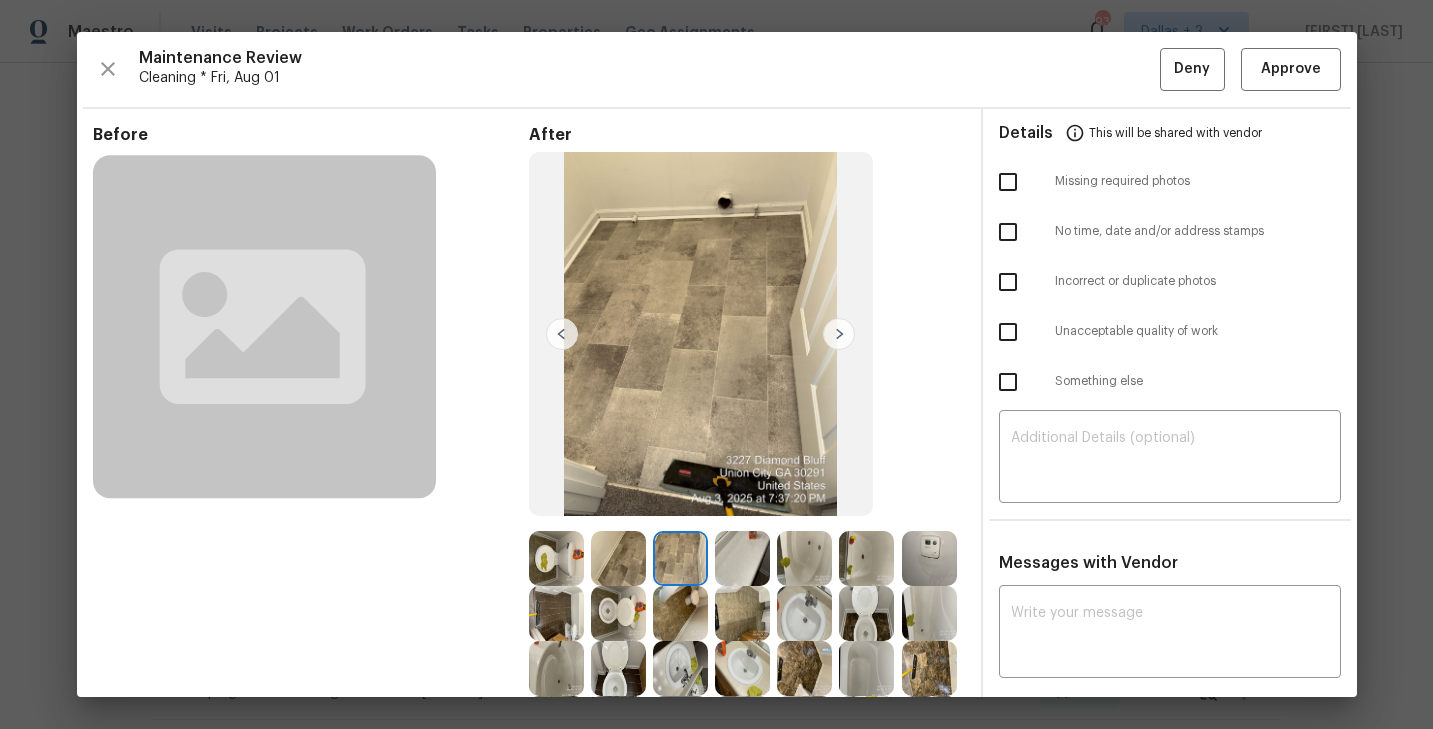 click at bounding box center (839, 334) 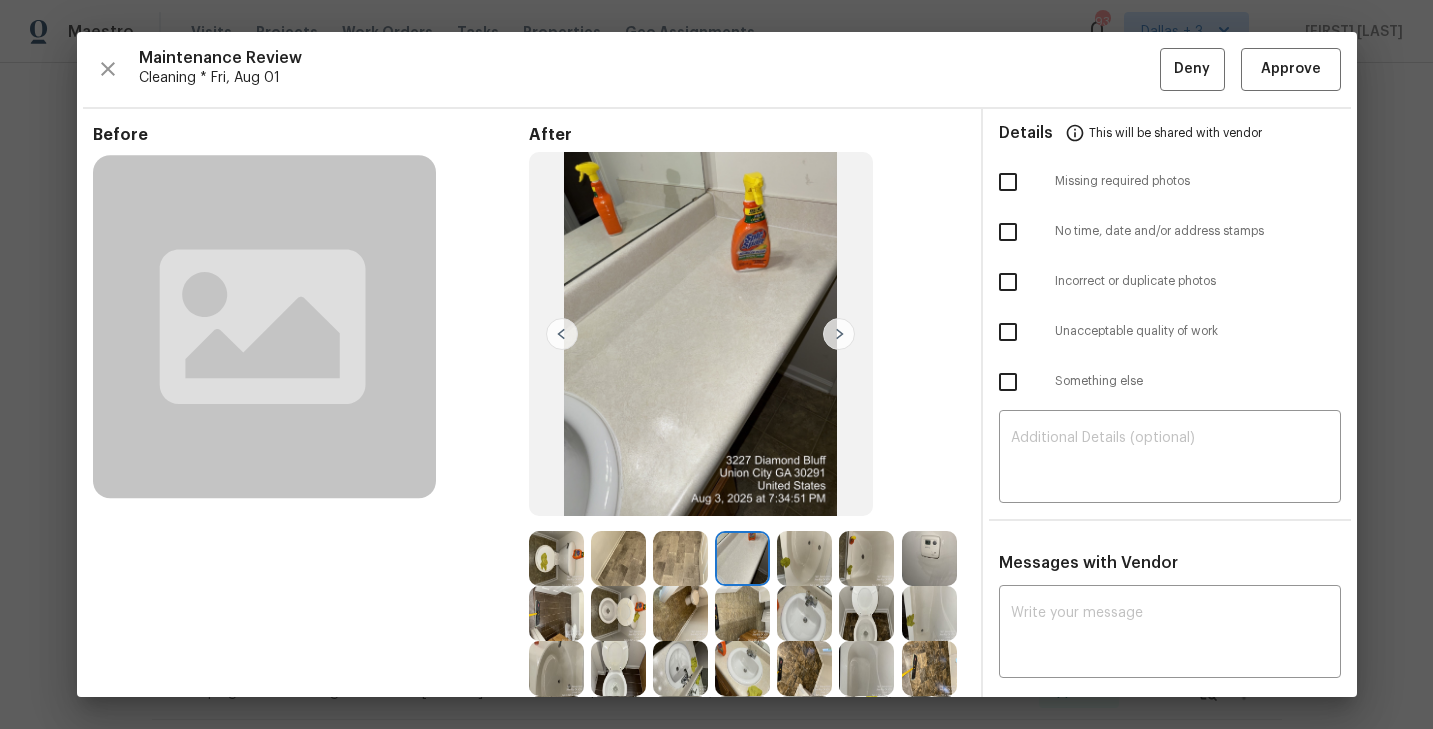 click at bounding box center [839, 334] 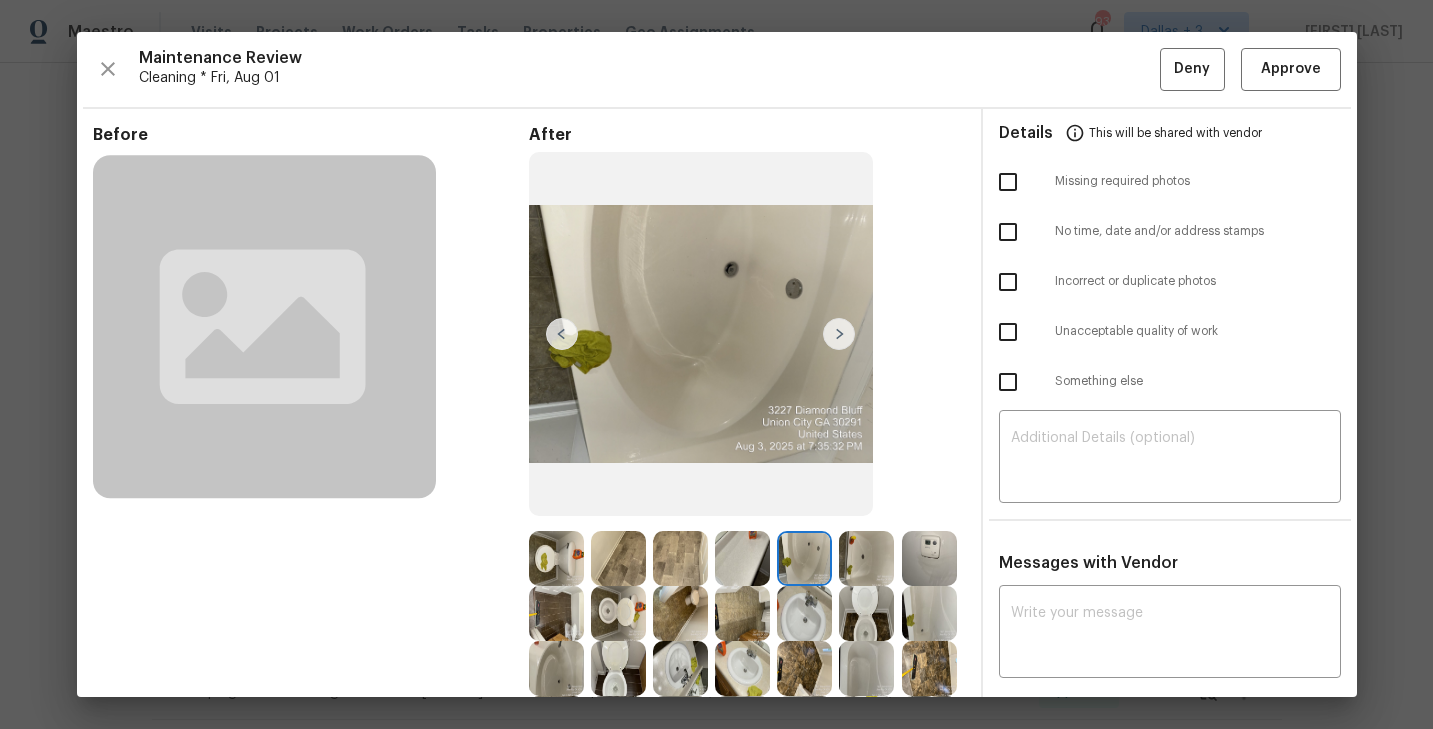 click at bounding box center (839, 334) 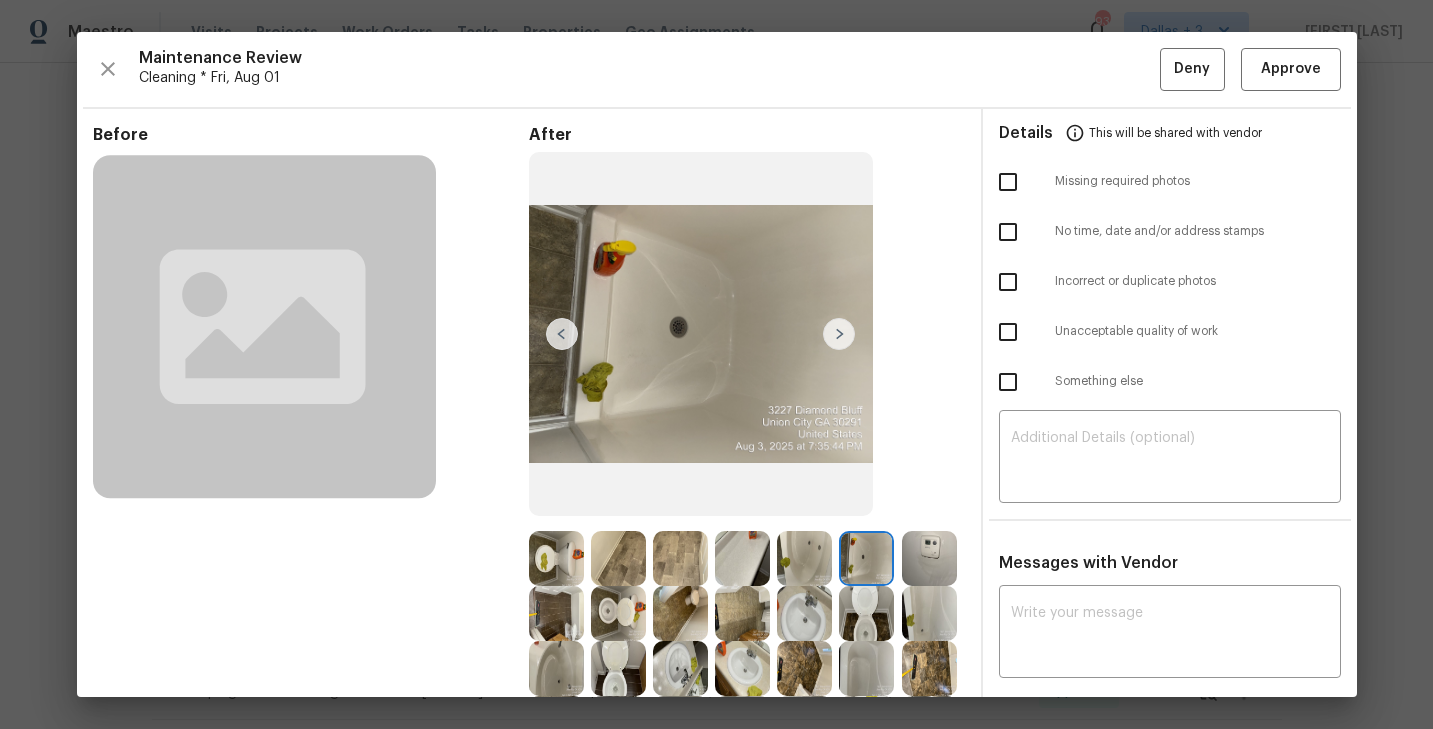 click at bounding box center [839, 334] 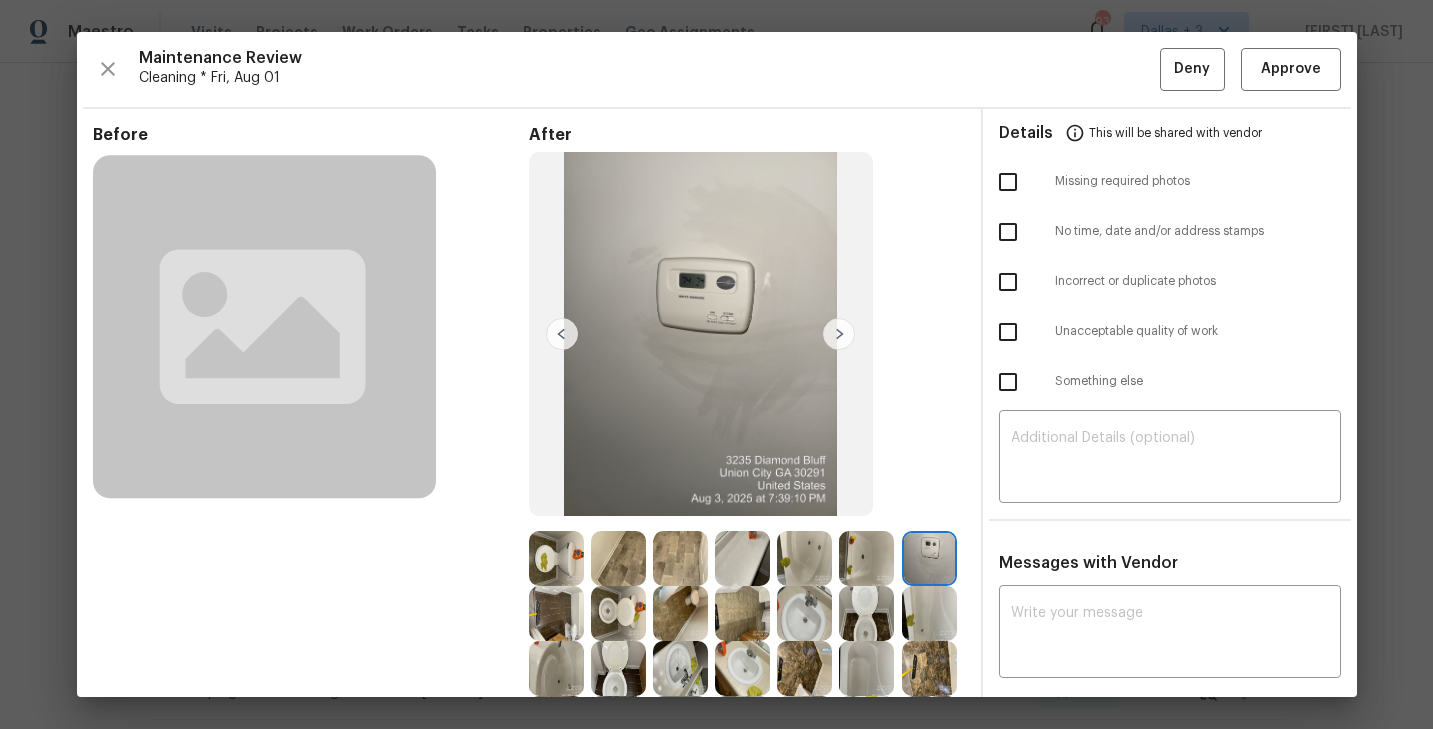 click at bounding box center (839, 334) 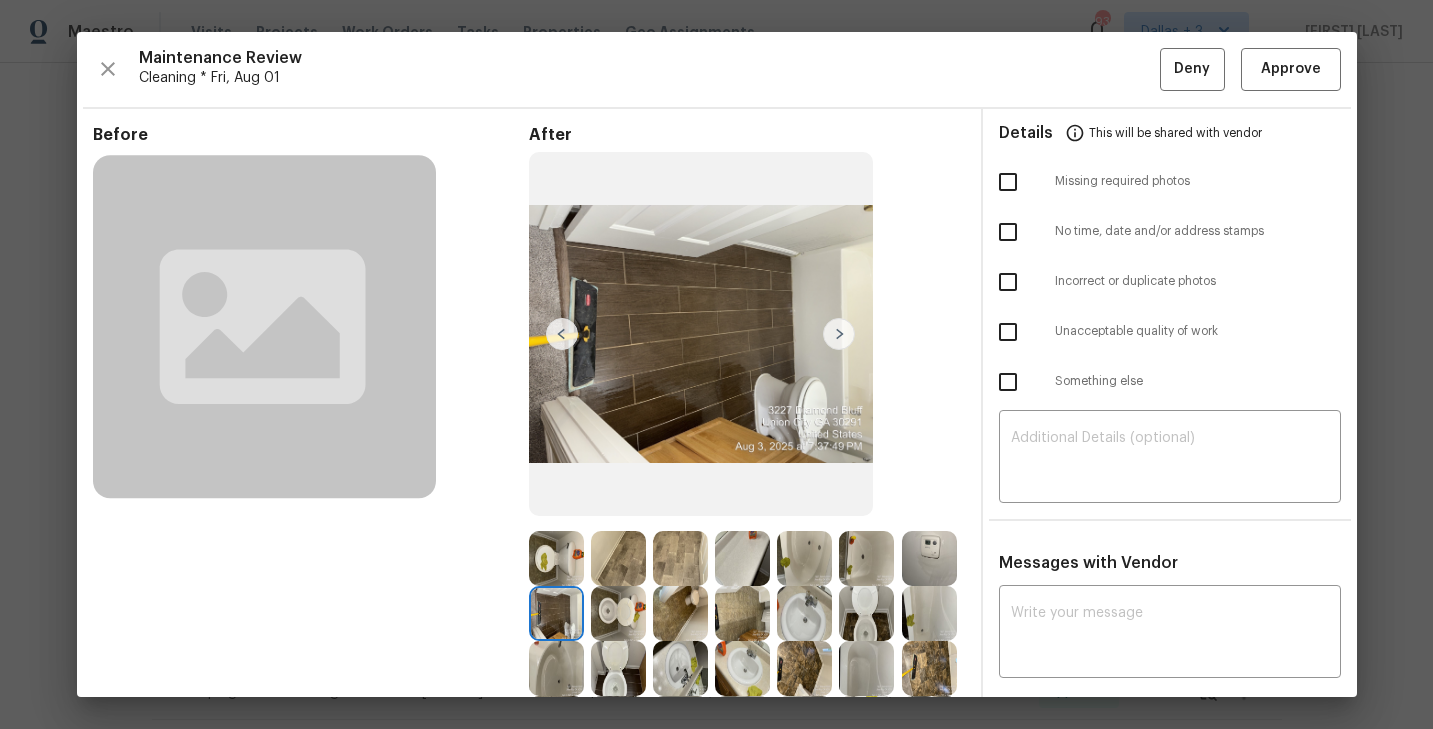 click at bounding box center (839, 334) 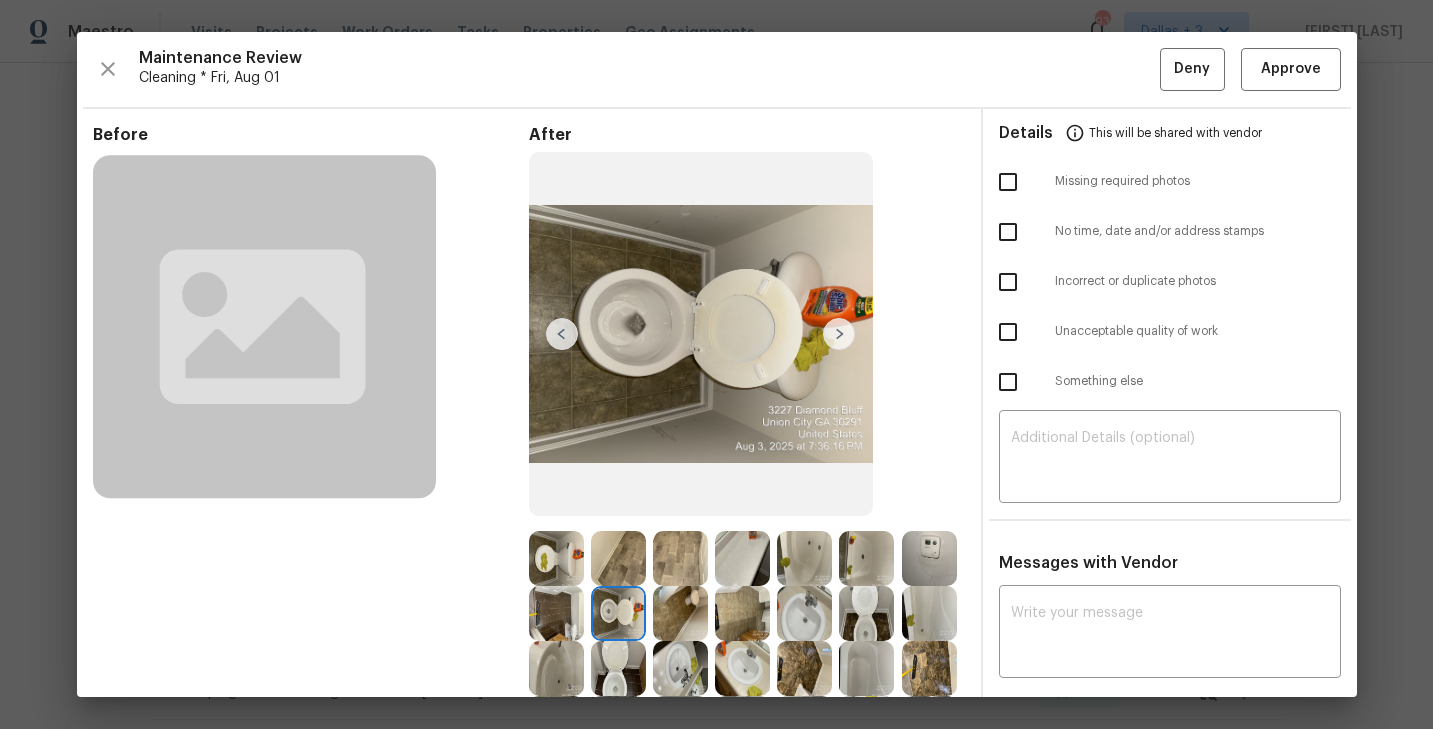 click at bounding box center [839, 334] 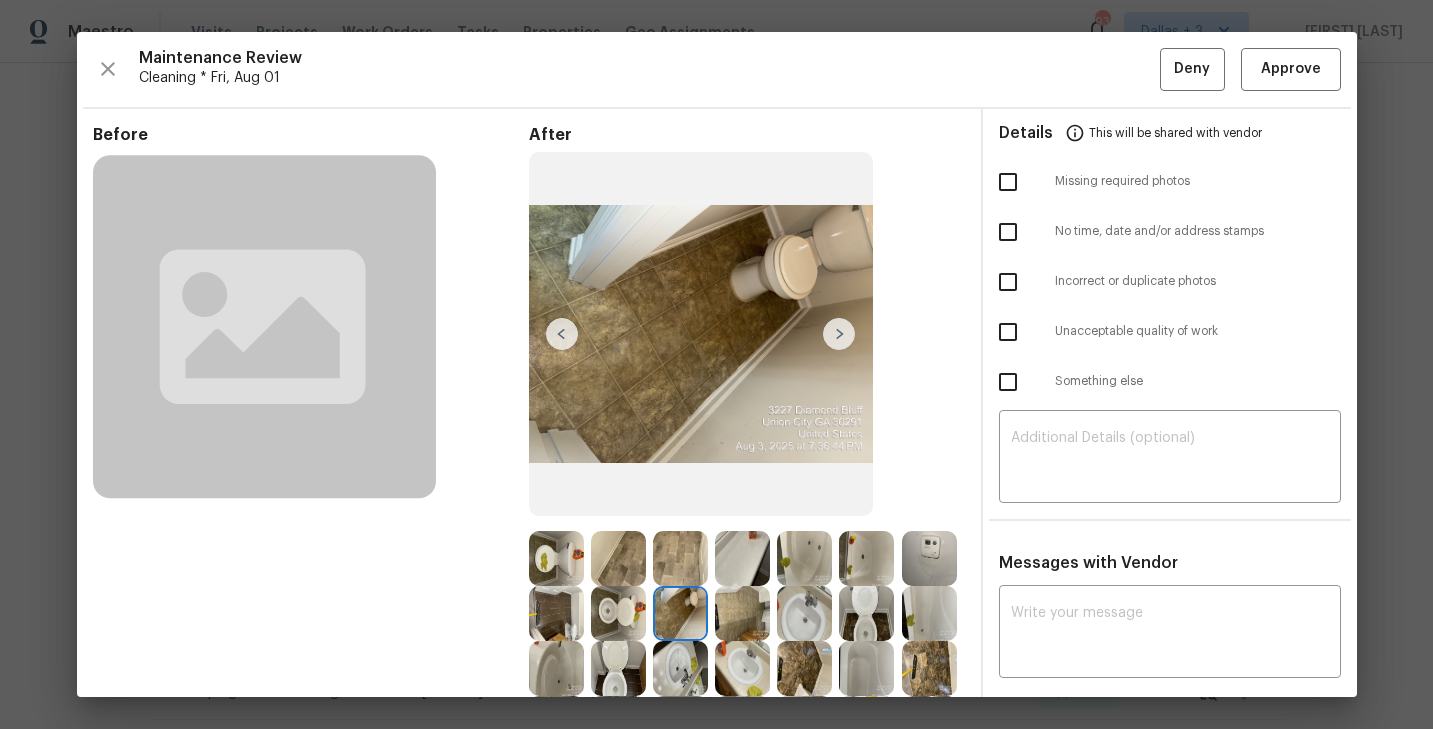 click at bounding box center [839, 334] 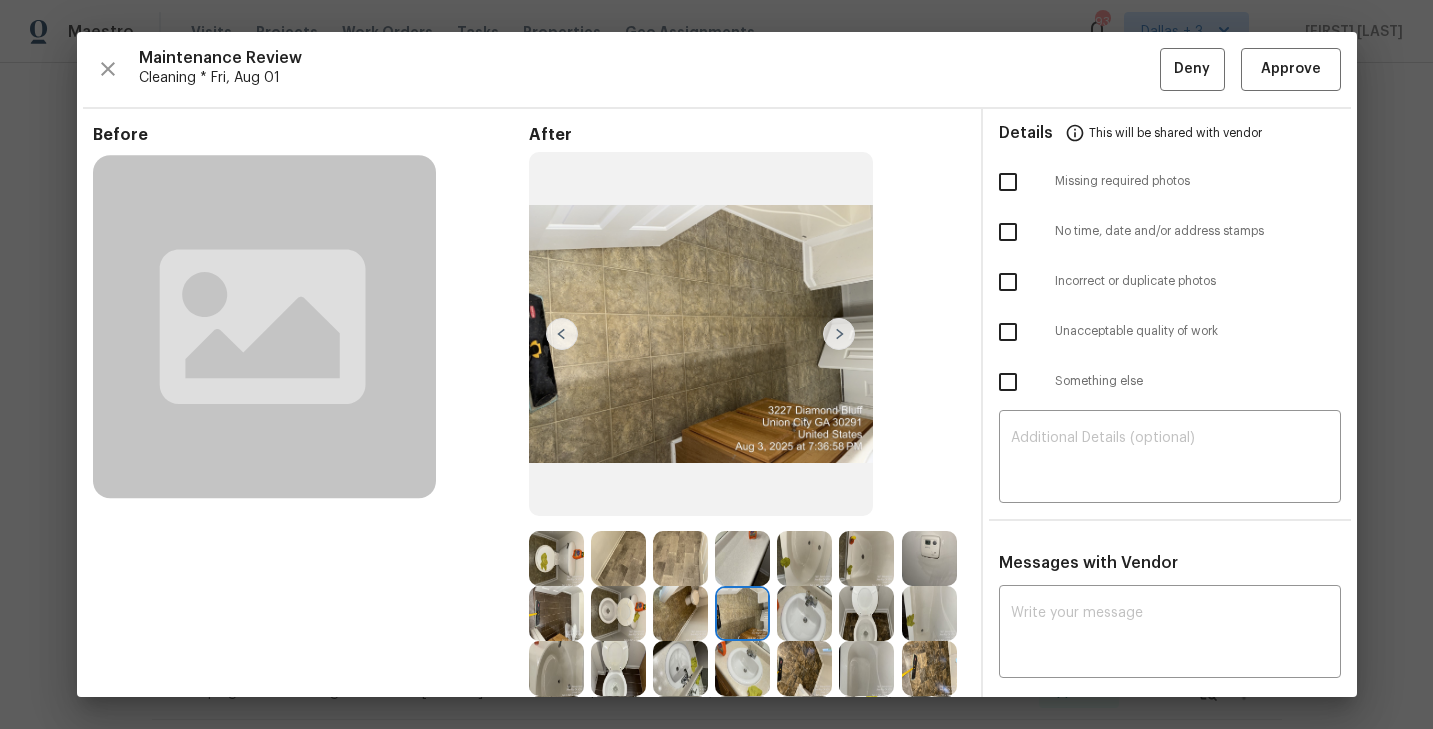 click at bounding box center [839, 334] 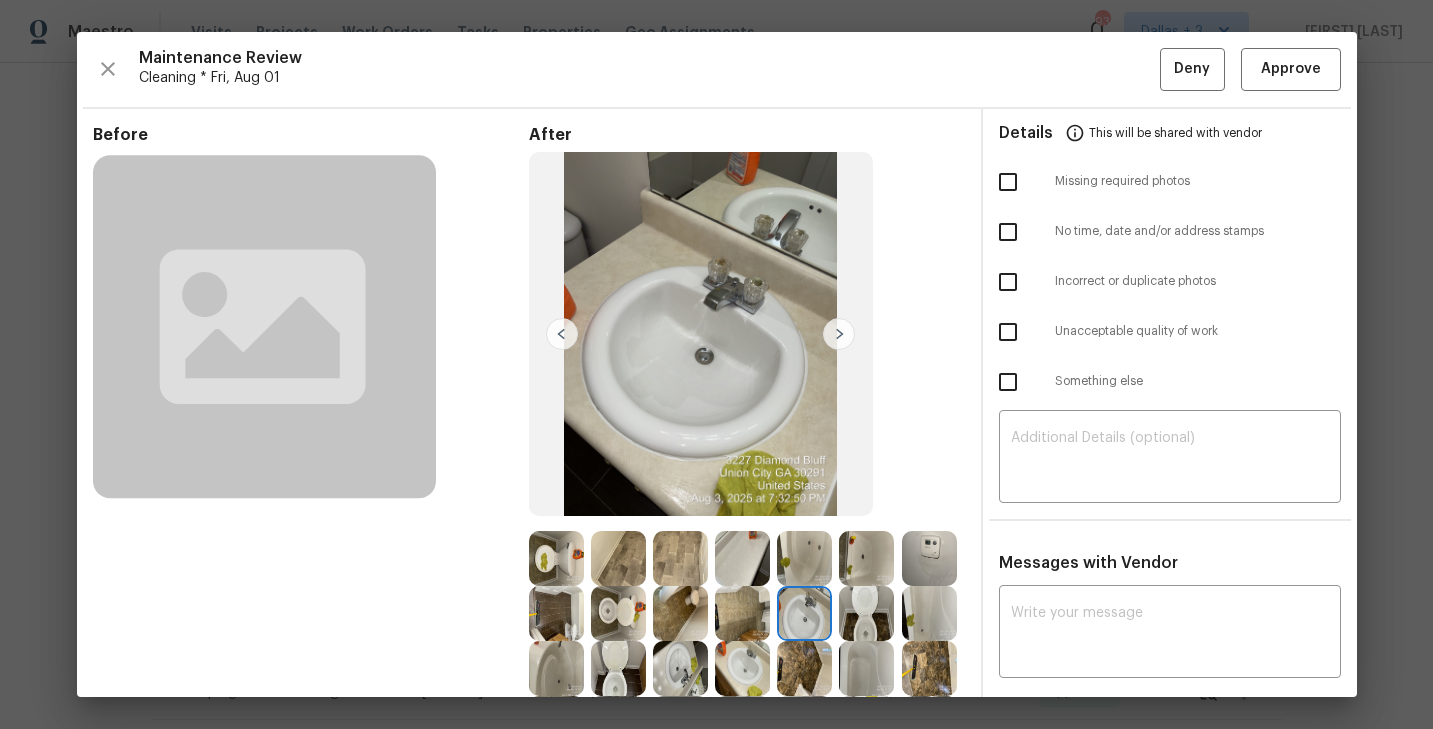 click at bounding box center (839, 334) 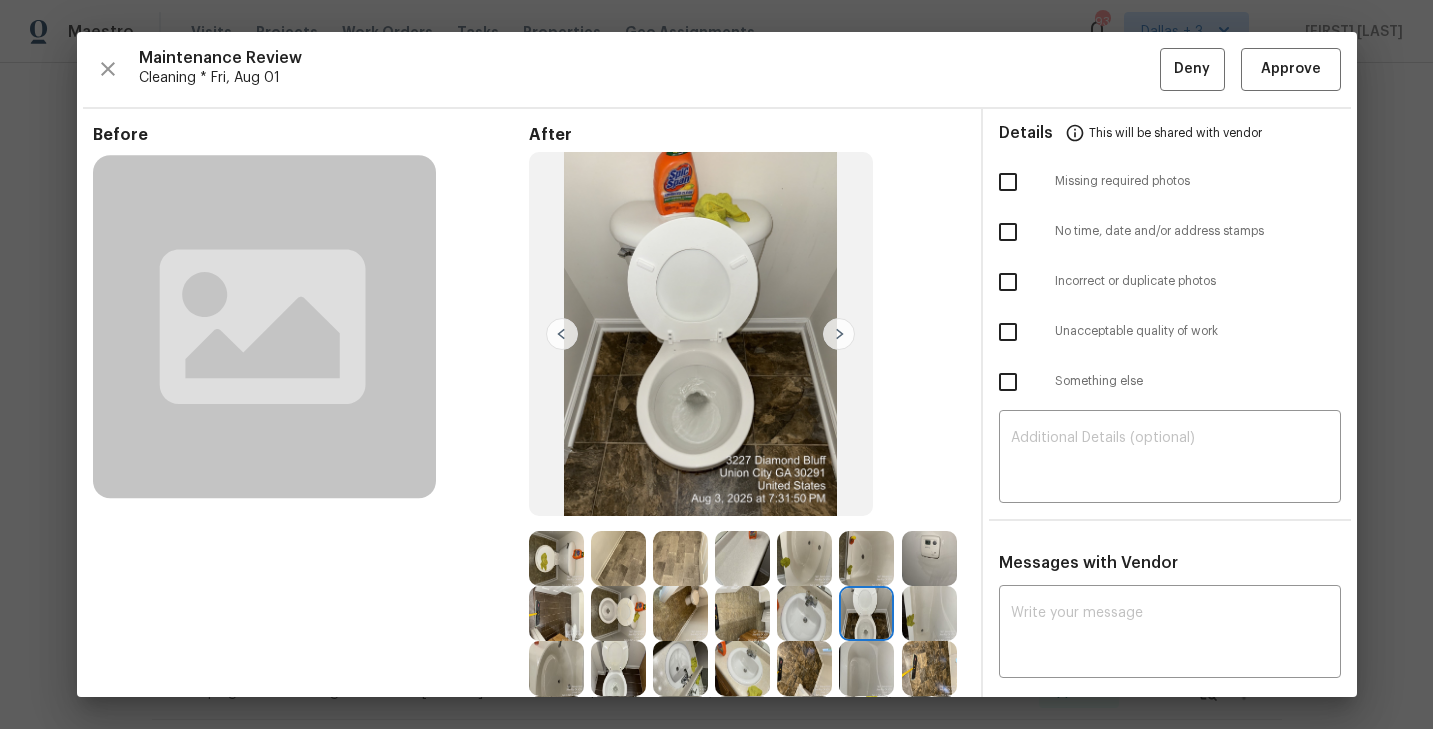 click at bounding box center (839, 334) 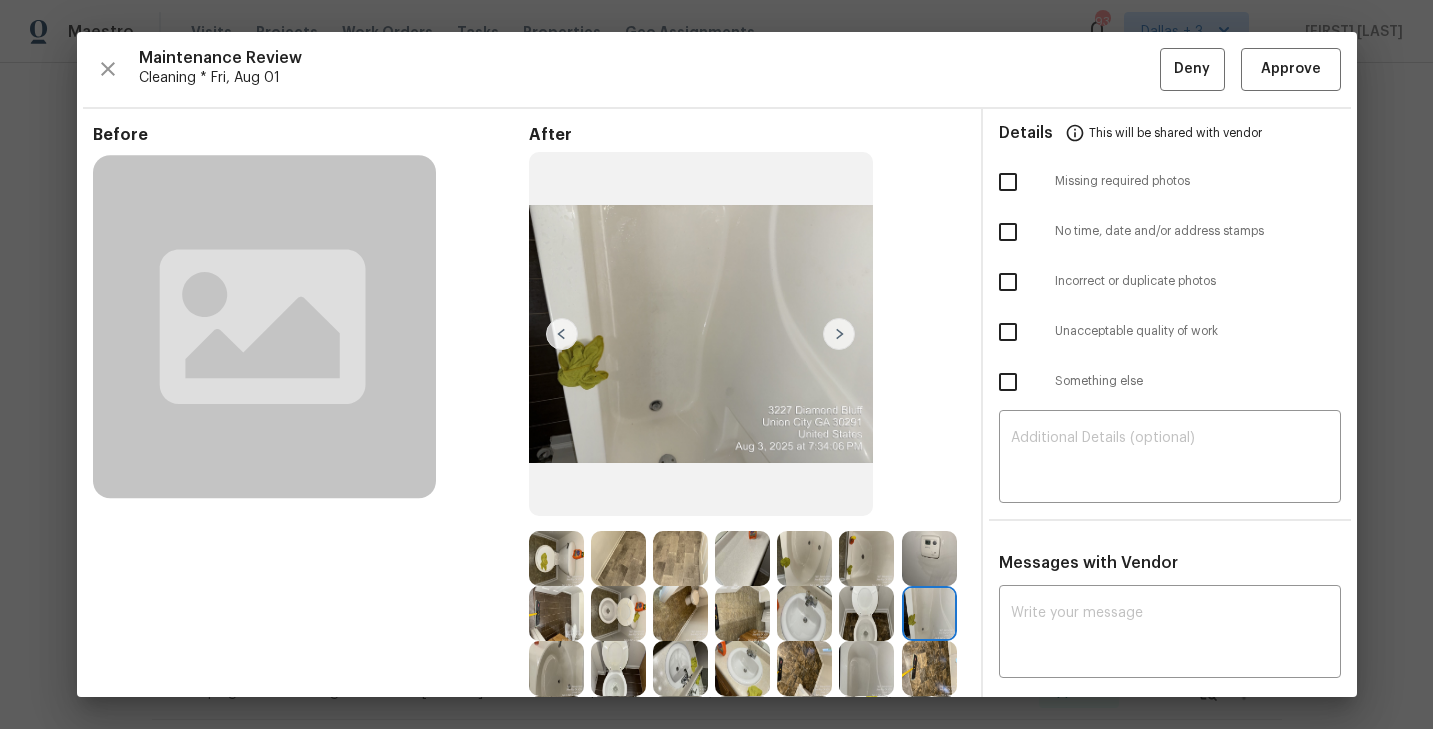click at bounding box center [839, 334] 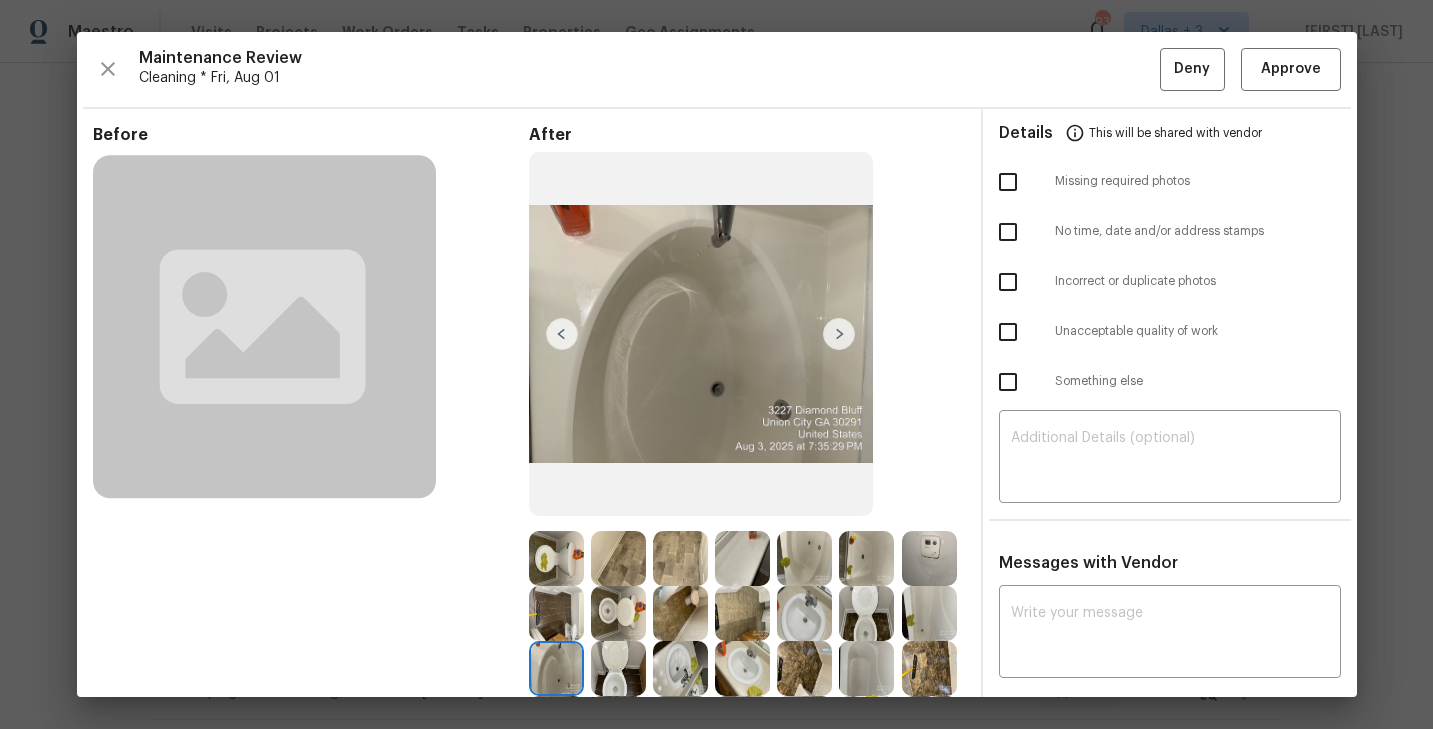 click at bounding box center [839, 334] 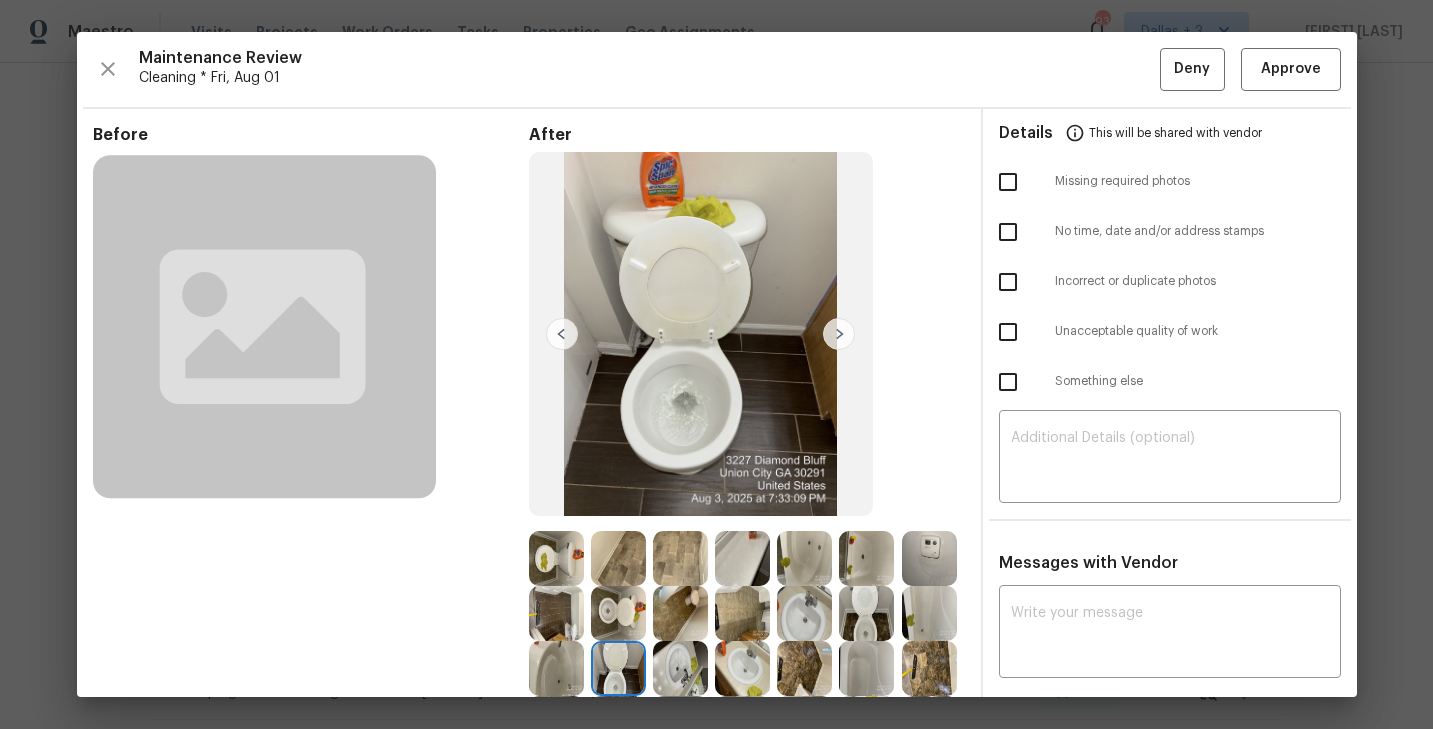 scroll, scrollTop: 109, scrollLeft: 0, axis: vertical 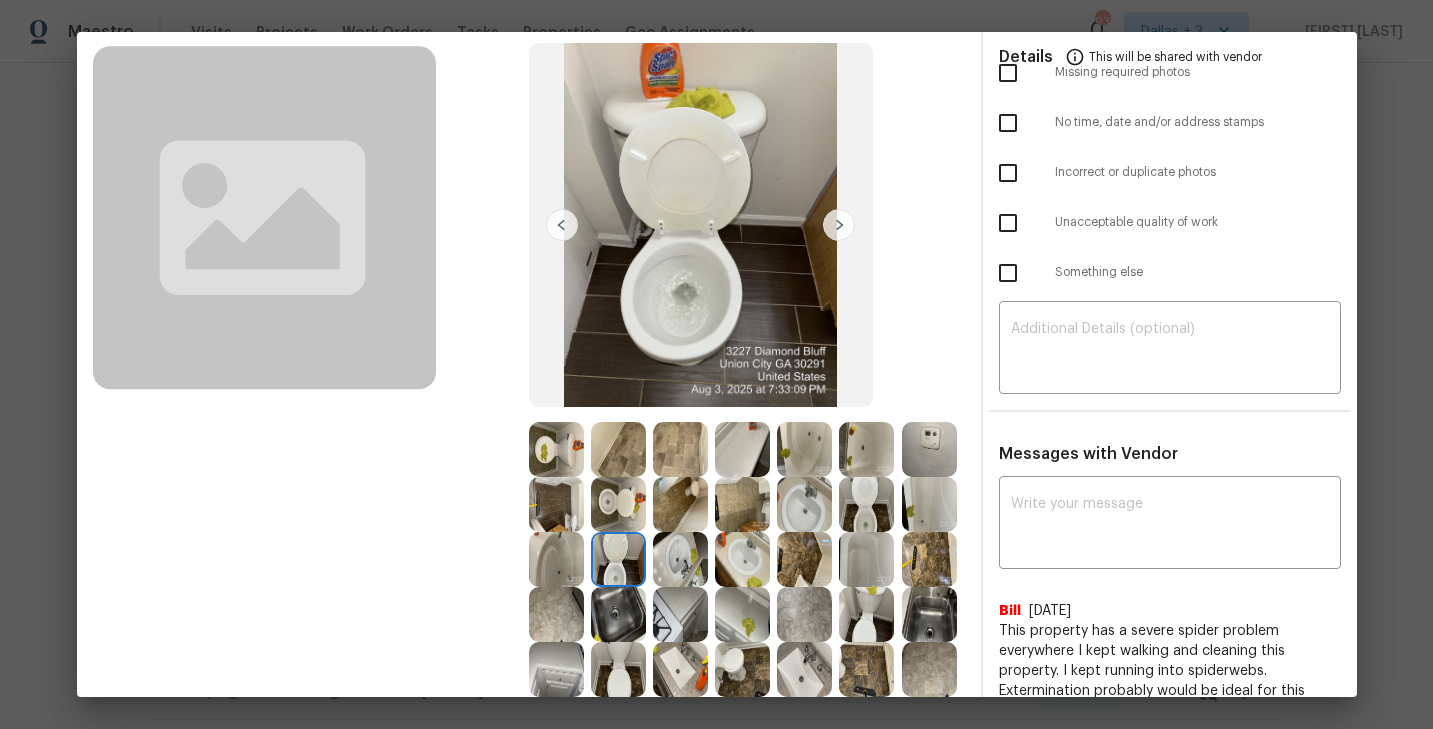 click at bounding box center [839, 225] 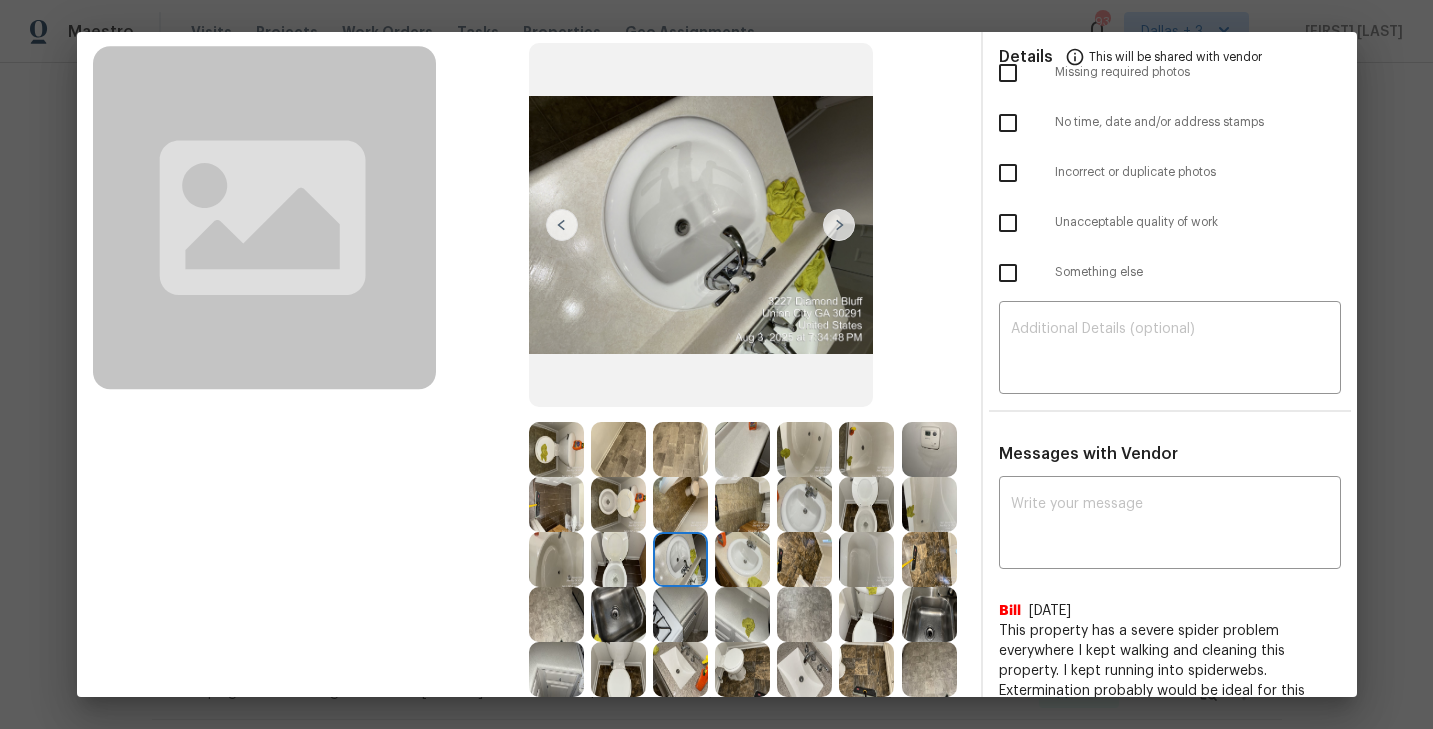 click at bounding box center (839, 225) 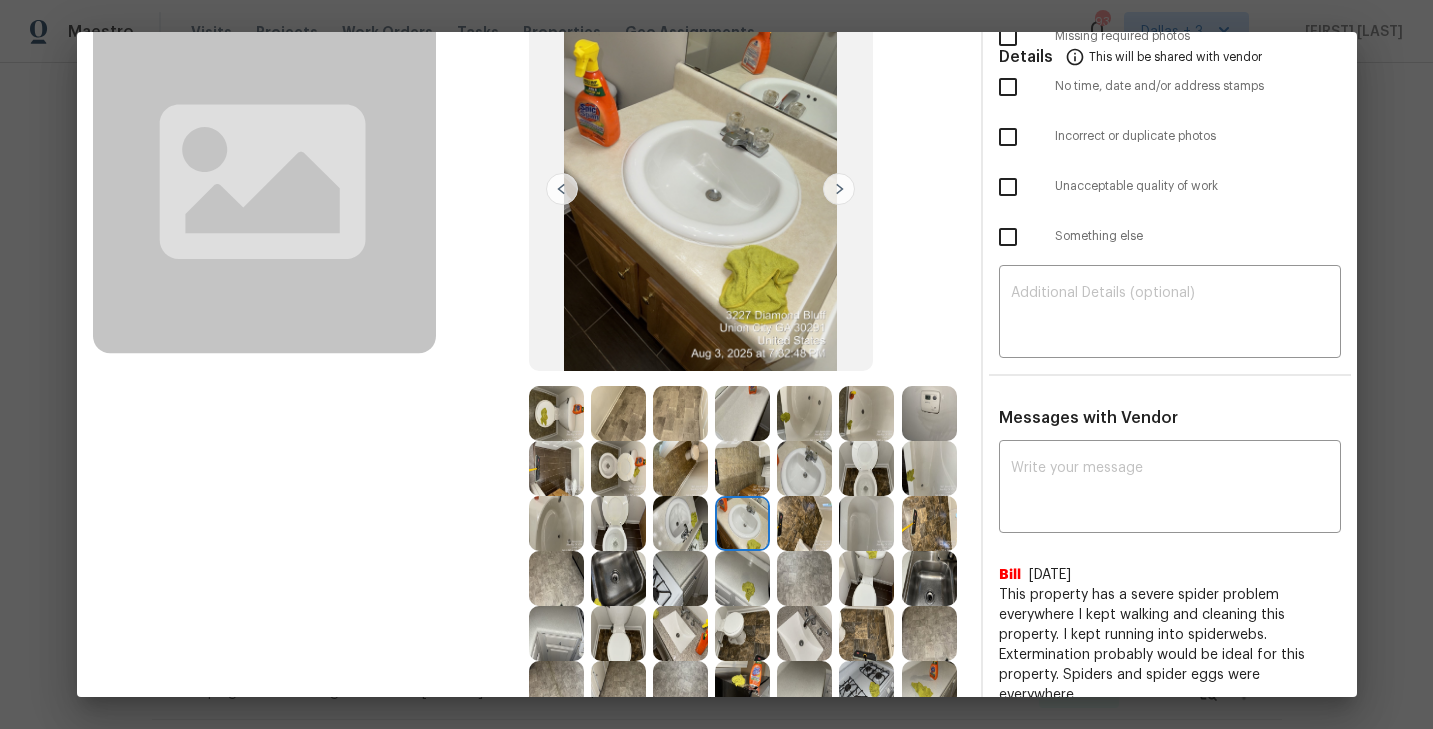 scroll, scrollTop: 161, scrollLeft: 0, axis: vertical 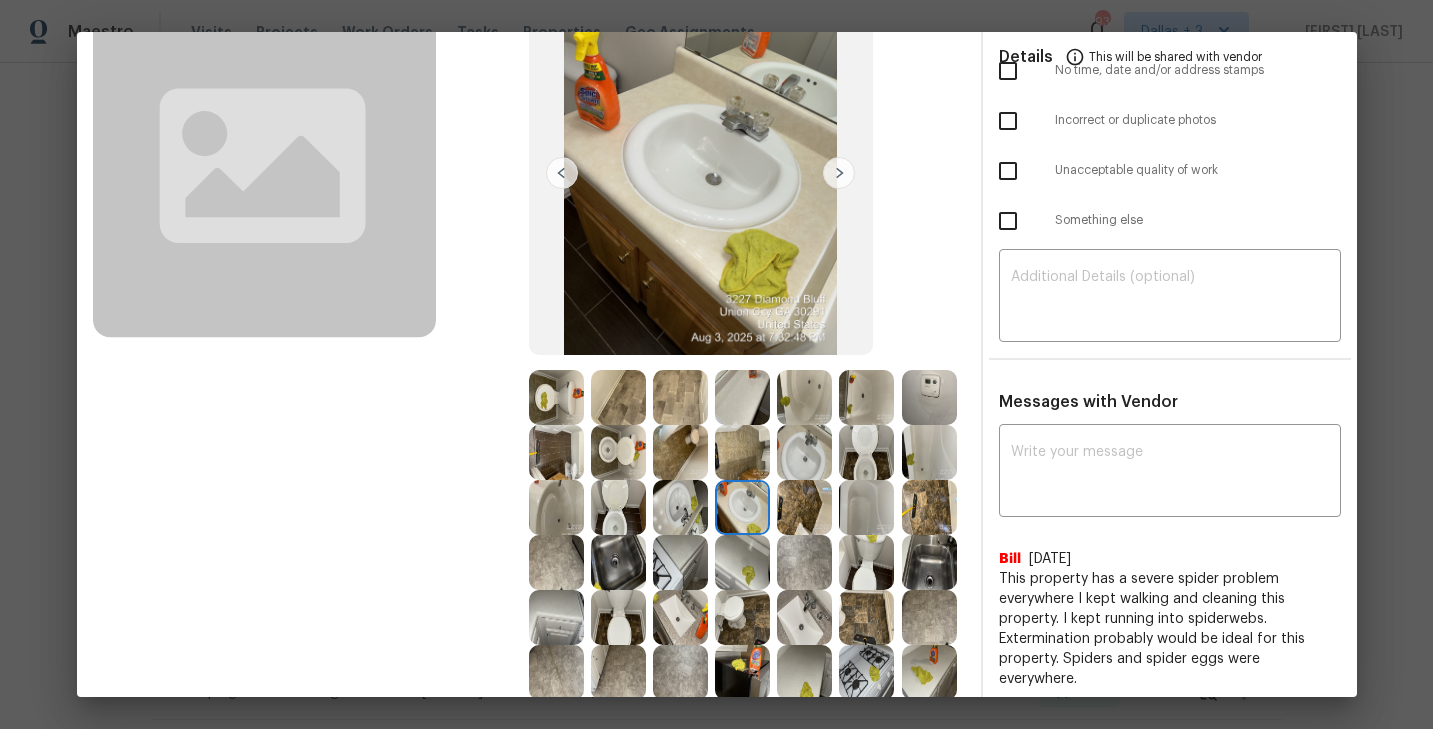 click at bounding box center (839, 173) 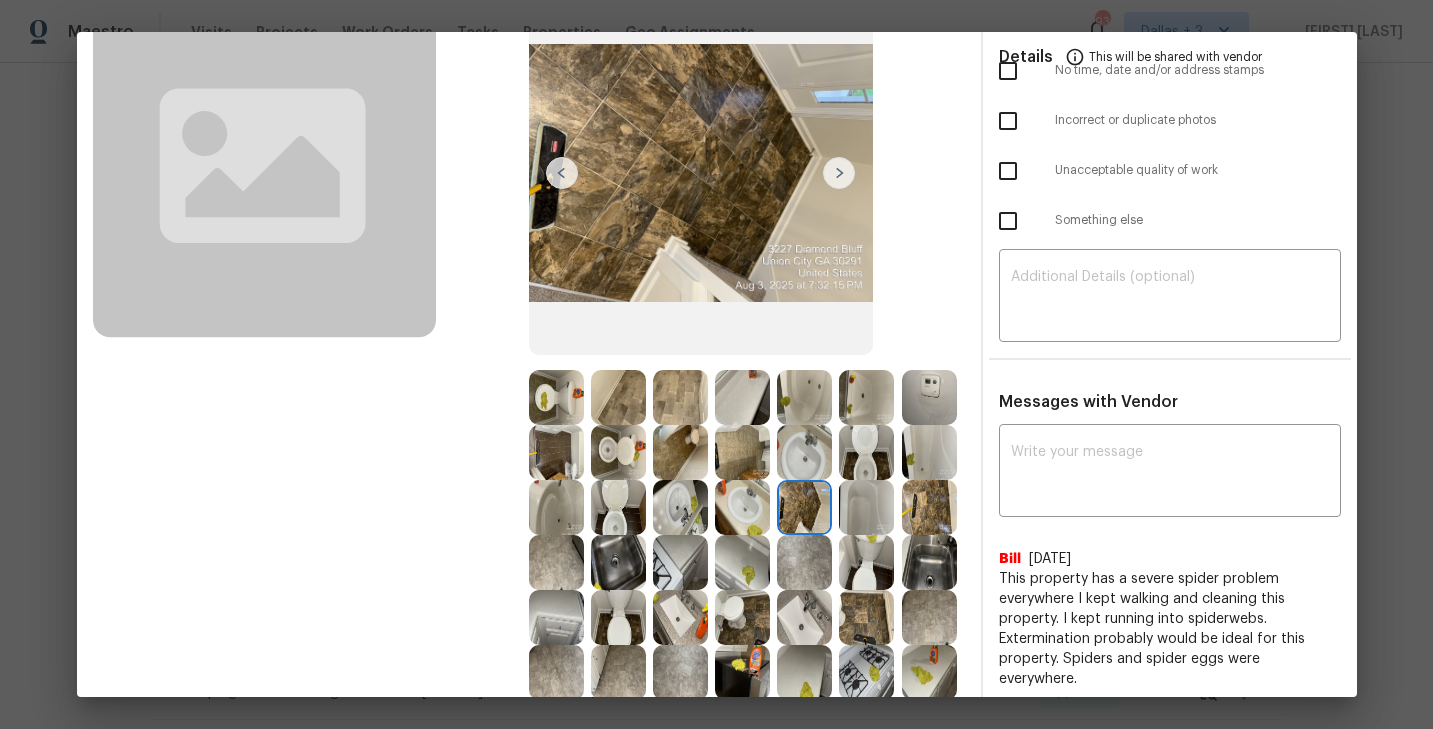 click at bounding box center [839, 173] 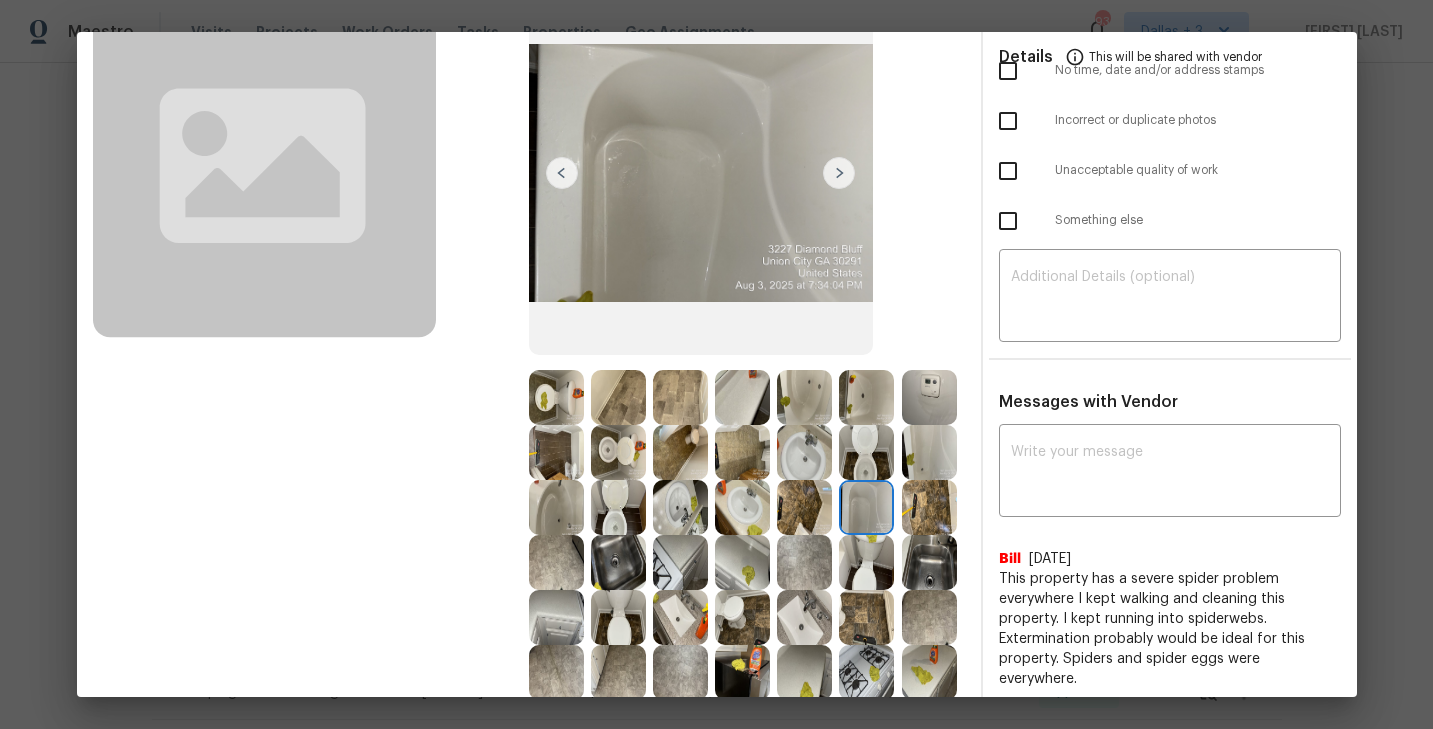click at bounding box center [839, 173] 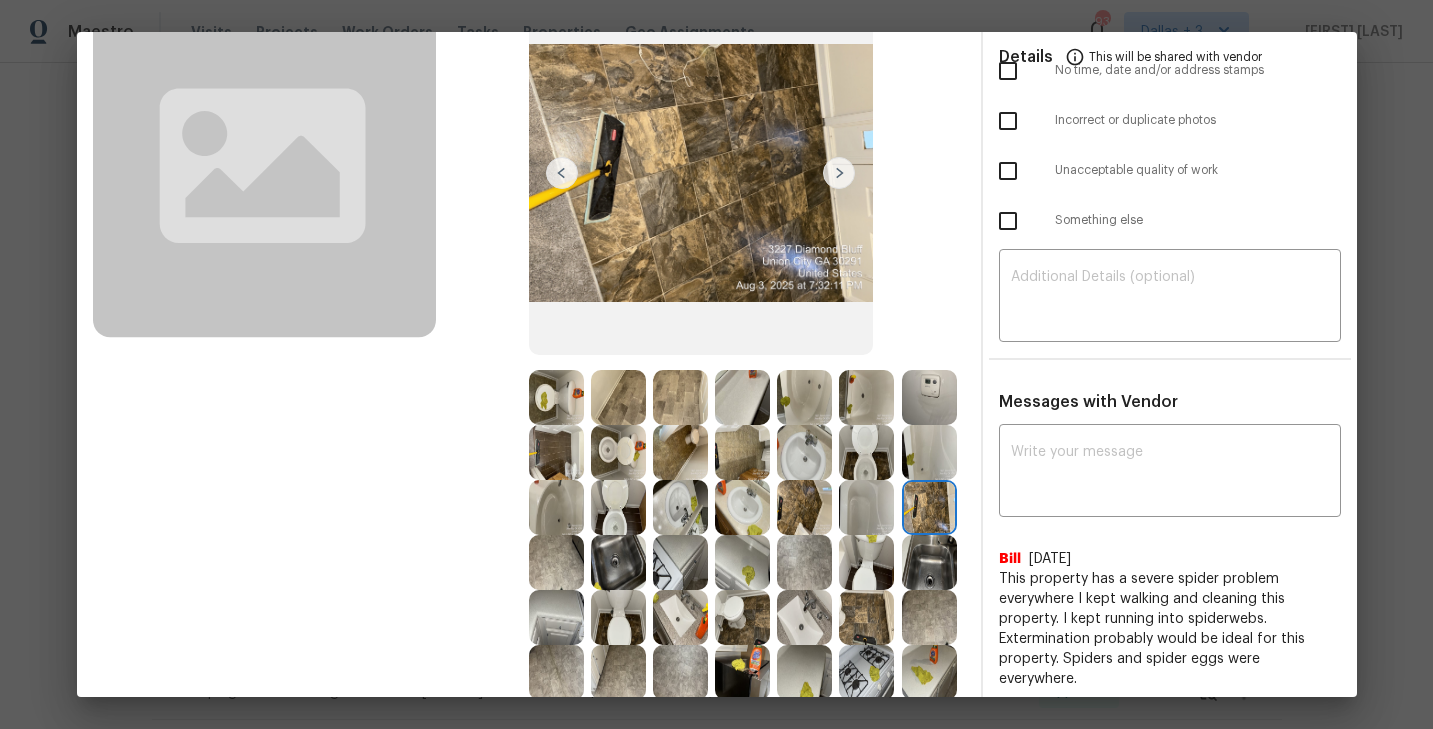 click at bounding box center [839, 173] 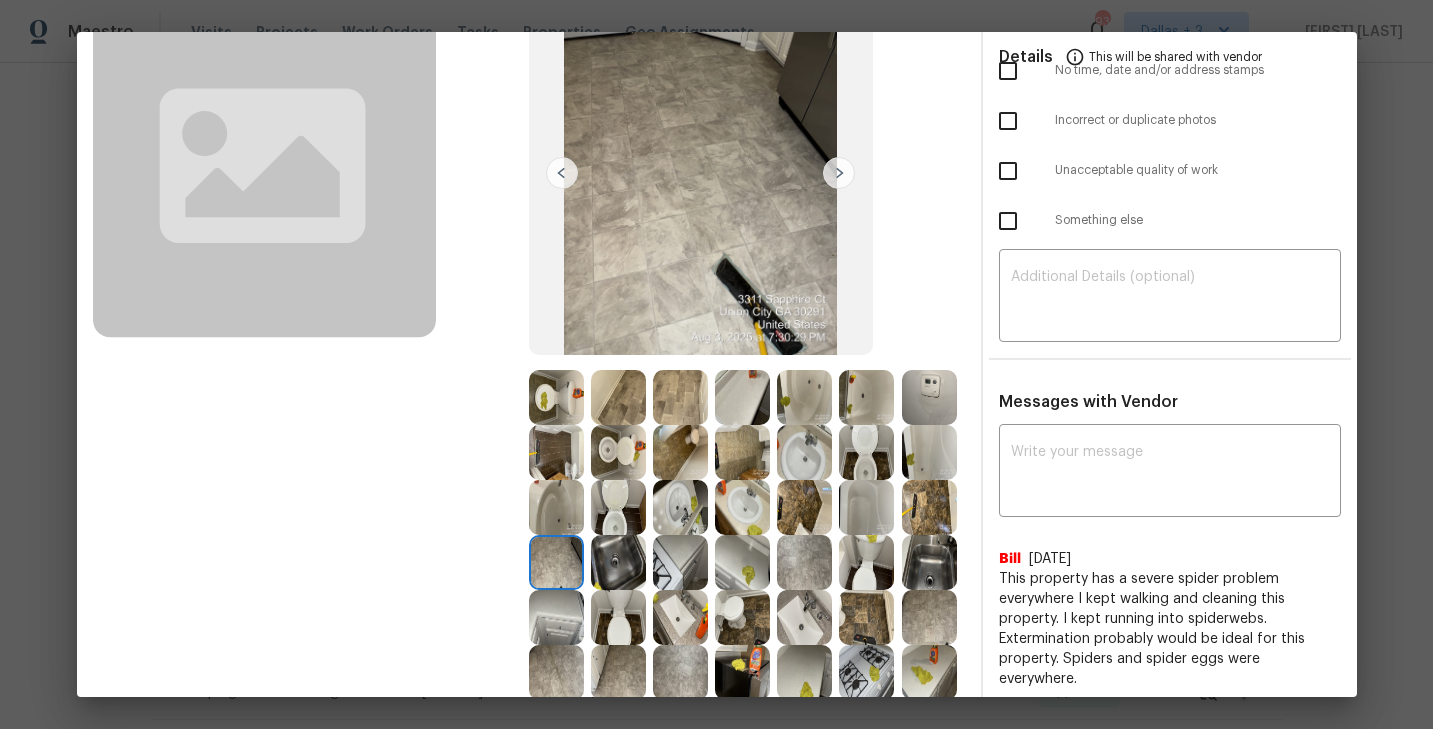 click at bounding box center (839, 173) 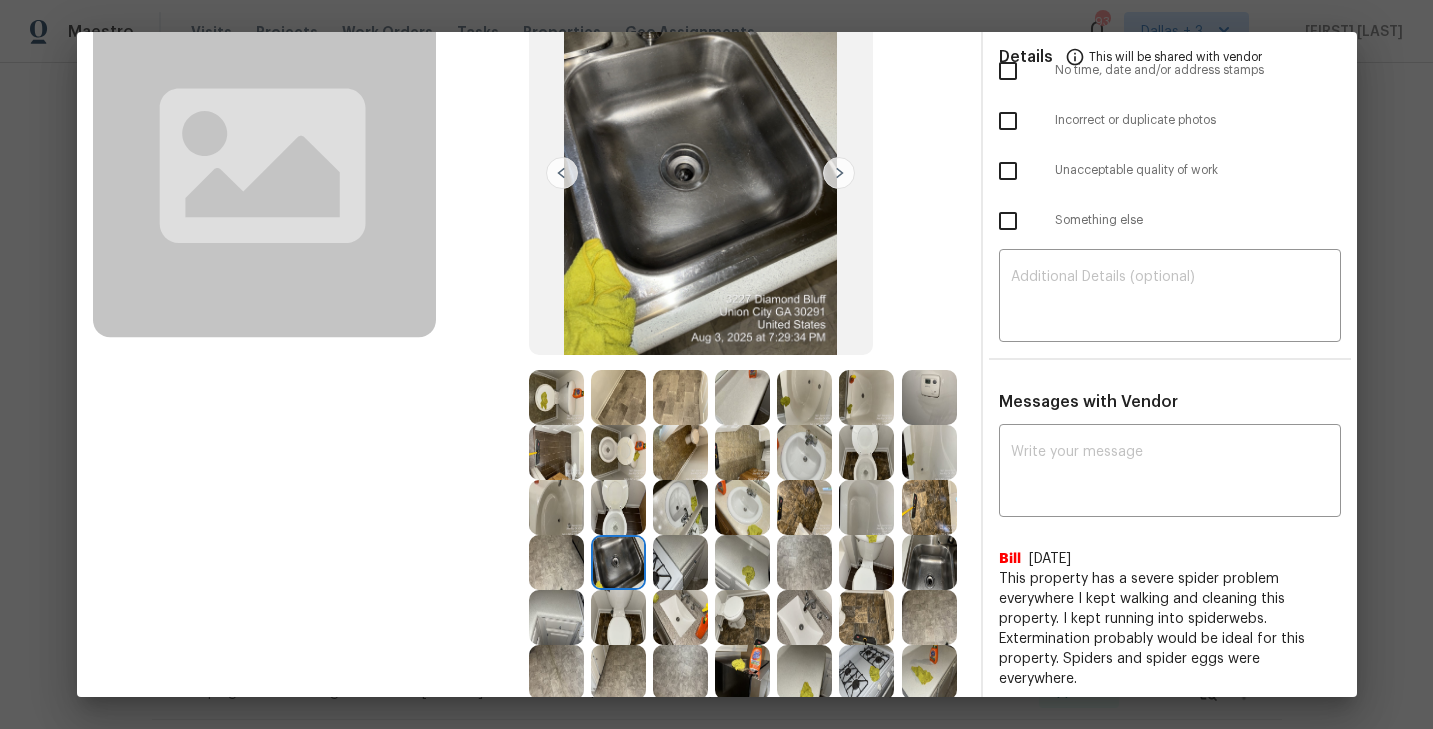 click at bounding box center [839, 173] 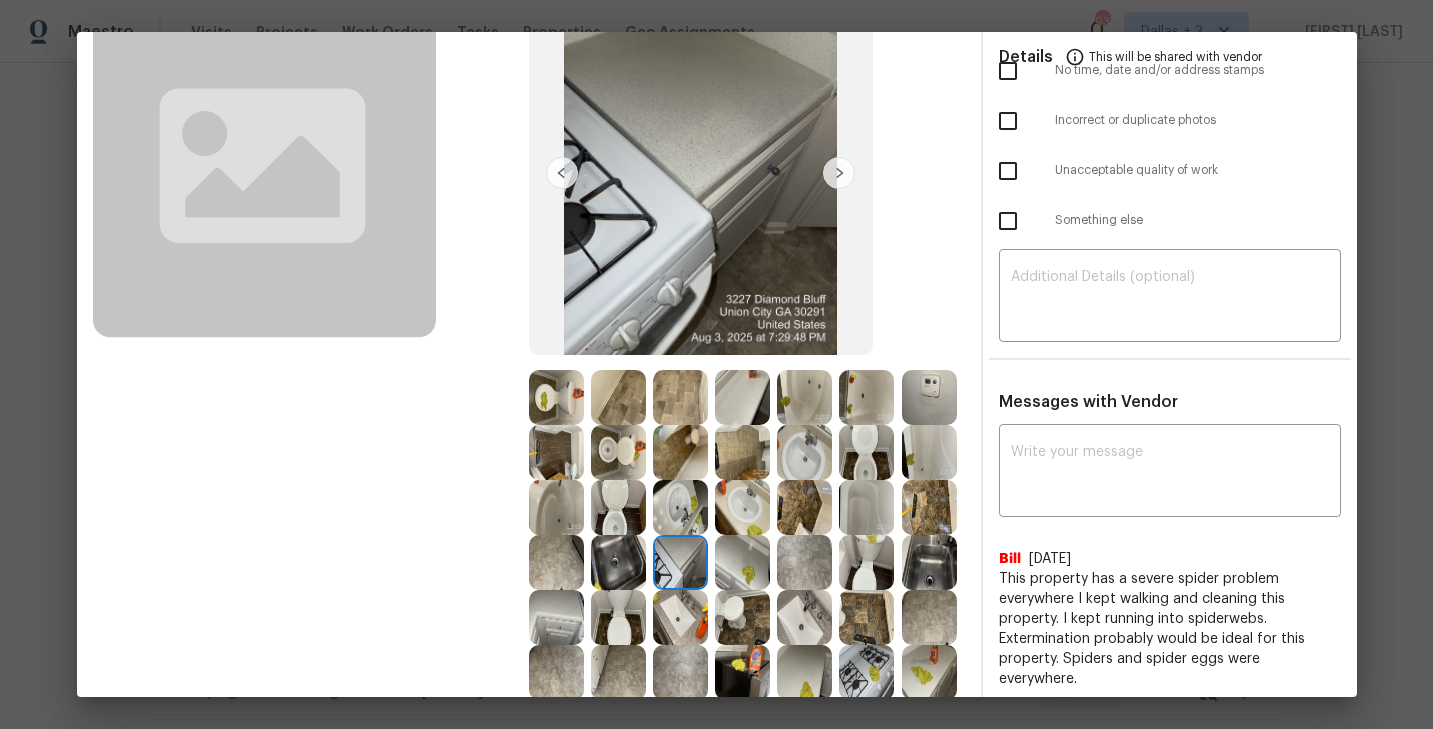 click at bounding box center (839, 173) 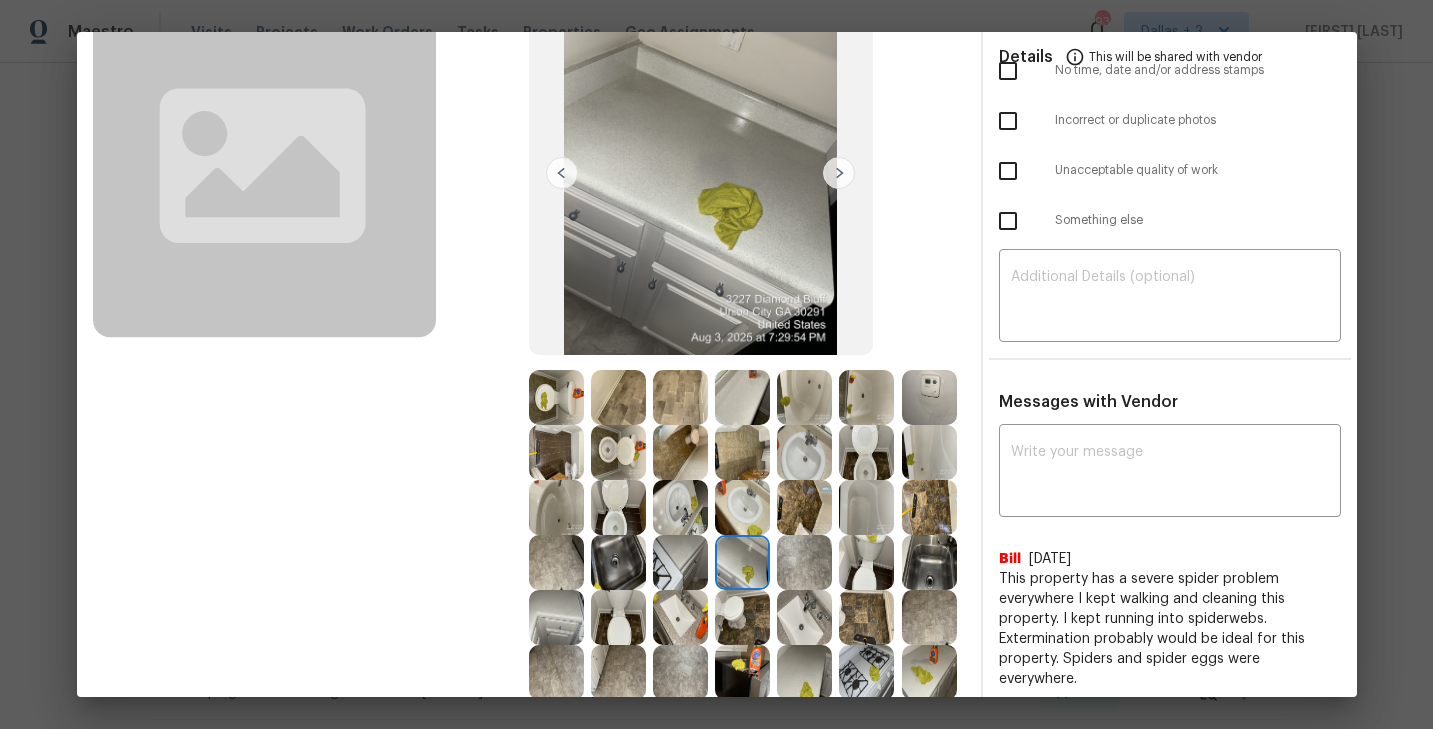 click at bounding box center (839, 173) 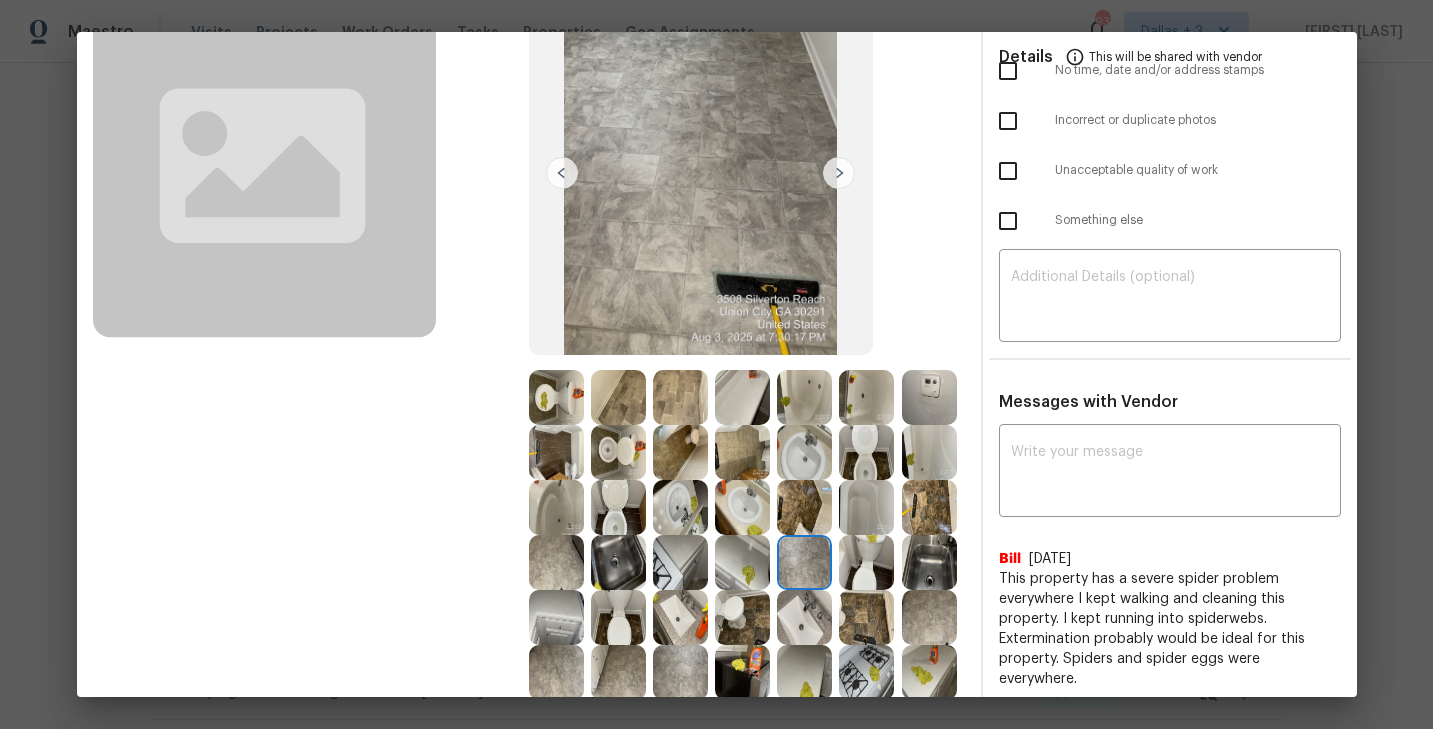 click at bounding box center [742, 562] 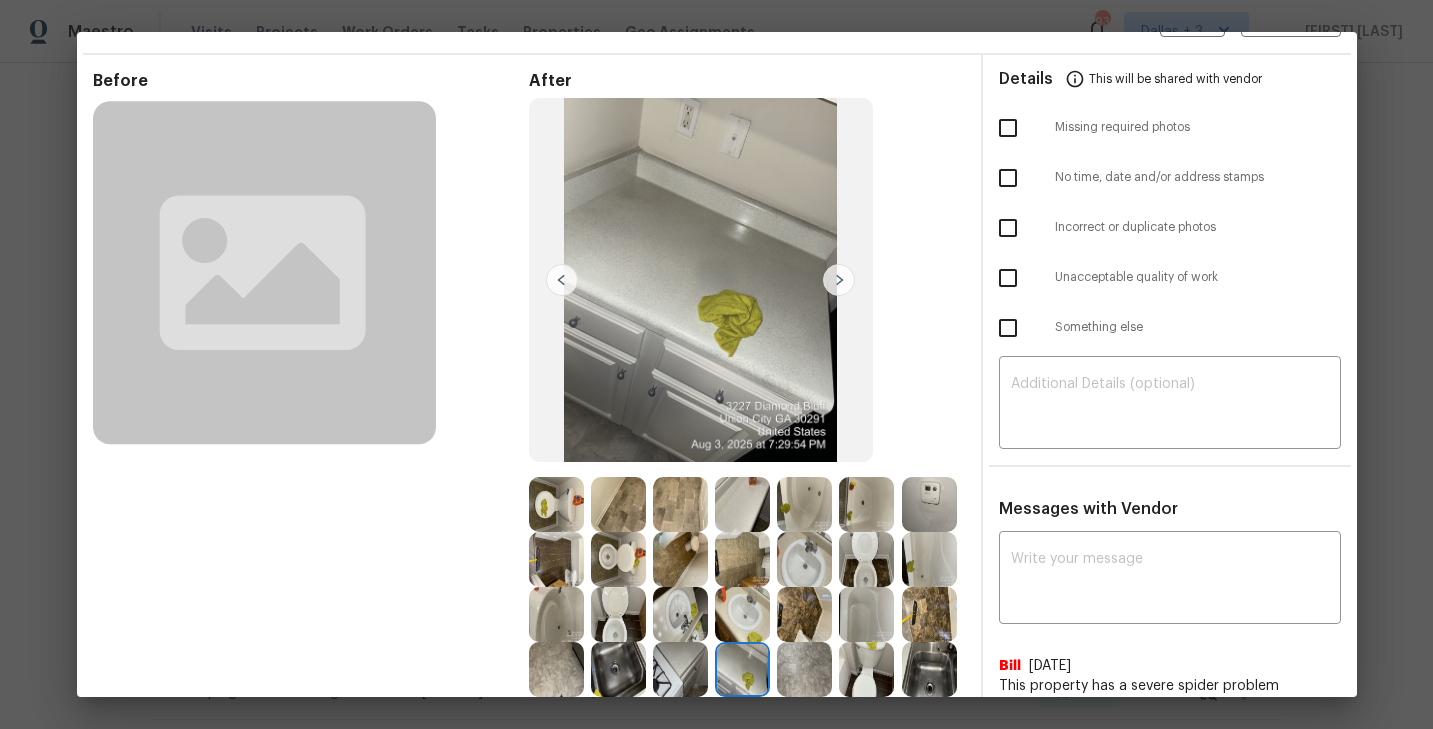 scroll, scrollTop: 60, scrollLeft: 0, axis: vertical 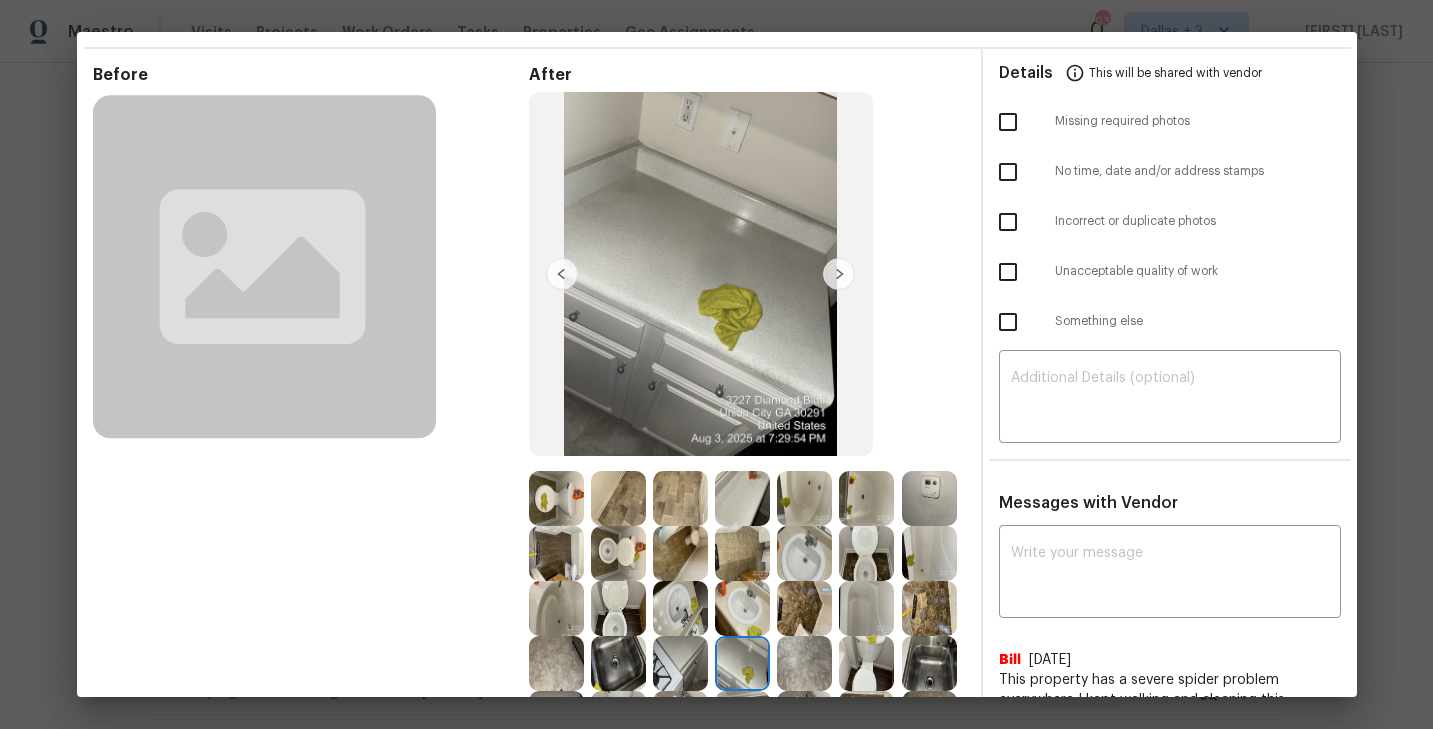 click at bounding box center (839, 274) 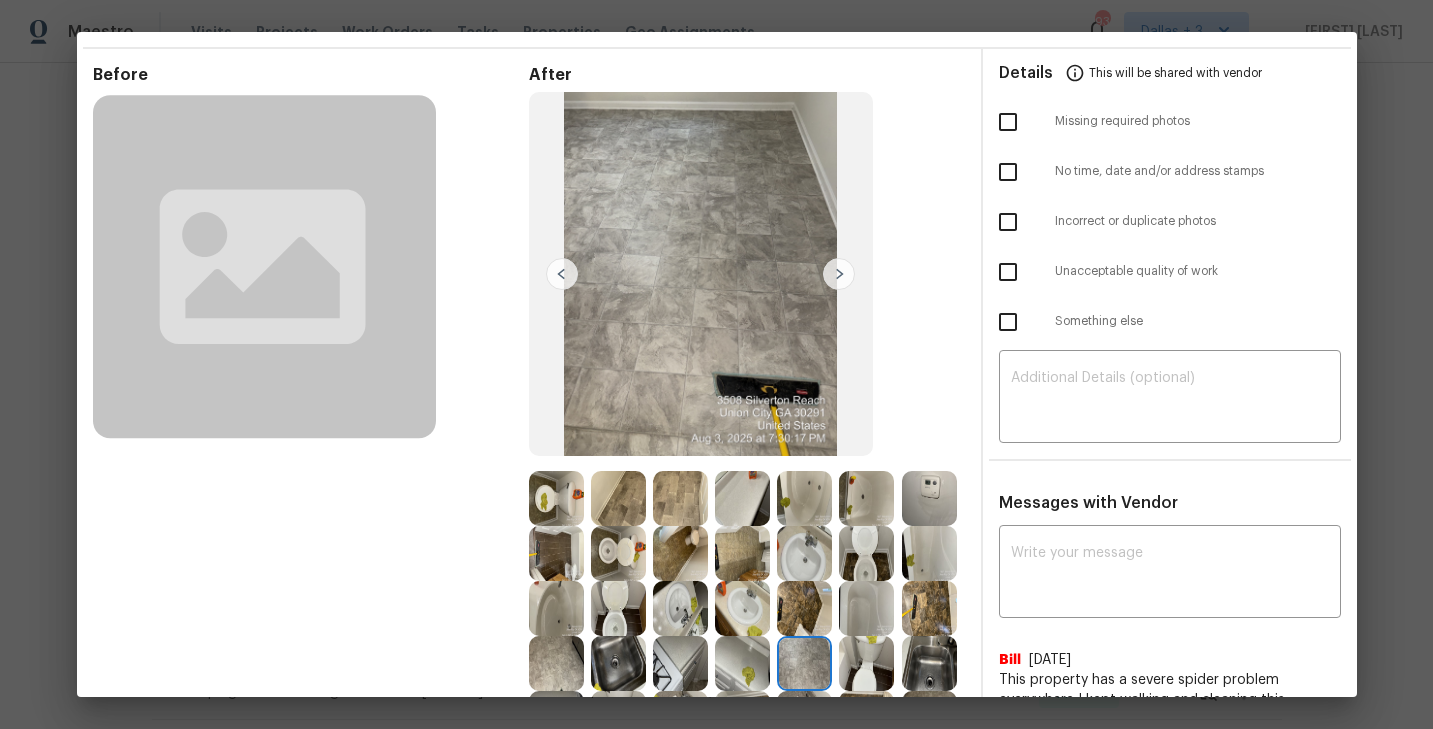 click at bounding box center [701, 274] 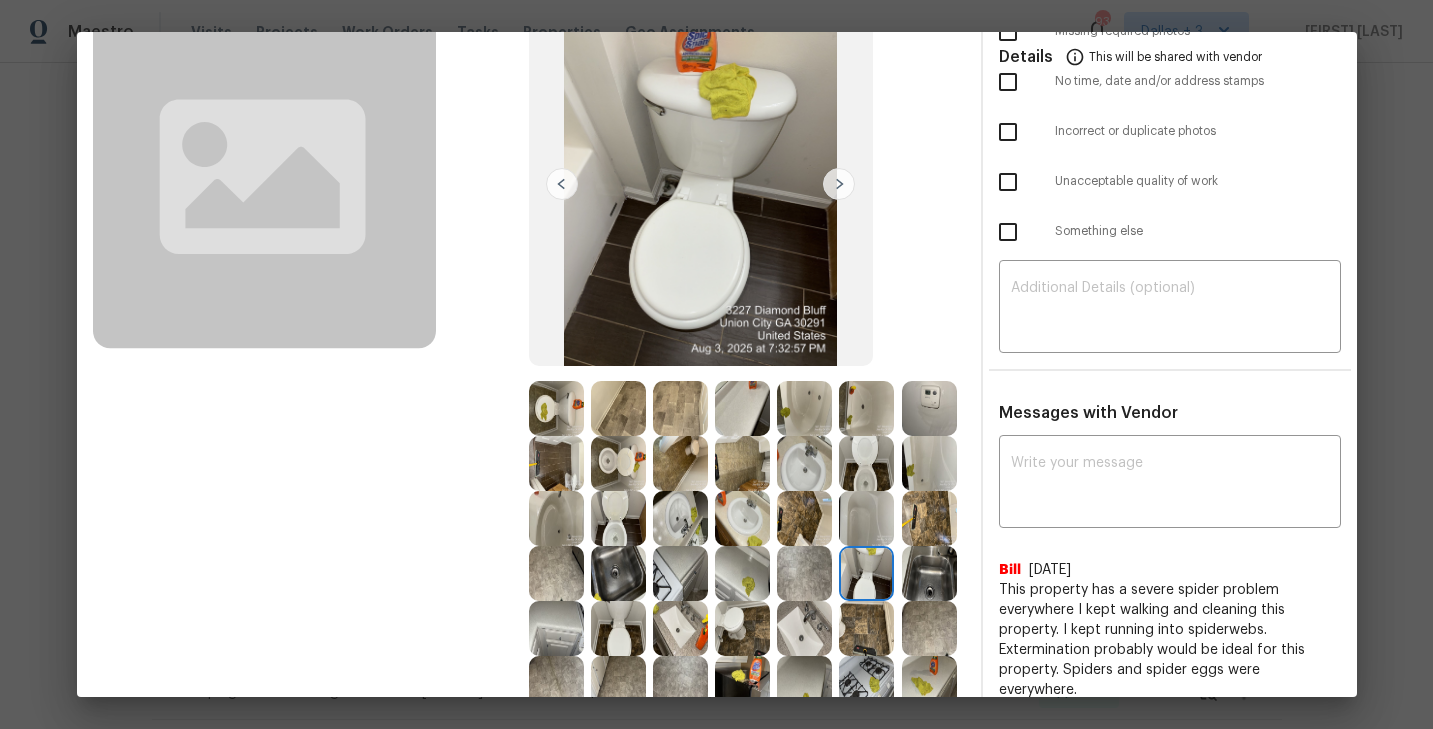 scroll, scrollTop: 149, scrollLeft: 0, axis: vertical 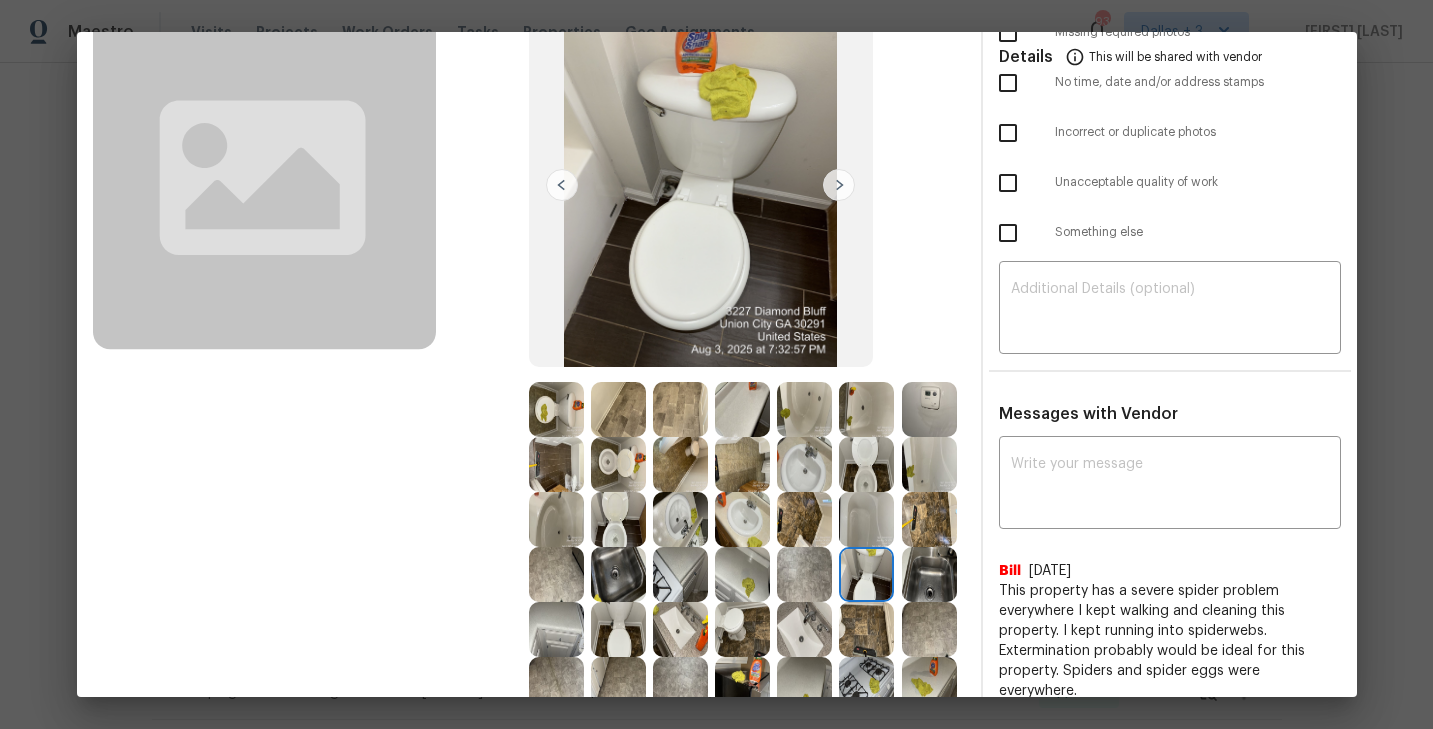 click at bounding box center (929, 574) 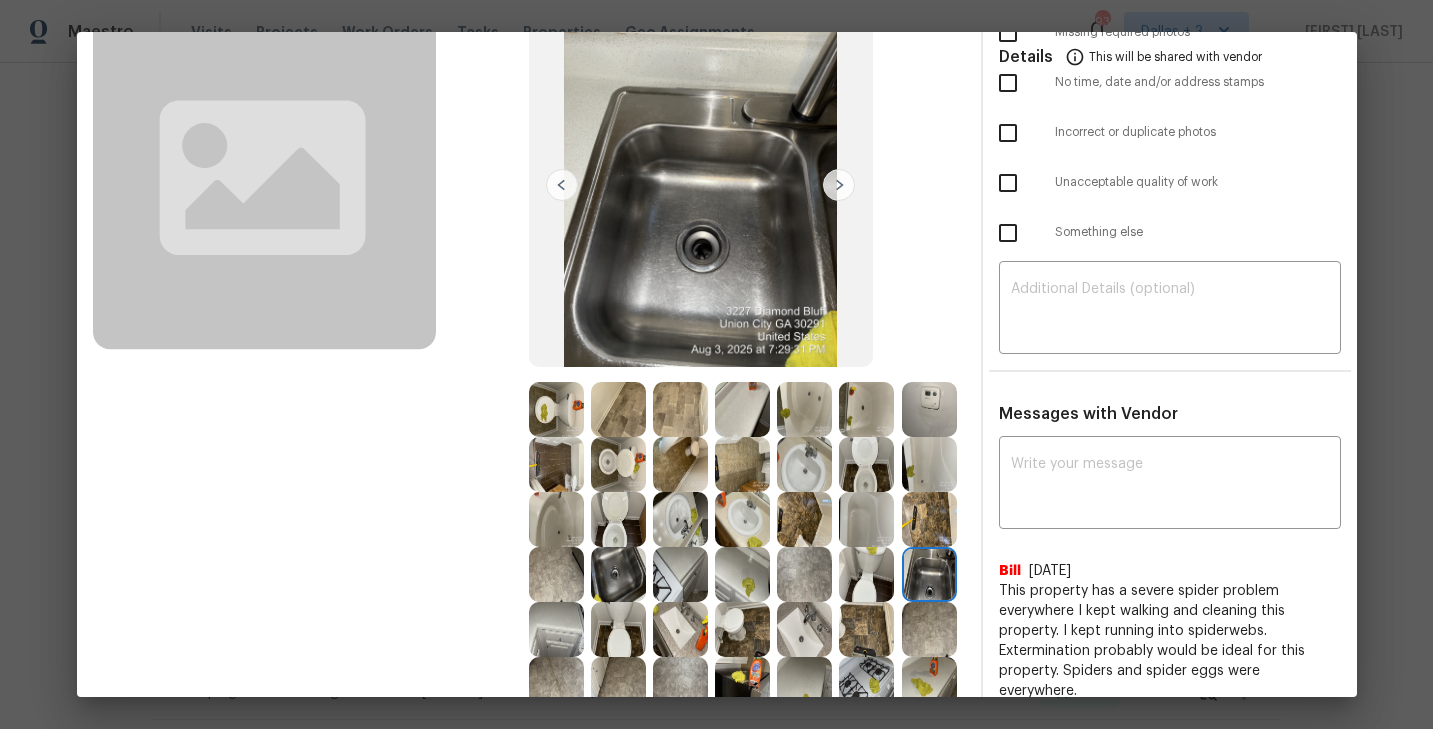 click at bounding box center [839, 185] 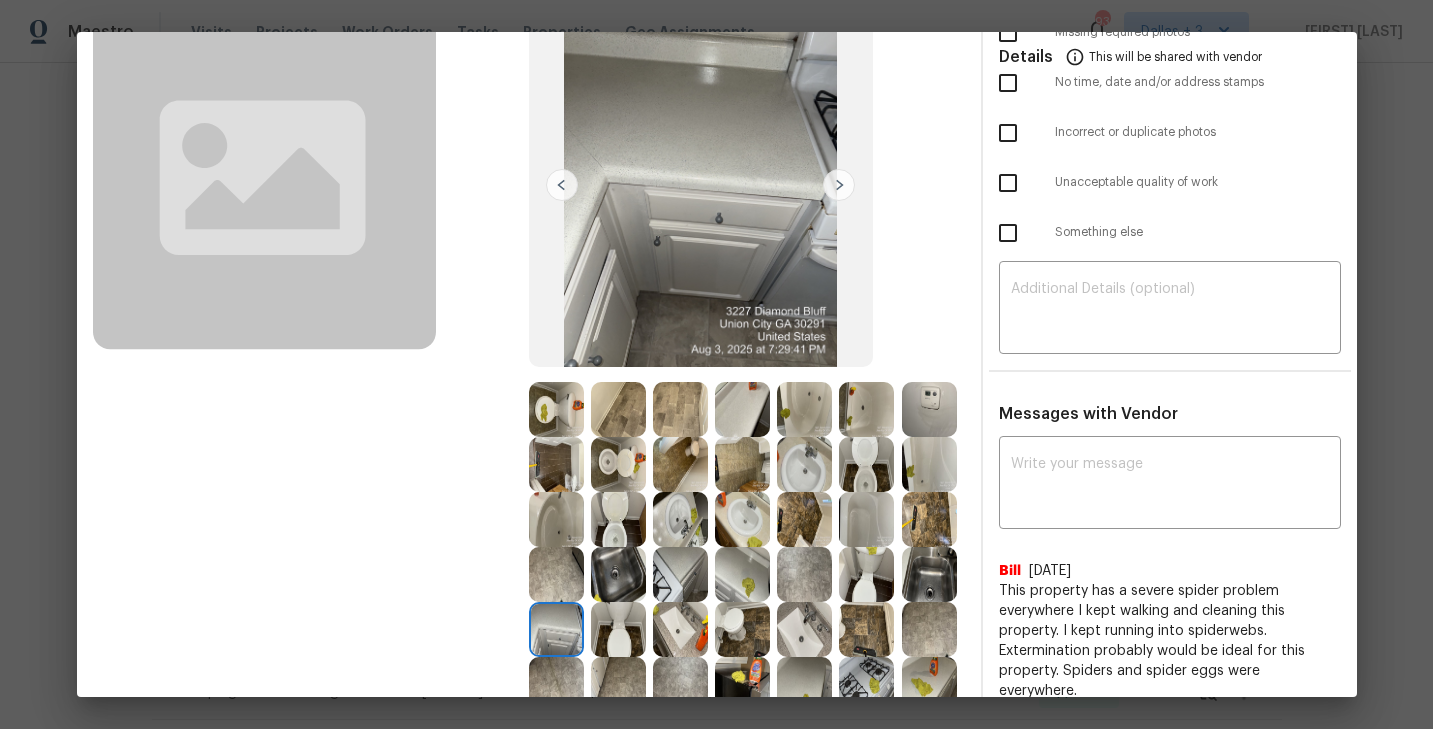click at bounding box center [839, 185] 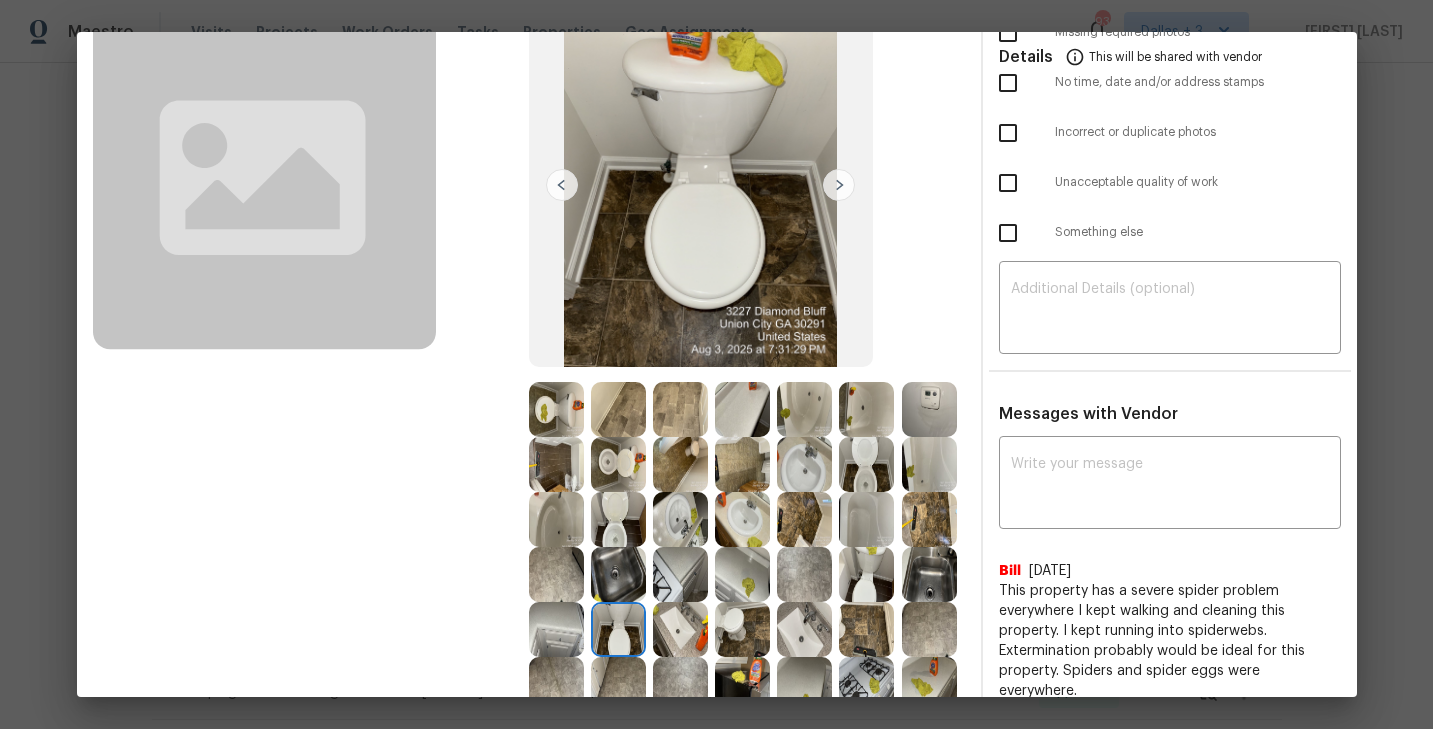 click at bounding box center (839, 185) 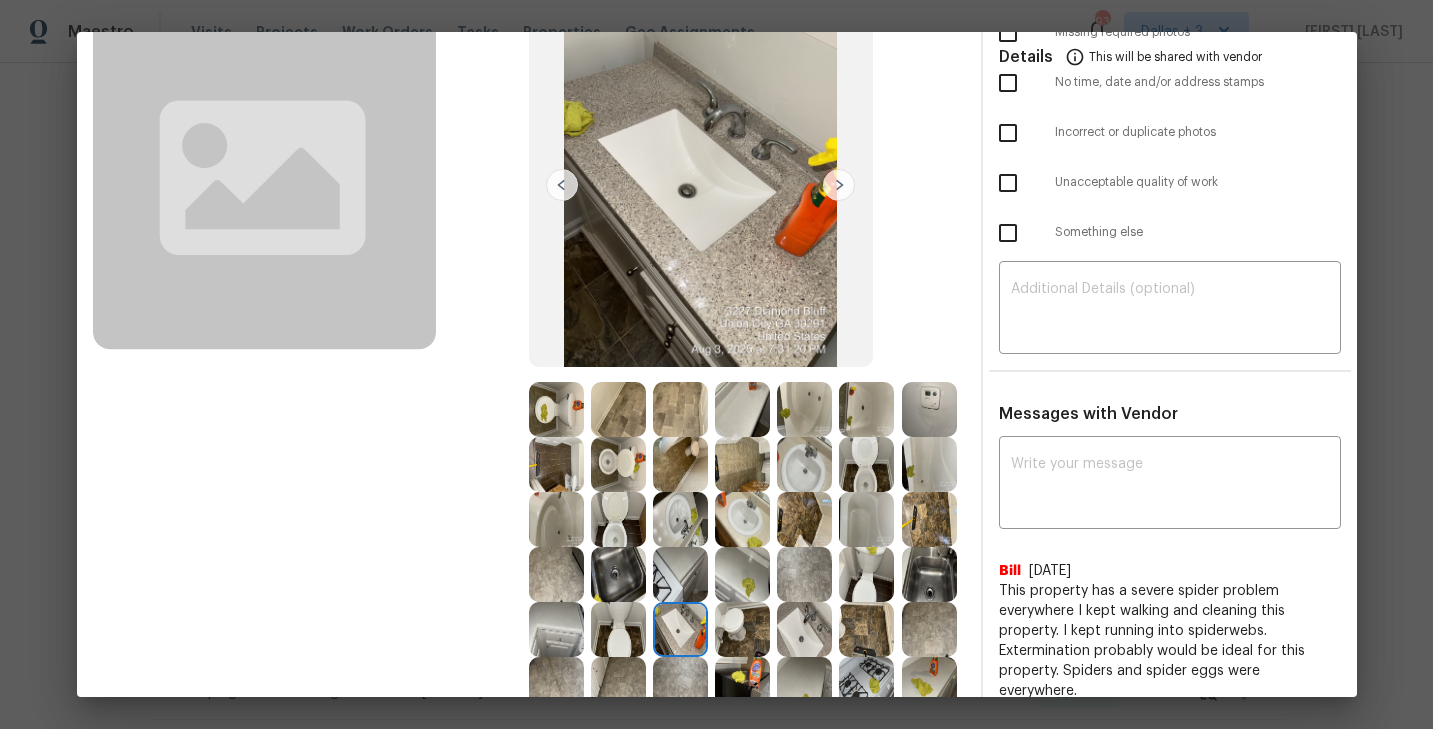 click at bounding box center (839, 185) 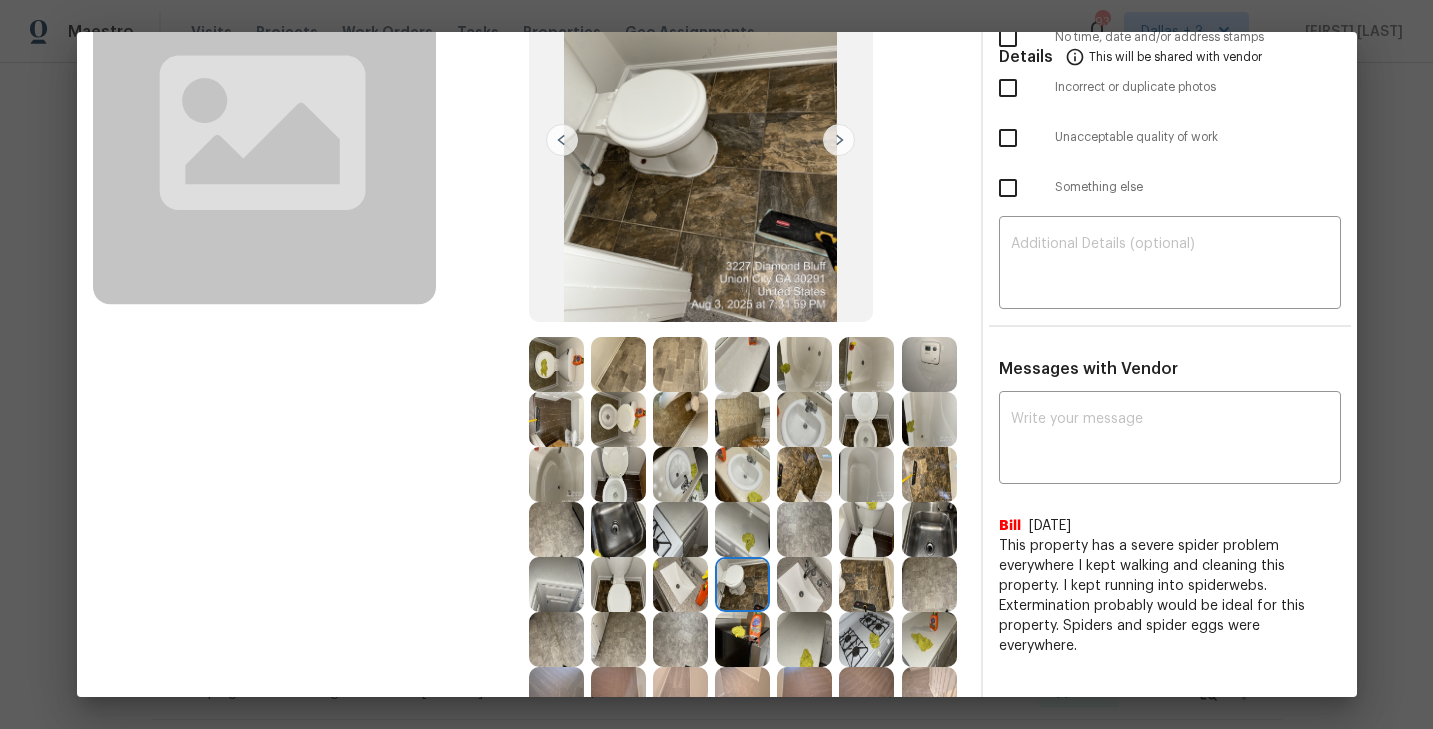 scroll, scrollTop: 193, scrollLeft: 0, axis: vertical 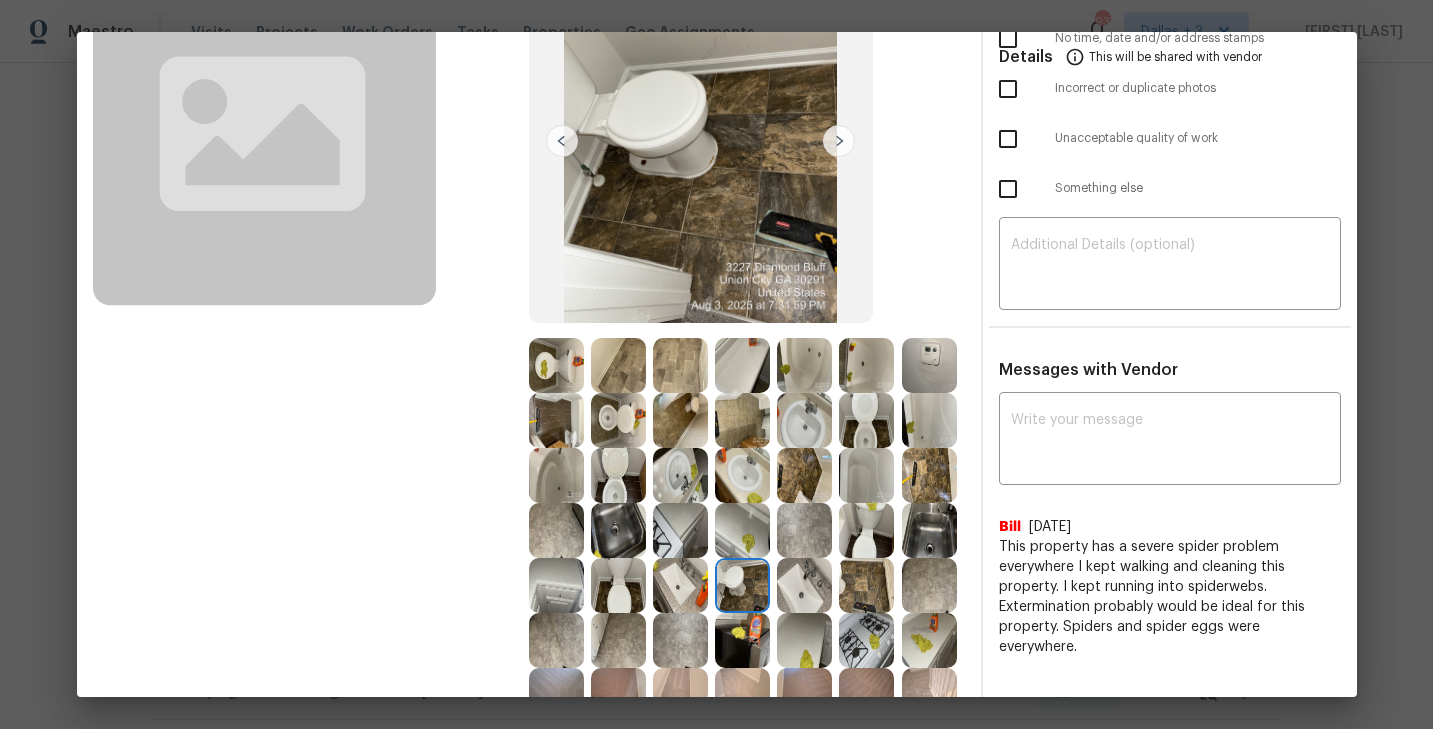 click at bounding box center [839, 141] 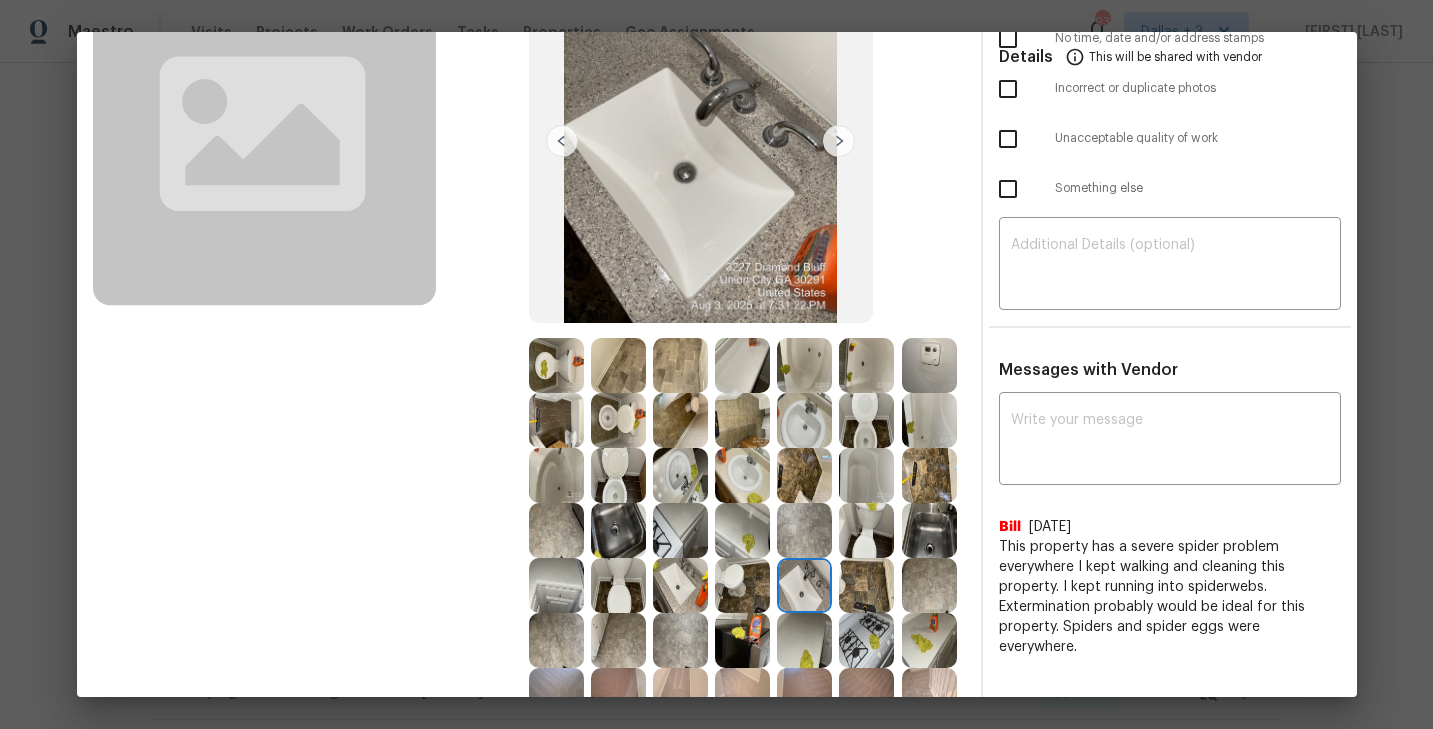 click at bounding box center (839, 141) 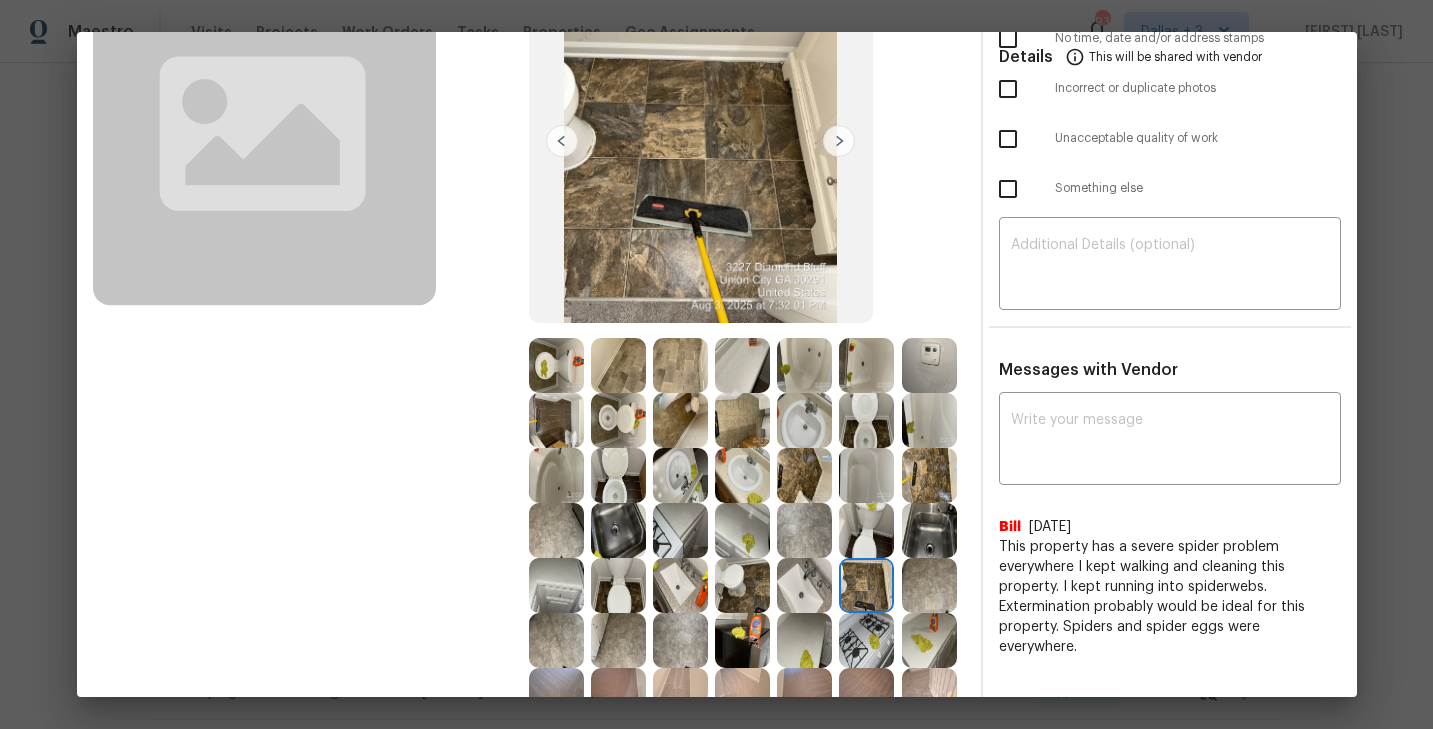click at bounding box center (839, 141) 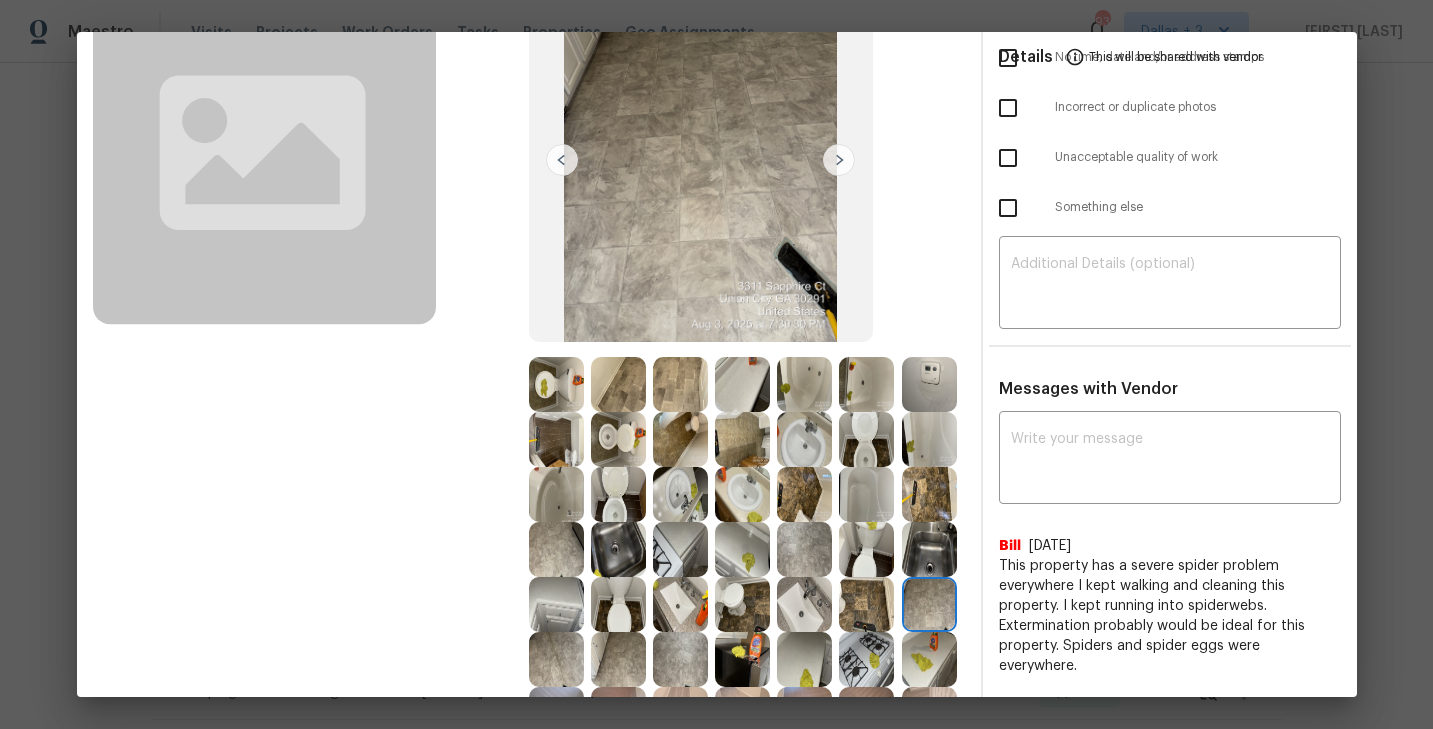 scroll, scrollTop: 166, scrollLeft: 0, axis: vertical 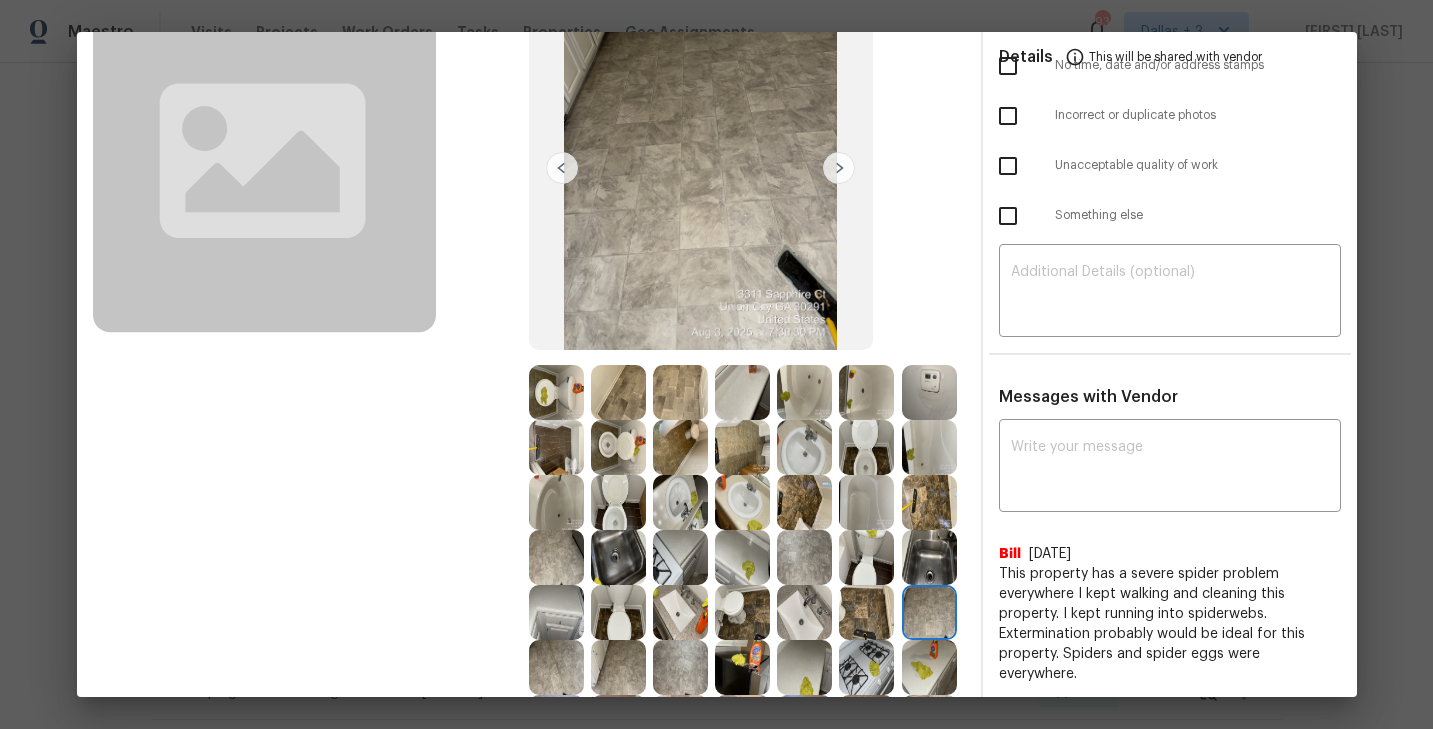 click at bounding box center (839, 168) 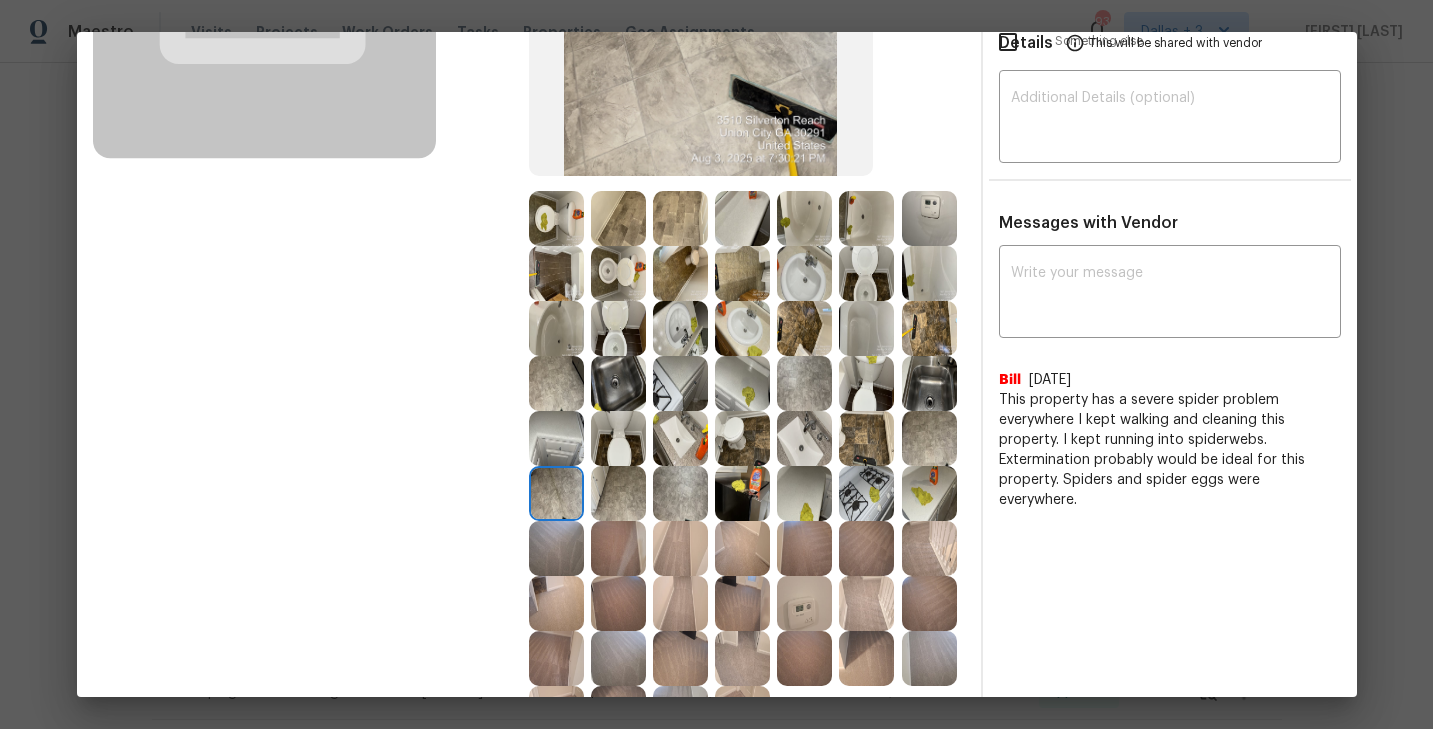 scroll, scrollTop: 346, scrollLeft: 0, axis: vertical 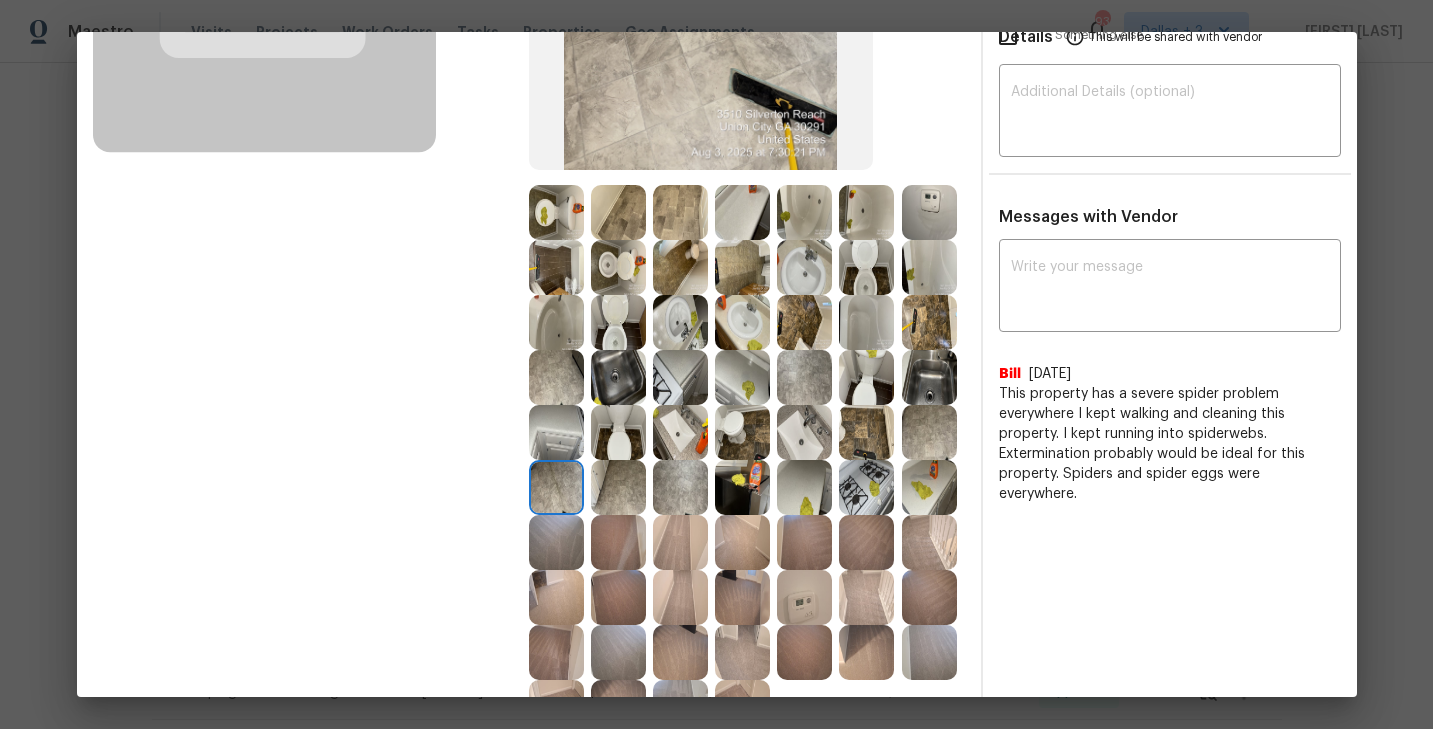 click at bounding box center [618, 487] 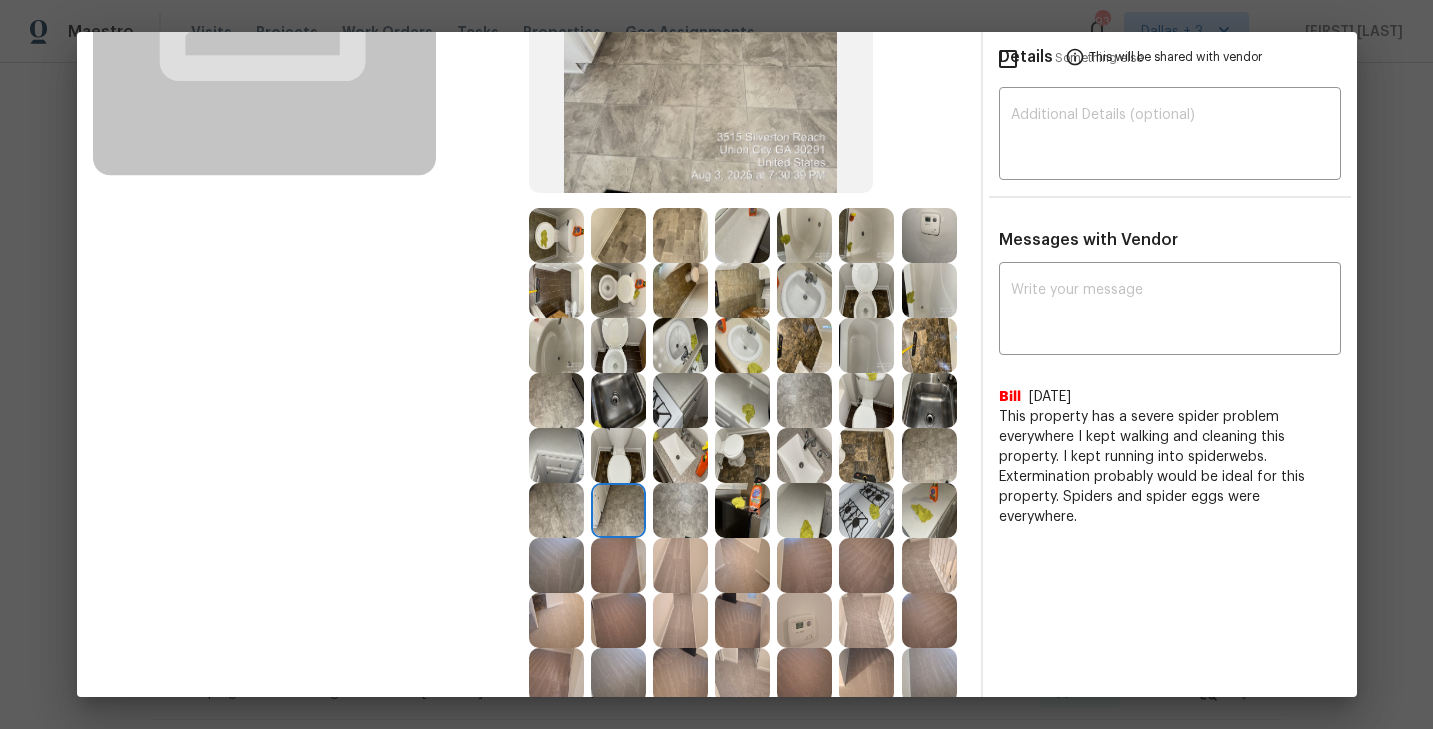 scroll, scrollTop: 363, scrollLeft: 0, axis: vertical 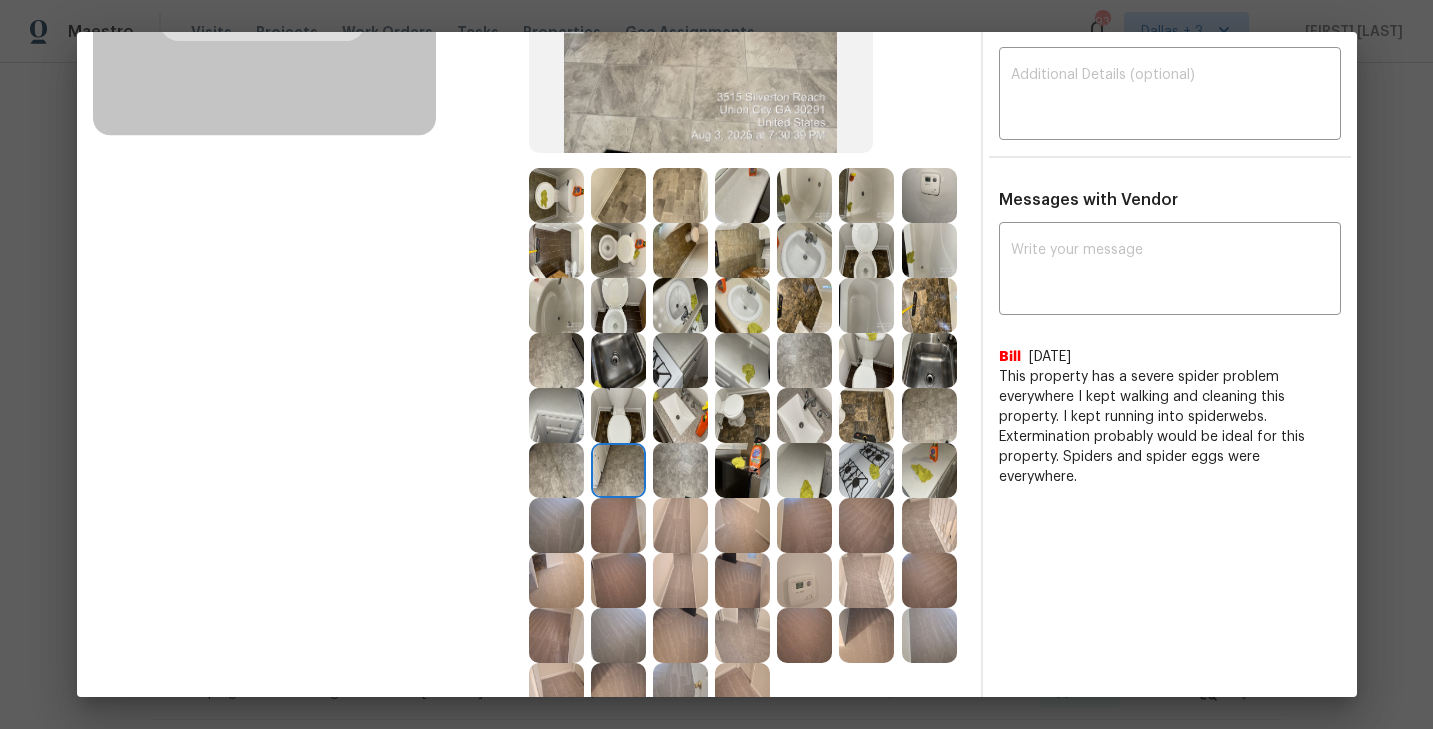 click at bounding box center [866, 525] 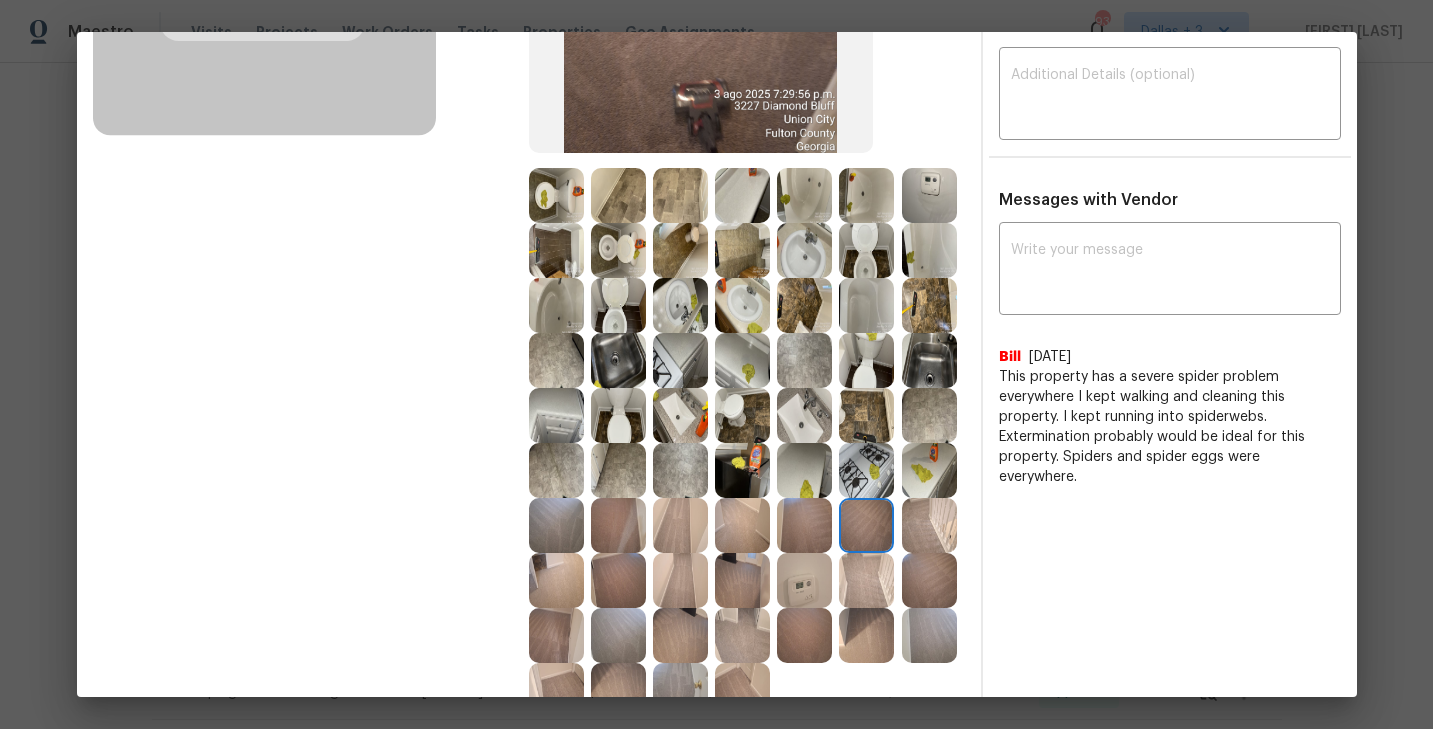 click at bounding box center [866, 470] 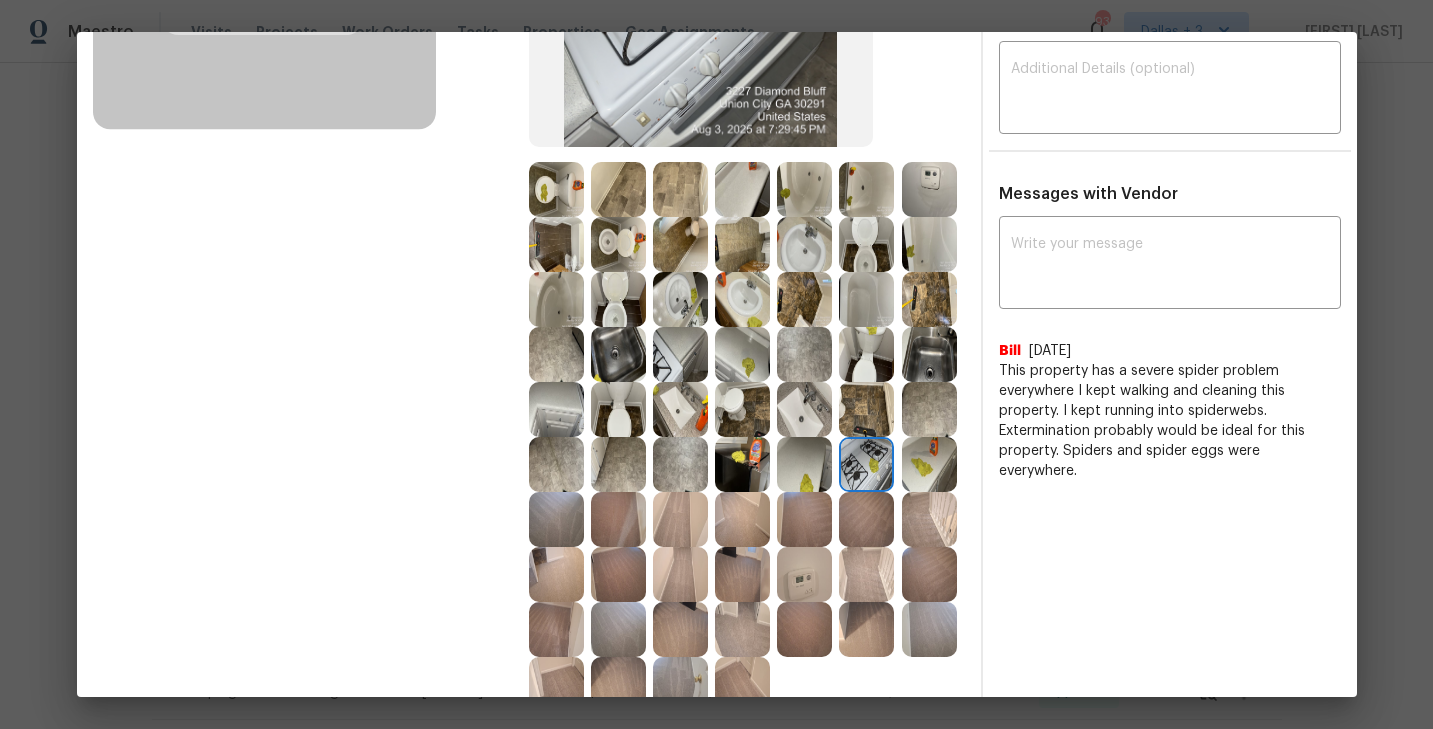 scroll, scrollTop: 385, scrollLeft: 0, axis: vertical 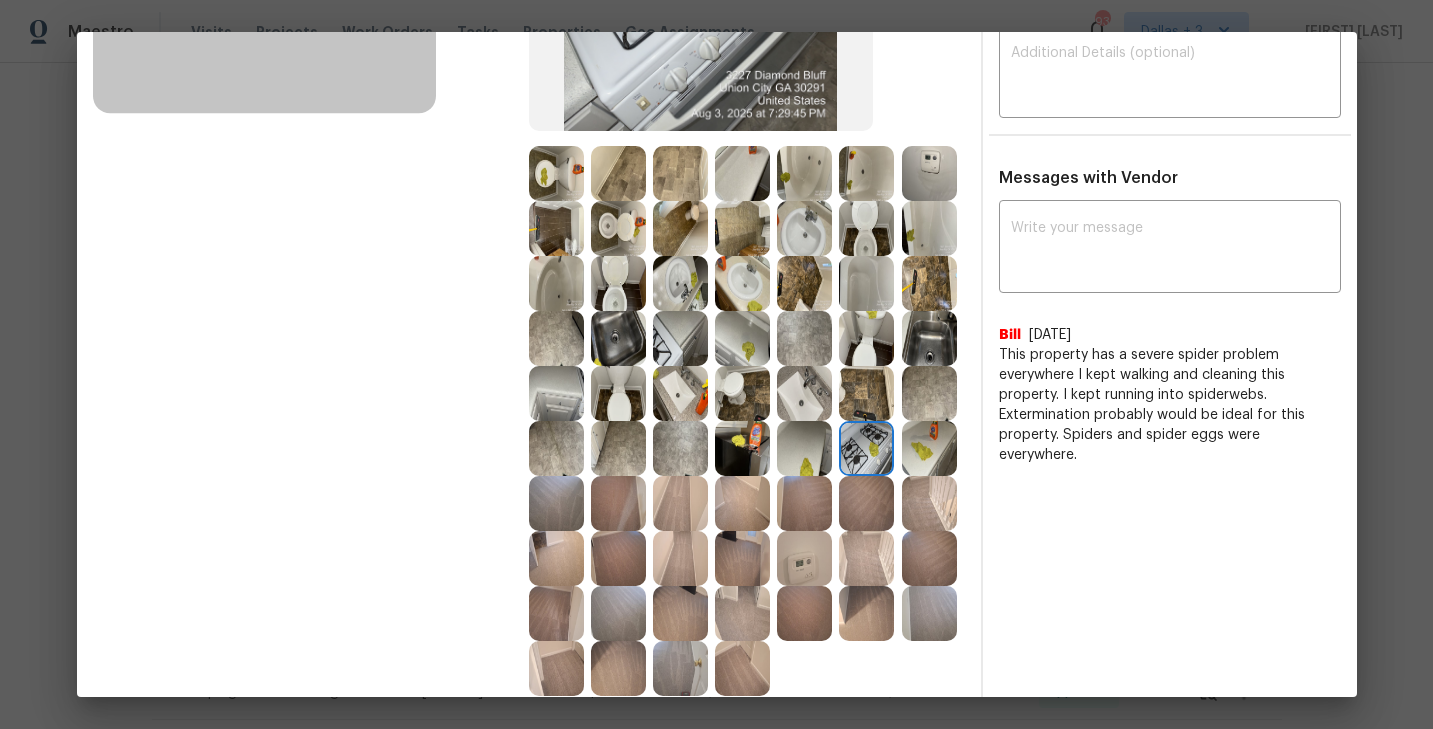 click at bounding box center (929, 448) 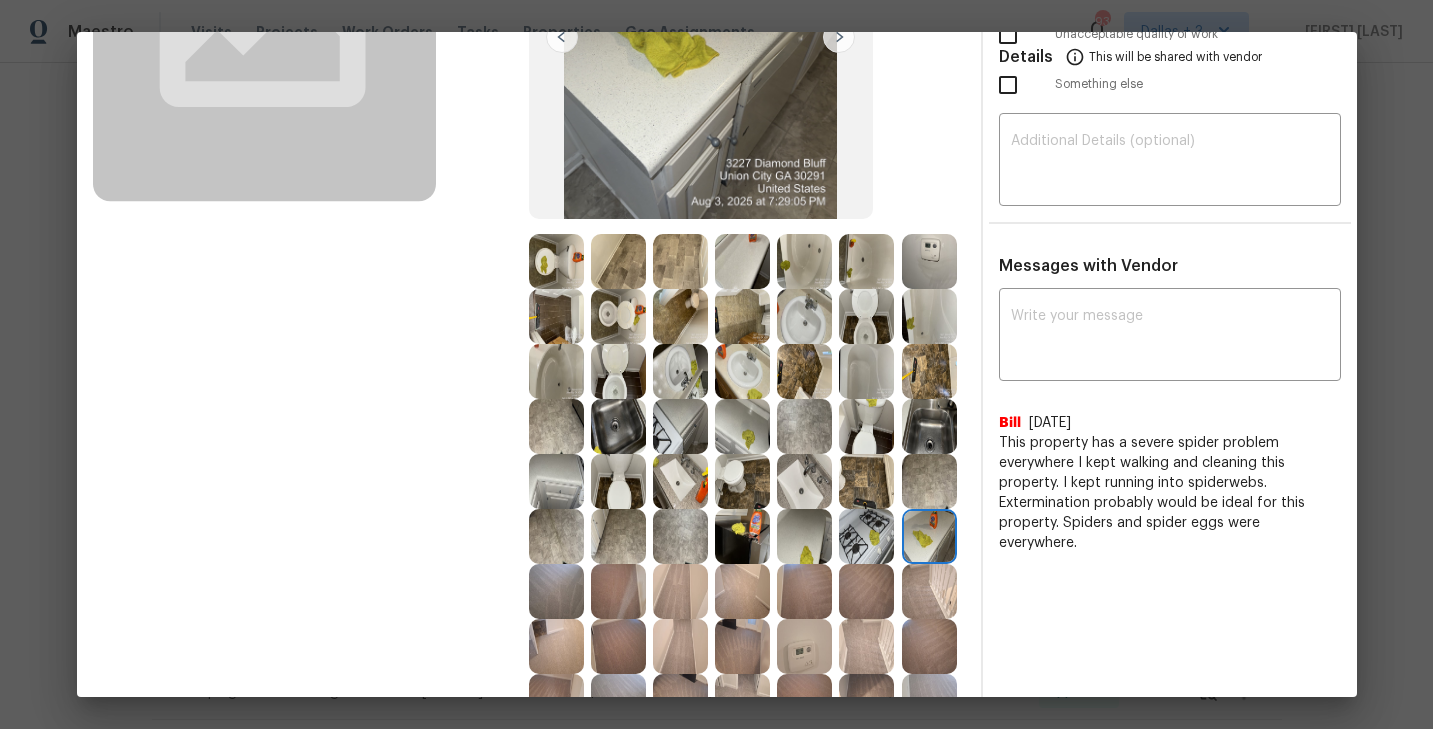 scroll, scrollTop: 298, scrollLeft: 0, axis: vertical 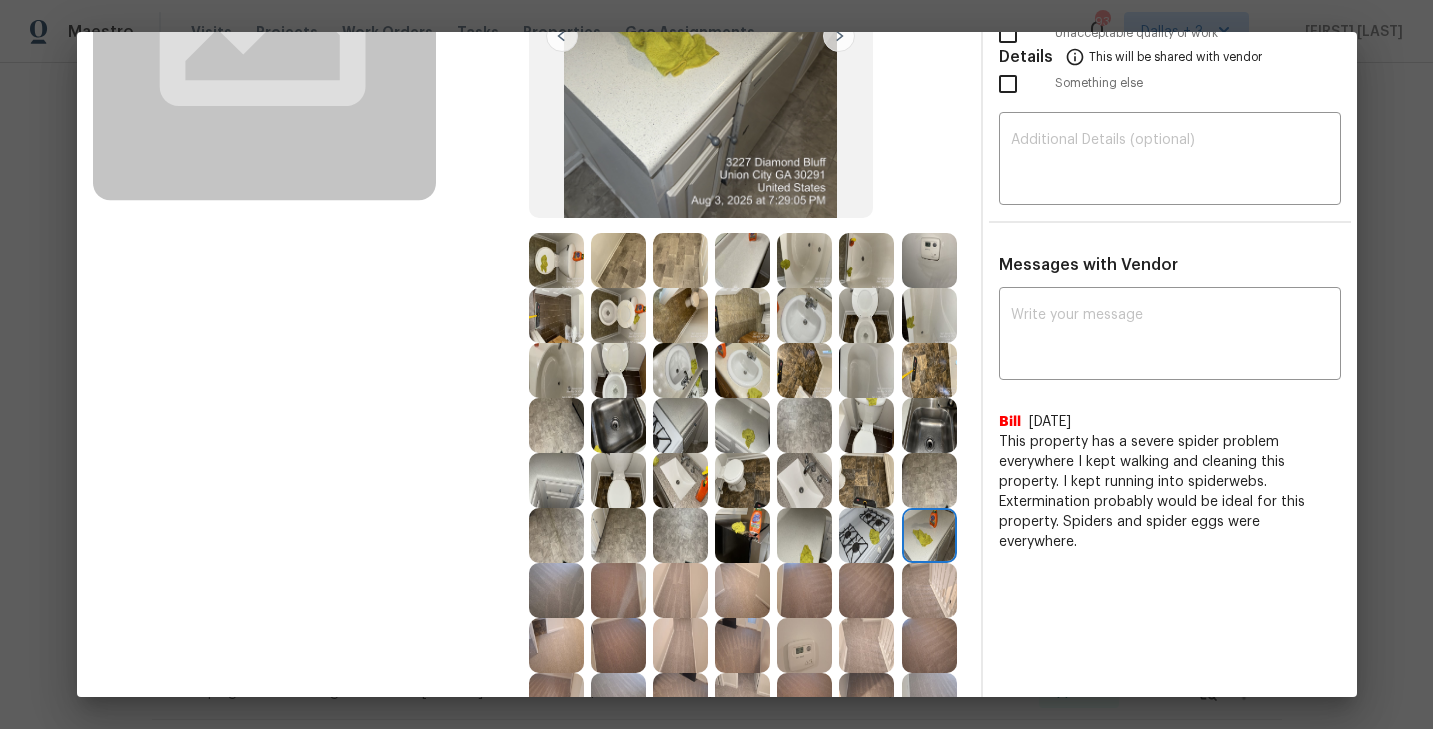 click at bounding box center [742, 425] 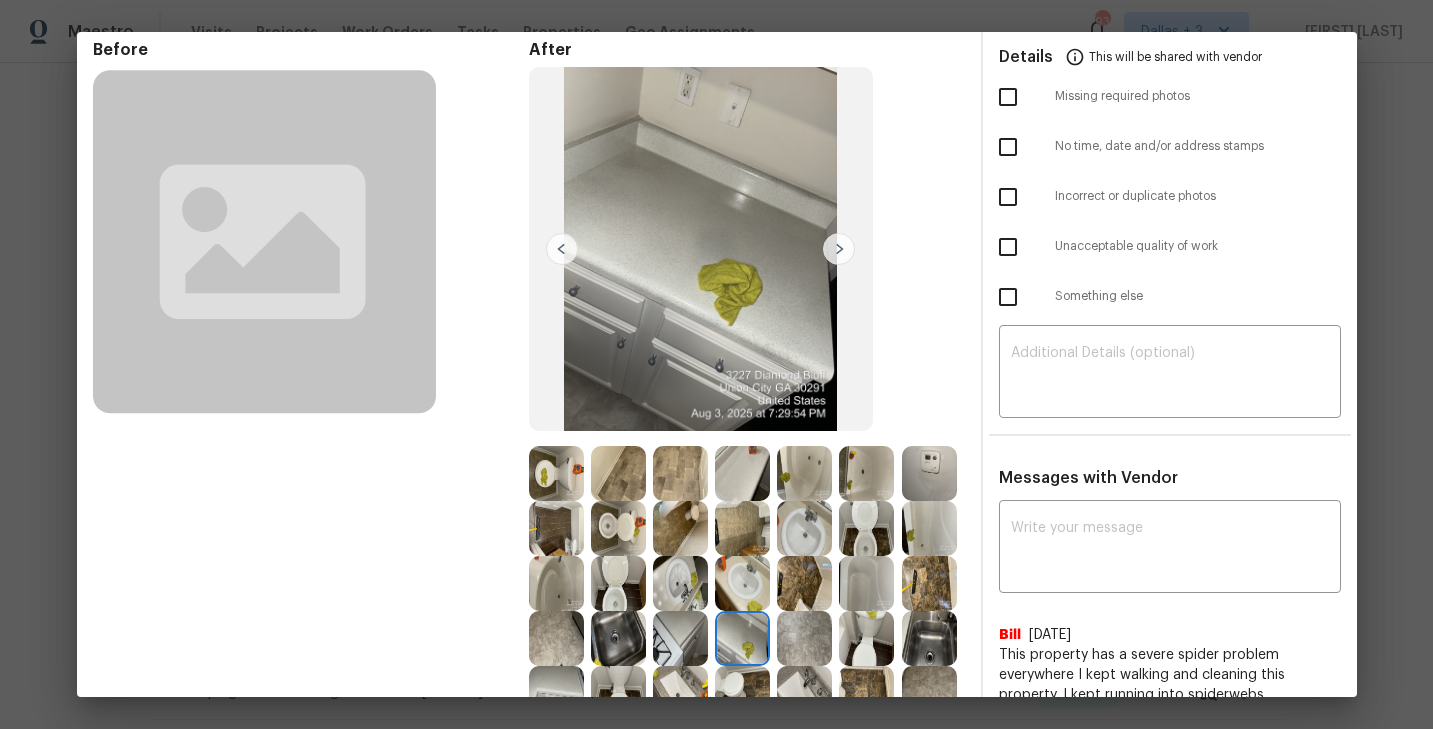 scroll, scrollTop: 123, scrollLeft: 0, axis: vertical 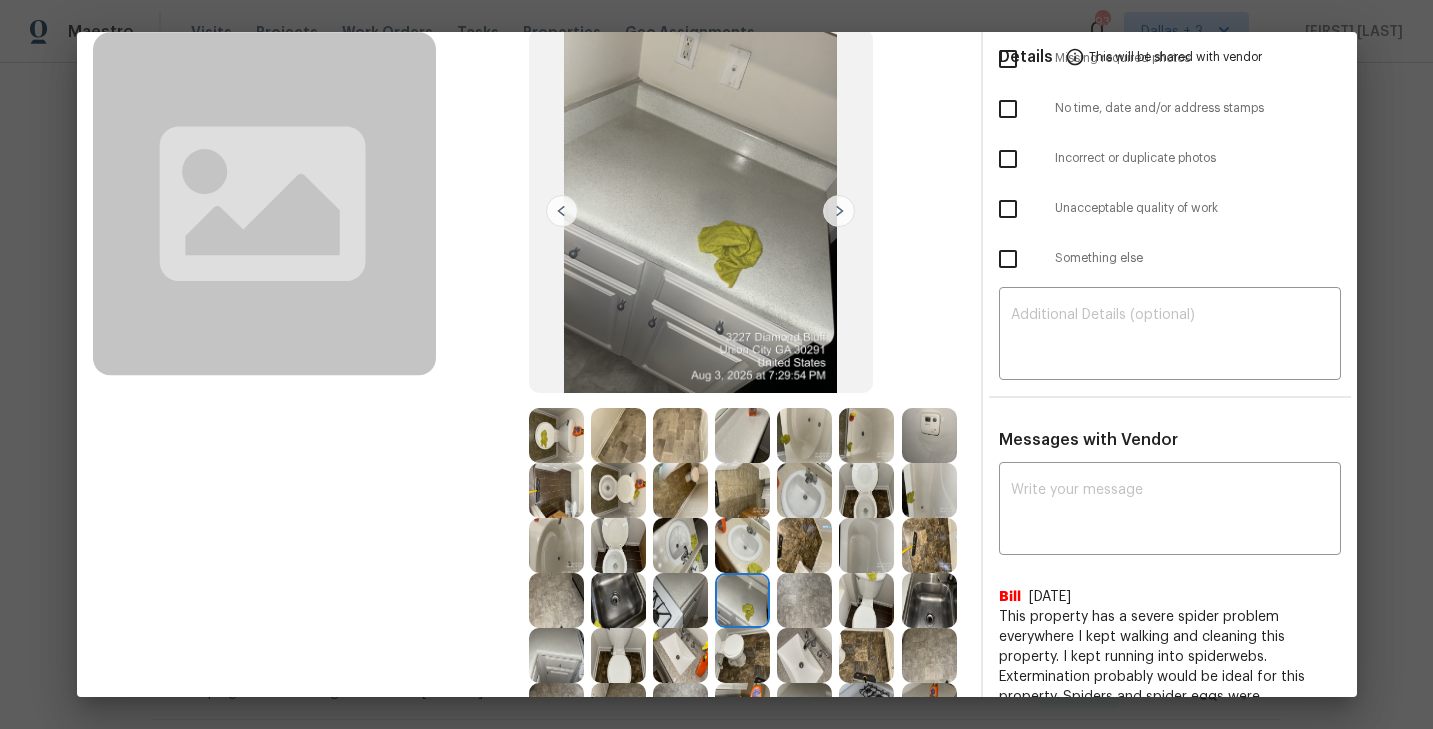click at bounding box center (804, 490) 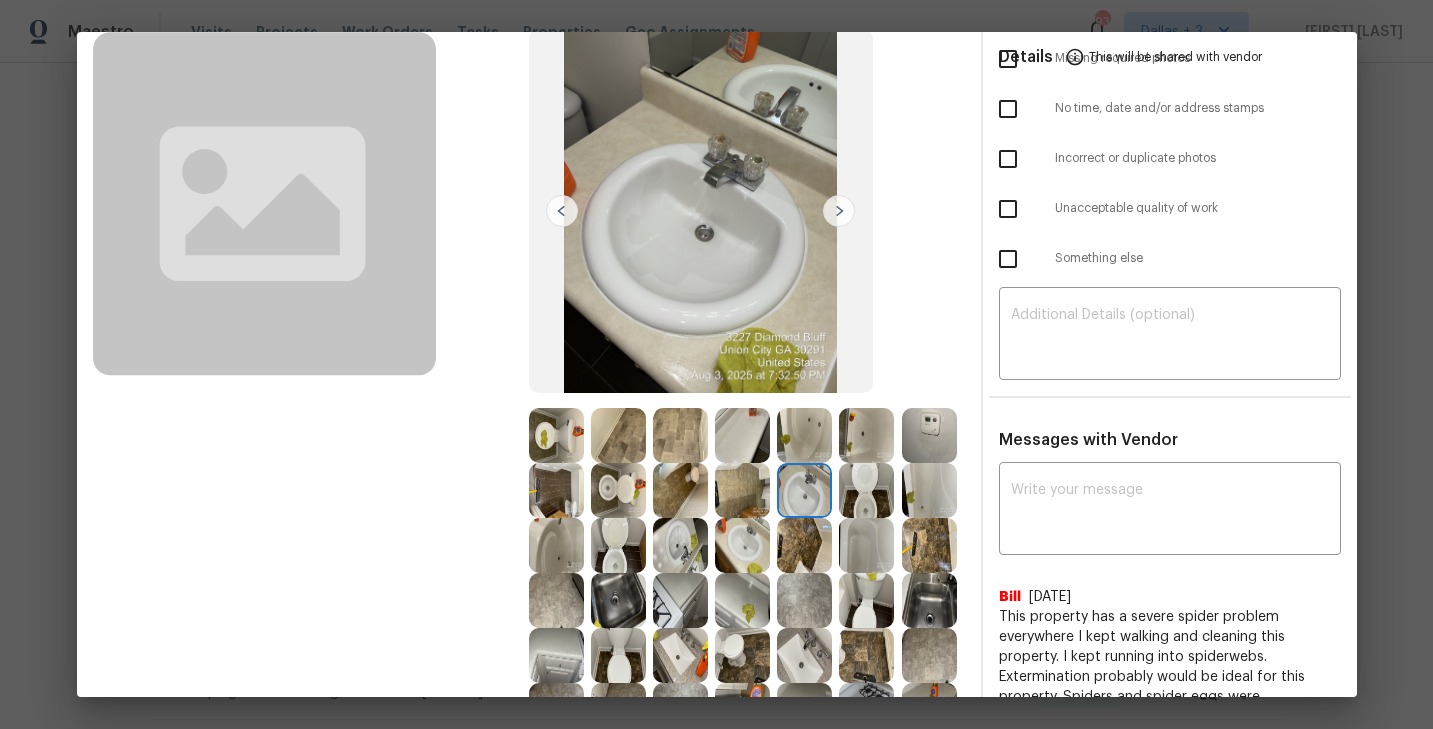 scroll, scrollTop: 210, scrollLeft: 0, axis: vertical 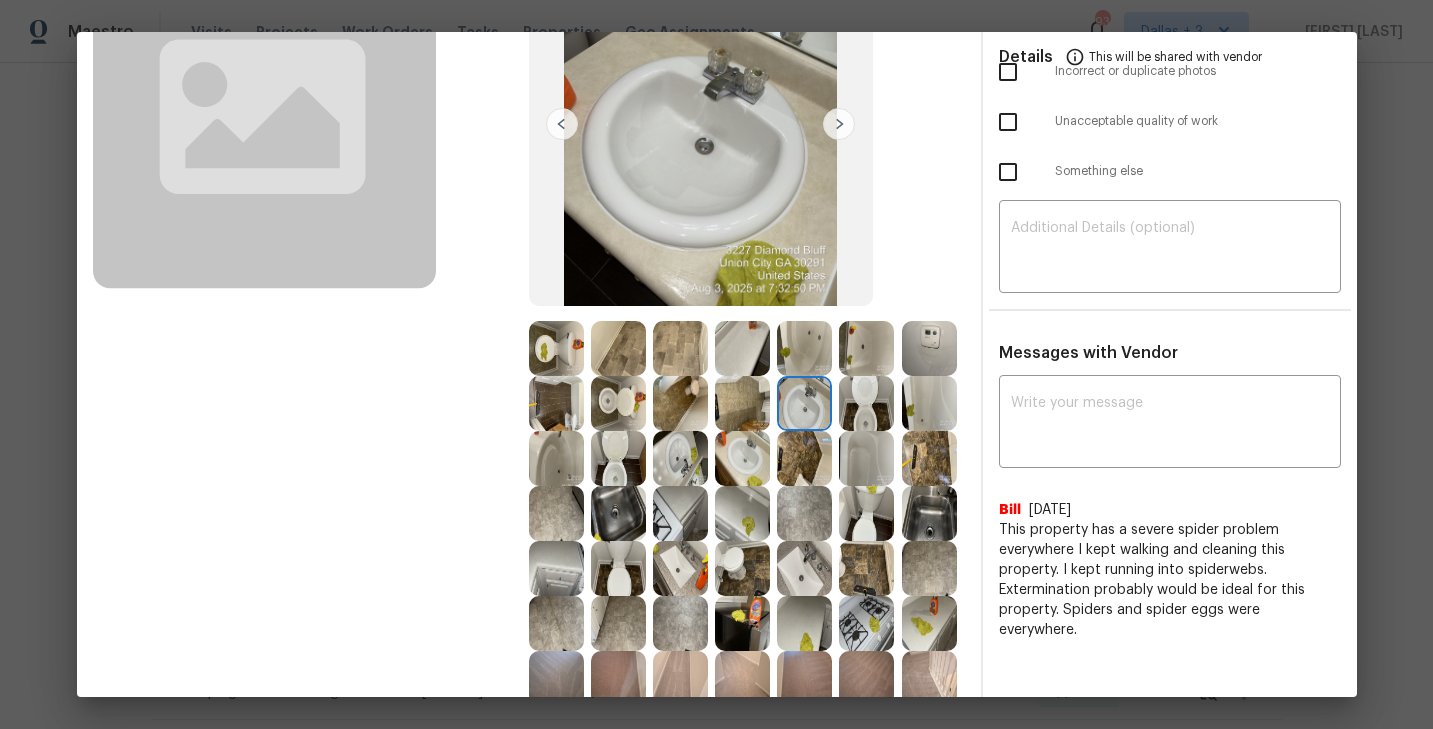click at bounding box center (680, 513) 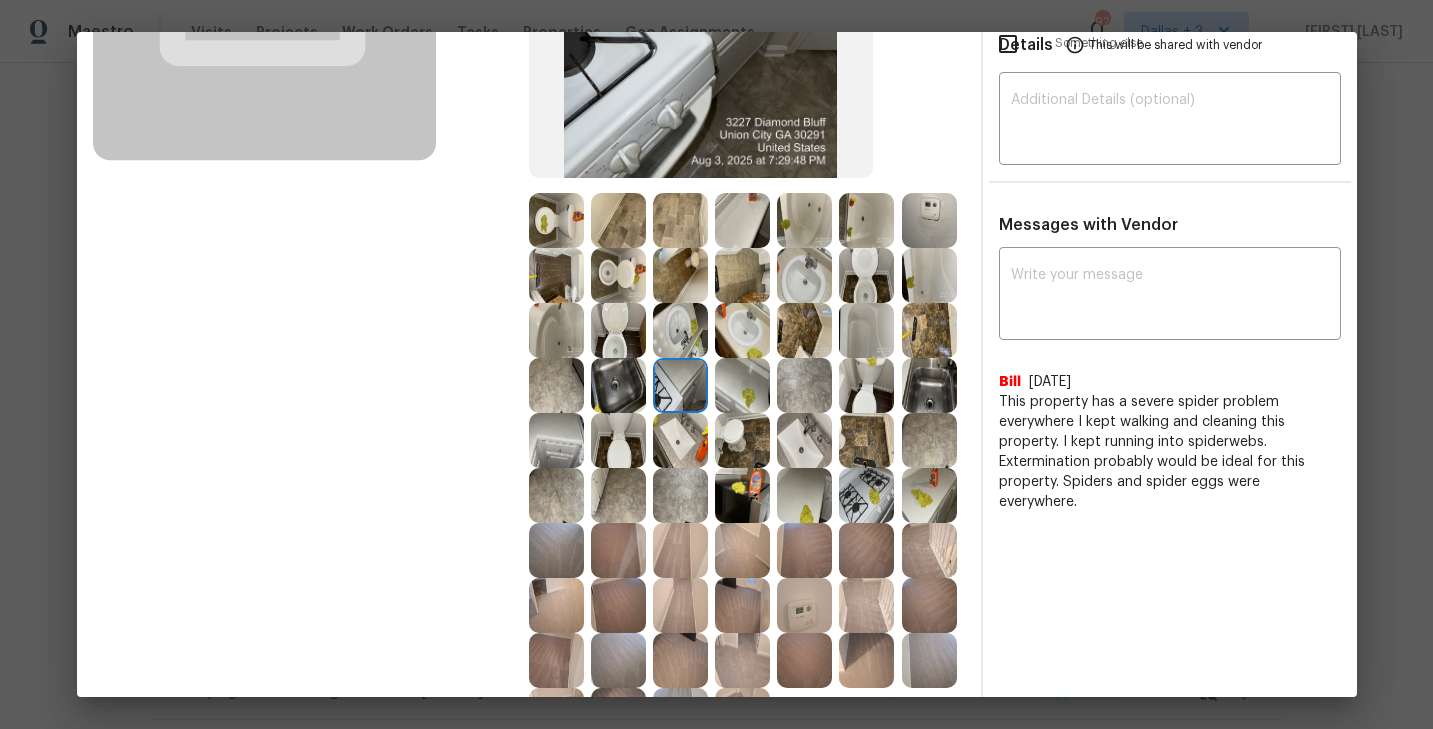 scroll, scrollTop: 318, scrollLeft: 0, axis: vertical 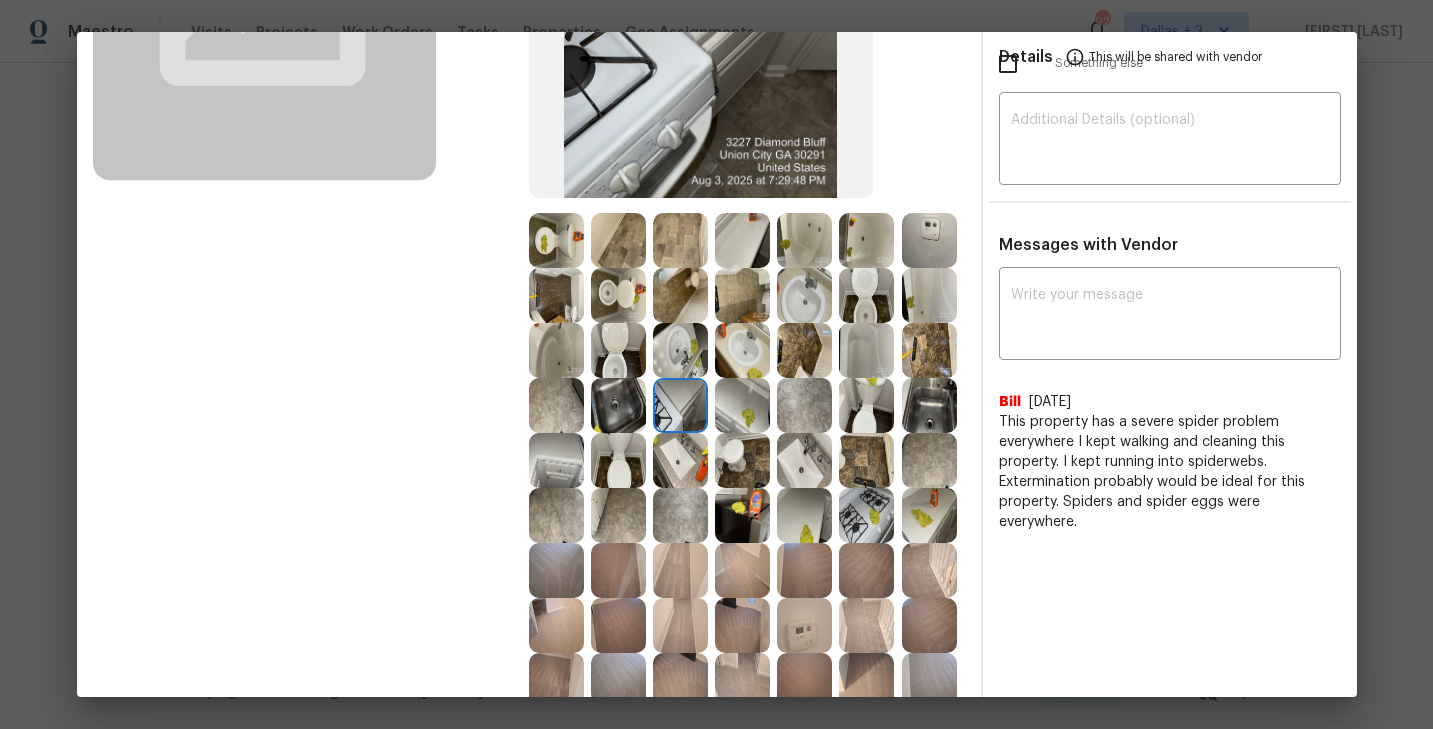 click at bounding box center [556, 240] 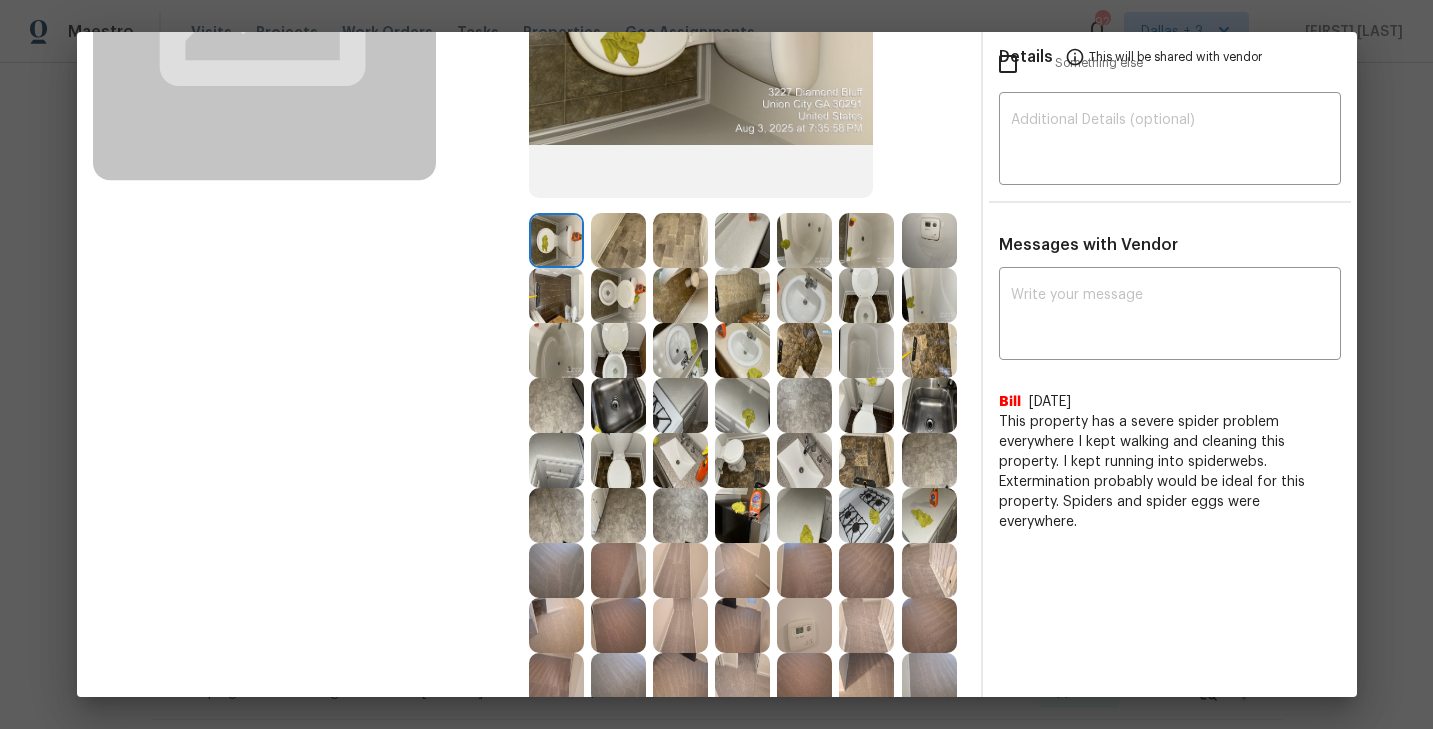 click at bounding box center [618, 240] 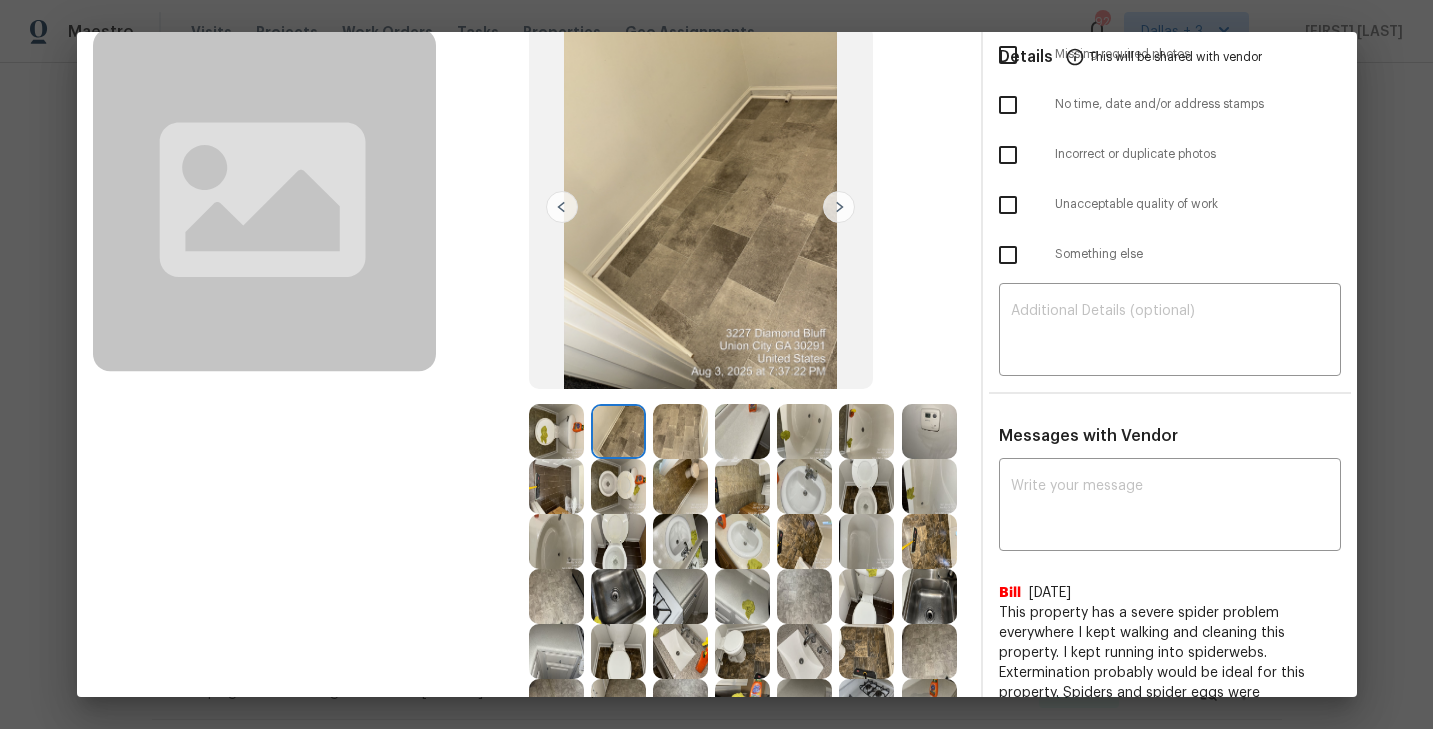 scroll, scrollTop: 105, scrollLeft: 0, axis: vertical 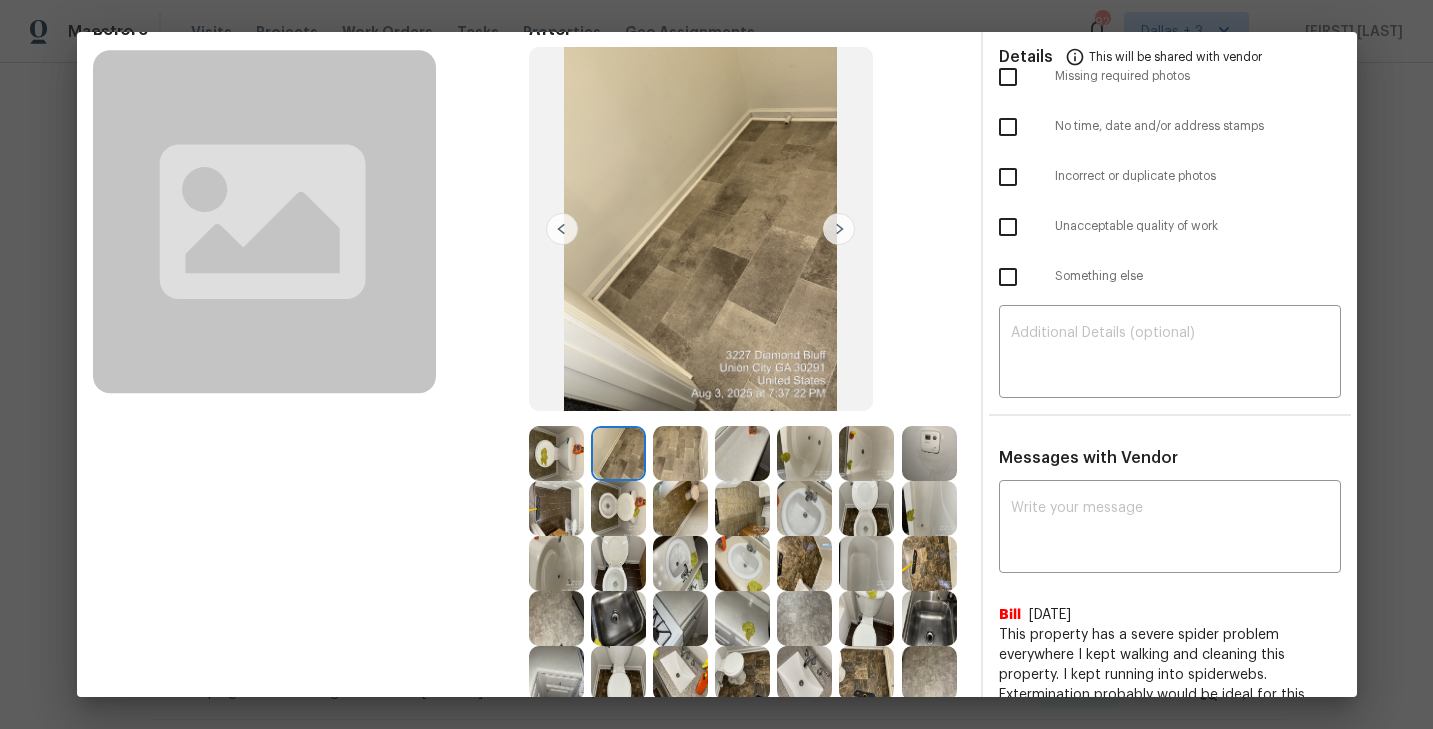 click at bounding box center [839, 229] 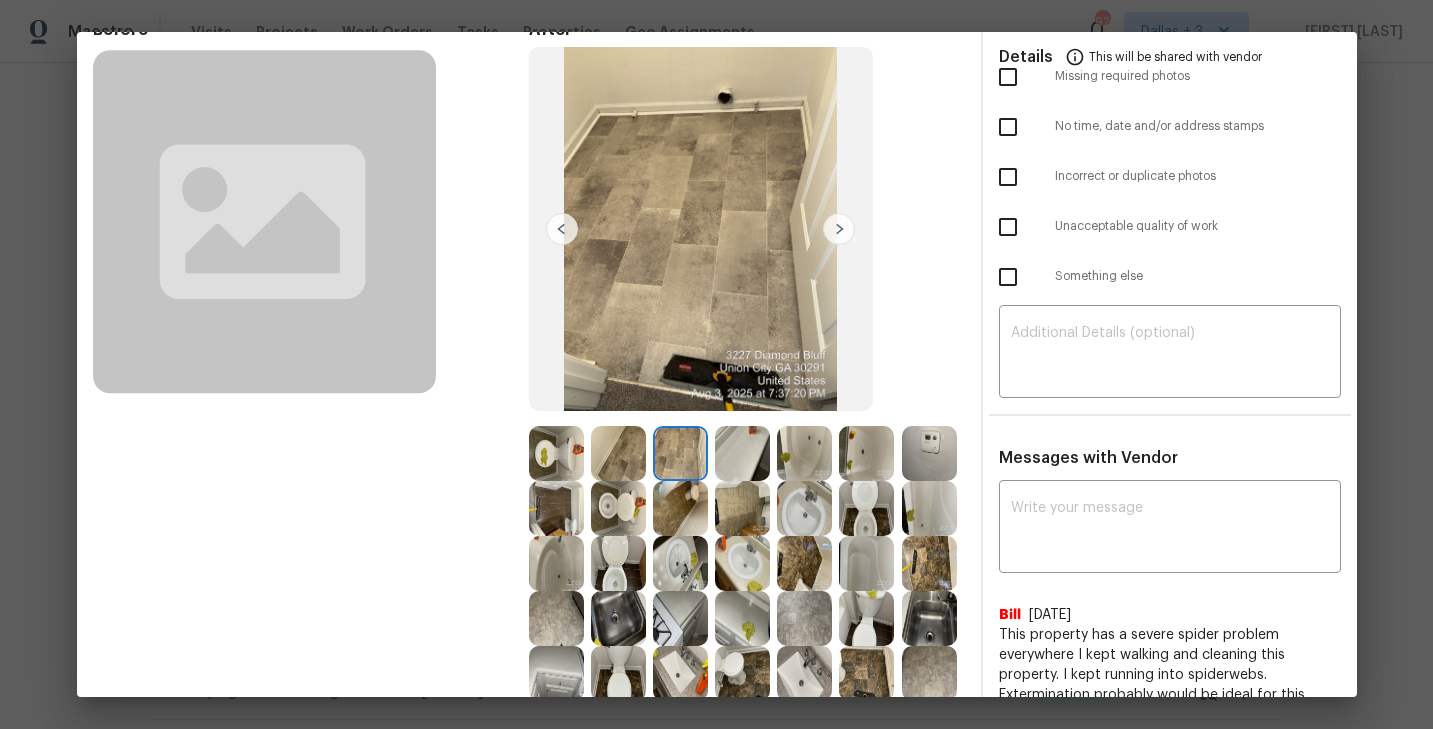click at bounding box center (839, 229) 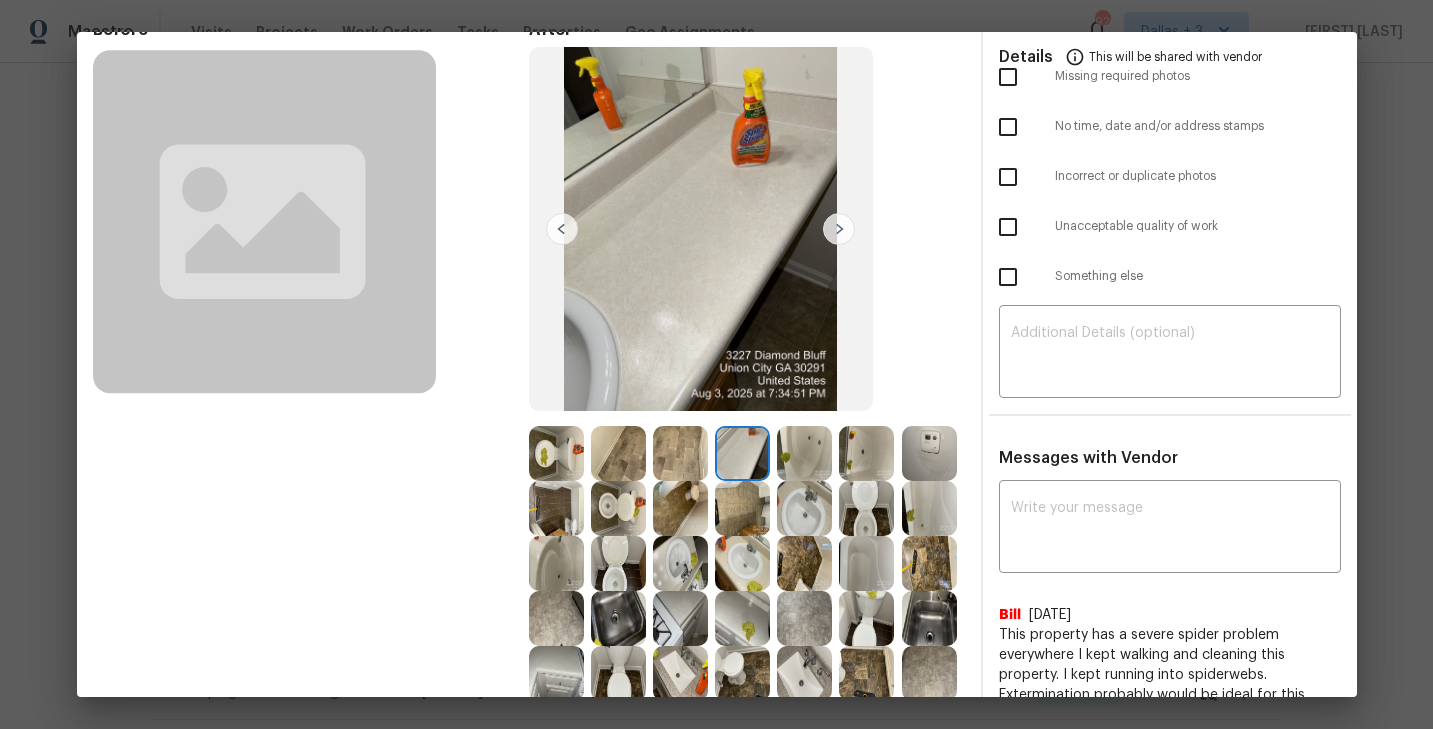 click at bounding box center [839, 229] 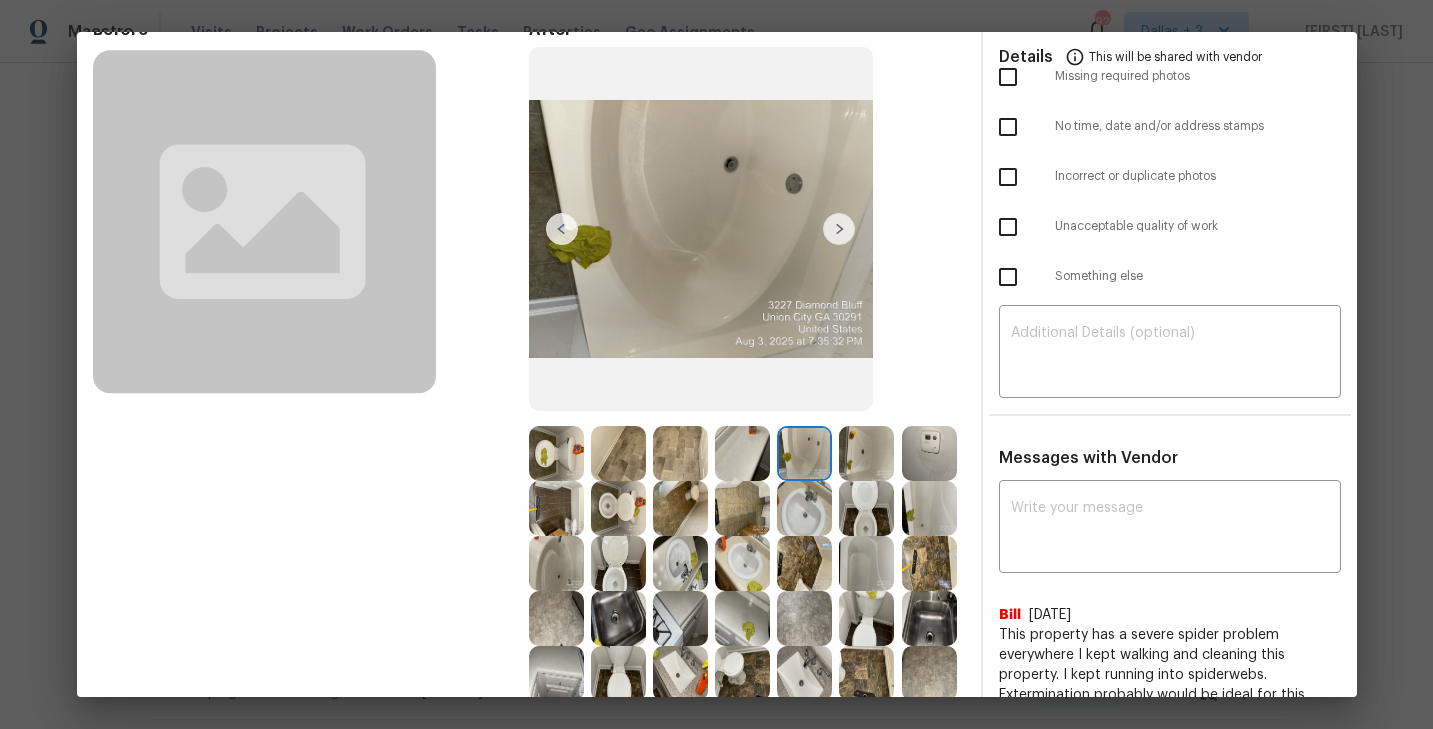 click at bounding box center (839, 229) 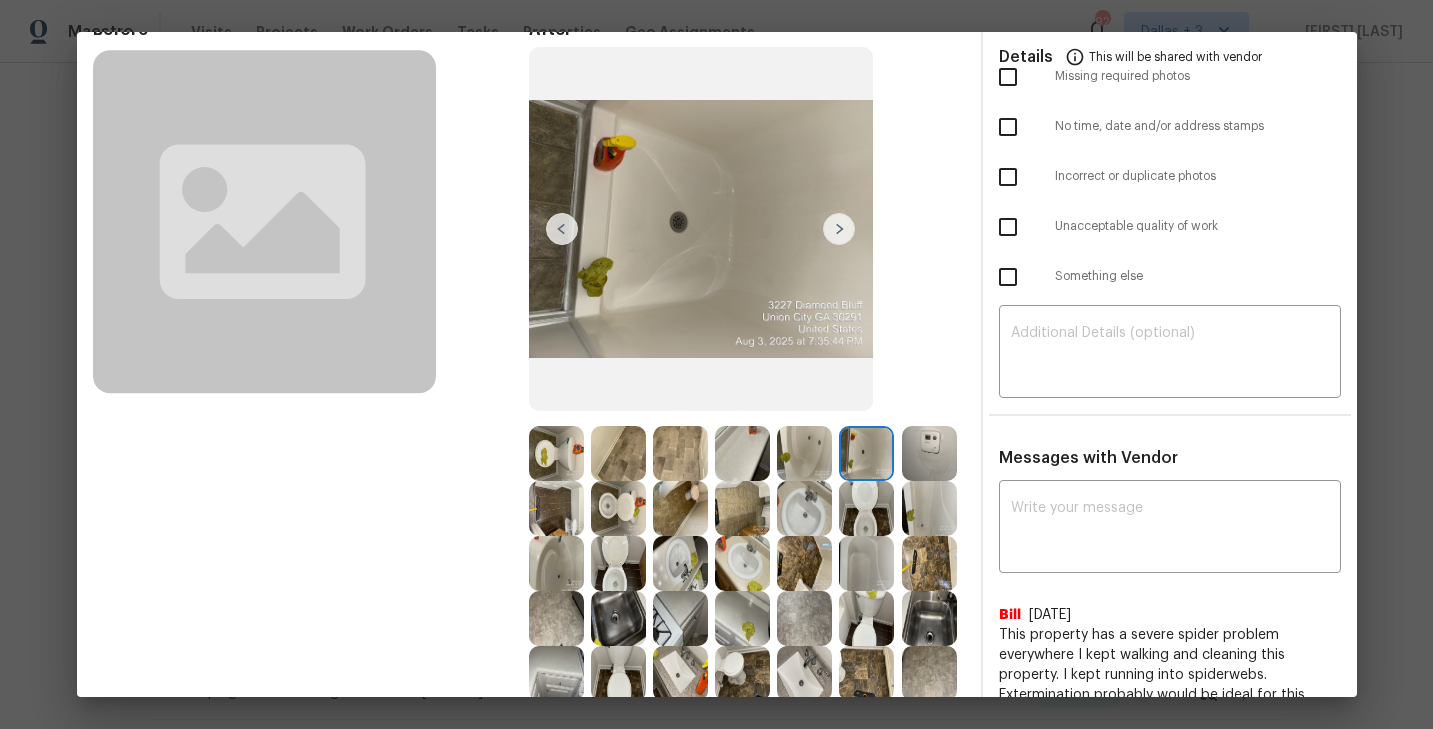 click at bounding box center [839, 229] 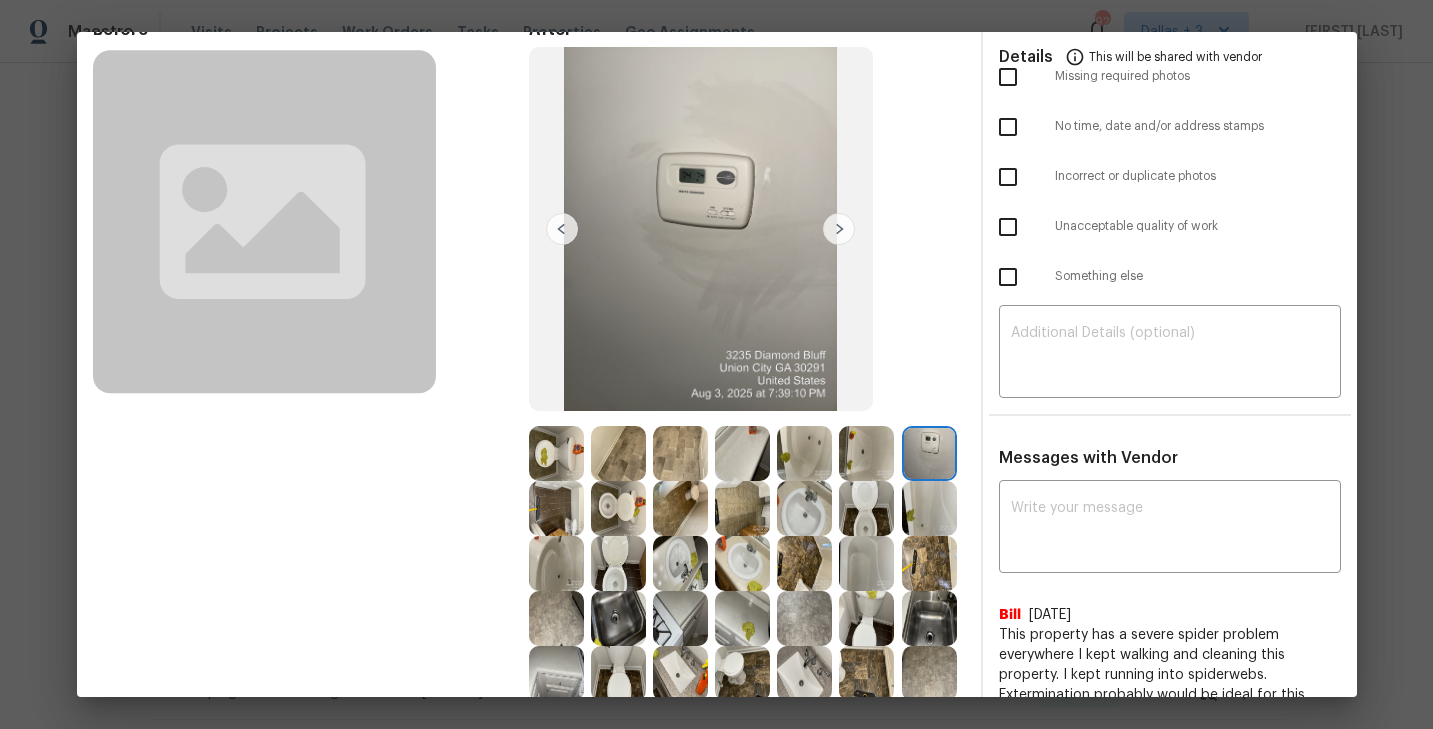 click at bounding box center [839, 229] 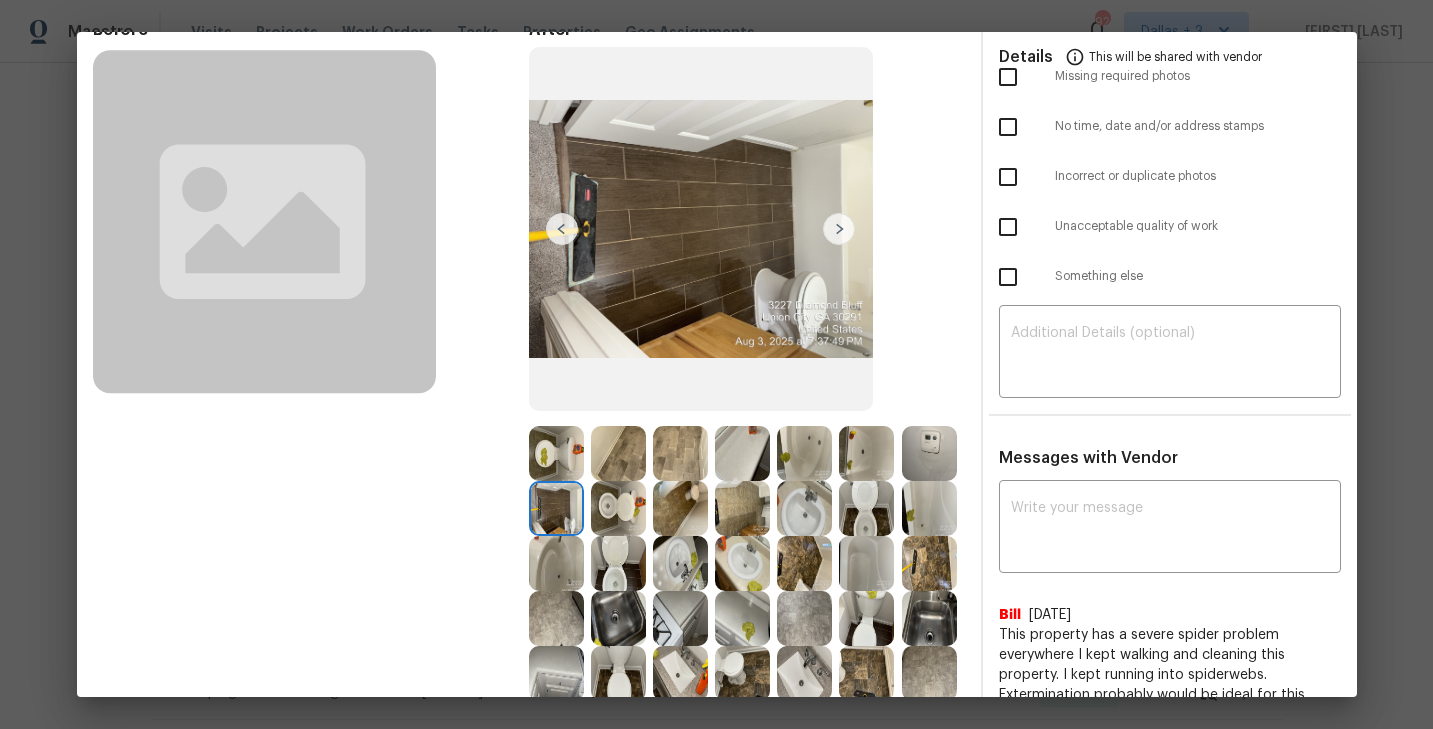 click at bounding box center [839, 229] 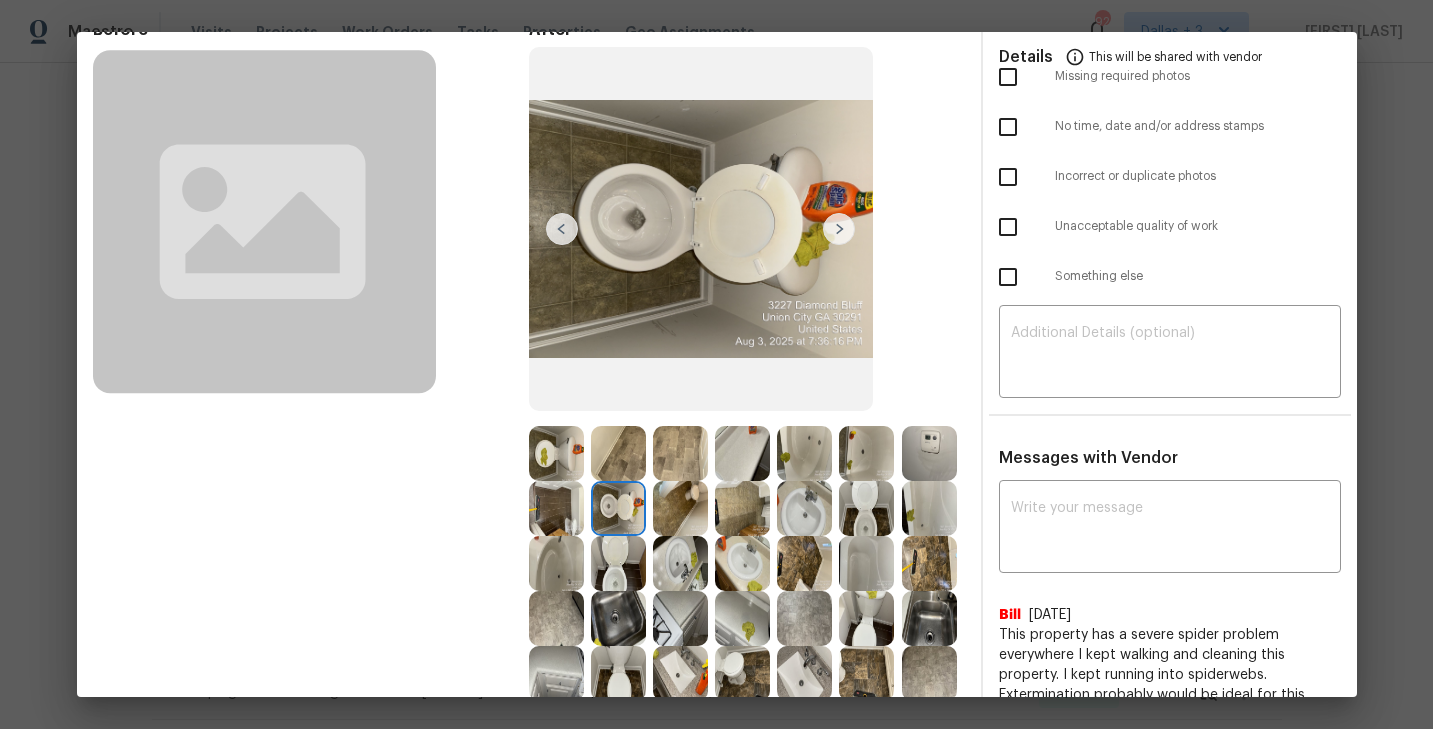 click at bounding box center (839, 229) 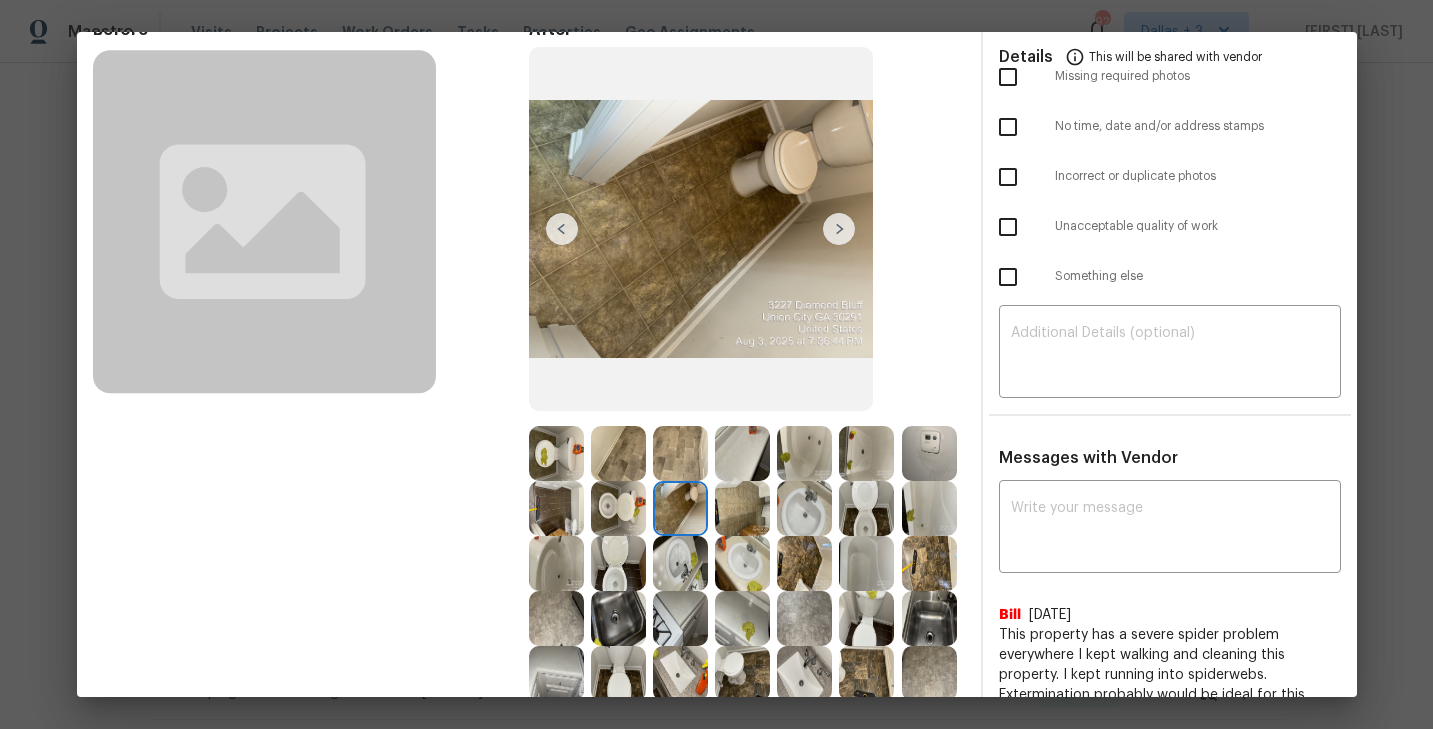 click at bounding box center [839, 229] 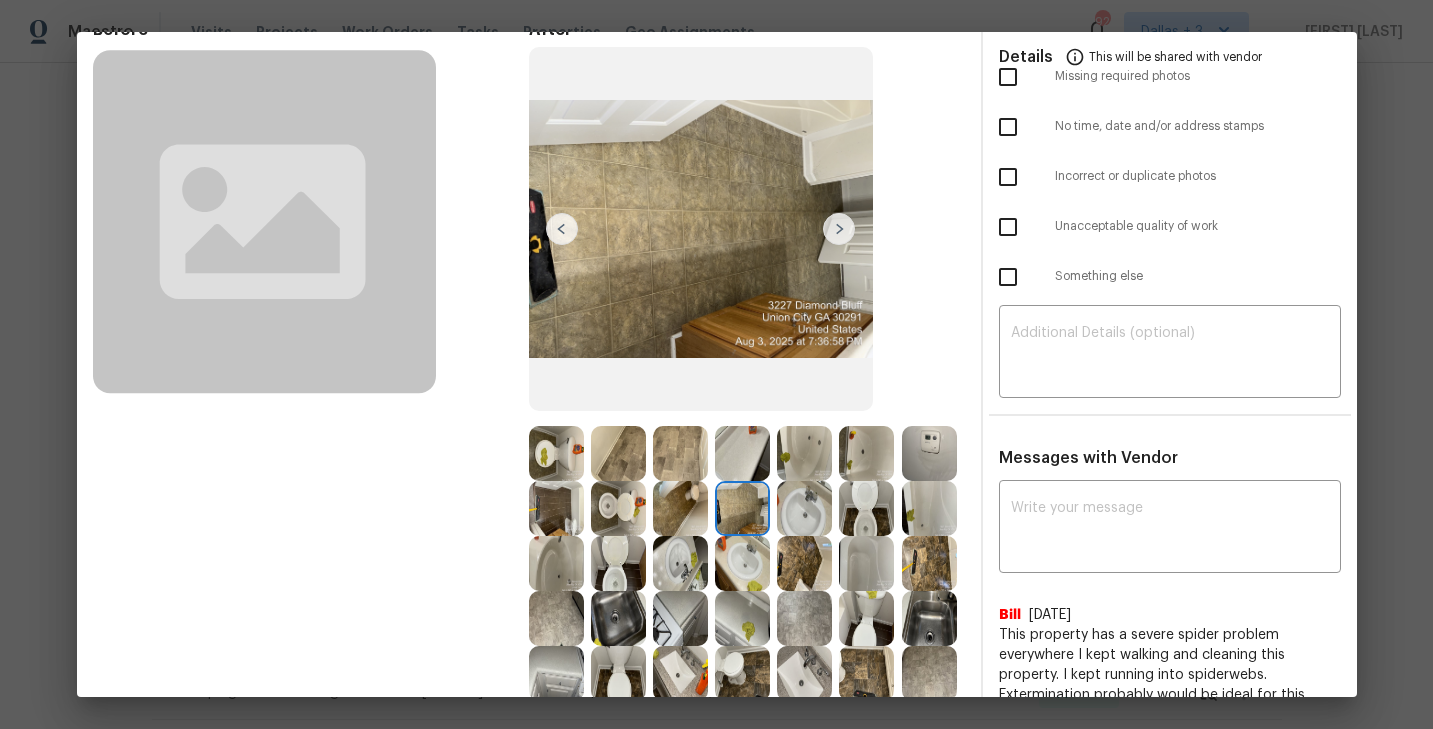 click at bounding box center (839, 229) 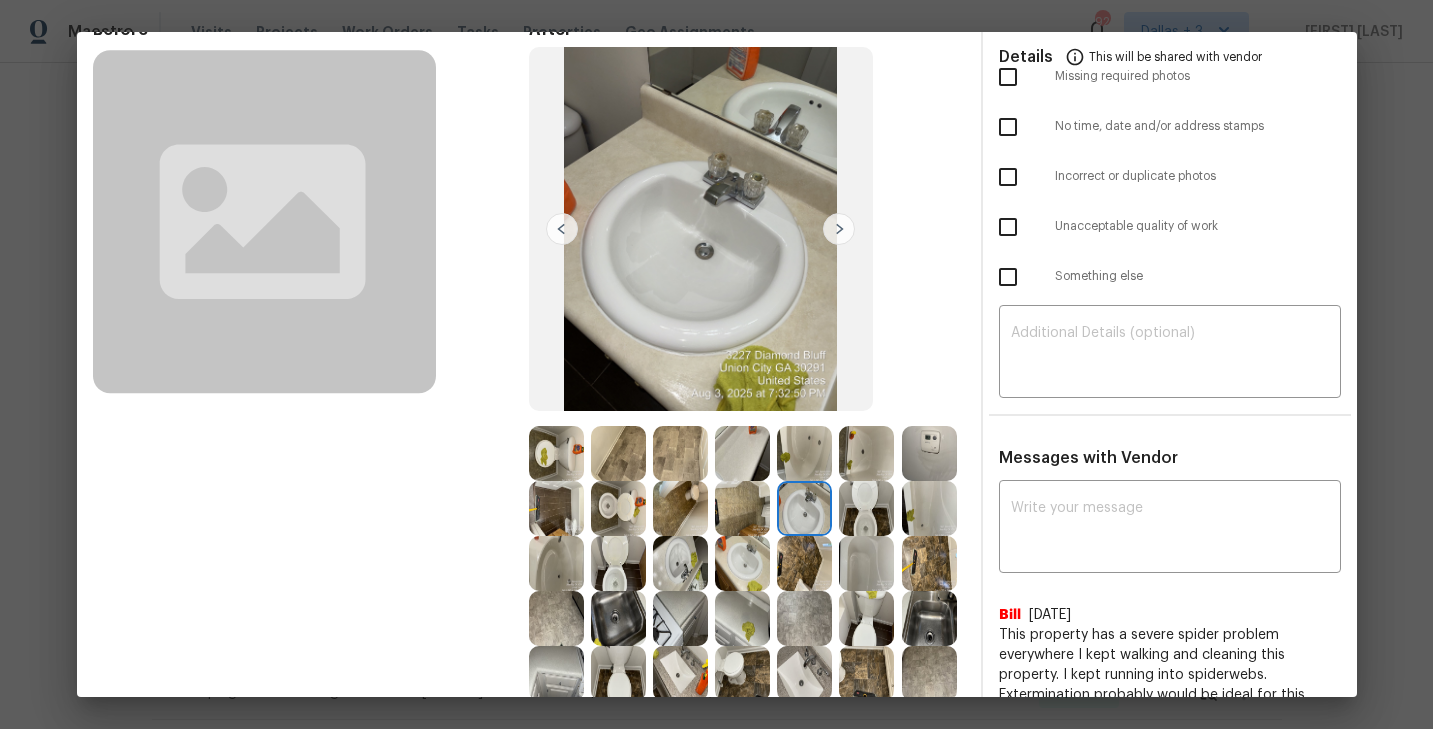 click at bounding box center [839, 229] 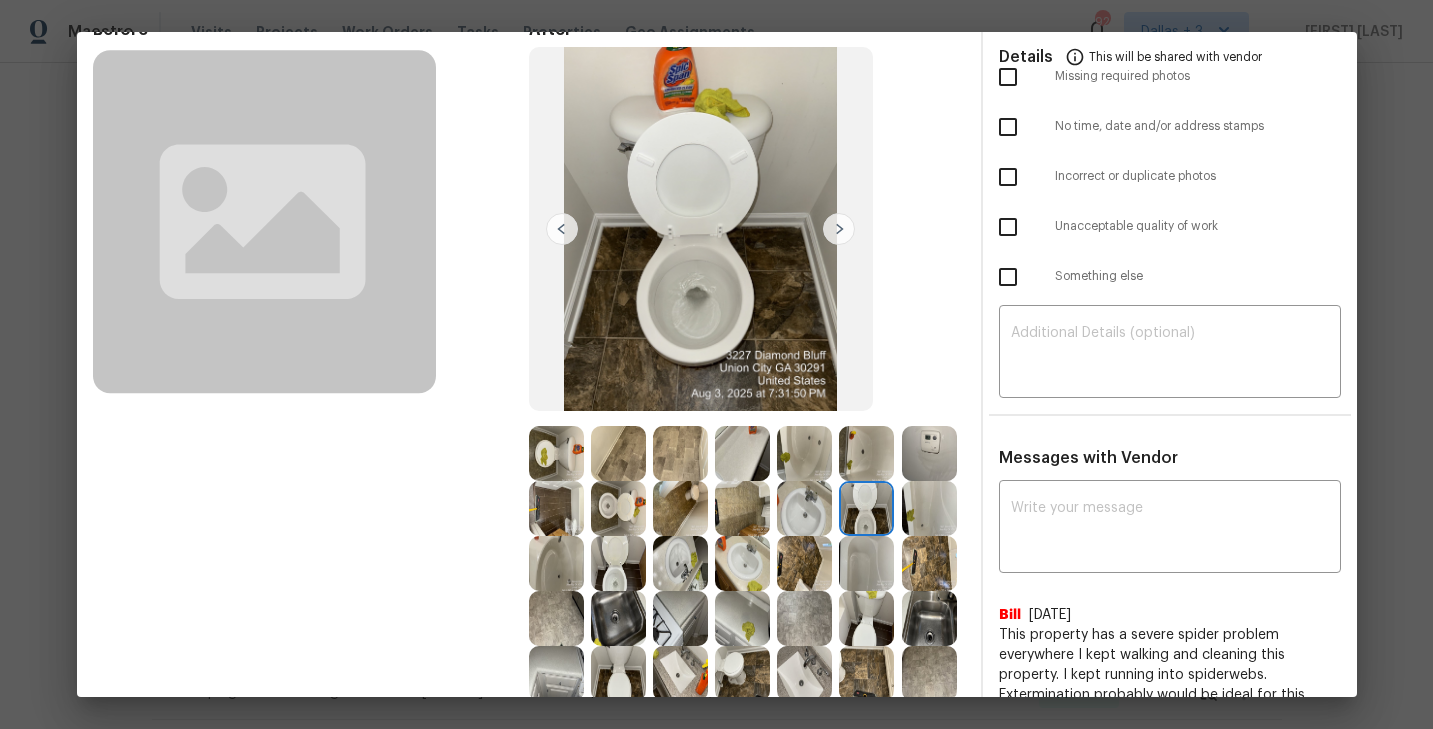 click at bounding box center [839, 229] 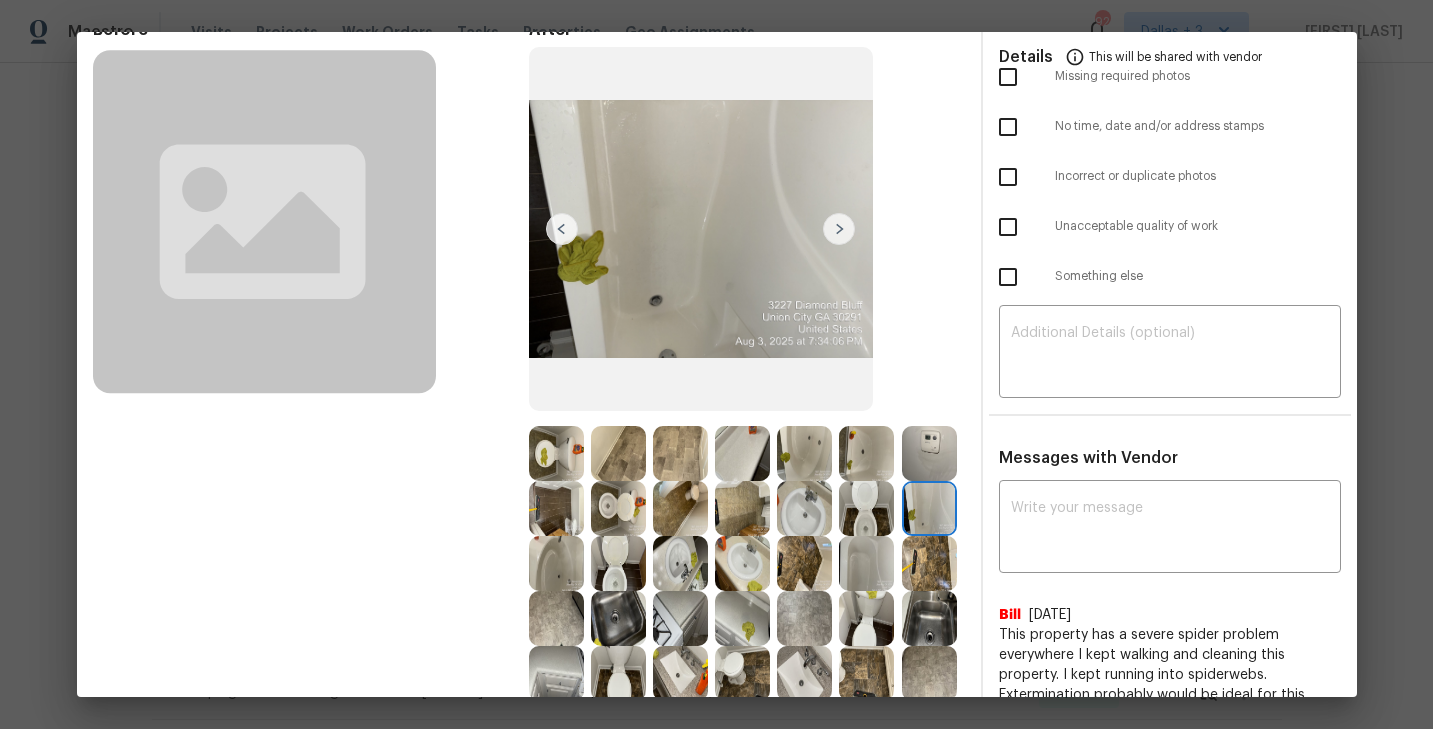 click at bounding box center (839, 229) 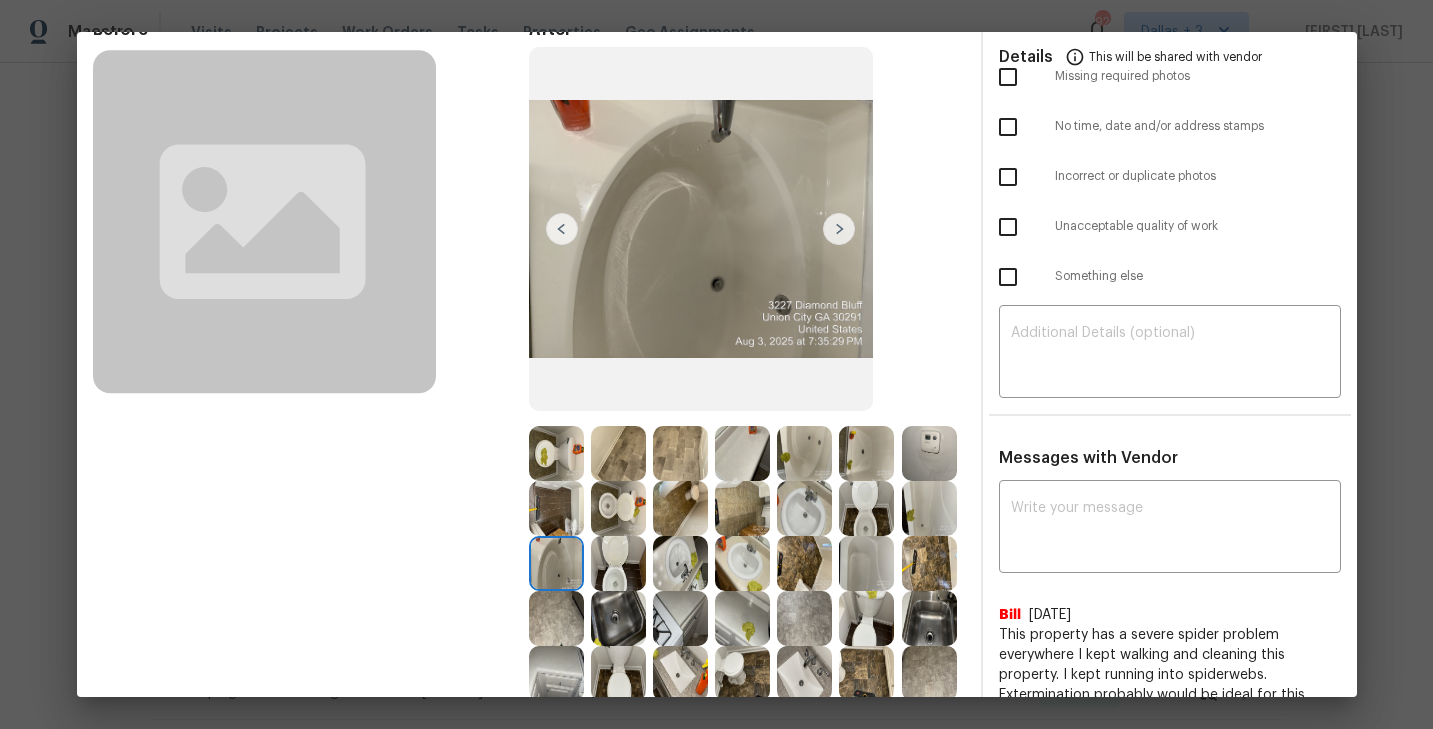 click at bounding box center [839, 229] 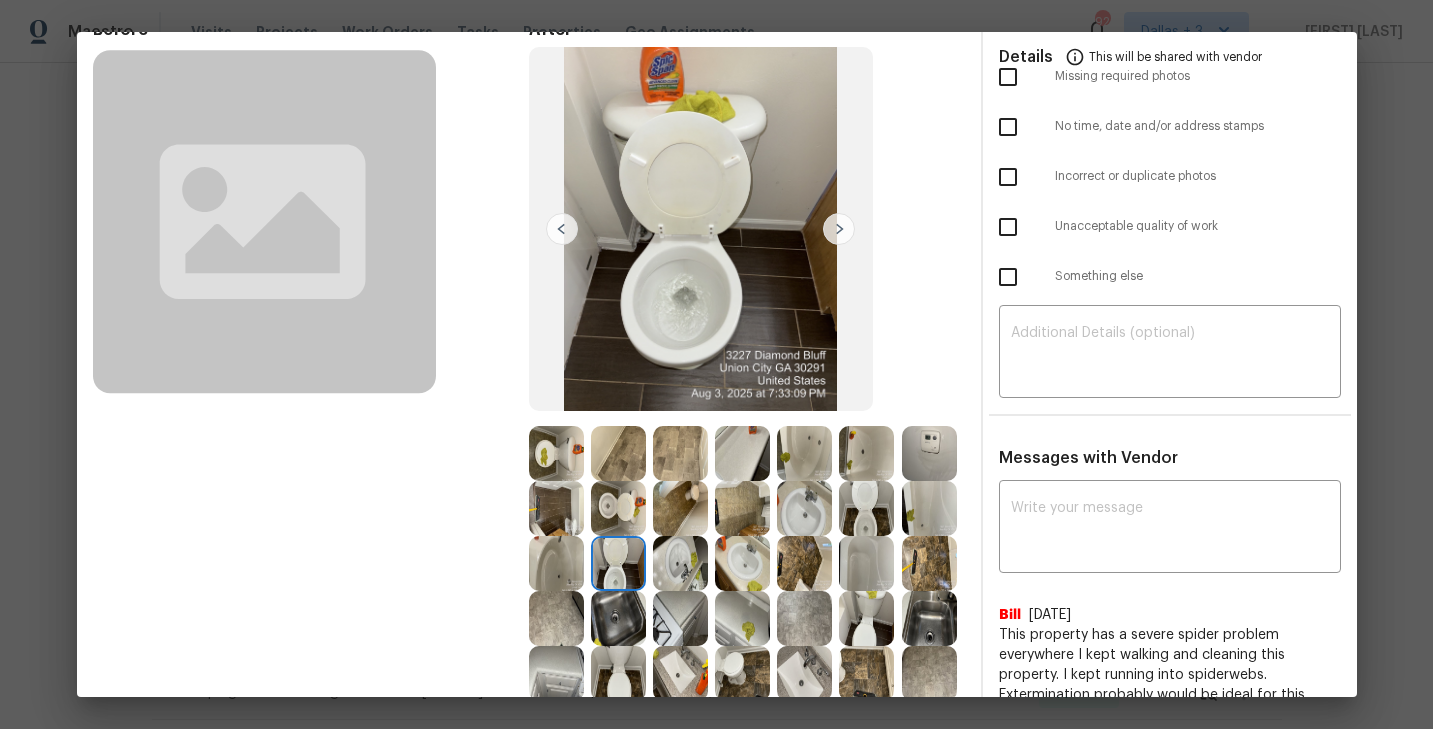 click at bounding box center [839, 229] 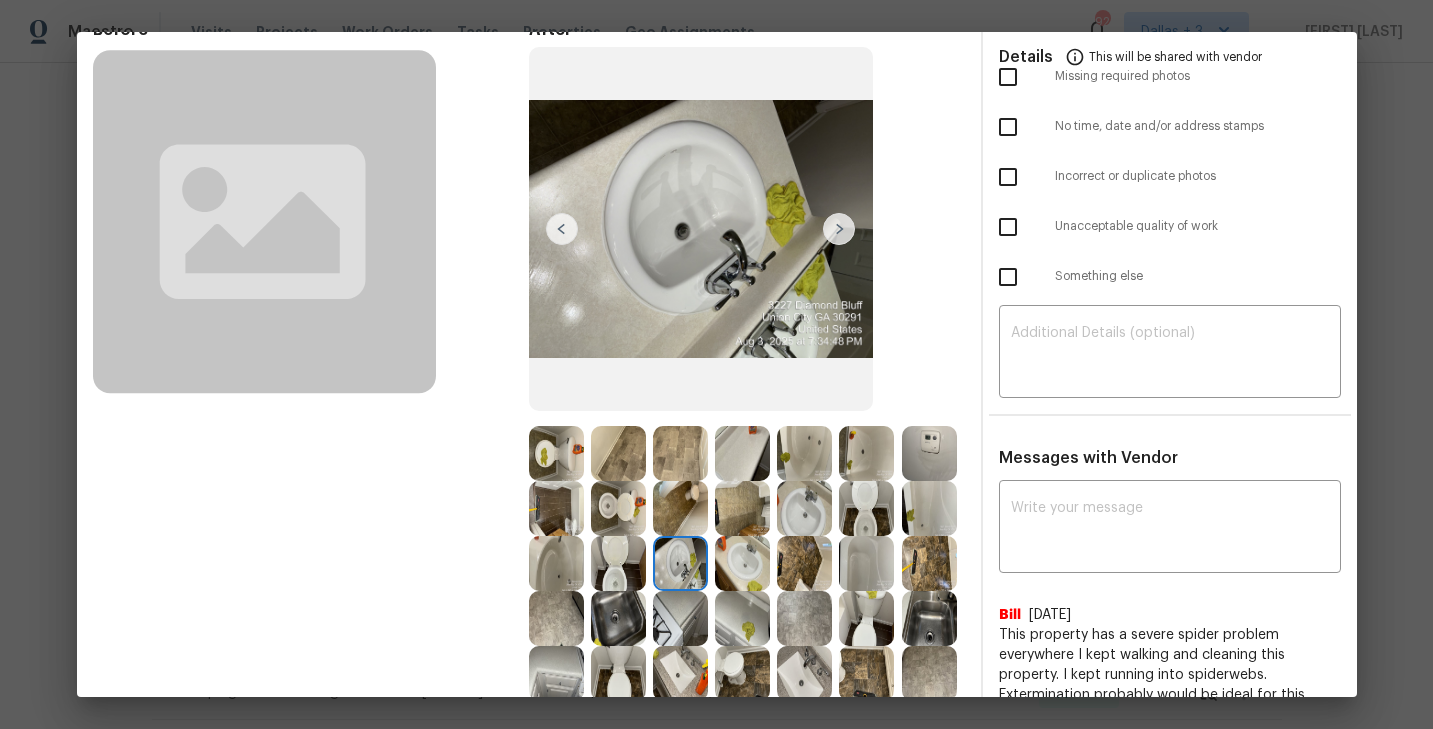 click at bounding box center (839, 229) 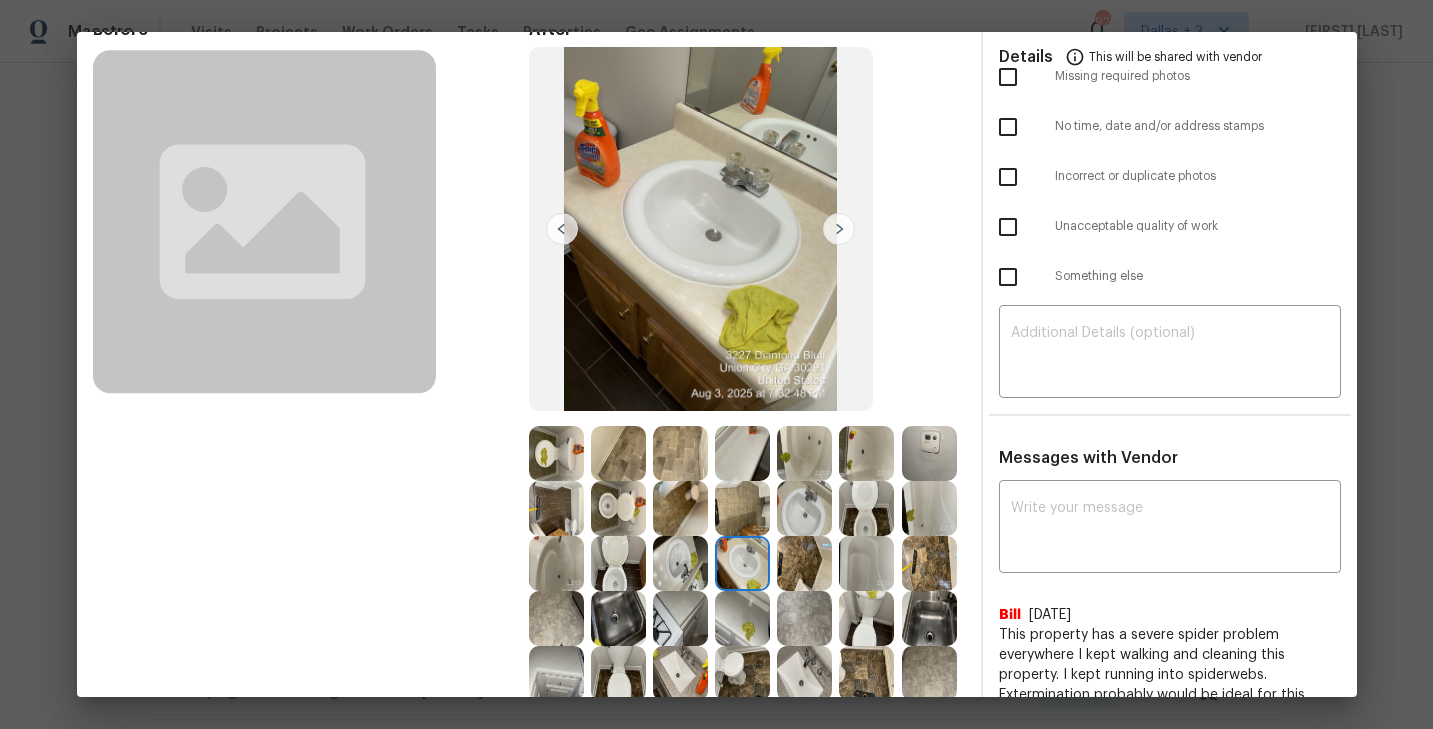scroll, scrollTop: 195, scrollLeft: 0, axis: vertical 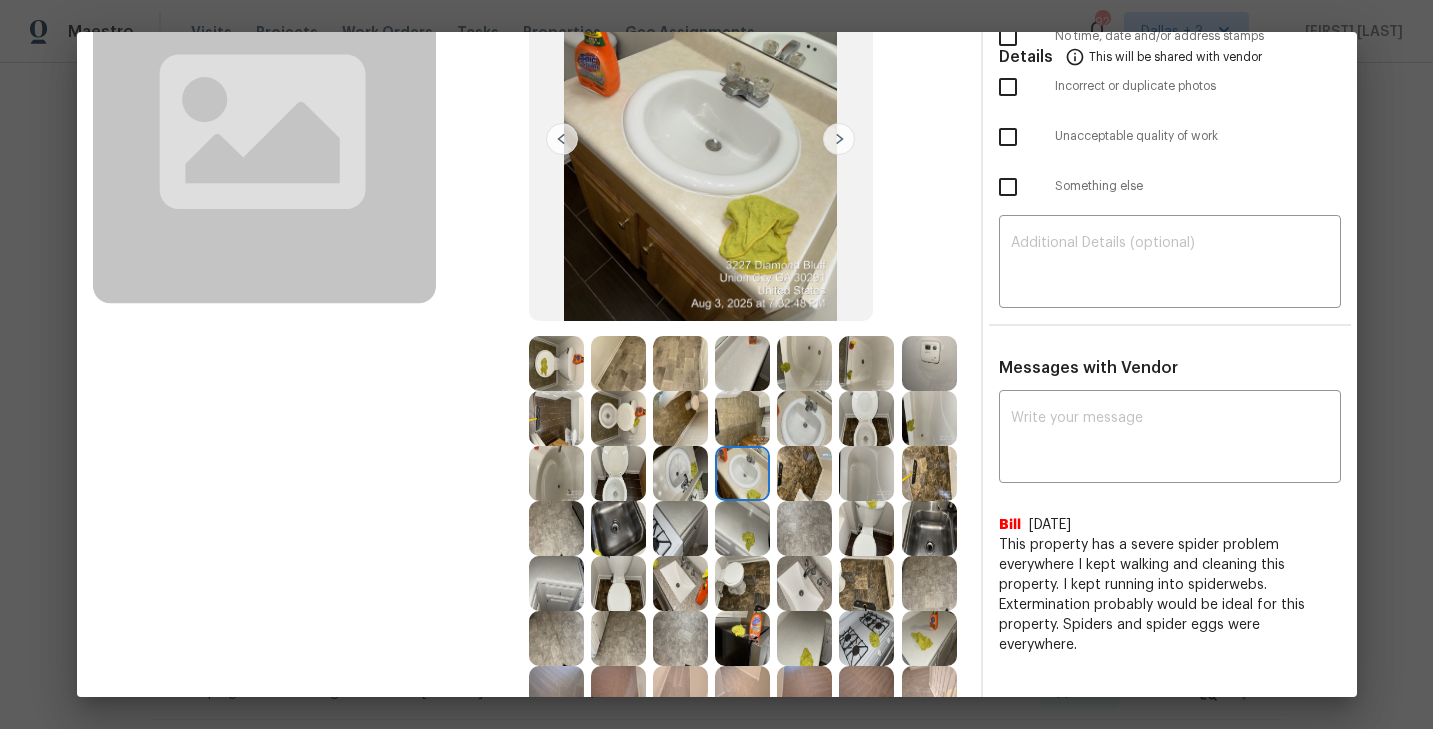 click at bounding box center [866, 473] 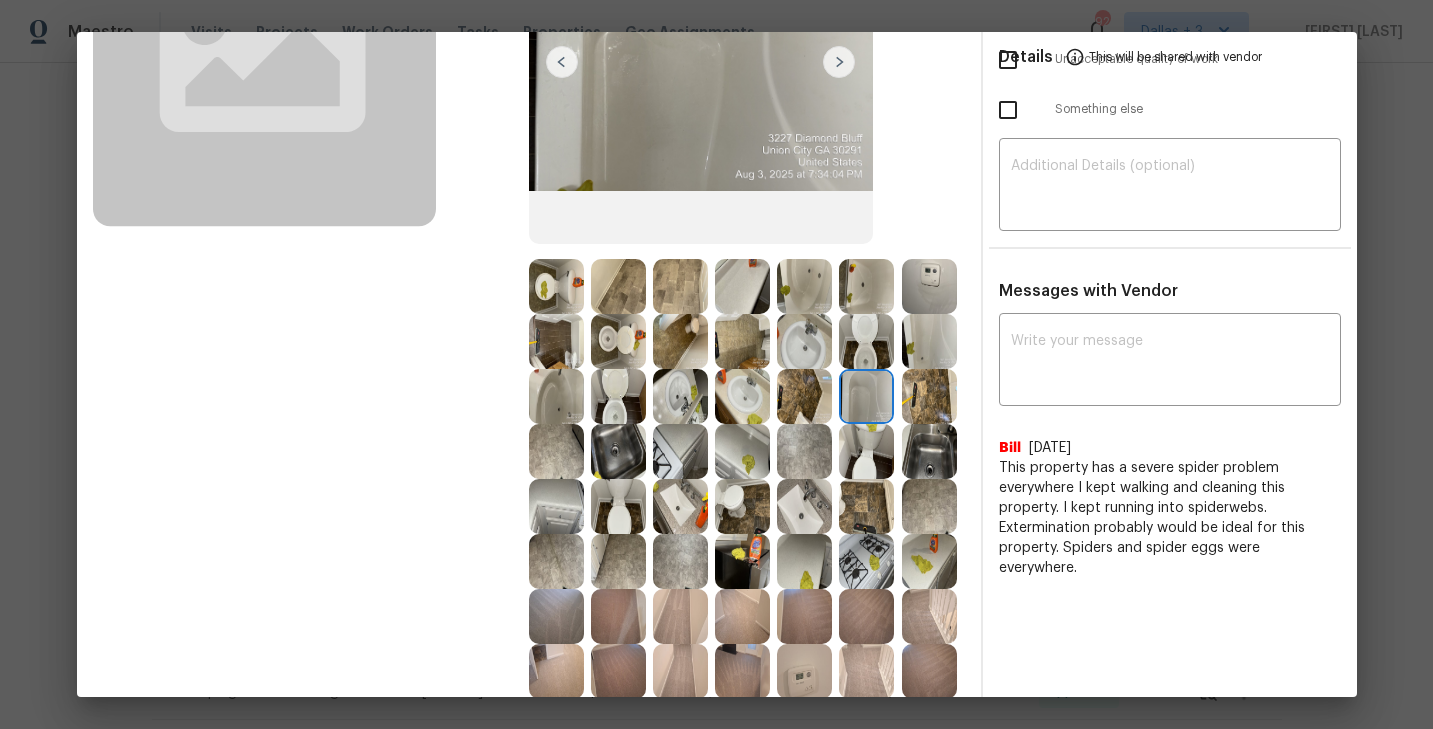 scroll, scrollTop: 271, scrollLeft: 0, axis: vertical 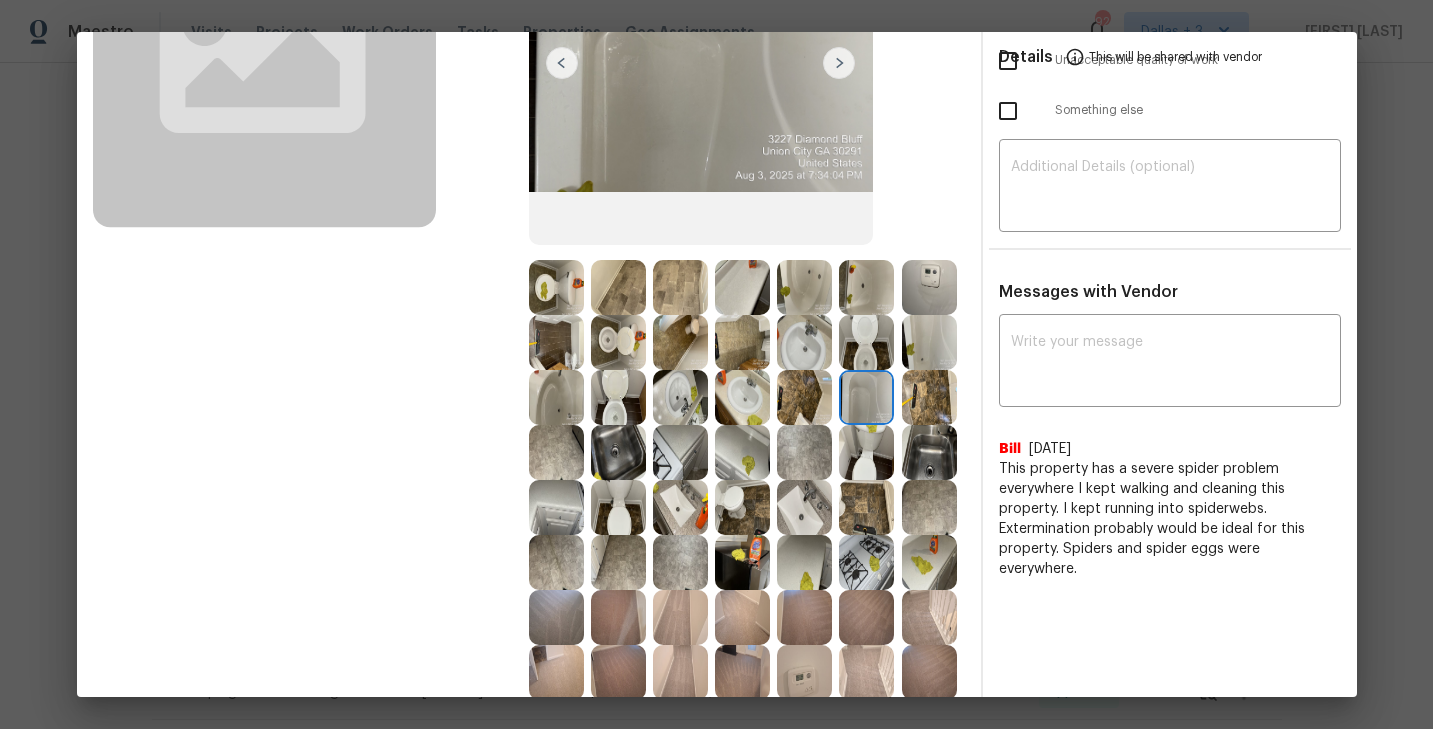 click at bounding box center (622, 507) 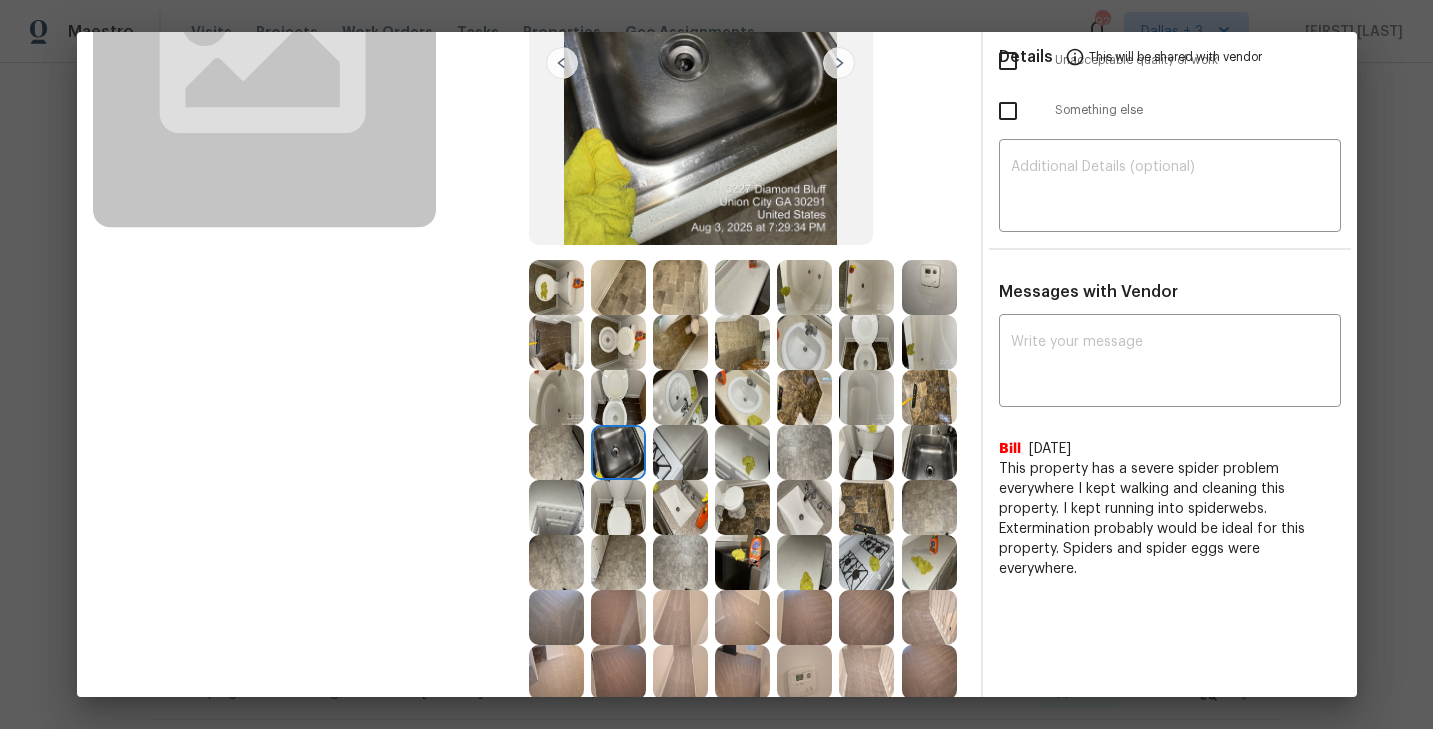 click at bounding box center (556, 452) 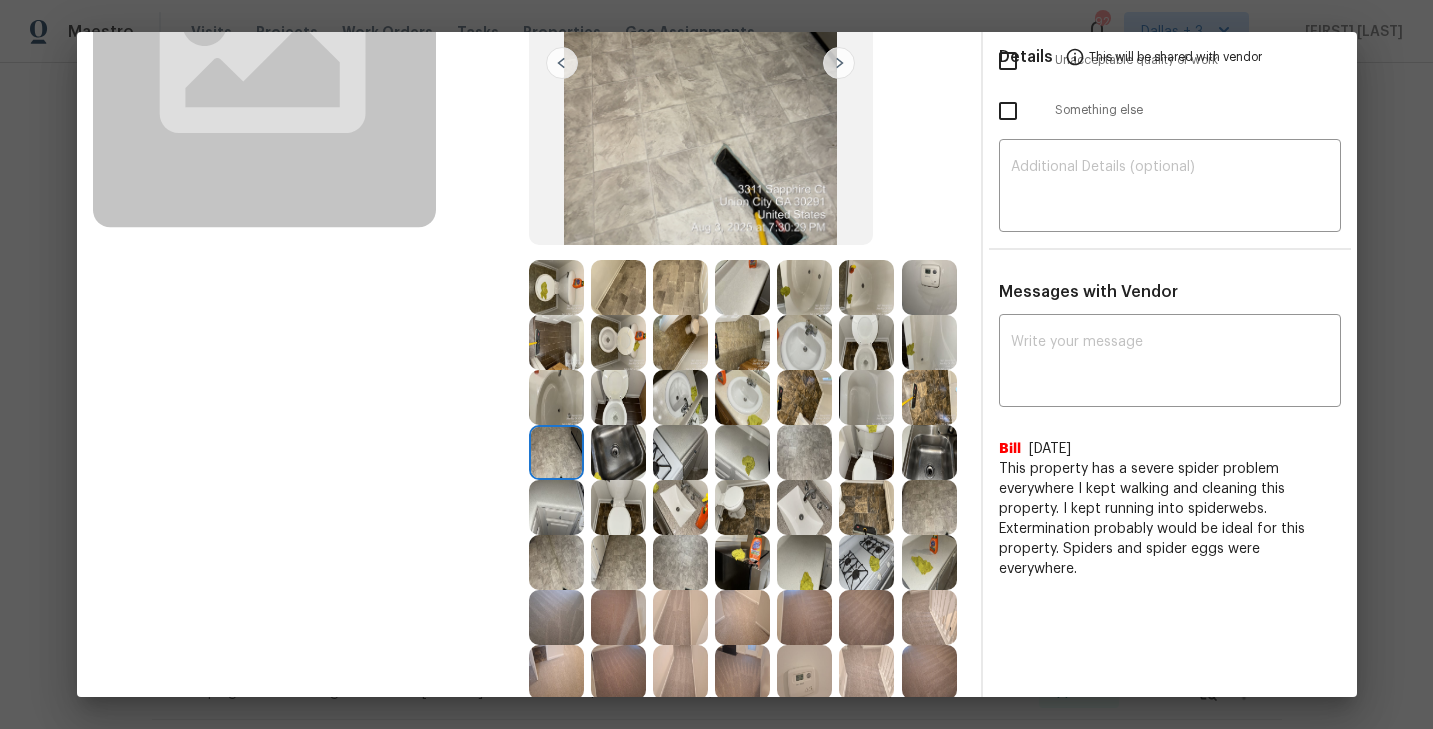 scroll, scrollTop: 237, scrollLeft: 0, axis: vertical 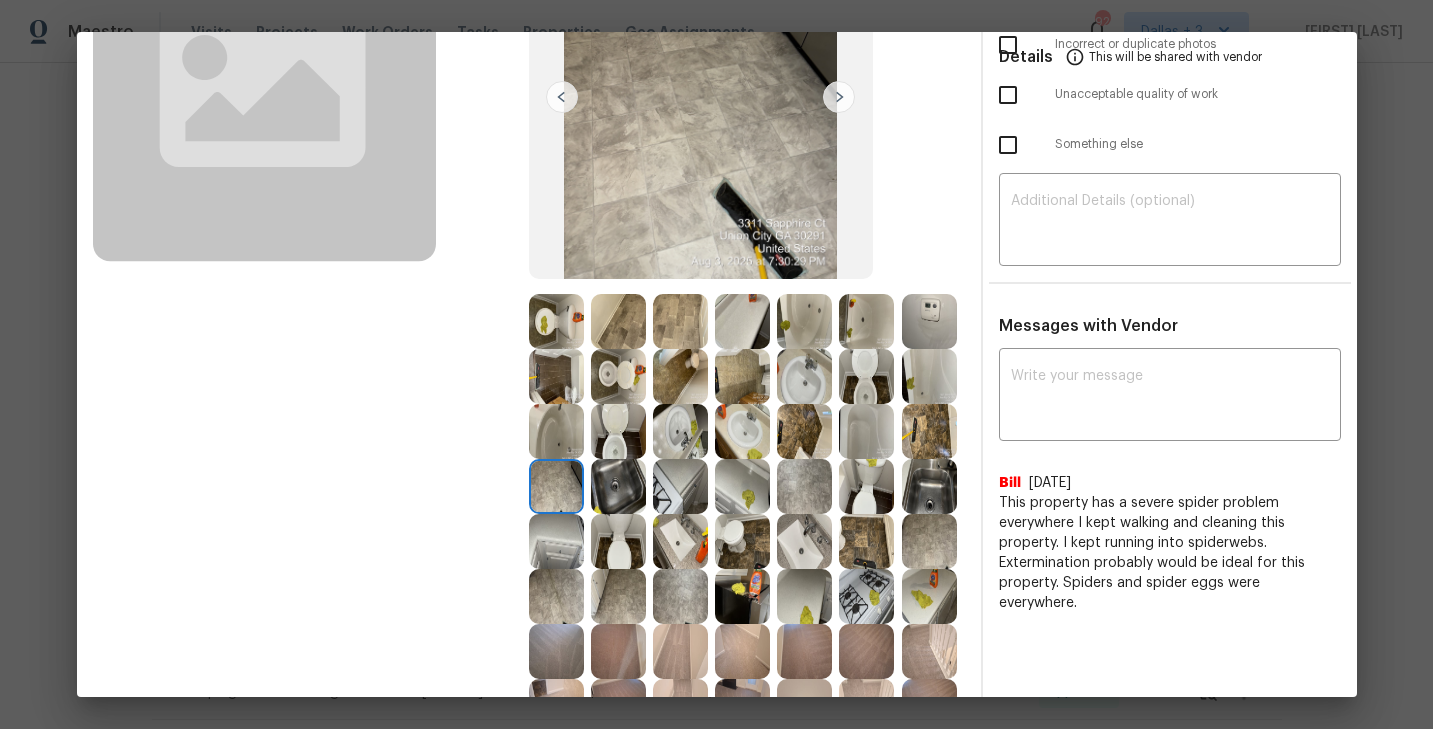 click at bounding box center (556, 486) 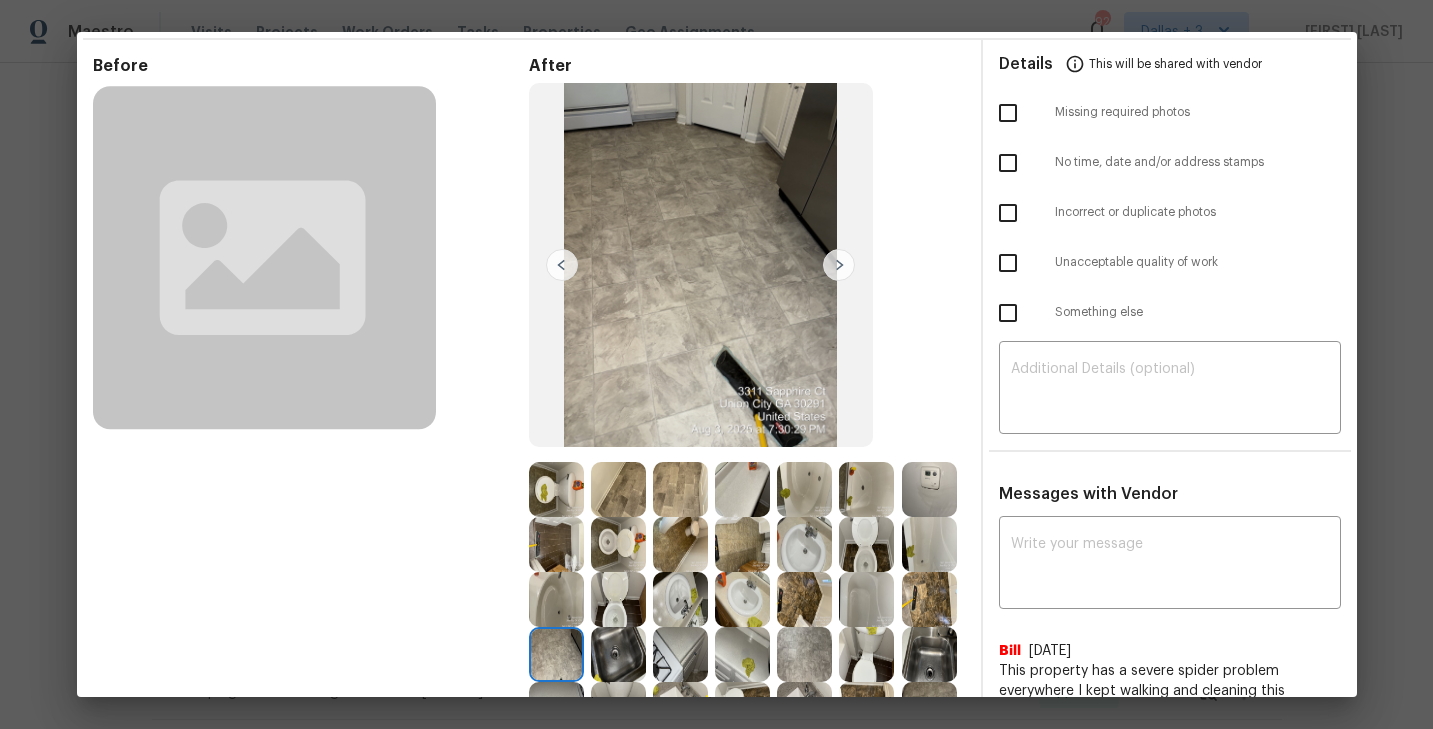 scroll, scrollTop: 59, scrollLeft: 0, axis: vertical 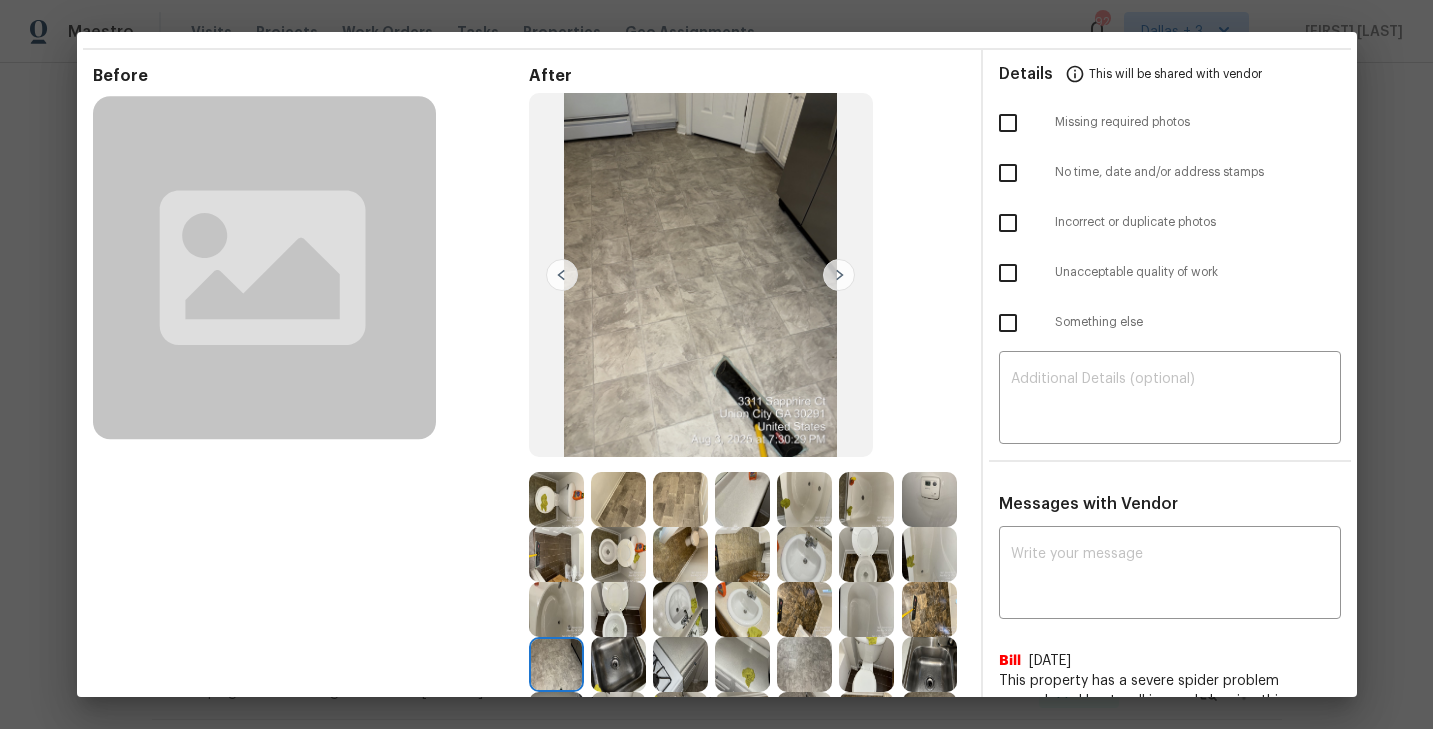 click at bounding box center (839, 275) 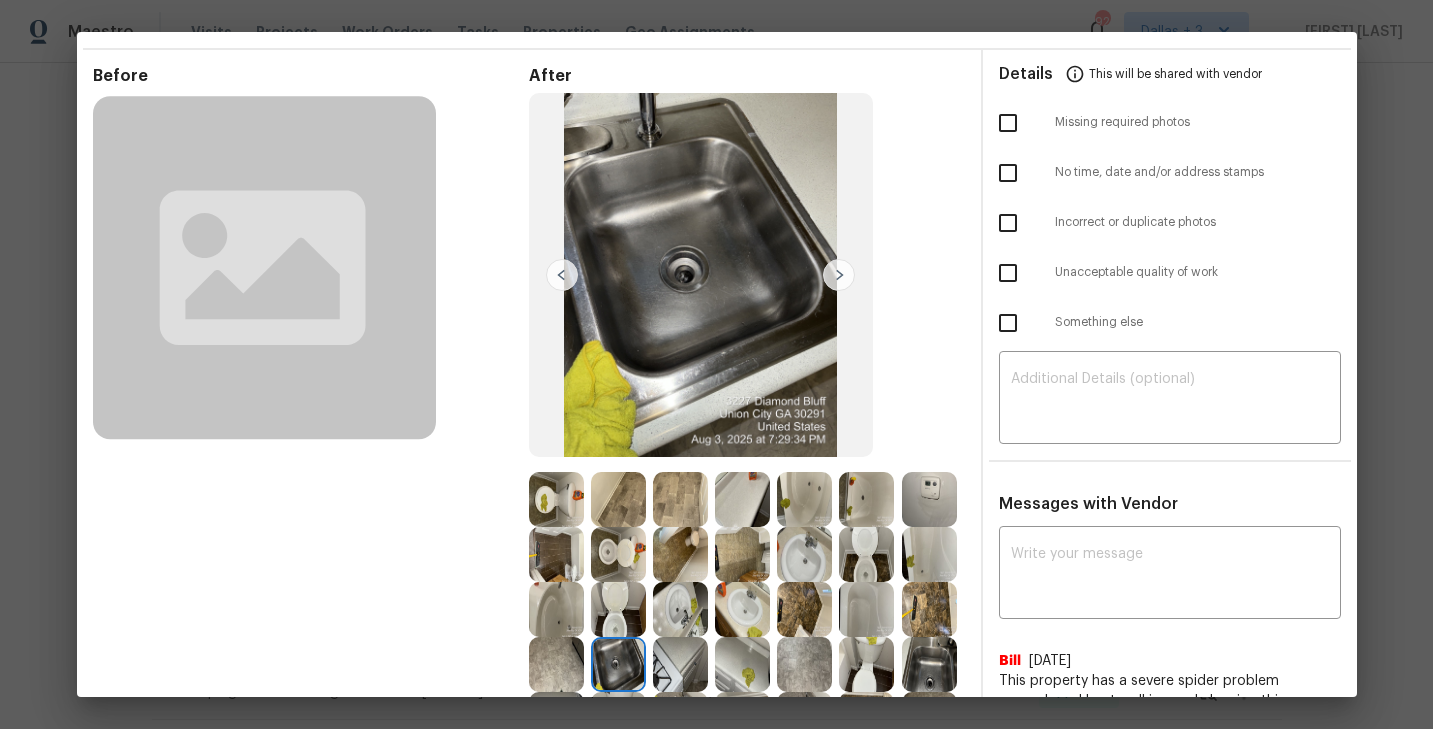 click at bounding box center [839, 275] 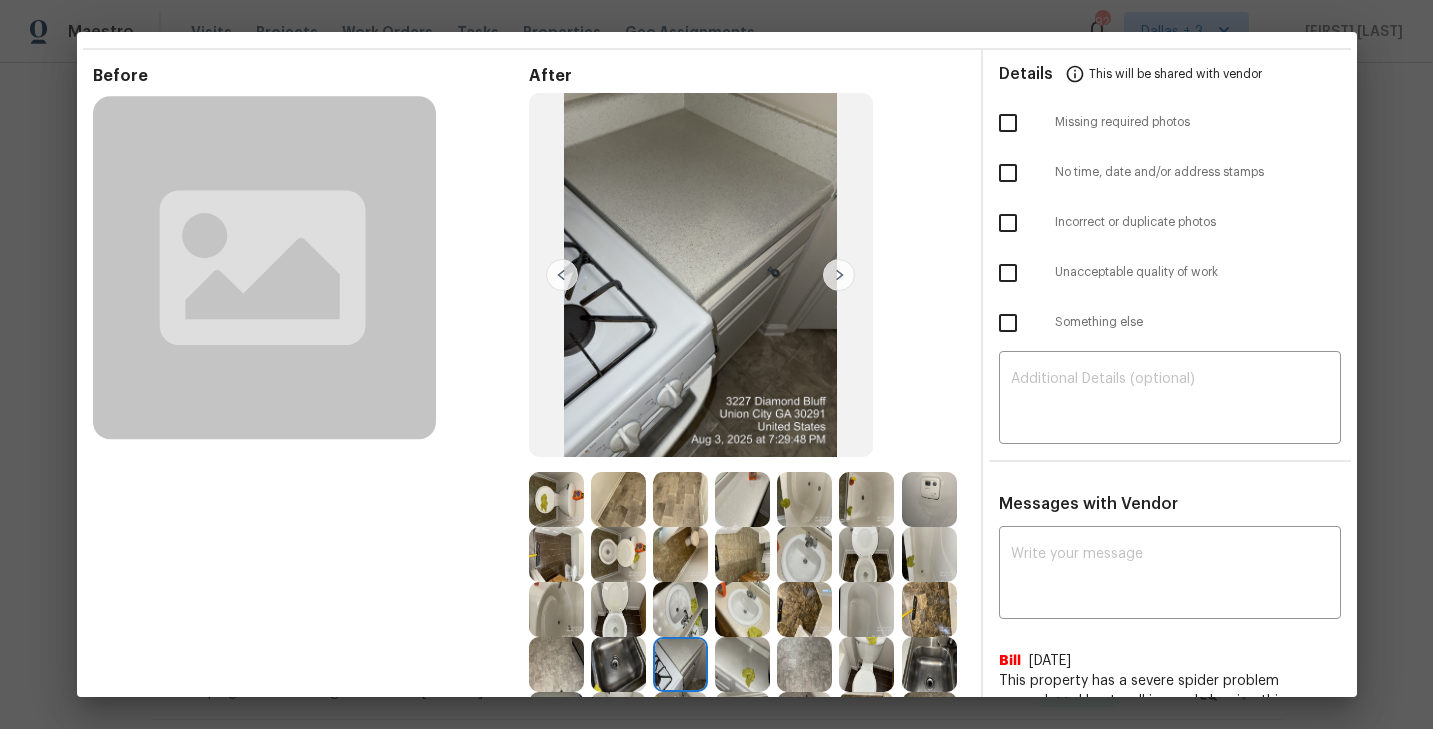 scroll, scrollTop: 0, scrollLeft: 0, axis: both 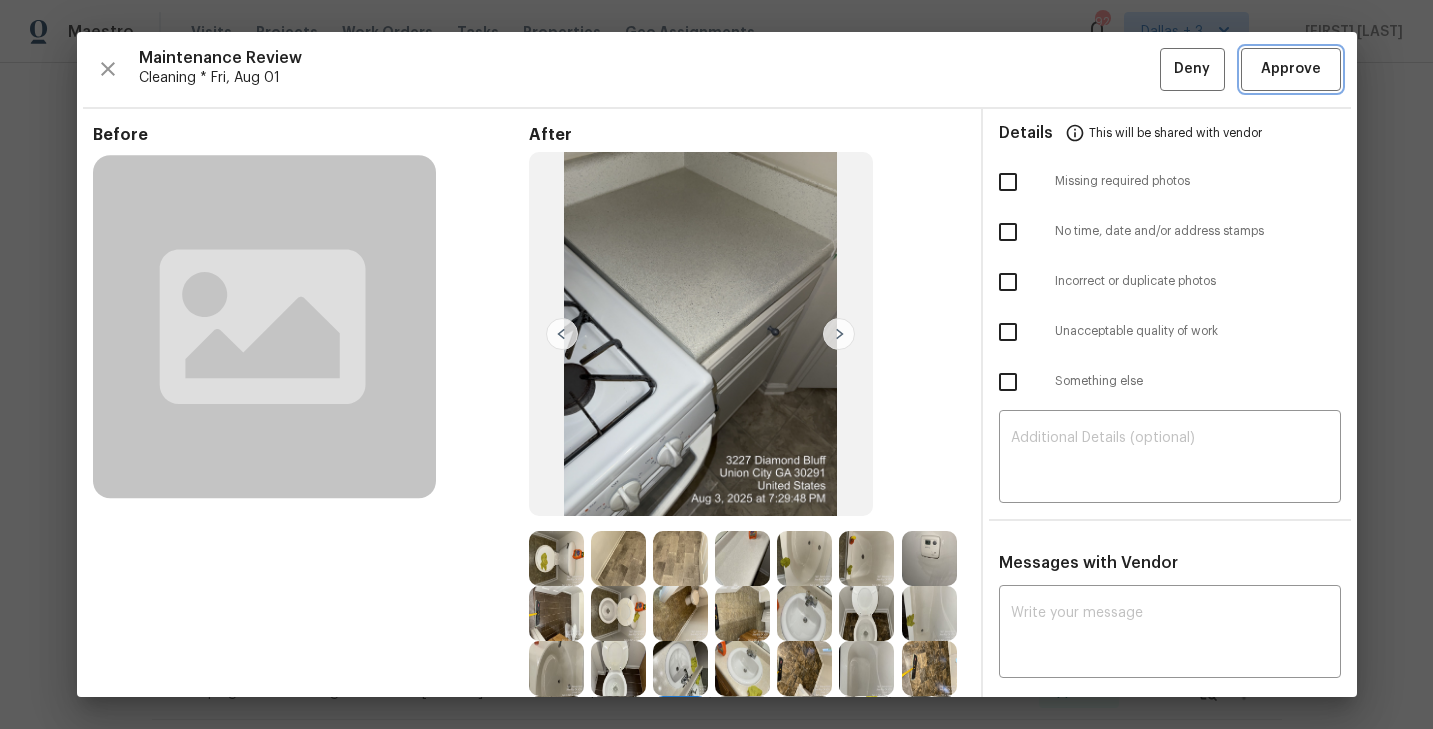 click on "Approve" at bounding box center (1291, 69) 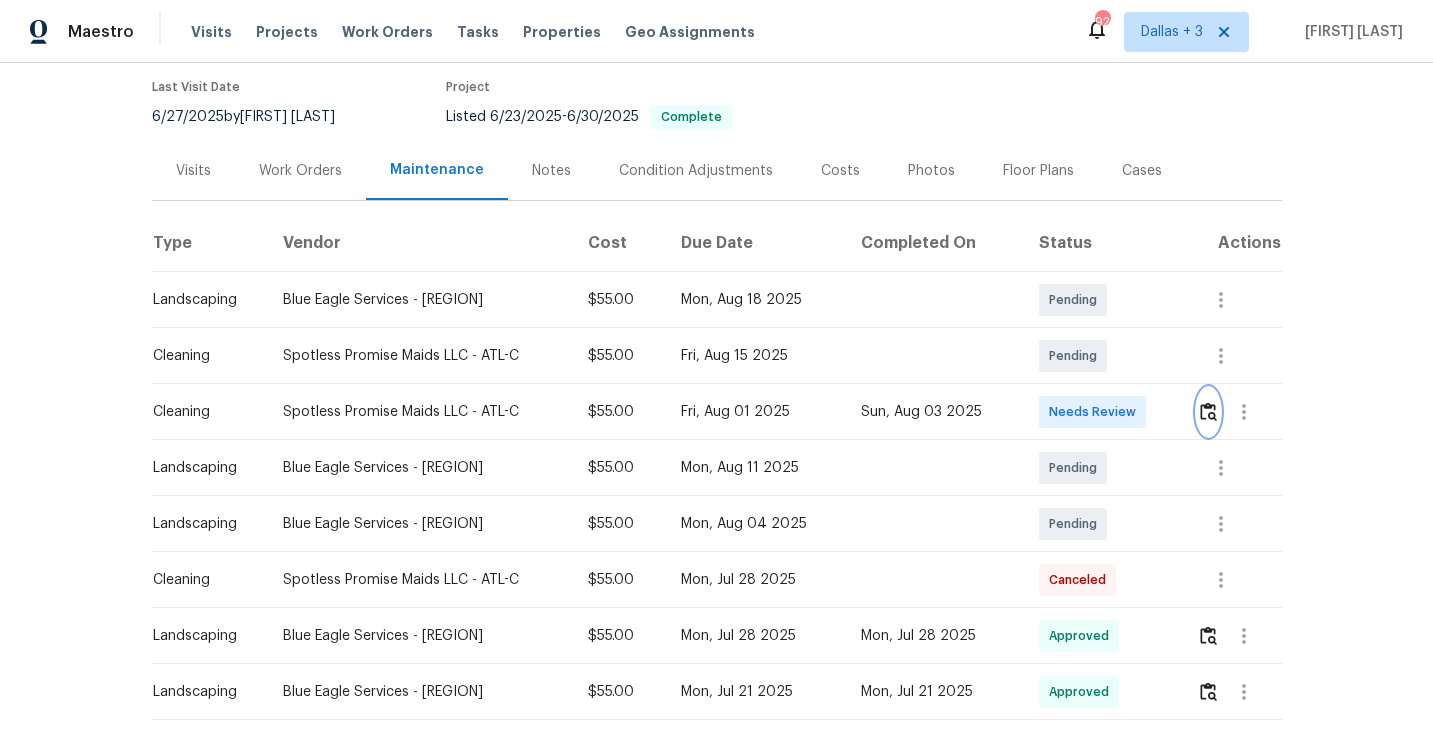 scroll, scrollTop: 0, scrollLeft: 0, axis: both 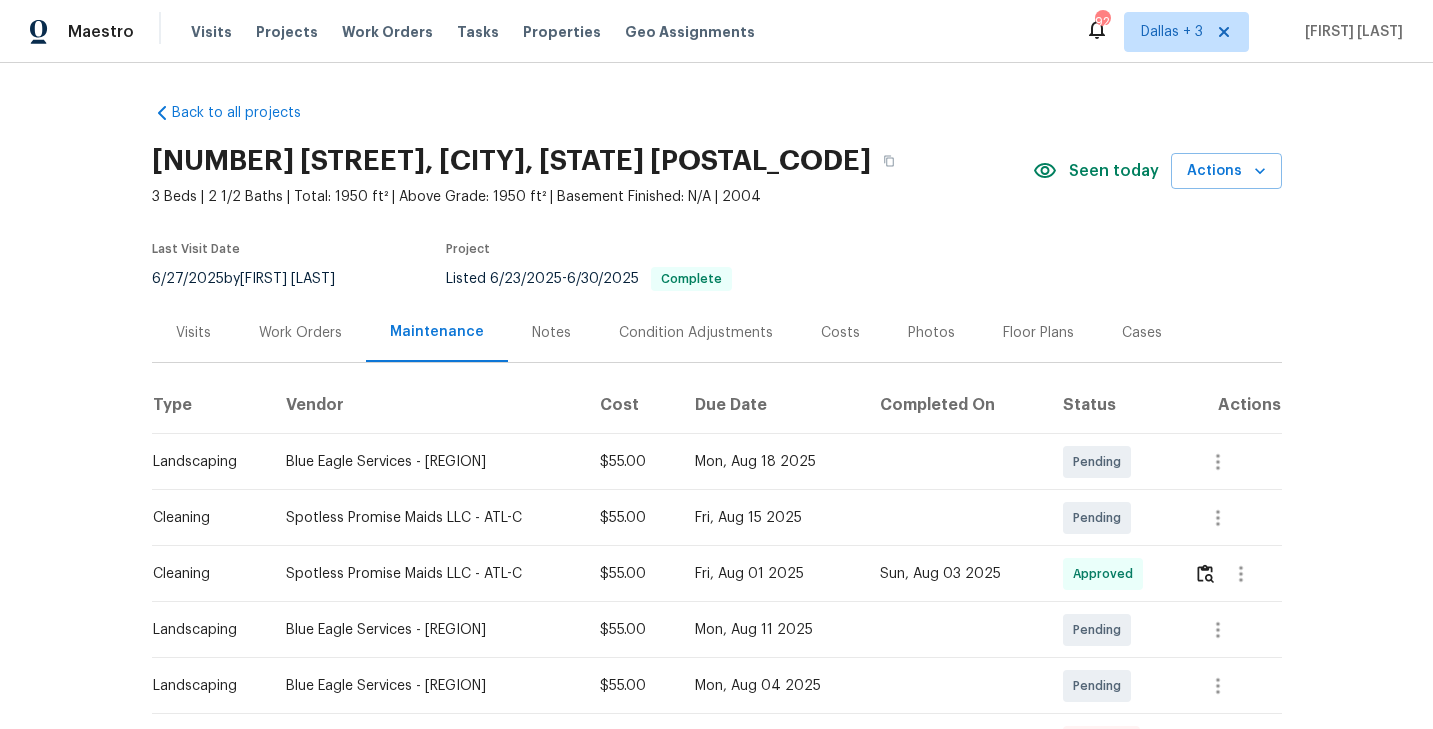 click on "3227 Diamond Blf, Union City, GA 30291" at bounding box center [592, 161] 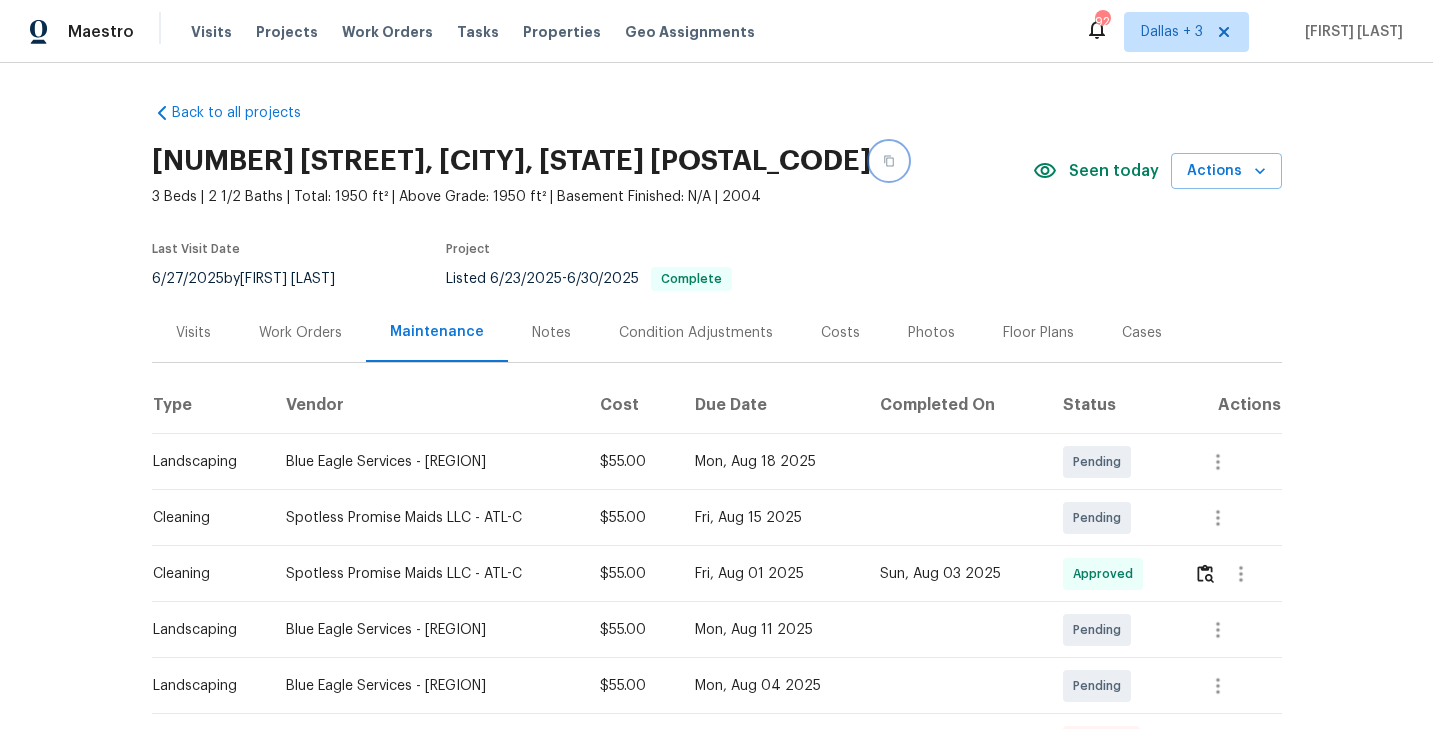 click at bounding box center [889, 161] 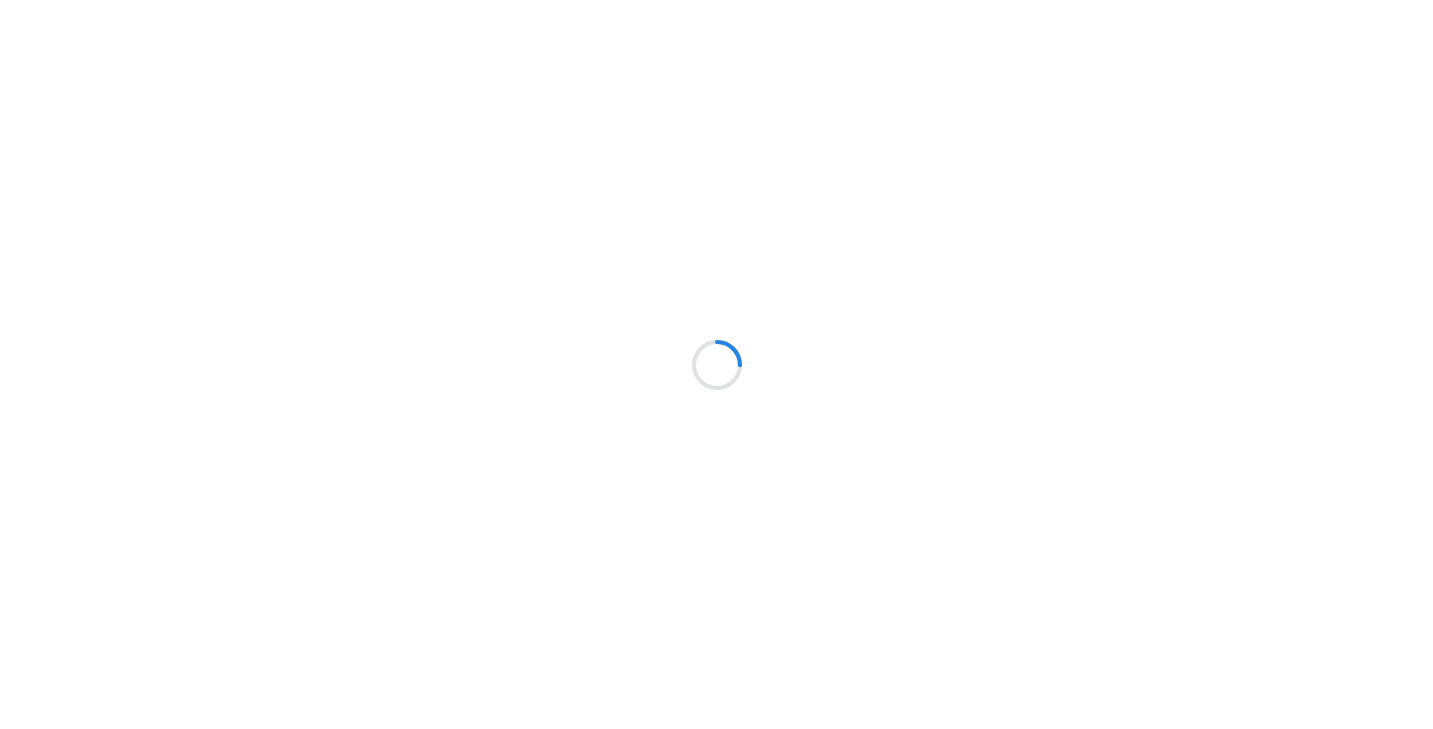 scroll, scrollTop: 0, scrollLeft: 0, axis: both 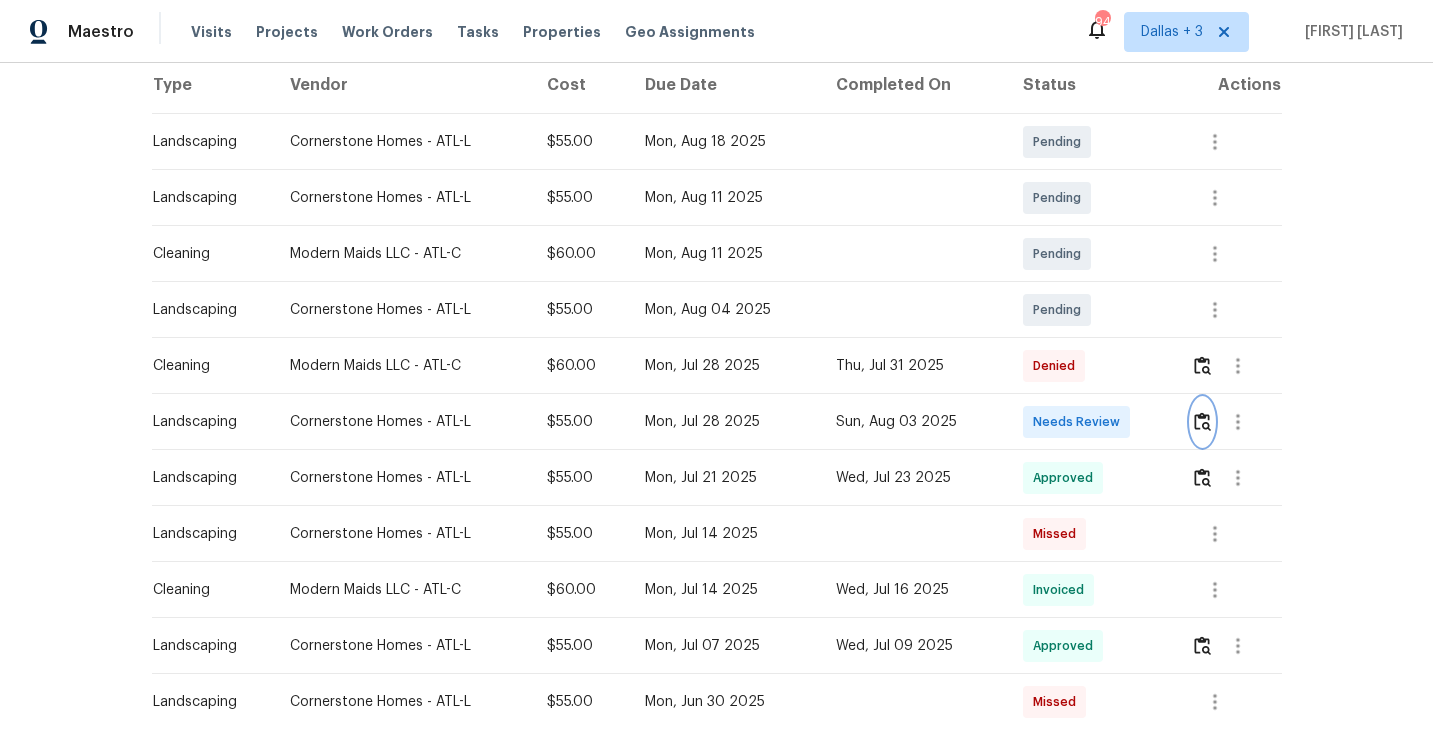 click at bounding box center [1202, 421] 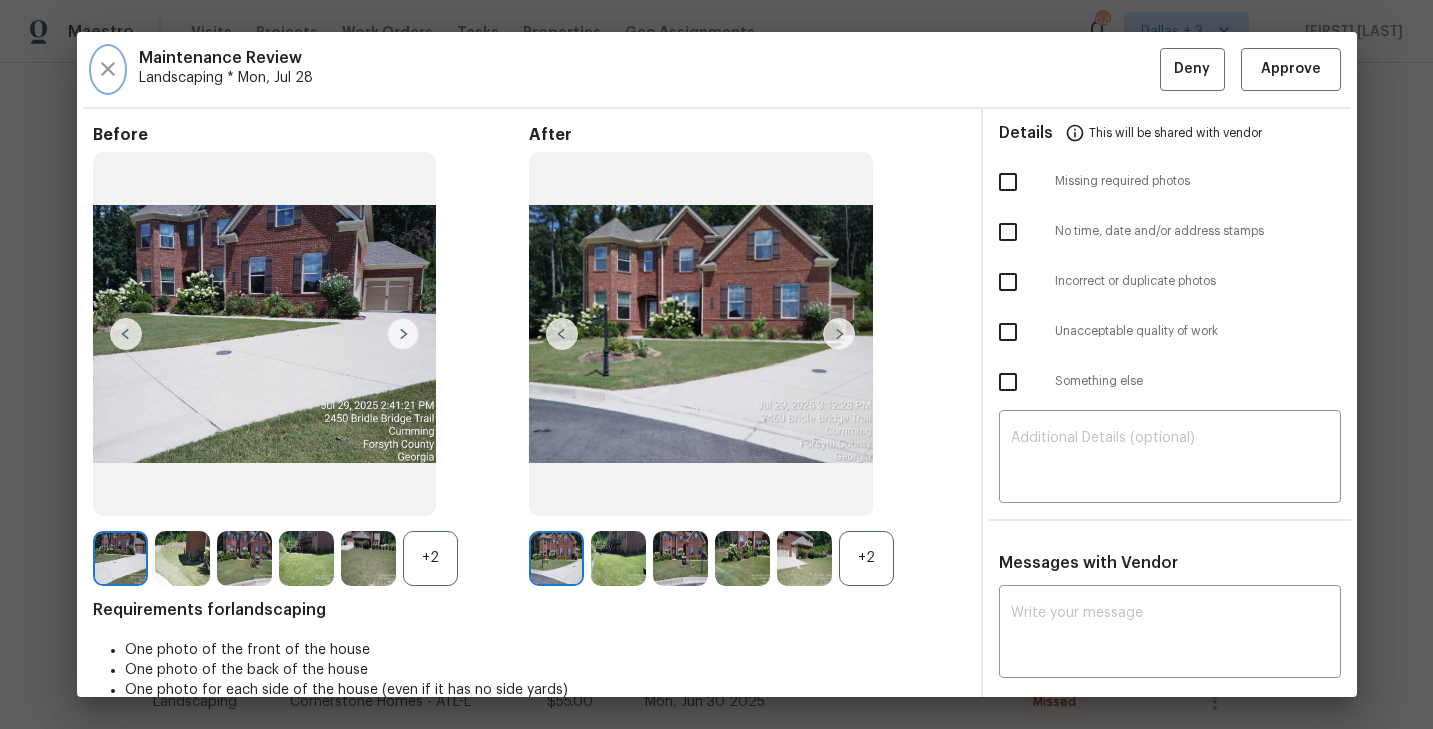 click 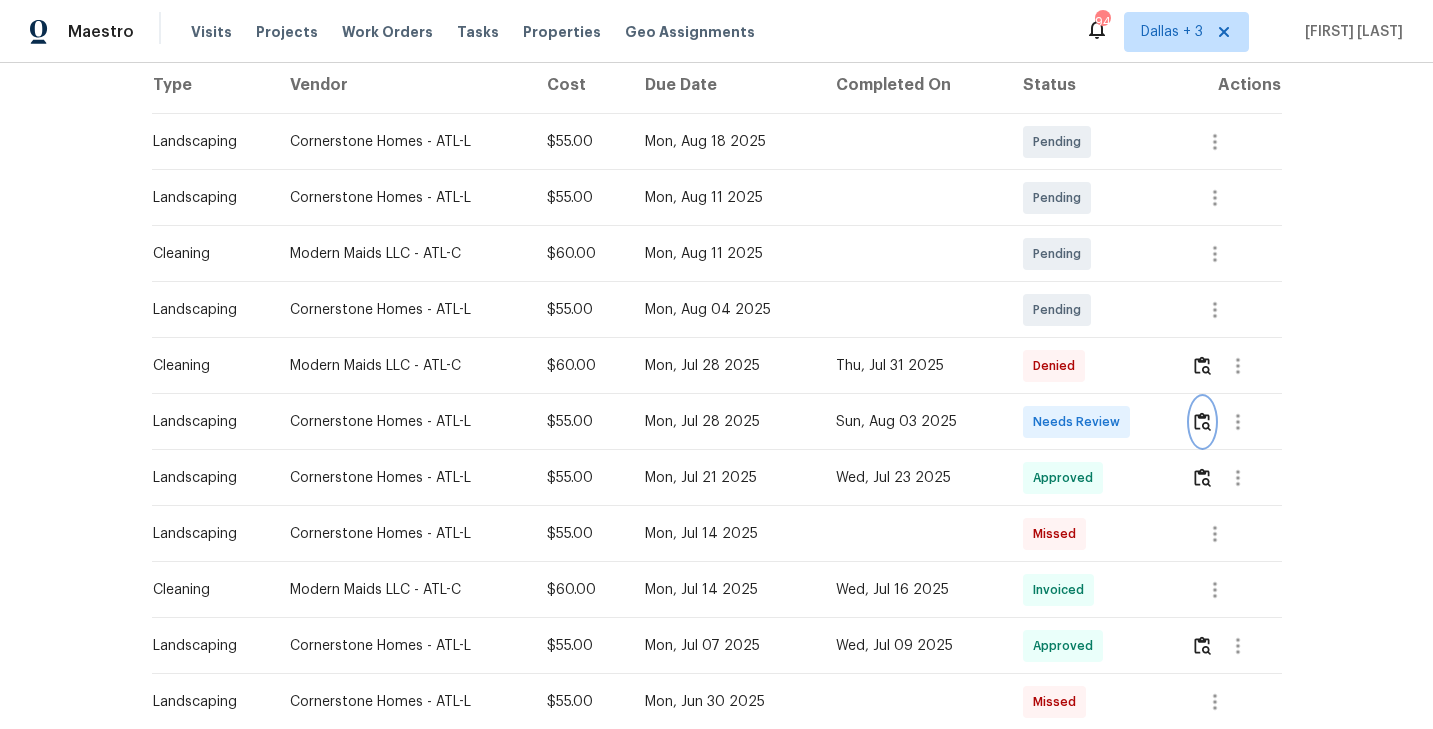 scroll, scrollTop: 0, scrollLeft: 0, axis: both 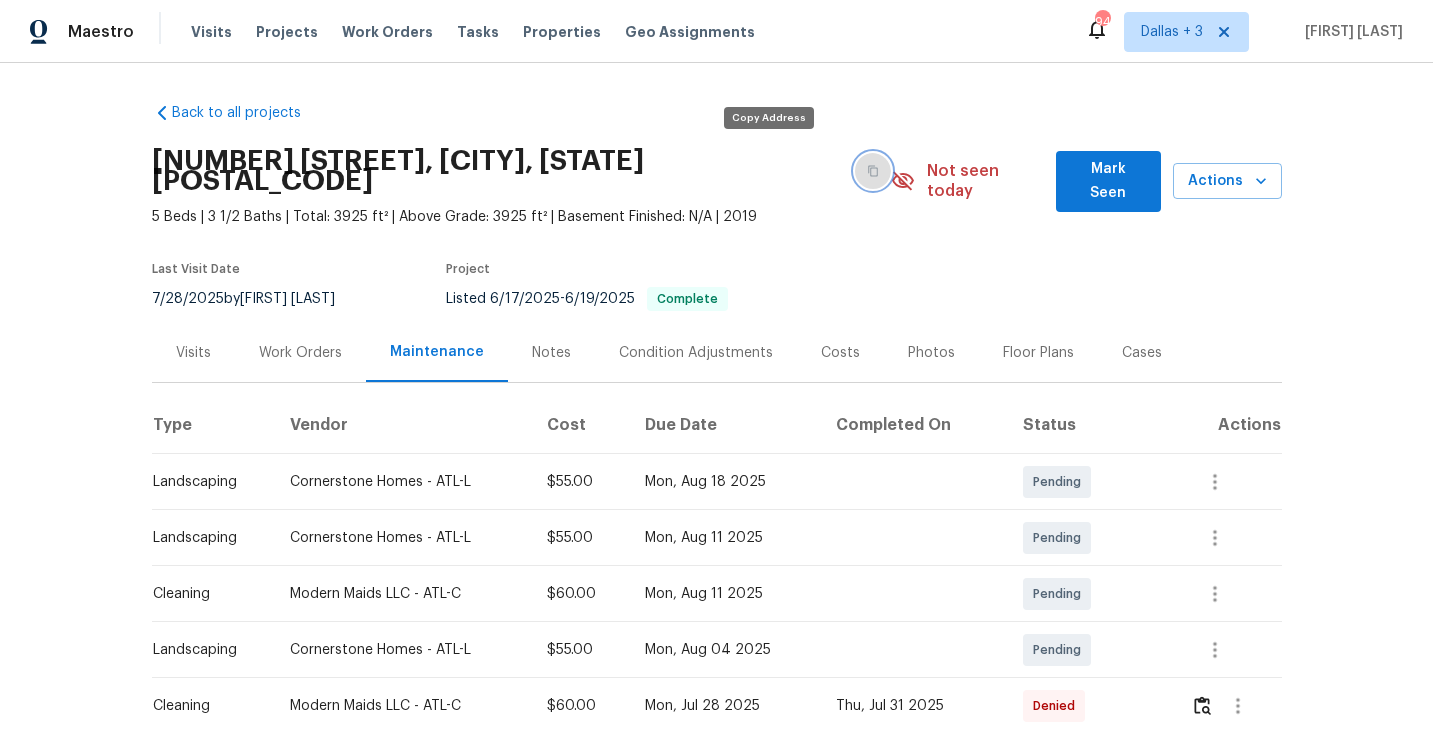 click at bounding box center [873, 171] 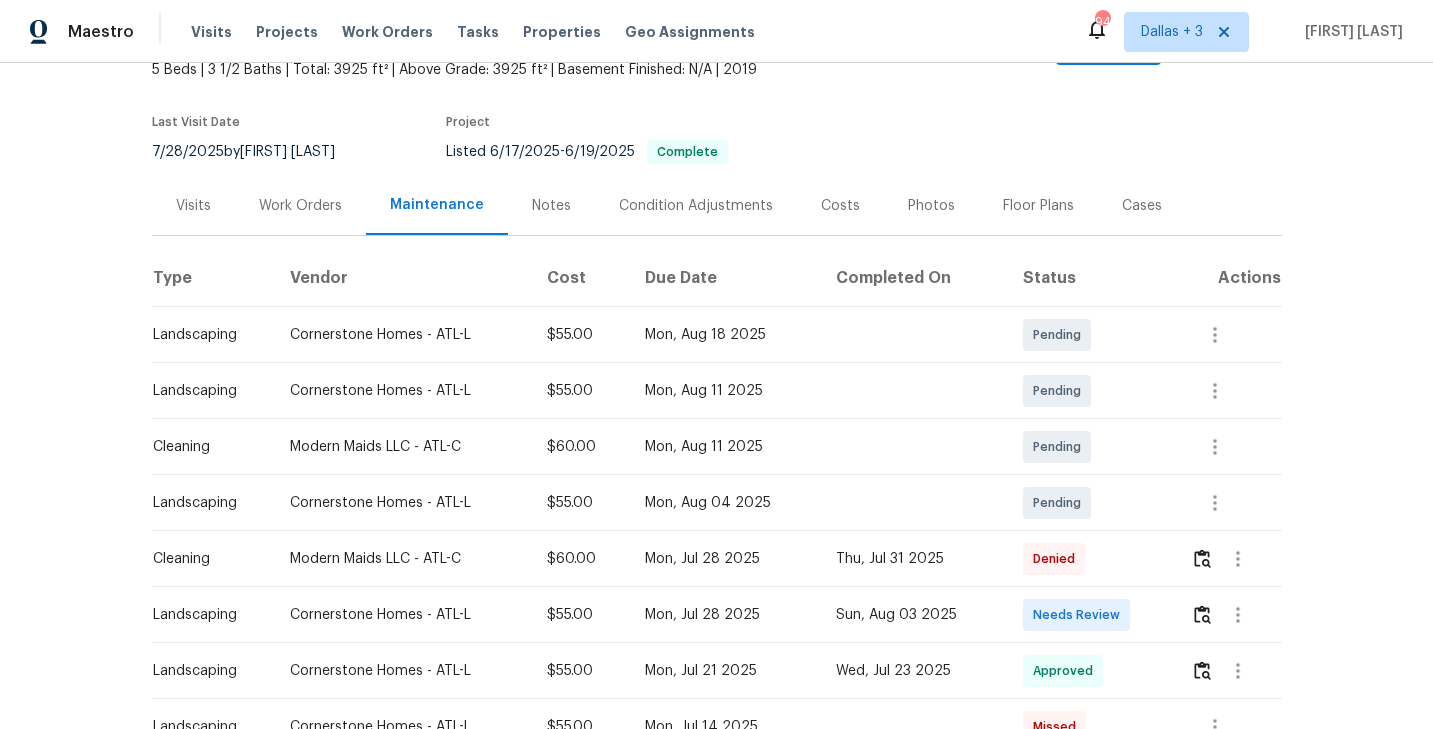 scroll, scrollTop: 297, scrollLeft: 0, axis: vertical 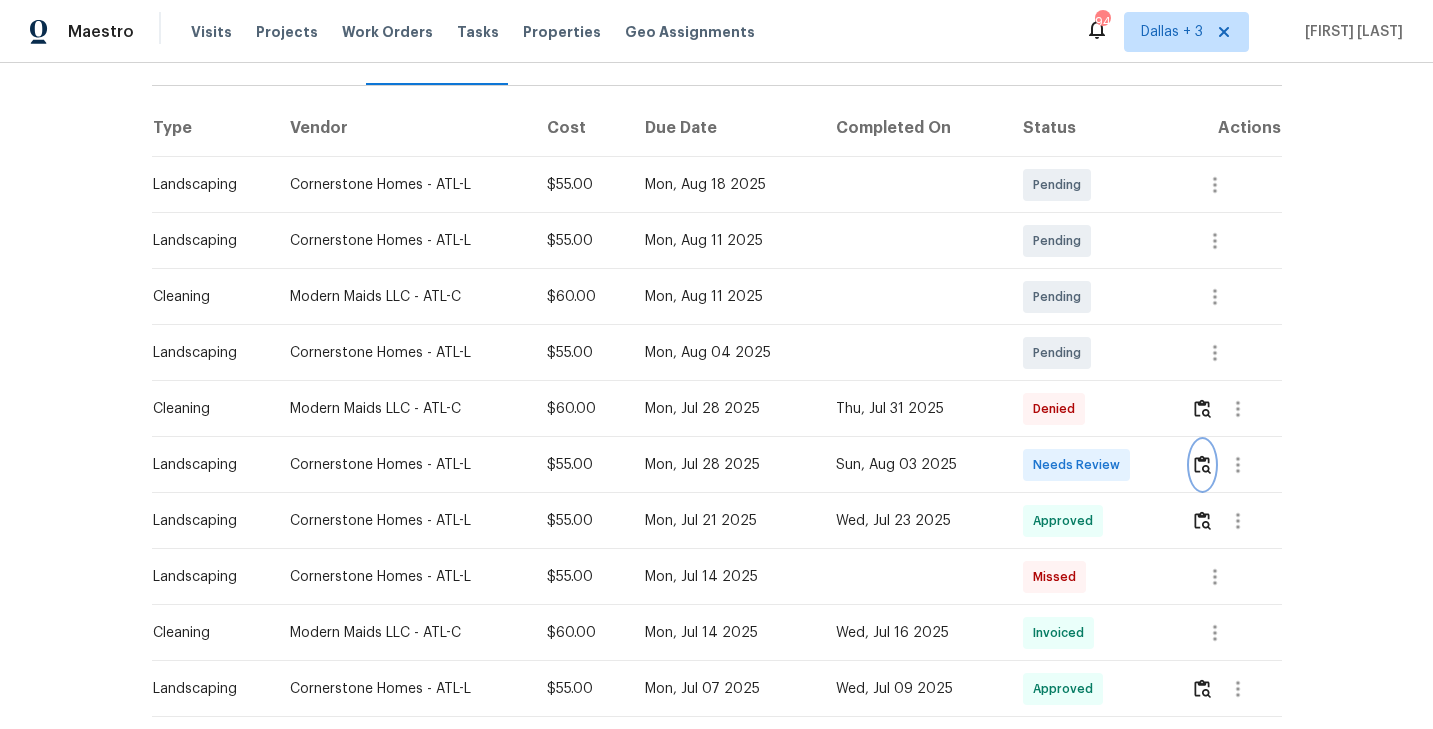 click at bounding box center [1202, 464] 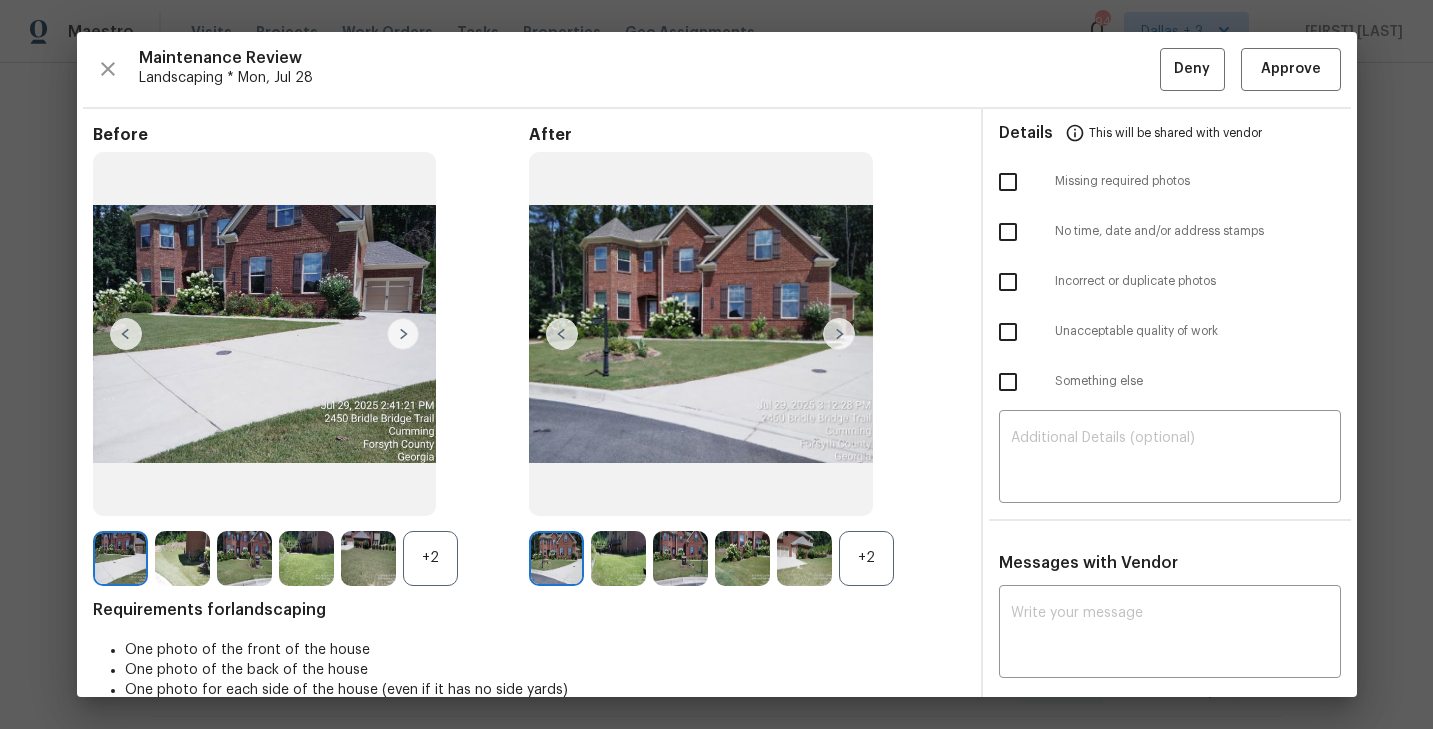 click on "+2" at bounding box center [866, 558] 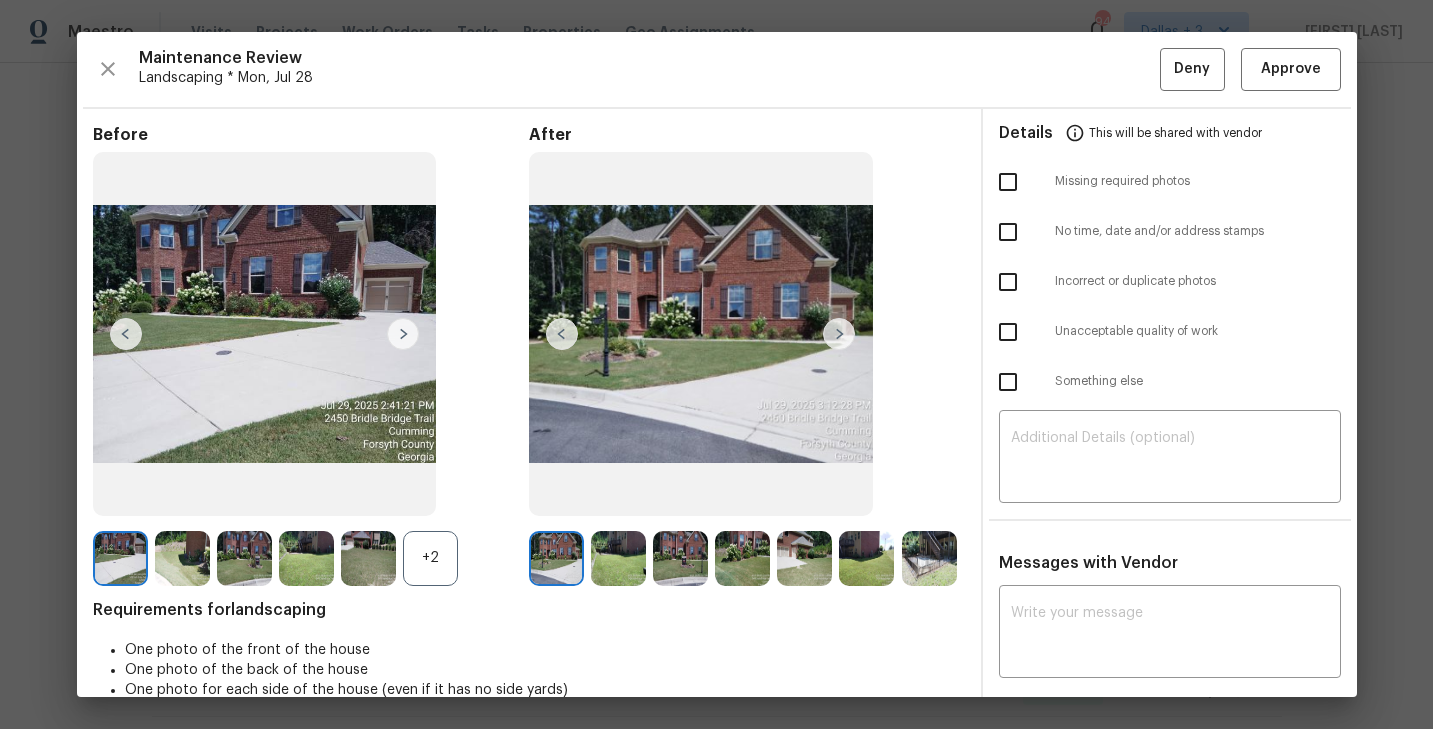 click on "+2" at bounding box center [430, 558] 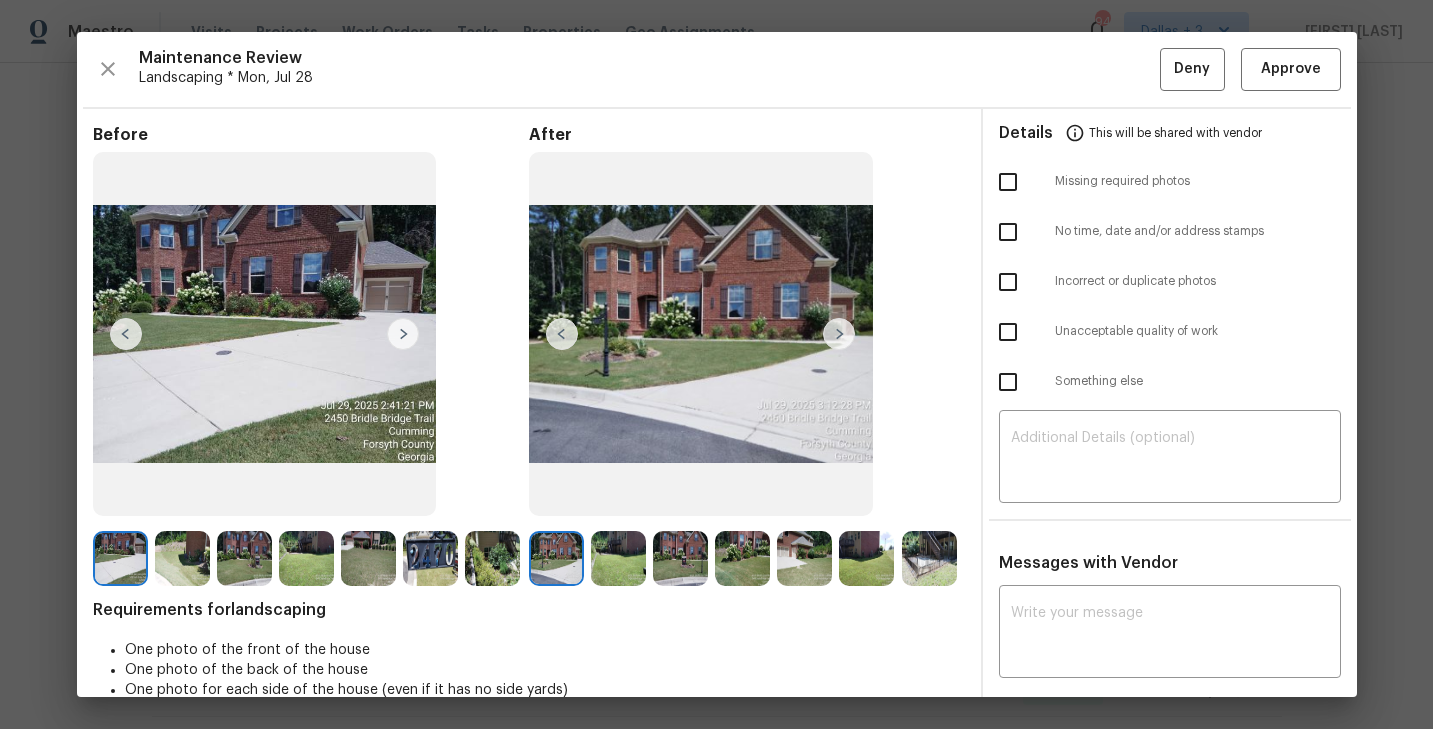 click at bounding box center (618, 558) 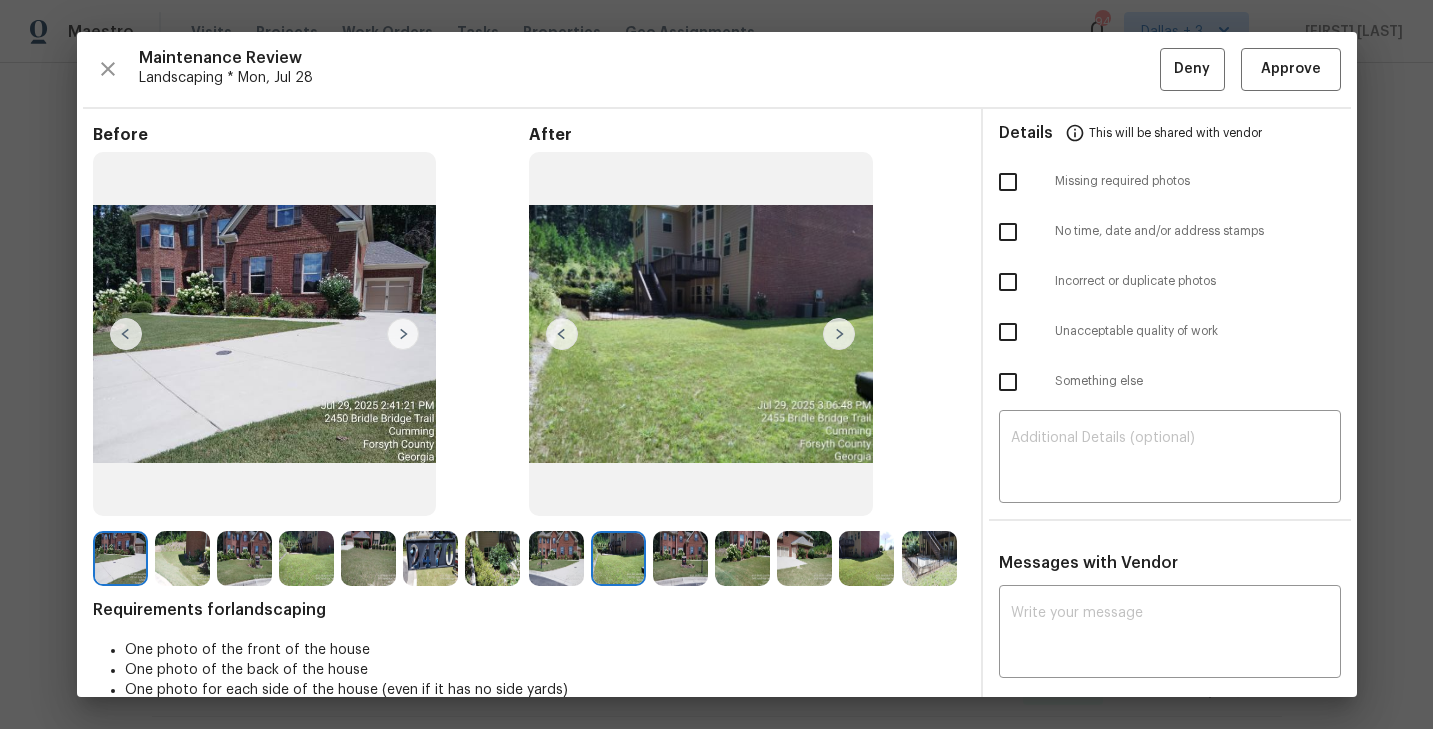 click at bounding box center (680, 558) 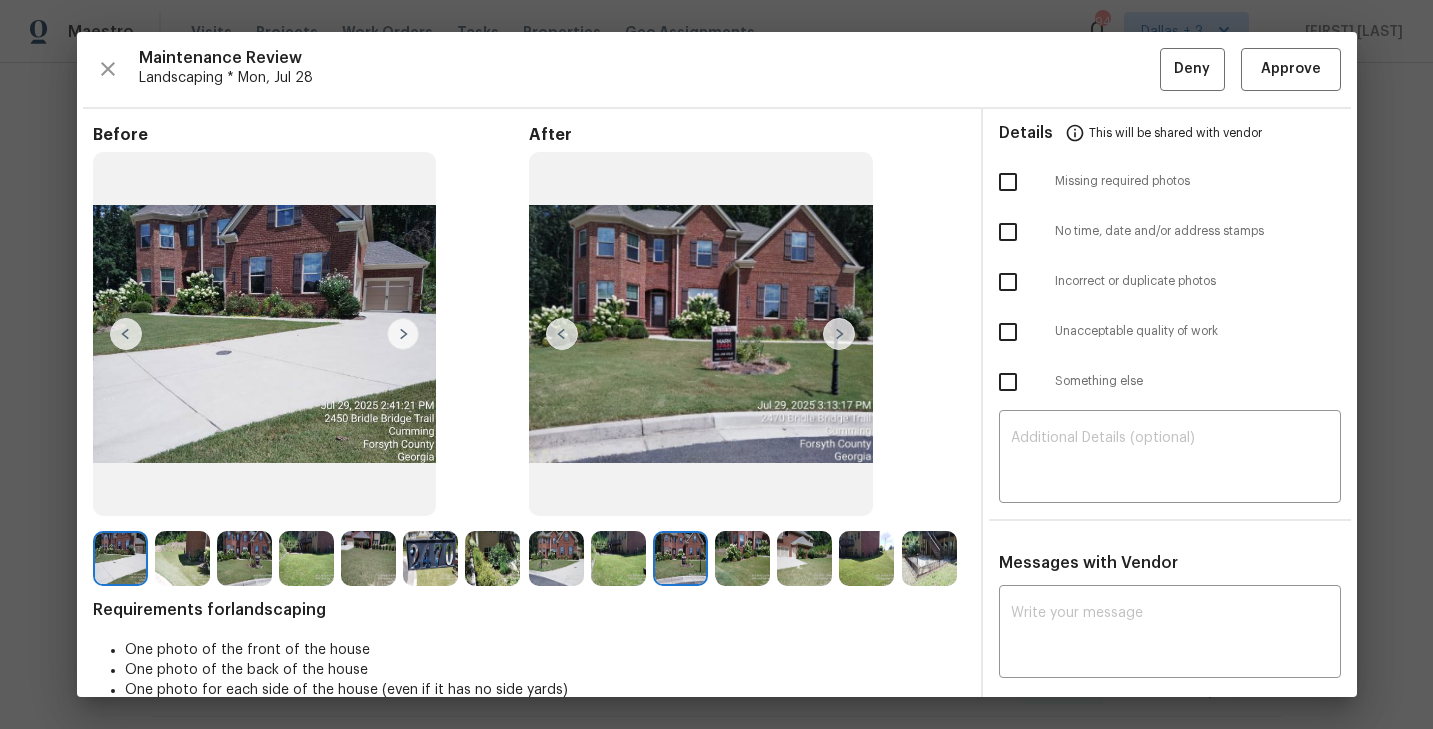 click at bounding box center (742, 558) 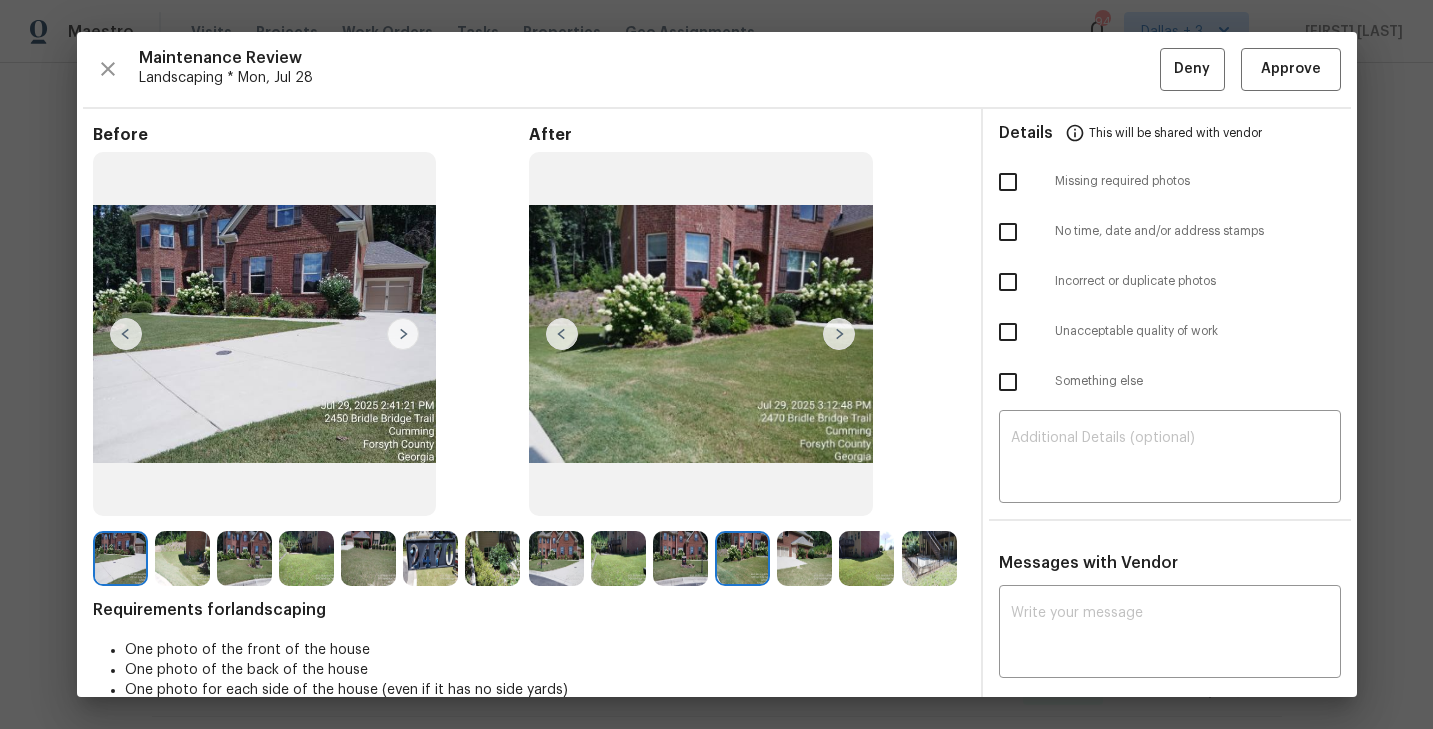 click at bounding box center [804, 558] 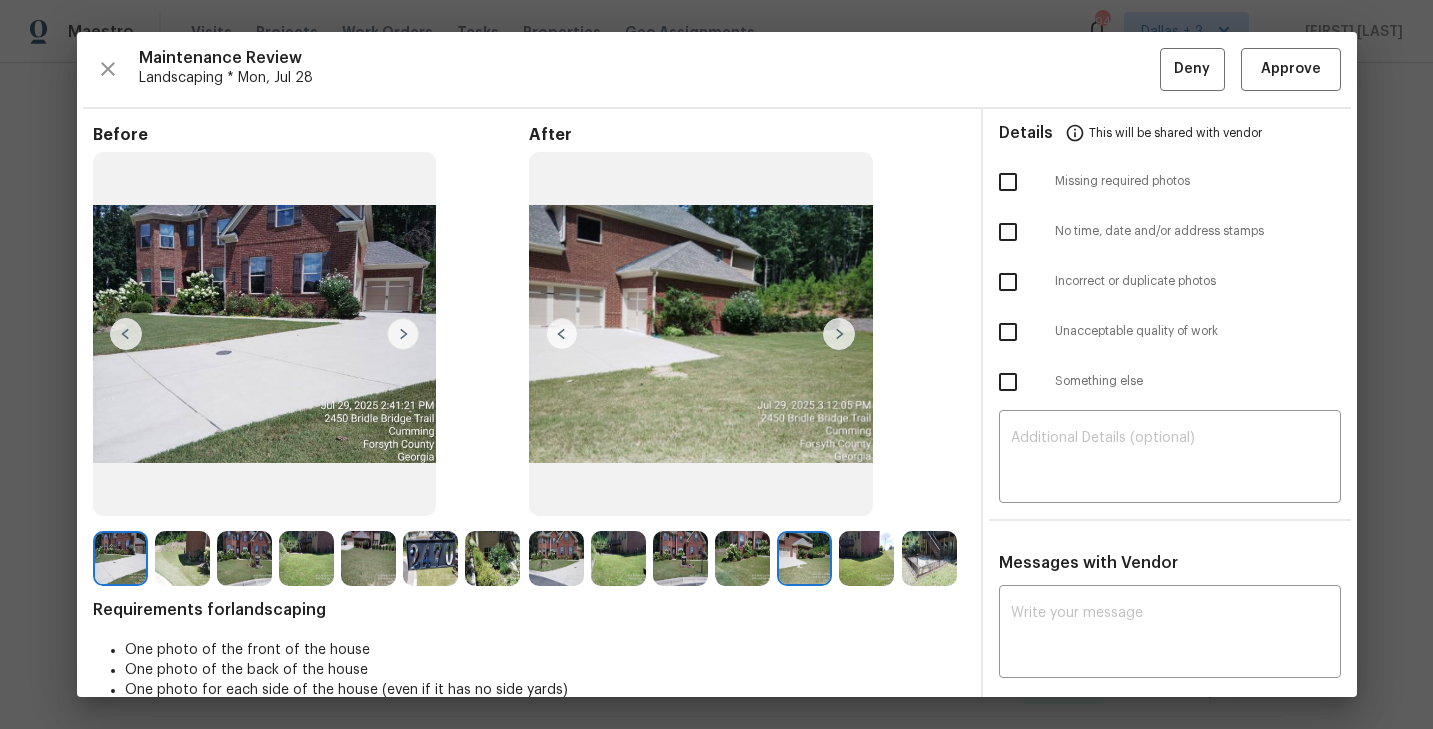 click at bounding box center [866, 558] 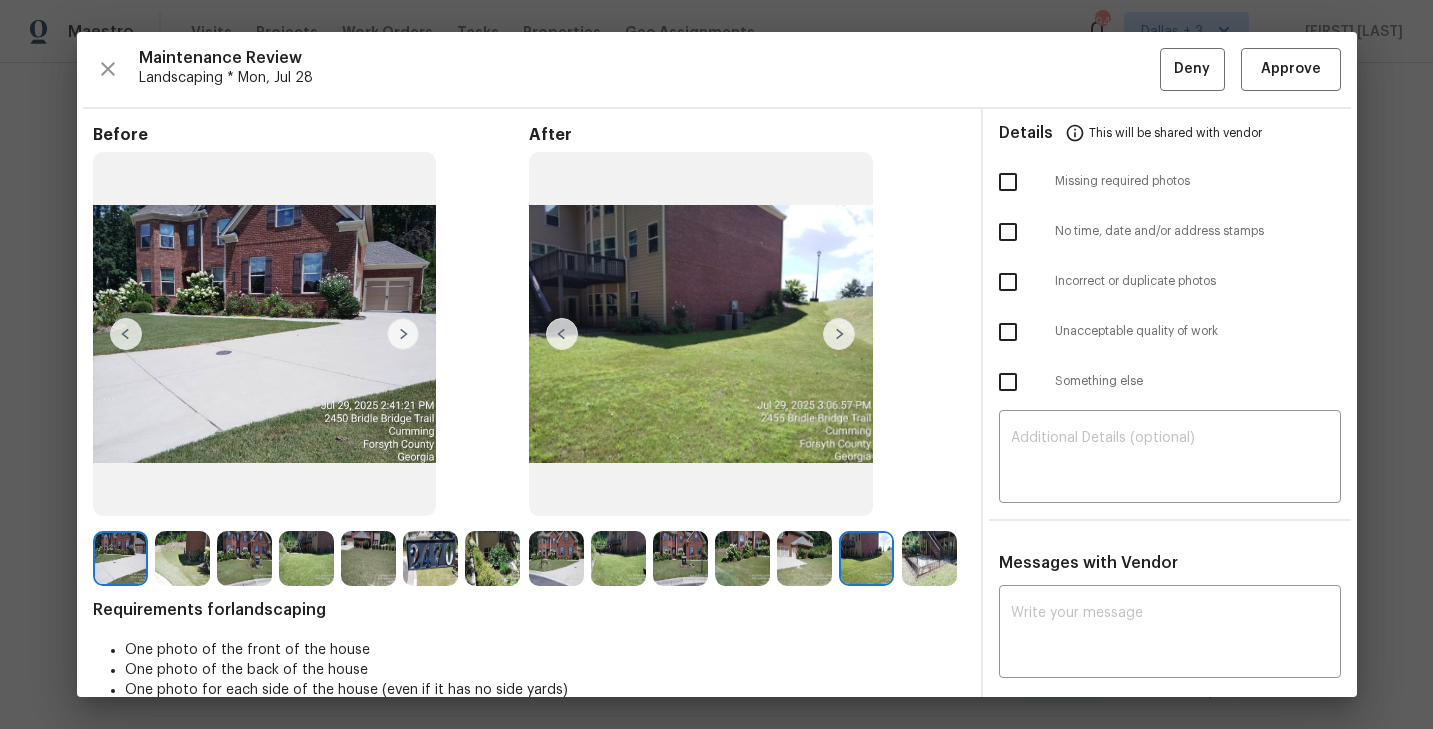 click at bounding box center (929, 558) 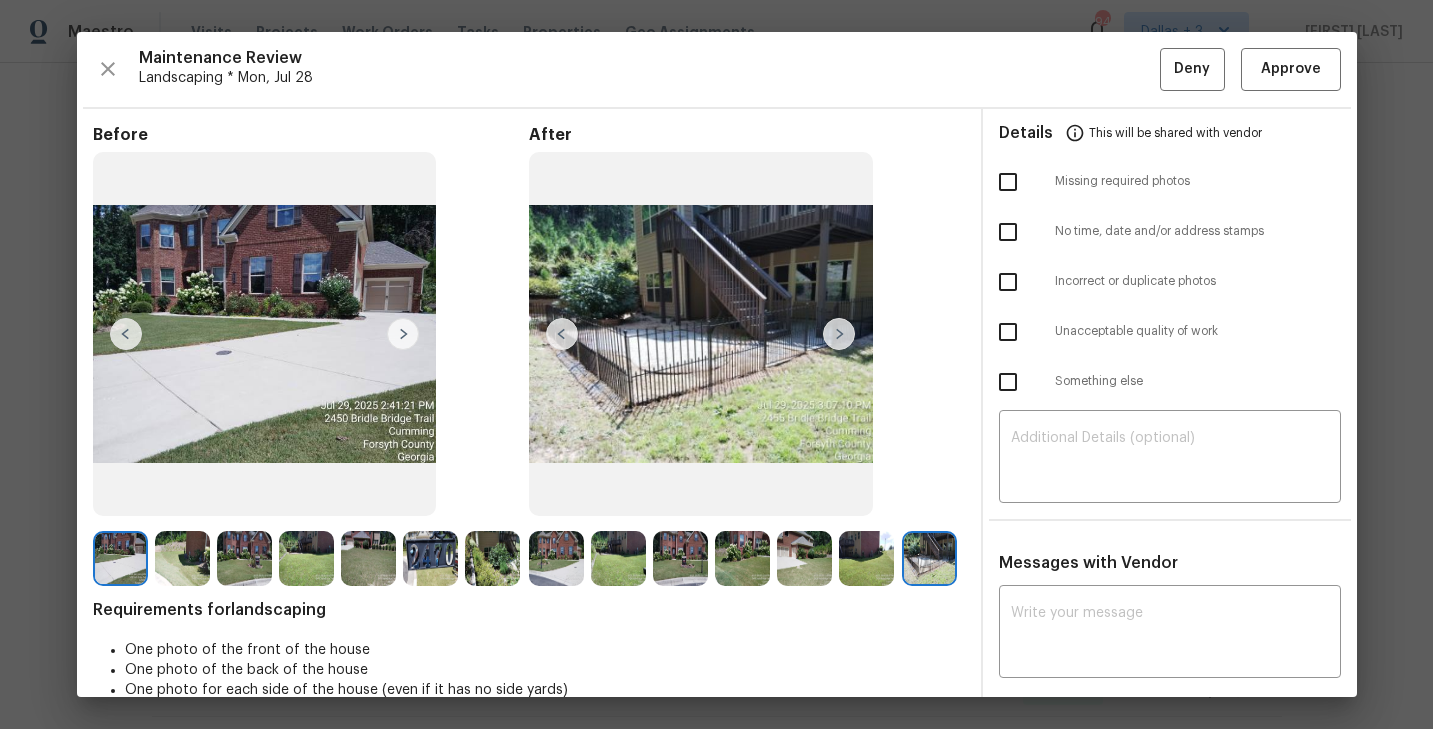 click at bounding box center (120, 558) 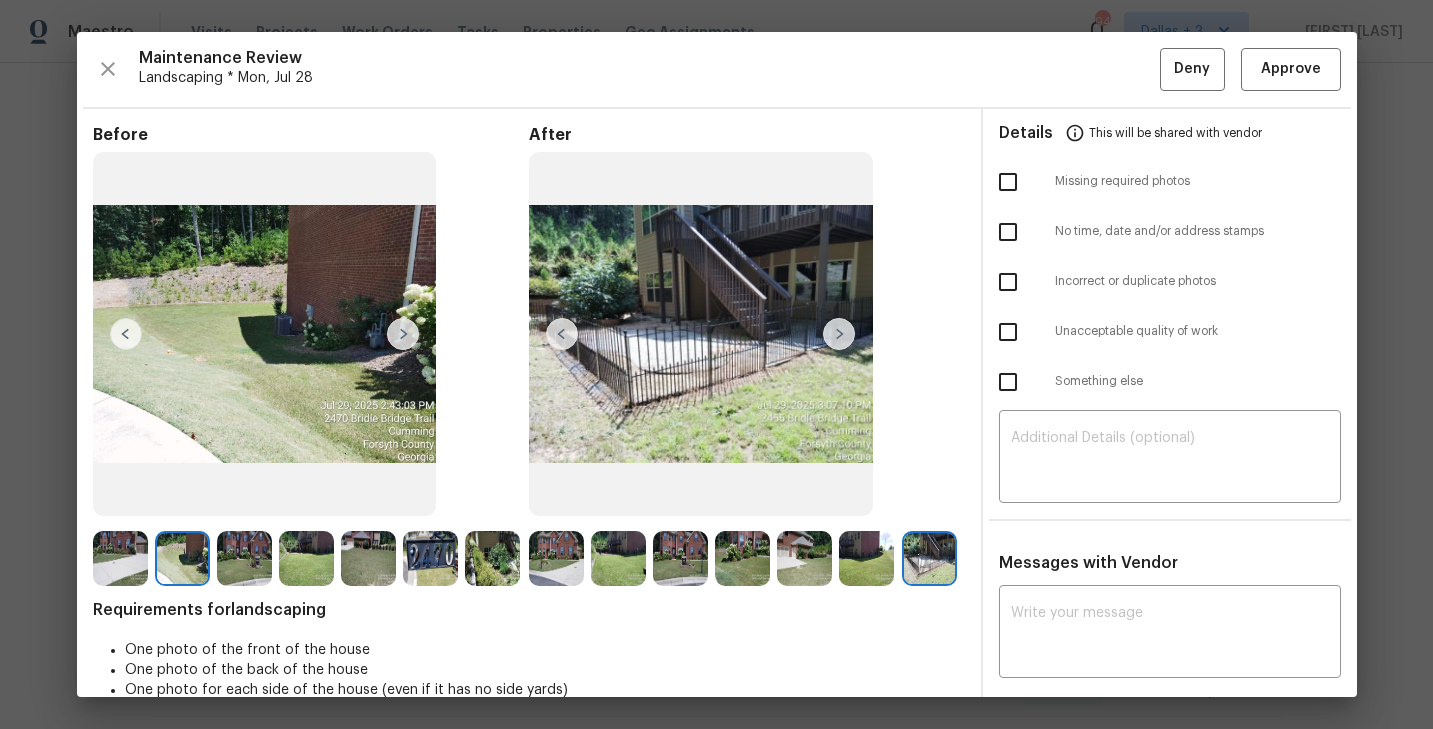 click at bounding box center (403, 334) 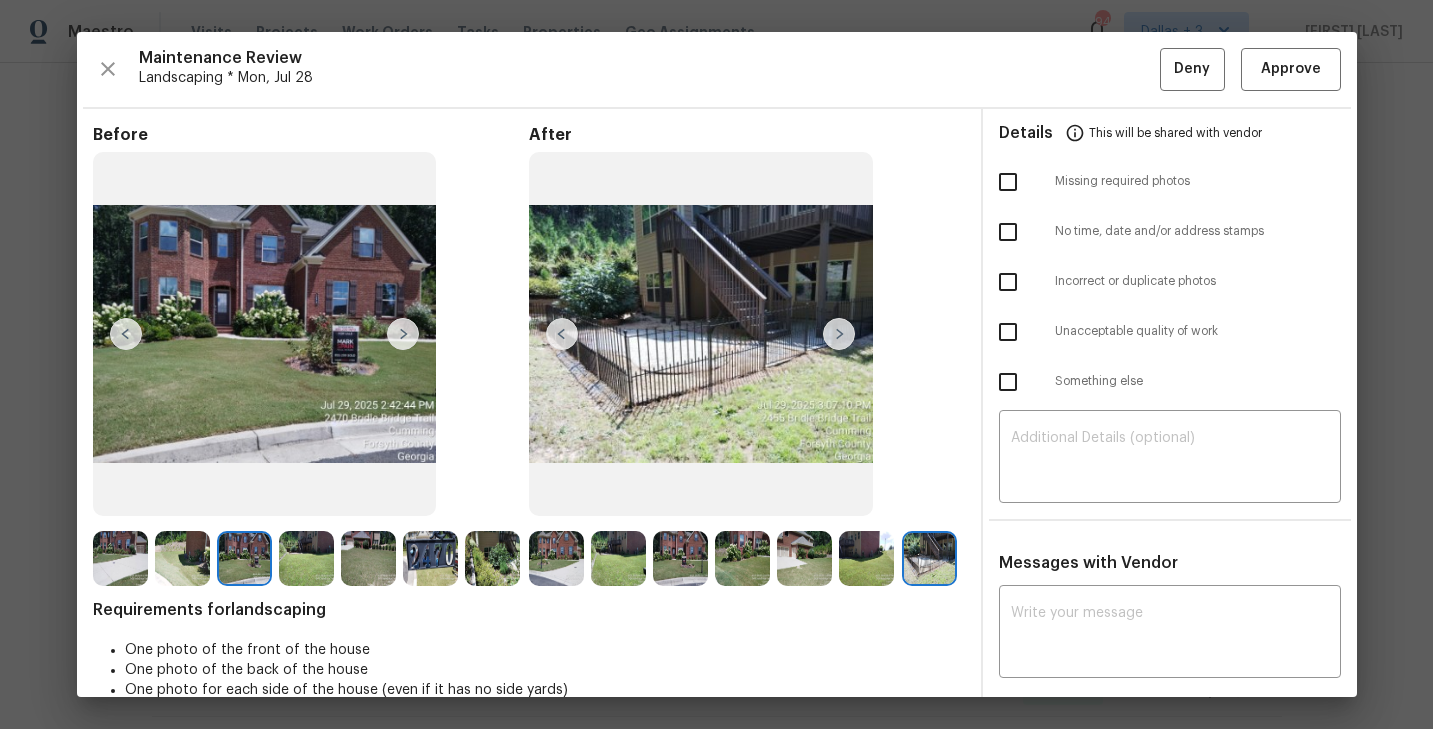 click at bounding box center (403, 334) 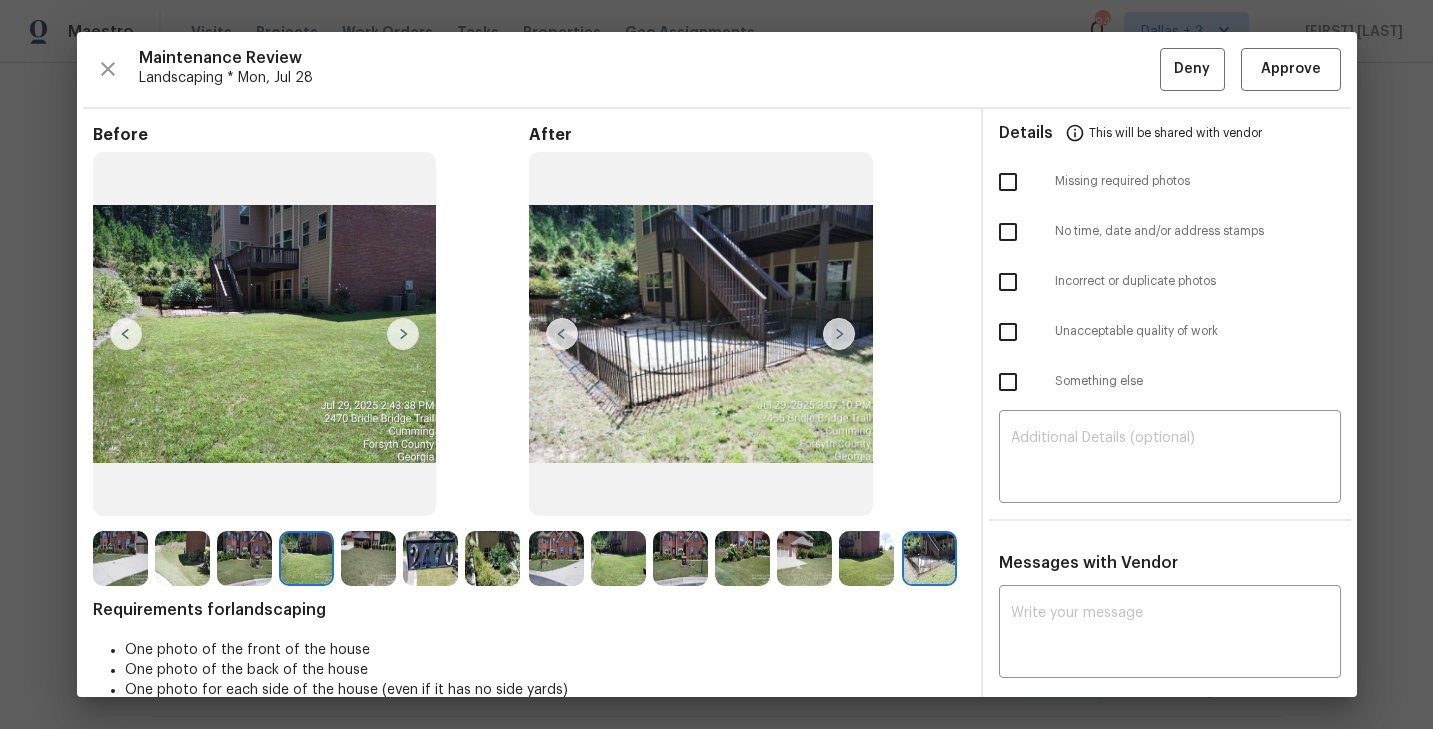 click at bounding box center [403, 334] 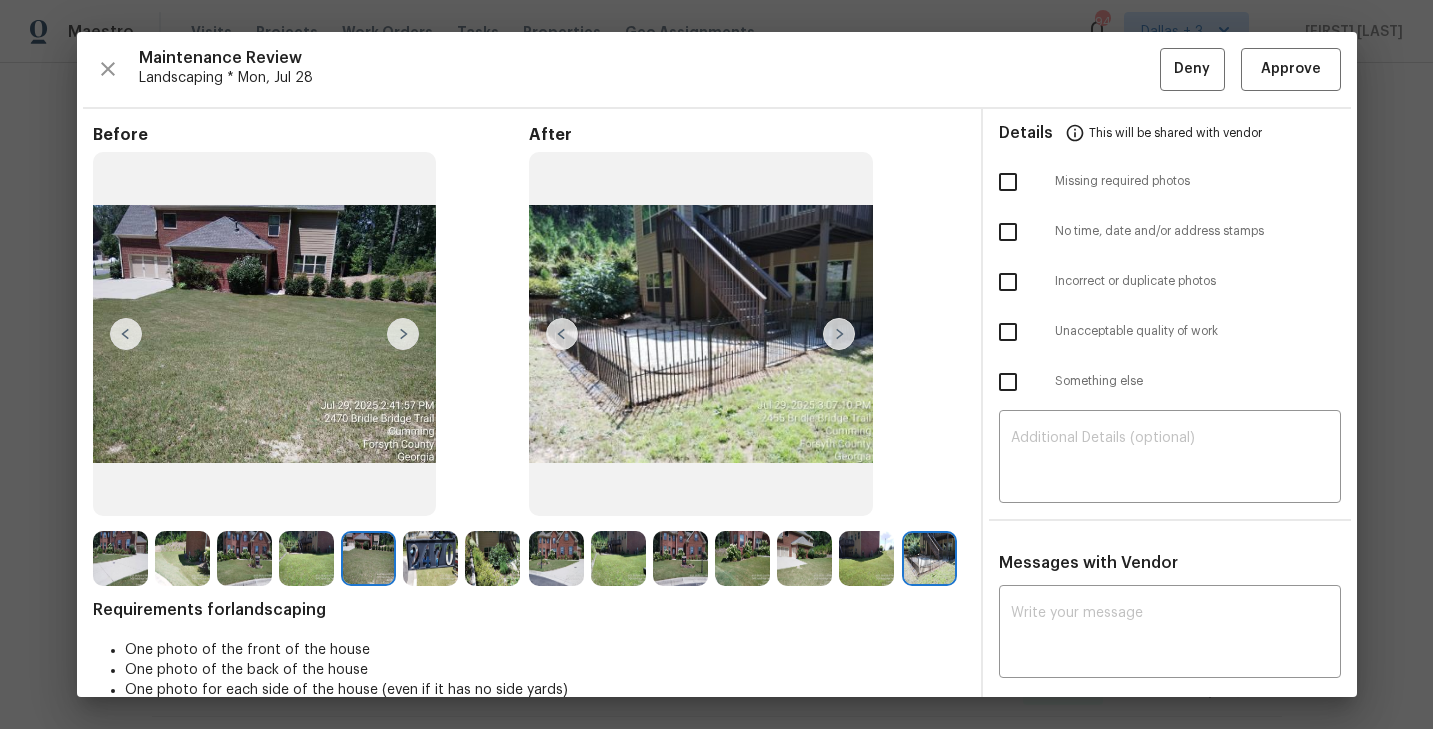click at bounding box center (403, 334) 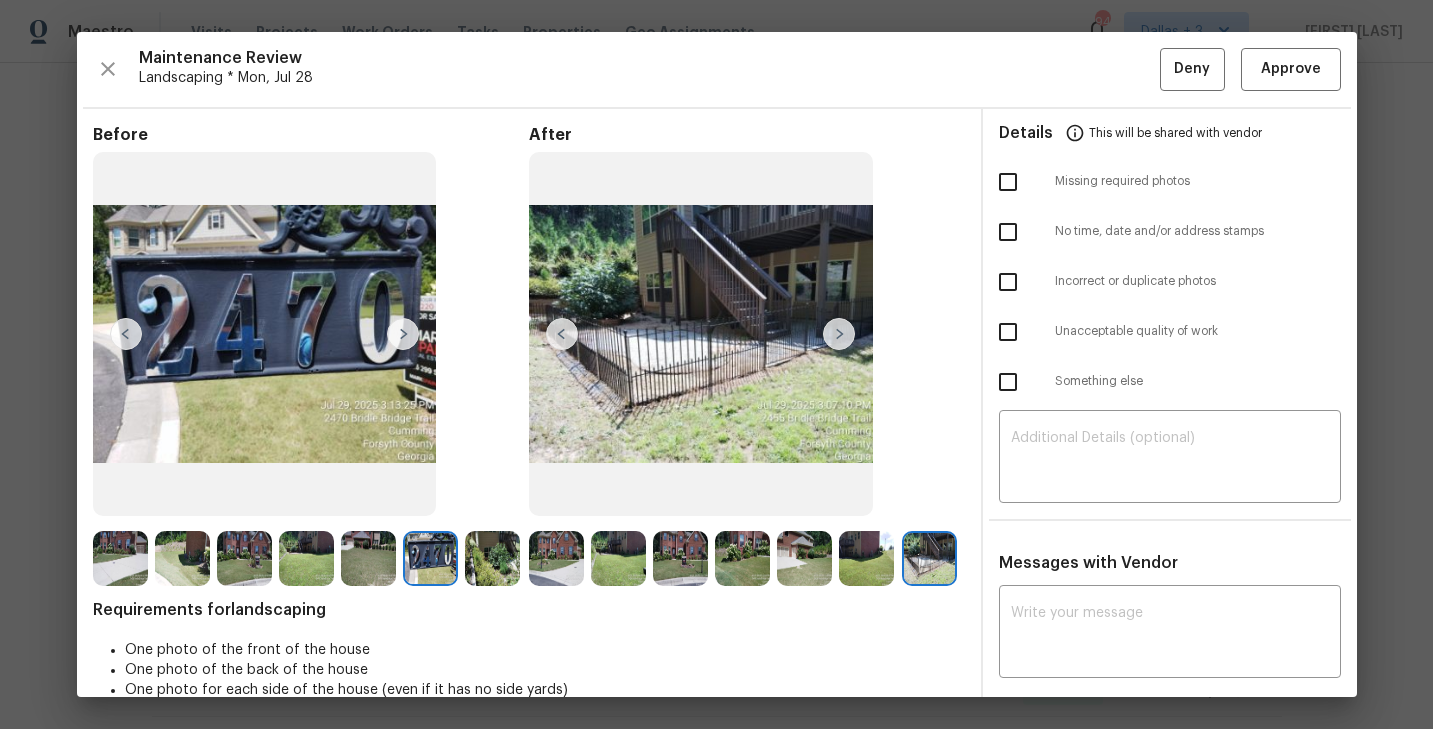 scroll, scrollTop: 0, scrollLeft: 0, axis: both 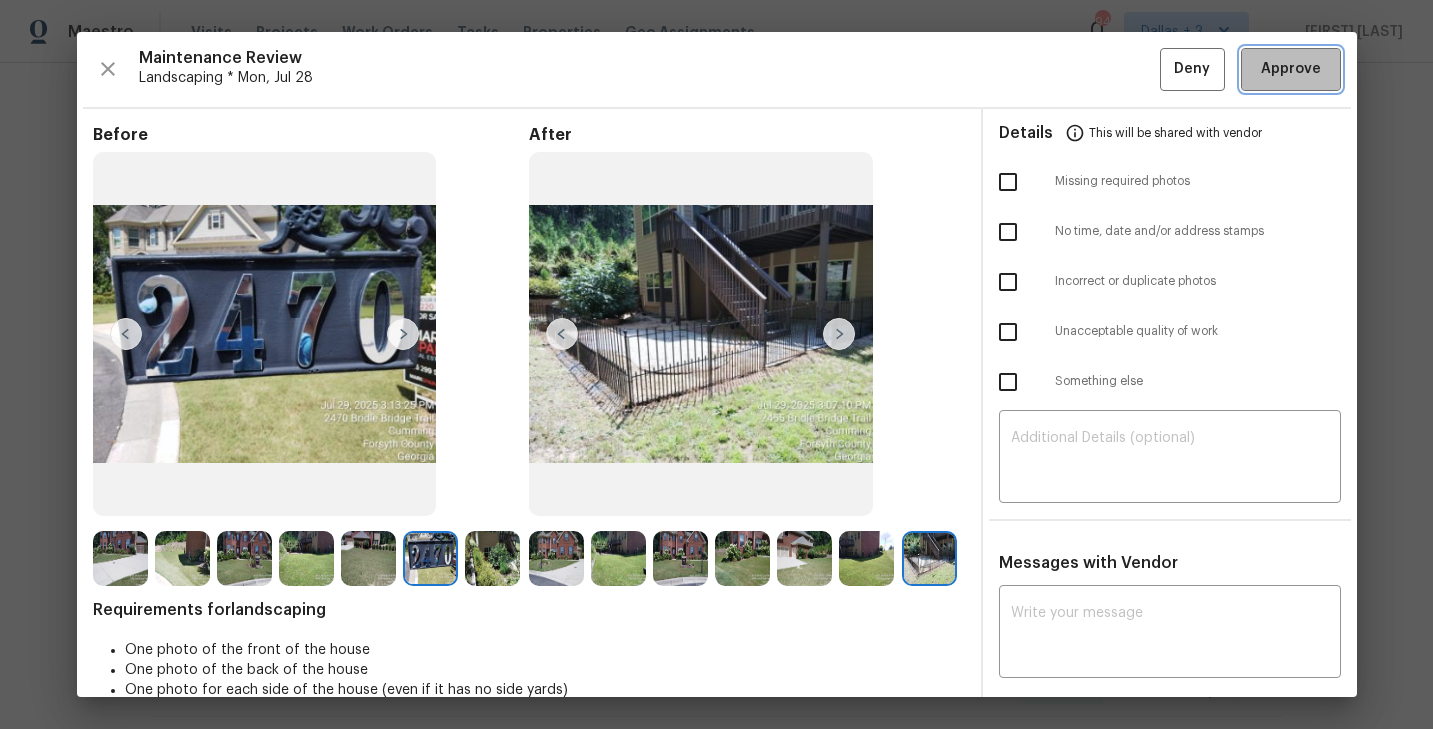 click on "Approve" at bounding box center [1291, 69] 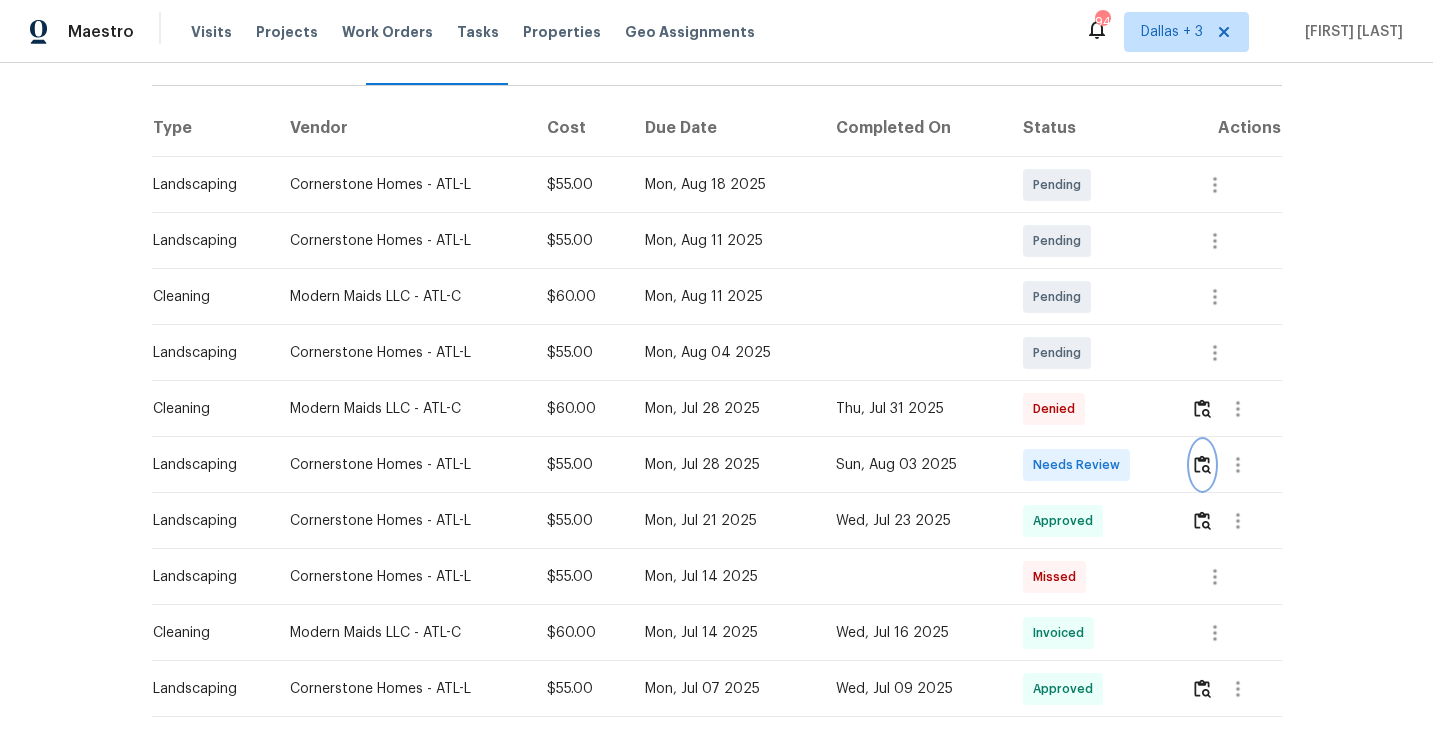scroll, scrollTop: 0, scrollLeft: 0, axis: both 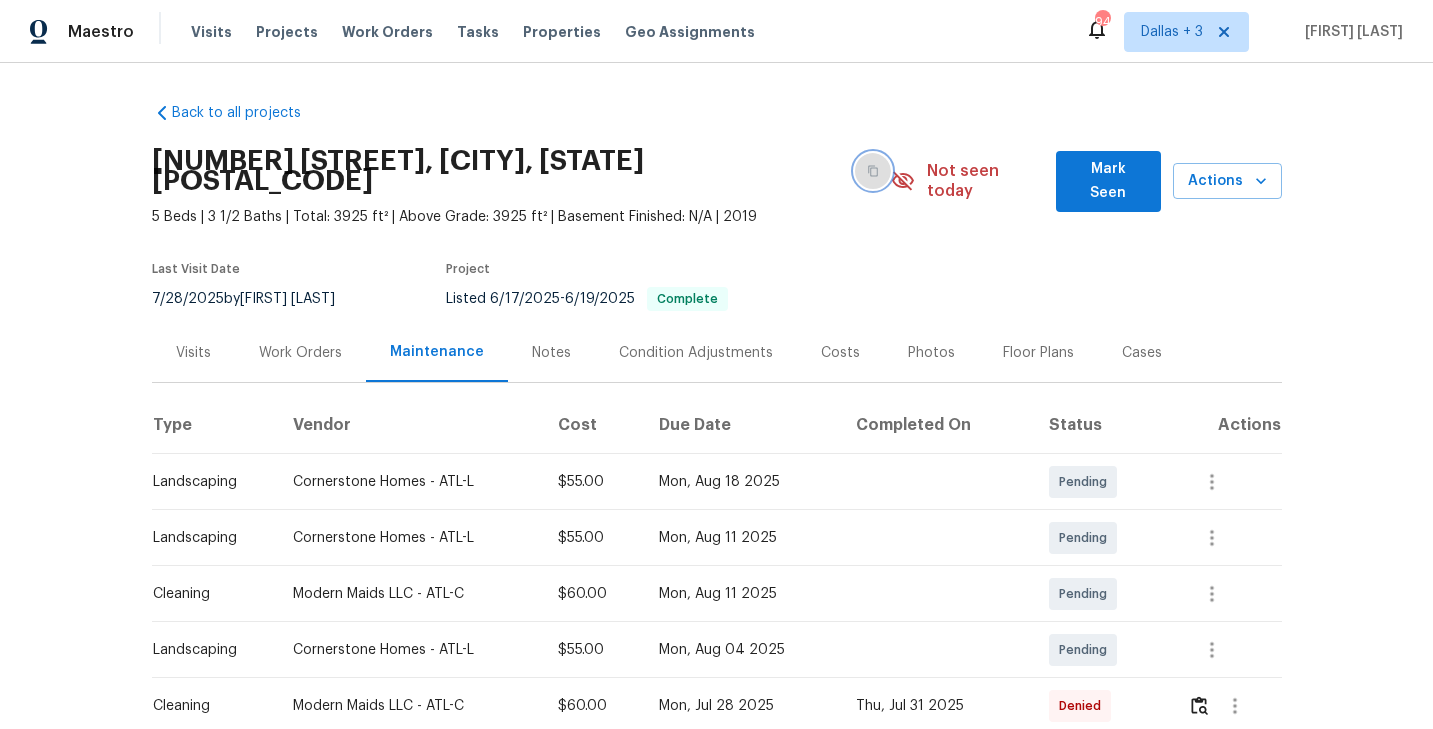 click 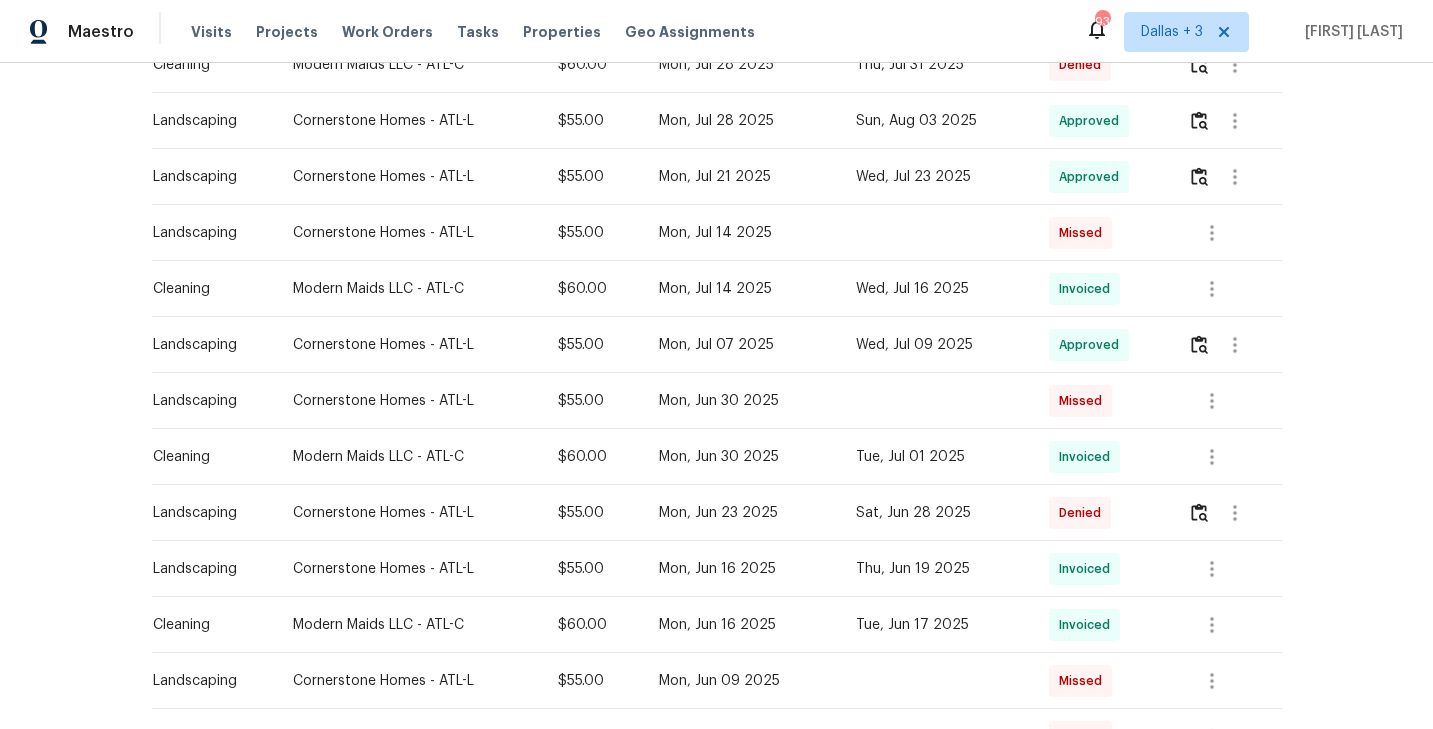 scroll, scrollTop: 0, scrollLeft: 0, axis: both 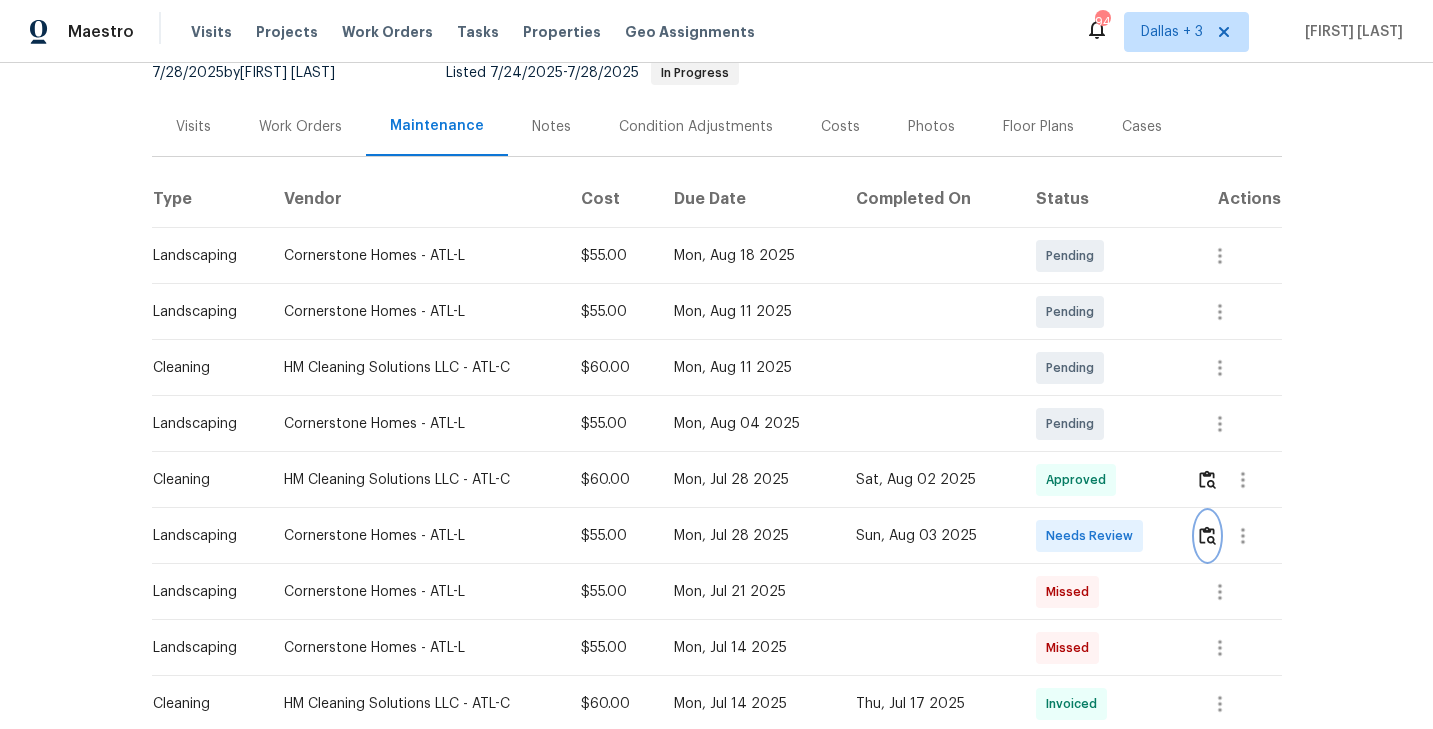 click at bounding box center [1207, 535] 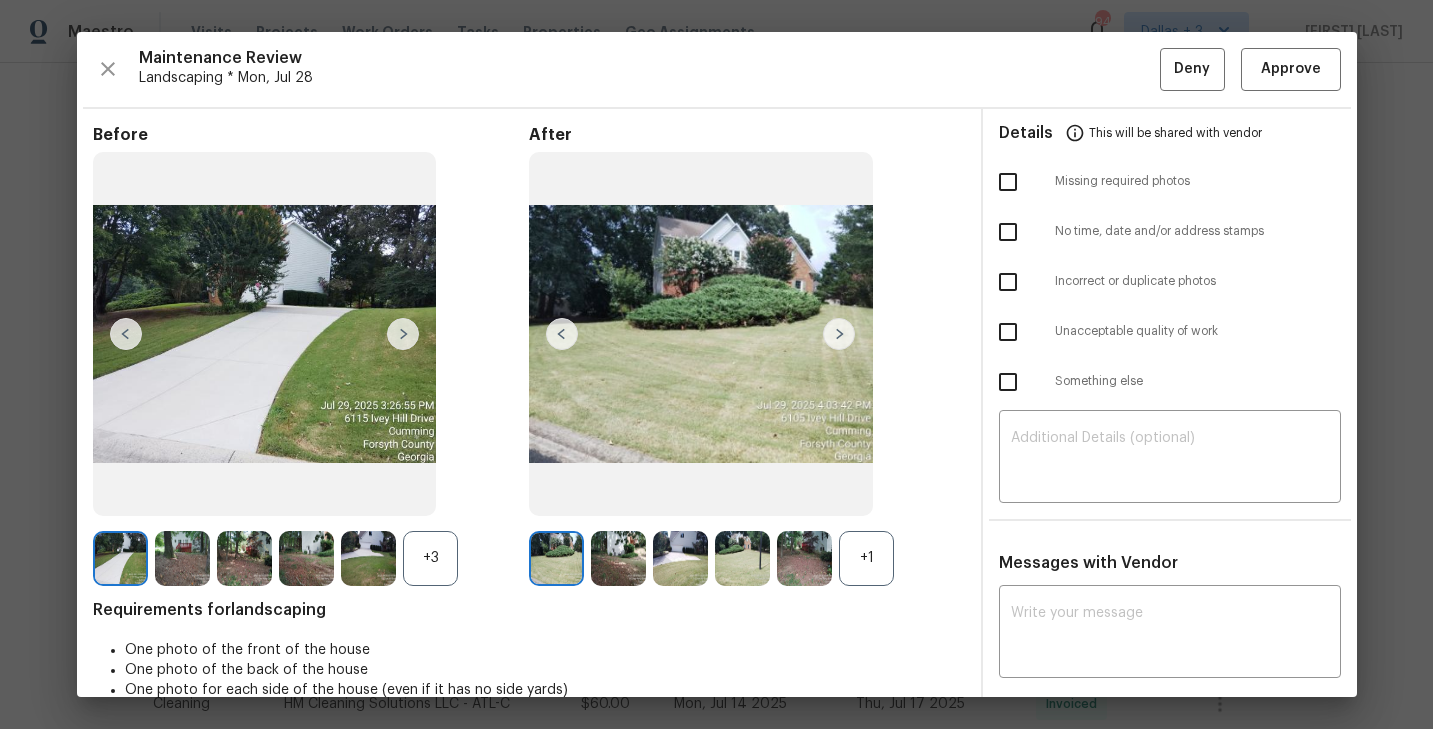 click on "+3" at bounding box center (430, 558) 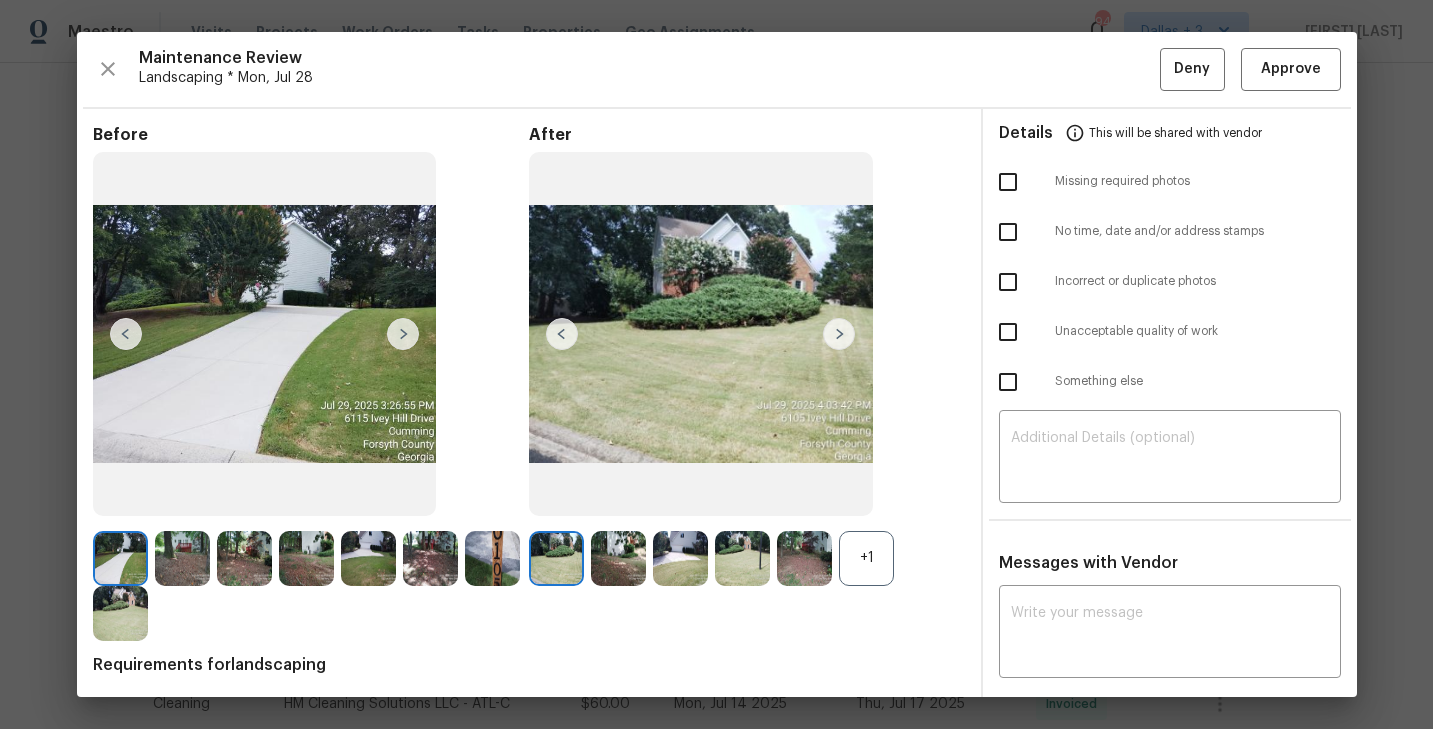 click on "+1" at bounding box center (866, 558) 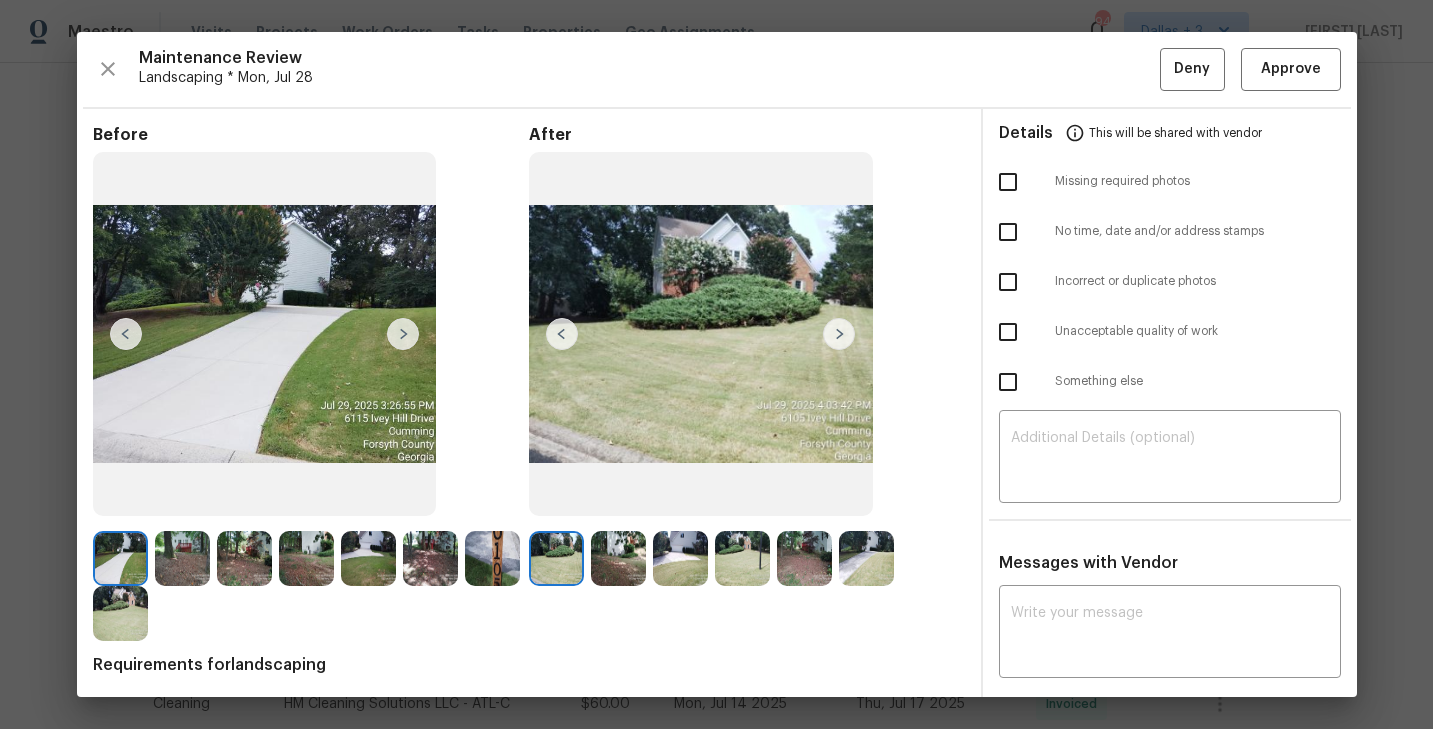 click at bounding box center (618, 558) 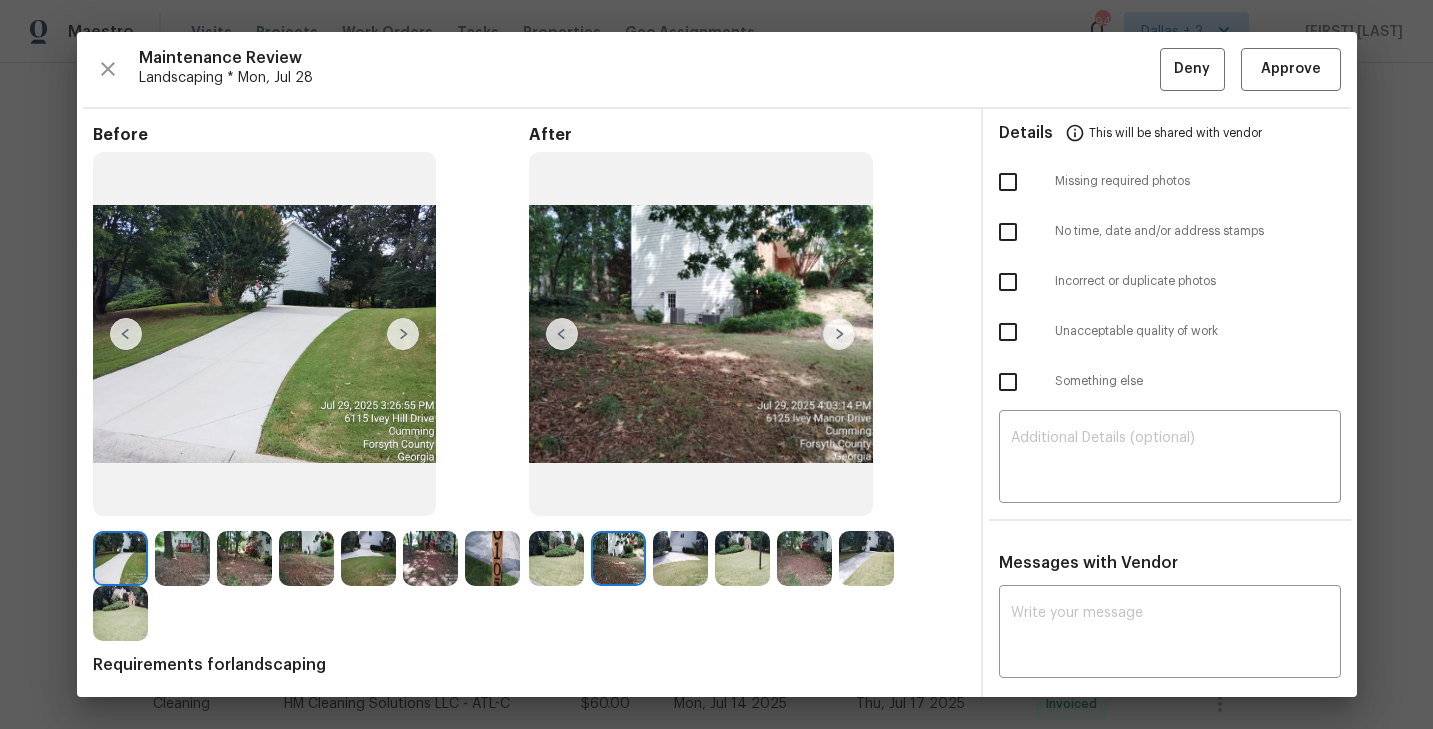 click at bounding box center [680, 558] 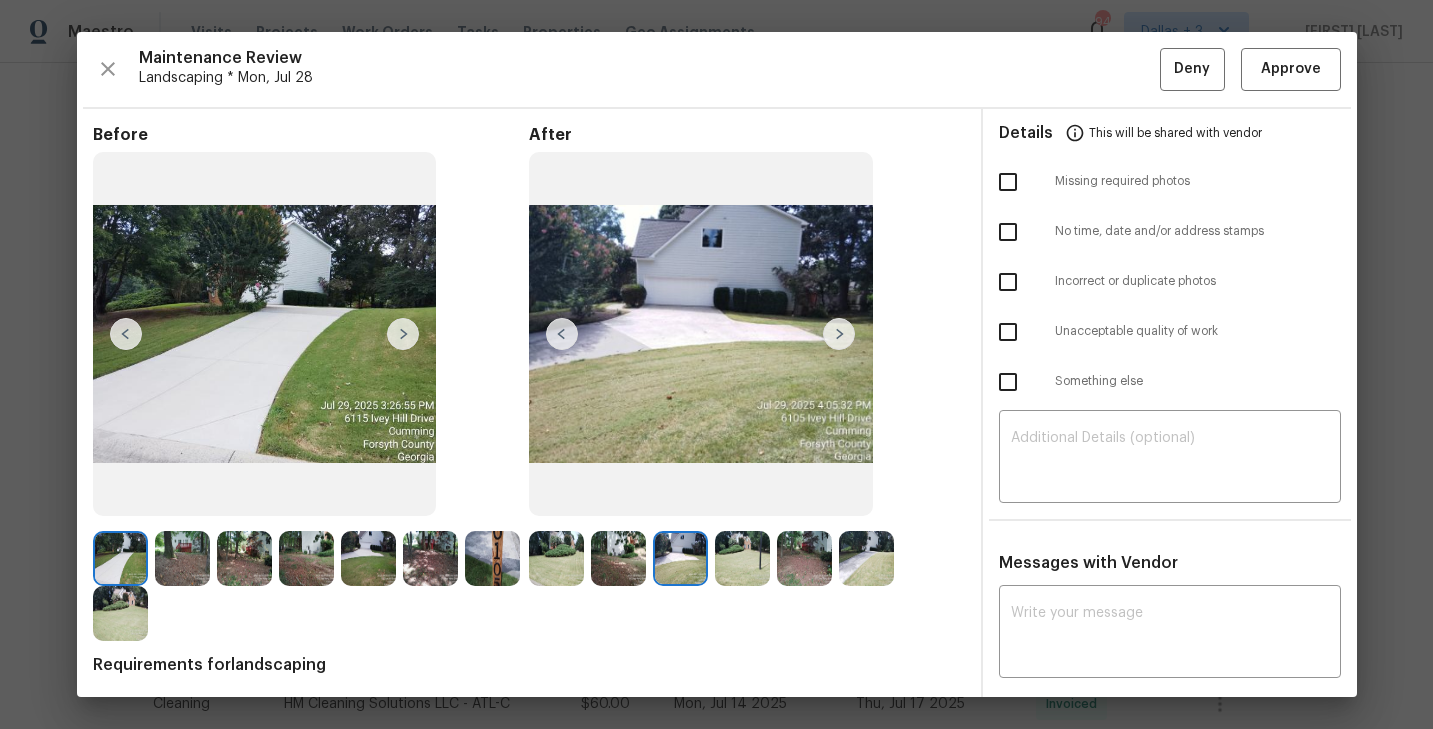 click at bounding box center (684, 558) 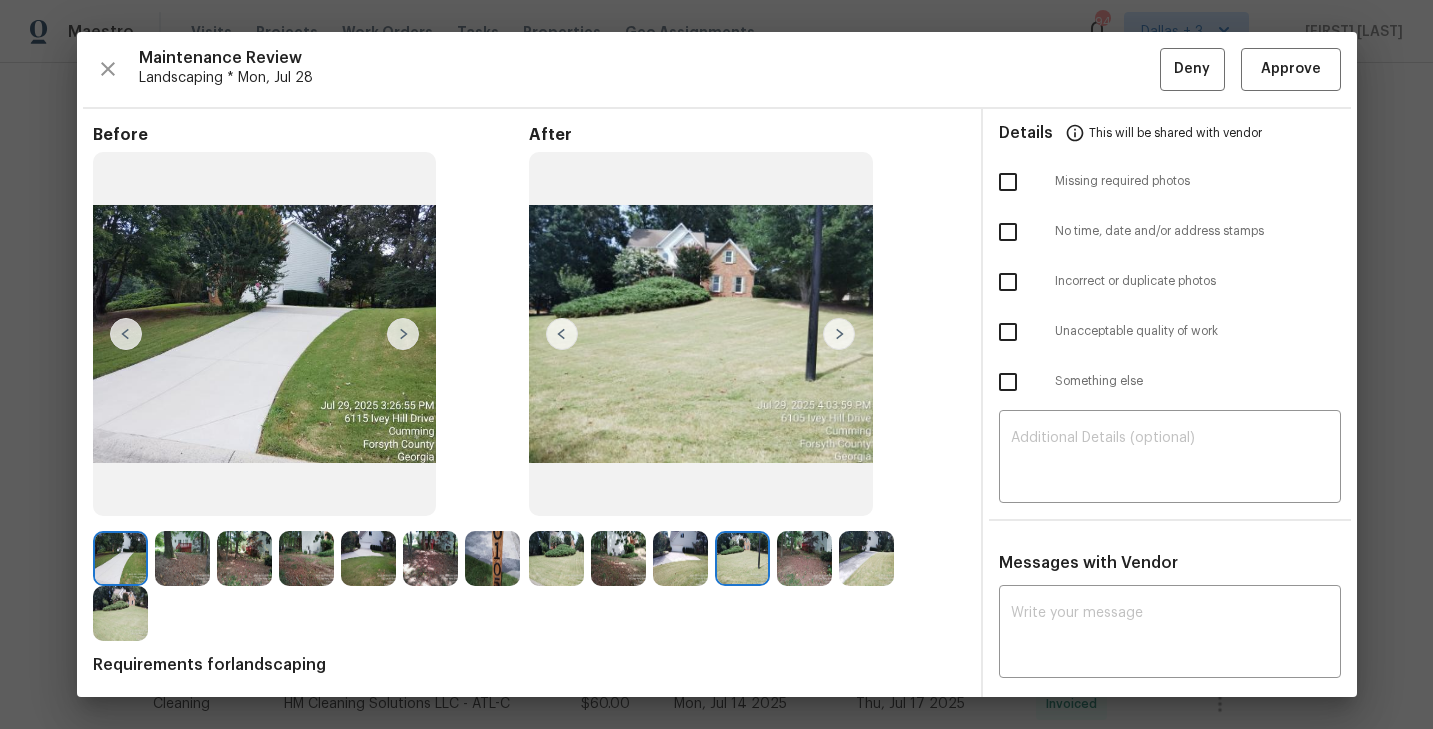 click at bounding box center (804, 558) 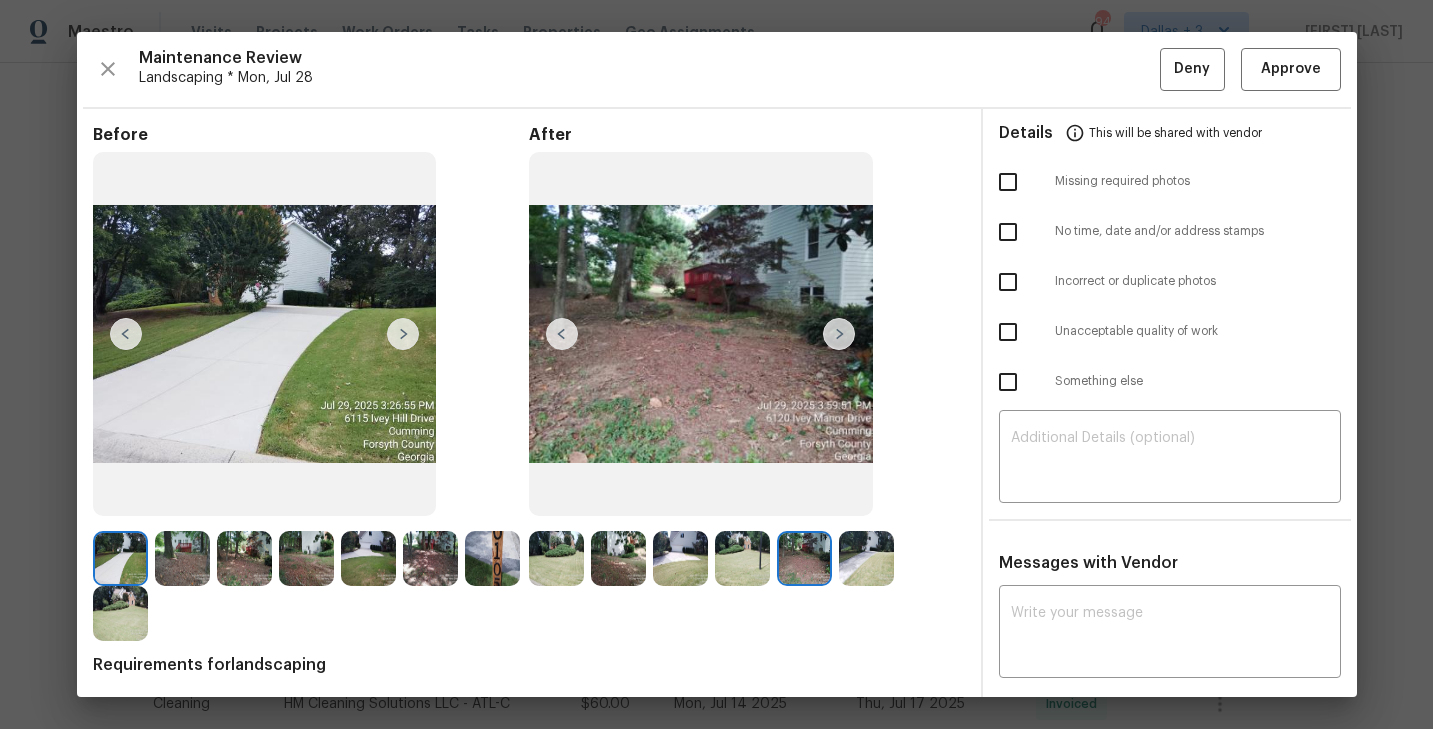 click at bounding box center (866, 558) 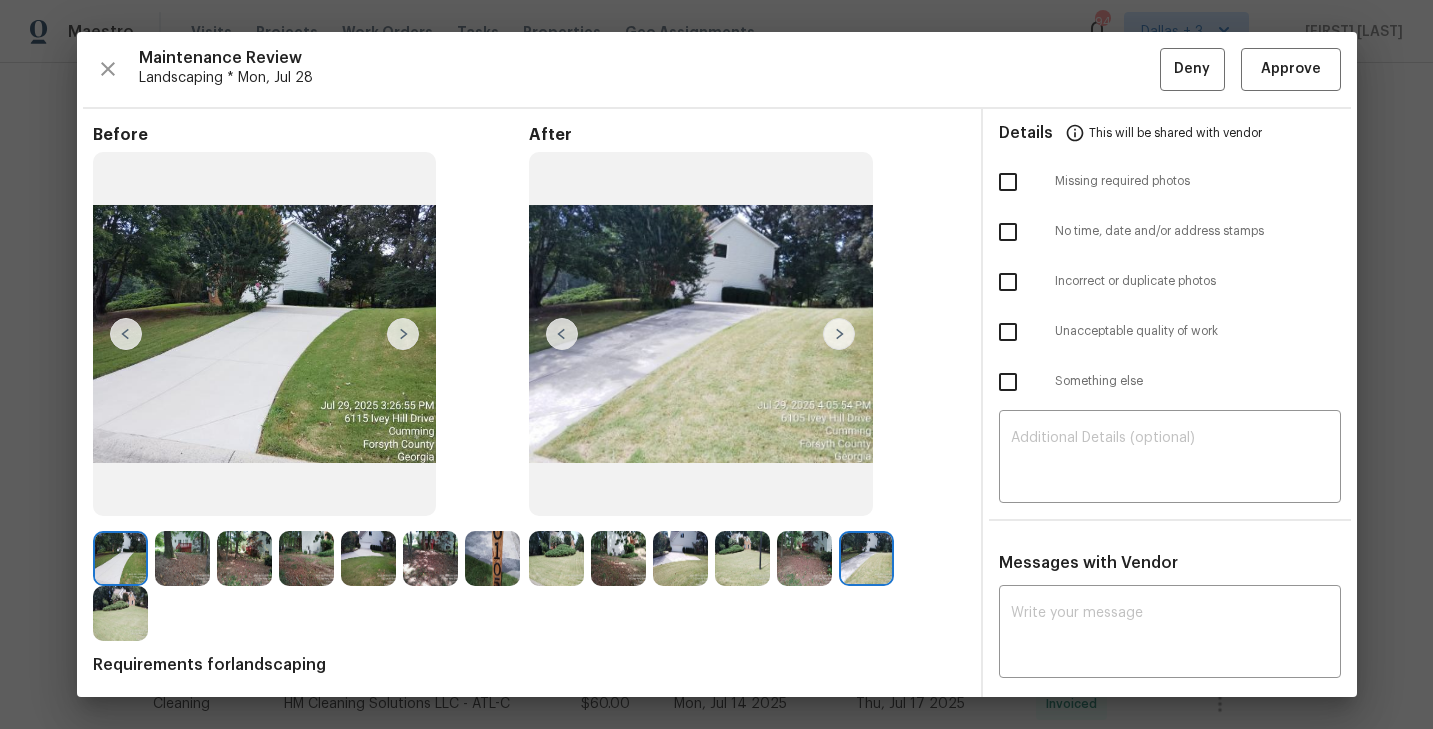 click at bounding box center (556, 558) 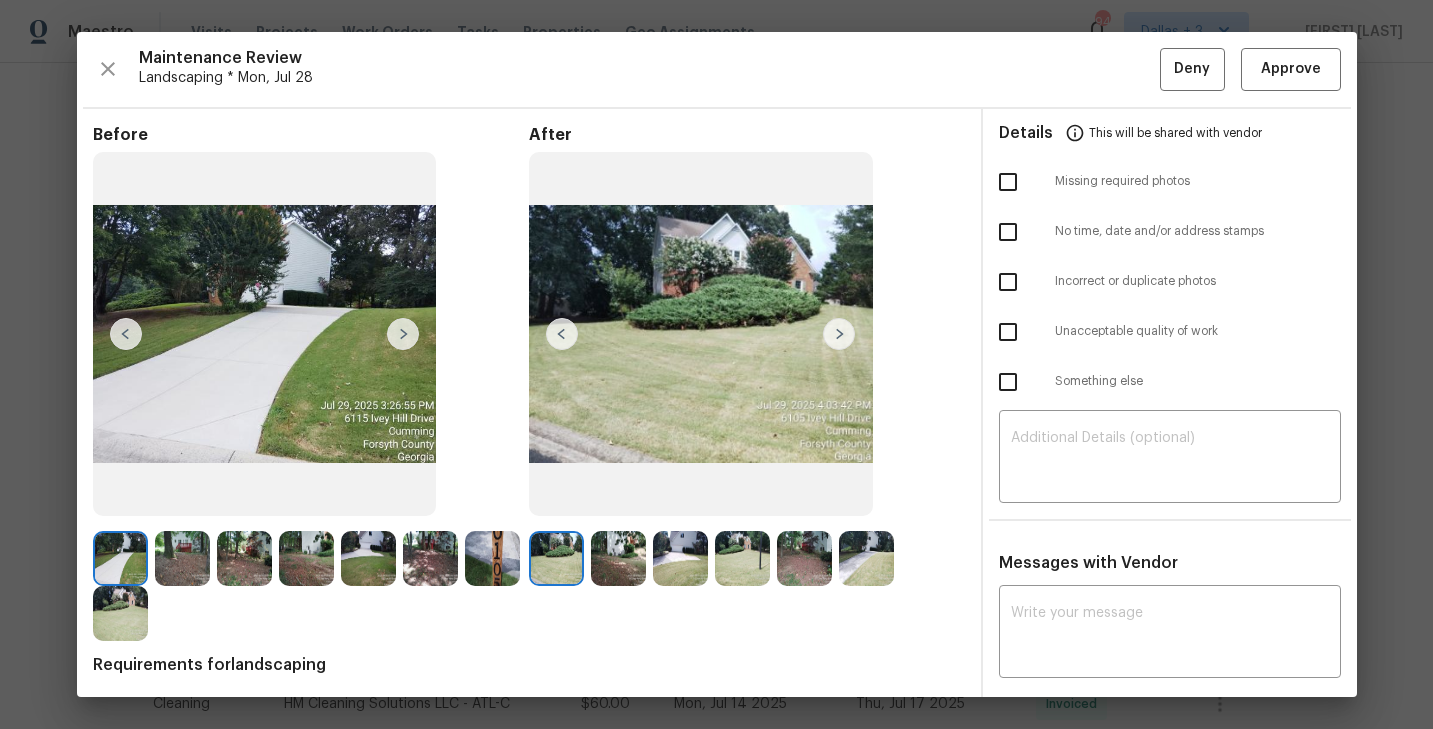 click at bounding box center (618, 558) 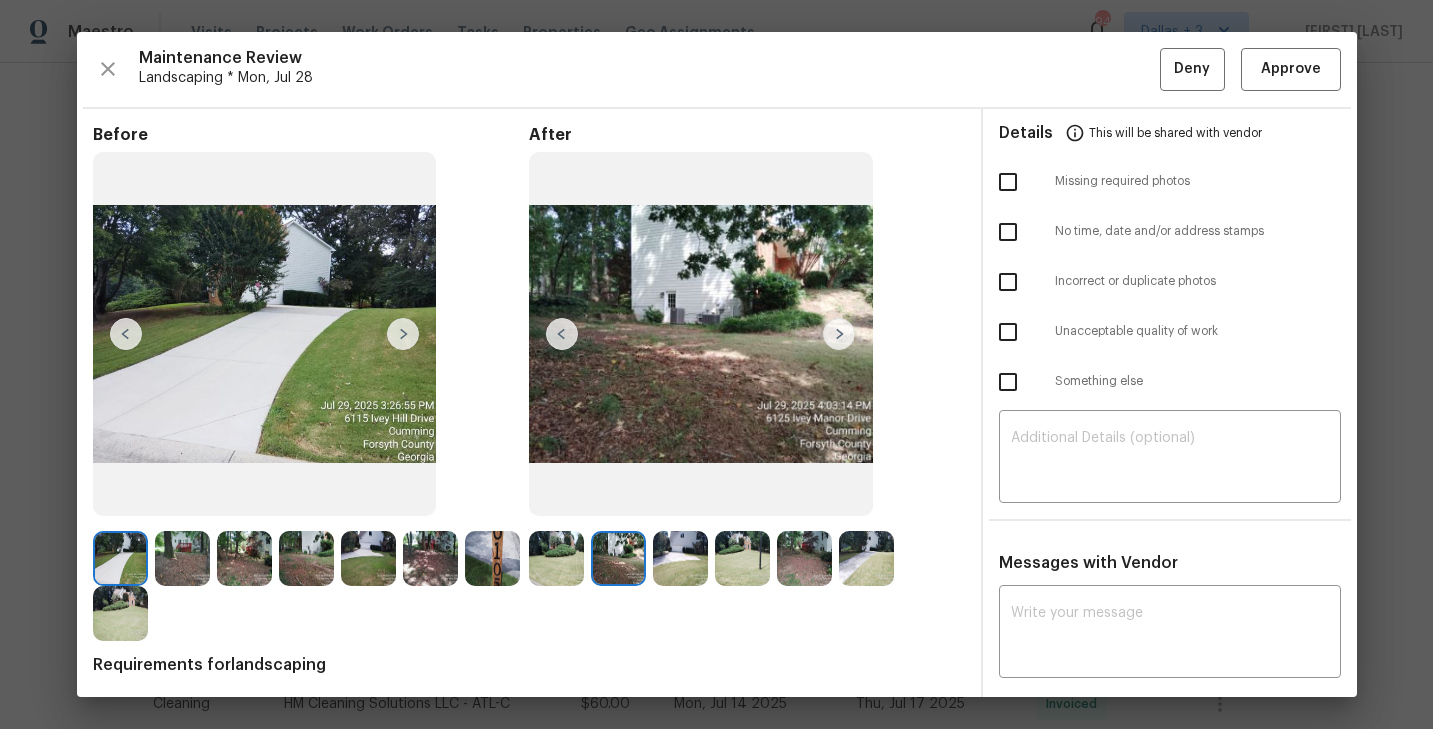 click at bounding box center (680, 558) 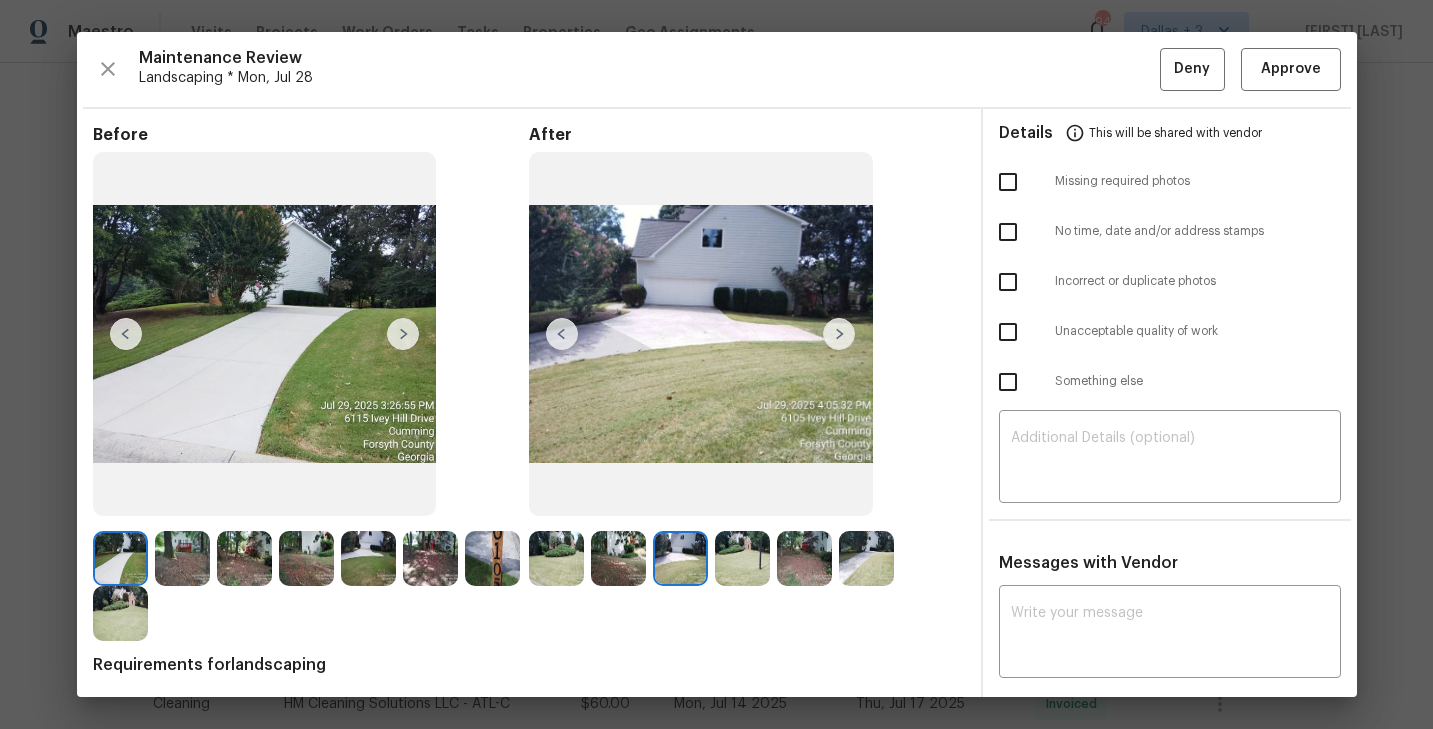 click at bounding box center [742, 558] 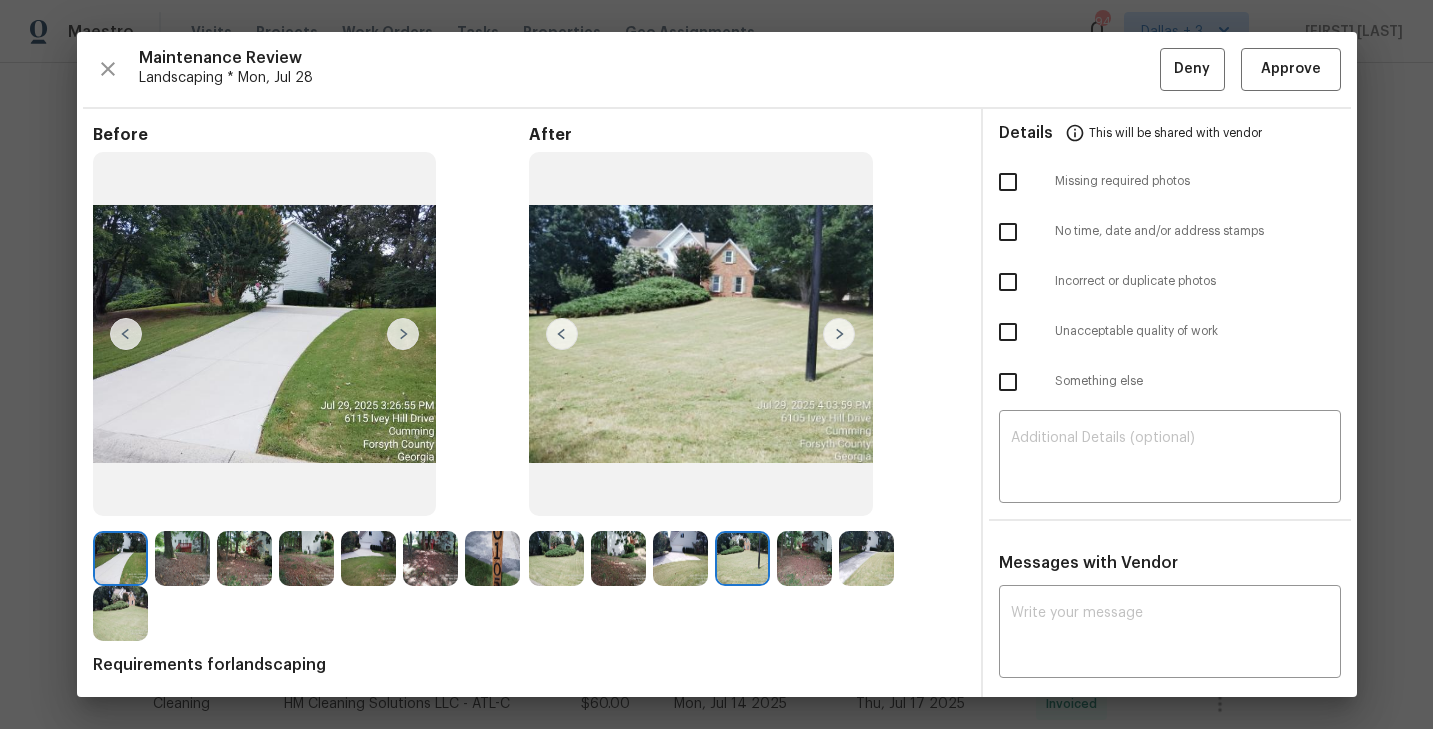 click at bounding box center [804, 558] 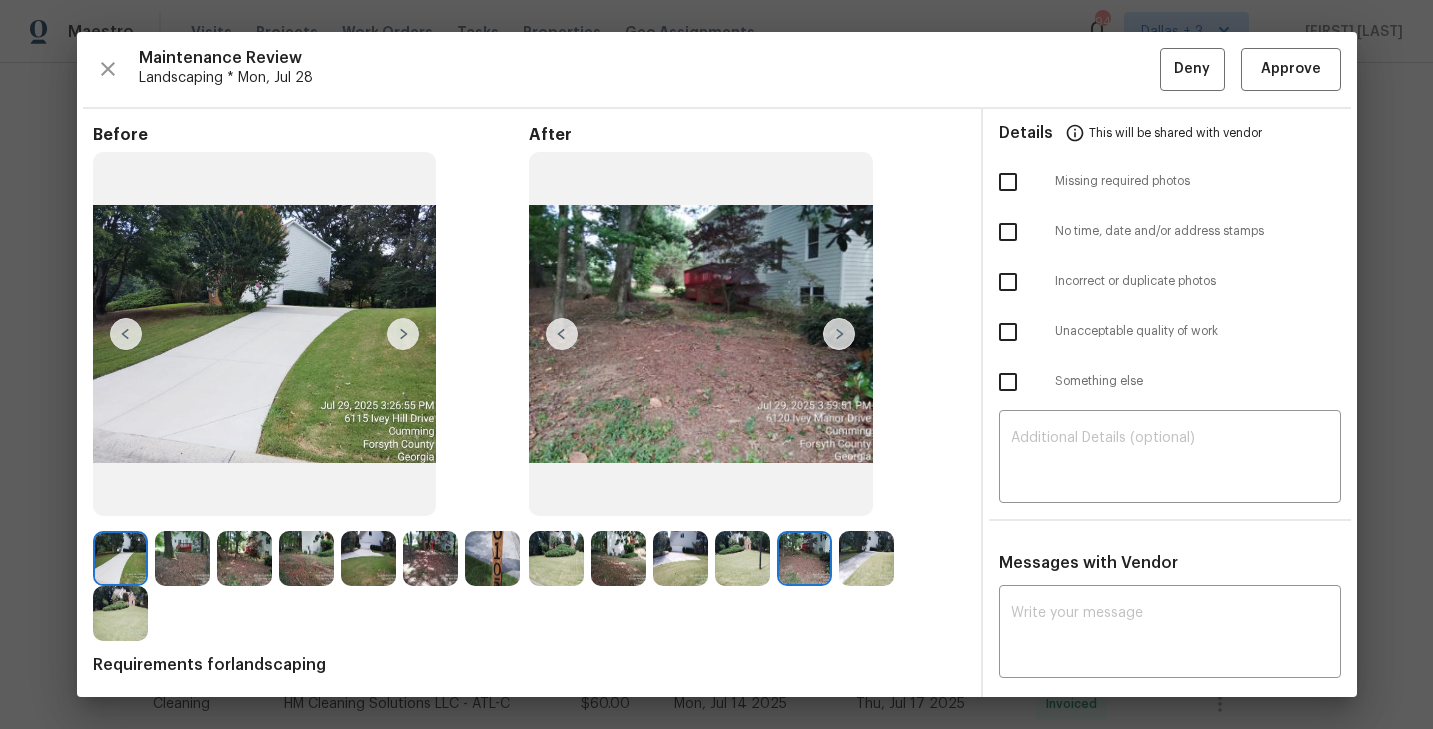 click at bounding box center (866, 558) 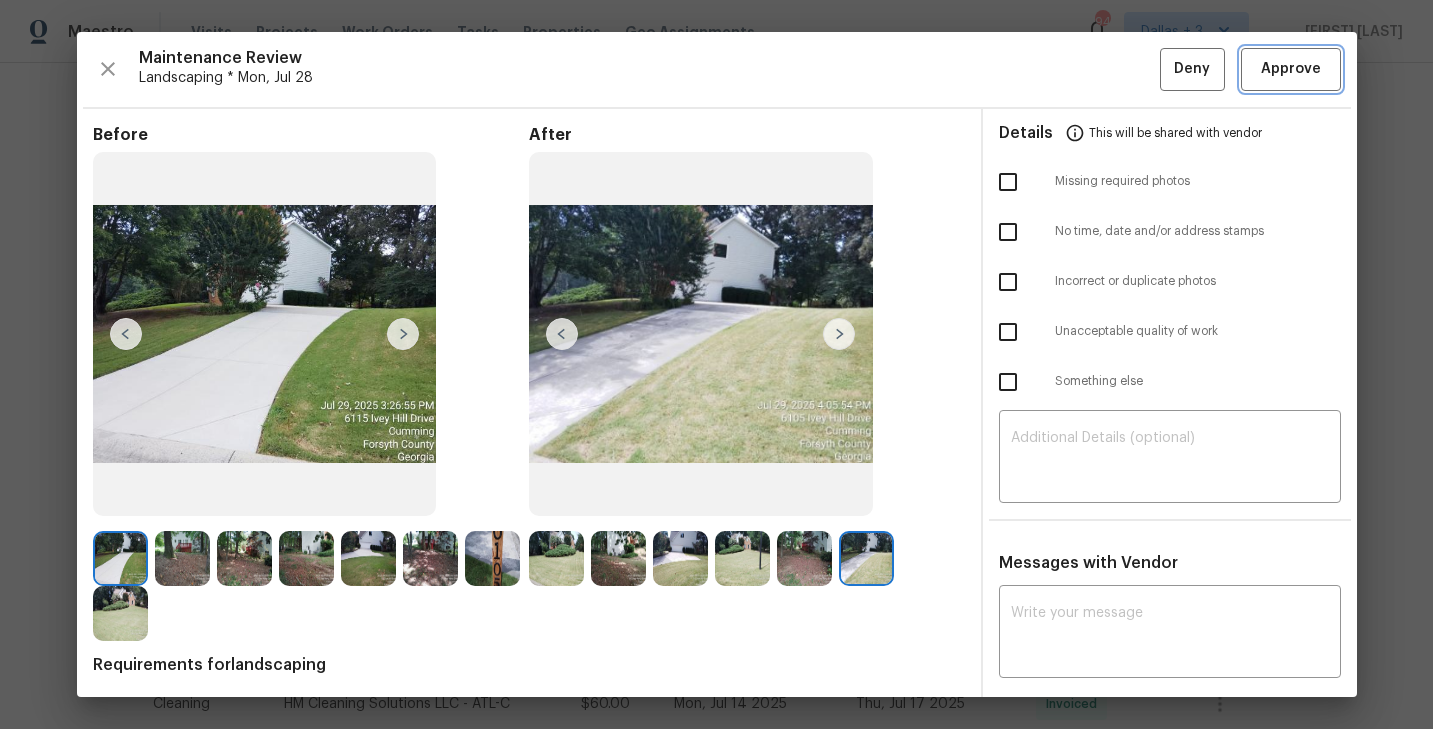 click on "Approve" at bounding box center [1291, 69] 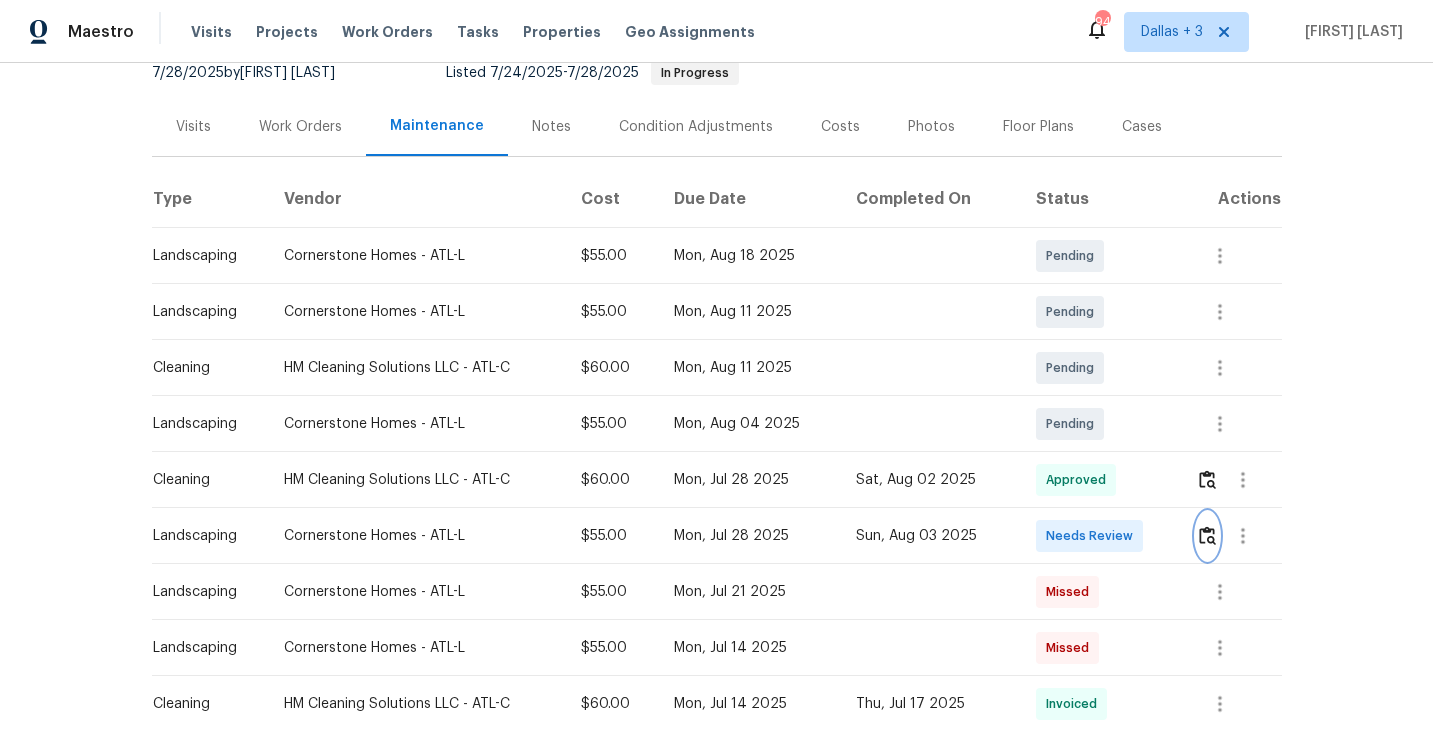 scroll, scrollTop: 0, scrollLeft: 0, axis: both 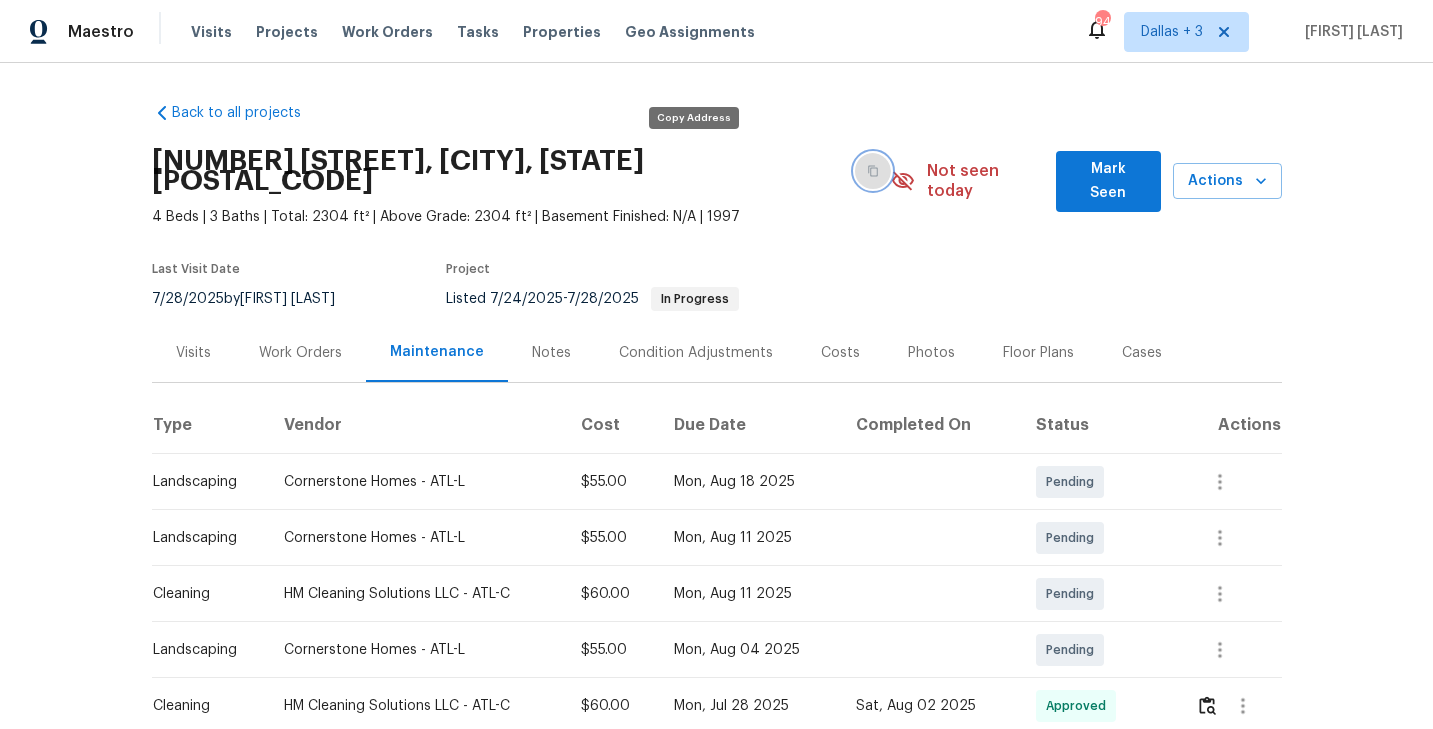 click 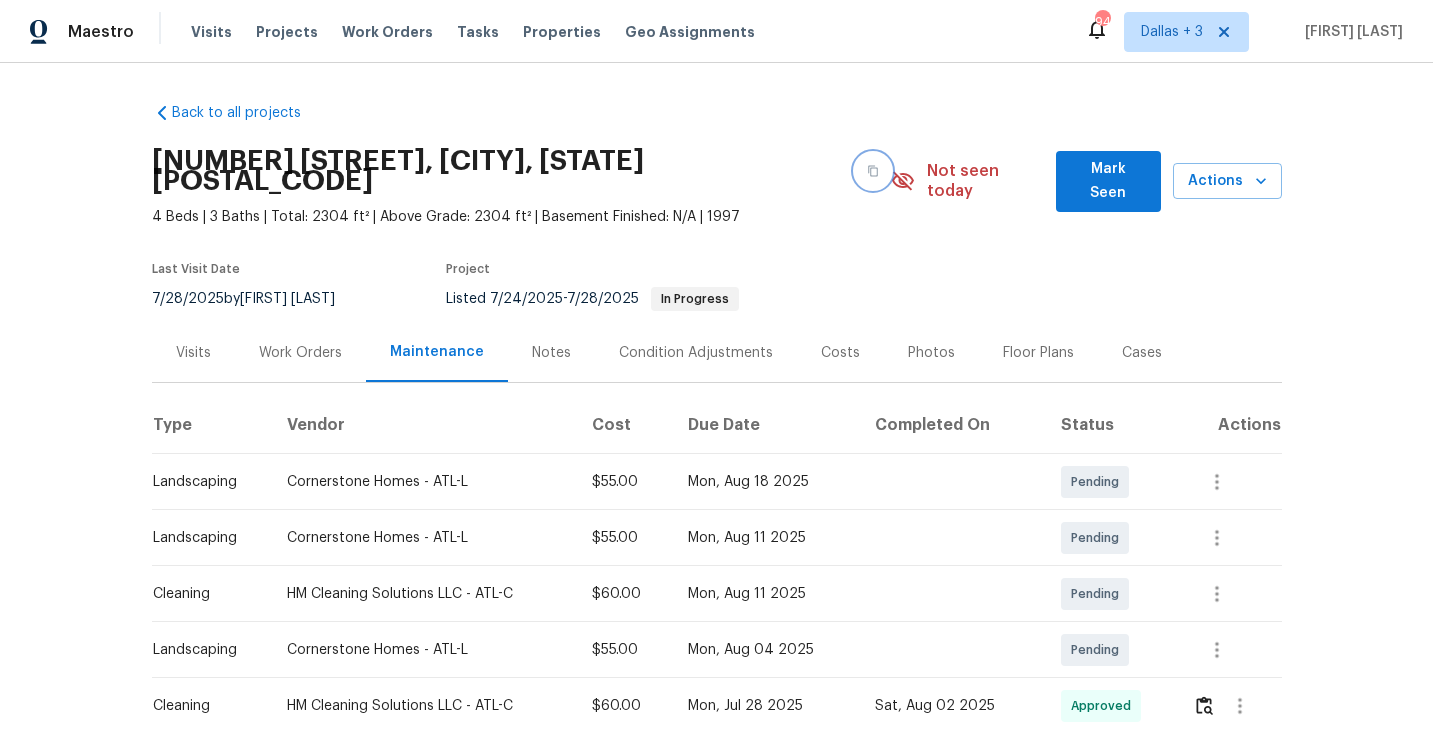 click at bounding box center [873, 171] 